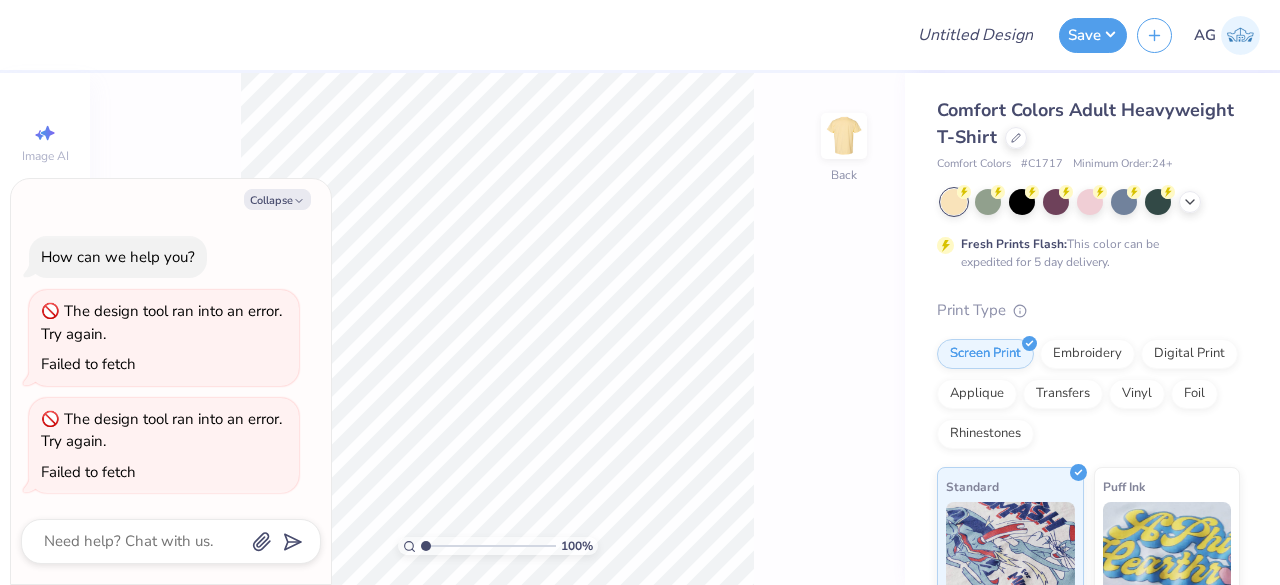 scroll, scrollTop: 0, scrollLeft: 0, axis: both 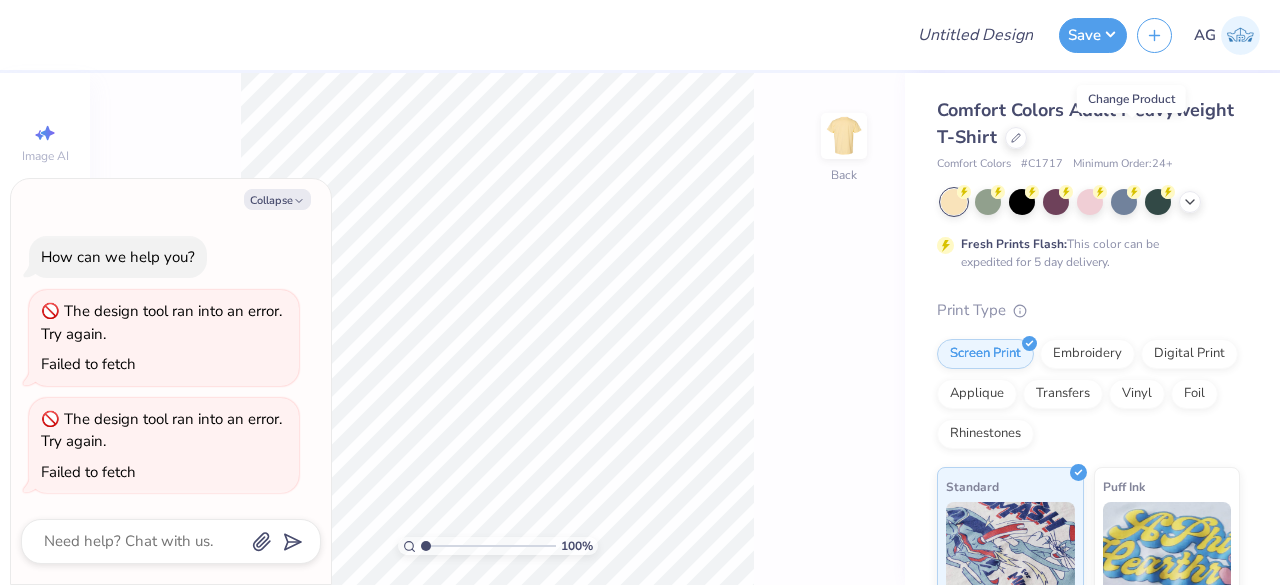 click 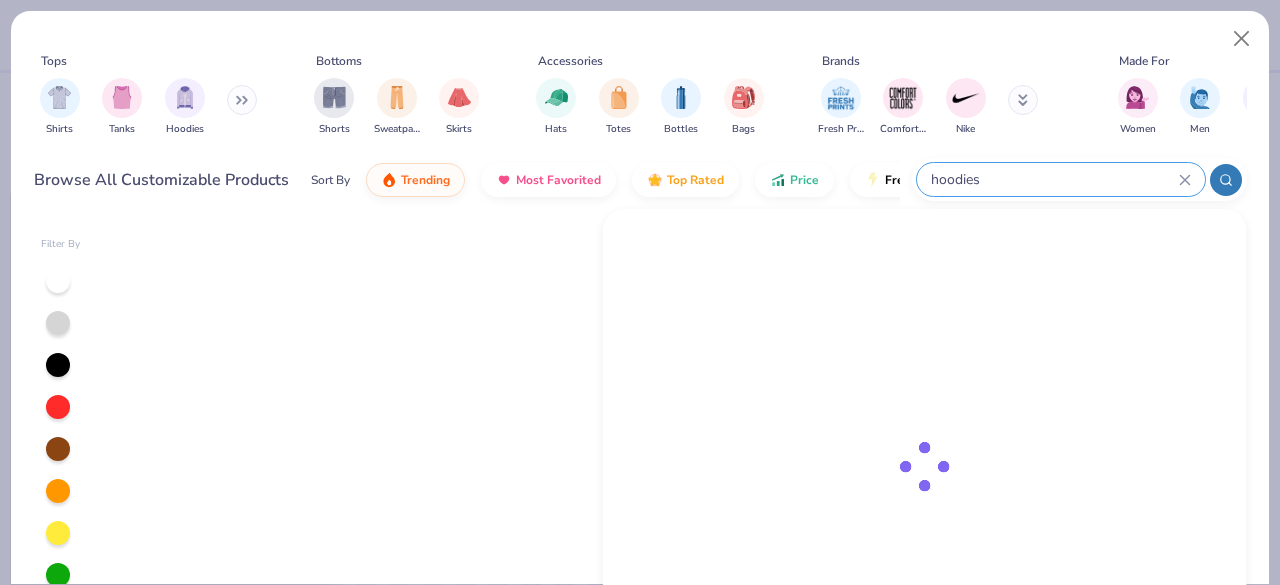 click on "hoodies" at bounding box center [1054, 179] 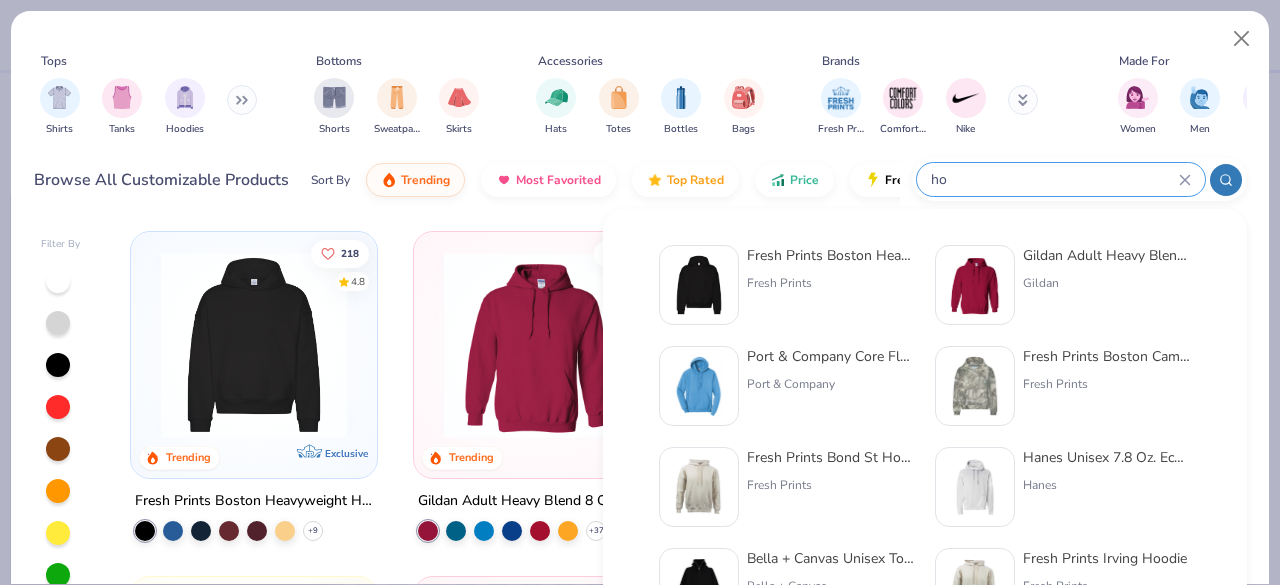 type on "h" 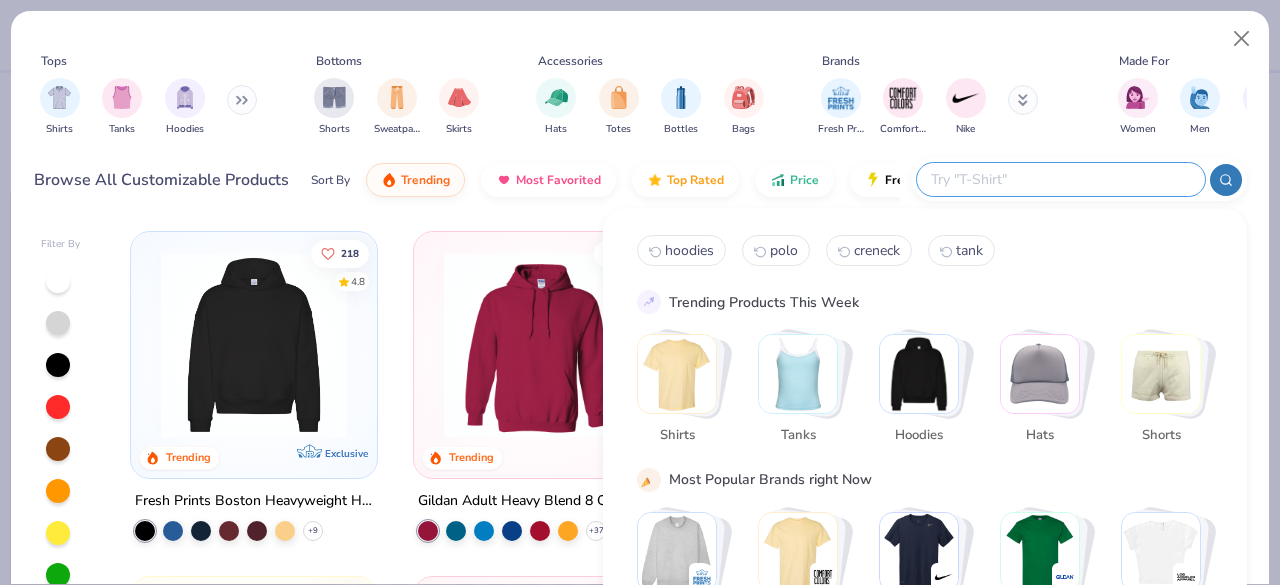 paste on "Next Level" 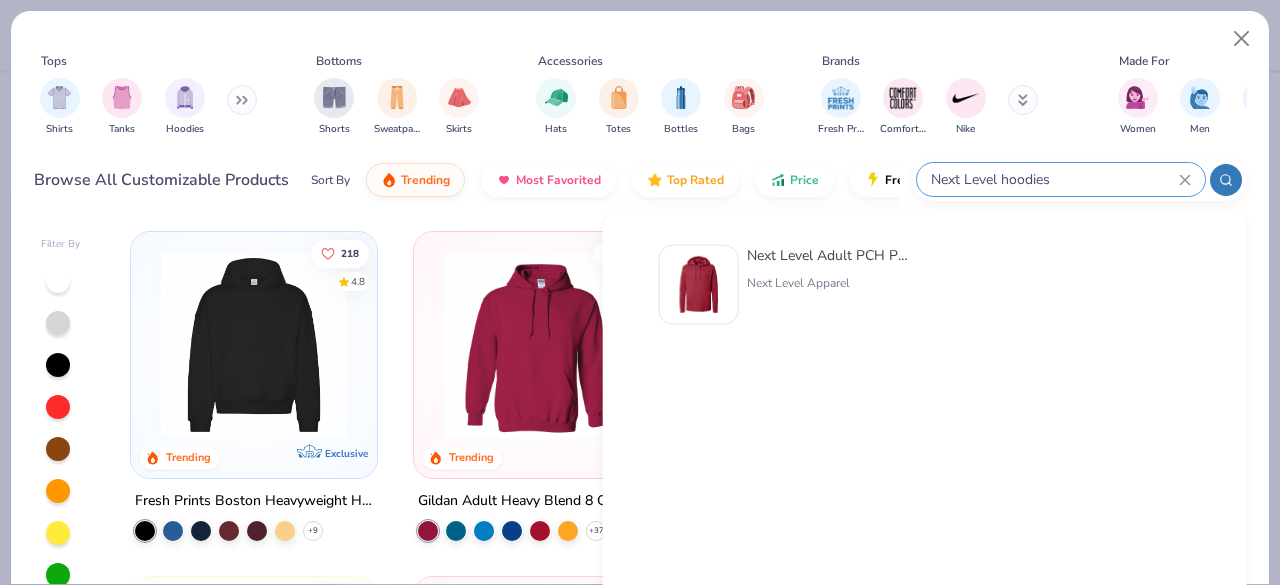 type on "Next Level hoodies" 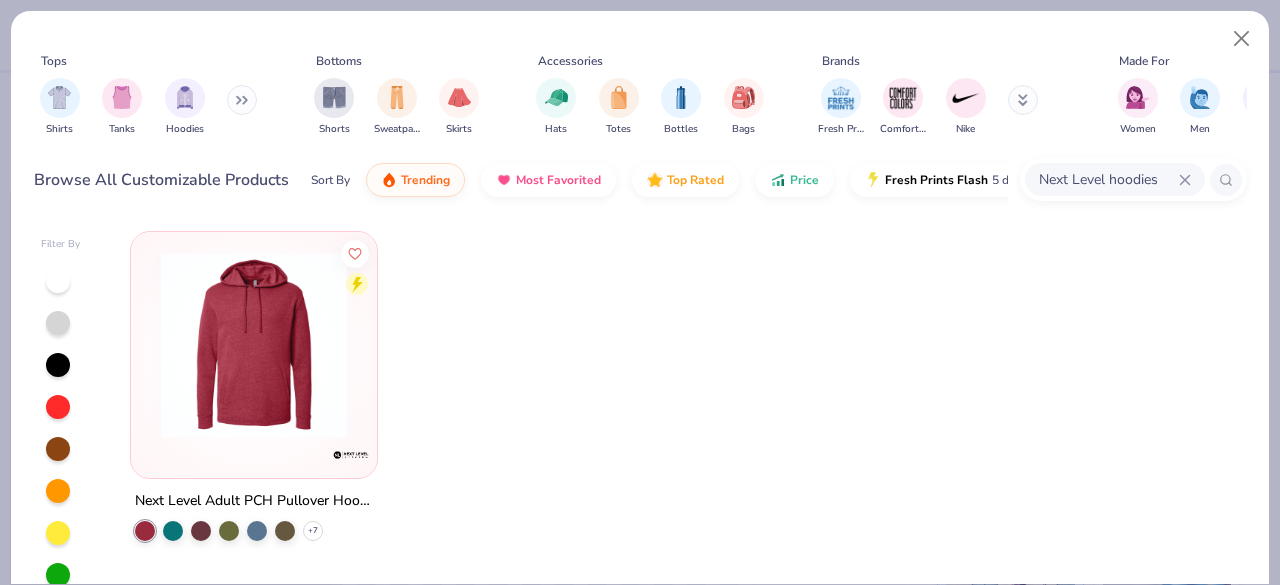 click at bounding box center [254, 345] 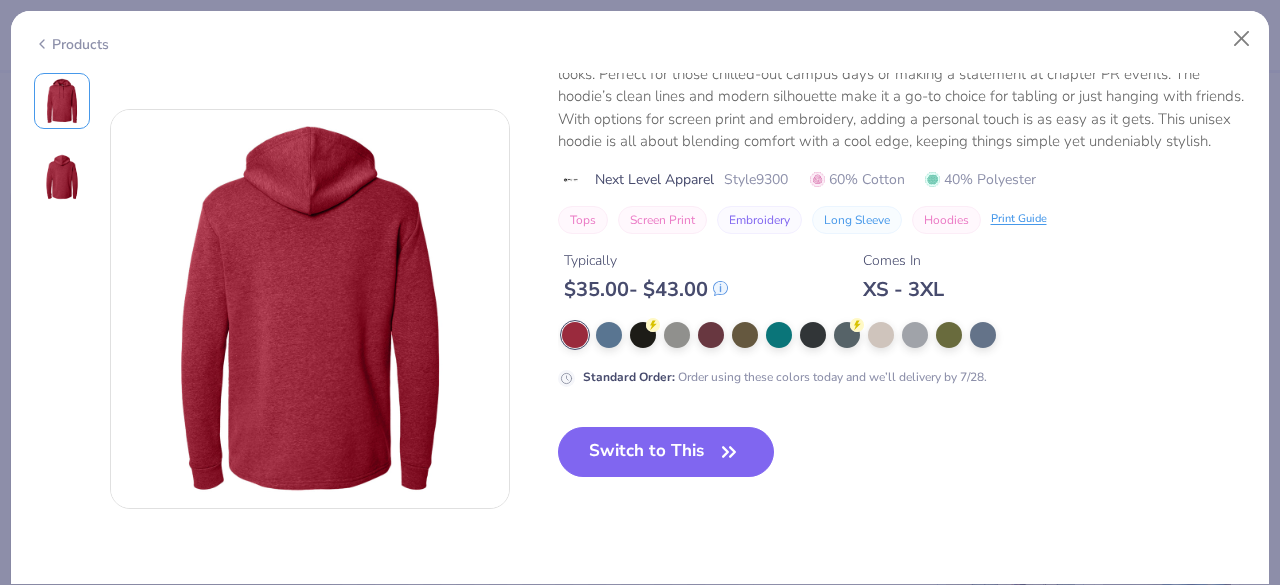 scroll, scrollTop: 0, scrollLeft: 0, axis: both 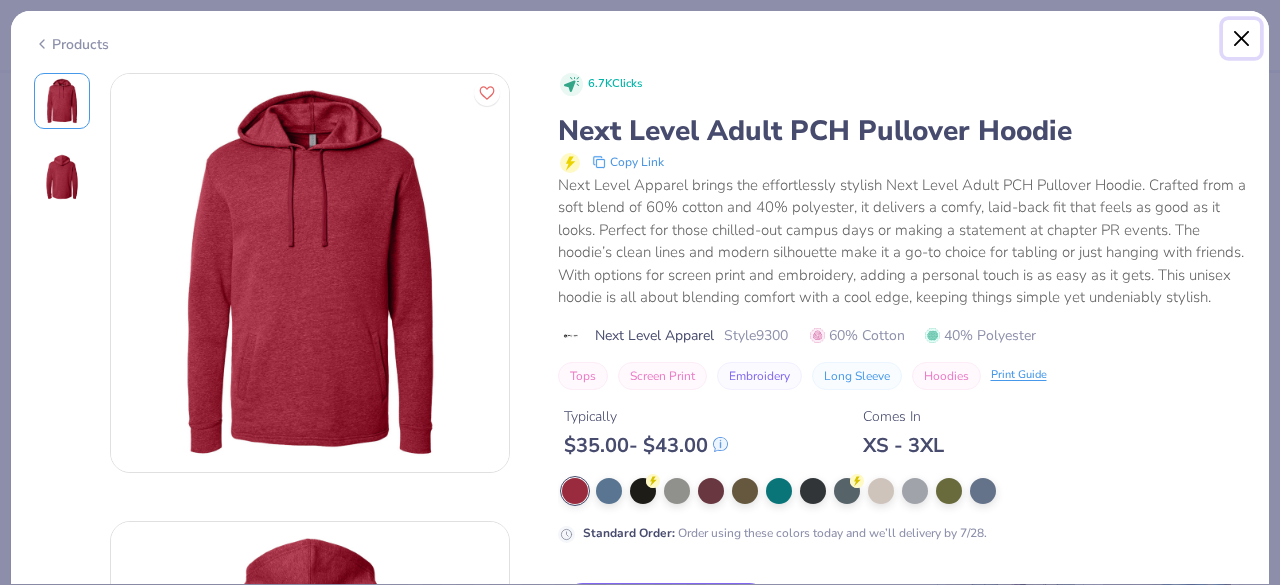 click at bounding box center [1242, 39] 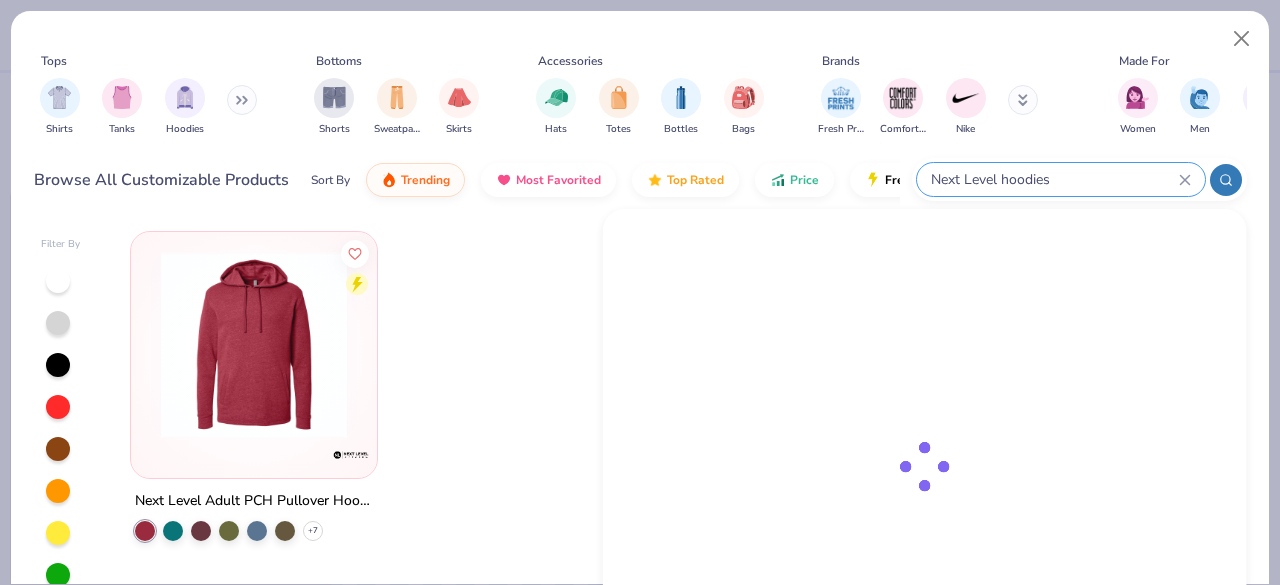 click on "Next Level hoodies" at bounding box center (1054, 179) 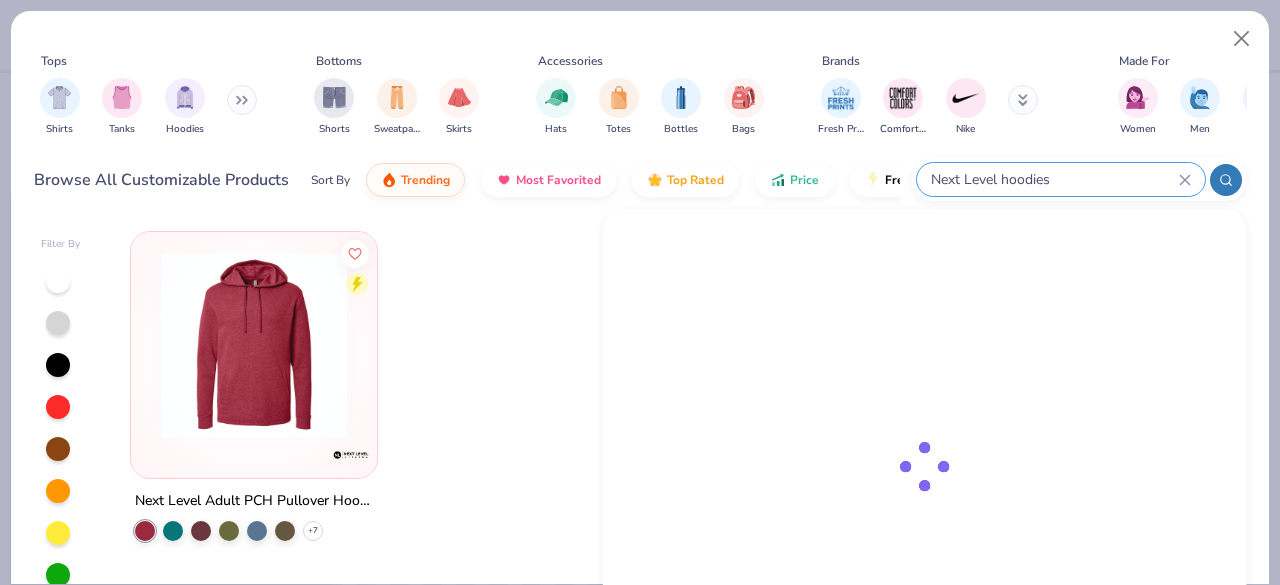click on "Next Level hoodies" at bounding box center [1054, 179] 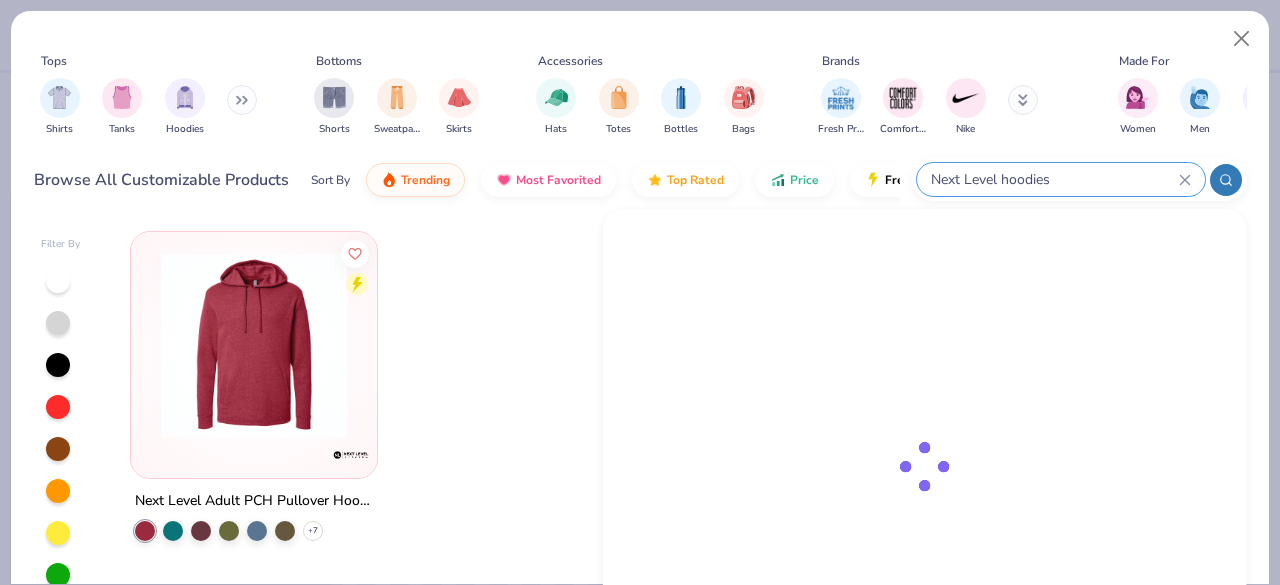 click on "Next Level hoodies" at bounding box center [1054, 179] 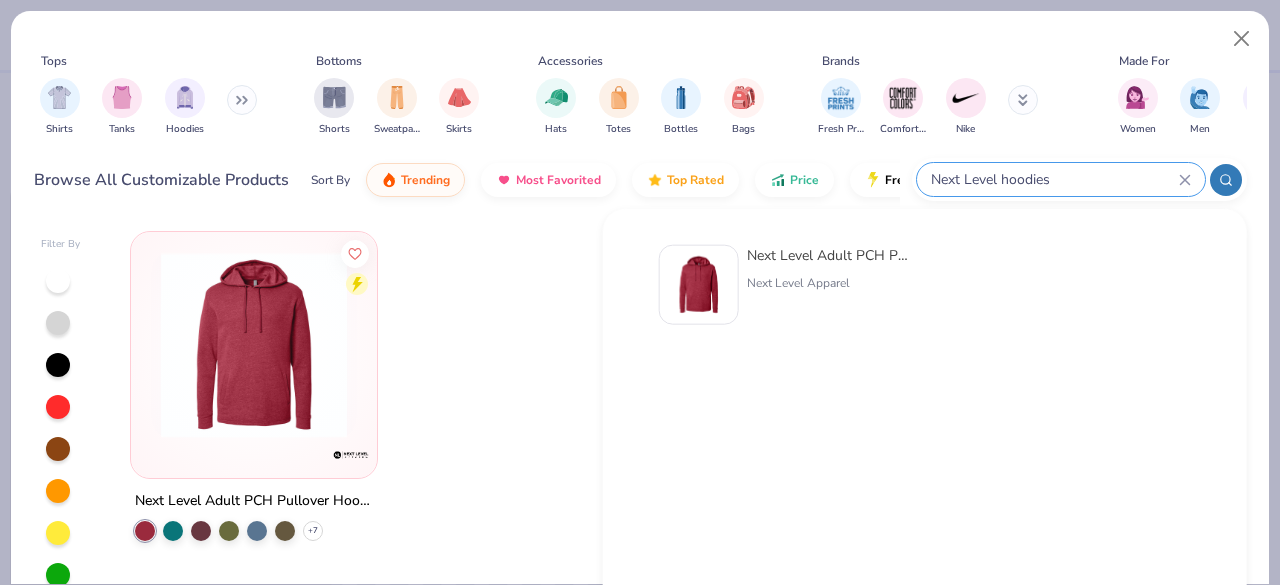 click on "Next Level hoodies" at bounding box center (1054, 179) 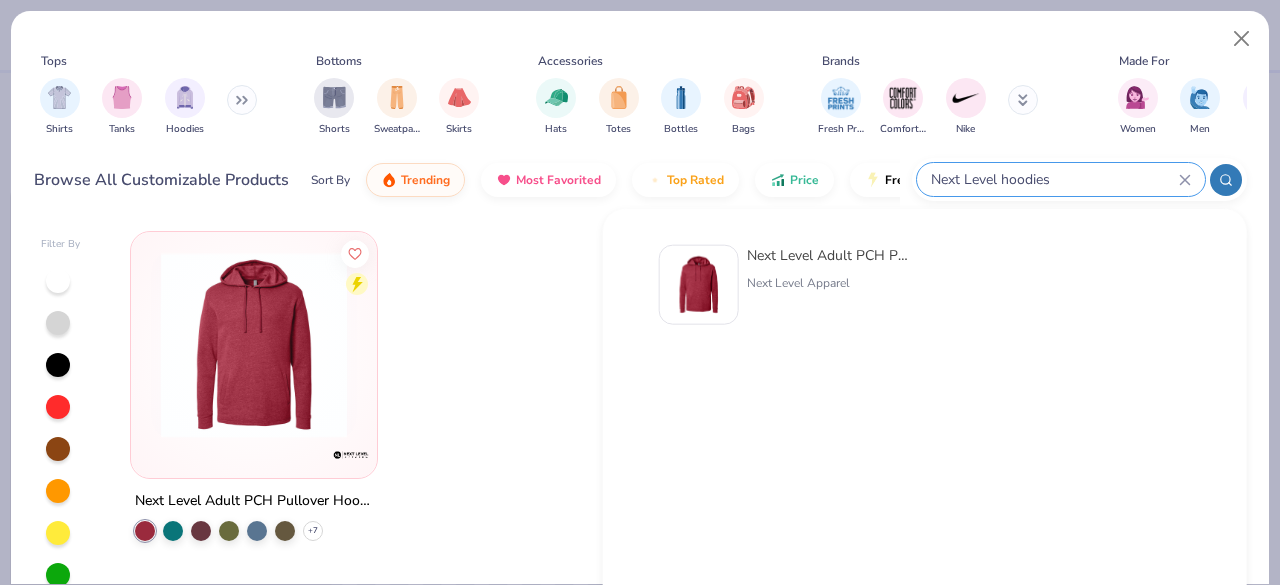click on "Next Level hoodies" at bounding box center (1054, 179) 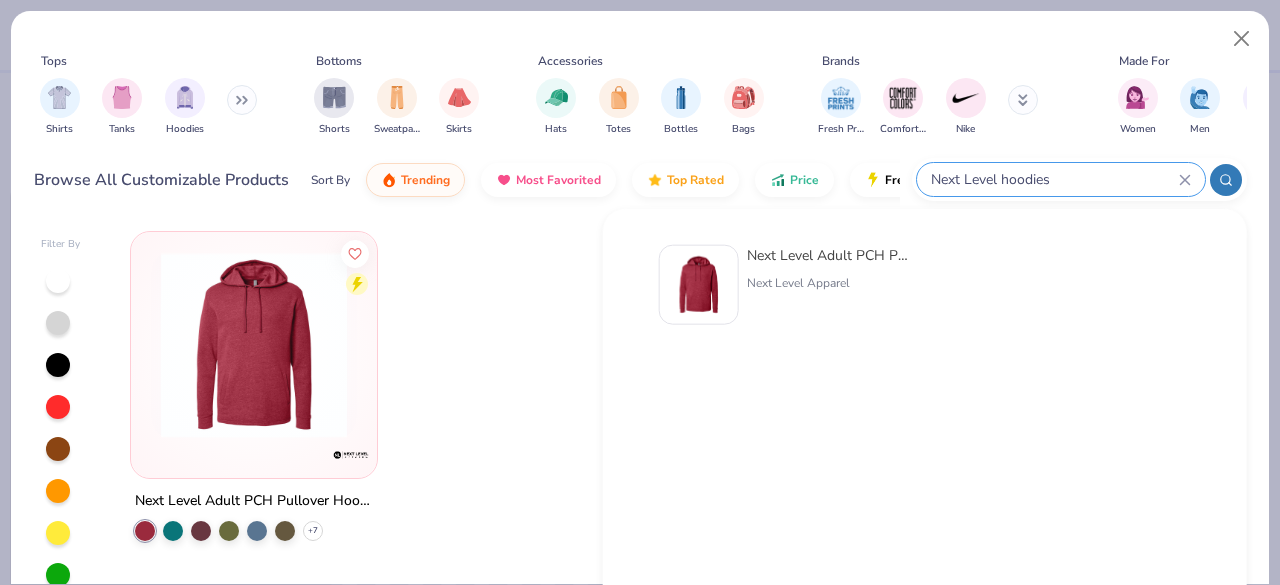 click on "Next Level hoodies" at bounding box center [1054, 179] 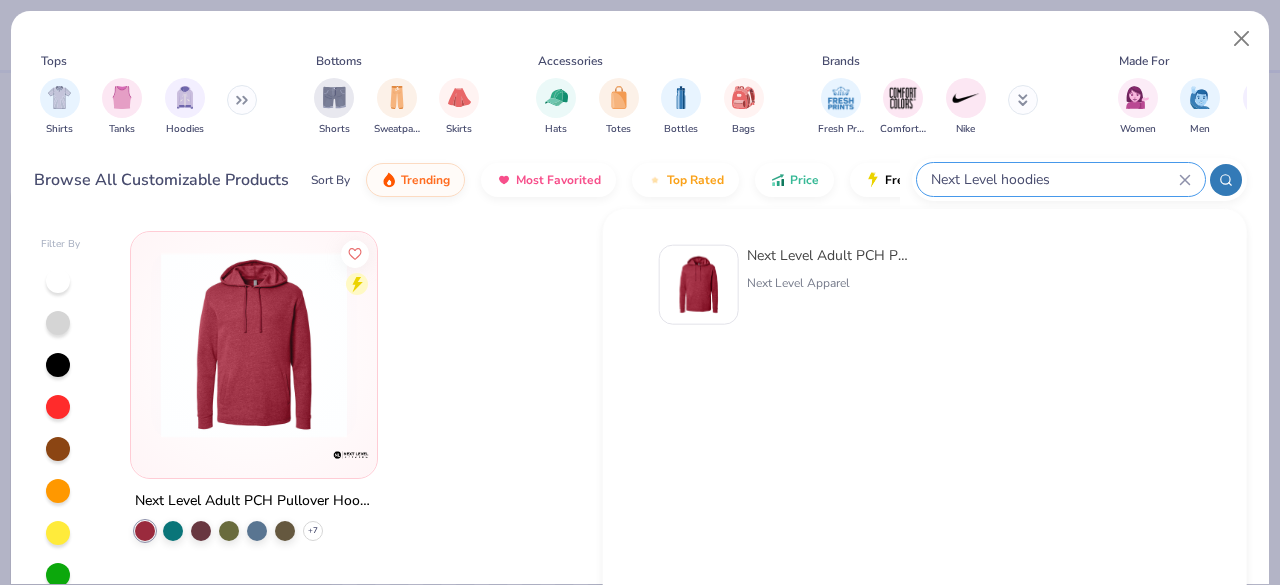 click on "Next Level hoodies" at bounding box center [1054, 179] 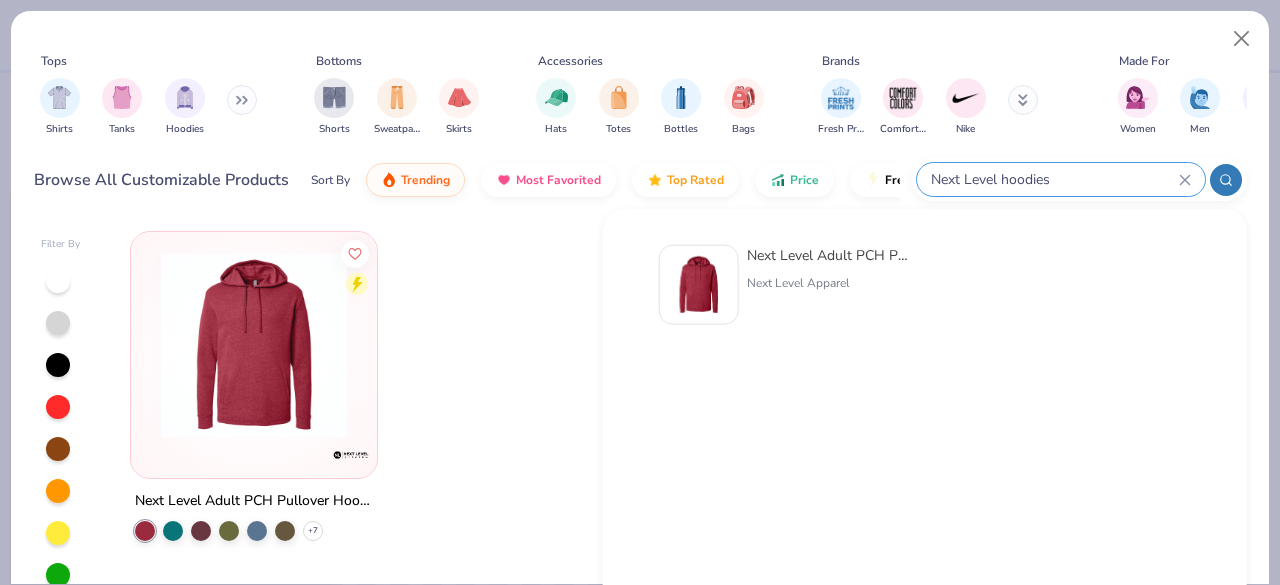 click 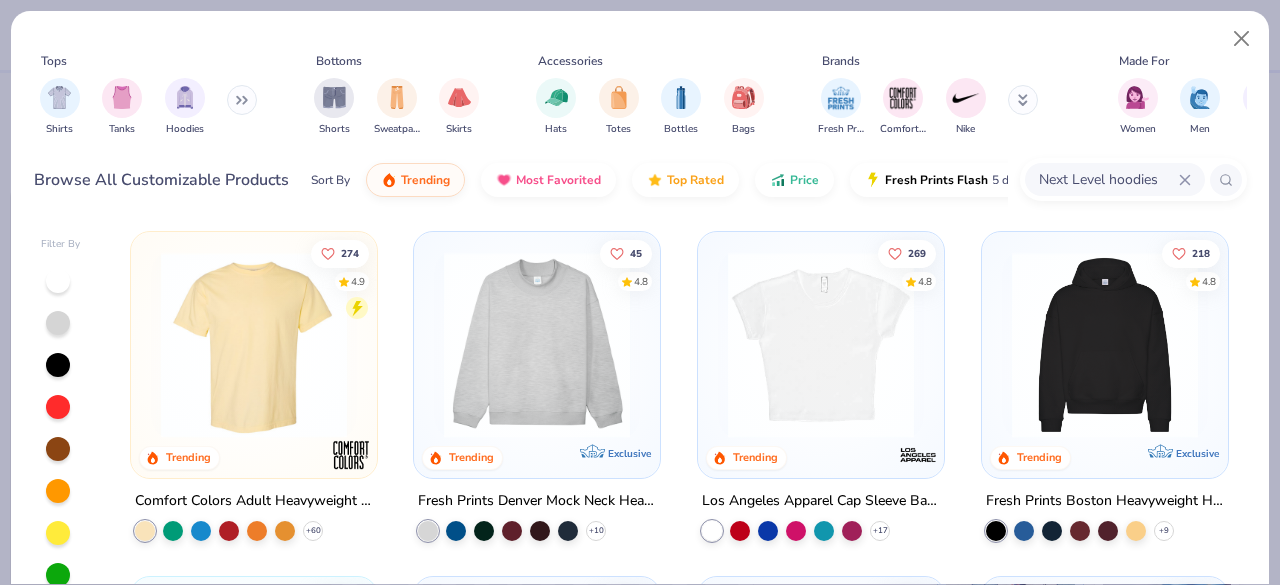 click 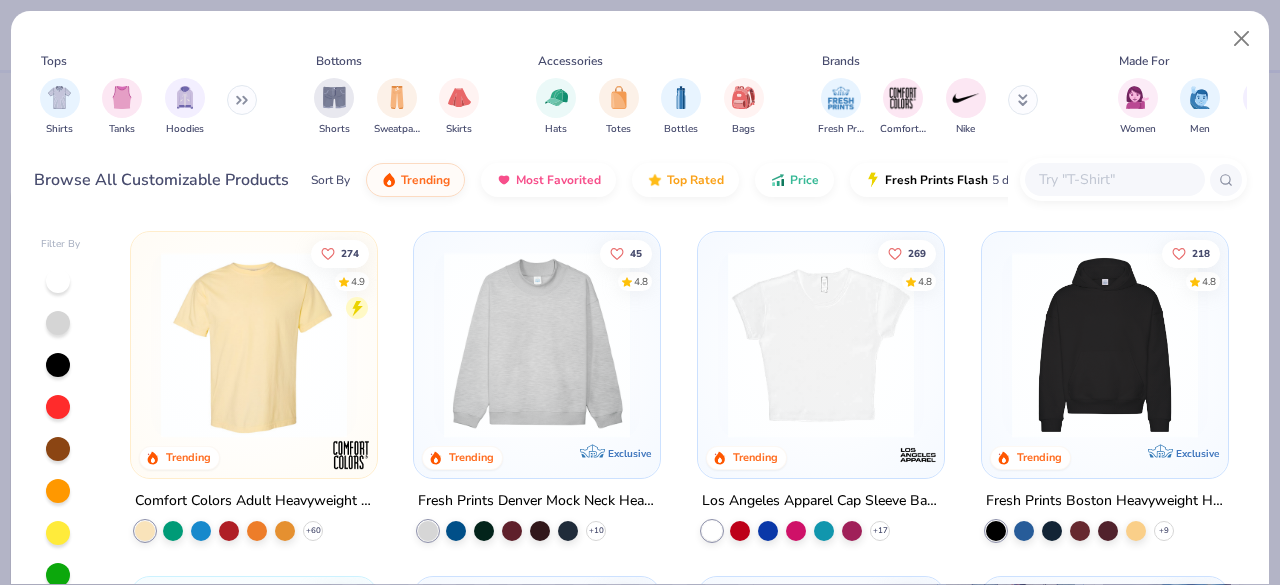click at bounding box center [1114, 179] 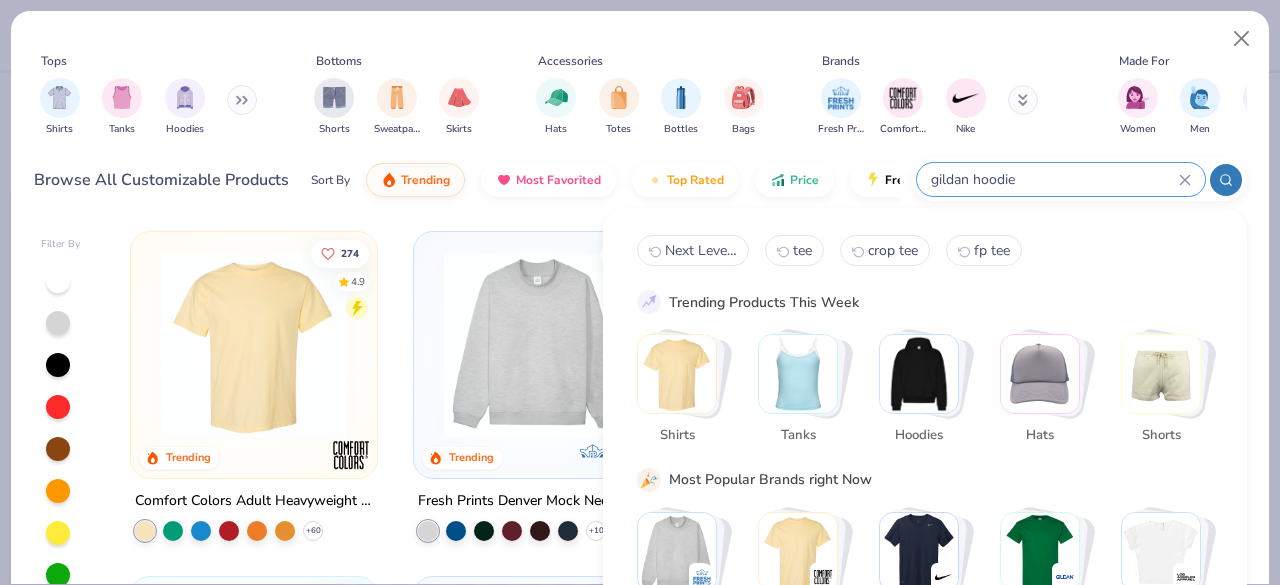 type on "gildan hoodie" 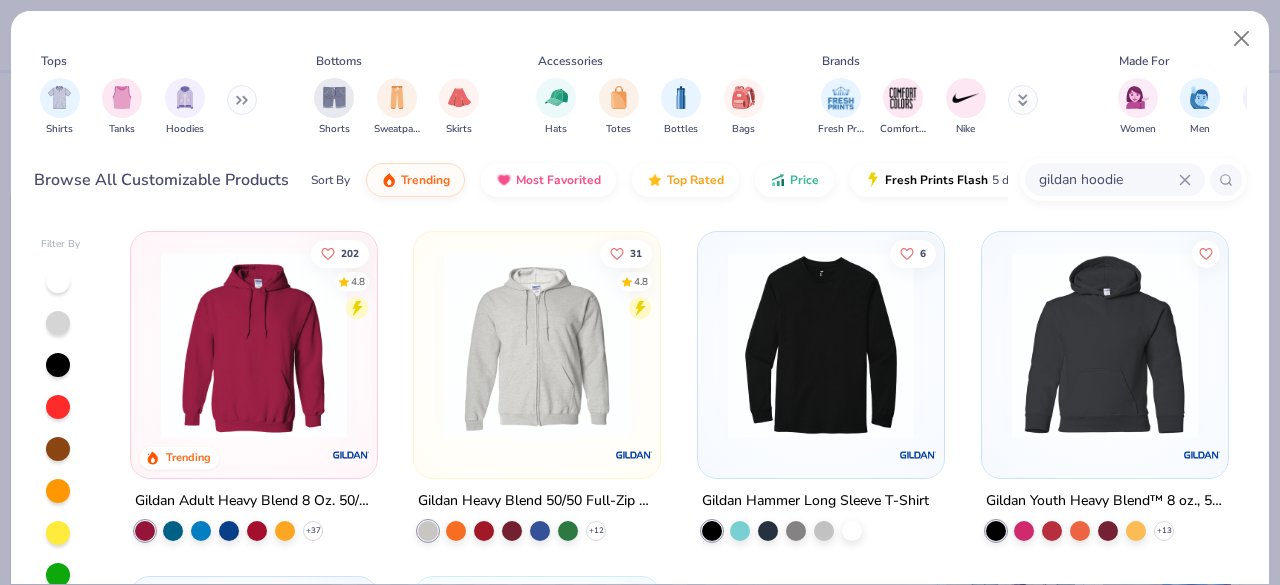 click at bounding box center (254, 345) 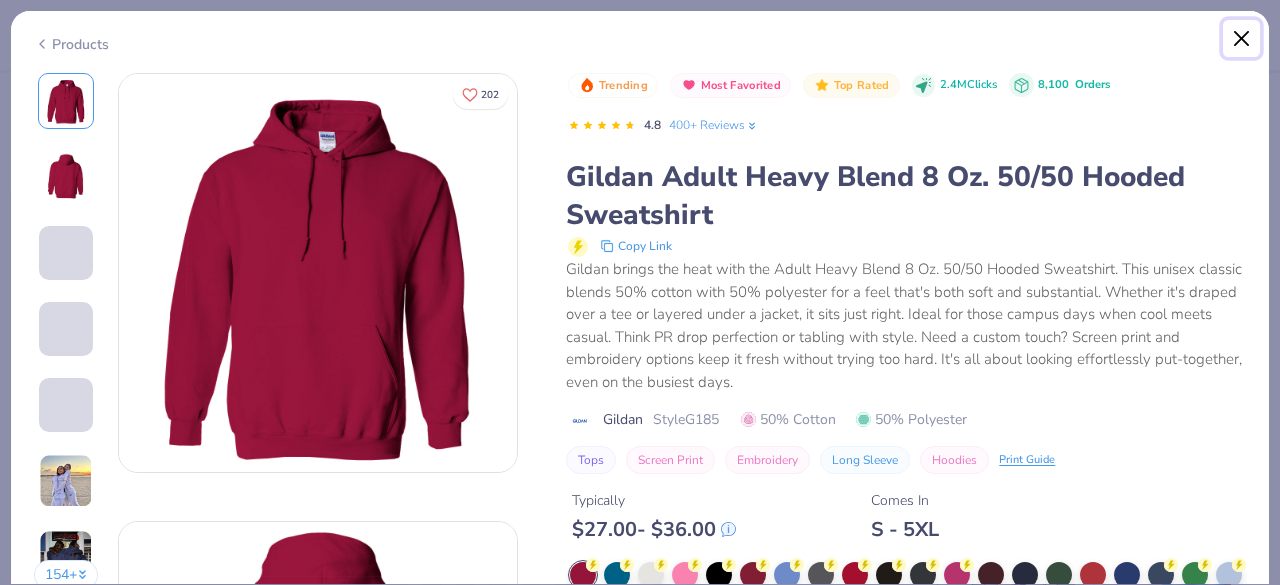 click at bounding box center [1242, 39] 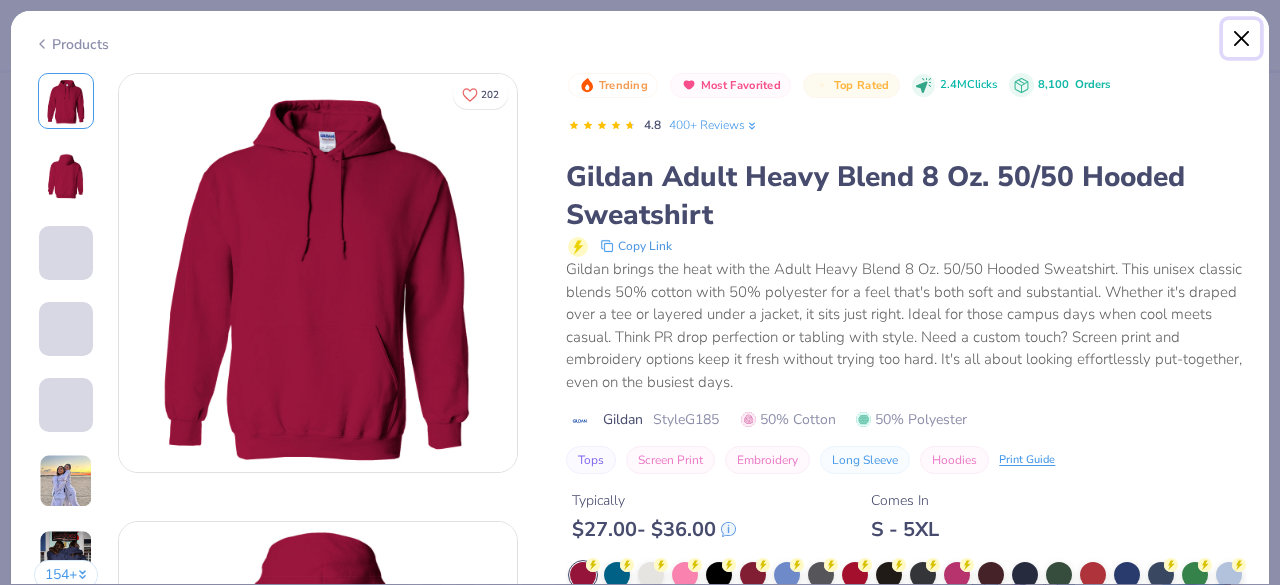 type on "x" 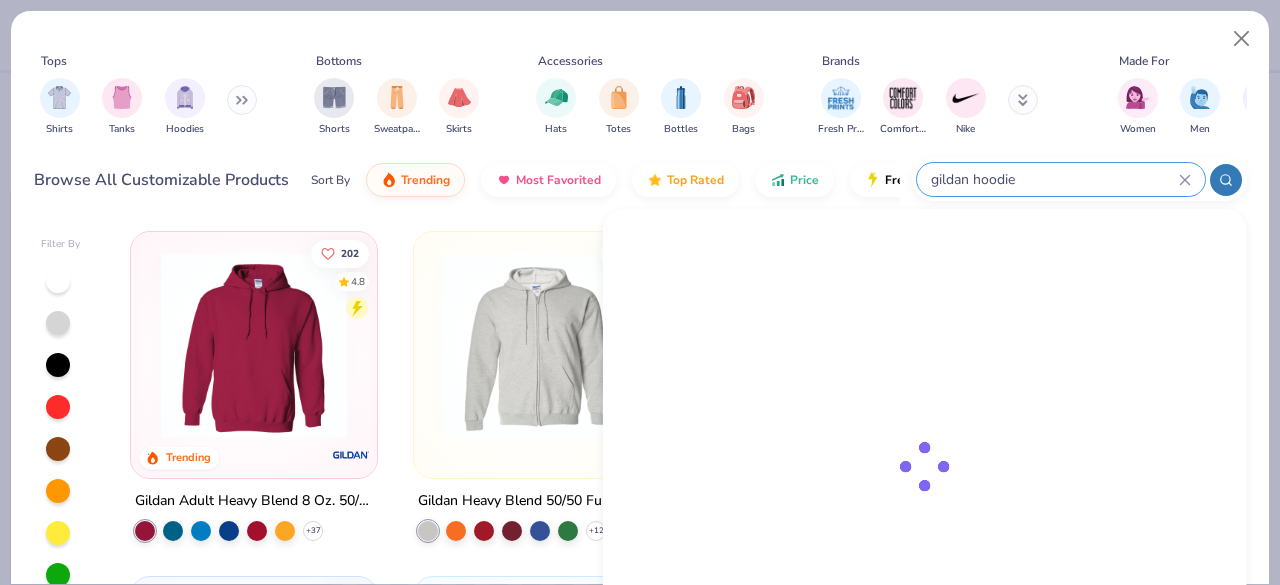 click on "gildan hoodie" at bounding box center (1054, 179) 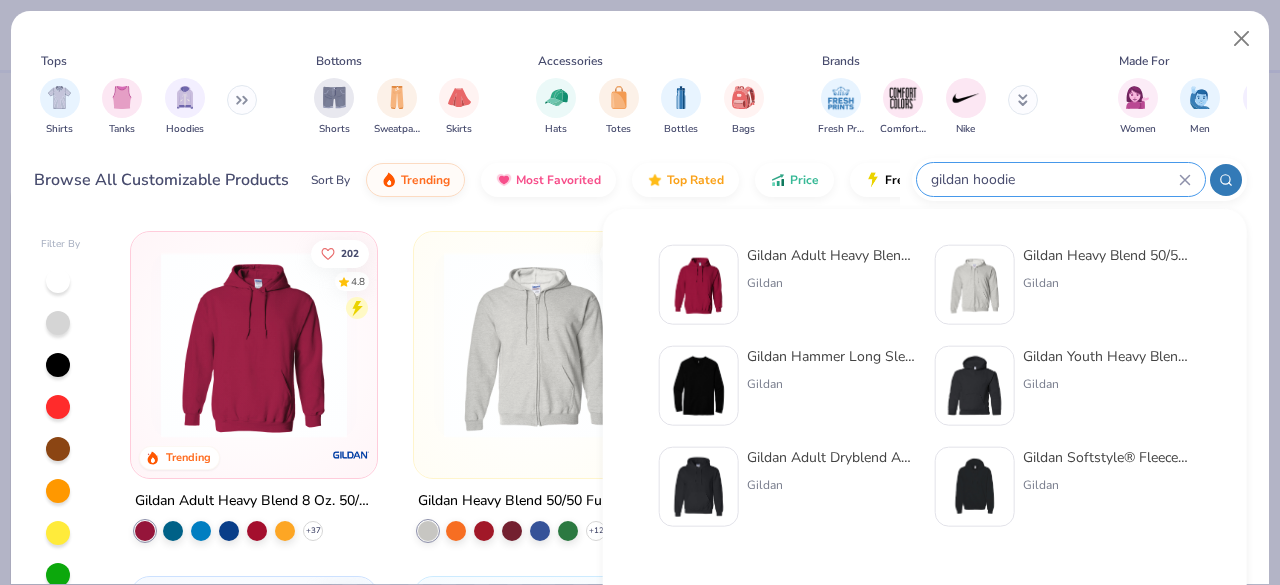 click on "gildan hoodie" at bounding box center (1054, 179) 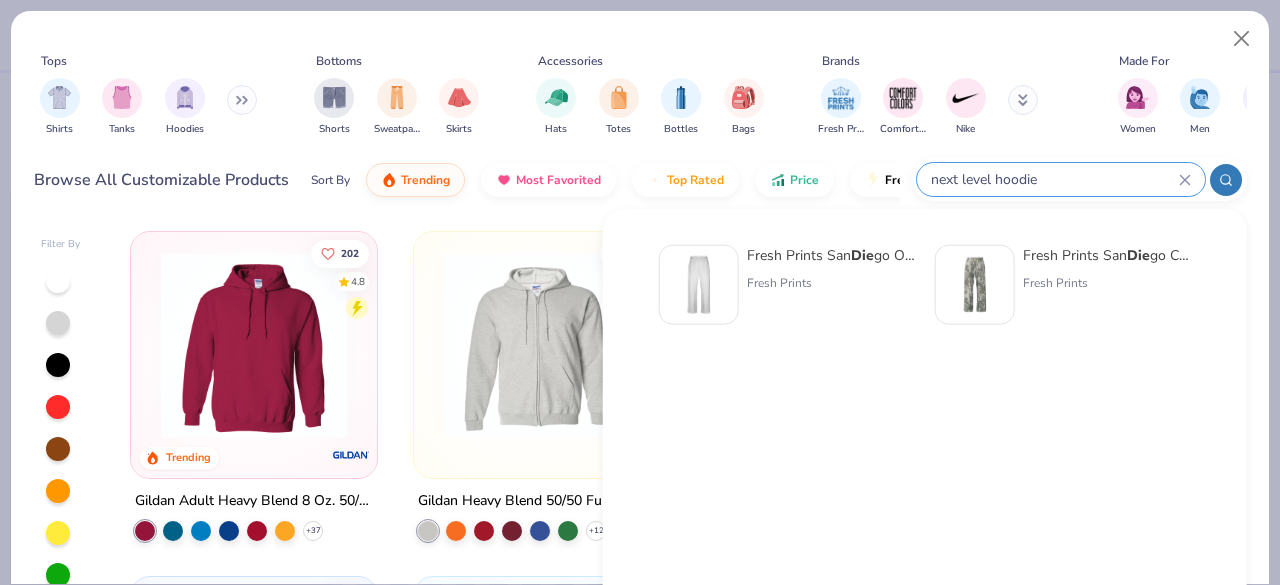 type on "next level hoodie" 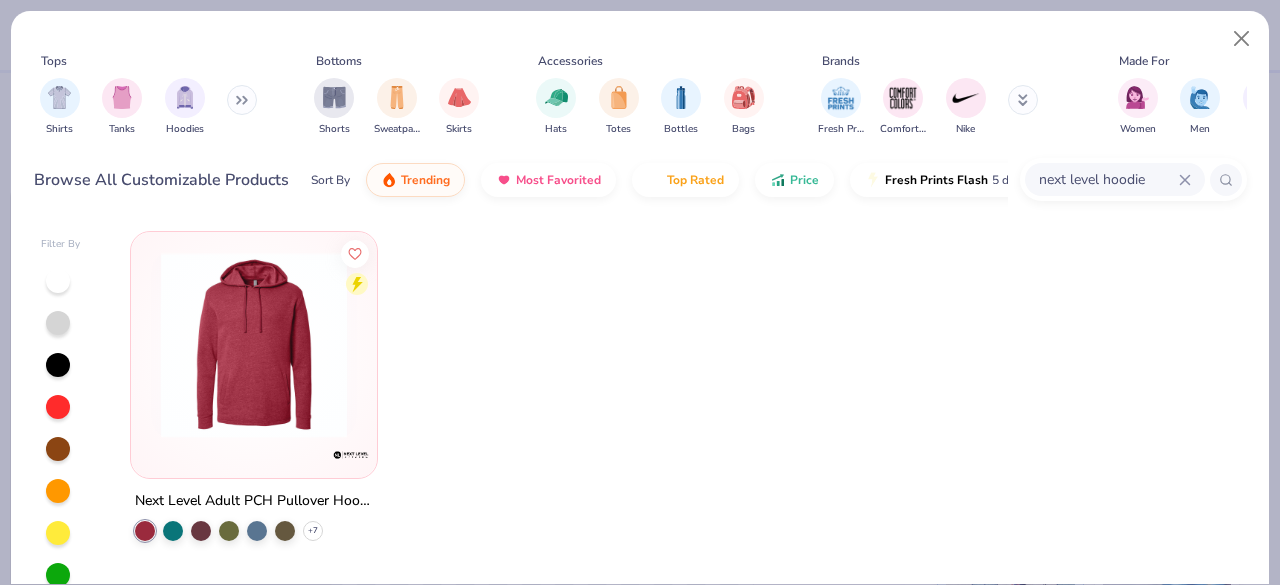 click at bounding box center (254, 345) 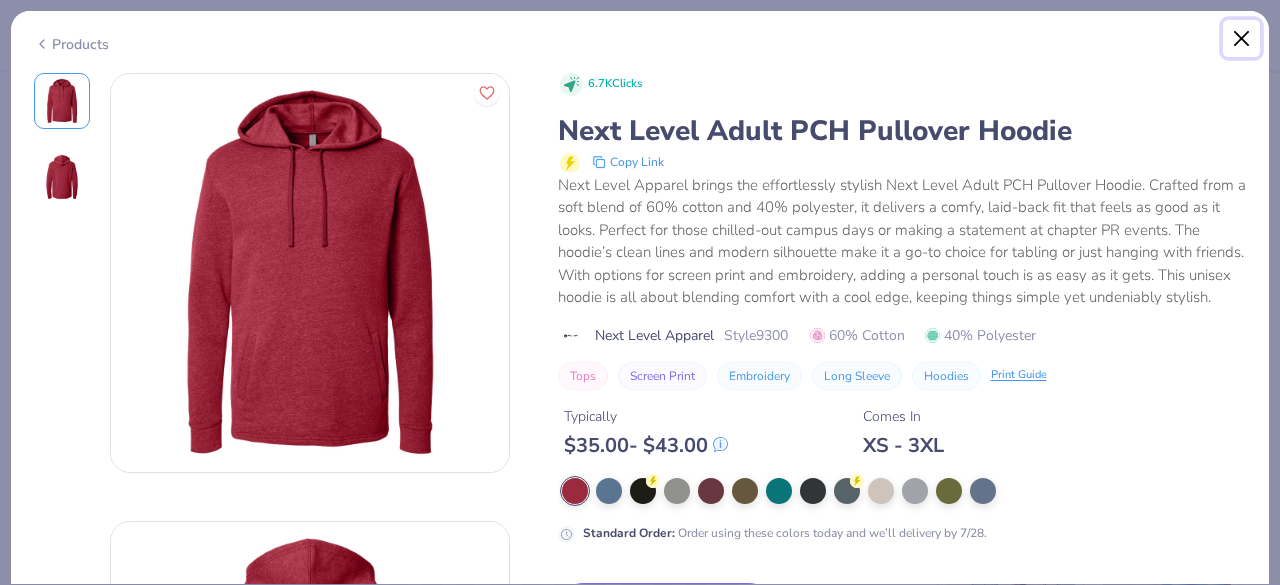 click at bounding box center (1242, 39) 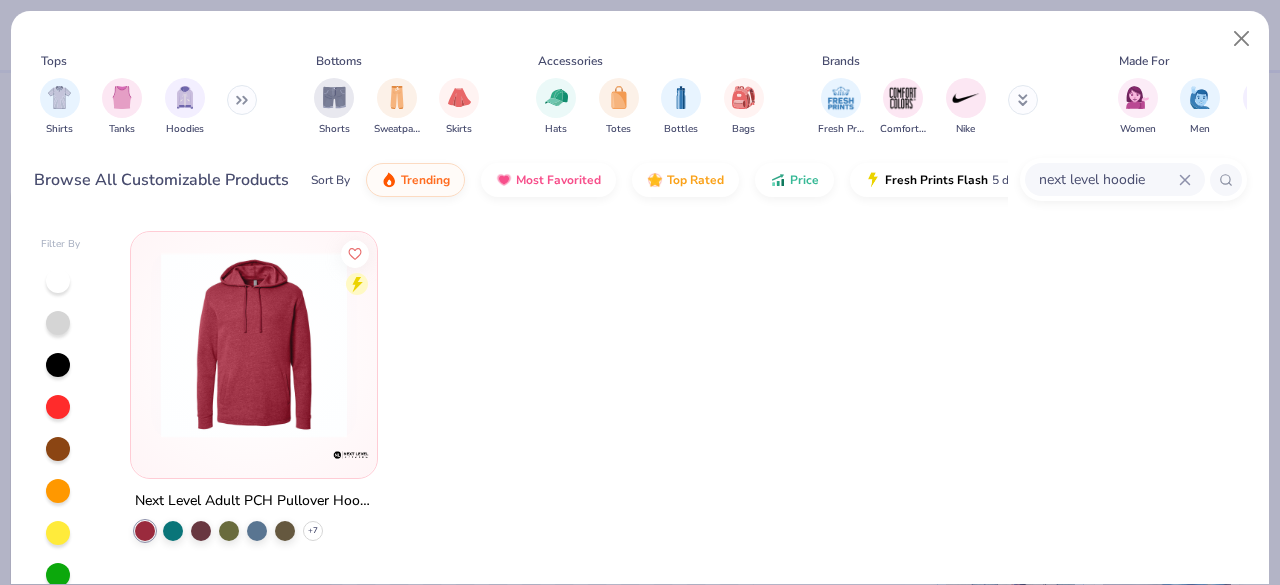 click at bounding box center [254, 345] 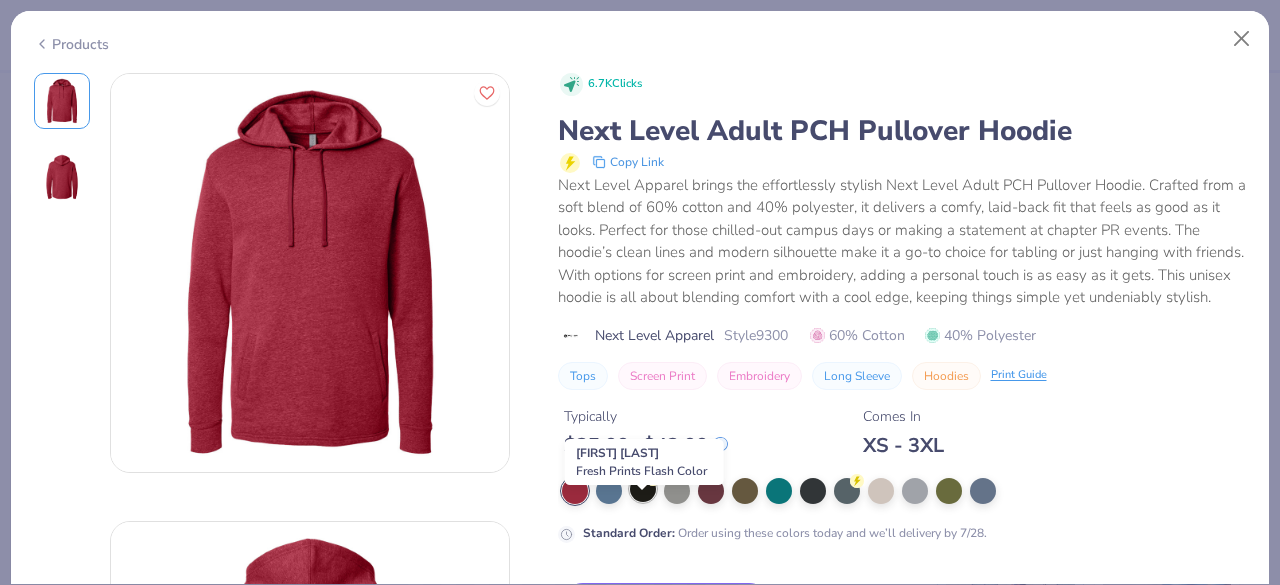click at bounding box center (643, 489) 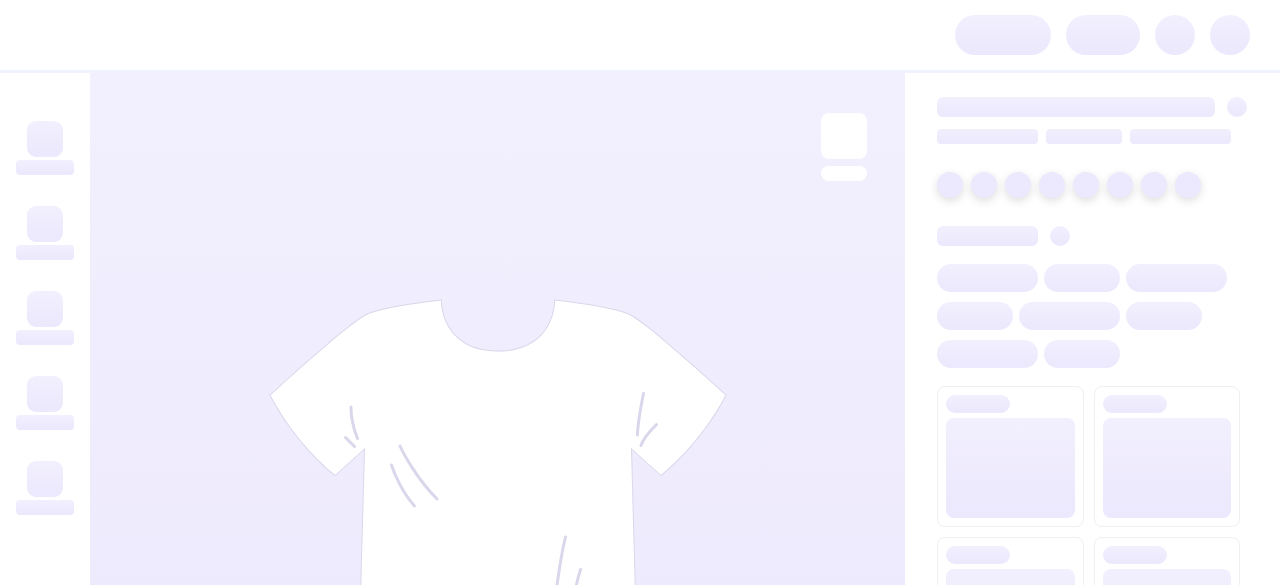 scroll, scrollTop: 0, scrollLeft: 0, axis: both 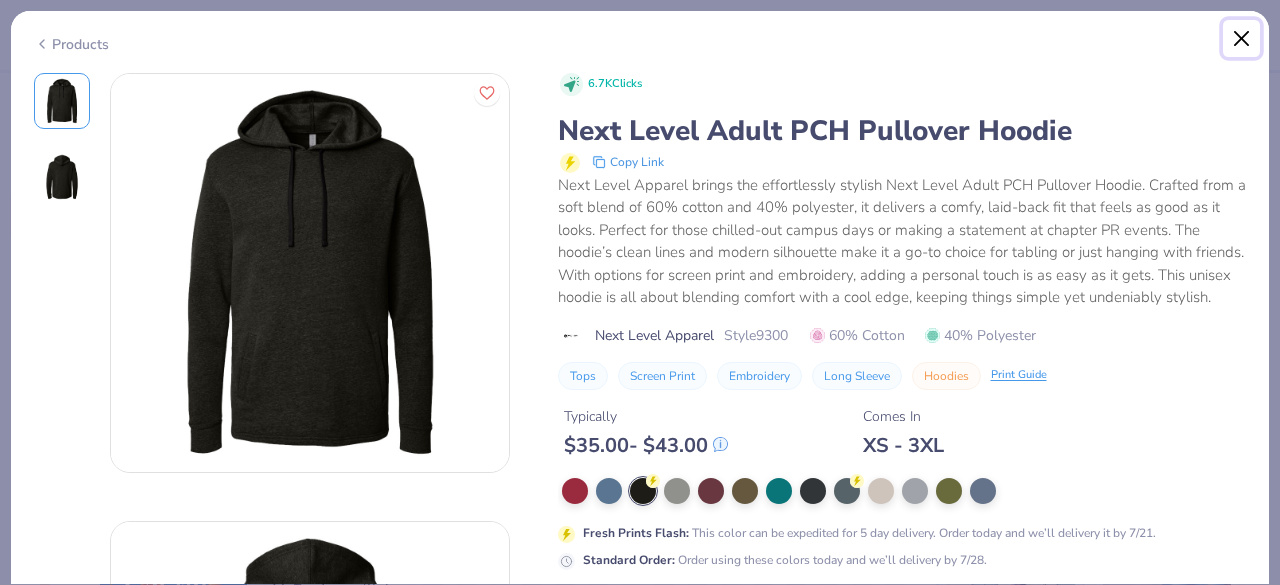 click at bounding box center [1242, 39] 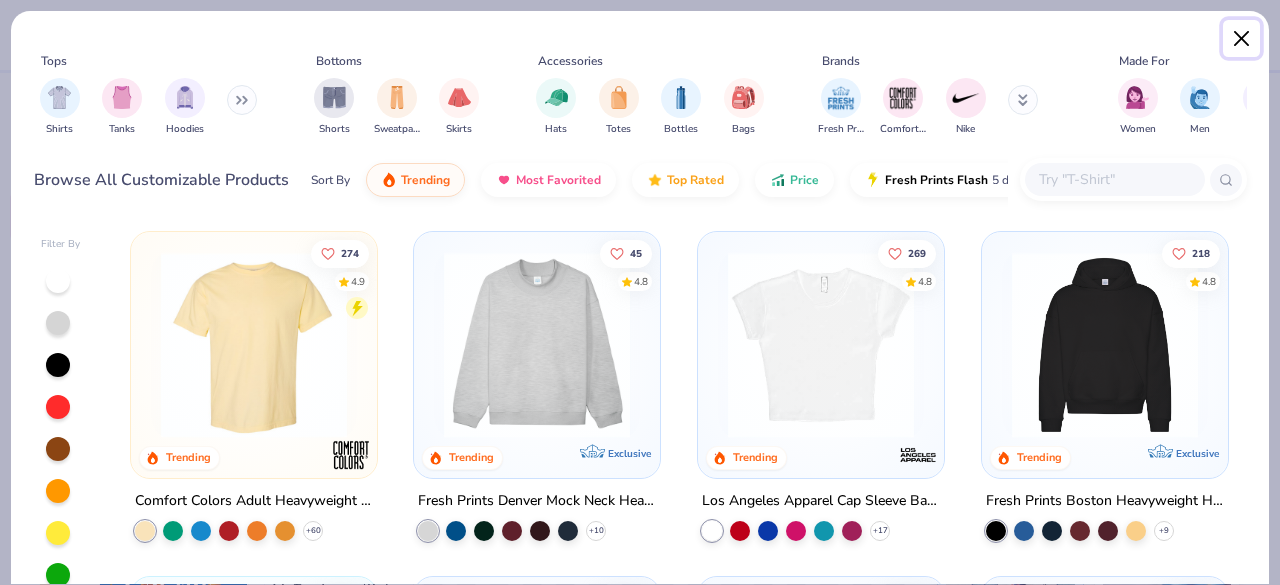 click at bounding box center [1242, 39] 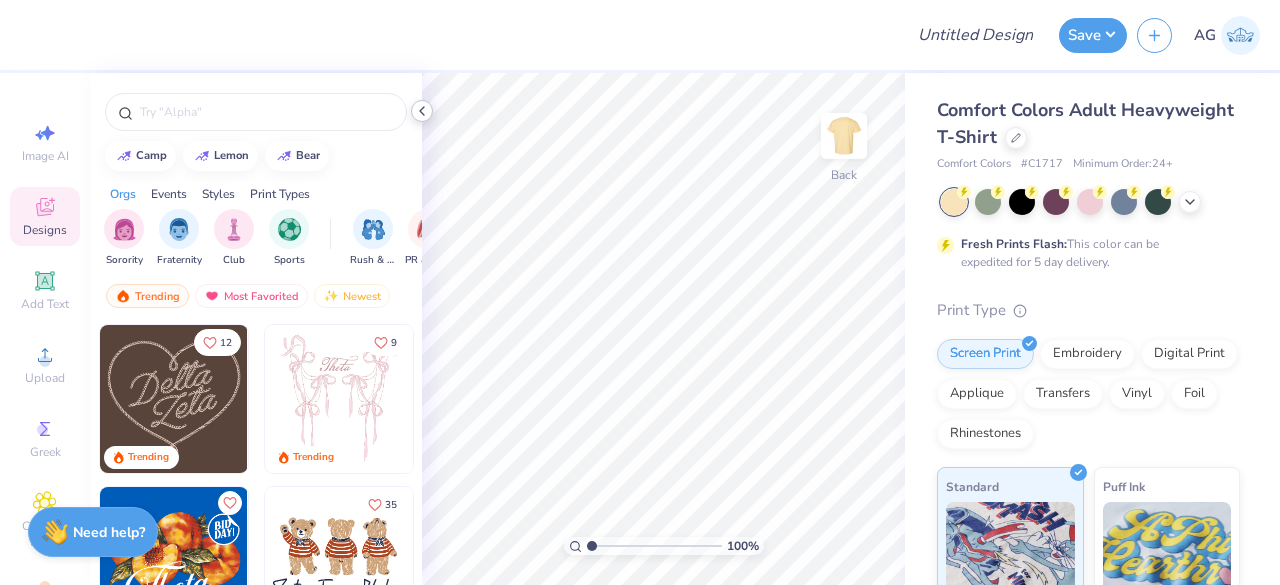 click 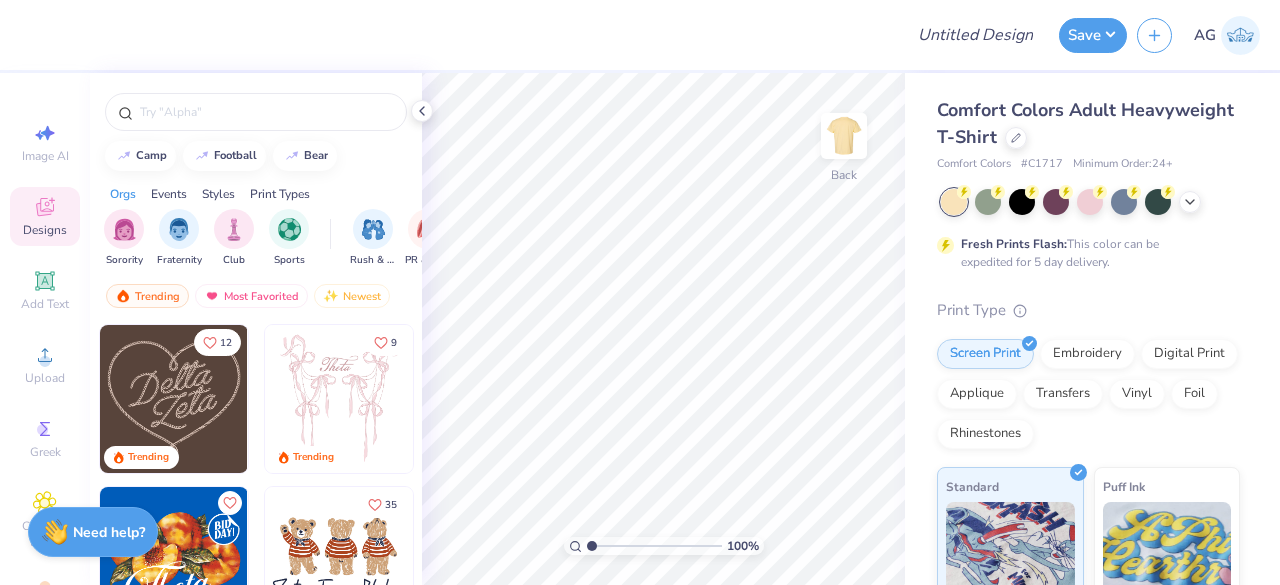scroll, scrollTop: 0, scrollLeft: 0, axis: both 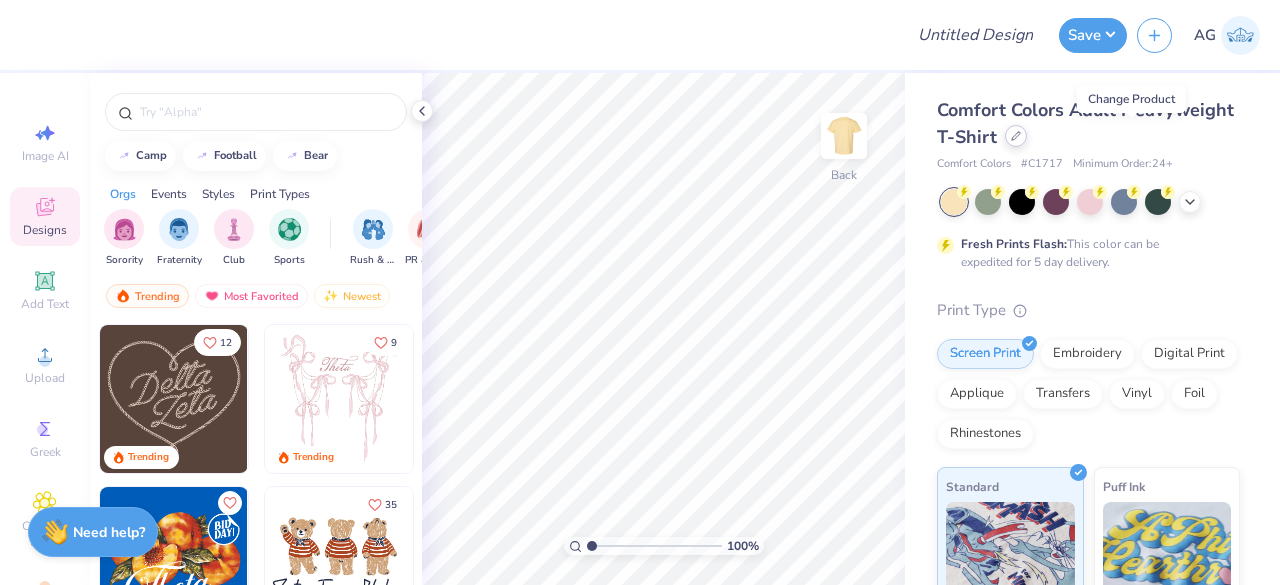 click 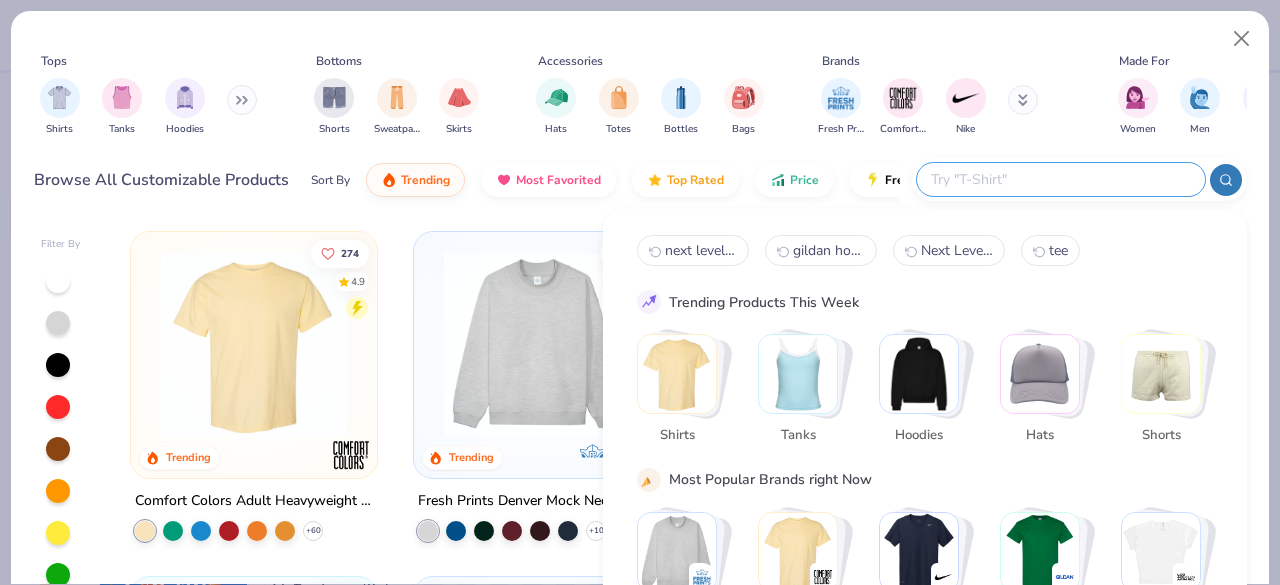 click at bounding box center [1060, 179] 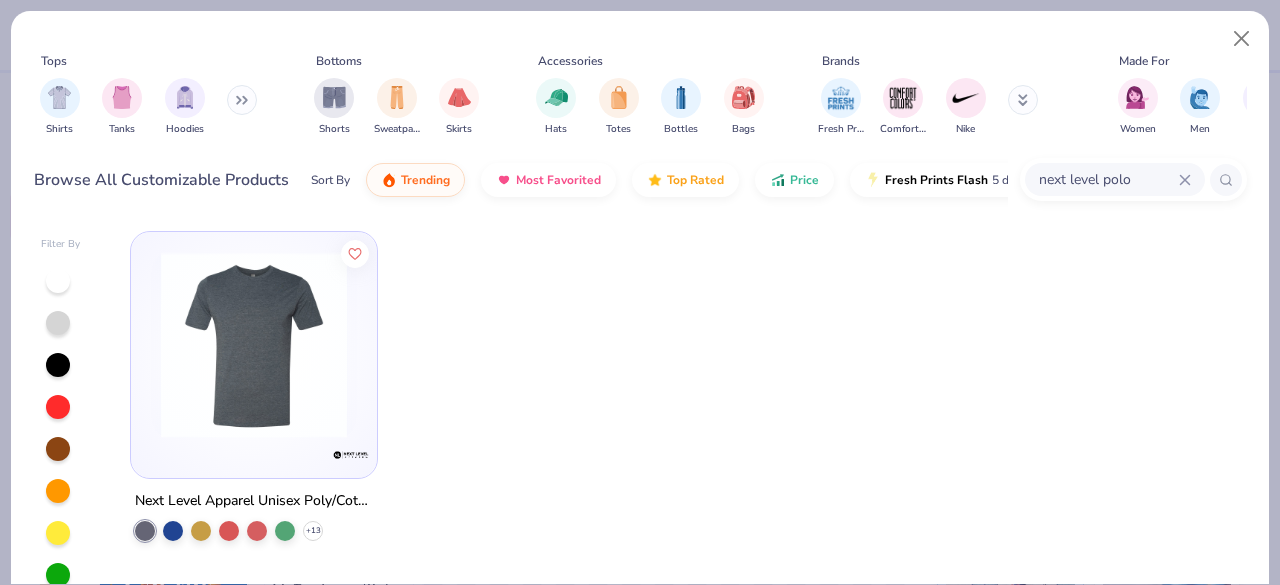 click on "next level polo" at bounding box center (1108, 179) 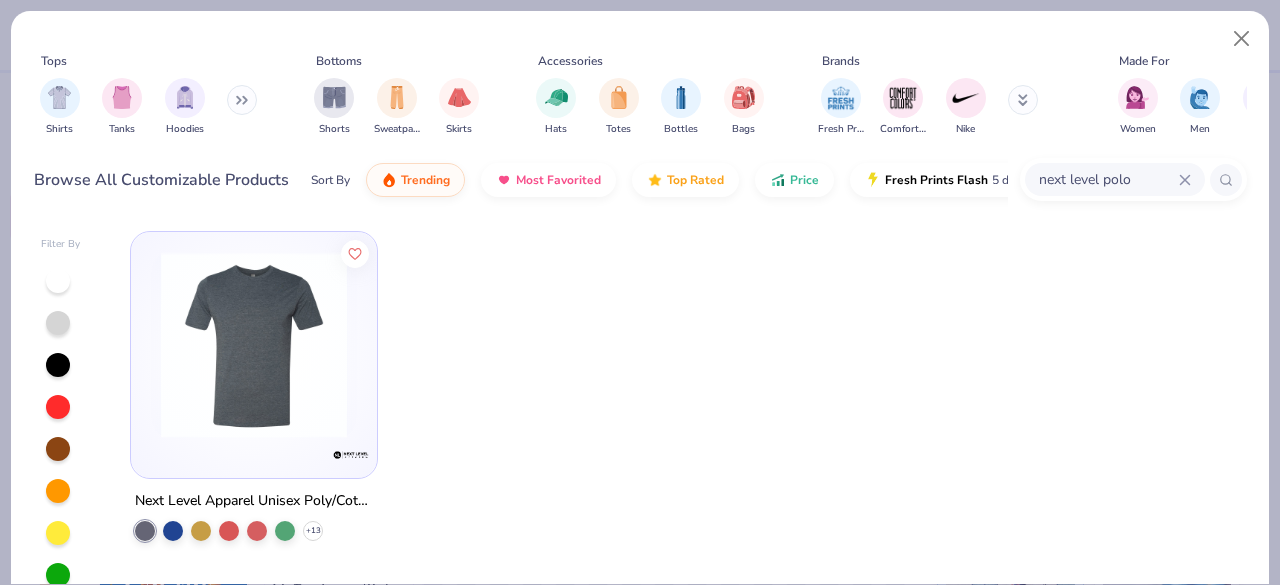 click on "next level polo" at bounding box center (1108, 179) 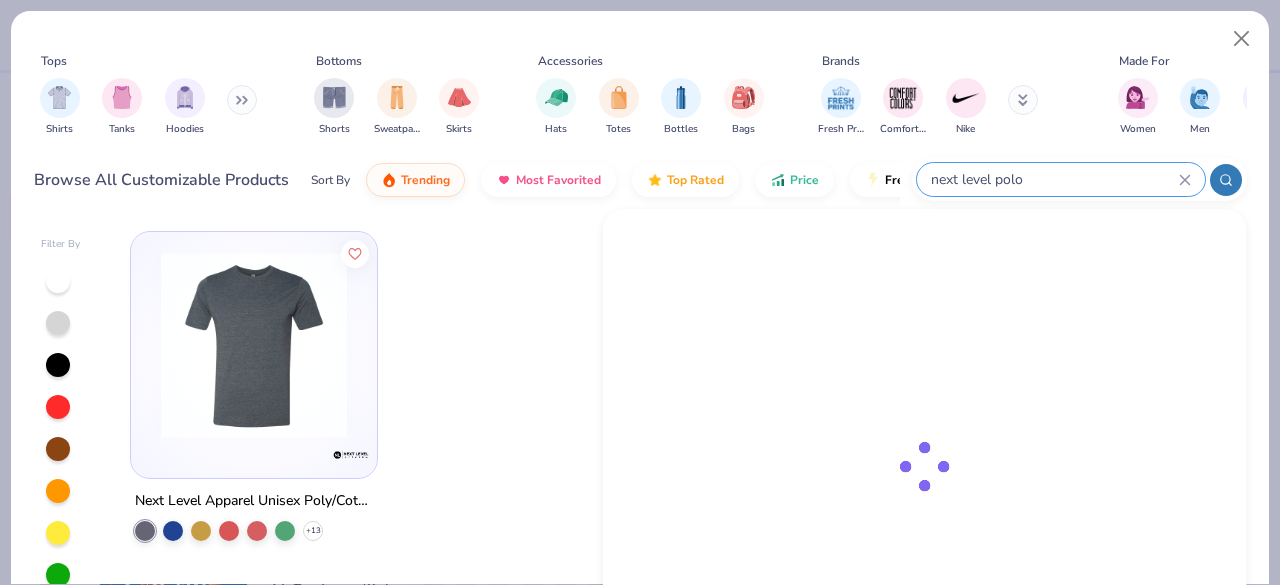 click on "next level polo" at bounding box center [1054, 179] 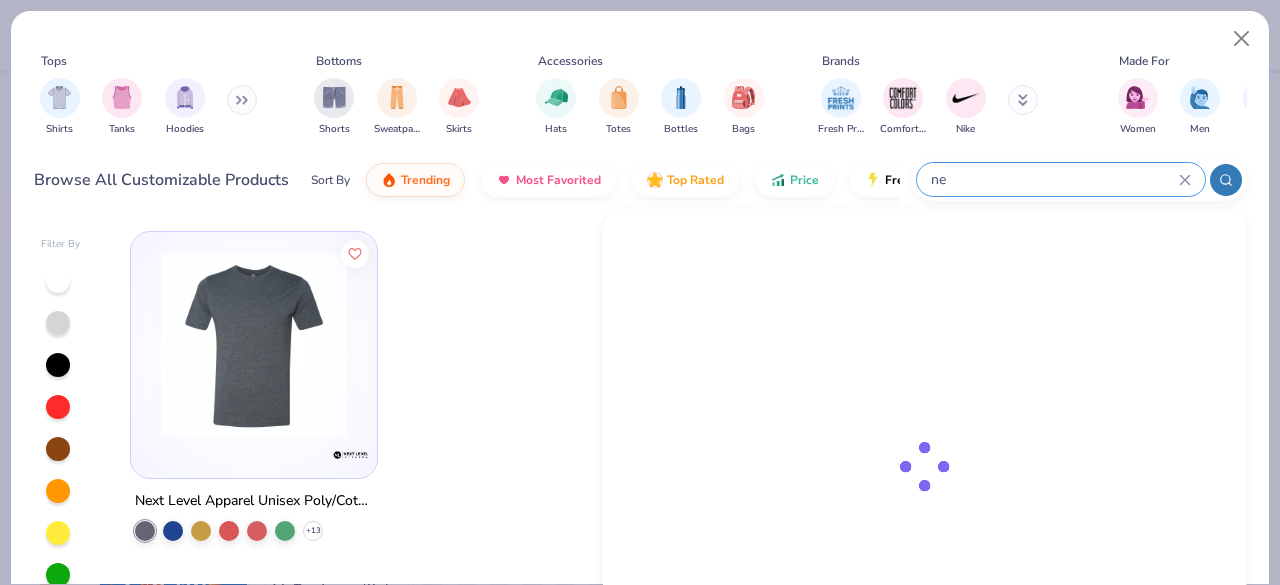 type on "n" 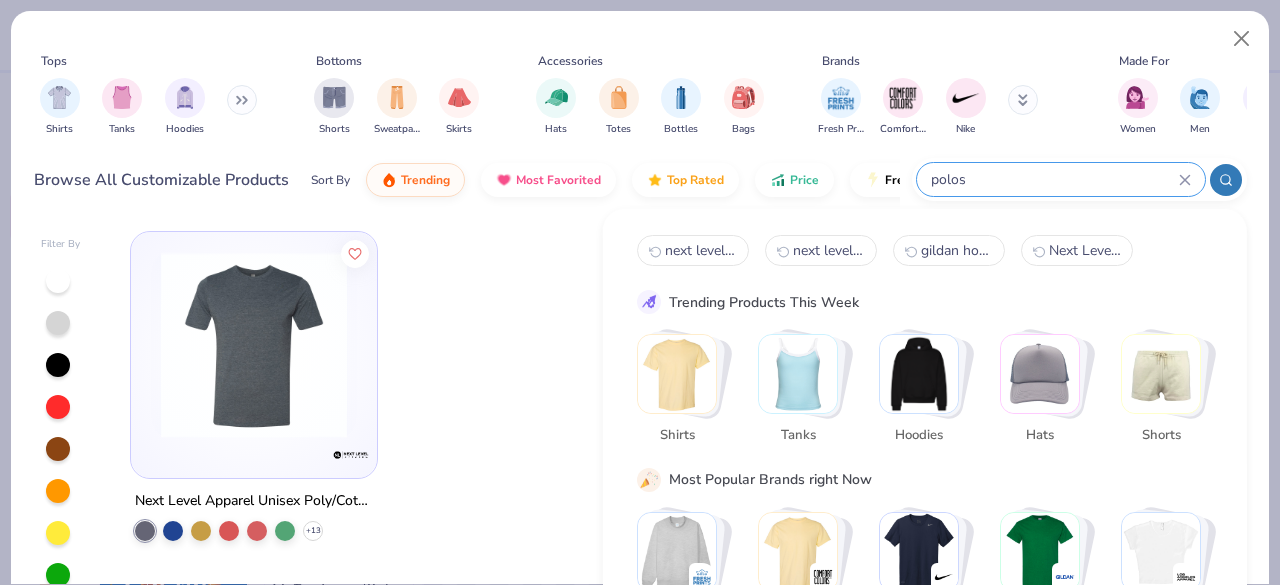 type on "polos" 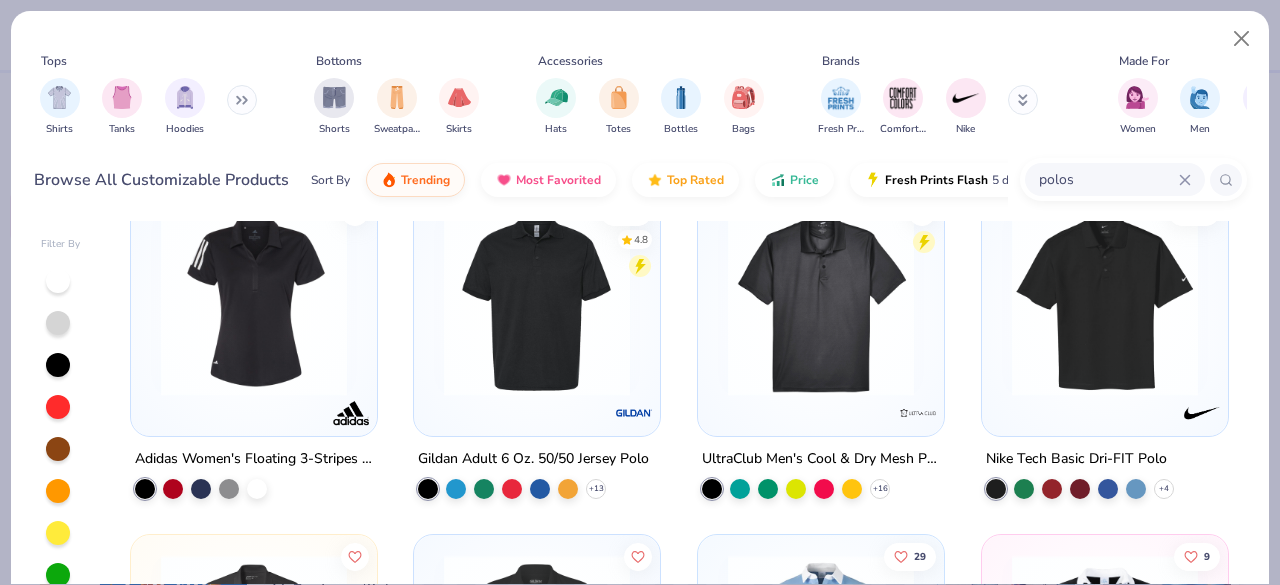 scroll, scrollTop: 390, scrollLeft: 0, axis: vertical 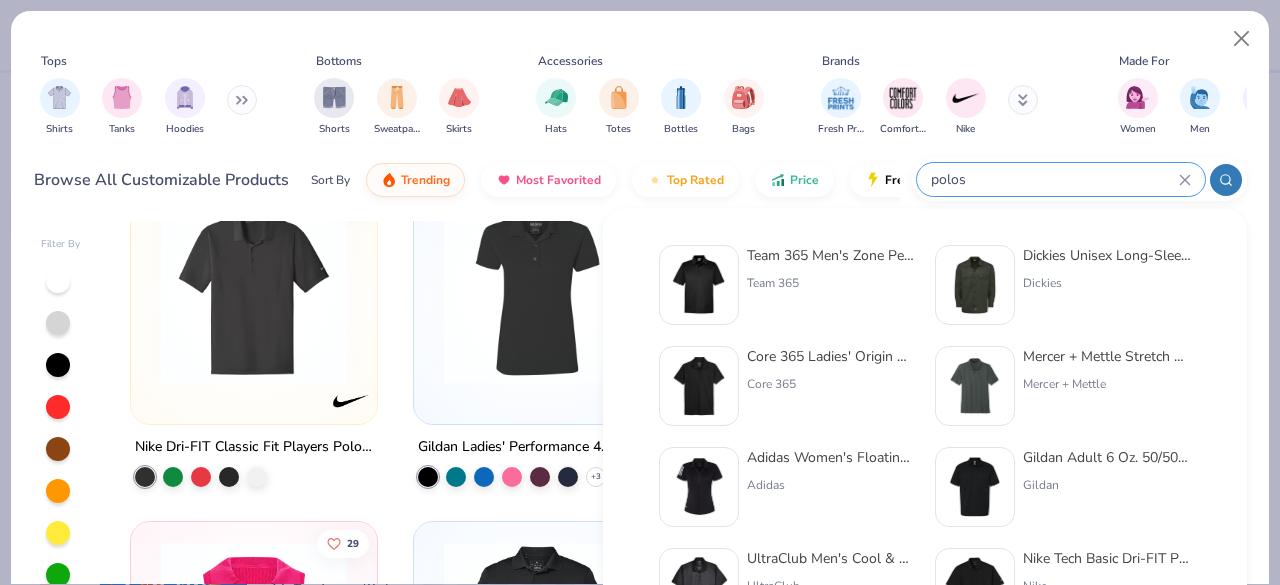 click 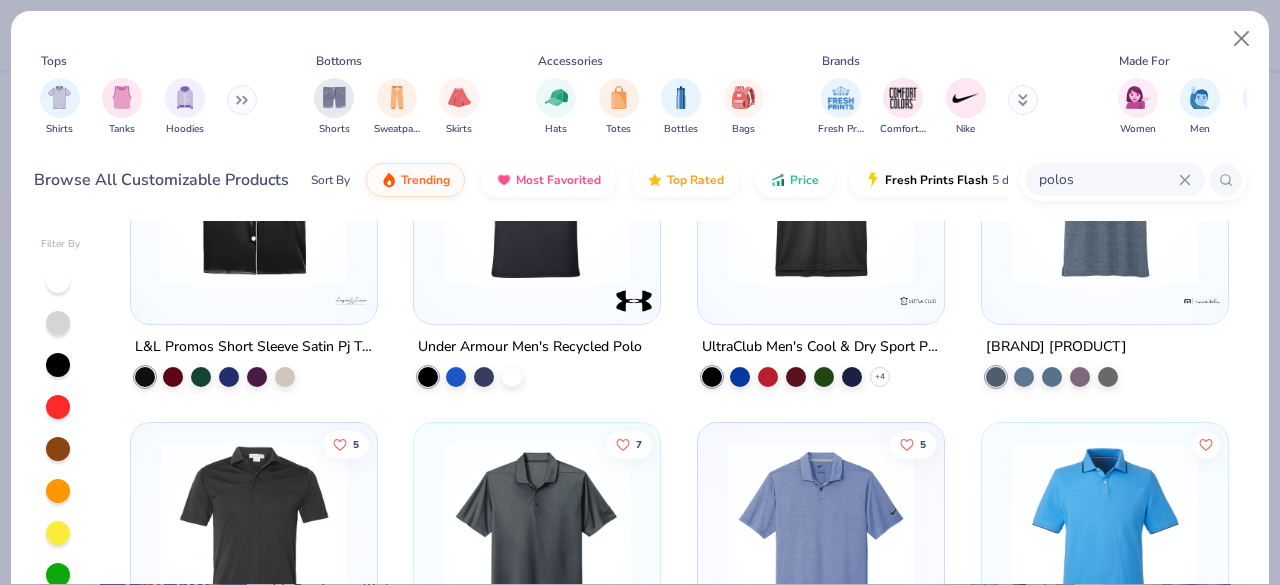 scroll, scrollTop: 1522, scrollLeft: 0, axis: vertical 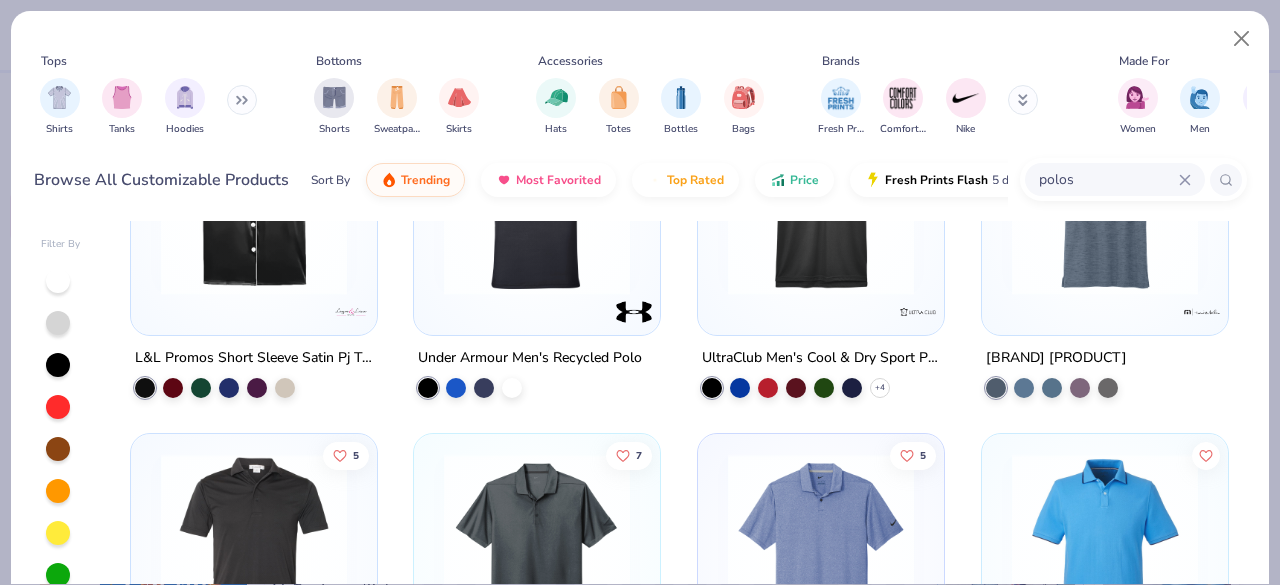 click at bounding box center [1105, 202] 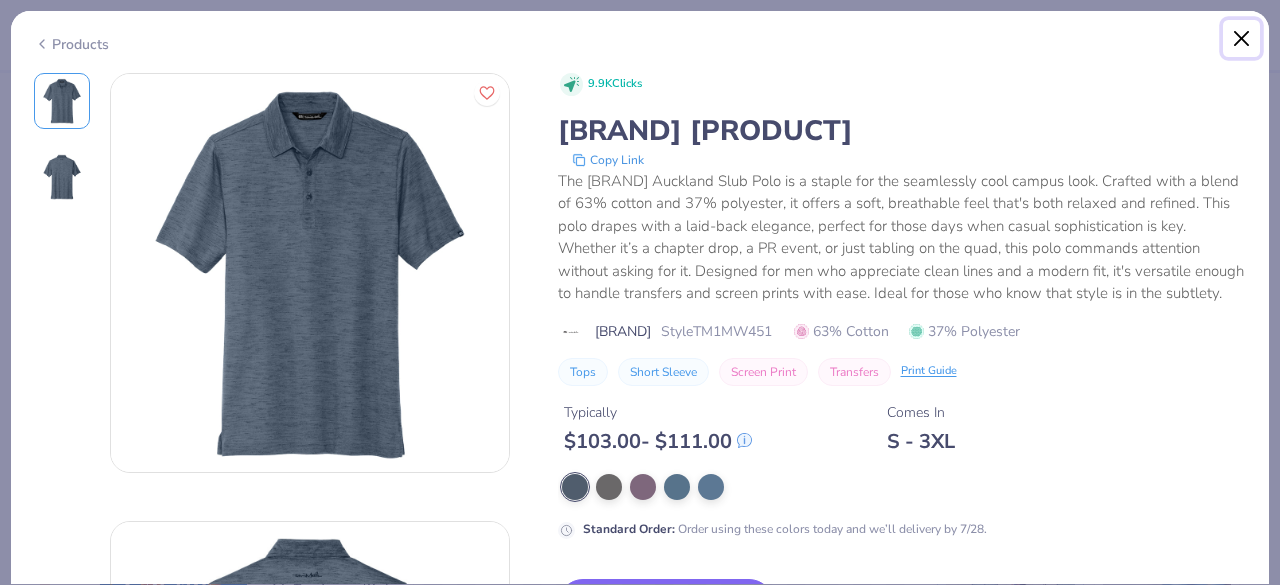 click at bounding box center [1242, 39] 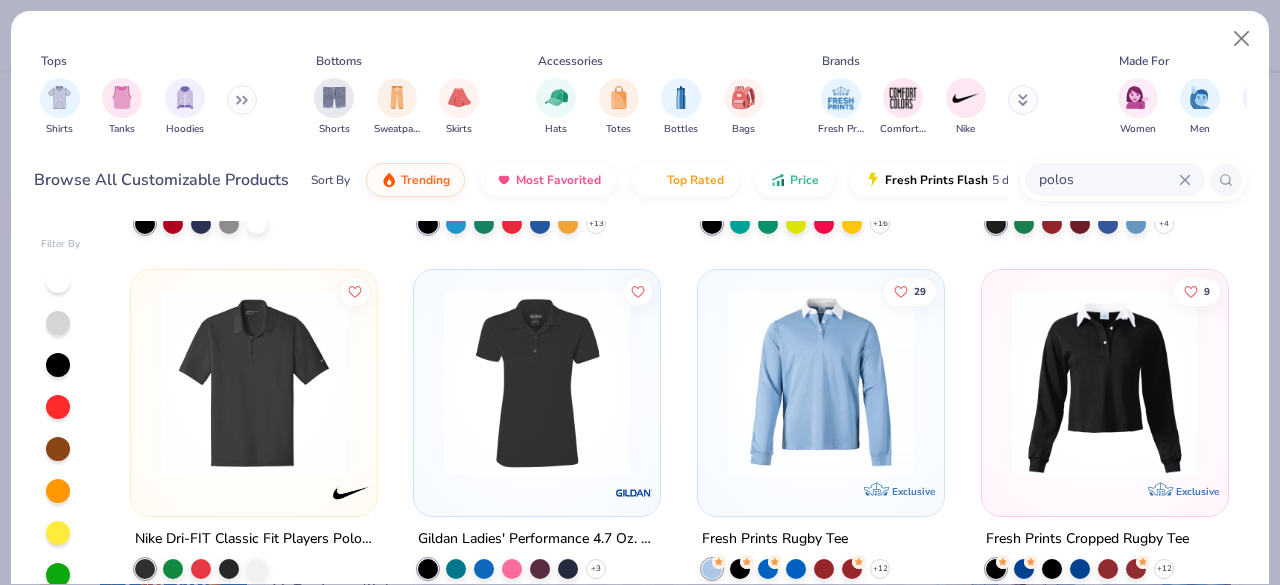 scroll, scrollTop: 657, scrollLeft: 0, axis: vertical 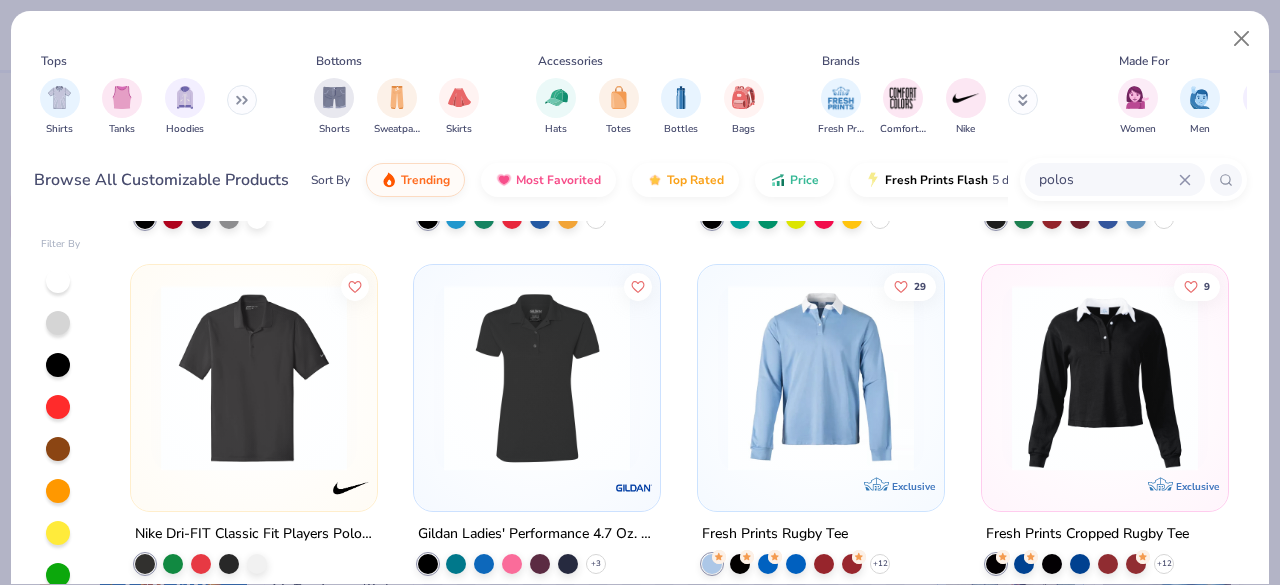 click at bounding box center (254, 377) 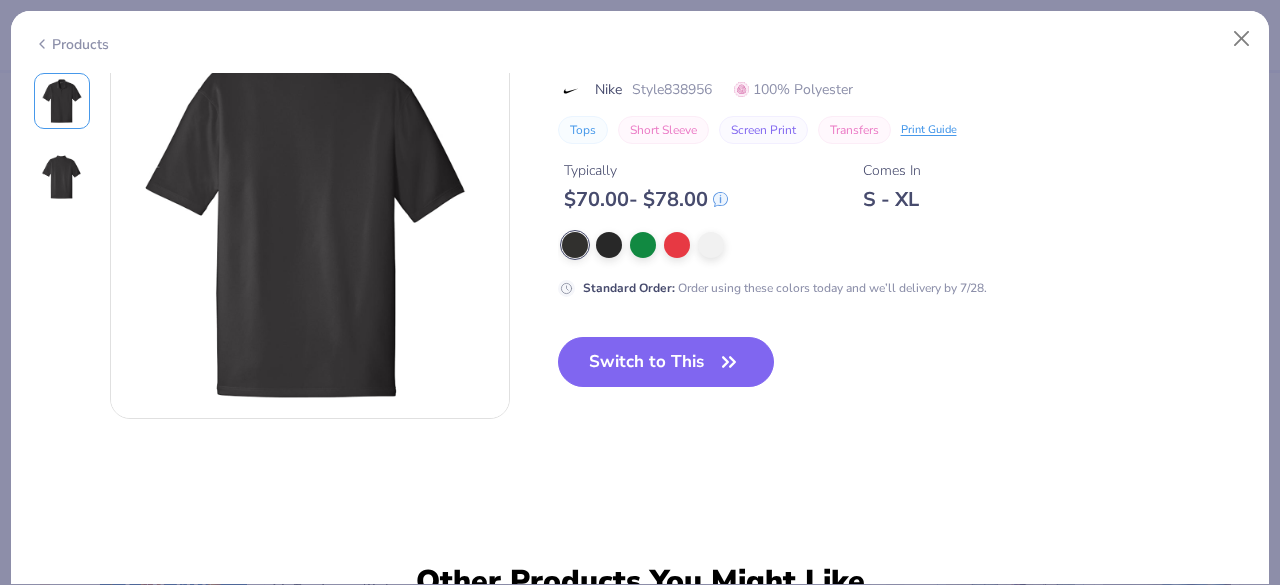 scroll, scrollTop: 504, scrollLeft: 0, axis: vertical 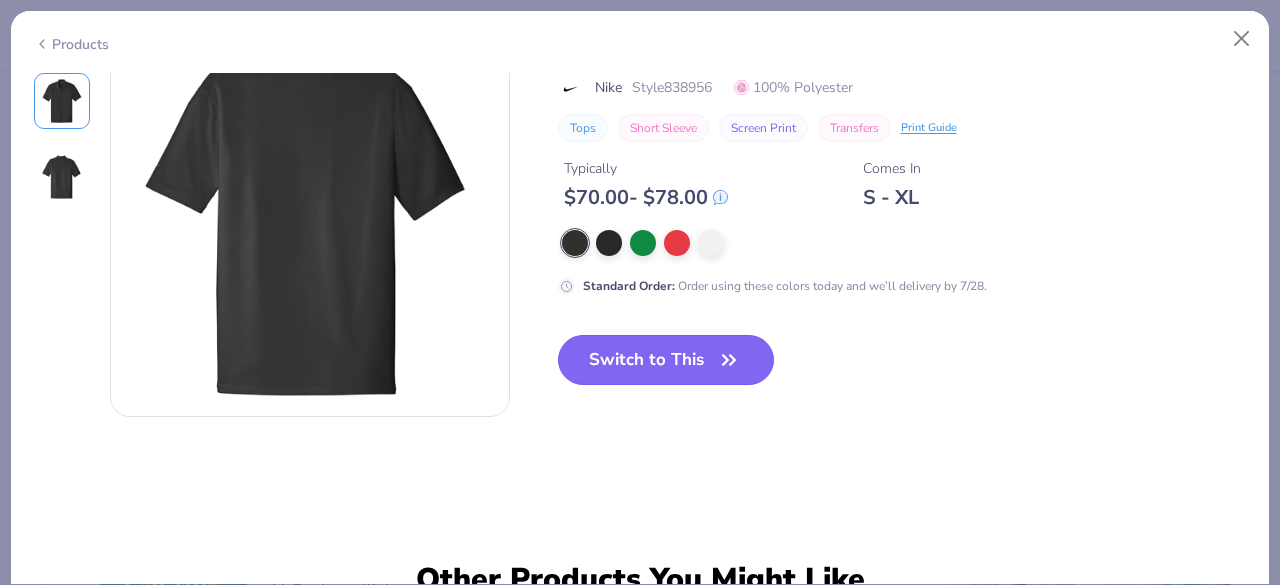 click on "Switch to This" at bounding box center (666, 360) 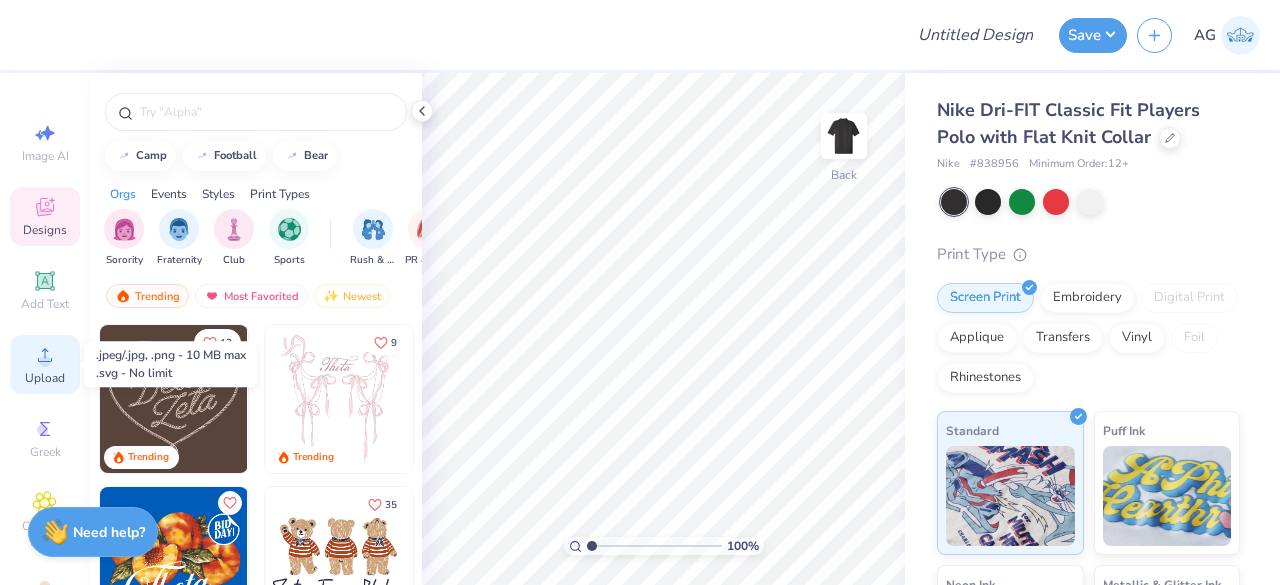 click 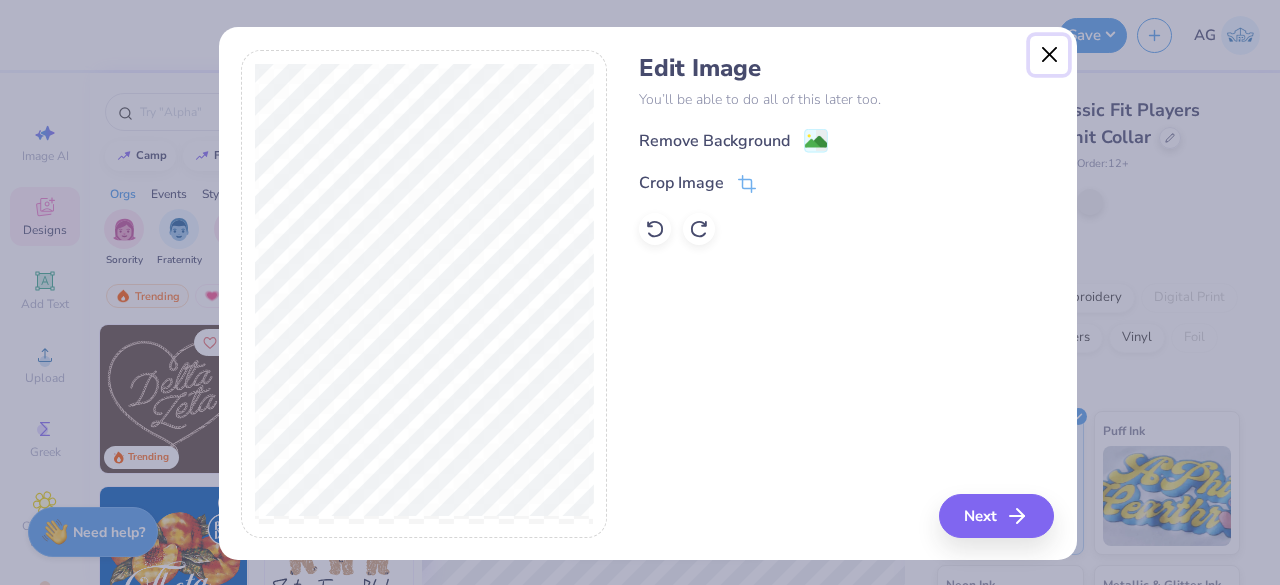 click at bounding box center (1049, 55) 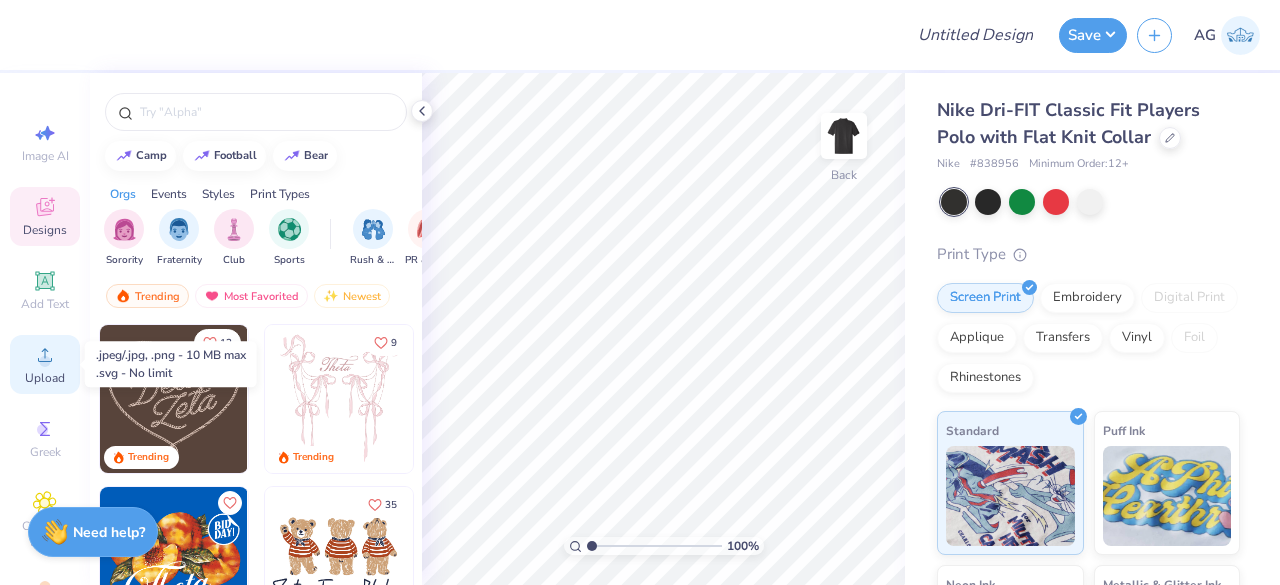 click 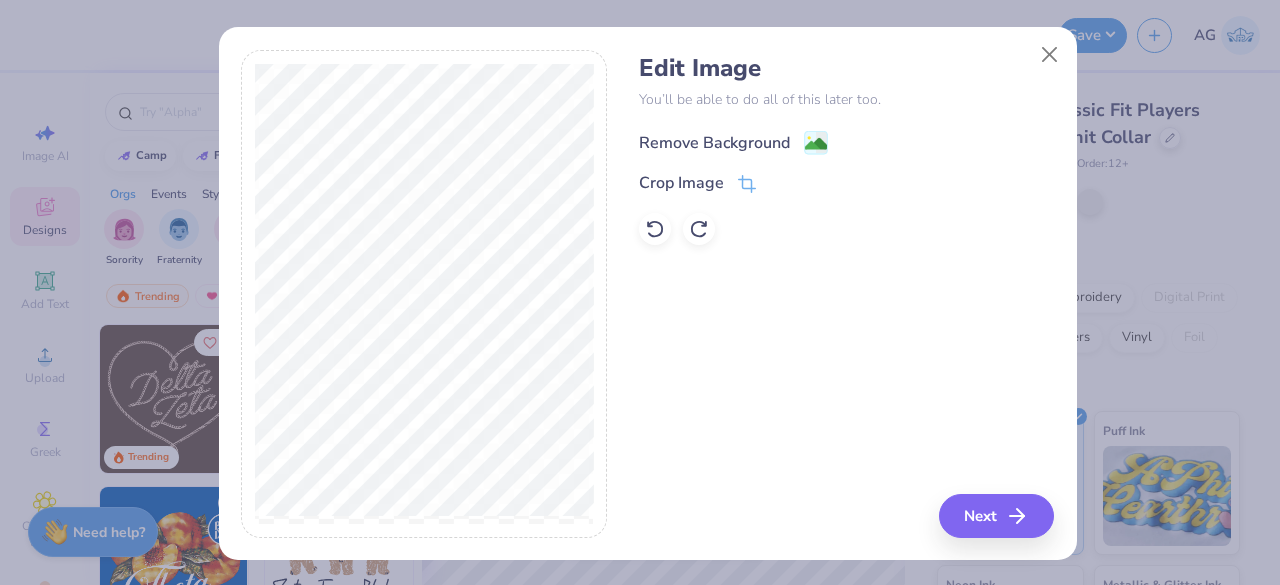 click on "Remove Background" at bounding box center [733, 142] 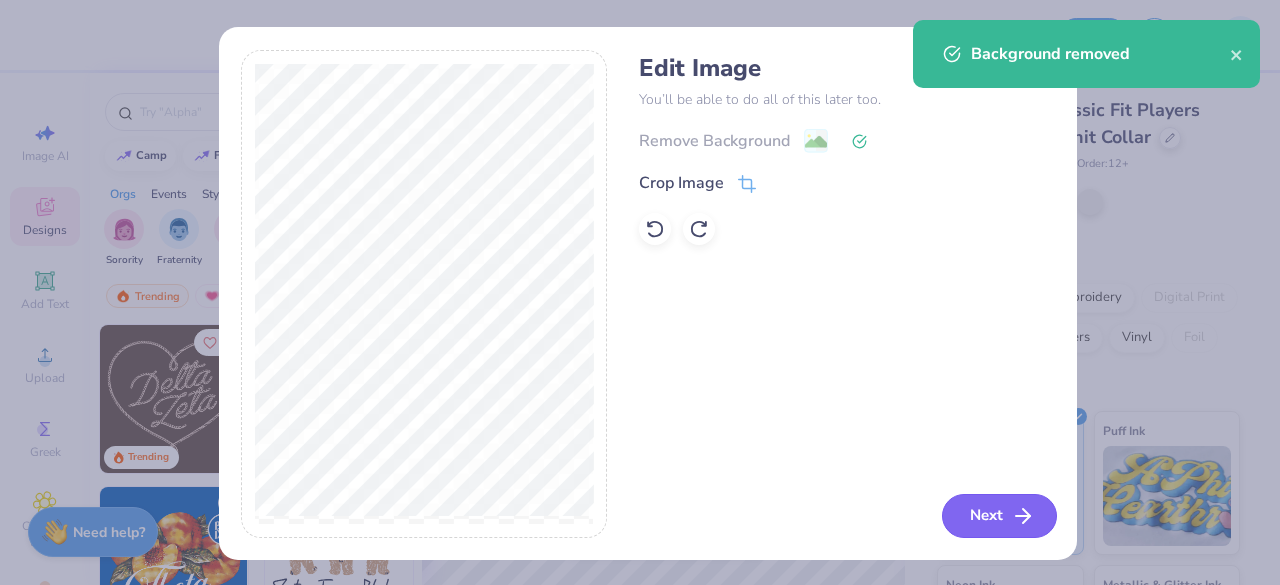 click on "Next" at bounding box center (999, 516) 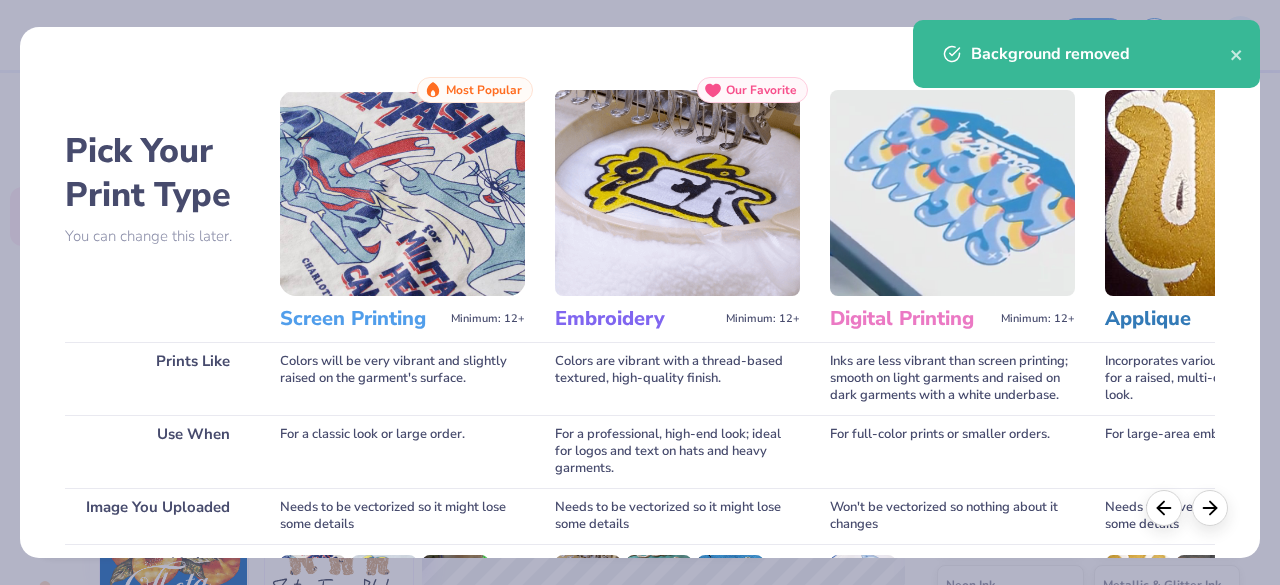 scroll, scrollTop: 311, scrollLeft: 0, axis: vertical 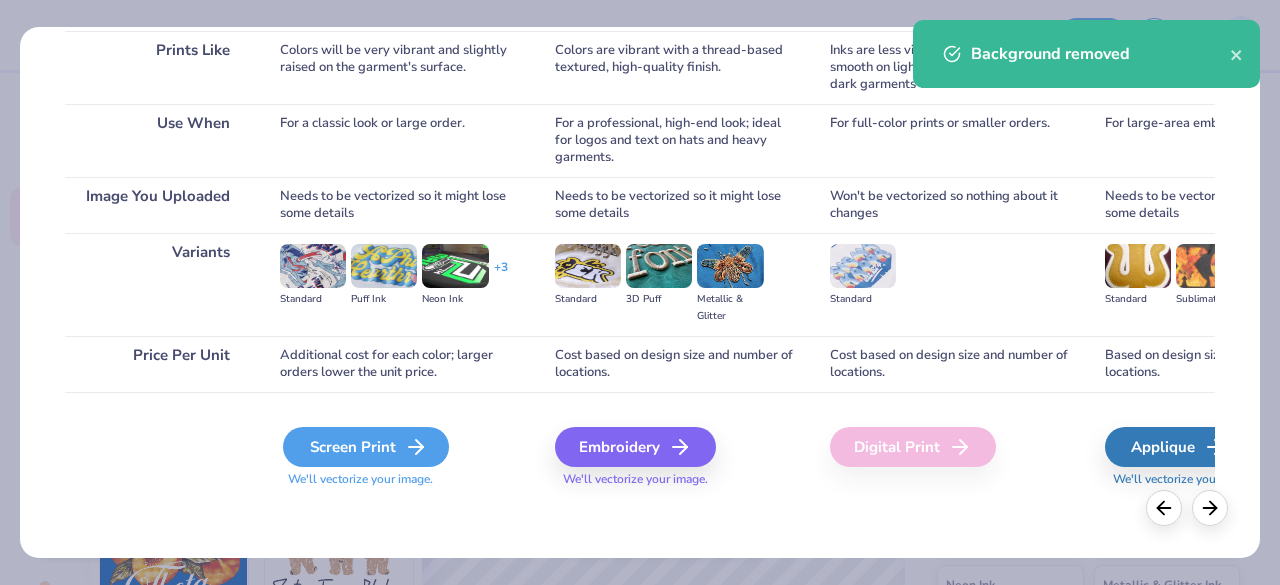 click on "Screen Print" at bounding box center (366, 447) 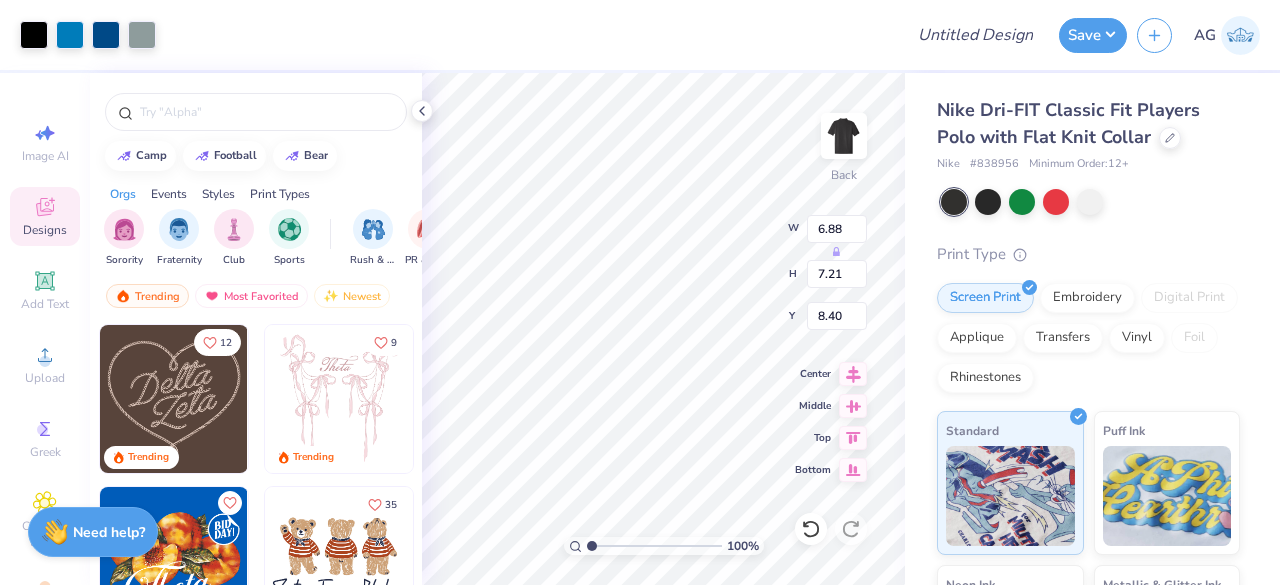 type on "0.50" 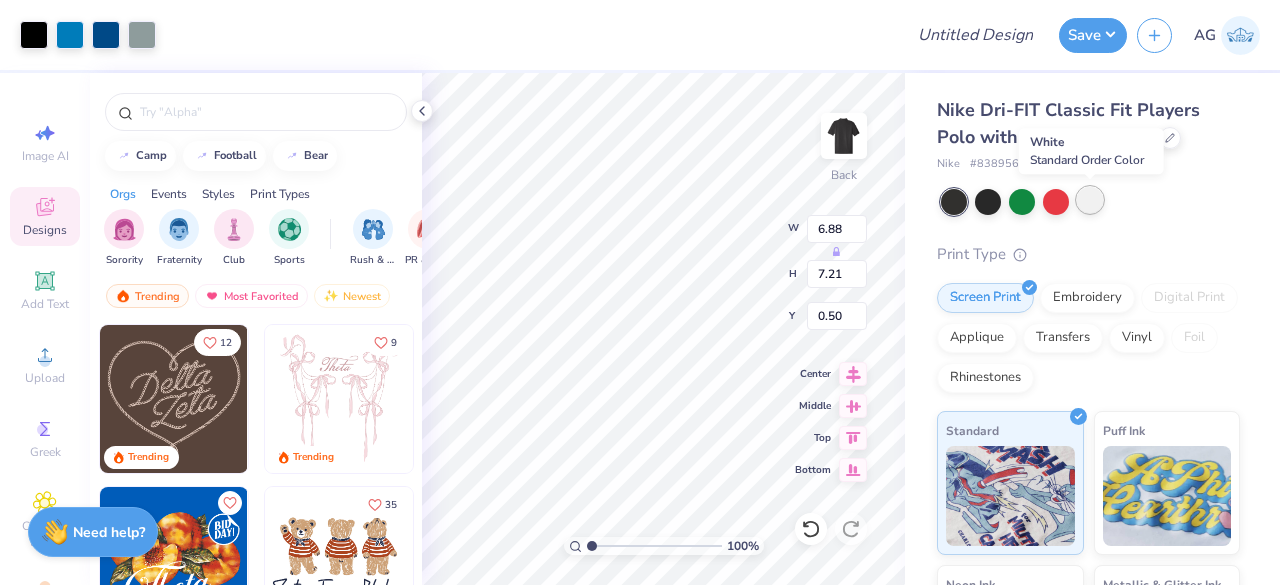 click at bounding box center (1090, 200) 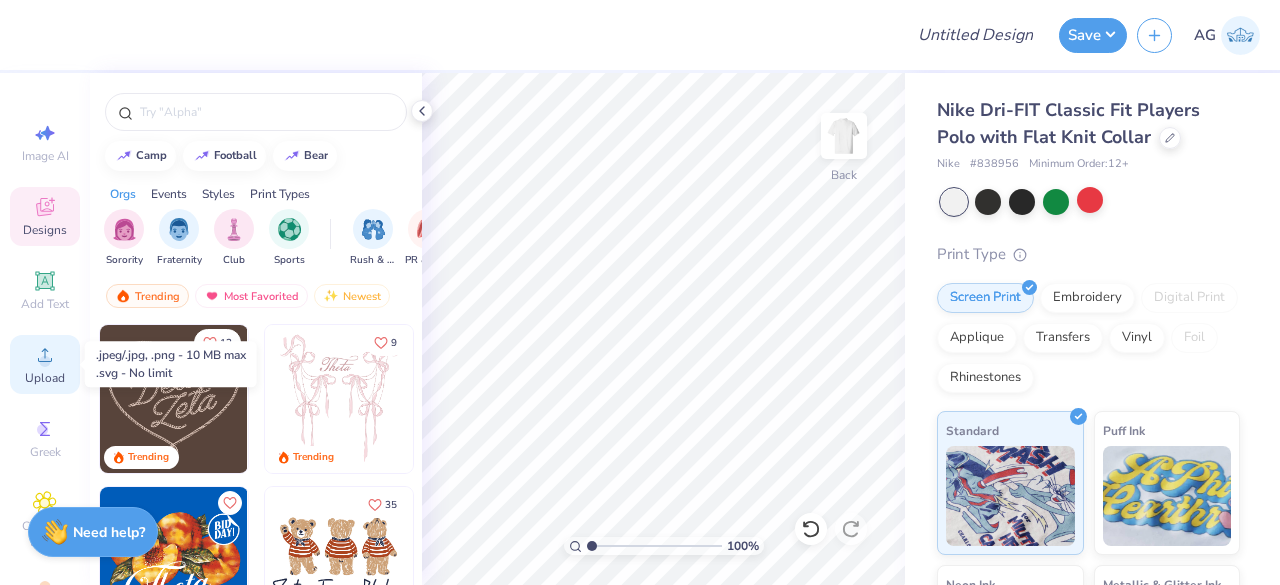 click on "Upload" at bounding box center [45, 378] 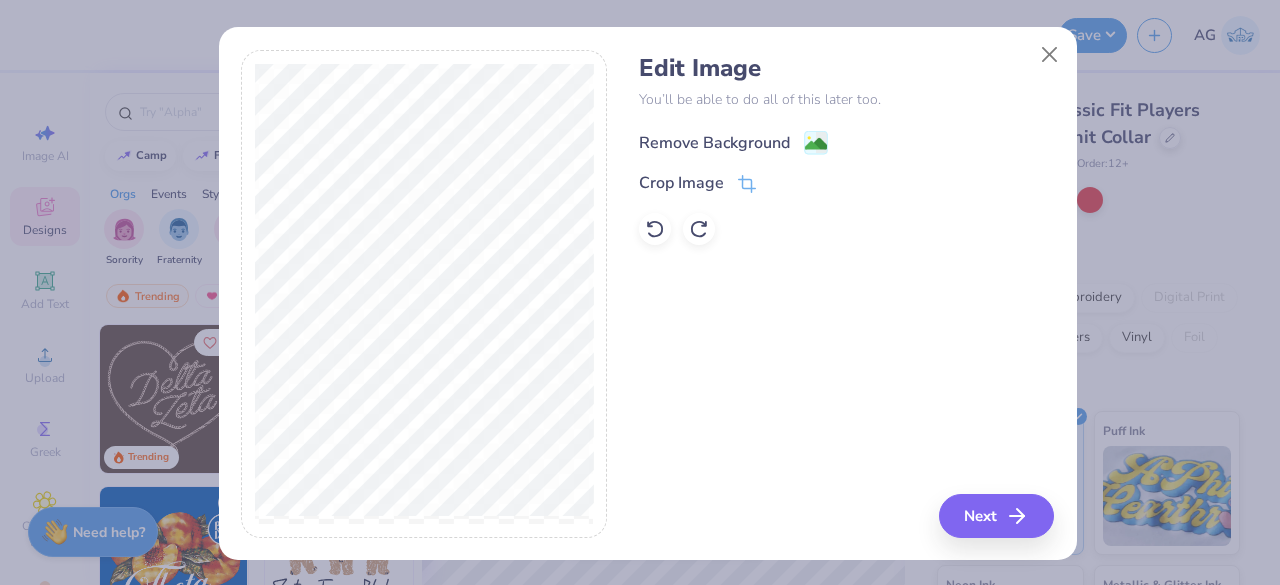 click on "Remove Background" at bounding box center (714, 143) 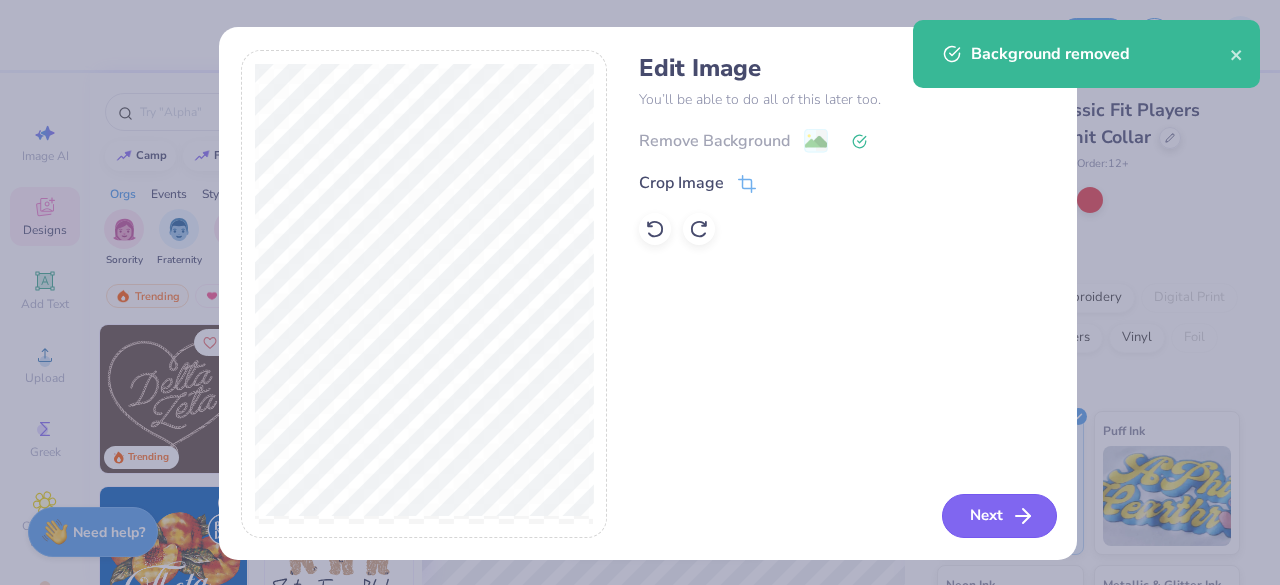 click on "Next" at bounding box center [999, 516] 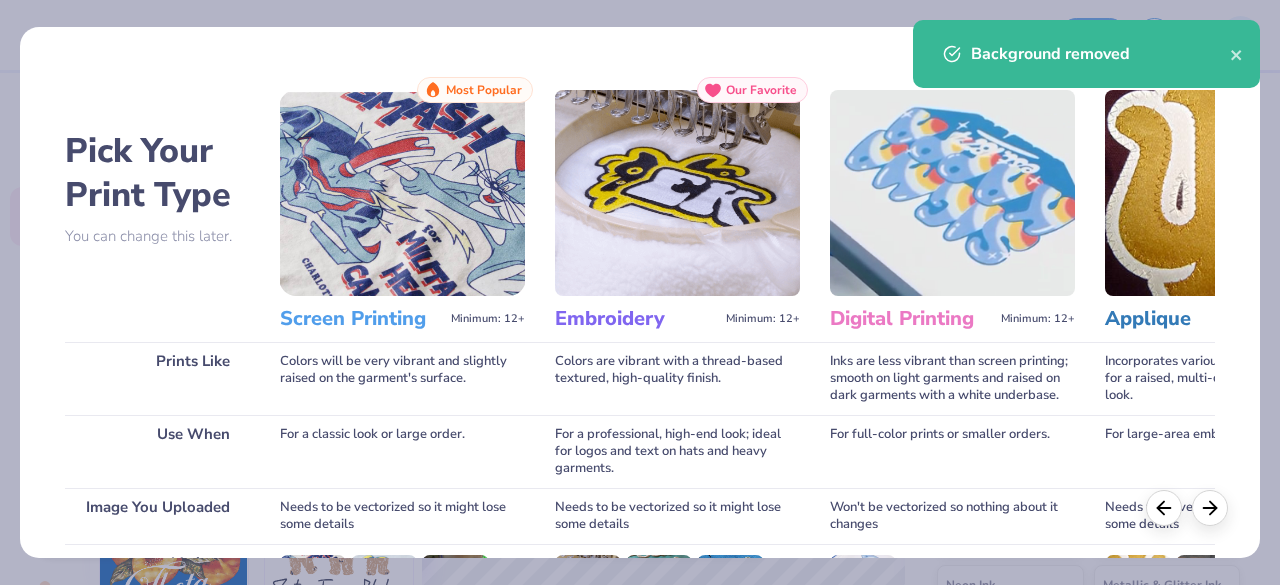 scroll, scrollTop: 311, scrollLeft: 0, axis: vertical 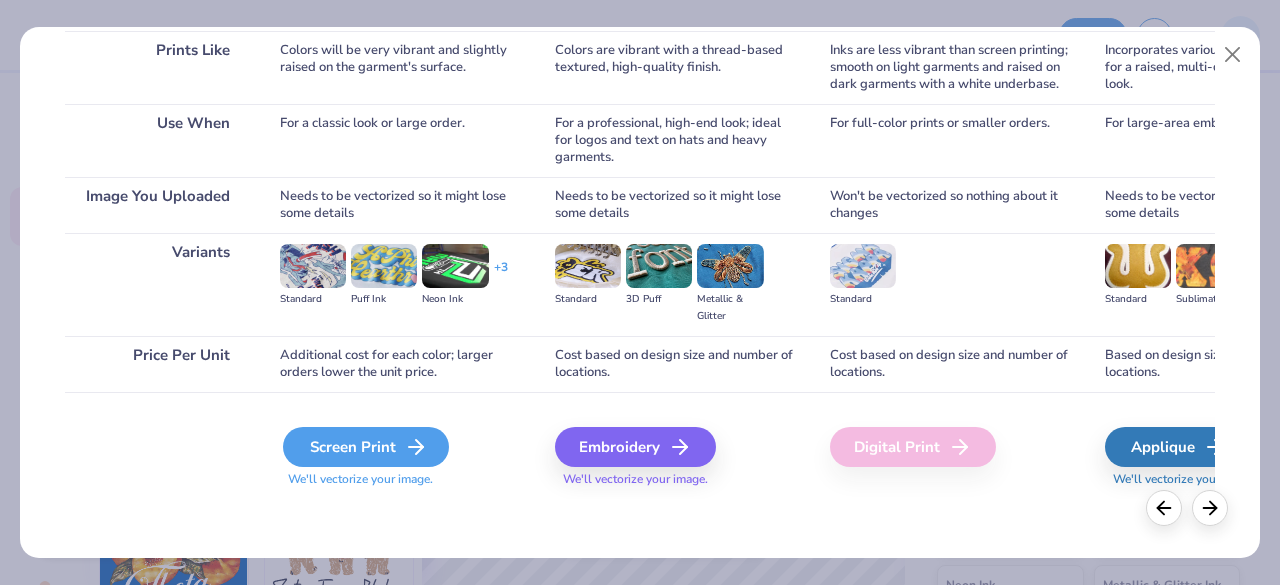 click on "Screen Print" at bounding box center [366, 447] 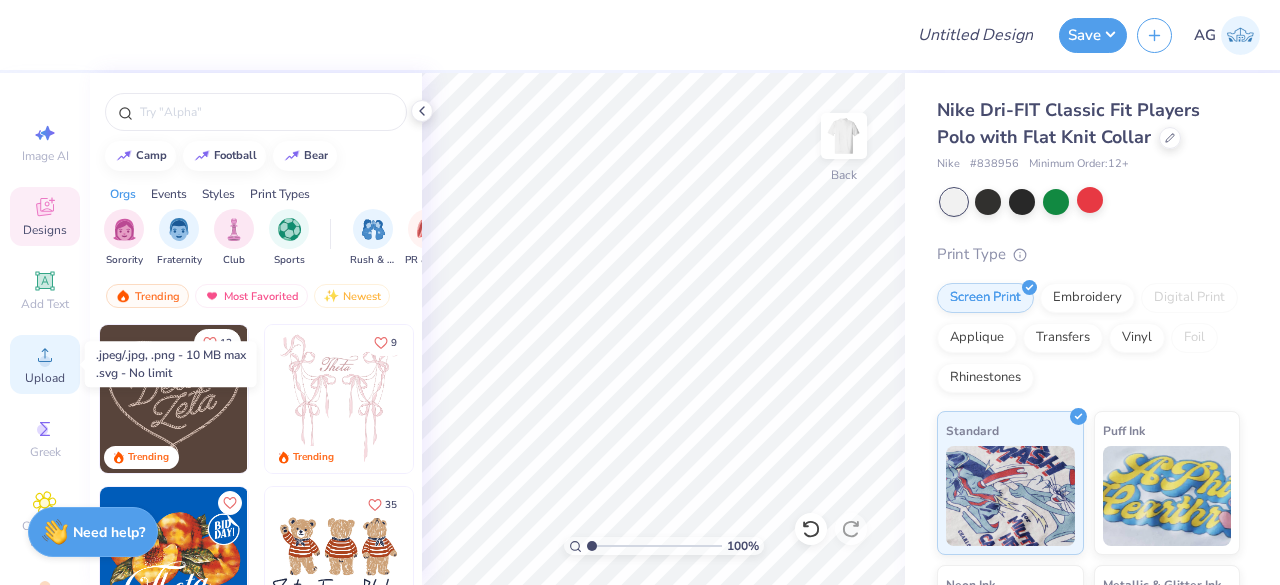 click on "Upload" at bounding box center [45, 378] 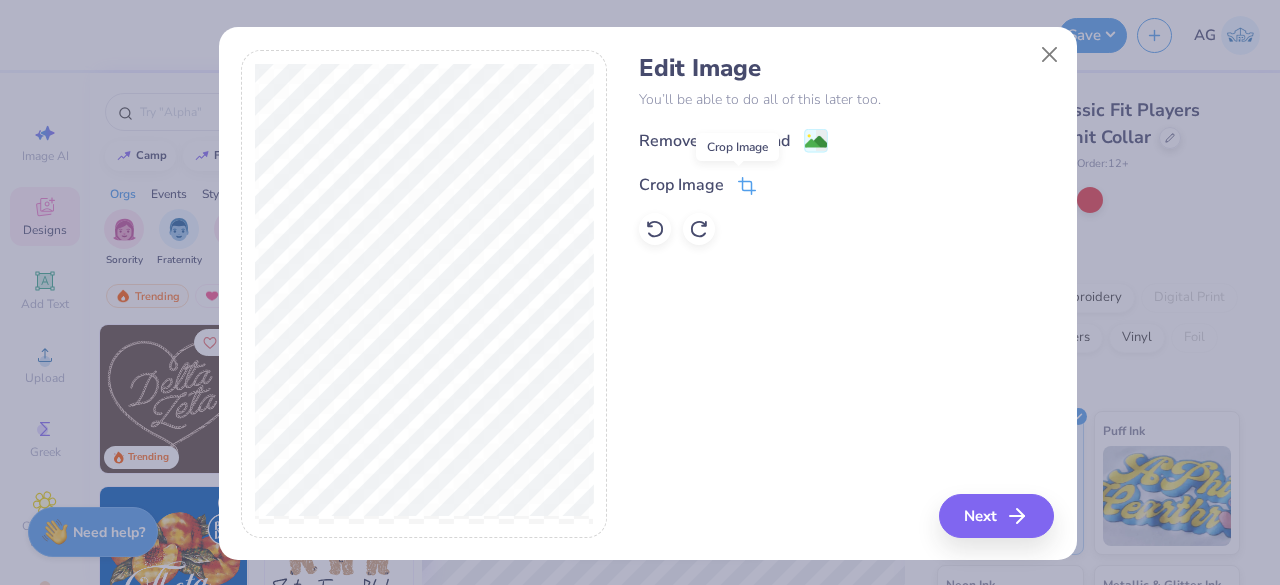 click 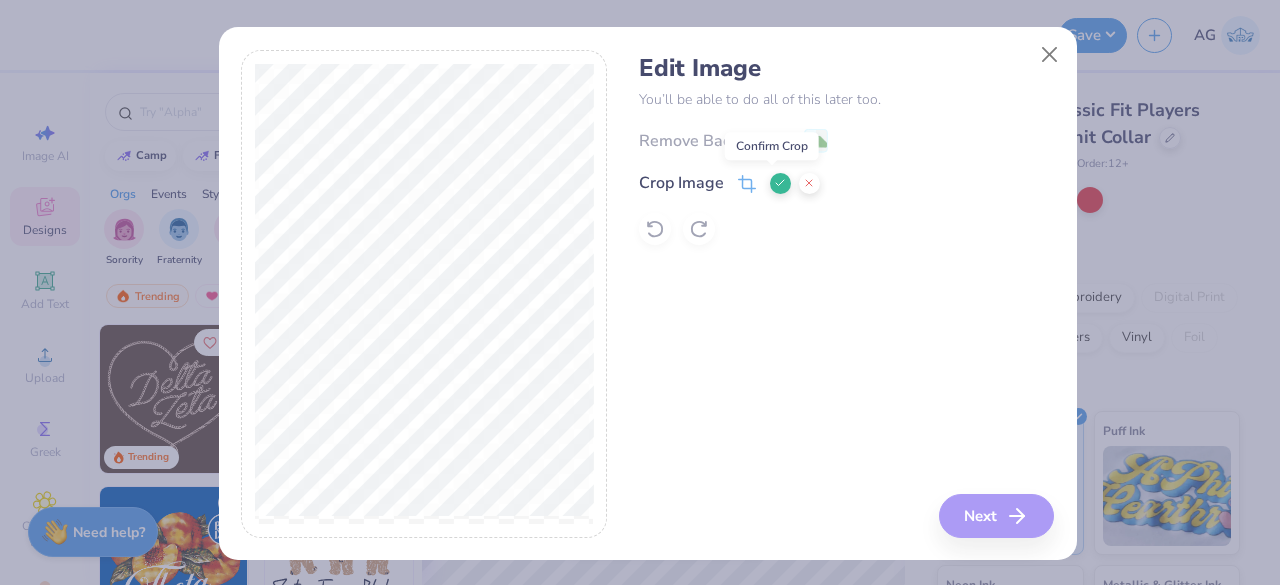 click 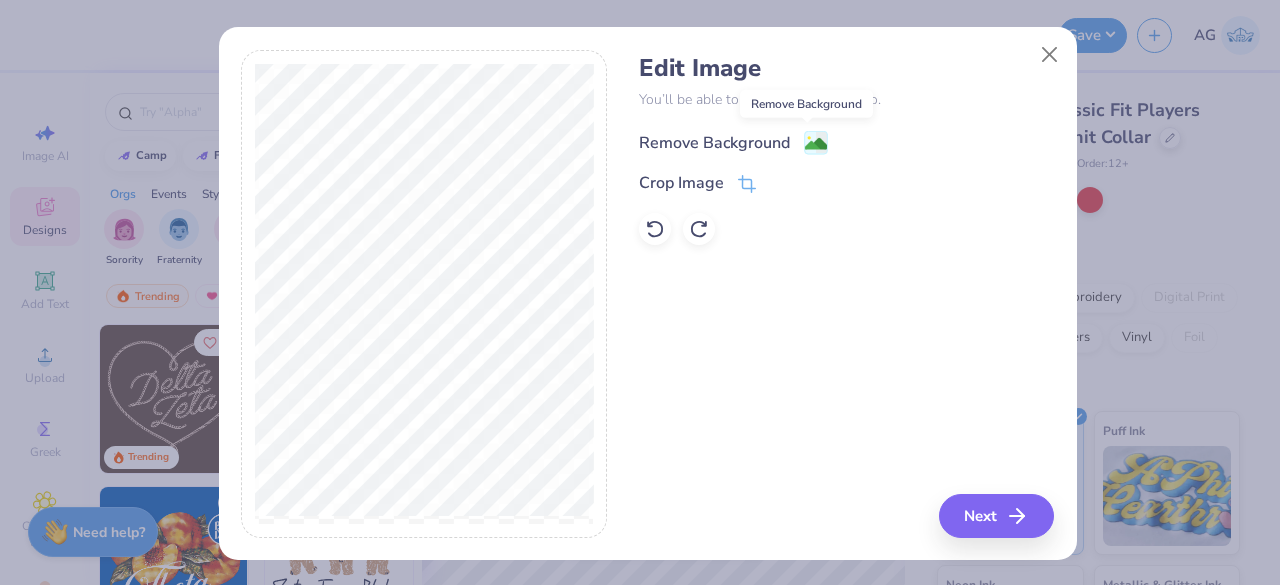 click 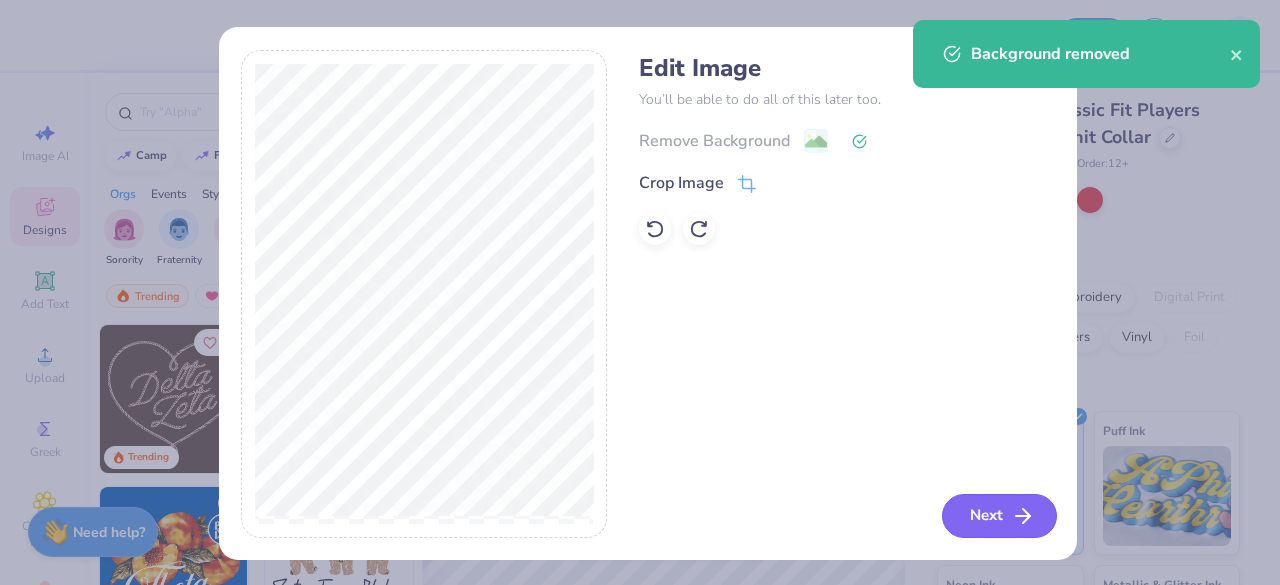 click on "Next" at bounding box center [999, 516] 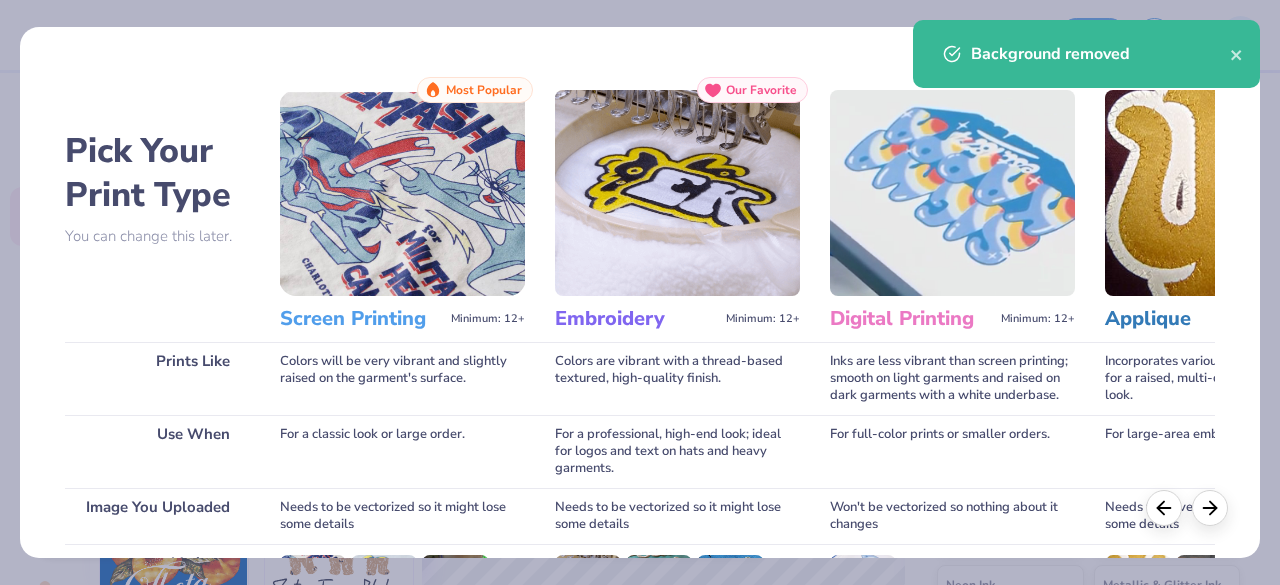 scroll, scrollTop: 311, scrollLeft: 0, axis: vertical 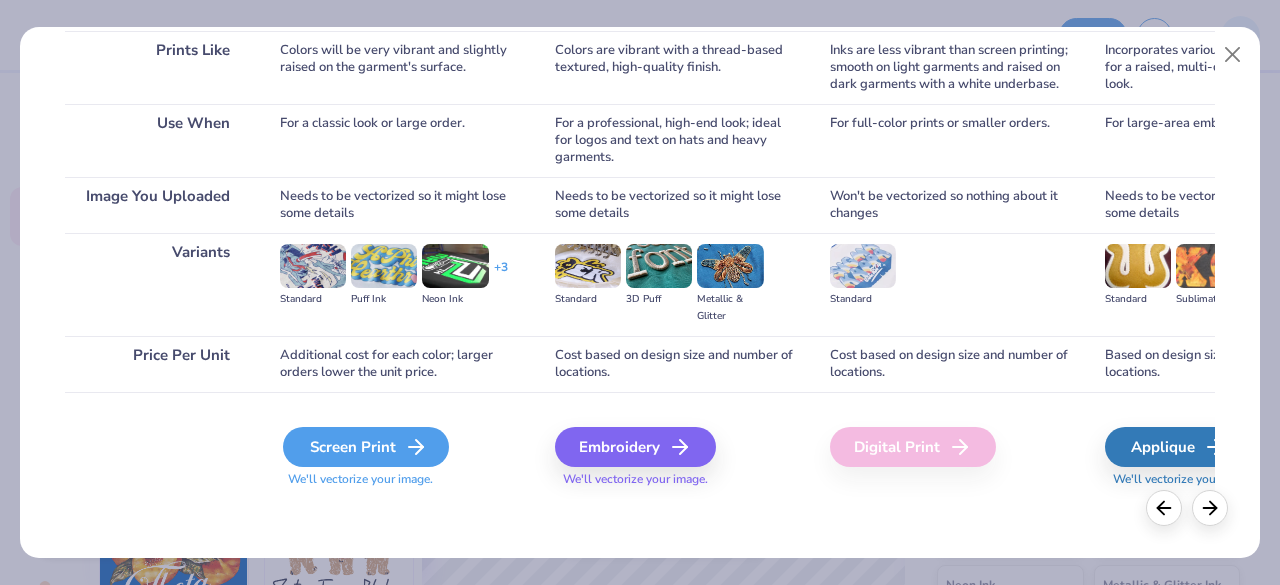 click on "Screen Print" at bounding box center (366, 447) 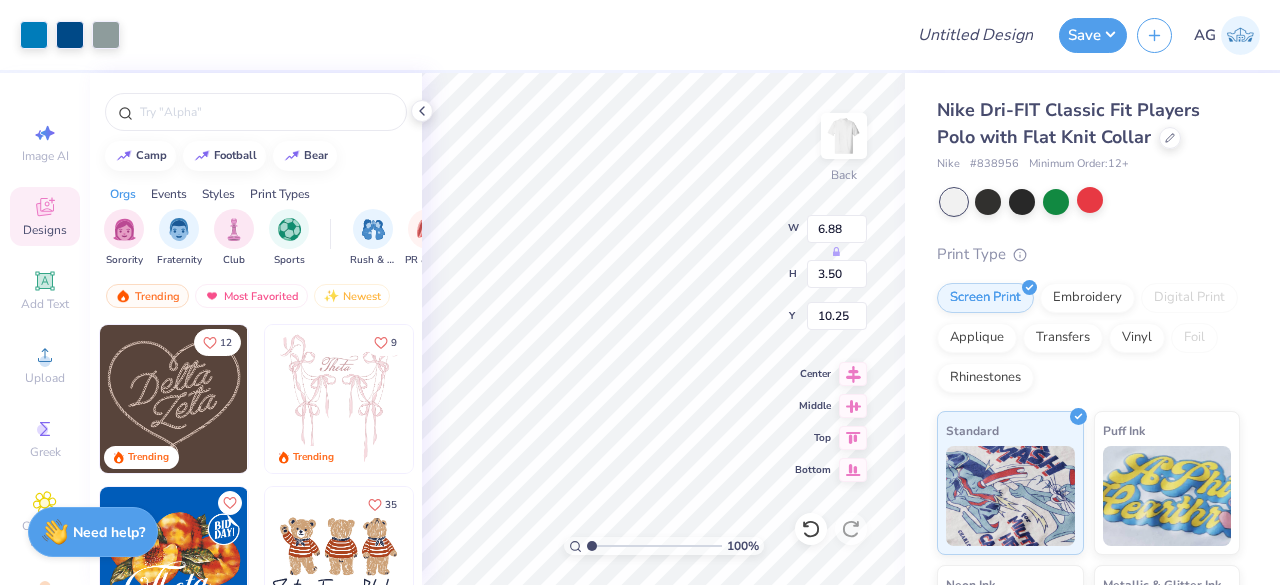 type on "5.33" 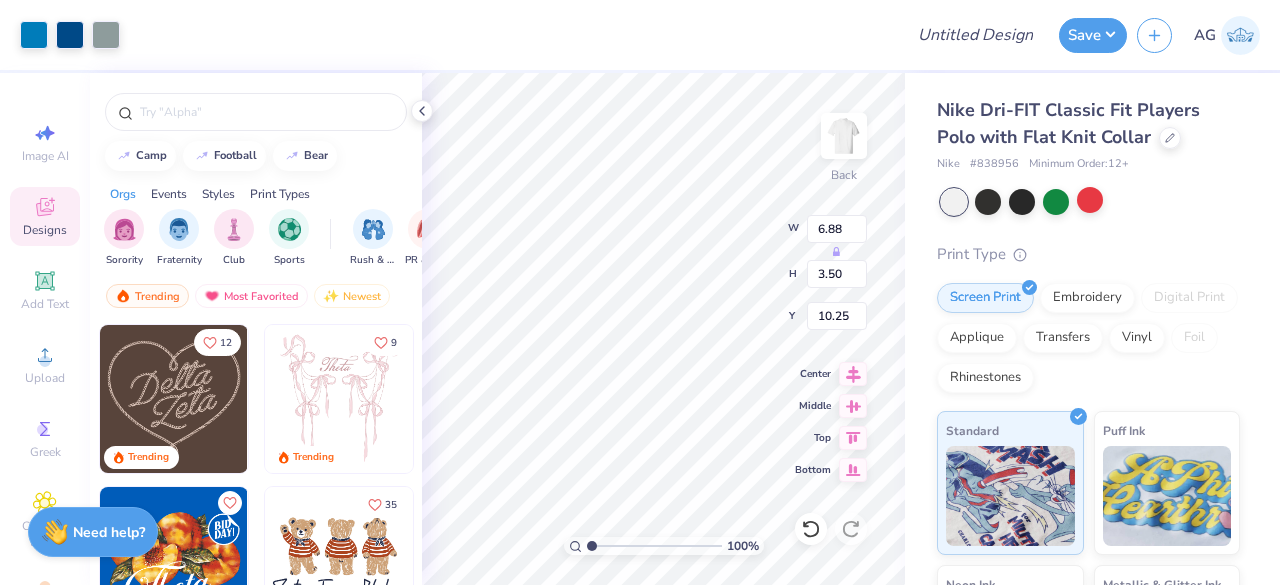 type on "2.72" 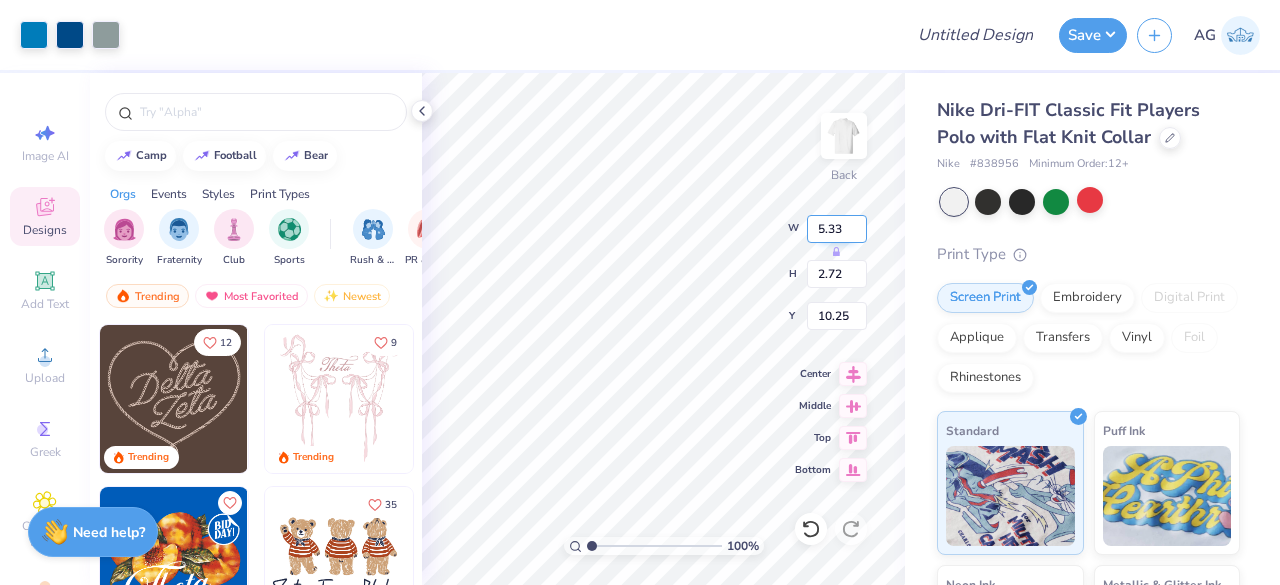 type on "3.82" 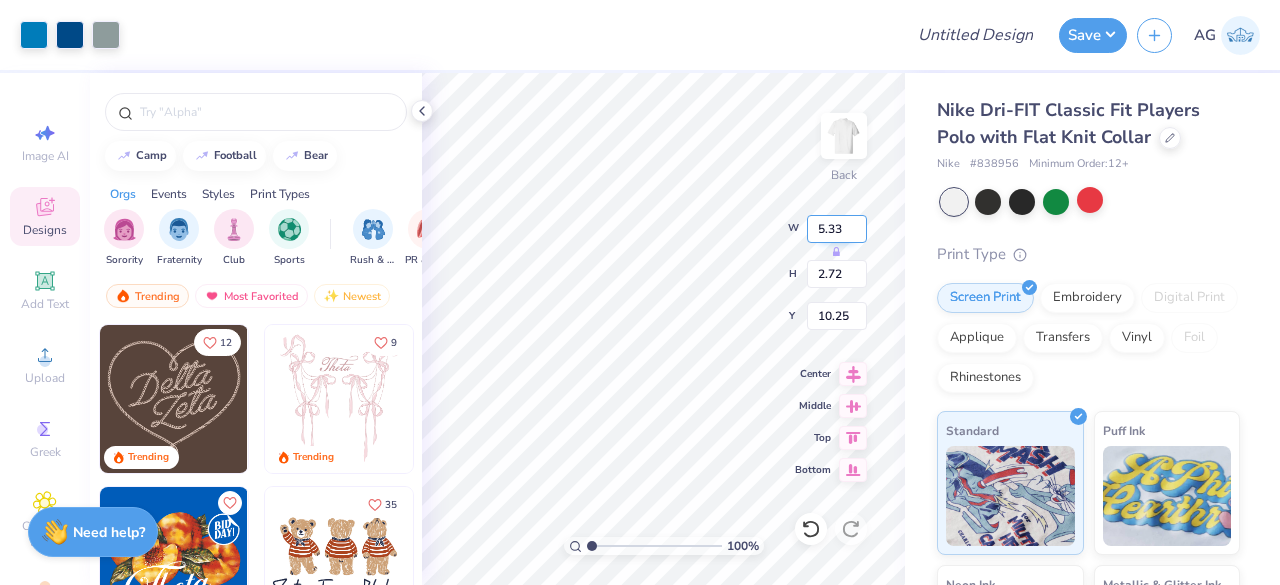 type on "1.95" 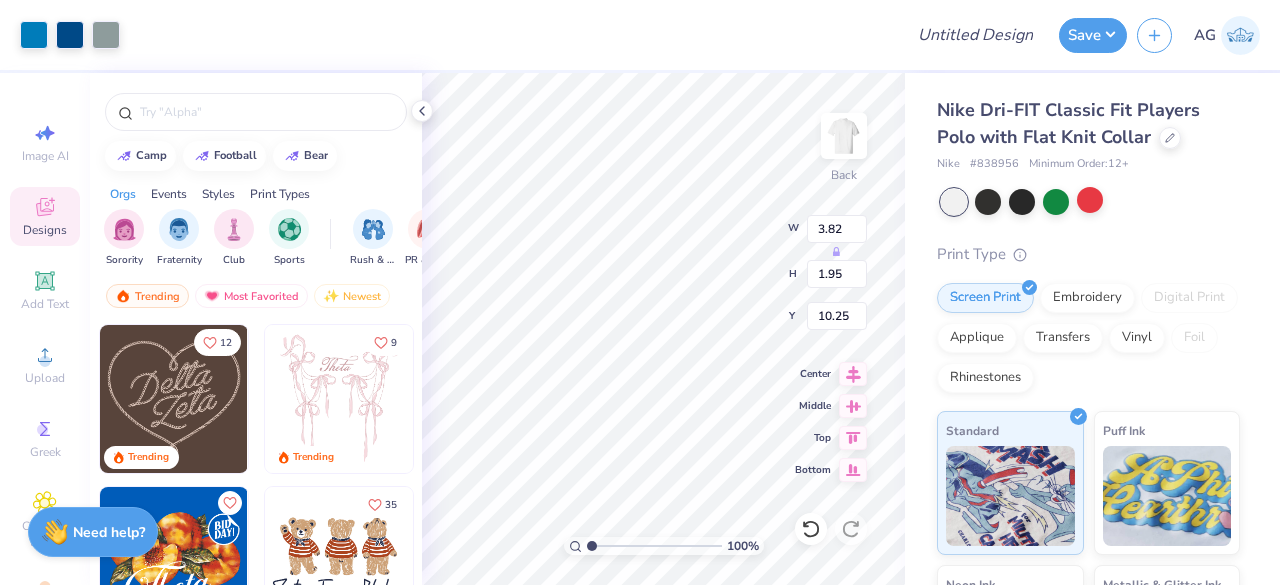 type on "0.50" 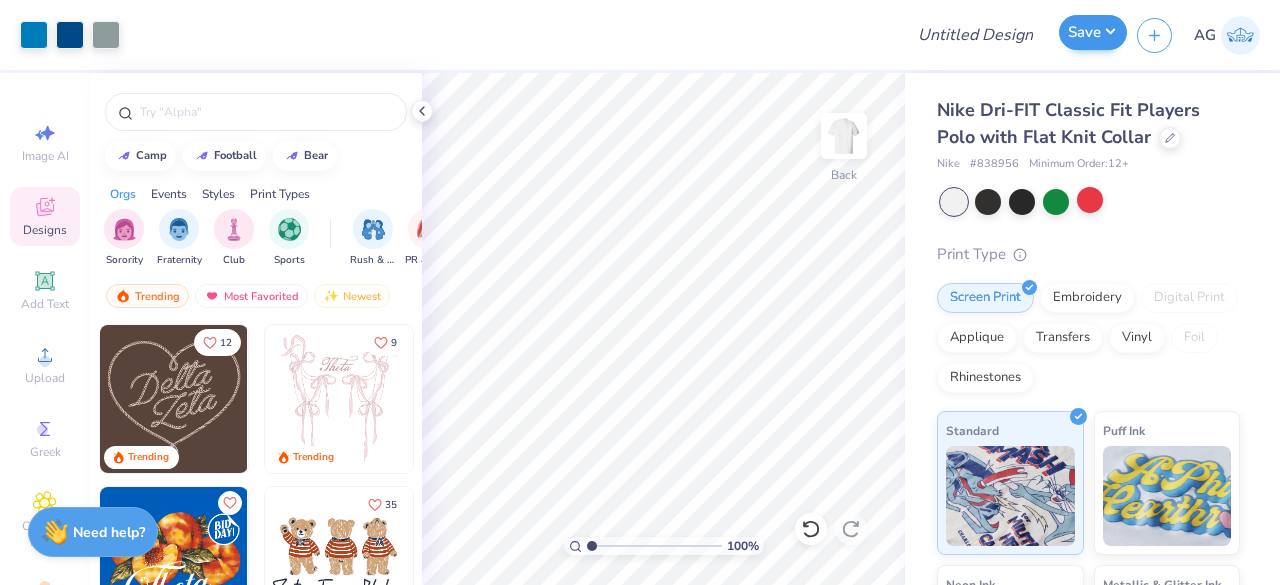 drag, startPoint x: 1100, startPoint y: 52, endPoint x: 1081, endPoint y: 38, distance: 23.600847 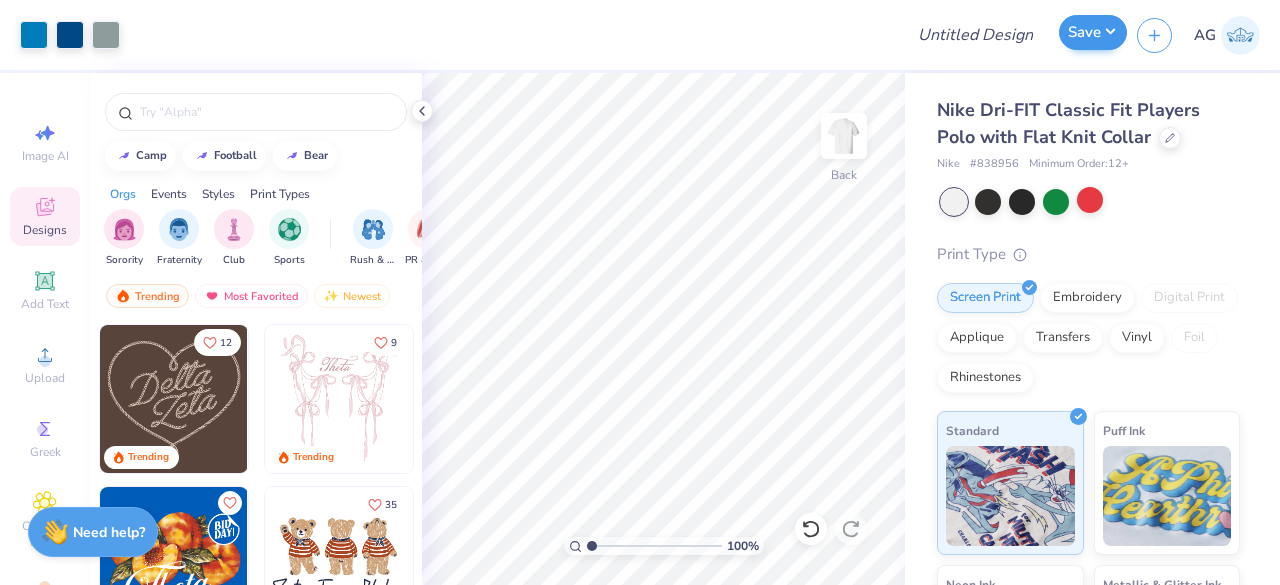 click on "Save" at bounding box center [1093, 35] 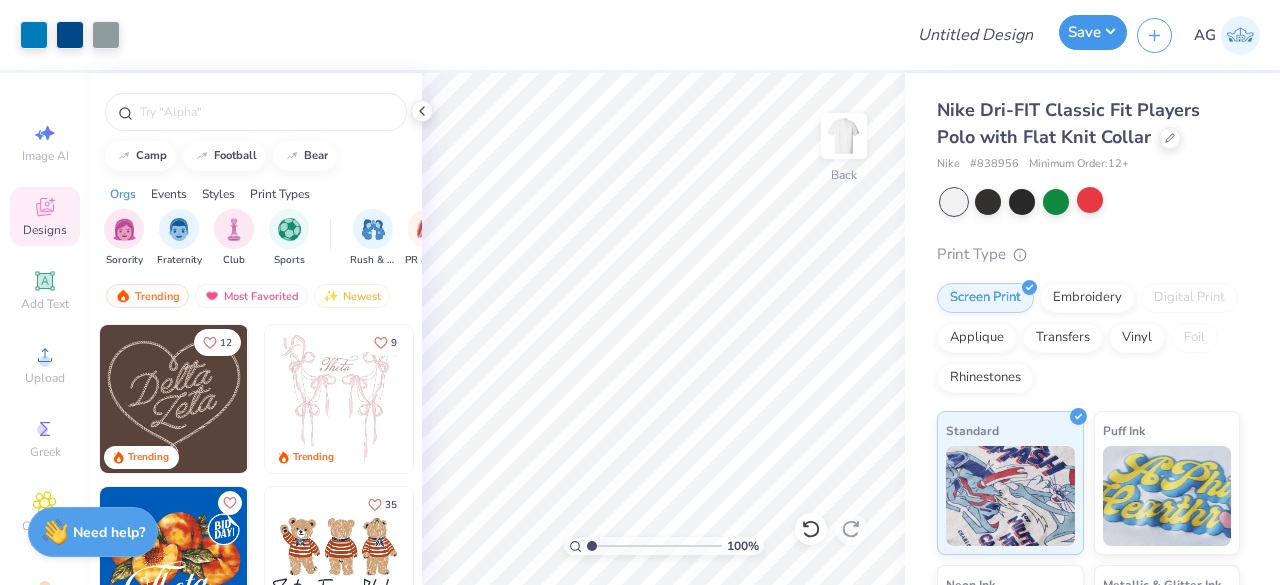 click on "Save" at bounding box center (1093, 32) 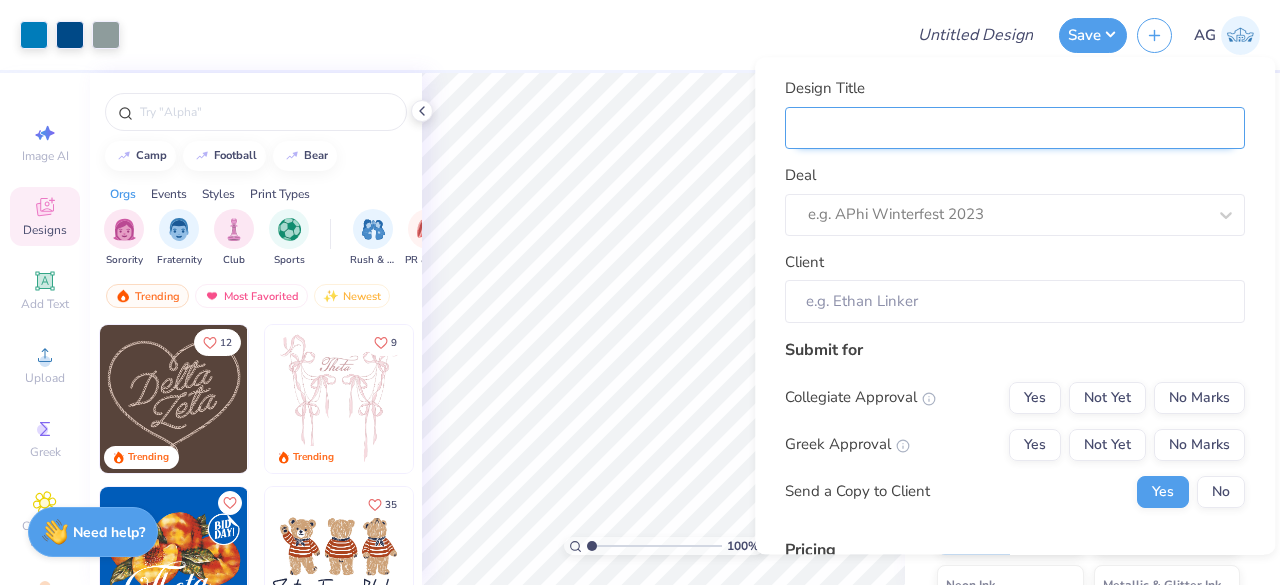 click on "Design Title" at bounding box center [1015, 128] 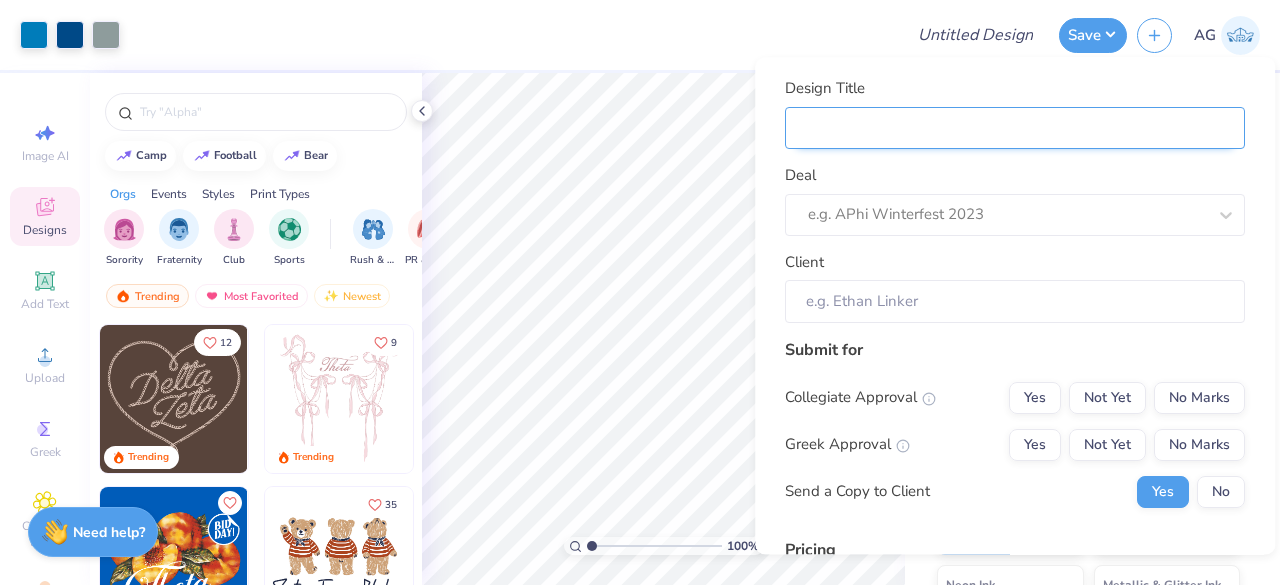 type on "J" 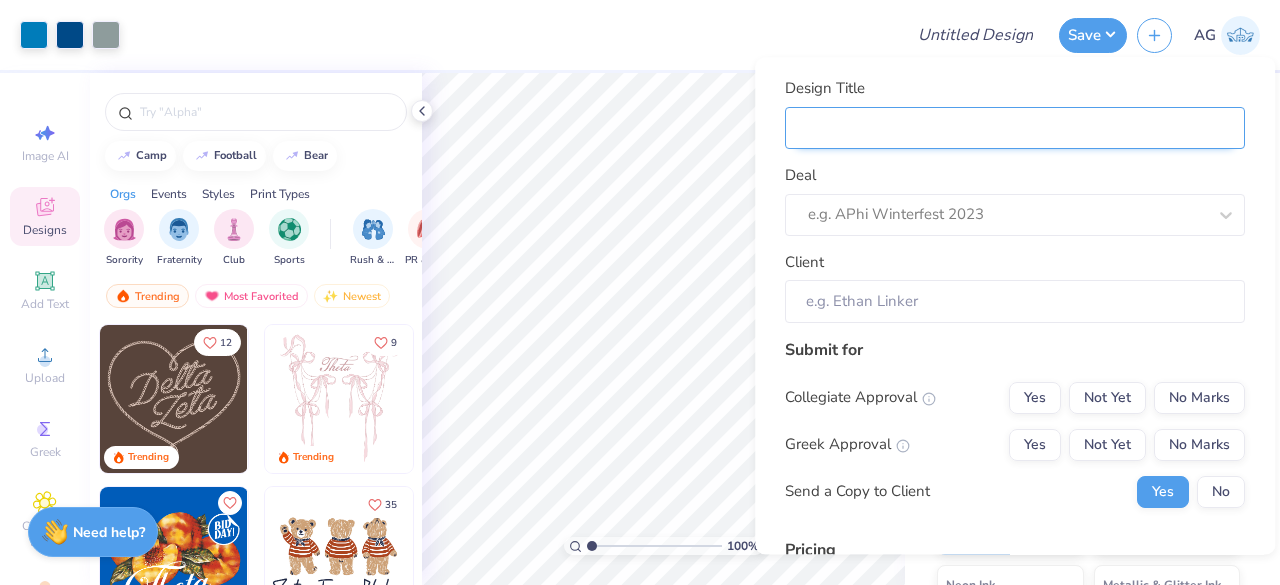 type on "J" 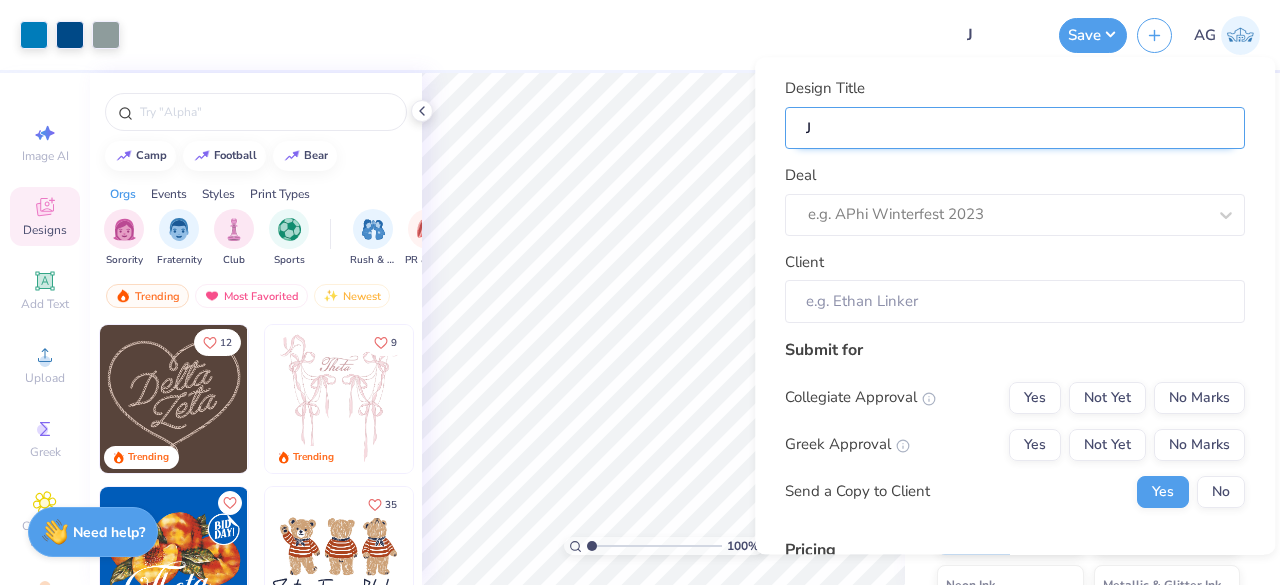 type on "Je" 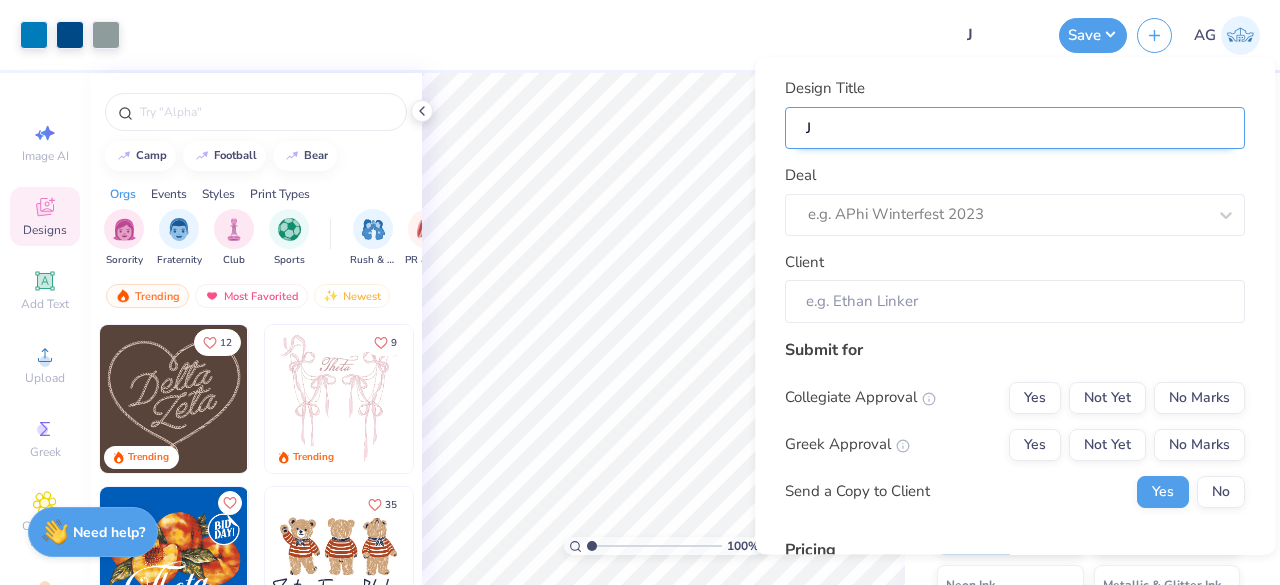 type on "Je" 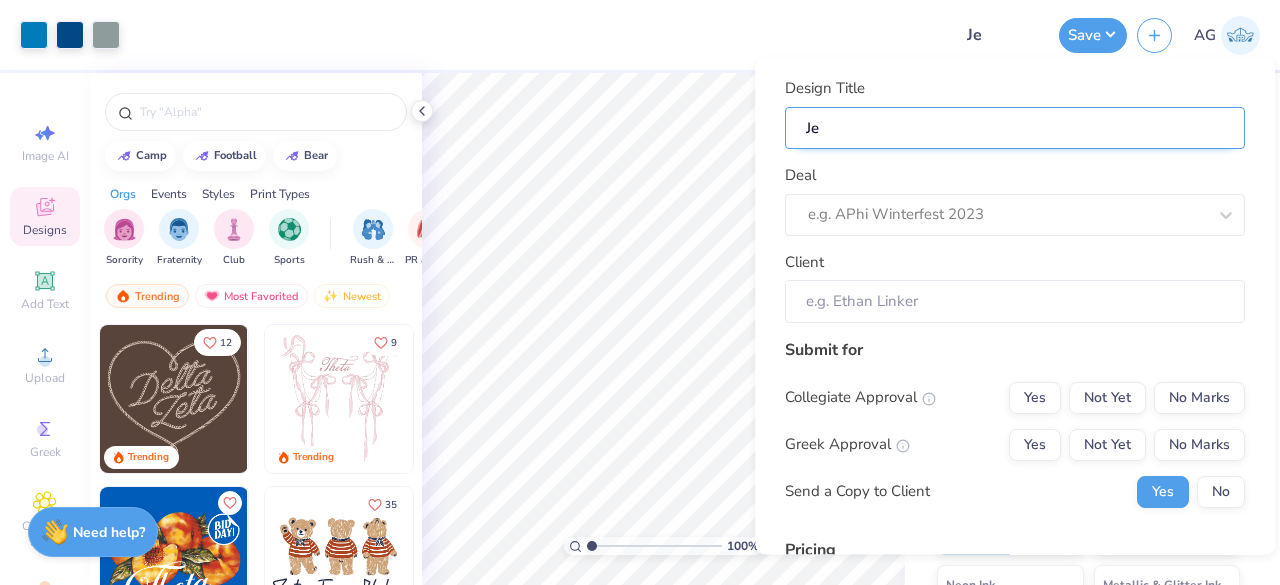 type on "Jet" 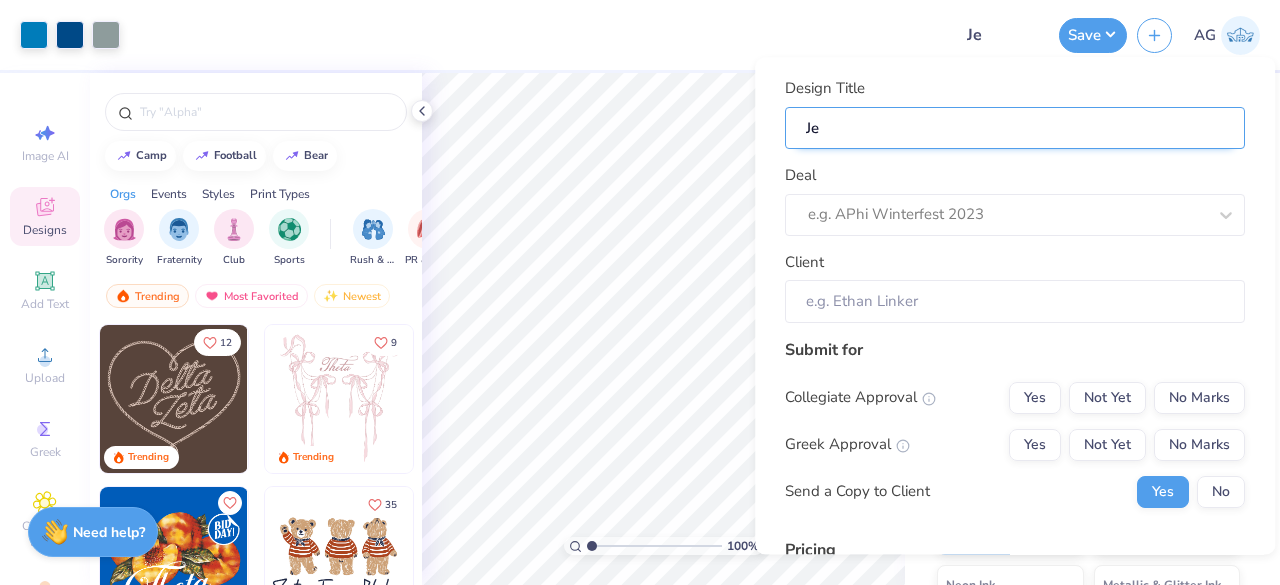 type on "Jet" 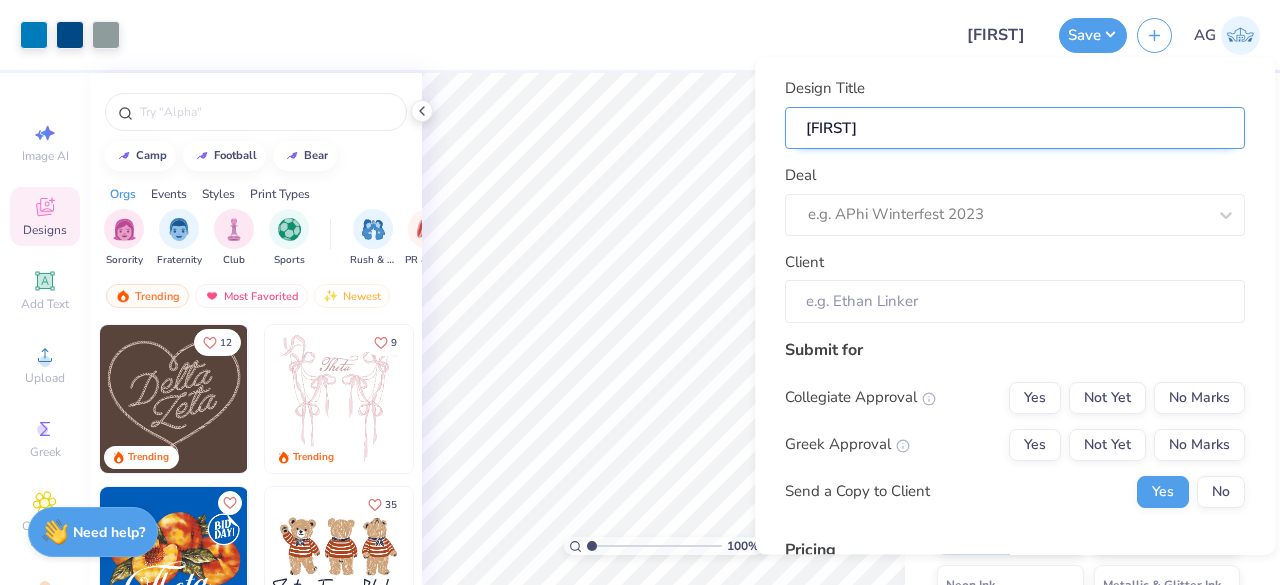 type on "Jett" 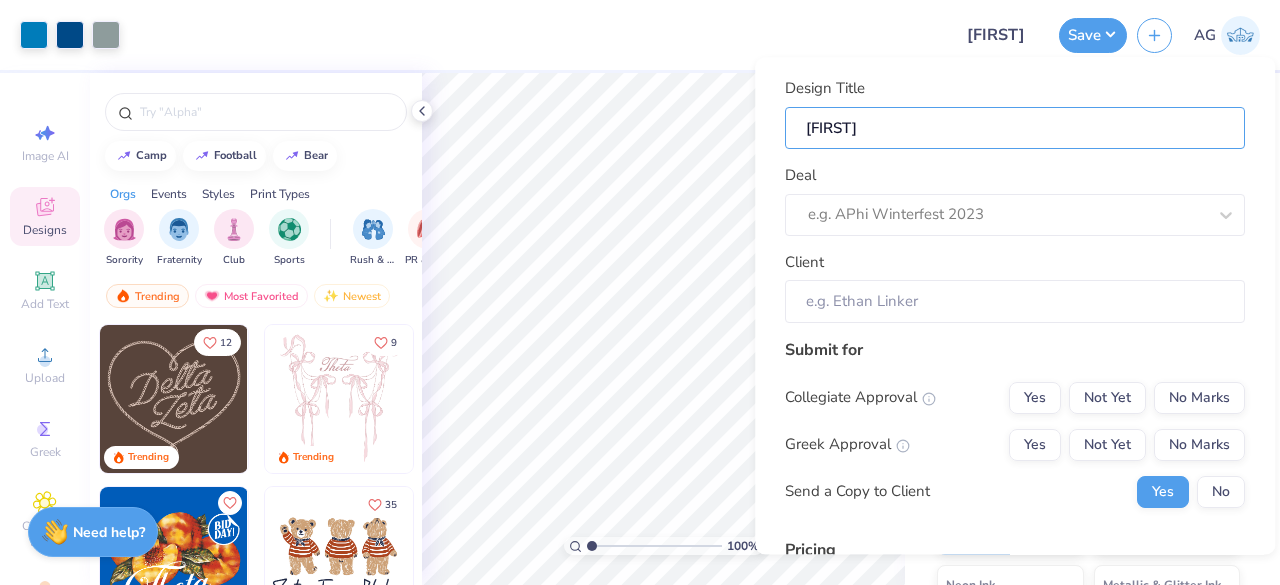 type on "Jett" 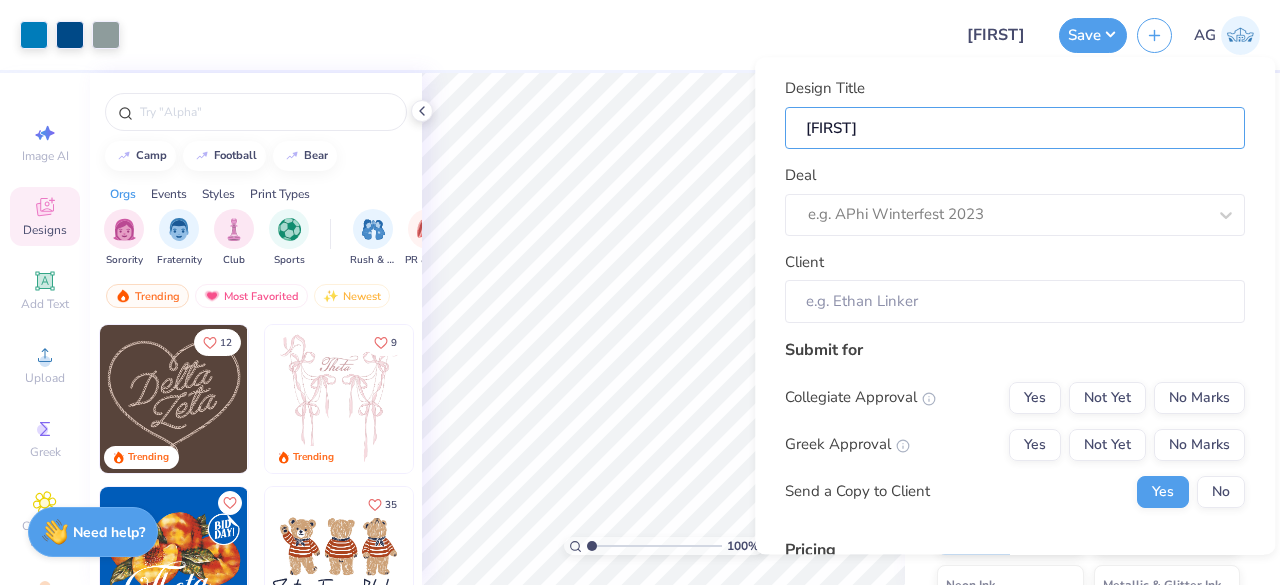 type on "Jett" 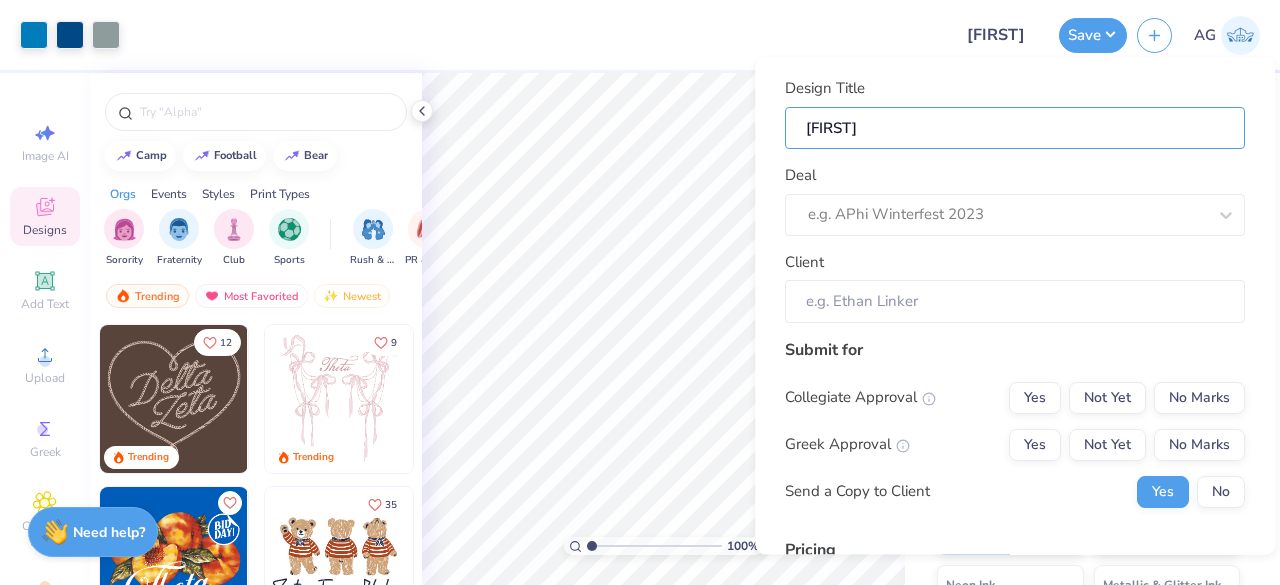 type on "Jett" 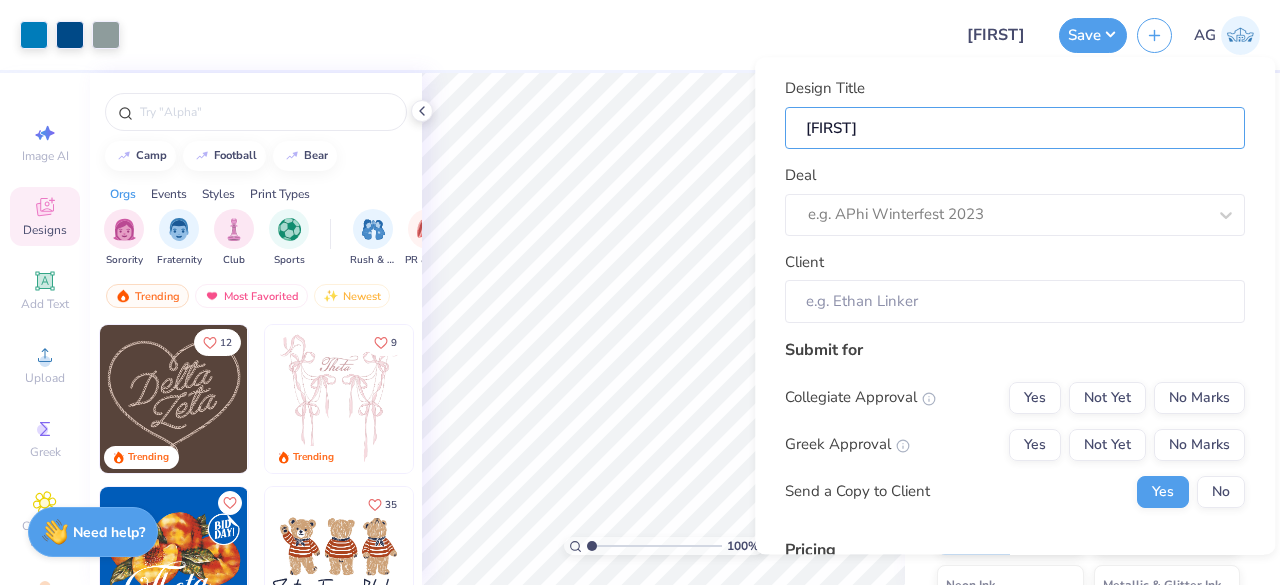 paste on "Jett Pro" 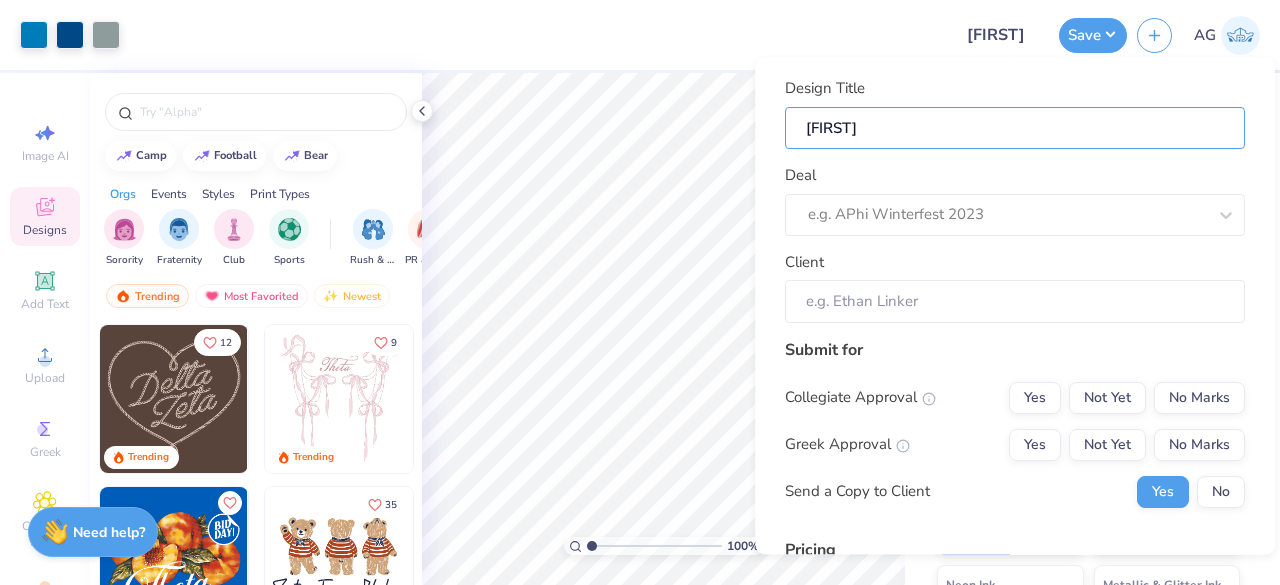 type on "Jett Jett Pro" 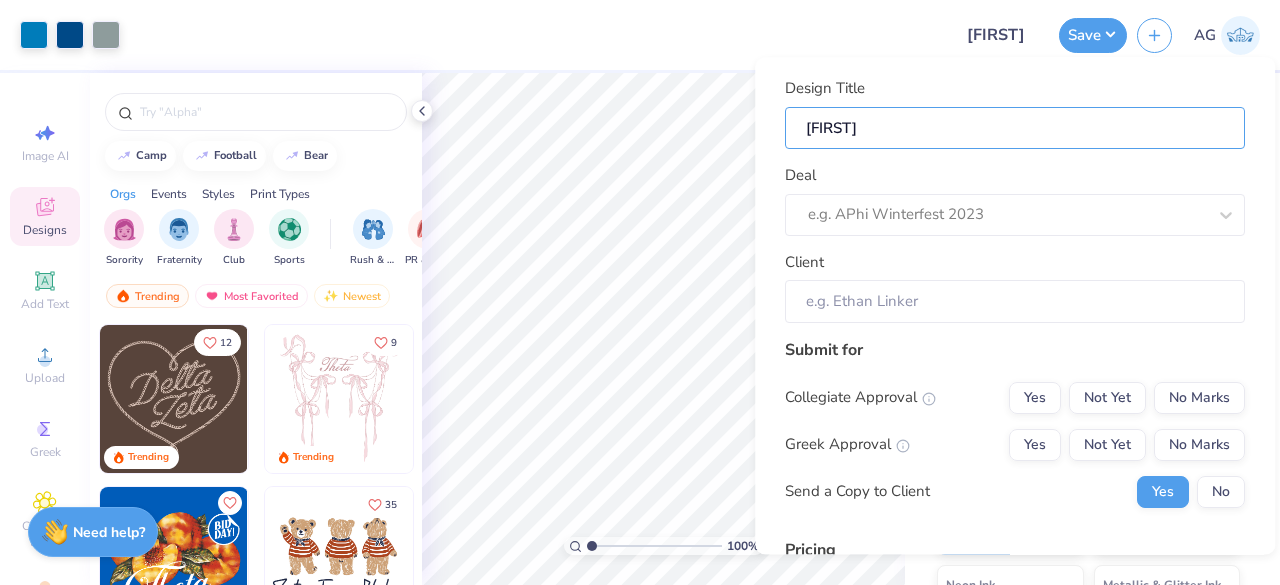 type on "Jett Jett Pro" 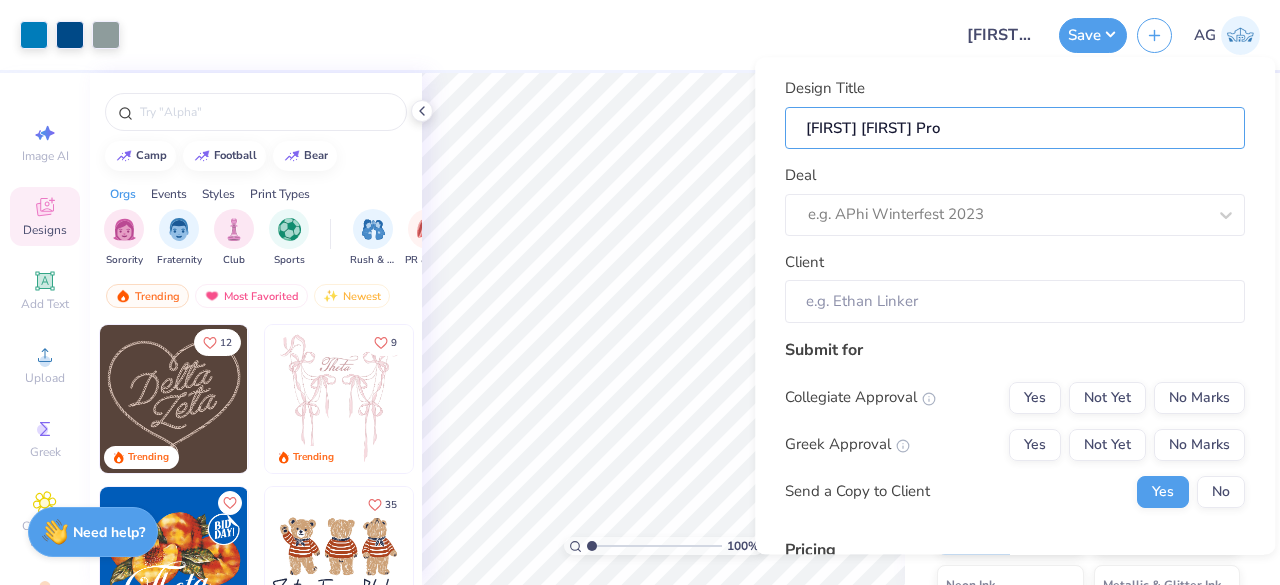 type on "Jett Jett Pr" 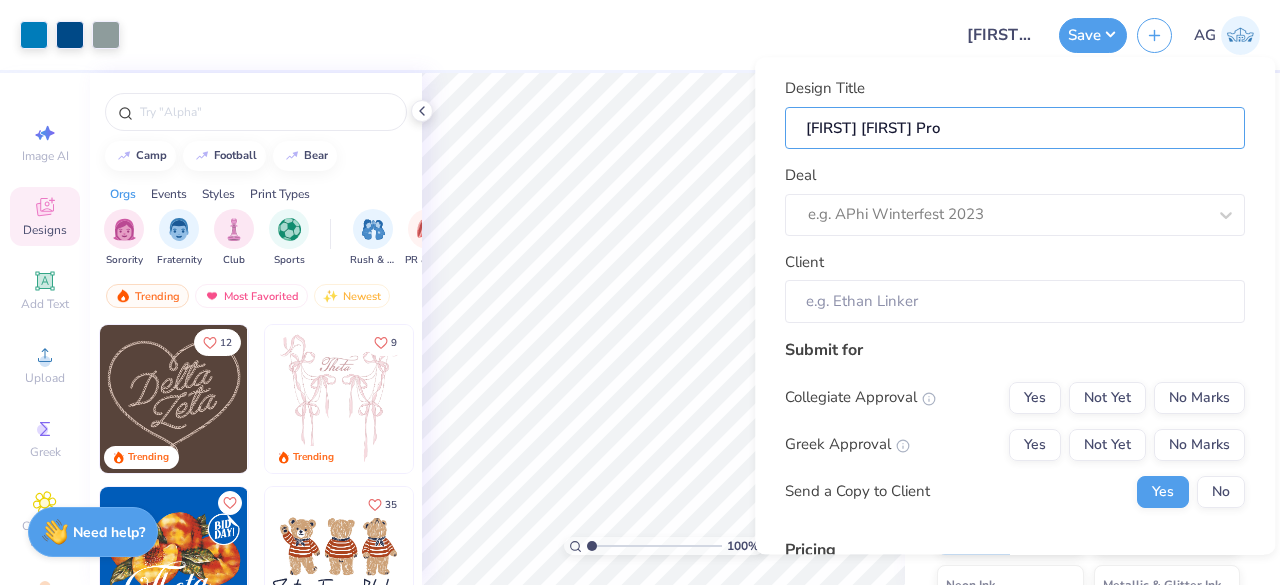 type on "Jett Jett Pr" 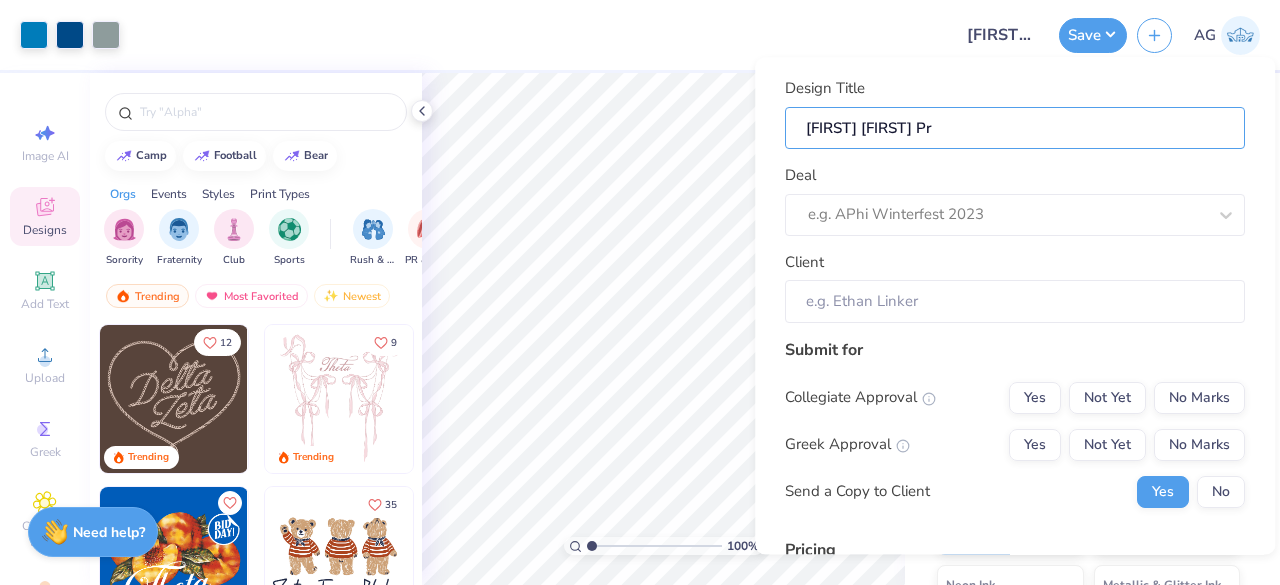type on "Jett Jett P" 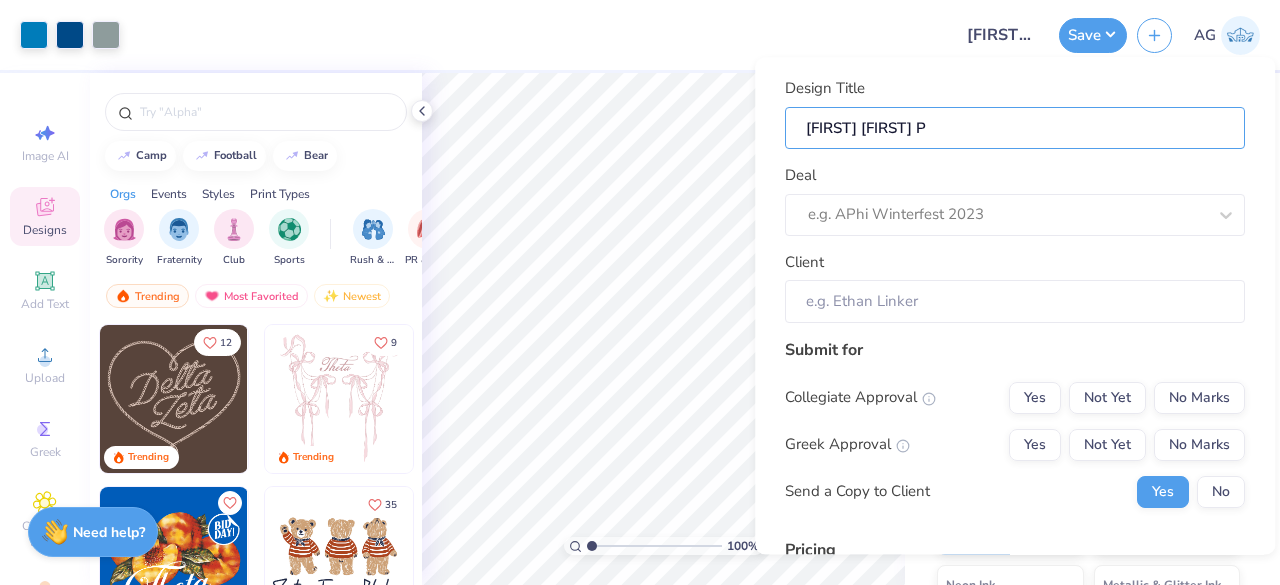 type on "Jett Jett" 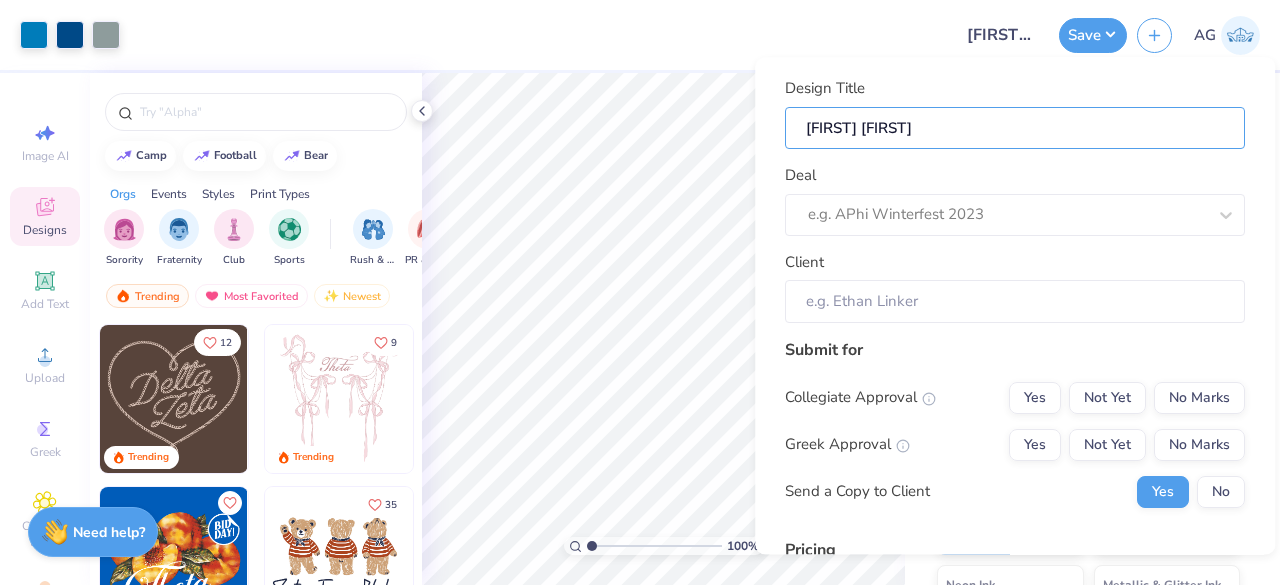 type on "Jett Jett" 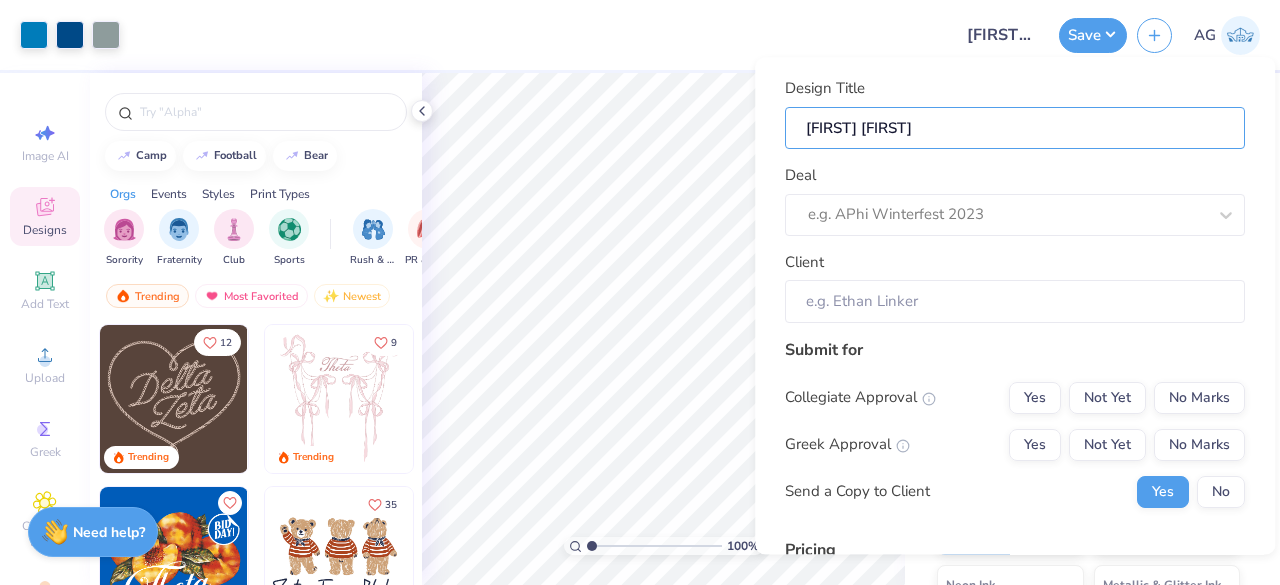 type on "Jett Jet" 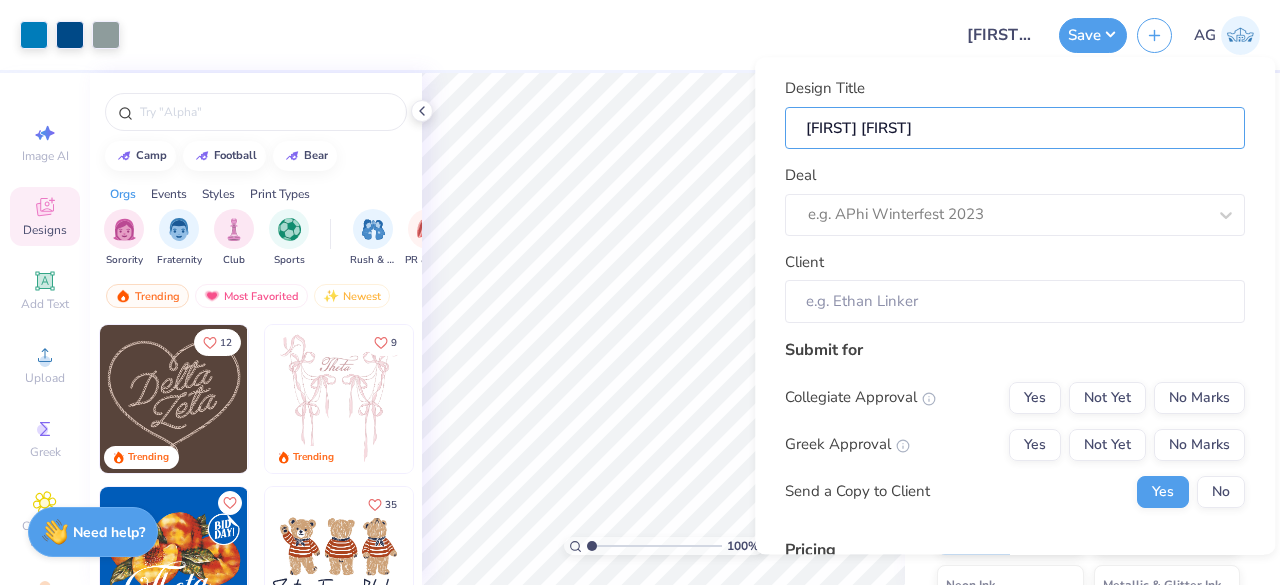 type on "Jett Je" 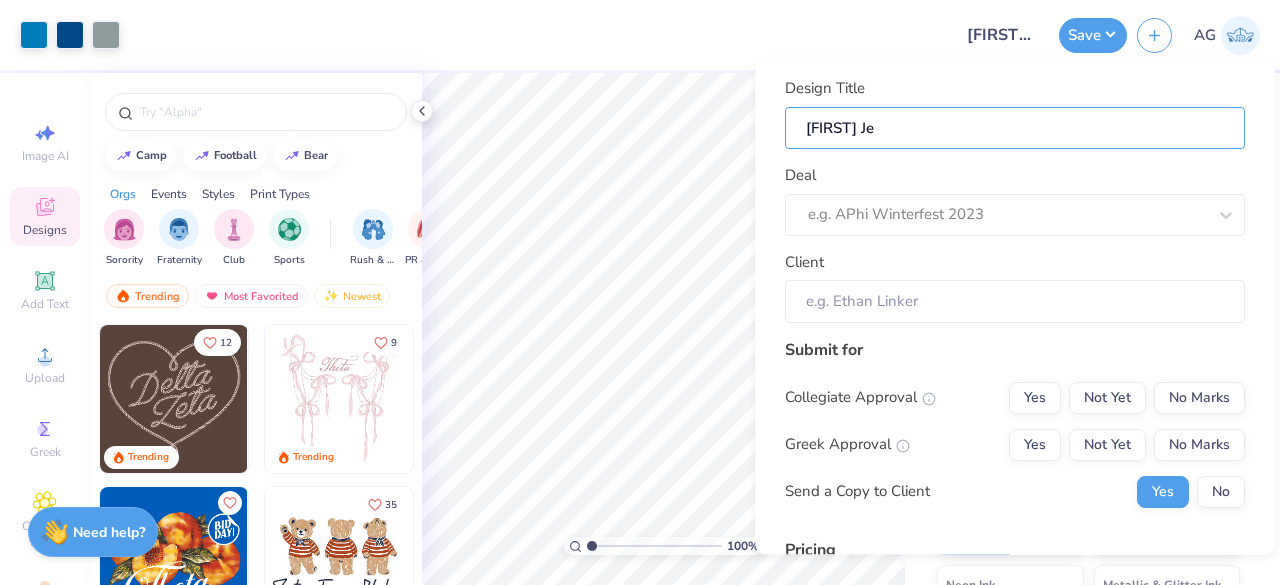 type on "Jett J" 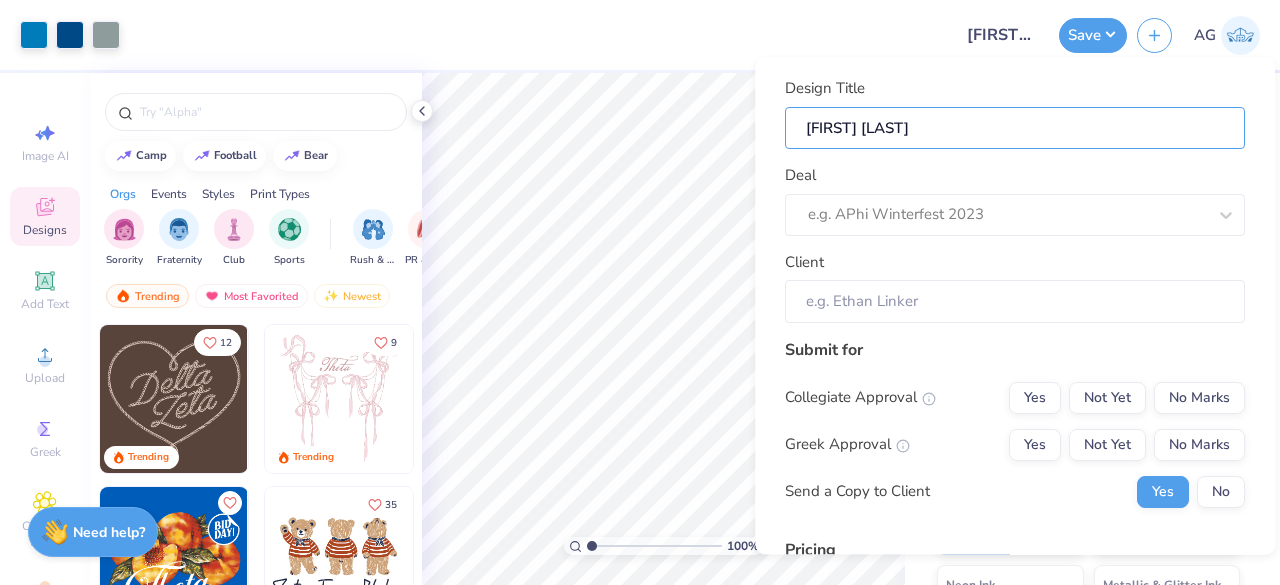 type on "Jett" 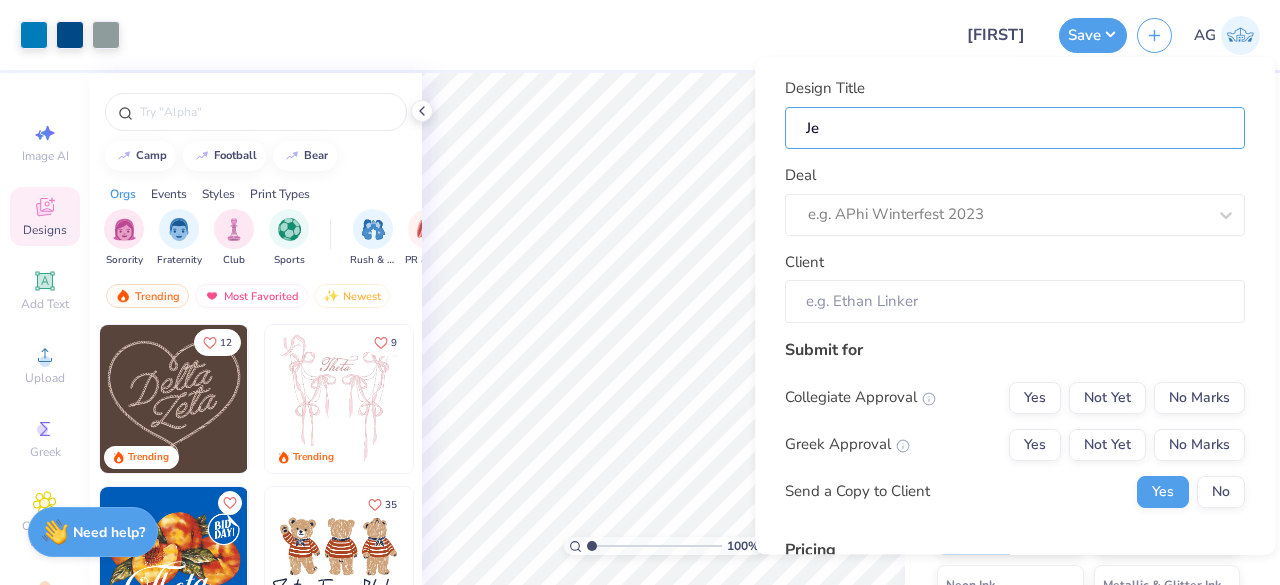 type on "J" 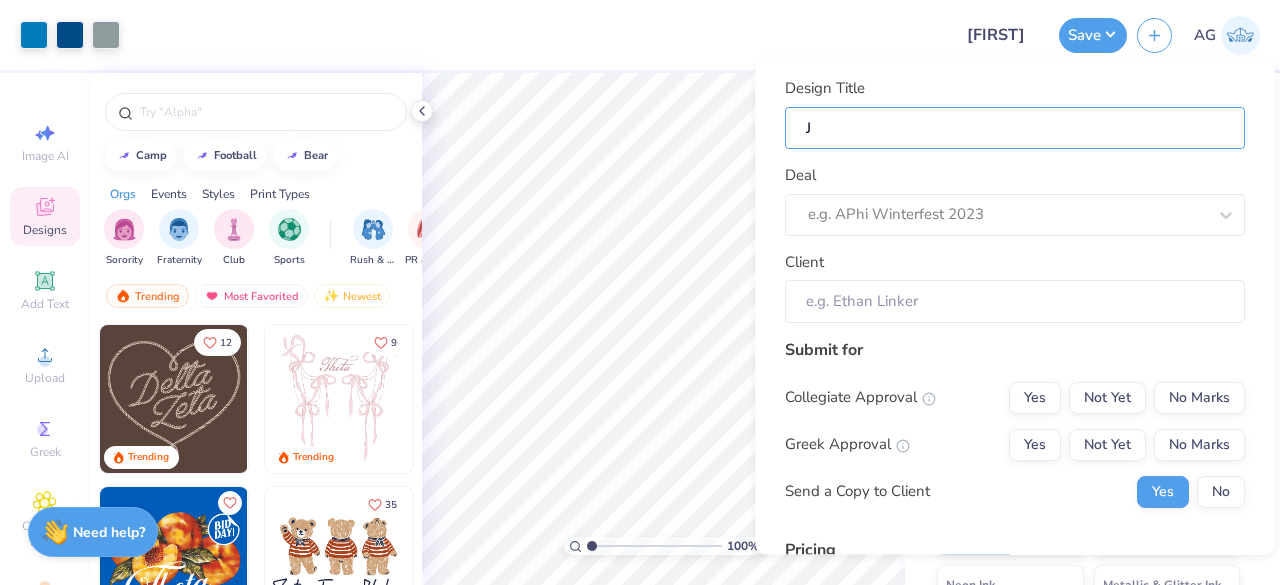 type 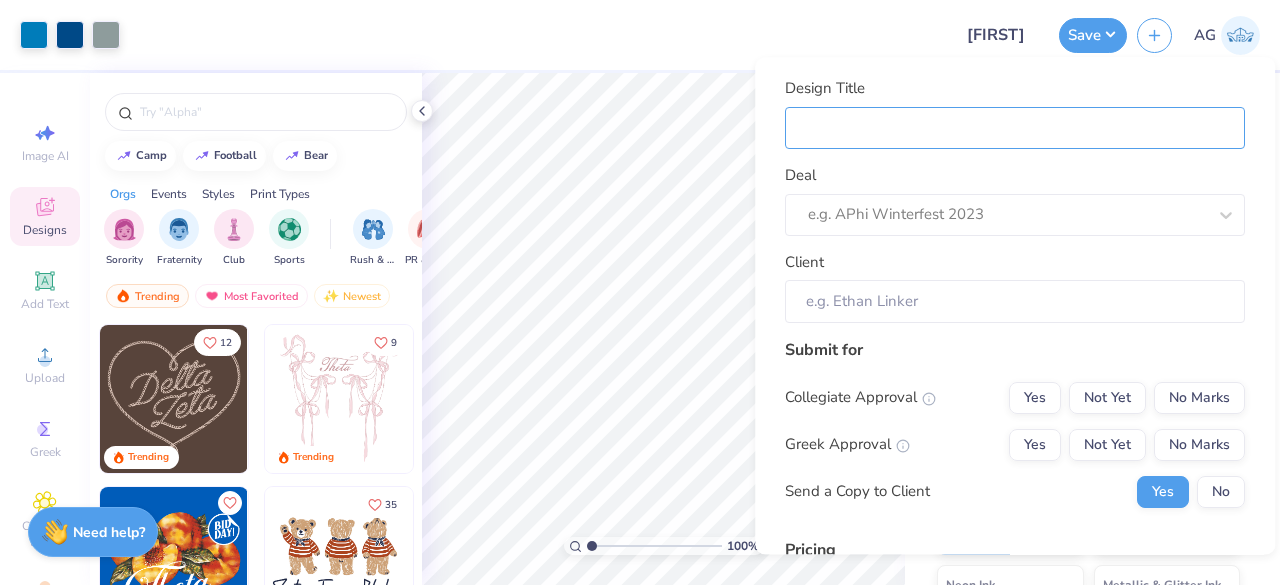 type 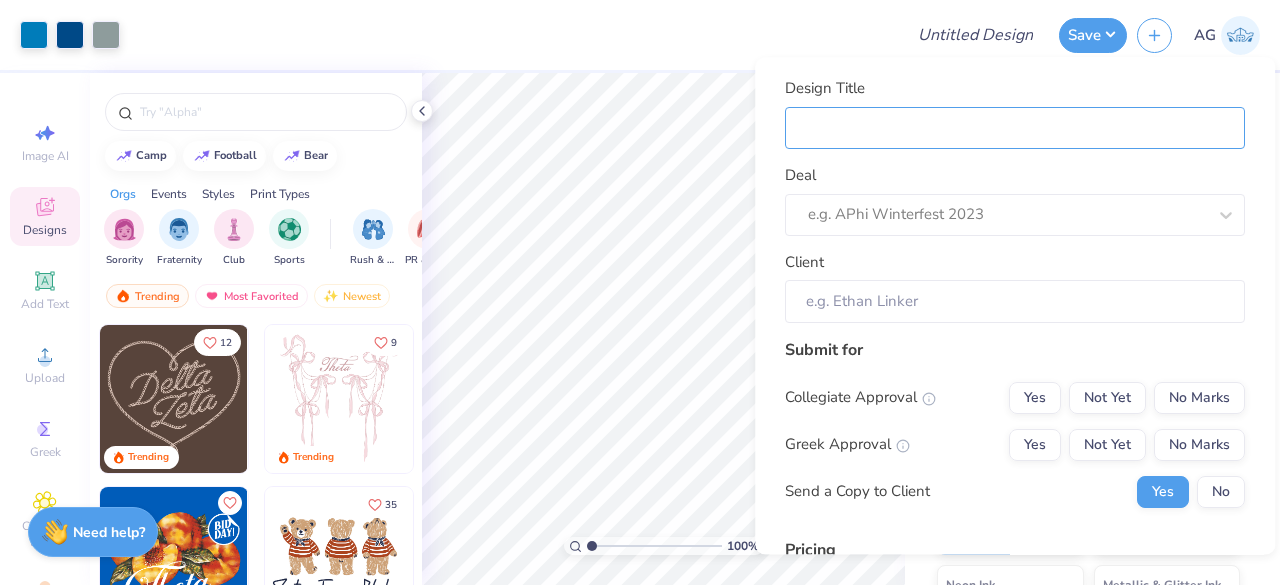paste on "Jett Pro" 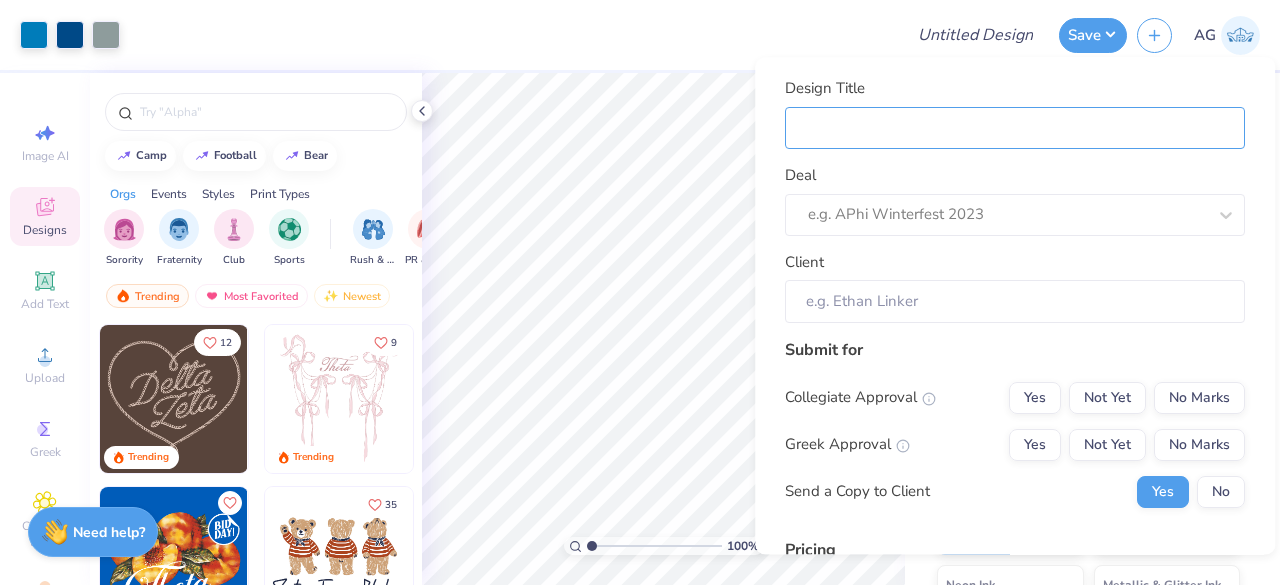 type on "Jett Pro" 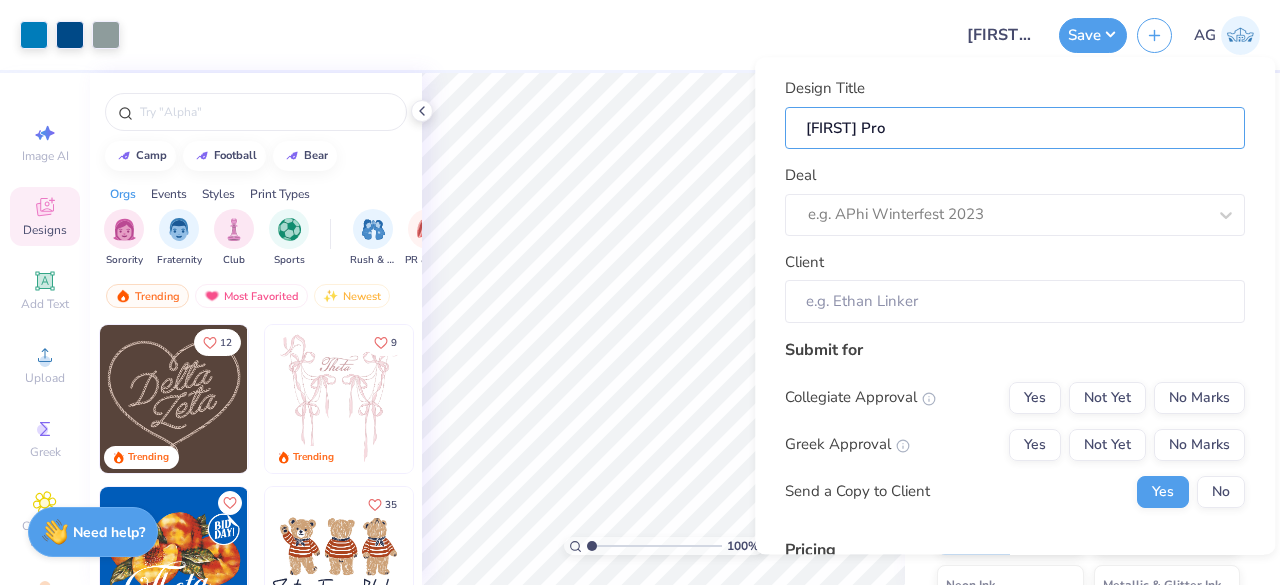 type on "Jett Pro" 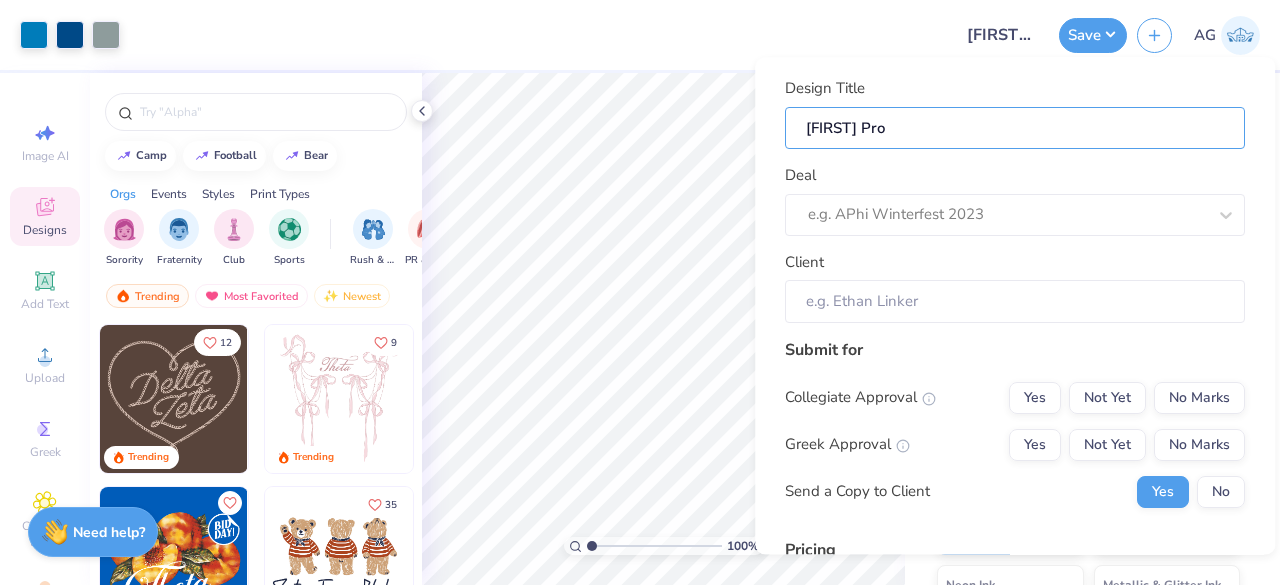 type on "Jett Pro" 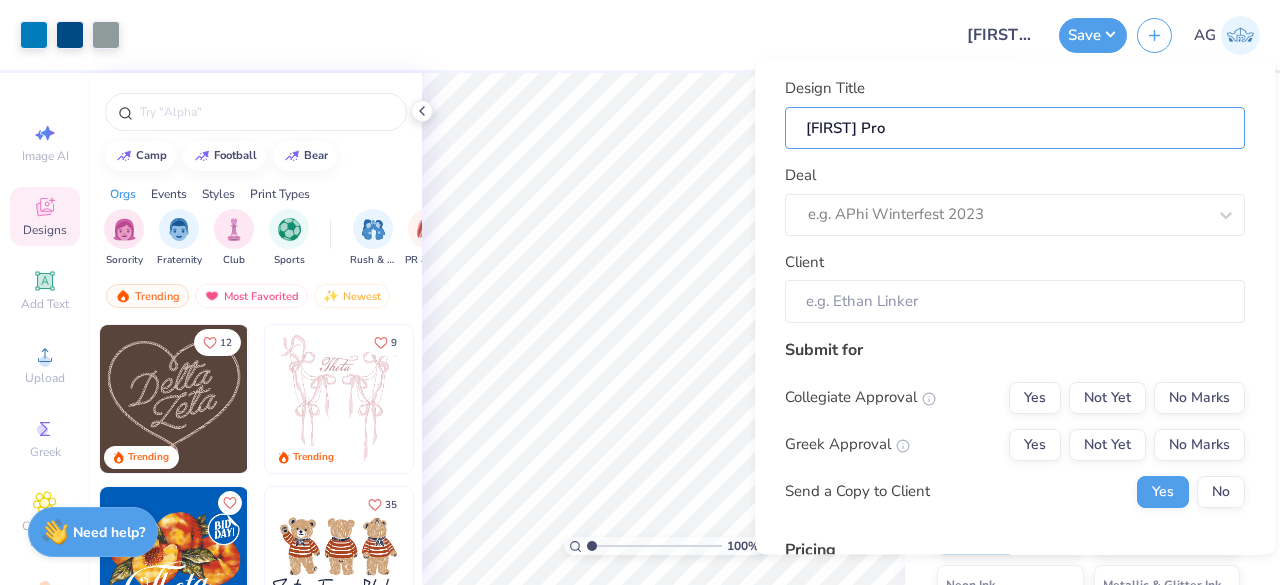 type on "Jett Pro M" 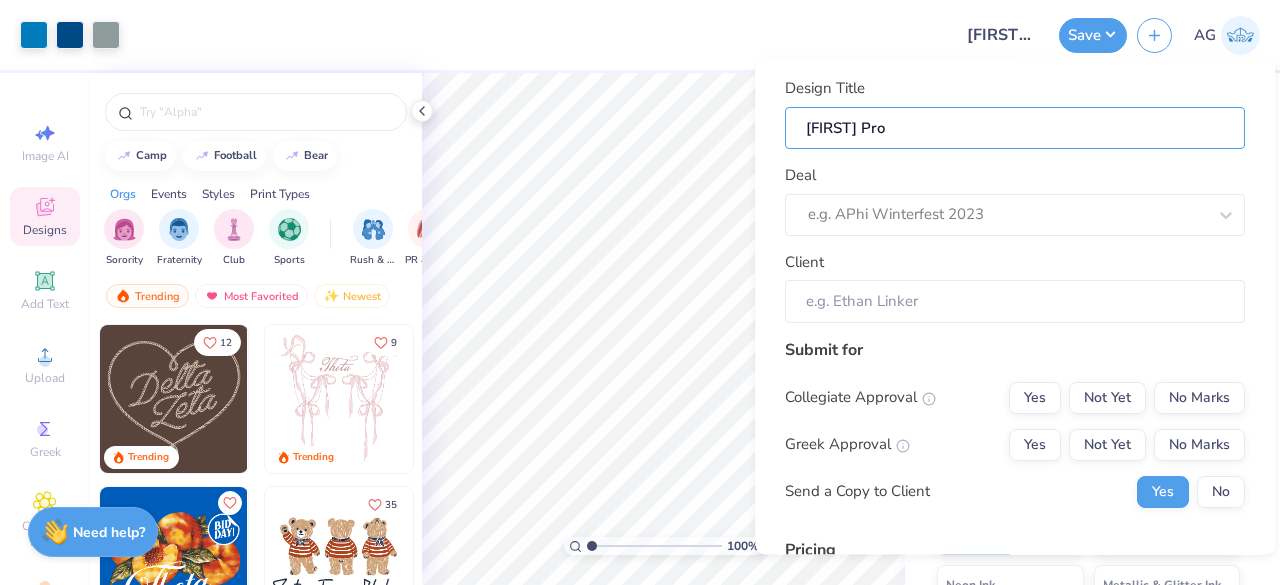 type on "Jett Pro M" 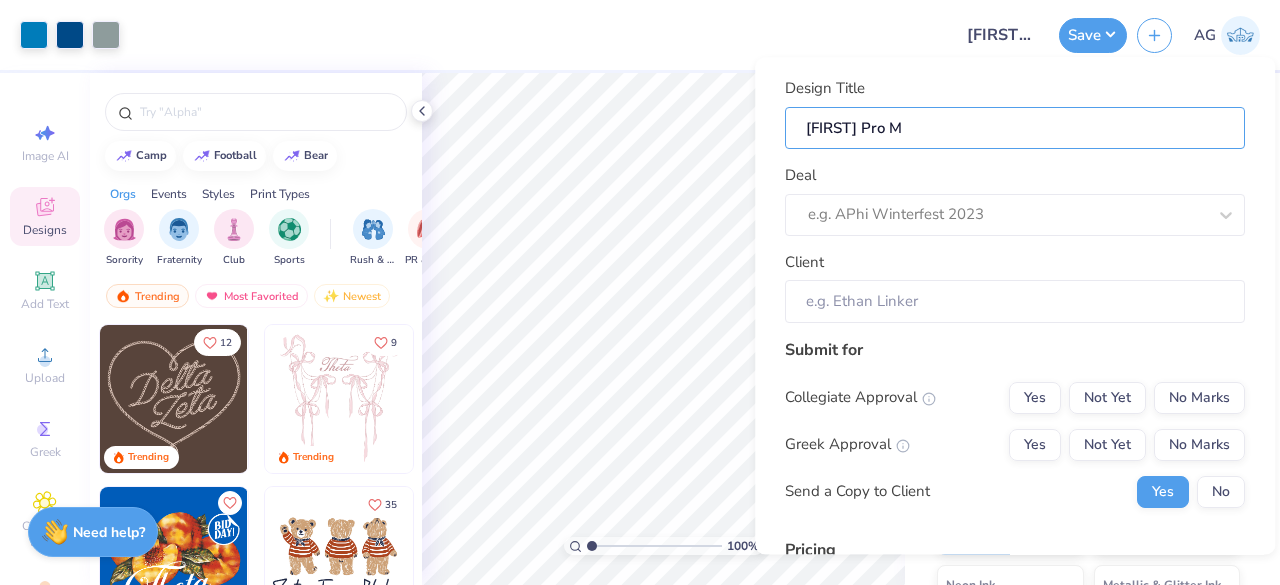 type on "Jett Pro Me" 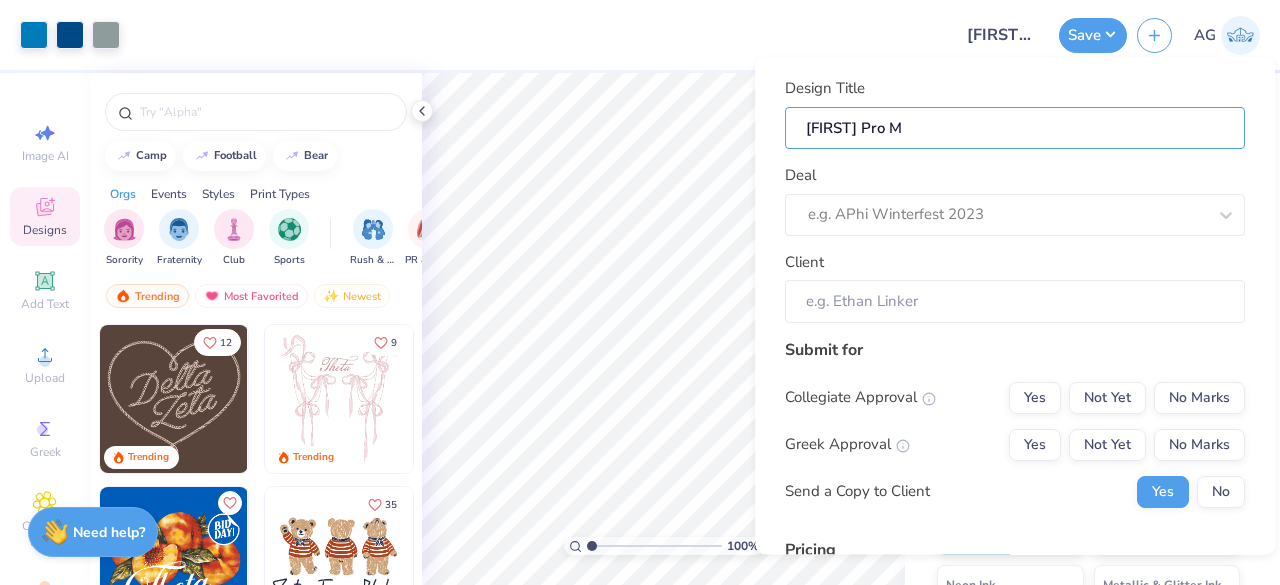 type on "Jett Pro Me" 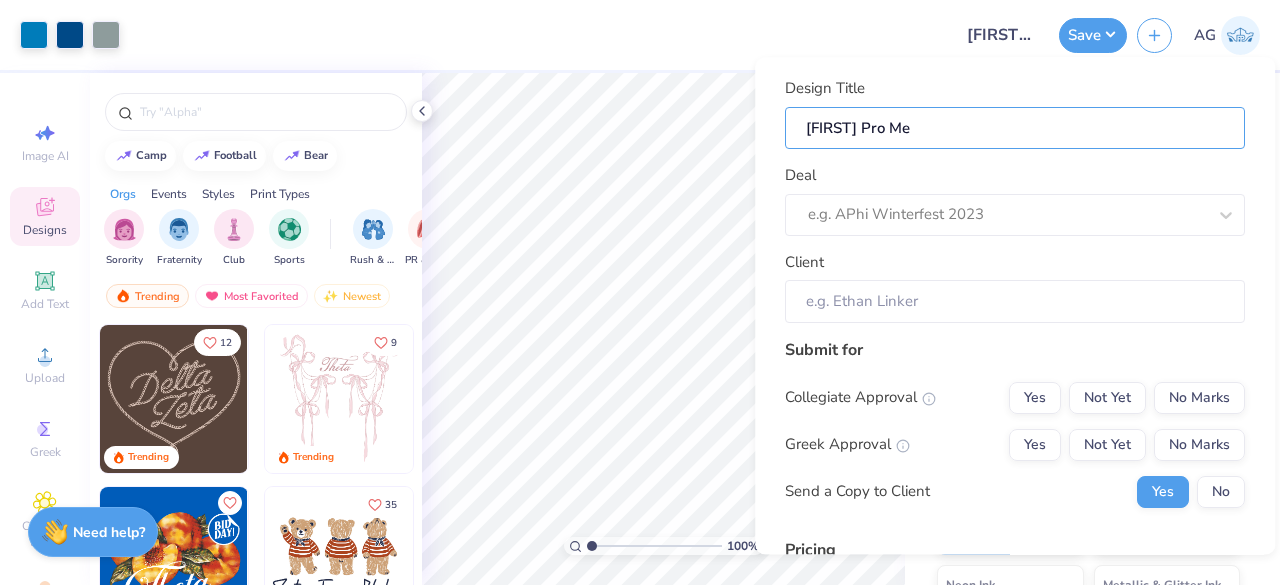type on "Jett Pro Mer" 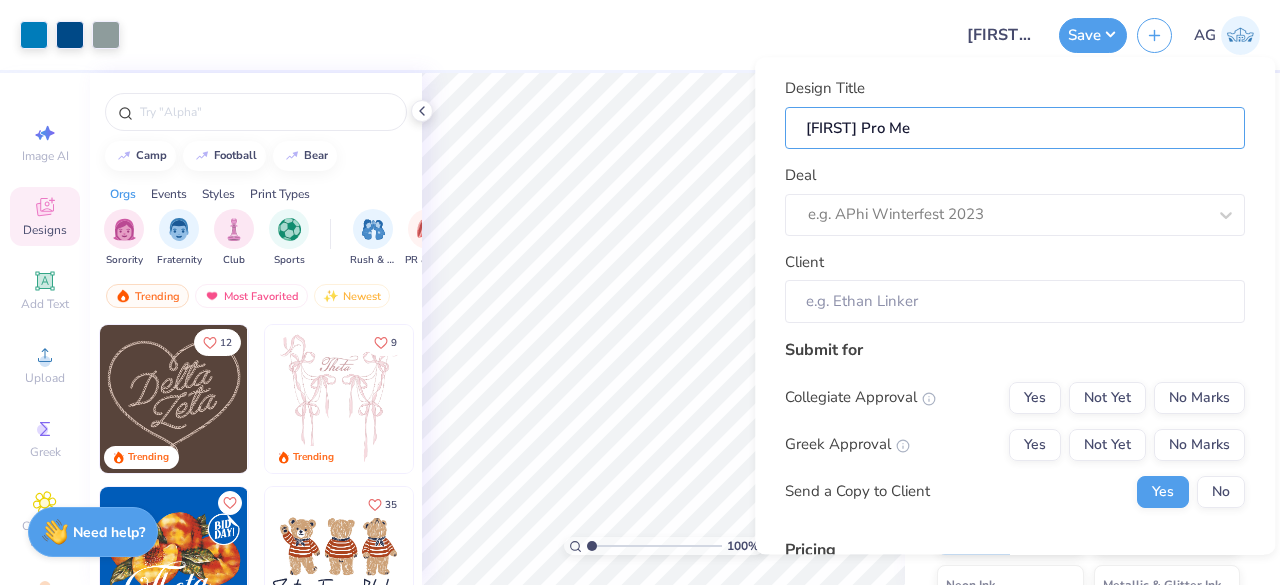 type on "Jett Pro Mer" 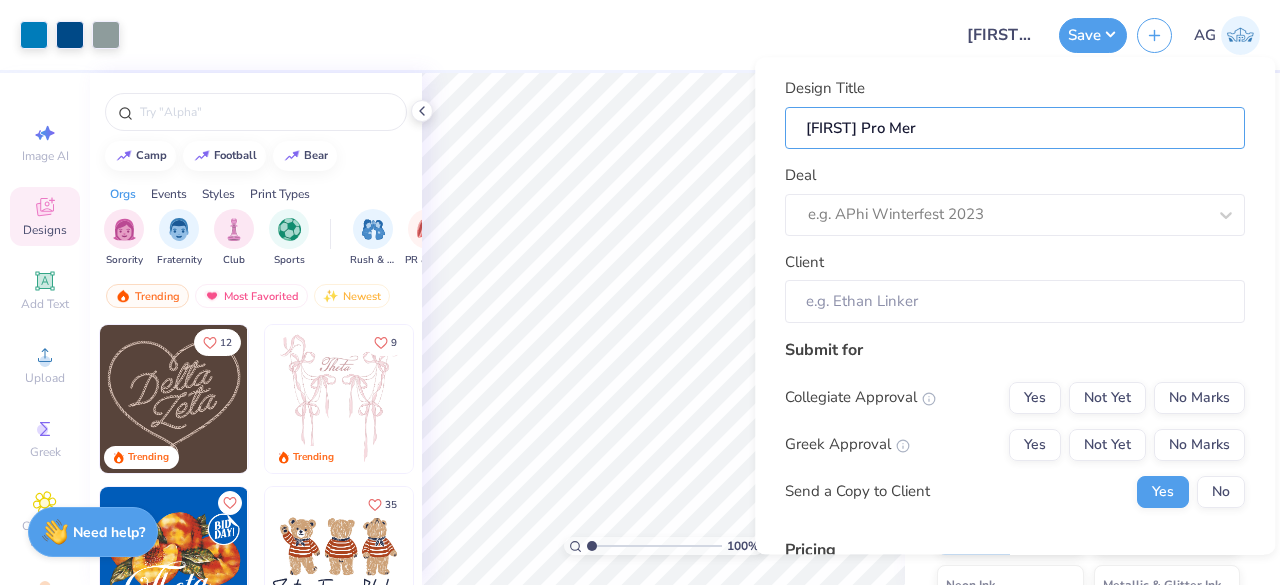 type on "Jett Pro Merc" 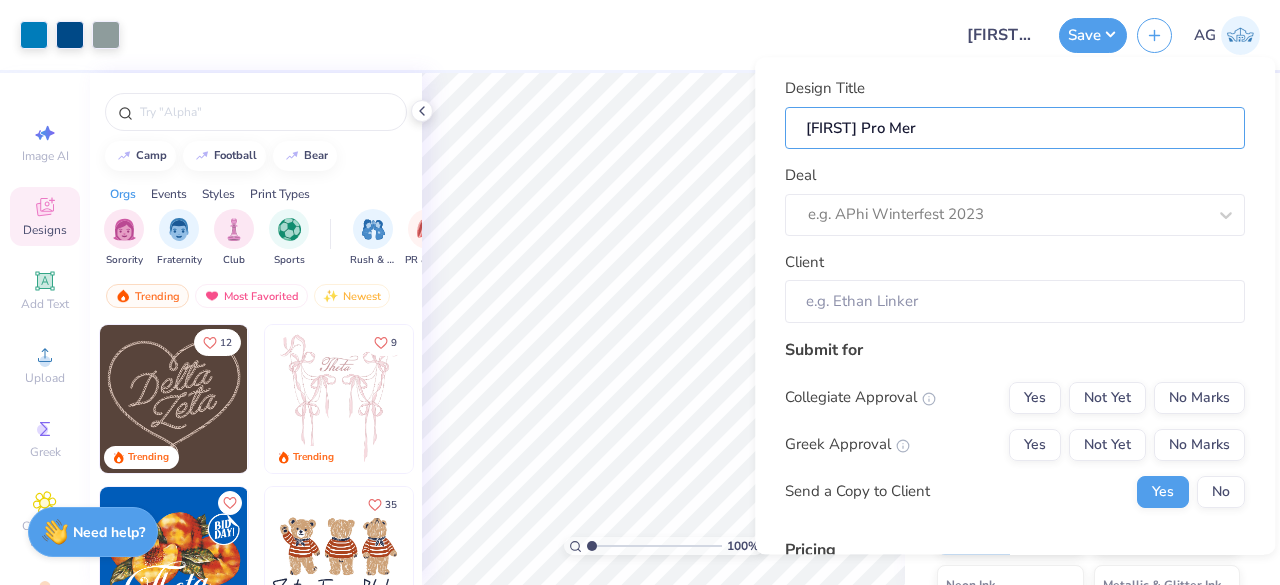 type on "Jett Pro Merc" 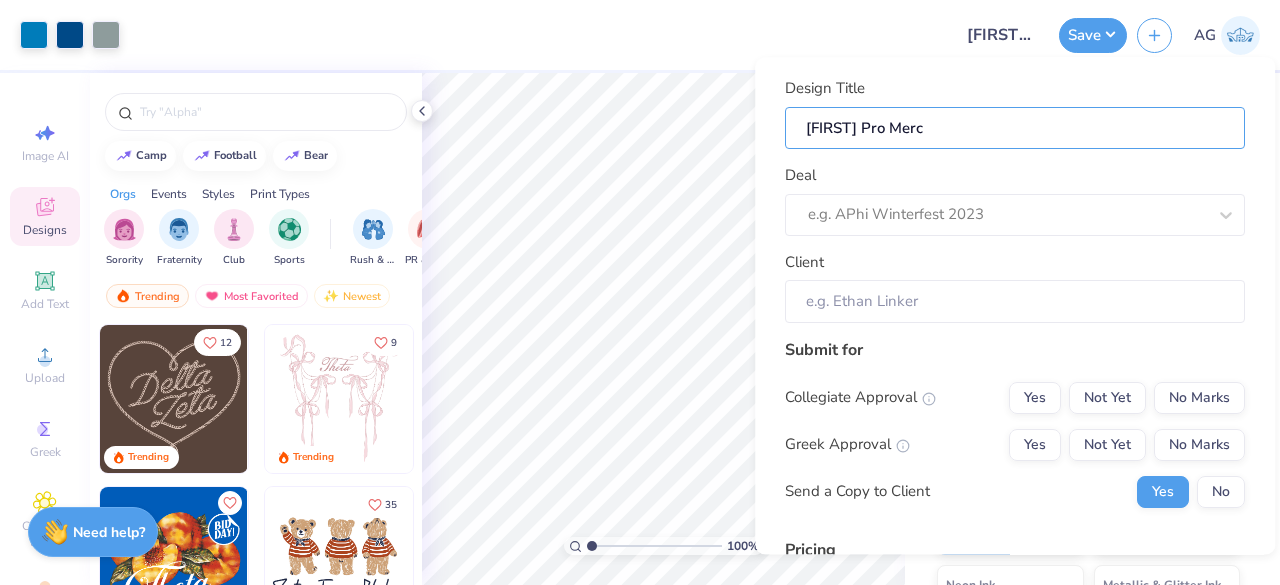 type on "Jett Pro Merch" 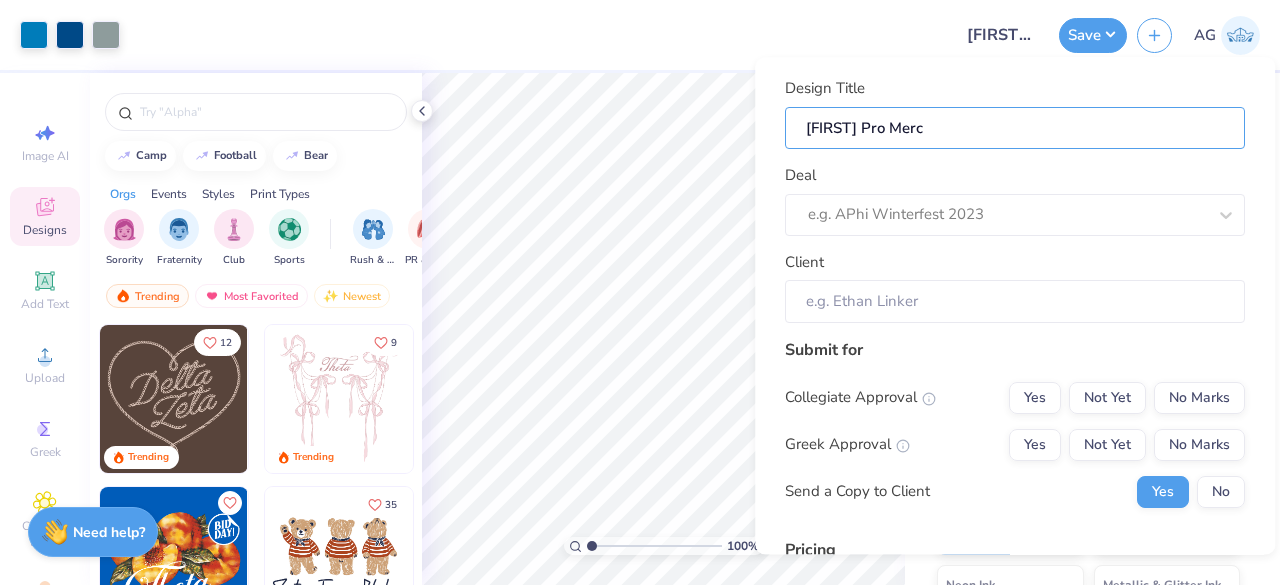 type on "Jett Pro Merch" 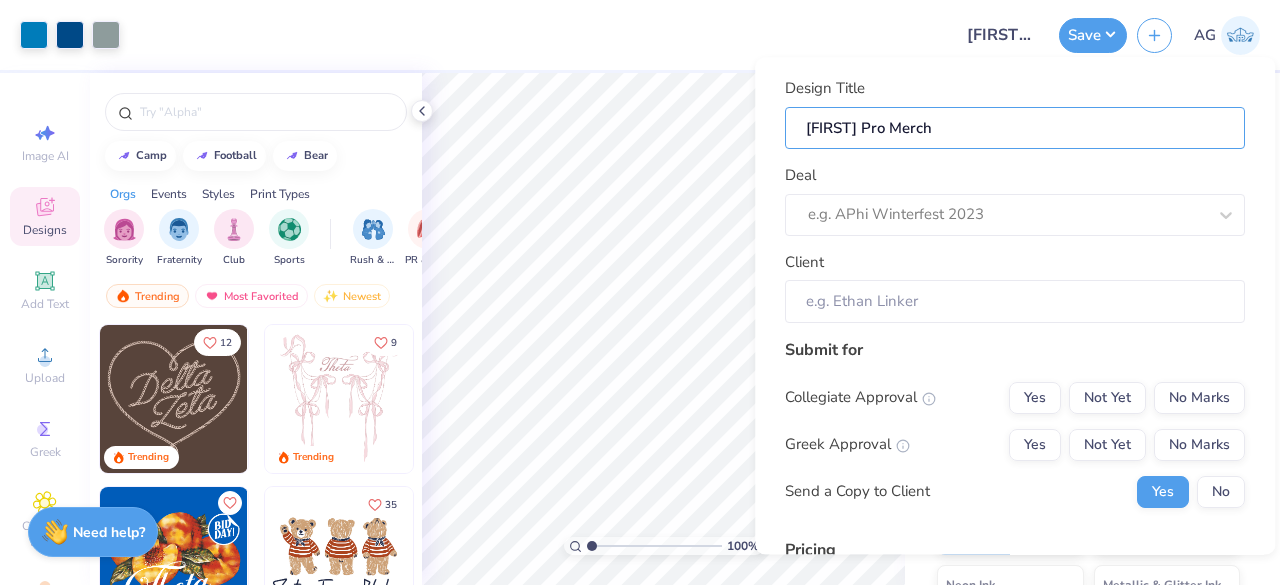 type on "Jett Pro Merch" 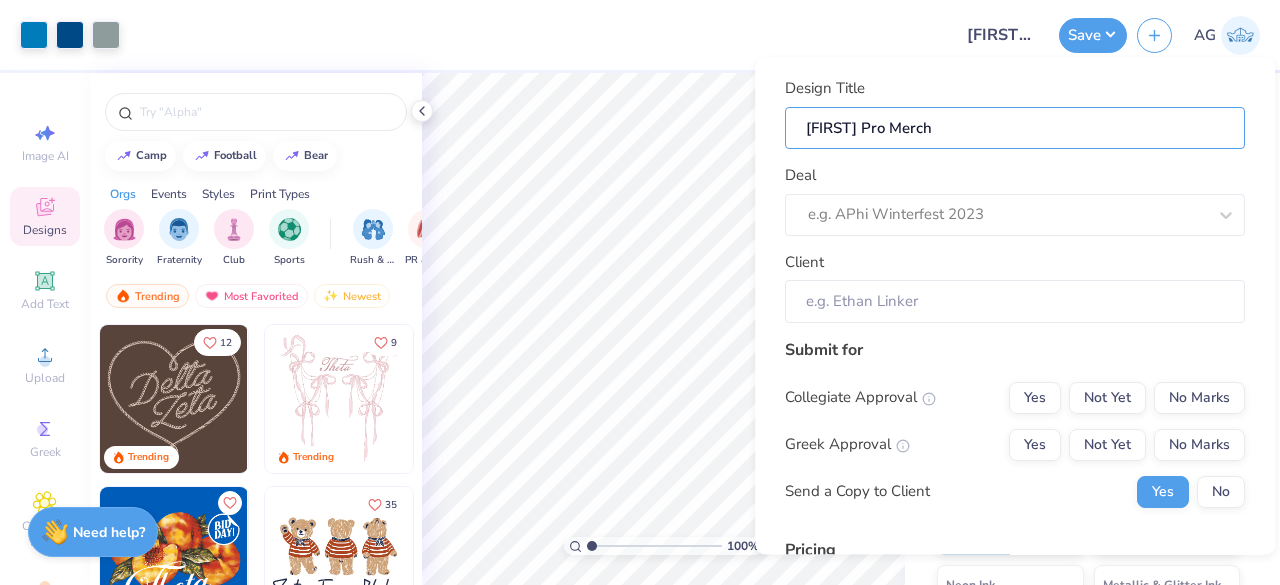 type on "Jett Pro Merch" 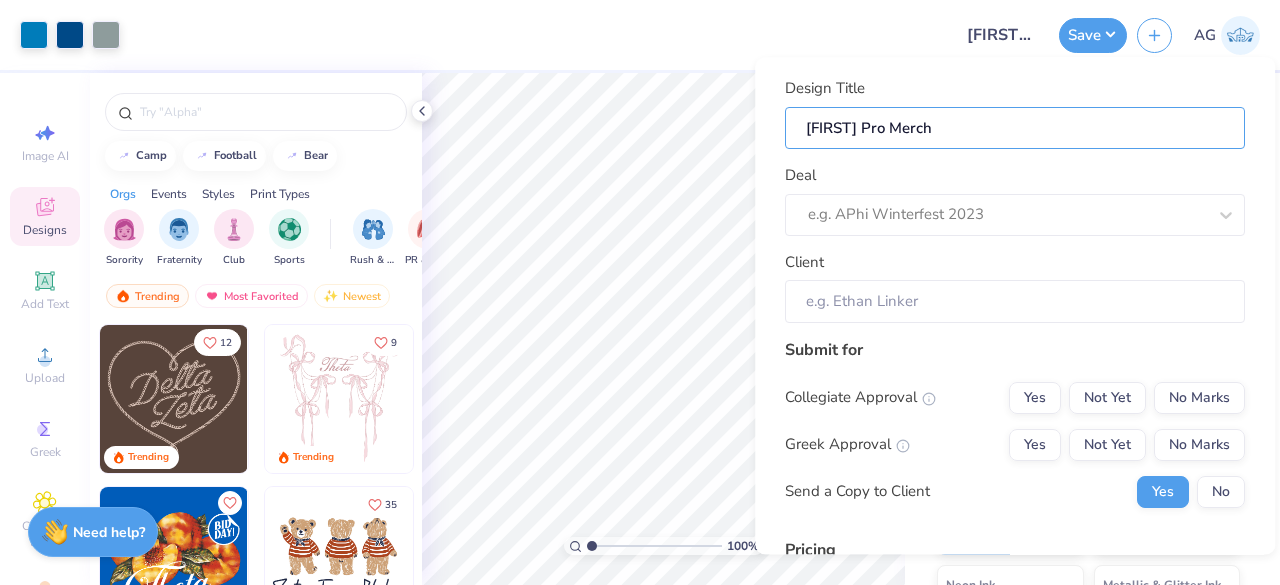 type on "Jett Pro Merch 2" 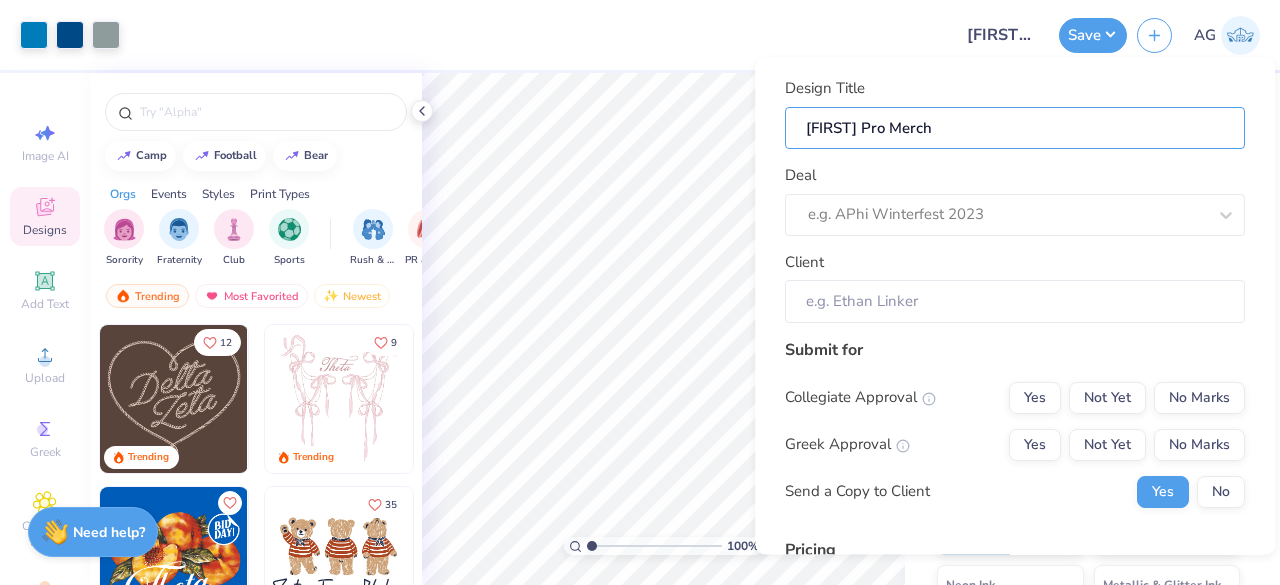 type on "Jett Pro Merch 2" 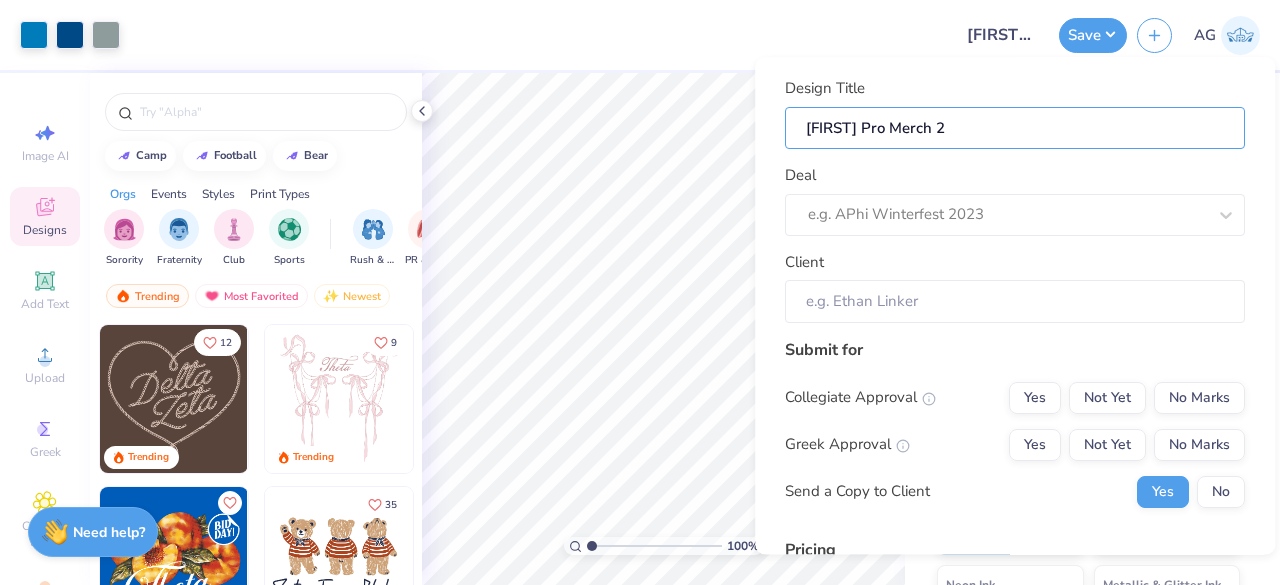 type on "Jett Pro Merch 25" 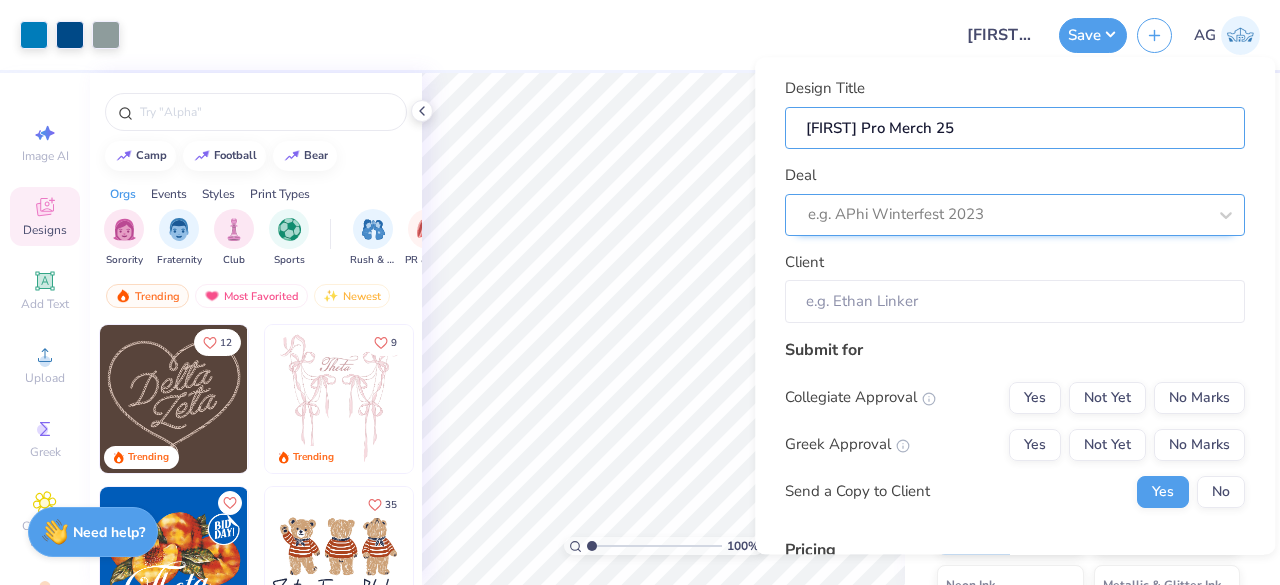 type on "Jett Pro Merch 25" 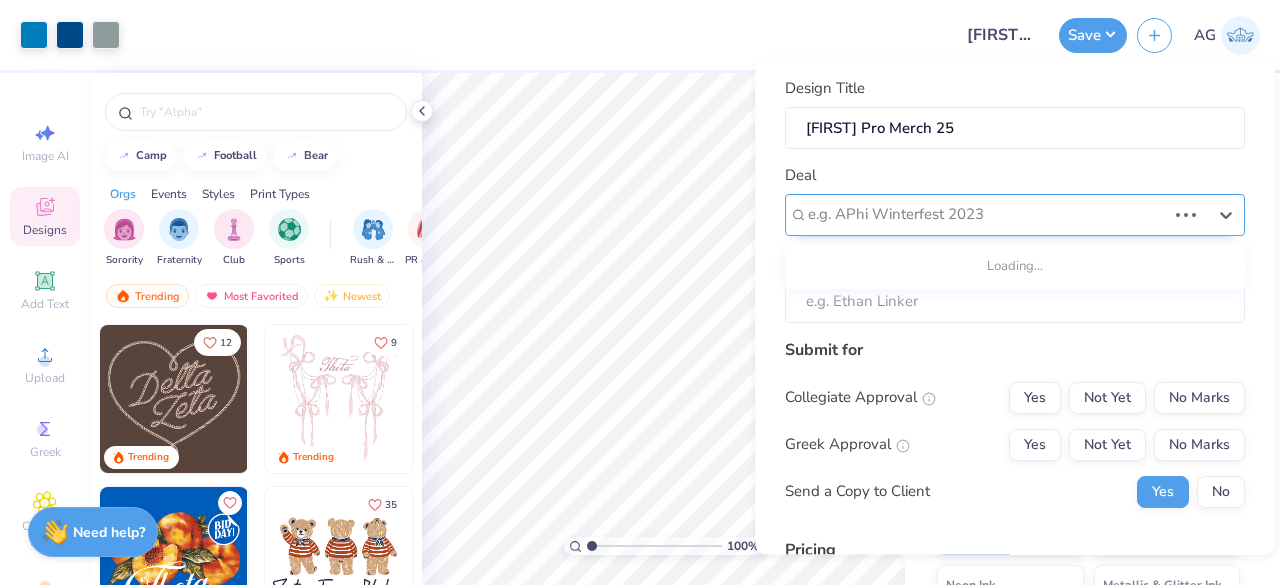 click at bounding box center (987, 215) 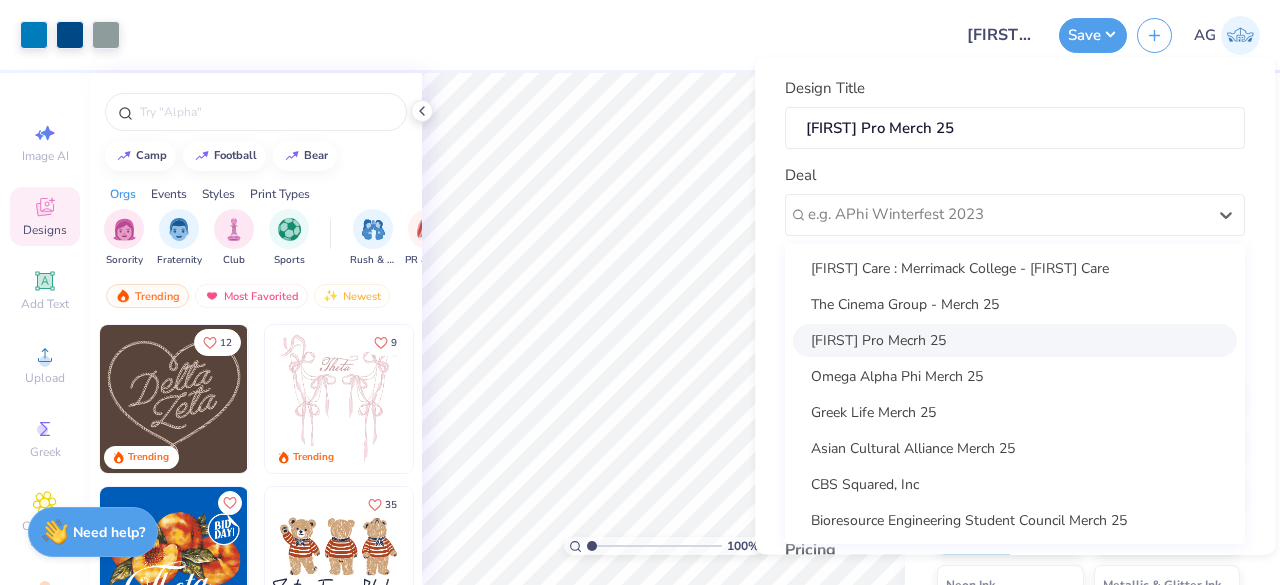 click on "Jett Pro Mecrh 25" at bounding box center [1015, 340] 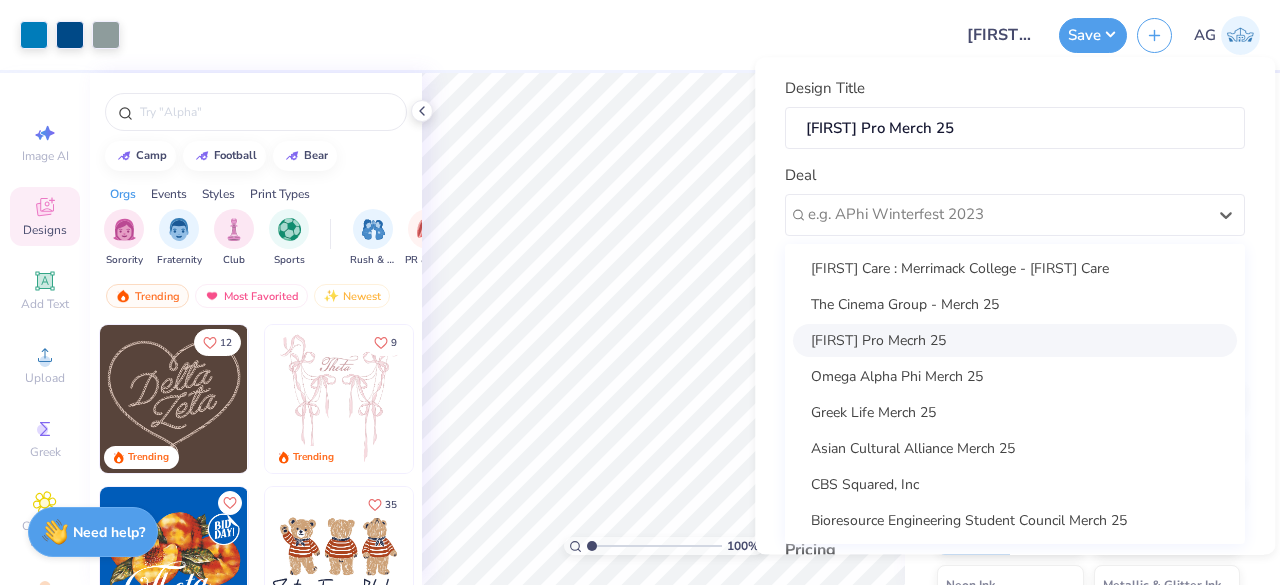 type on "Karl Walter" 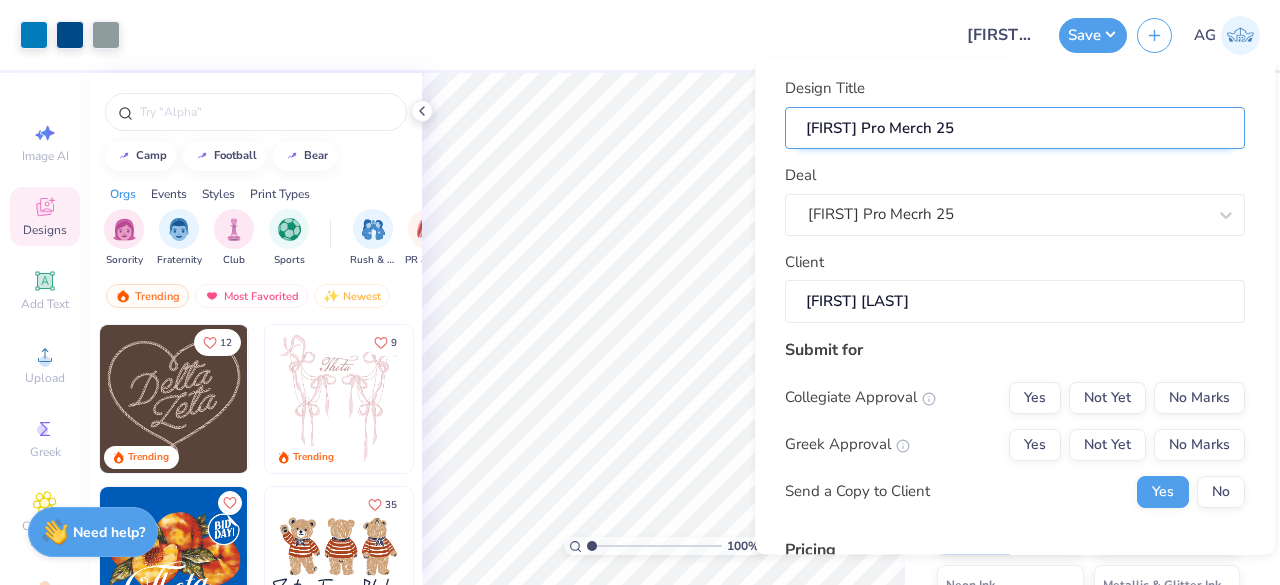 click on "Jett Pro Merch 25" at bounding box center [1015, 128] 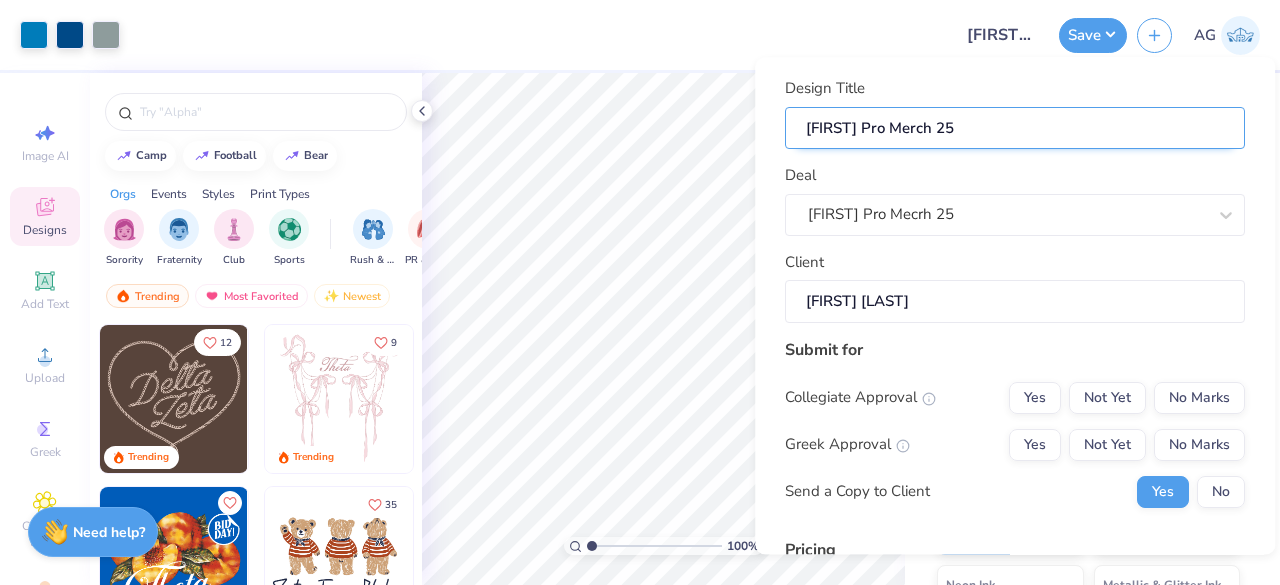 type on "Jett Pro TMerch 25" 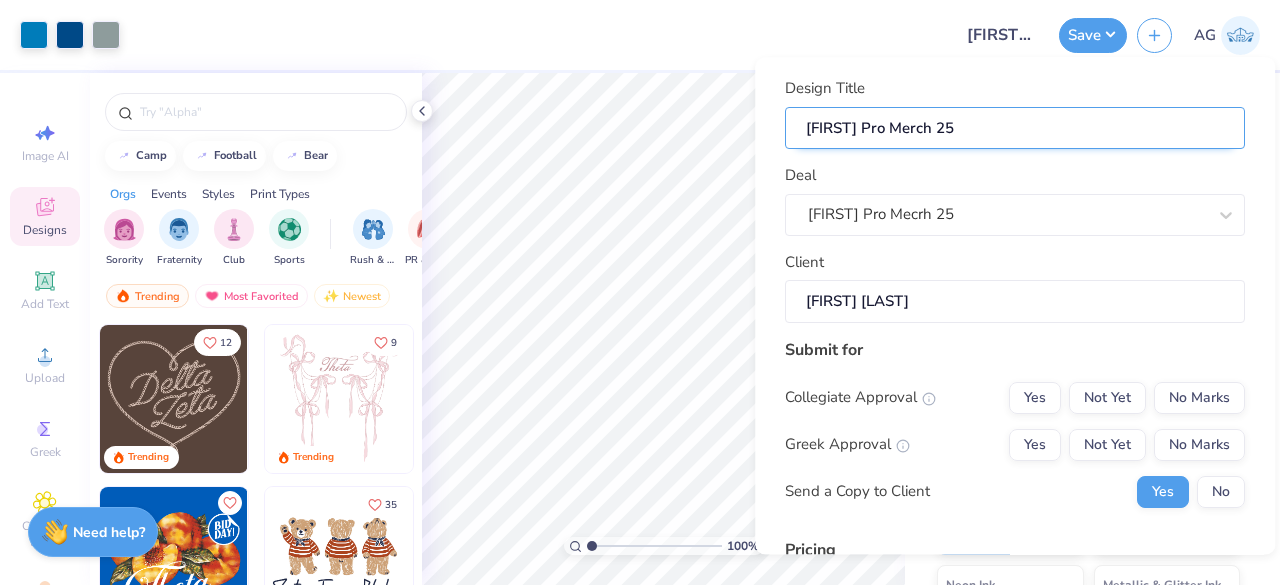 type on "Jett Pro TMerch 25" 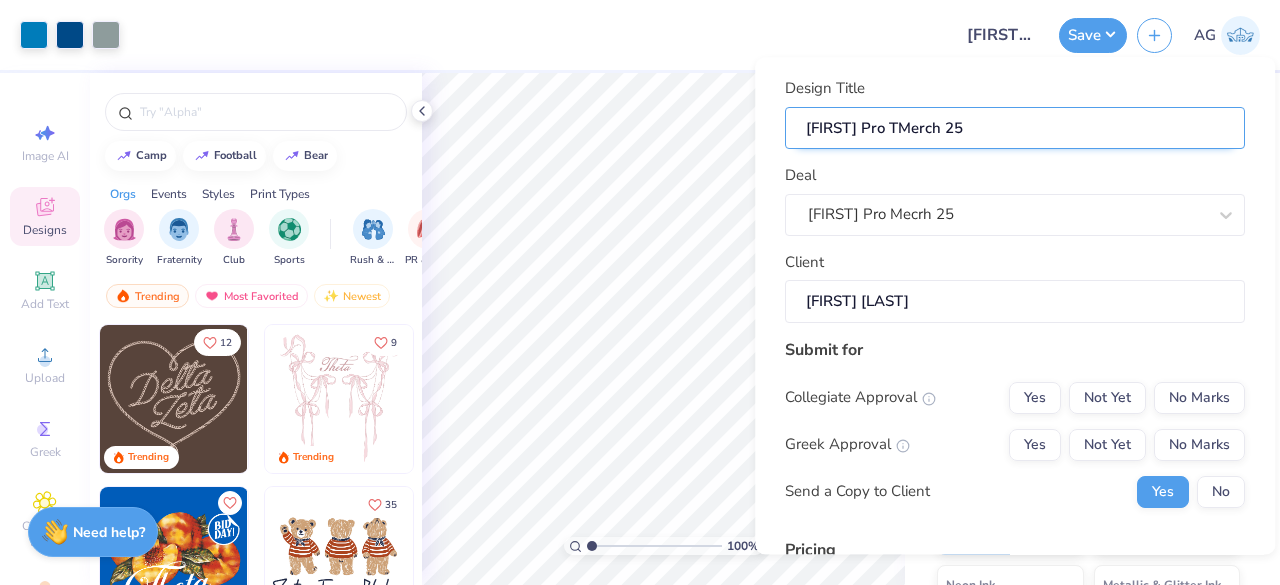 type on "Jett Pro TeMerch 25" 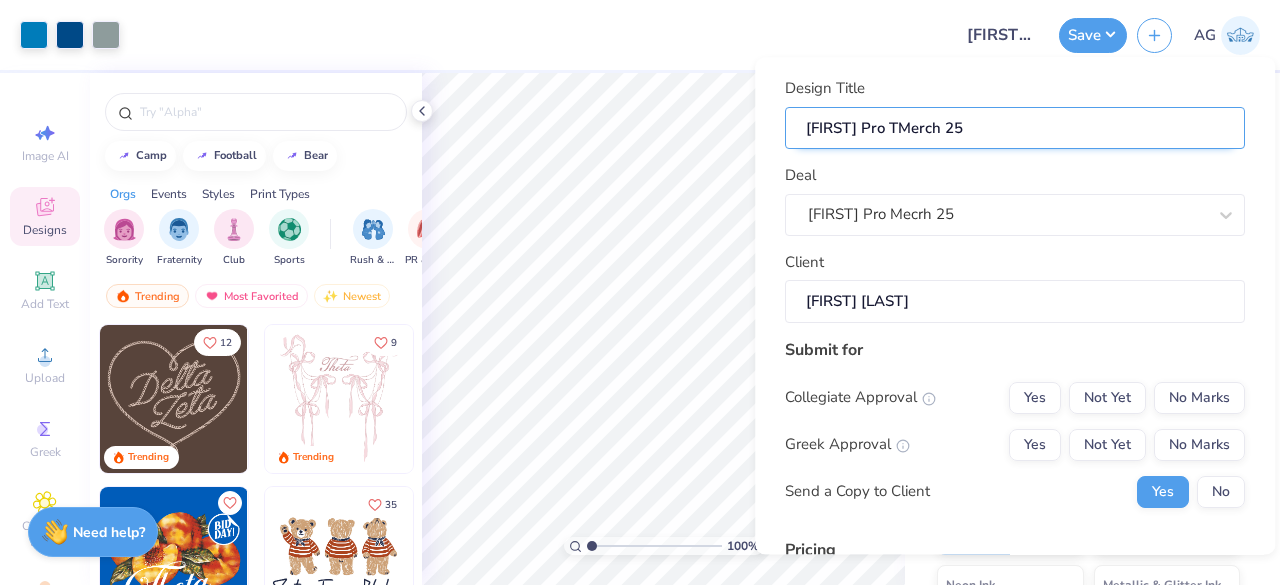 type on "Jett Pro TeMerch 25" 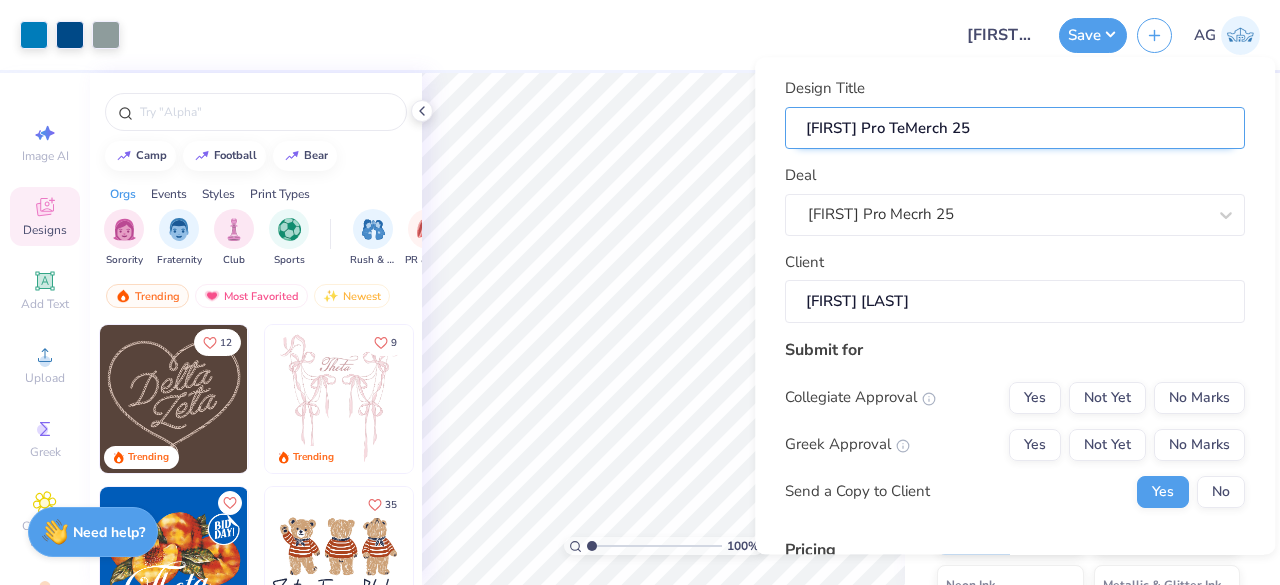 type on "Jett Pro TeaMerch 25" 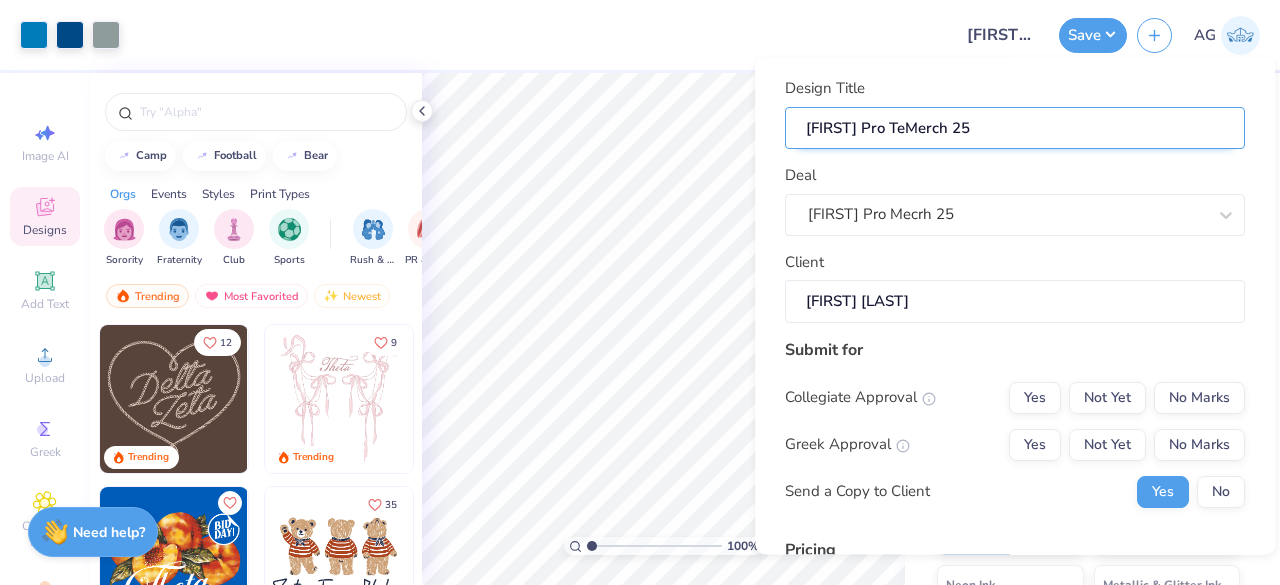 type on "Jett Pro TeaMerch 25" 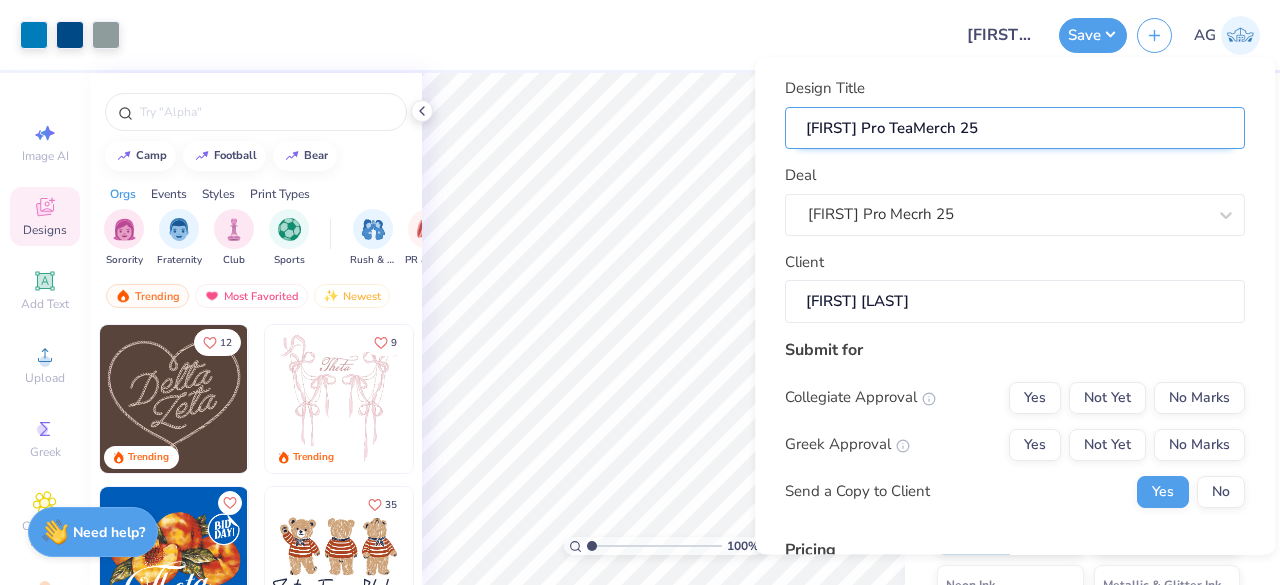 type on "Jett Pro TeamMerch 25" 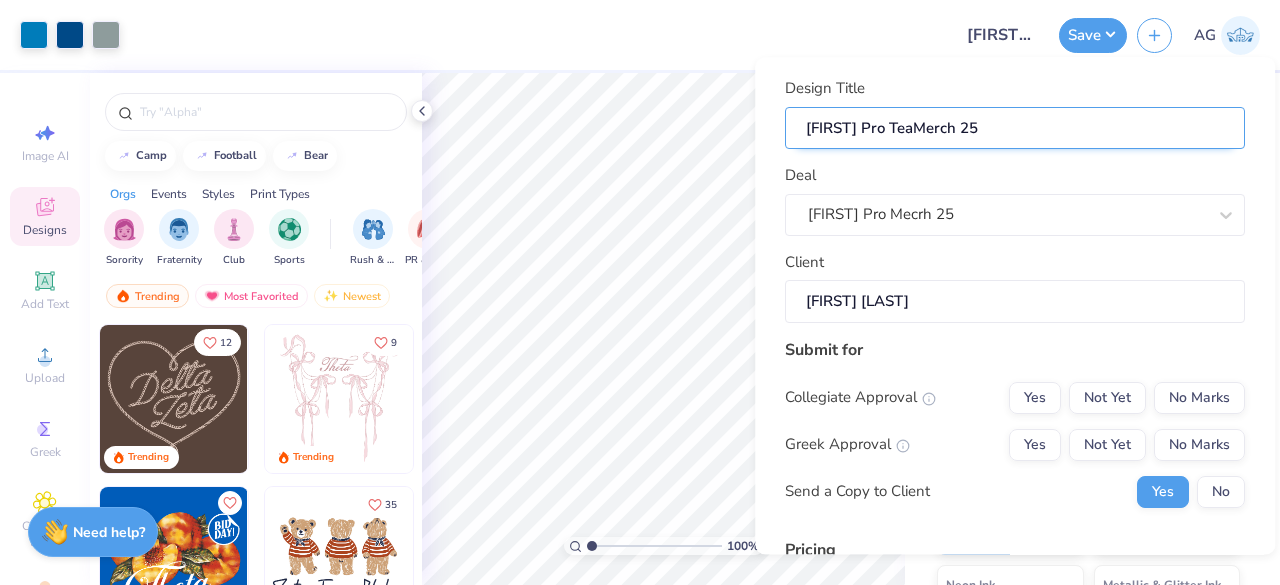 type on "Jett Pro TeamMerch 25" 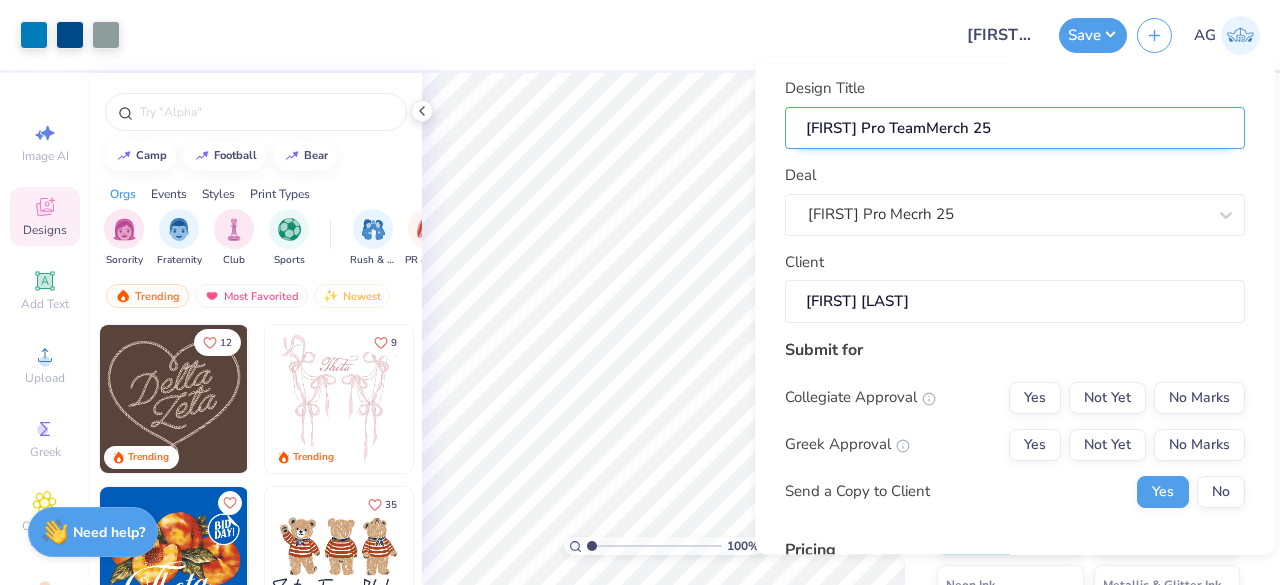 type on "Jett Pro Team Merch 25" 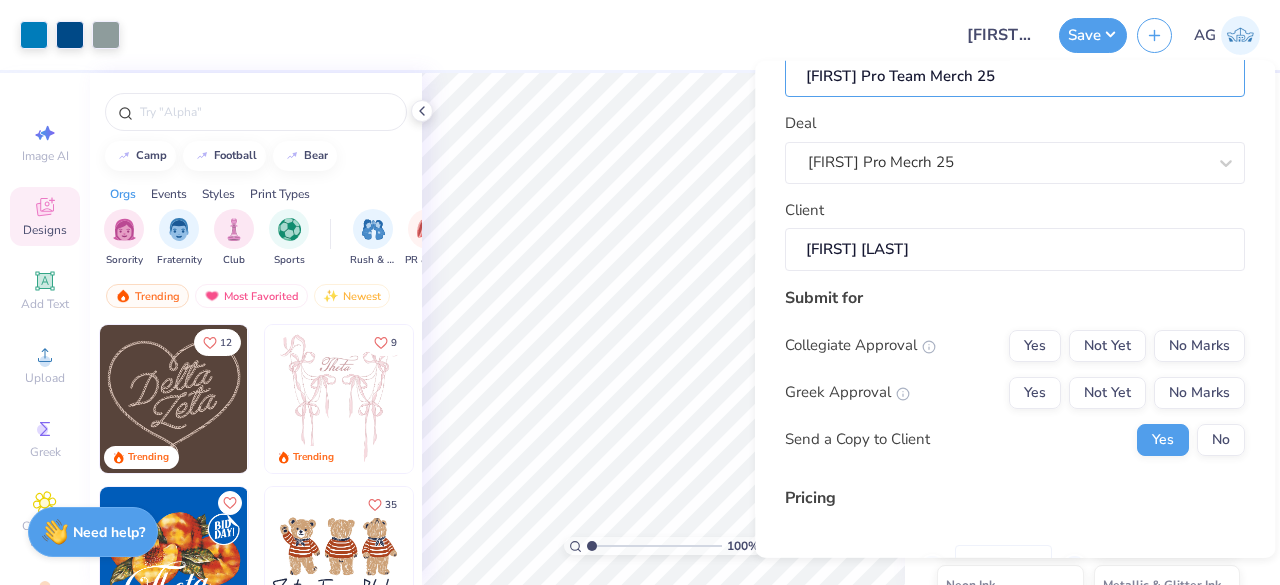 scroll, scrollTop: 60, scrollLeft: 0, axis: vertical 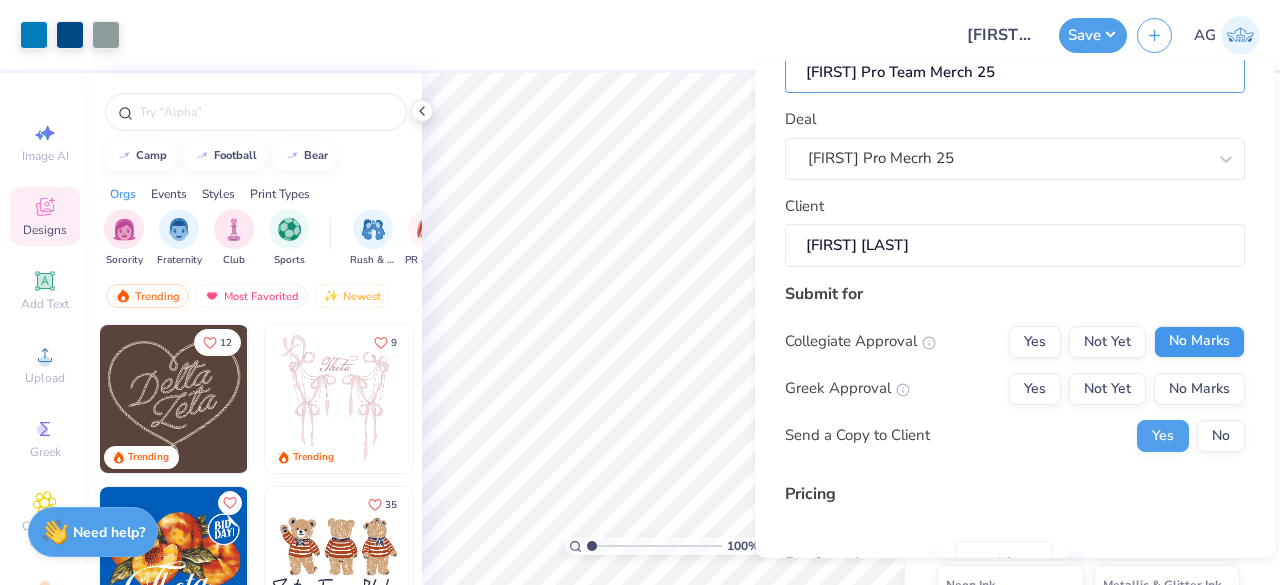 type on "Jett Pro Team Merch 25" 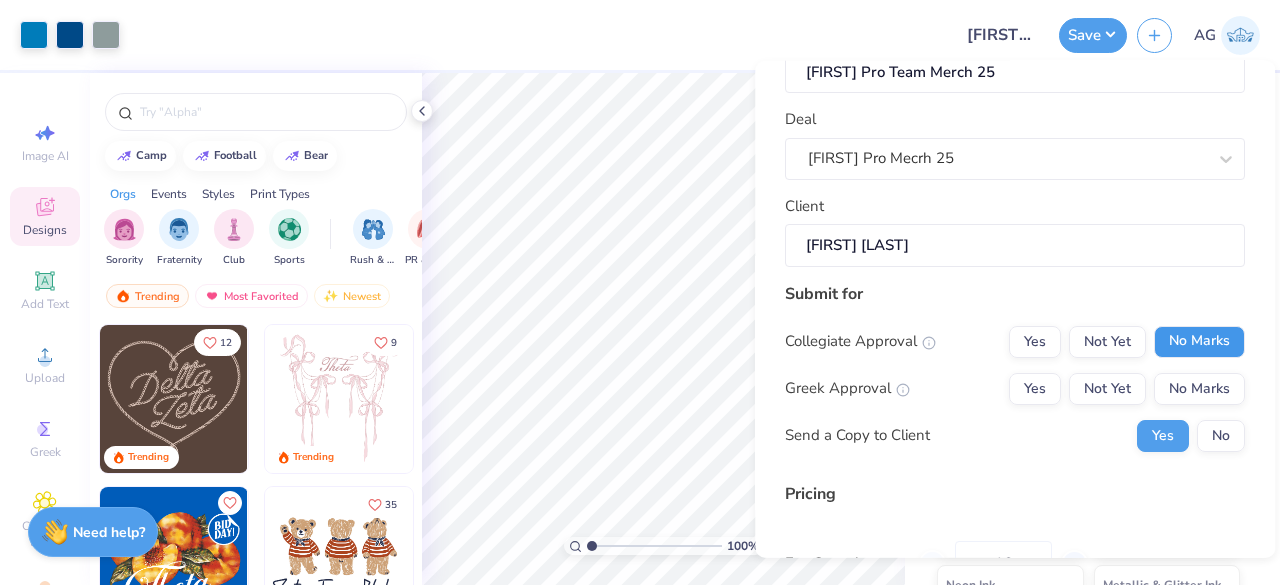 click on "No Marks" at bounding box center (1199, 341) 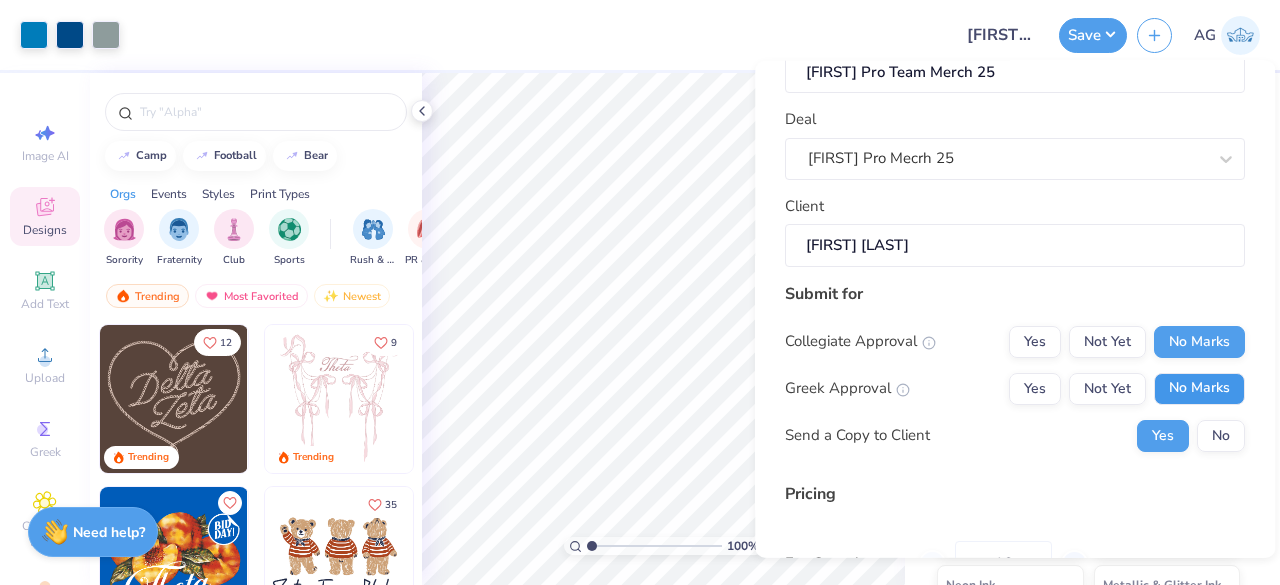 click on "No Marks" at bounding box center (1199, 388) 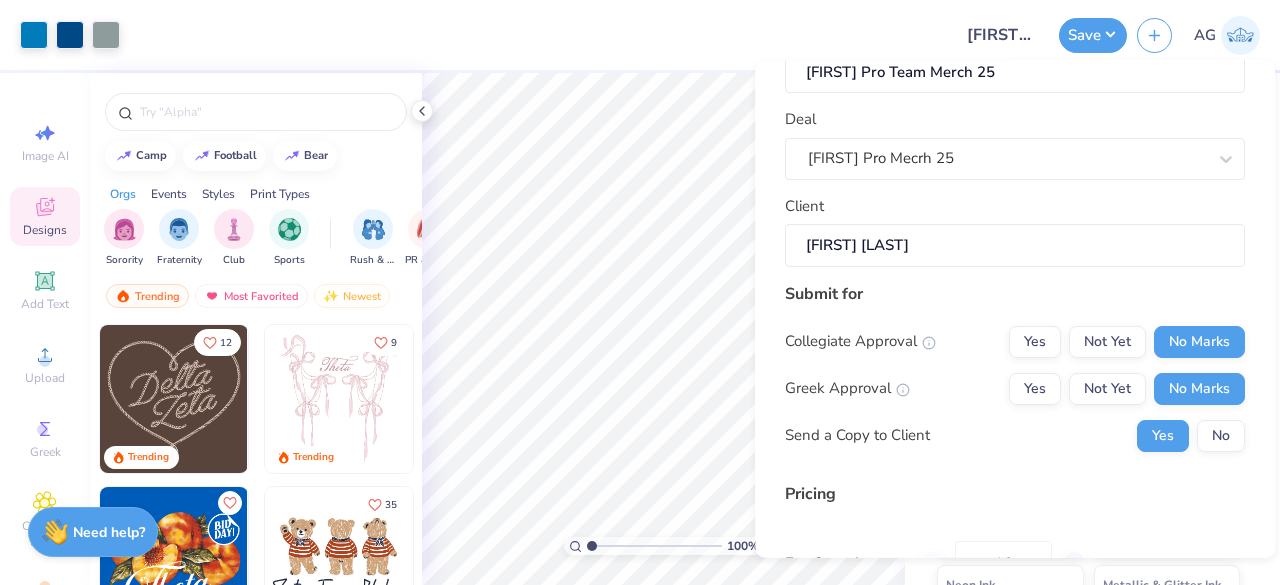 type on "$92.22" 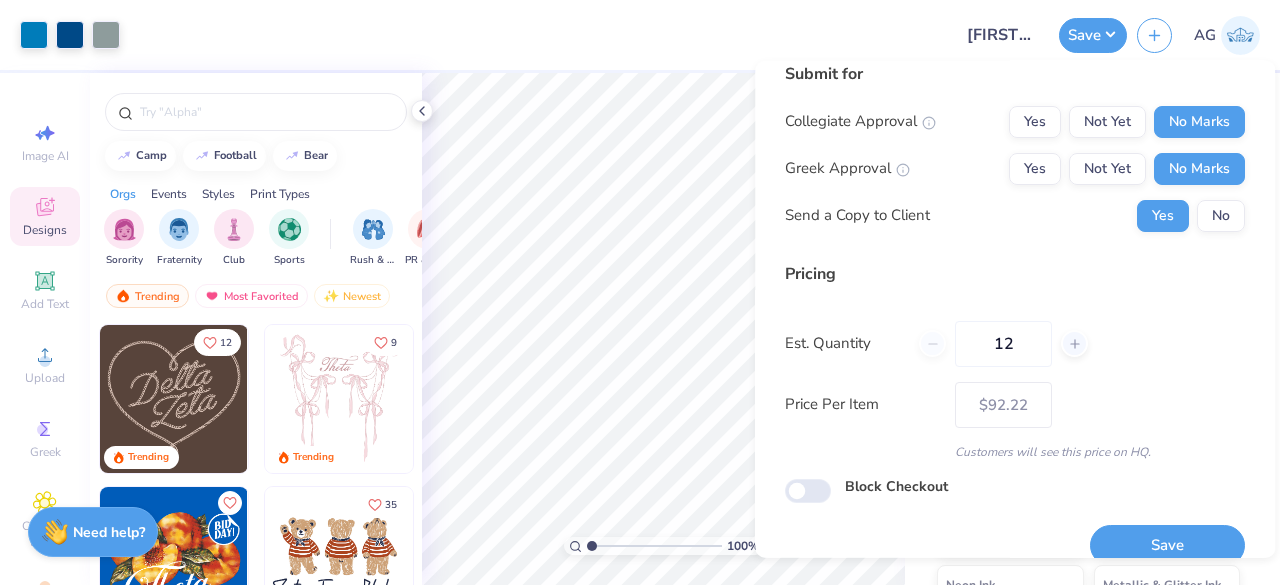 scroll, scrollTop: 281, scrollLeft: 0, axis: vertical 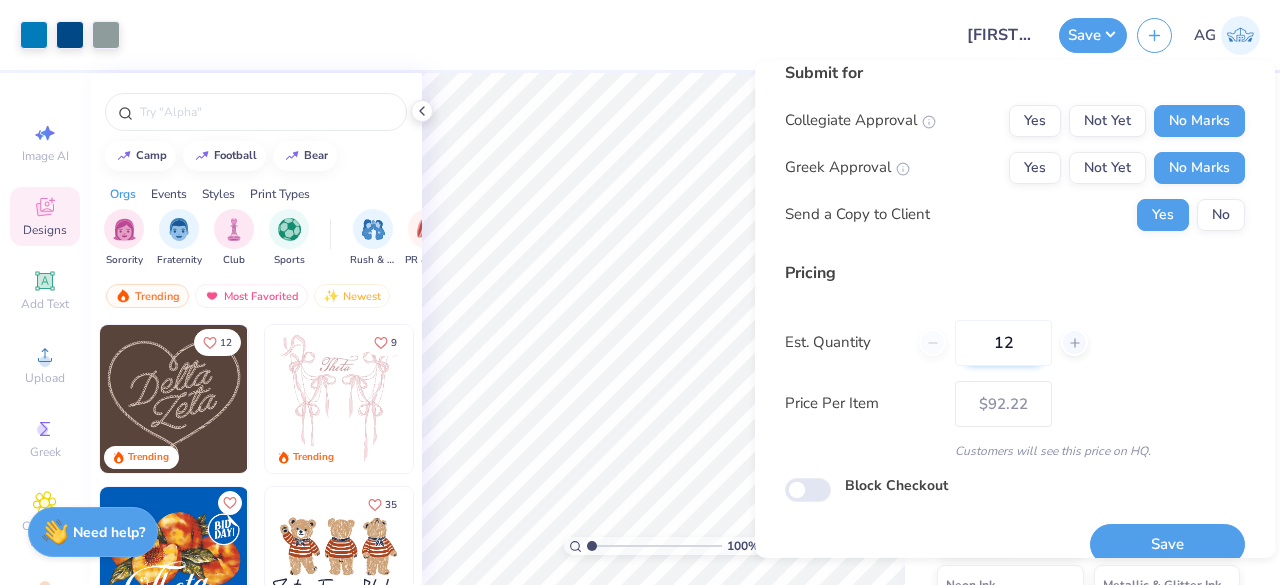 click on "12" at bounding box center [1003, 342] 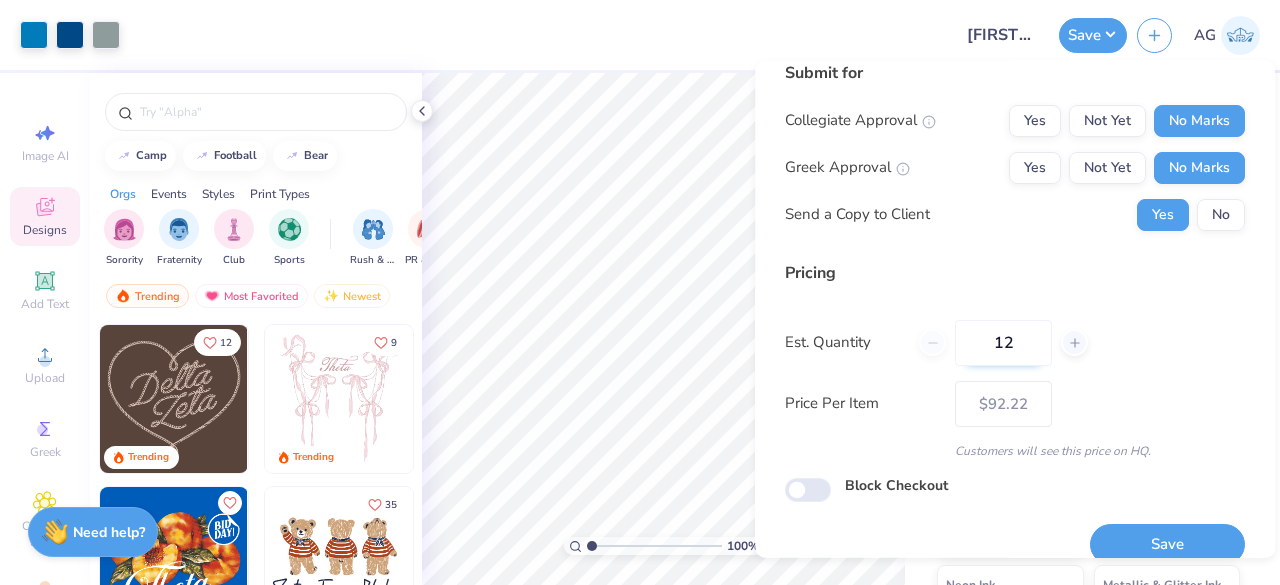 type on "1" 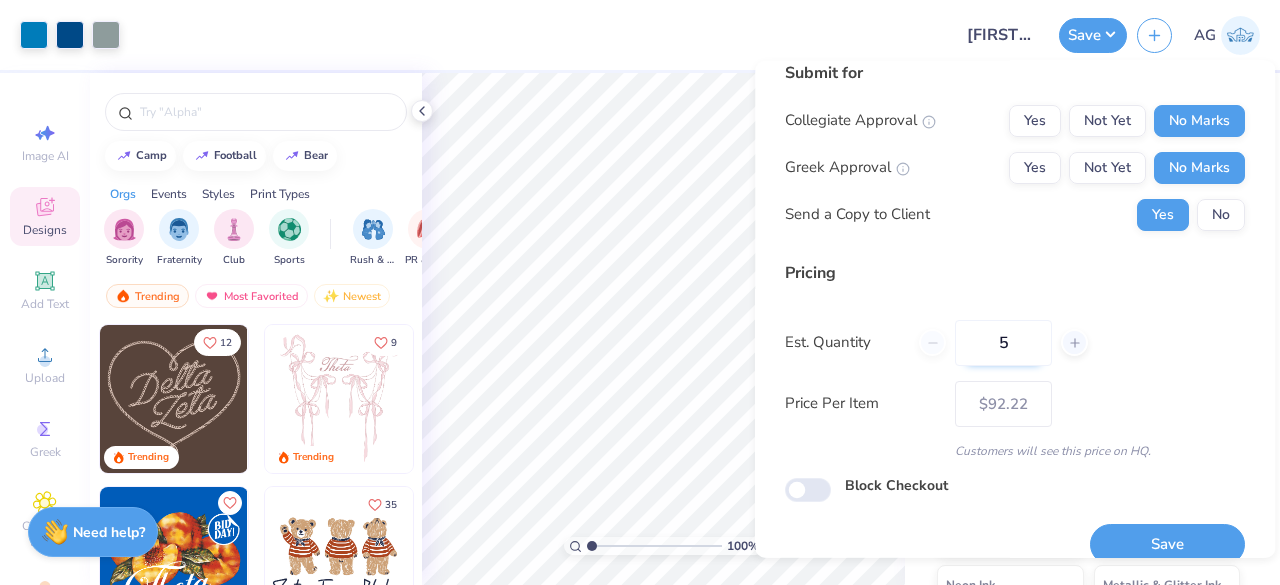 type on "50" 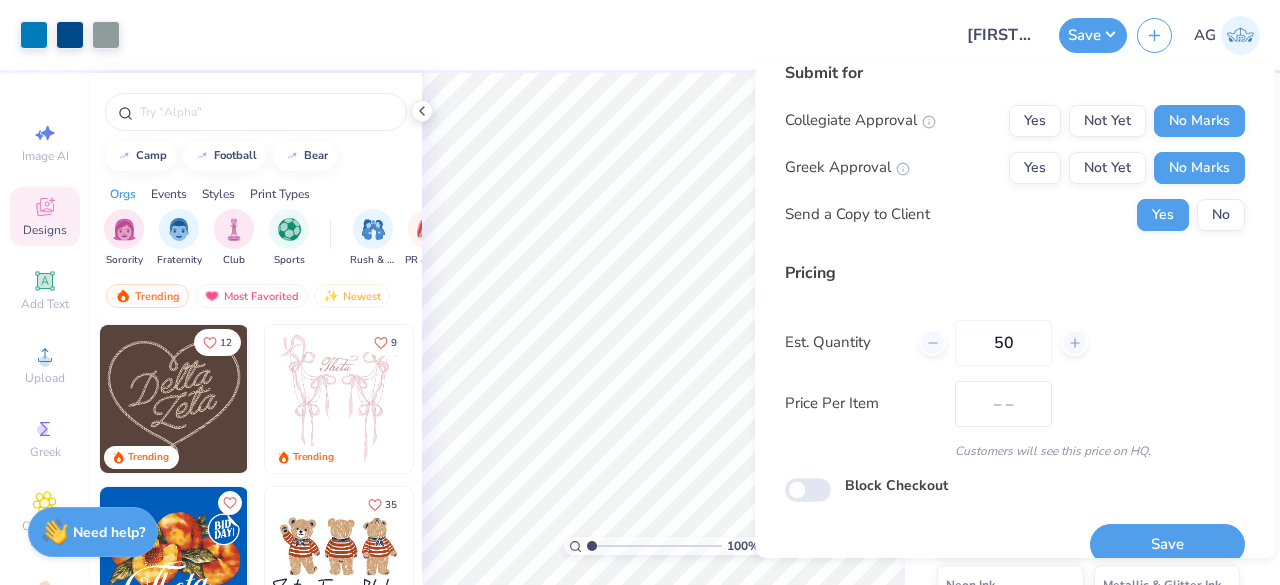 type on "$74.61" 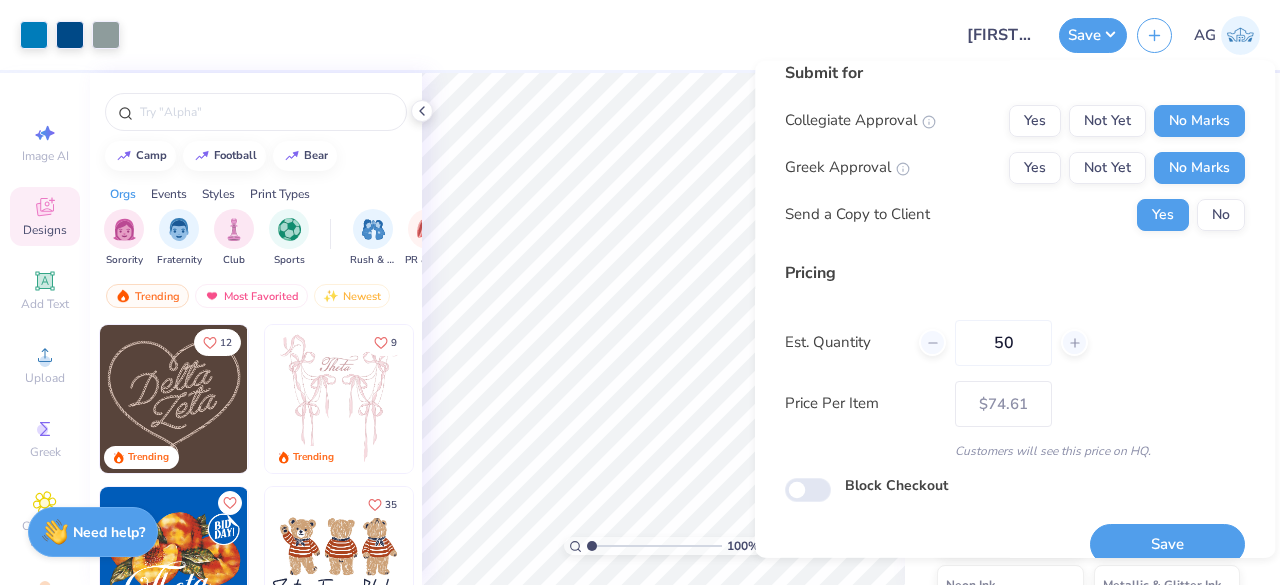 scroll, scrollTop: 305, scrollLeft: 0, axis: vertical 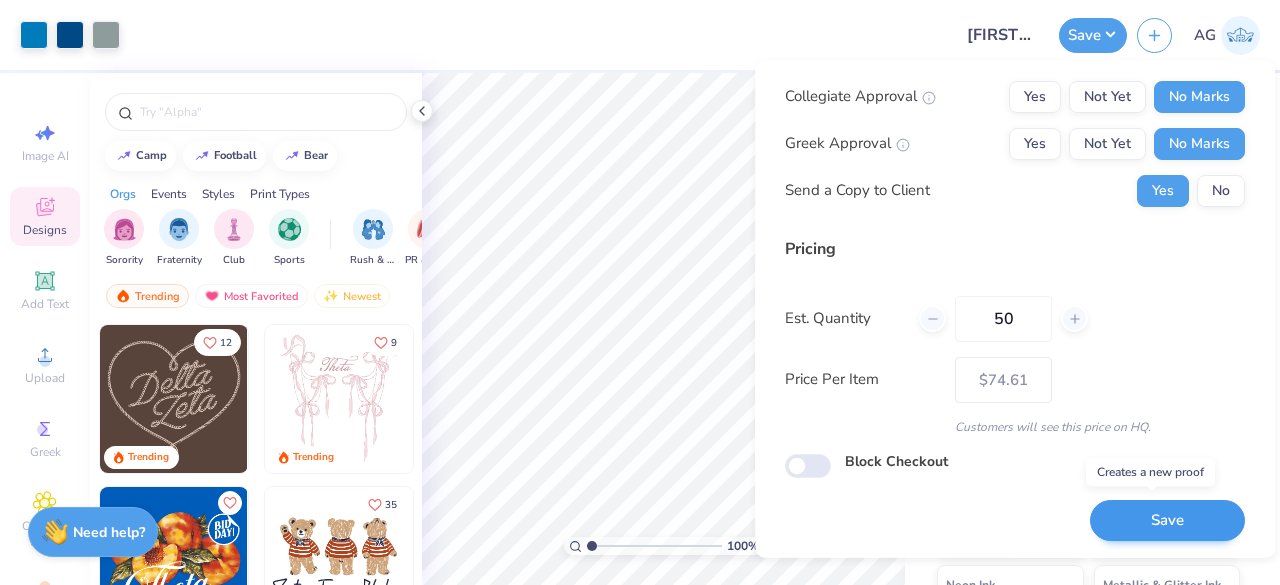 type on "50" 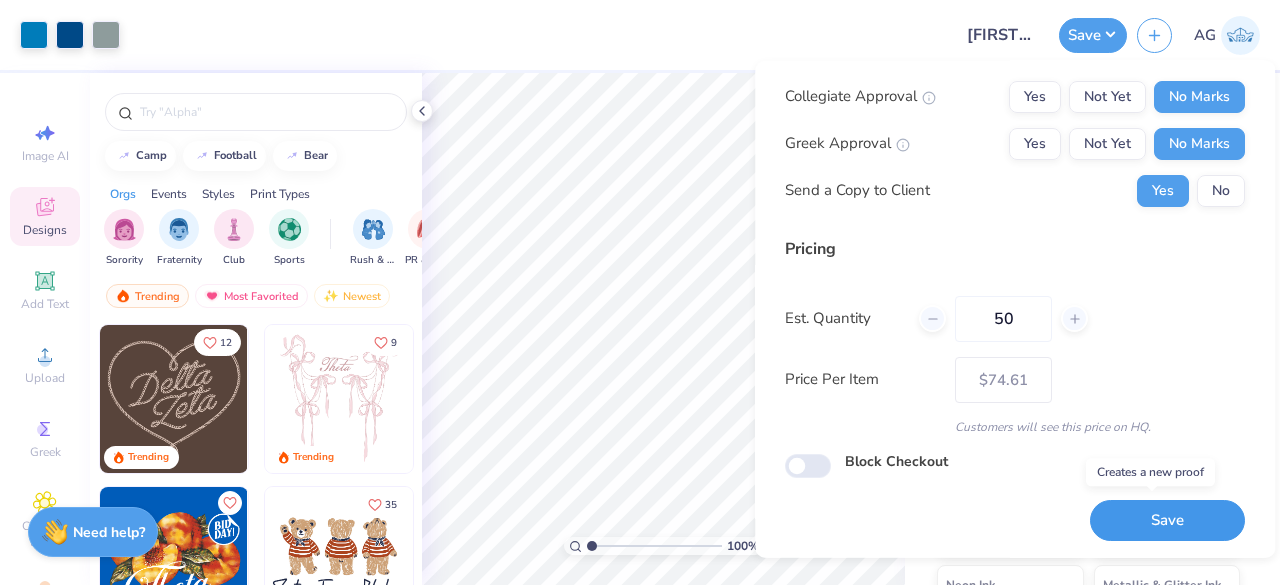 click on "Save" at bounding box center [1167, 520] 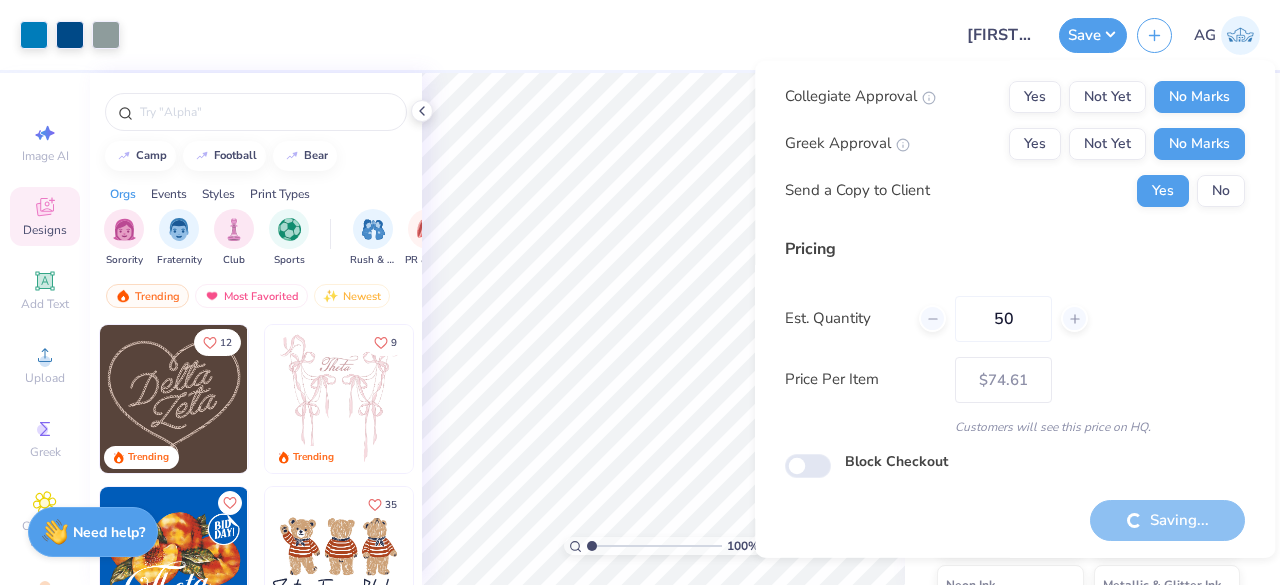 type on "– –" 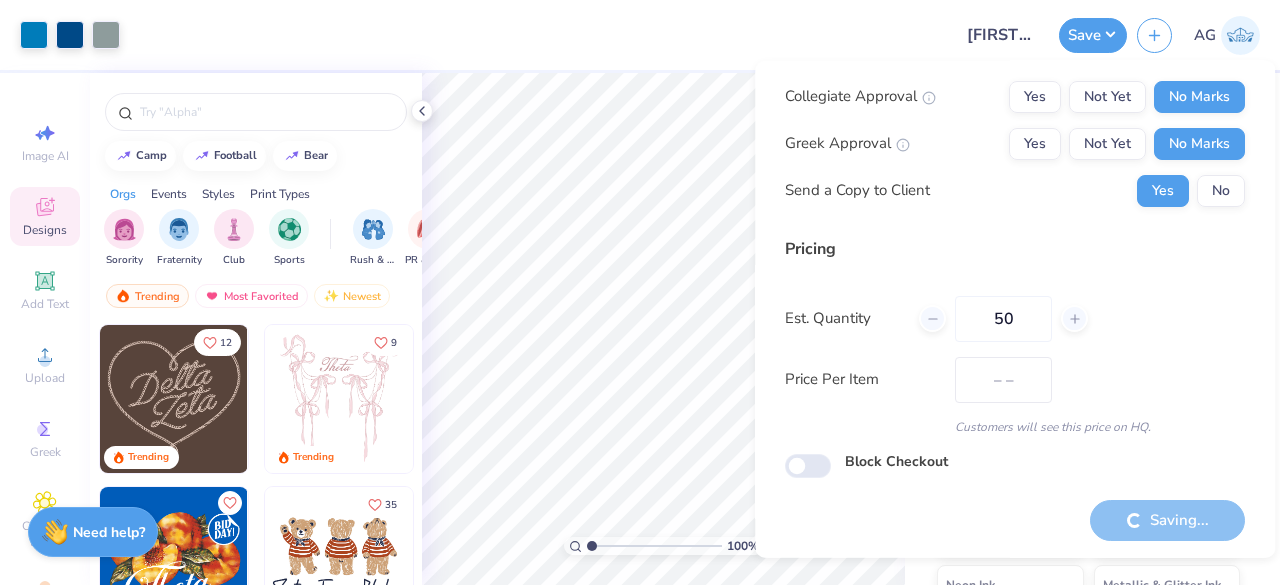 scroll, scrollTop: 46, scrollLeft: 0, axis: vertical 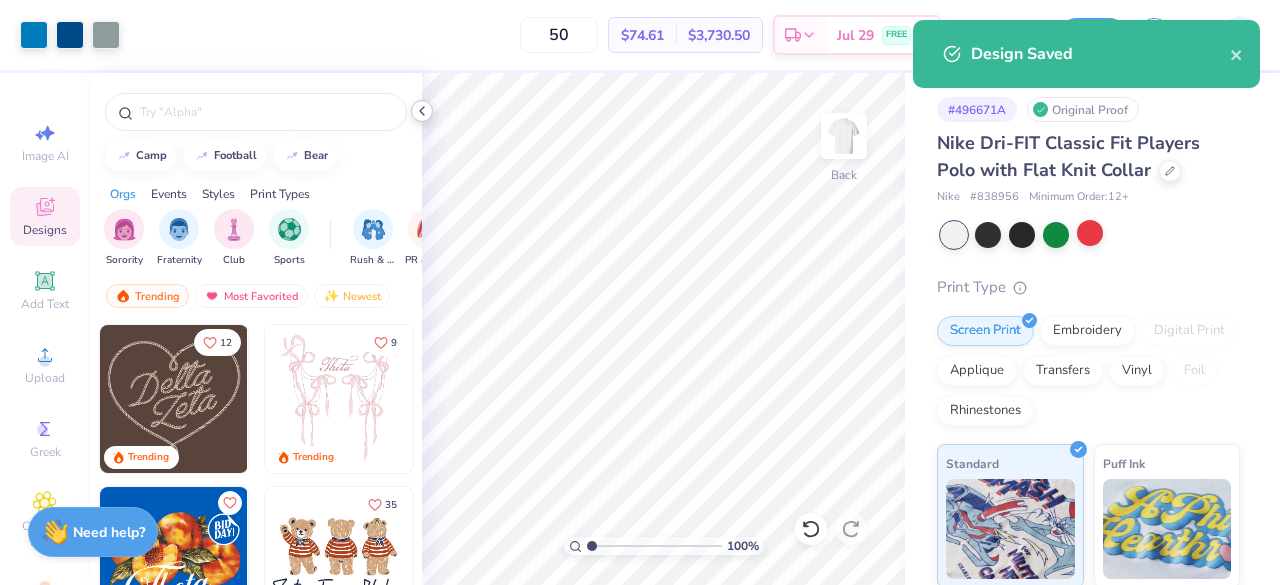 click 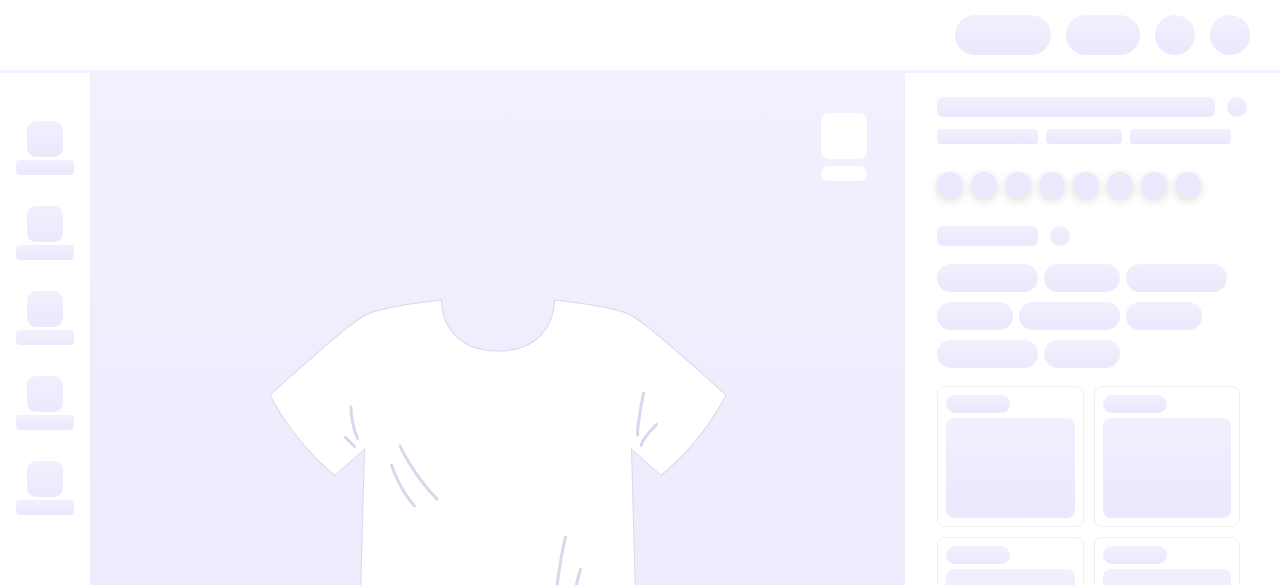 scroll, scrollTop: 0, scrollLeft: 0, axis: both 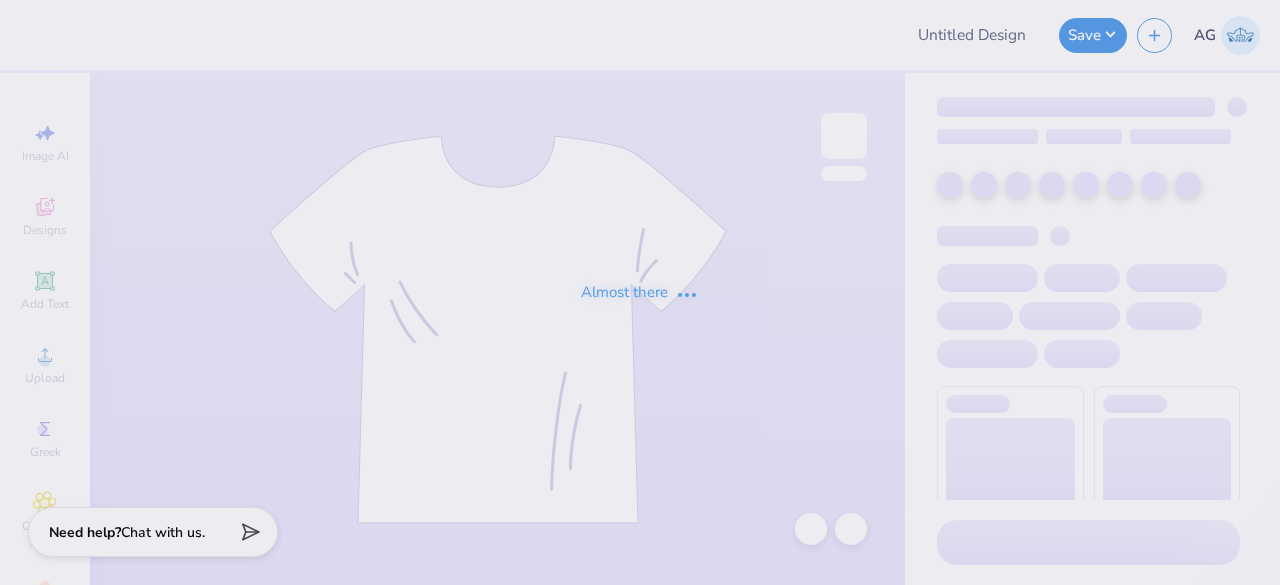 type on "Jett Pro Team Merch 25" 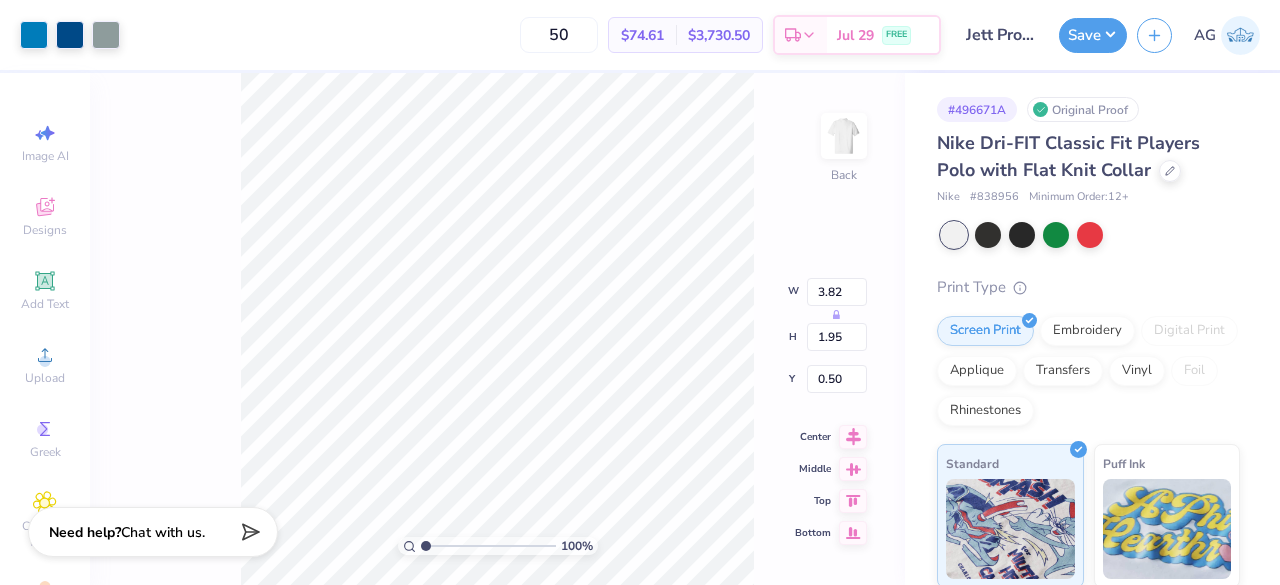 type on "3.00" 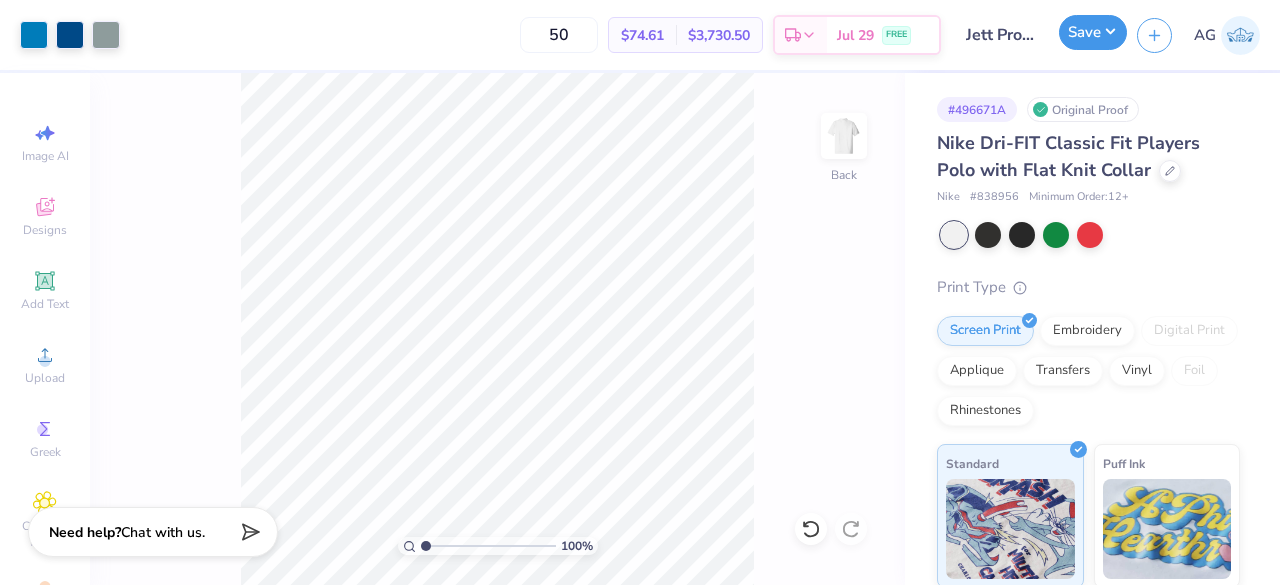 click on "Save" at bounding box center [1093, 32] 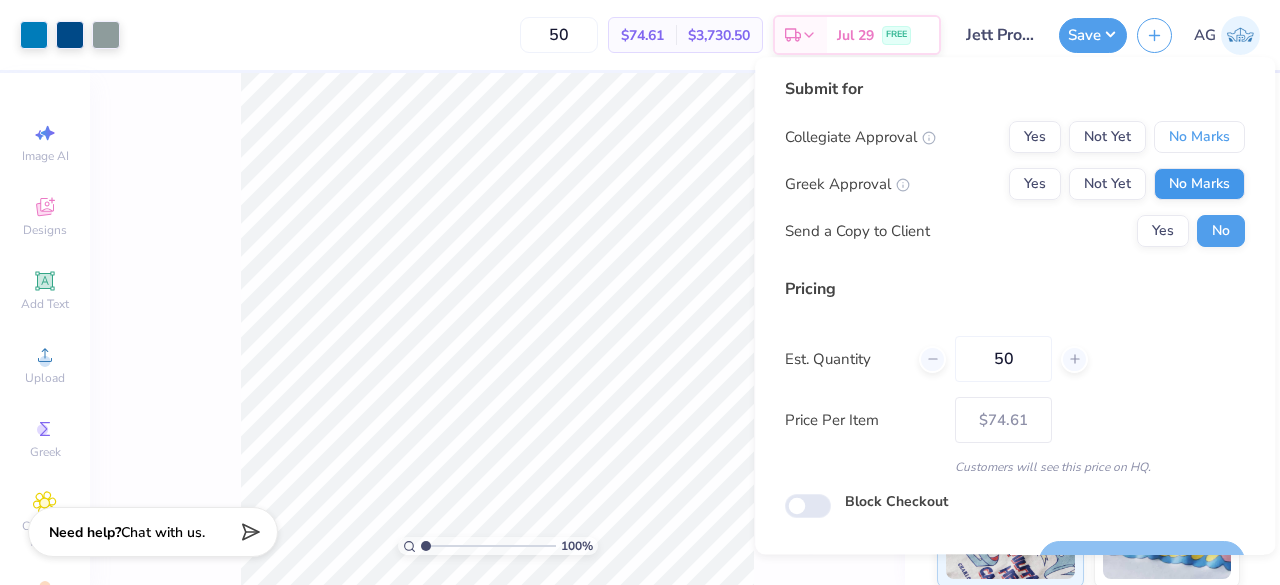drag, startPoint x: 1160, startPoint y: 134, endPoint x: 1170, endPoint y: 195, distance: 61.81424 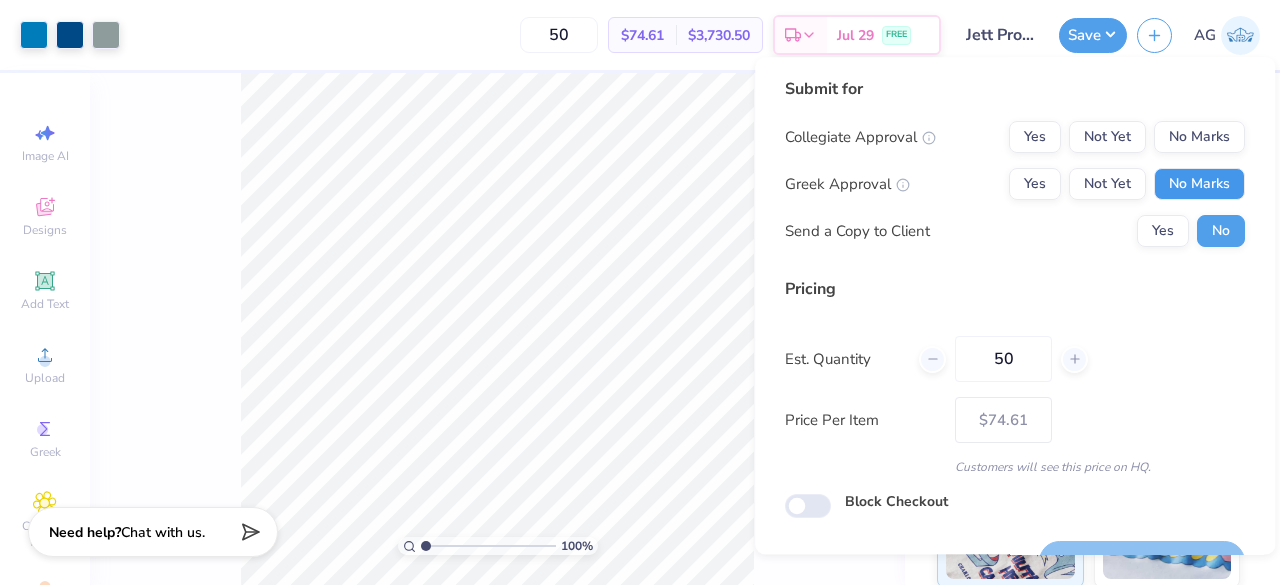 click on "No Marks" at bounding box center (1199, 184) 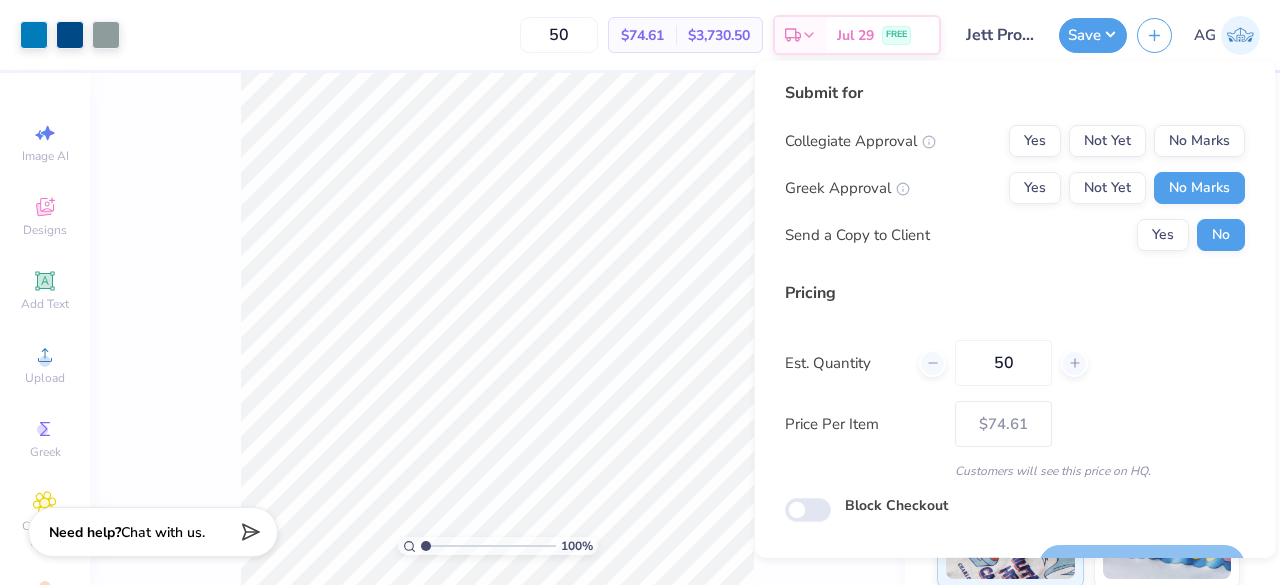 scroll, scrollTop: 0, scrollLeft: 0, axis: both 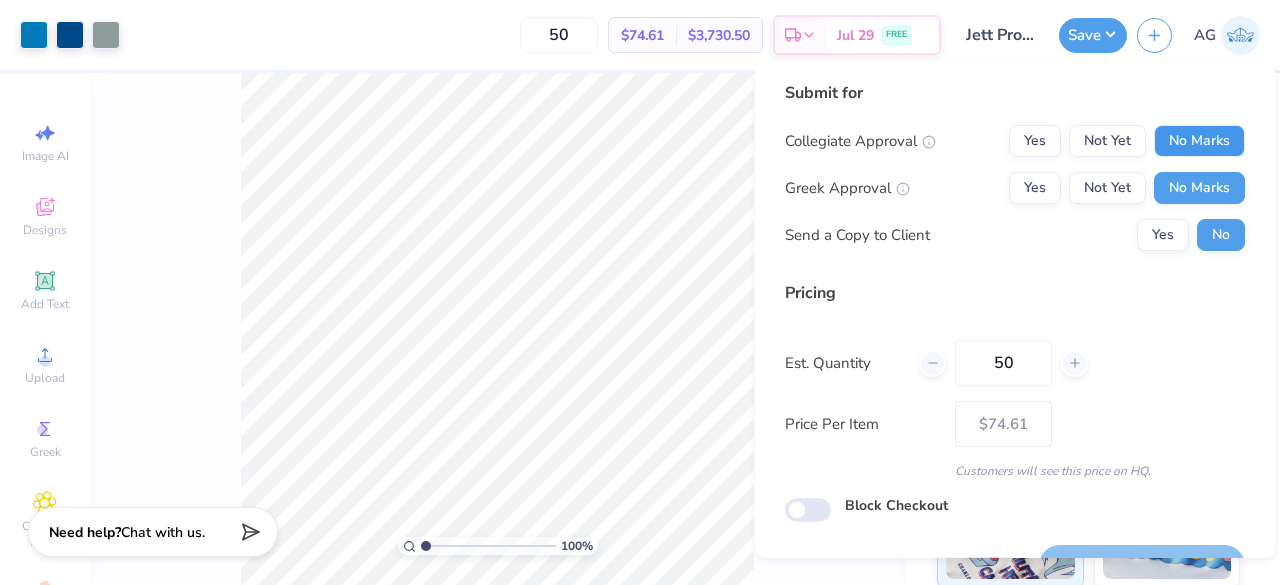 click on "No Marks" at bounding box center (1199, 141) 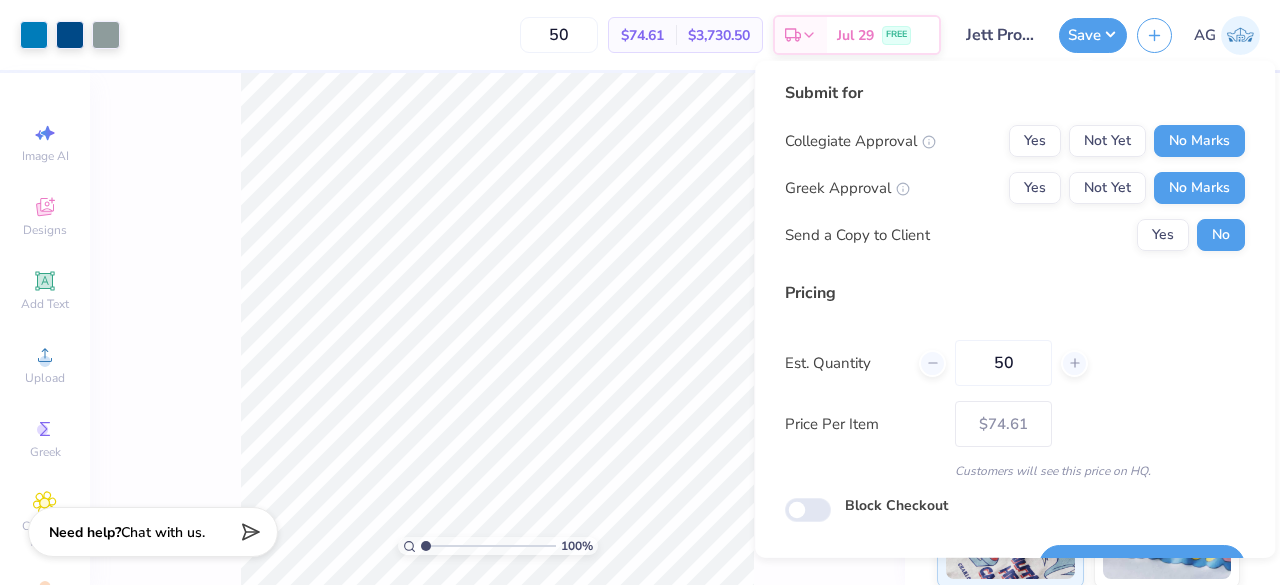 scroll, scrollTop: 46, scrollLeft: 0, axis: vertical 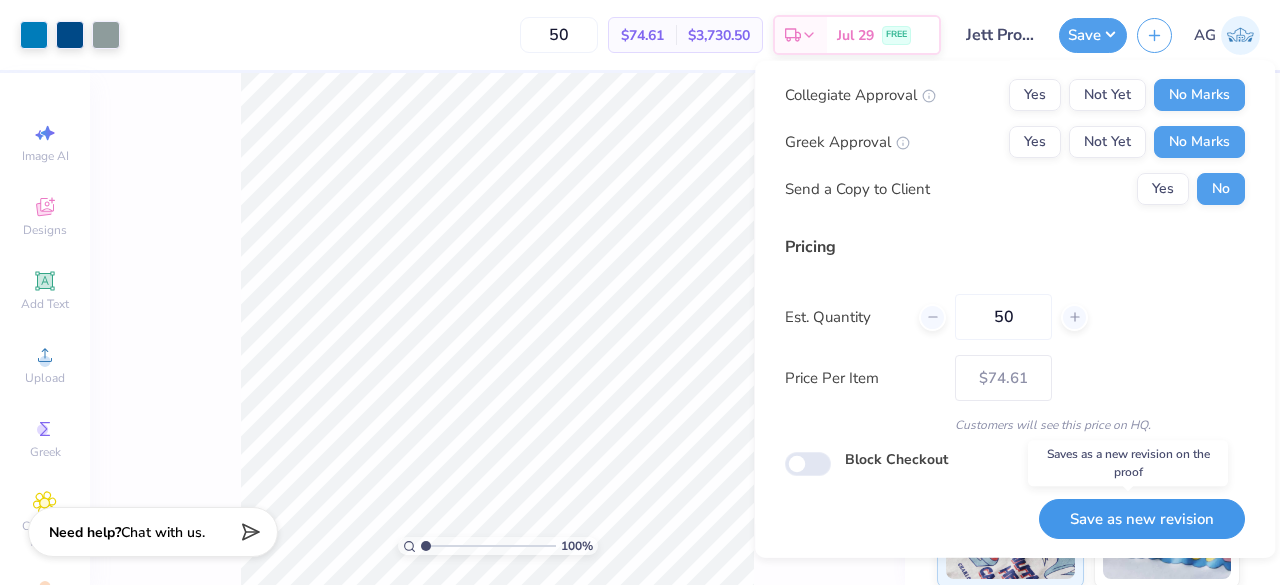click on "Save as new revision" at bounding box center [1142, 518] 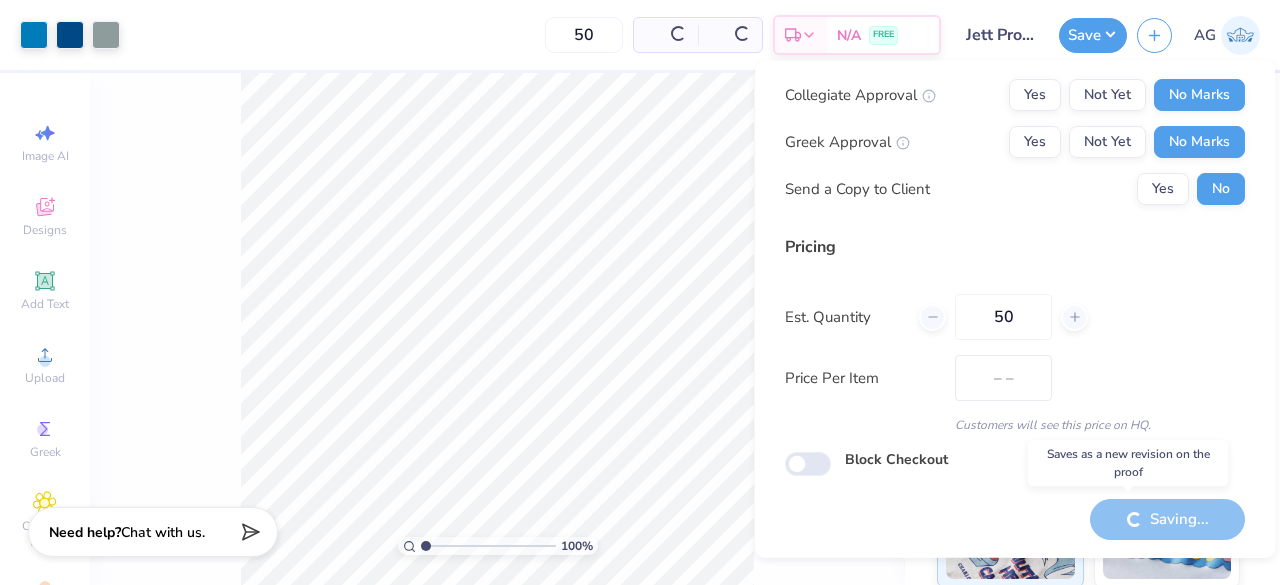 type on "$74.61" 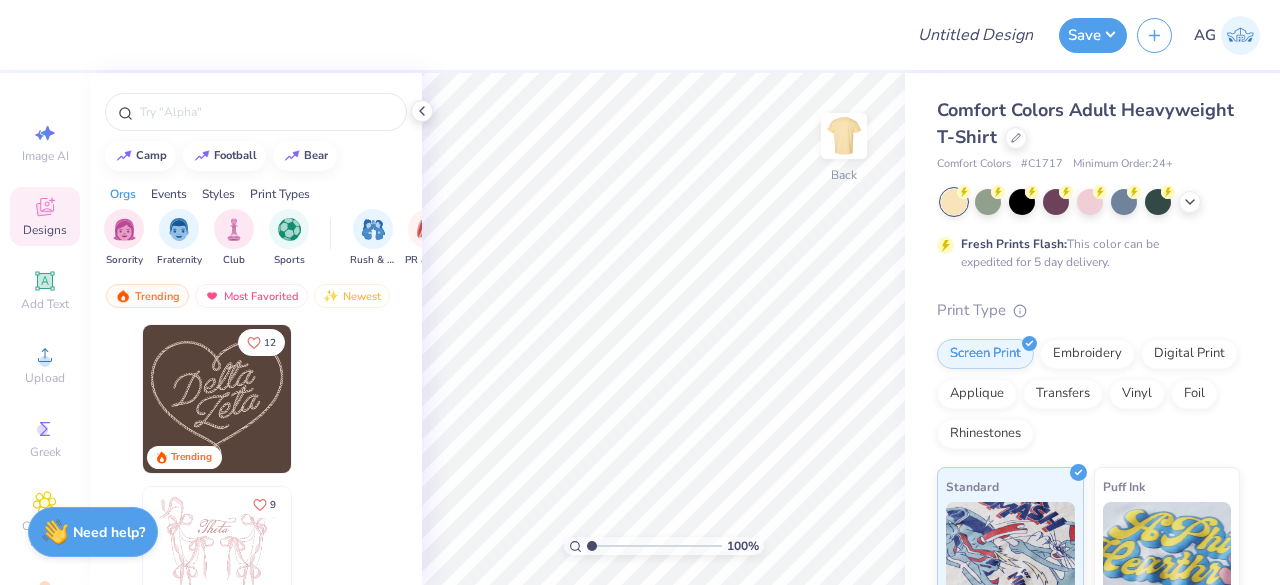 scroll, scrollTop: 0, scrollLeft: 0, axis: both 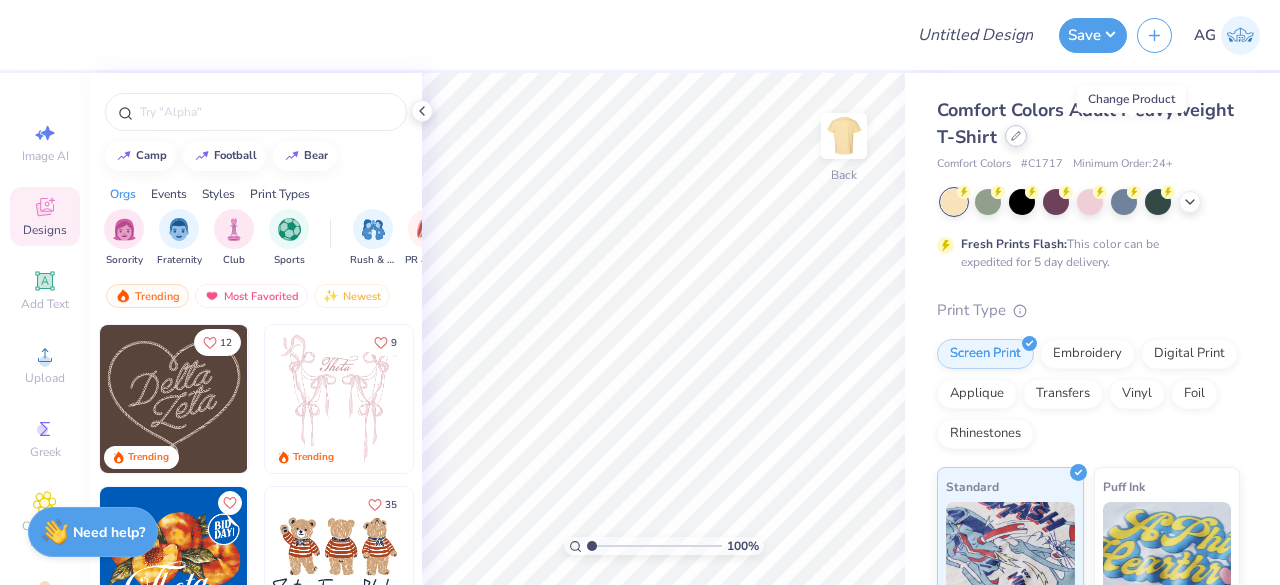 click 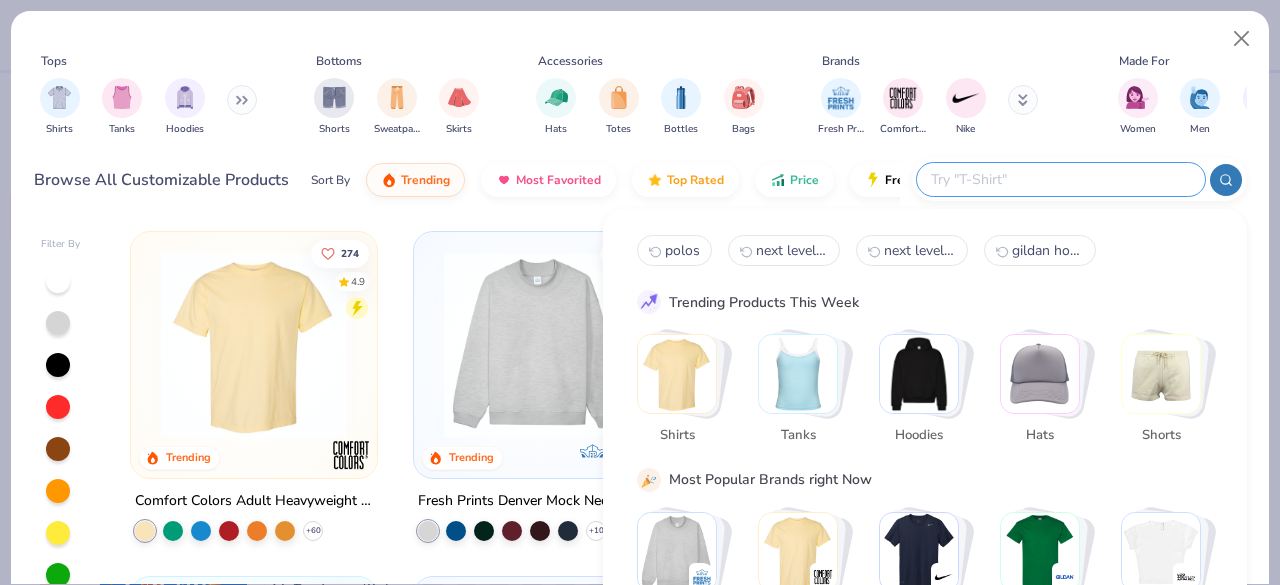 click at bounding box center (1060, 179) 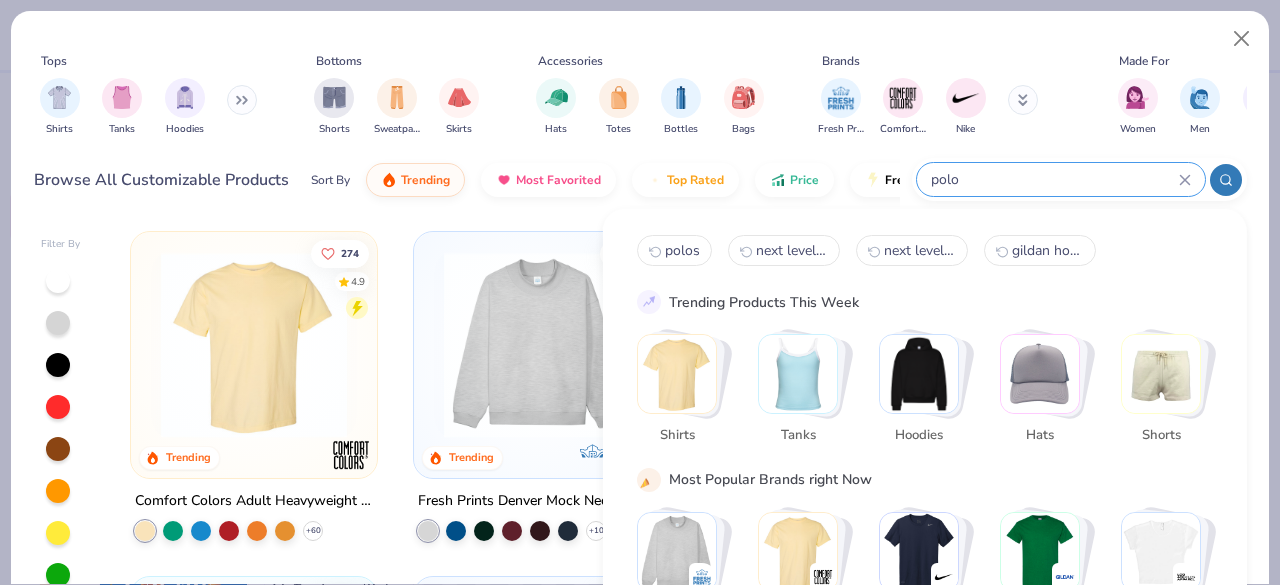 type on "polo" 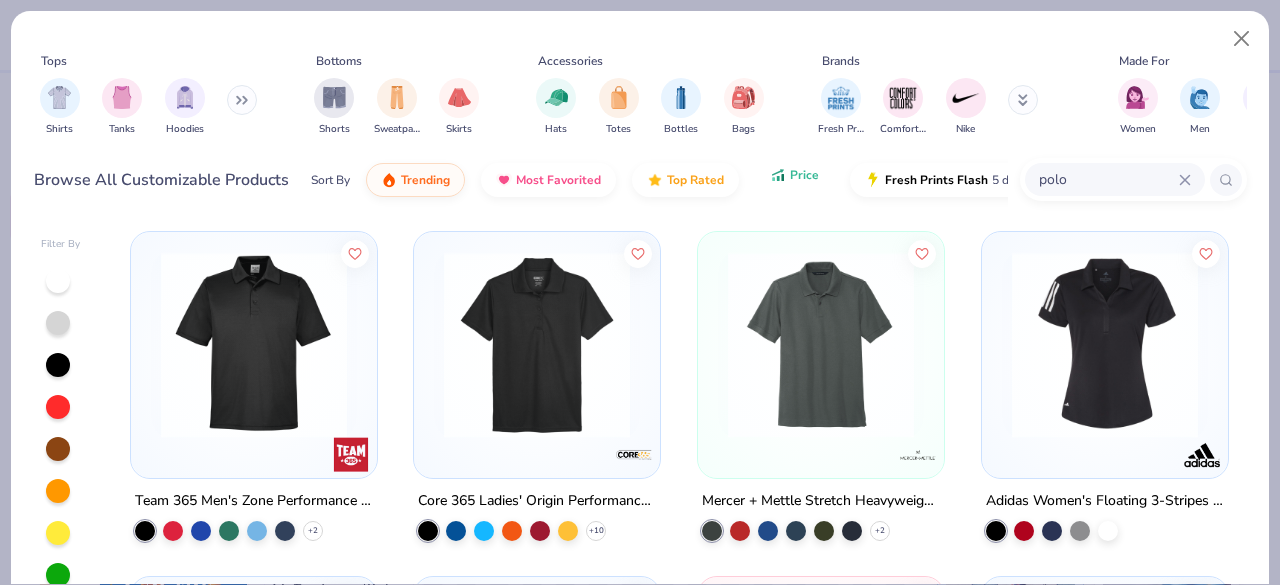 click on "Price" at bounding box center [804, 175] 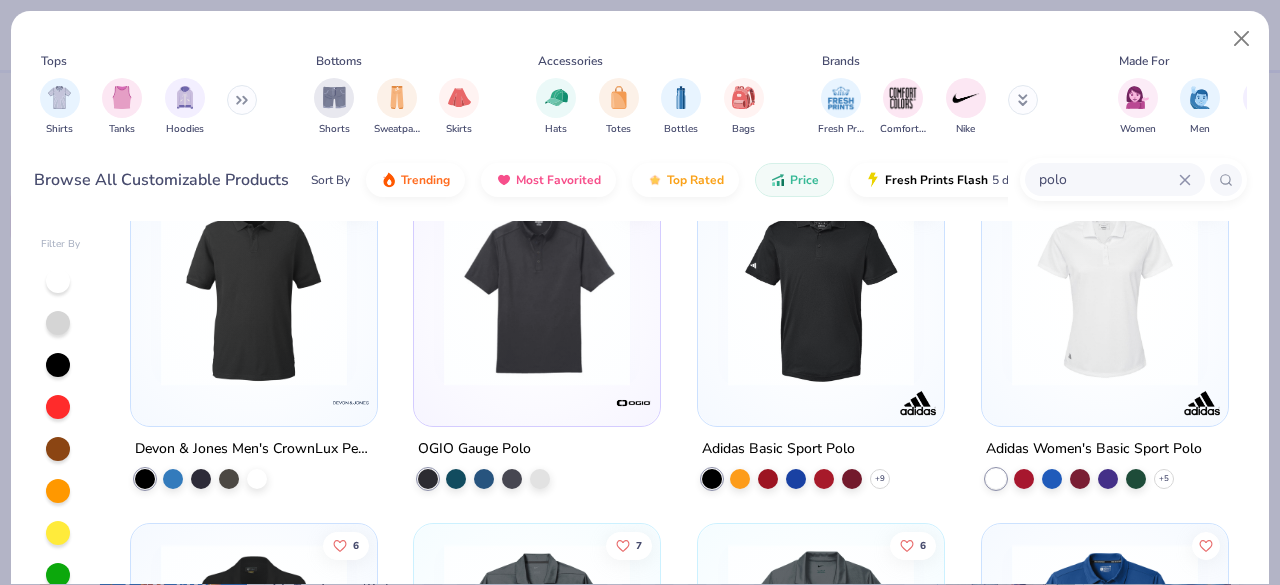 scroll, scrollTop: 2122, scrollLeft: 0, axis: vertical 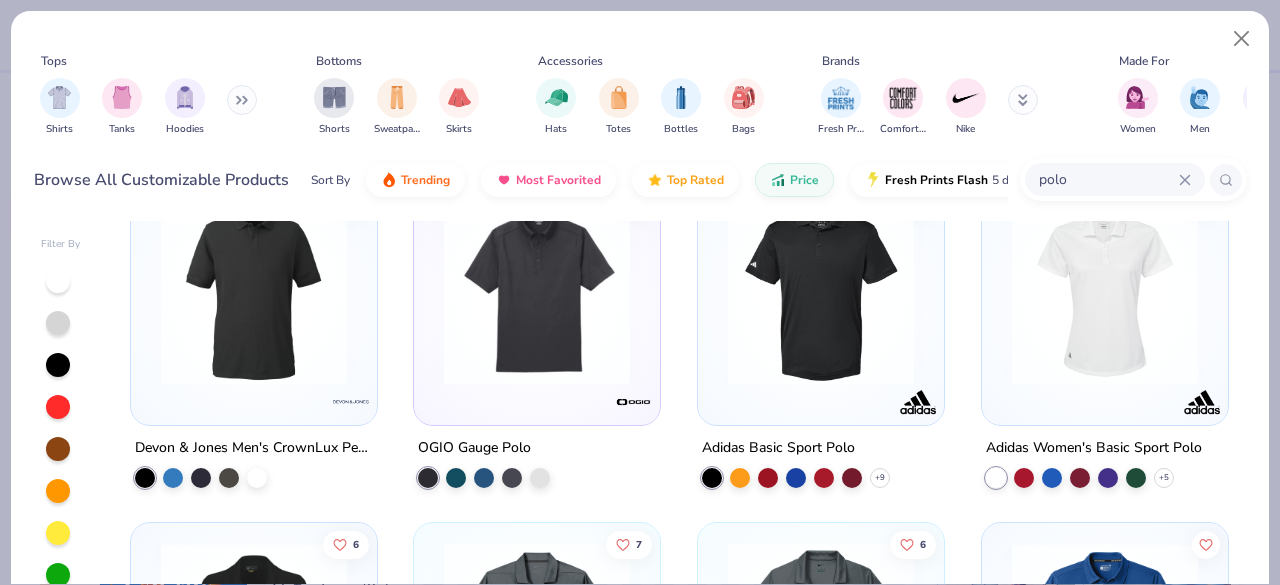 click at bounding box center (821, 291) 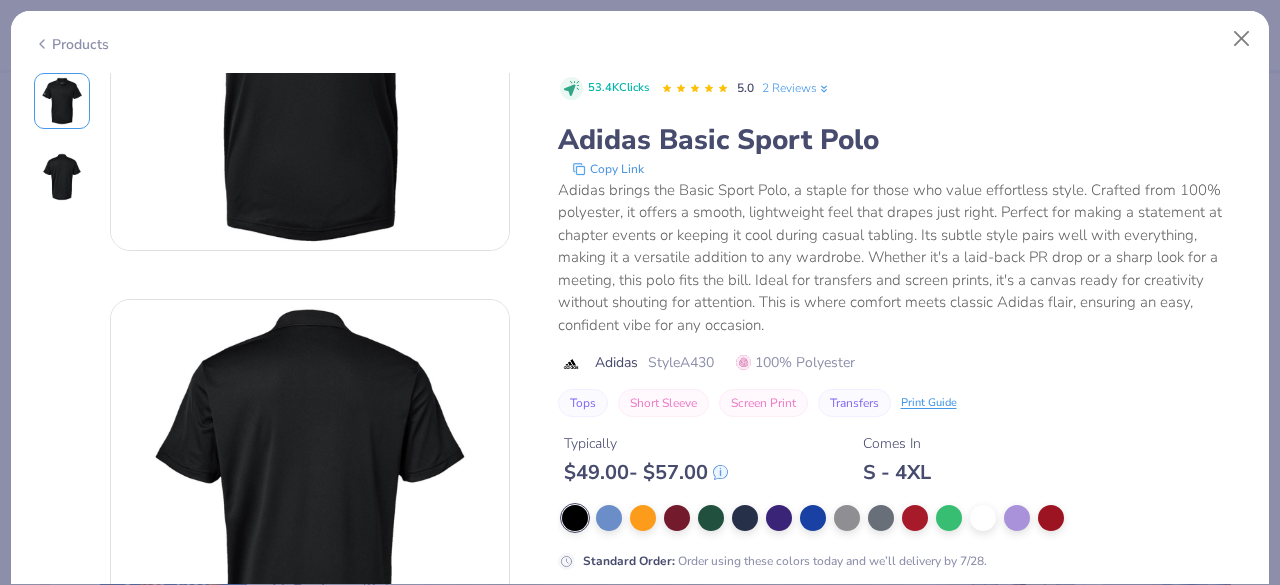 scroll, scrollTop: 494, scrollLeft: 0, axis: vertical 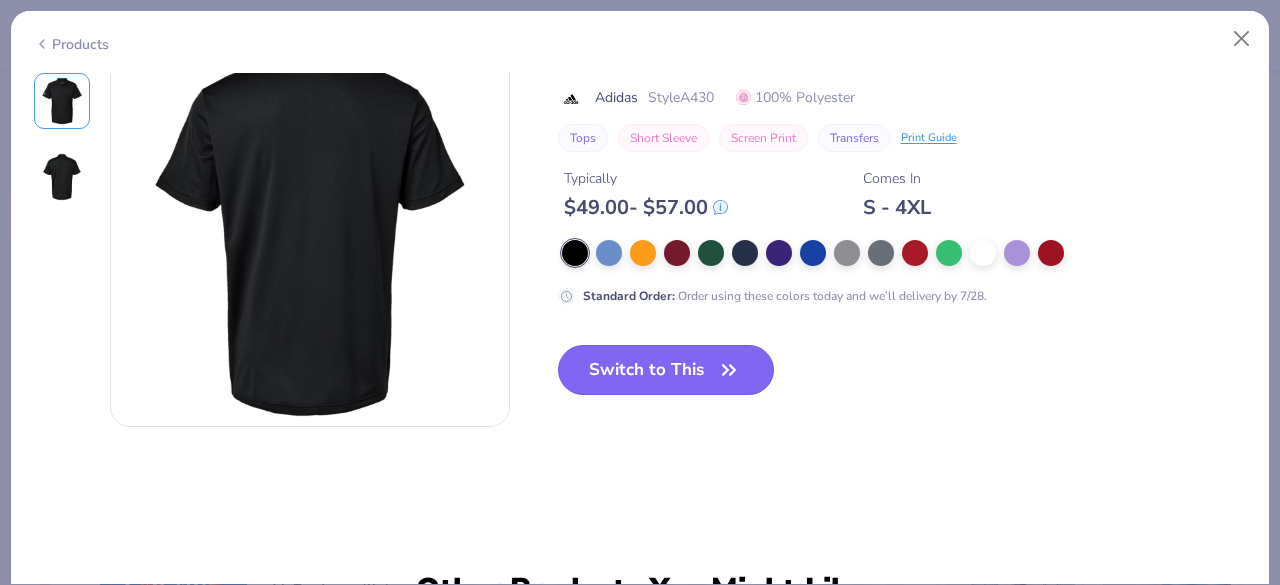 click on "Switch to This" at bounding box center [666, 370] 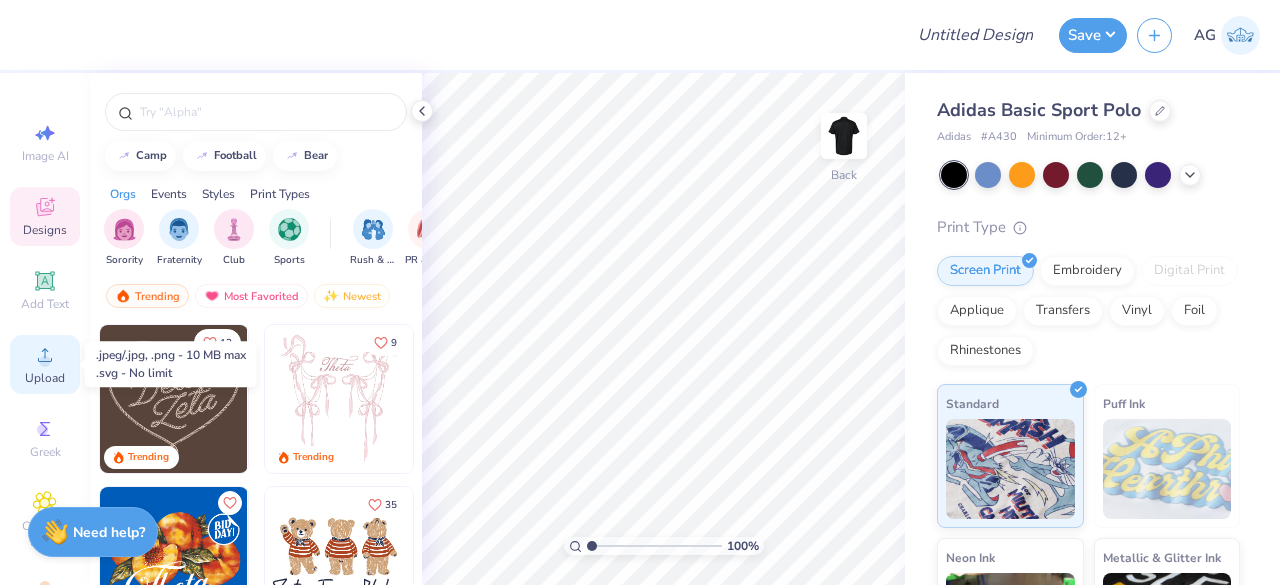 click 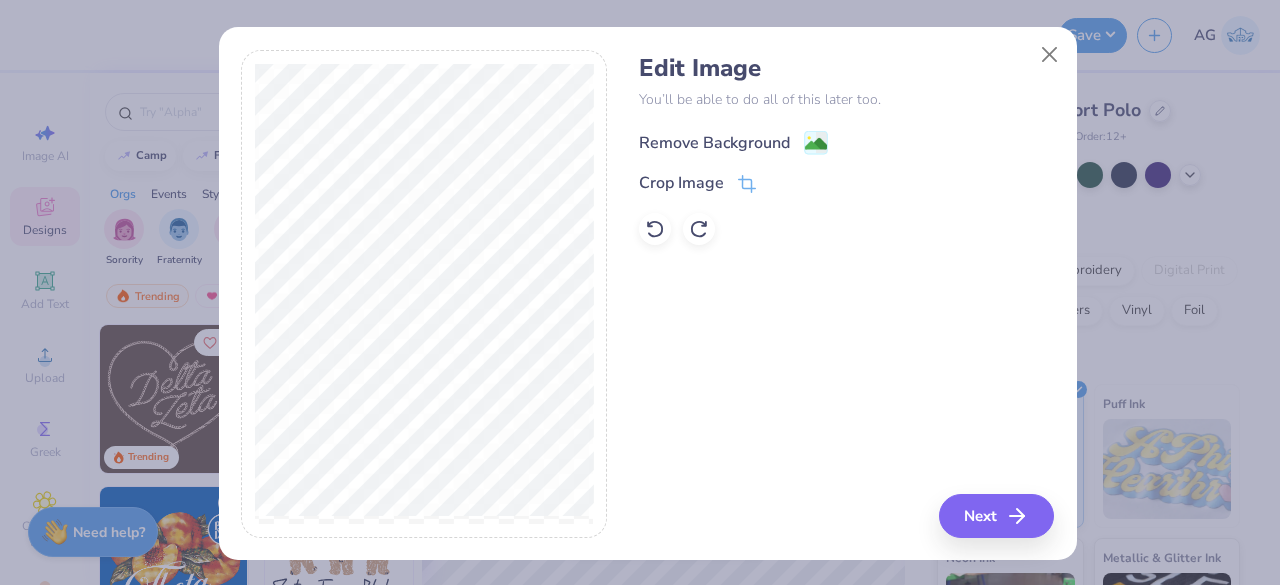 click on "Remove Background" at bounding box center [714, 143] 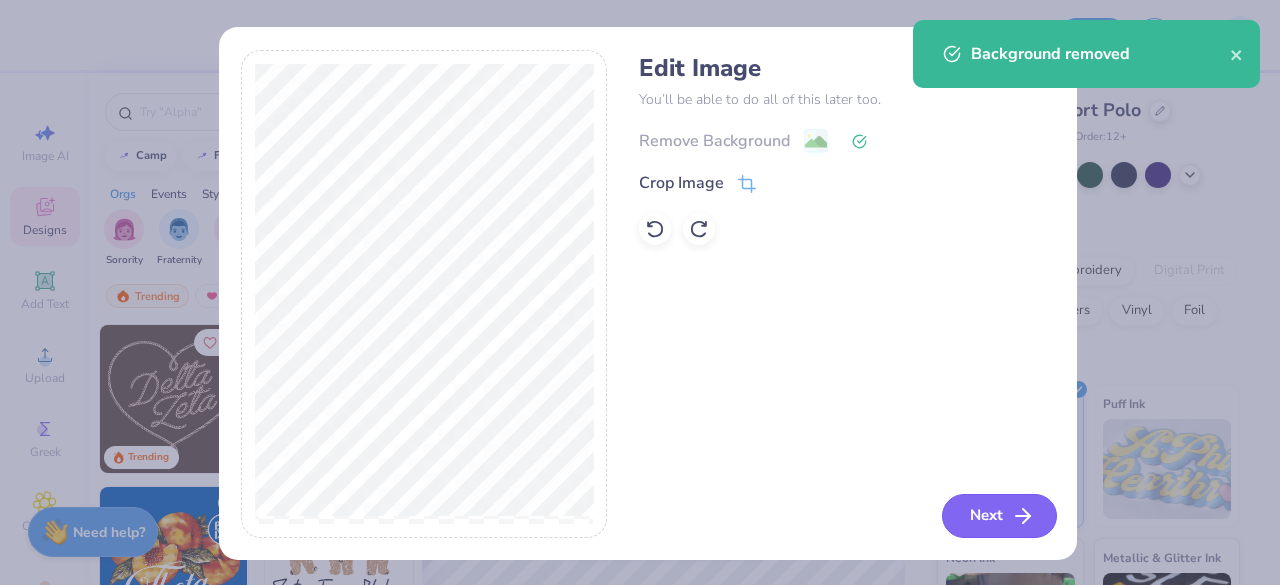 click on "Next" at bounding box center [999, 516] 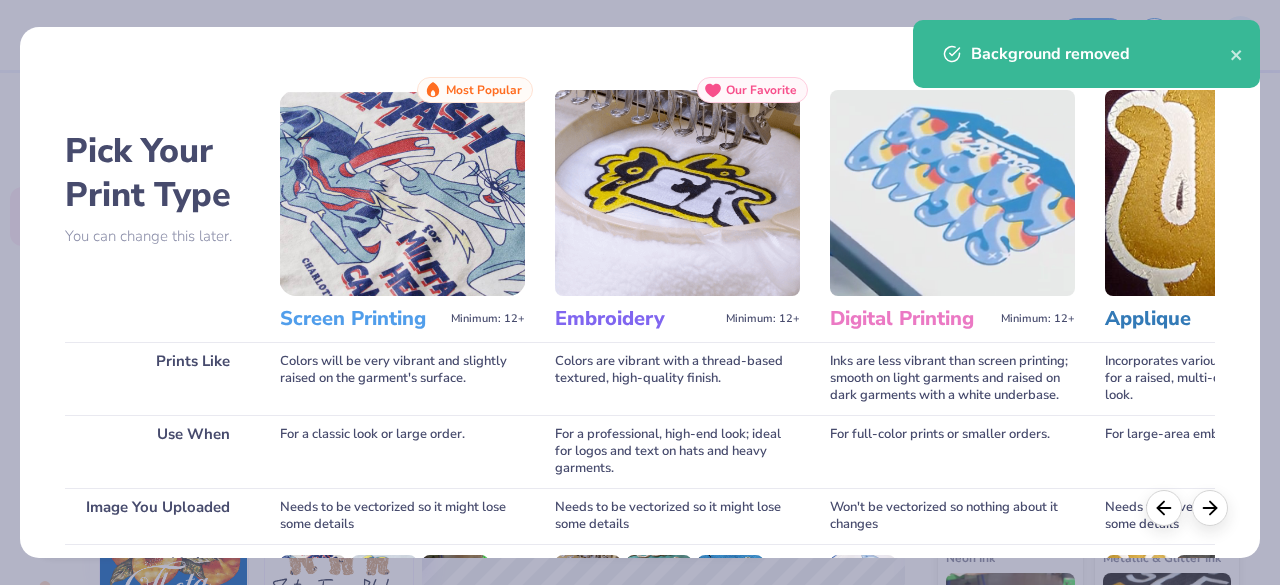 scroll, scrollTop: 311, scrollLeft: 0, axis: vertical 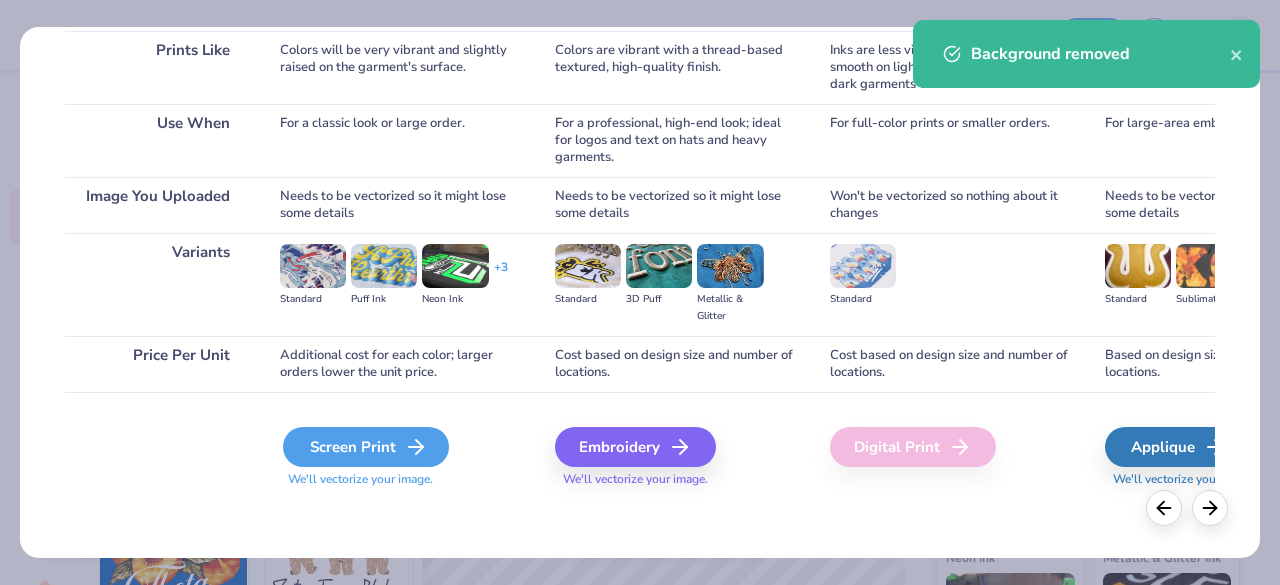click 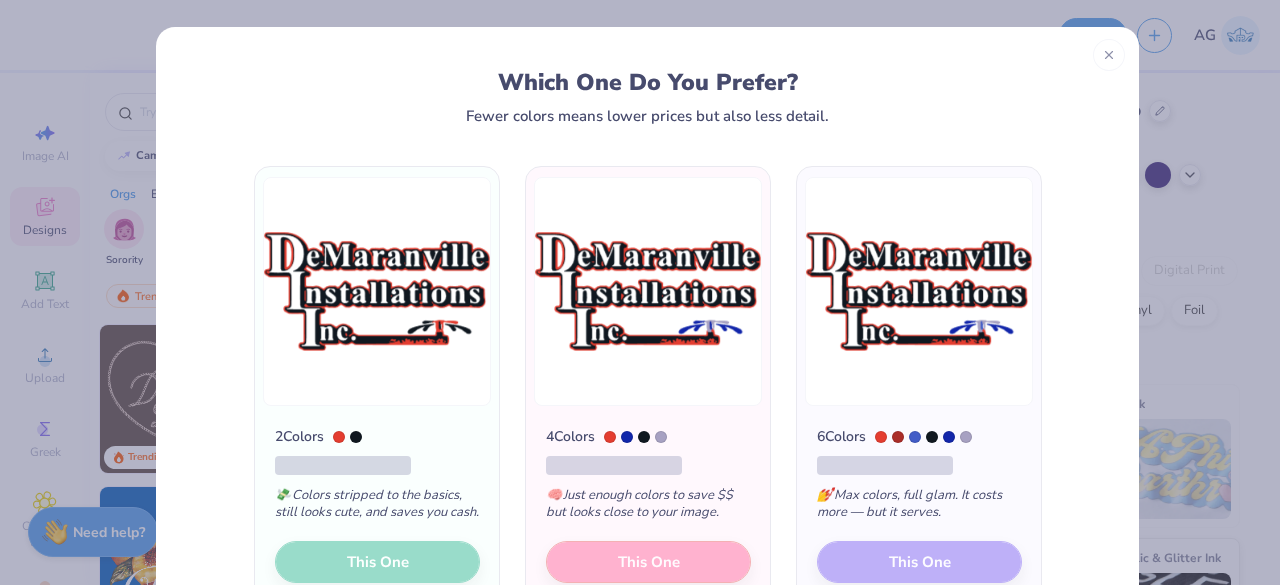 scroll, scrollTop: 140, scrollLeft: 0, axis: vertical 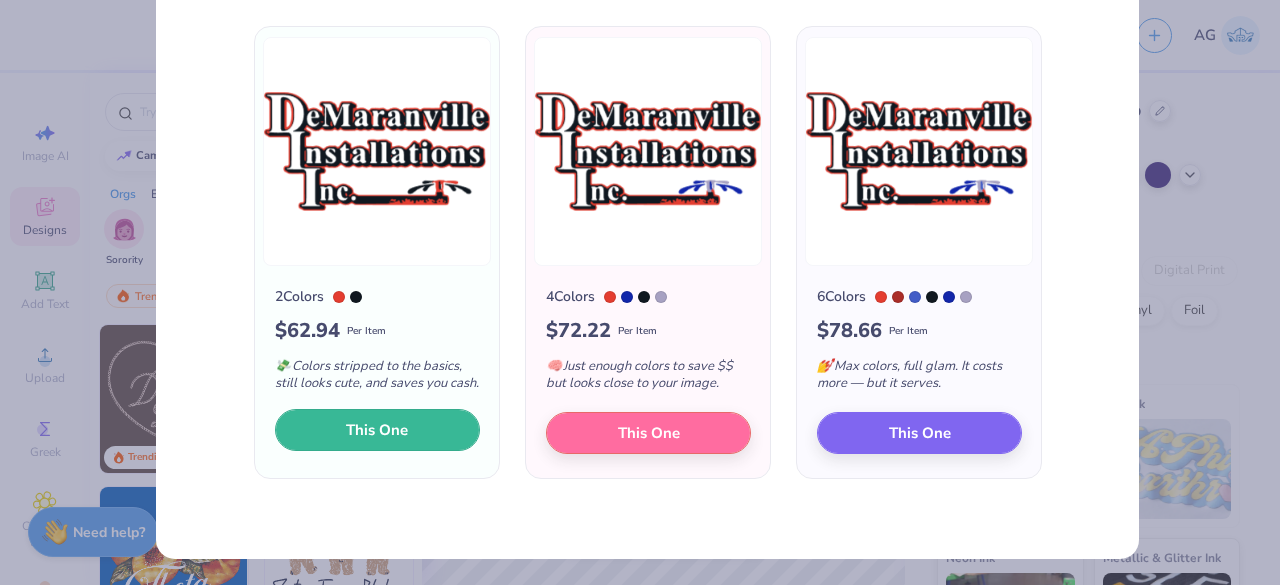 click on "This One" at bounding box center [377, 430] 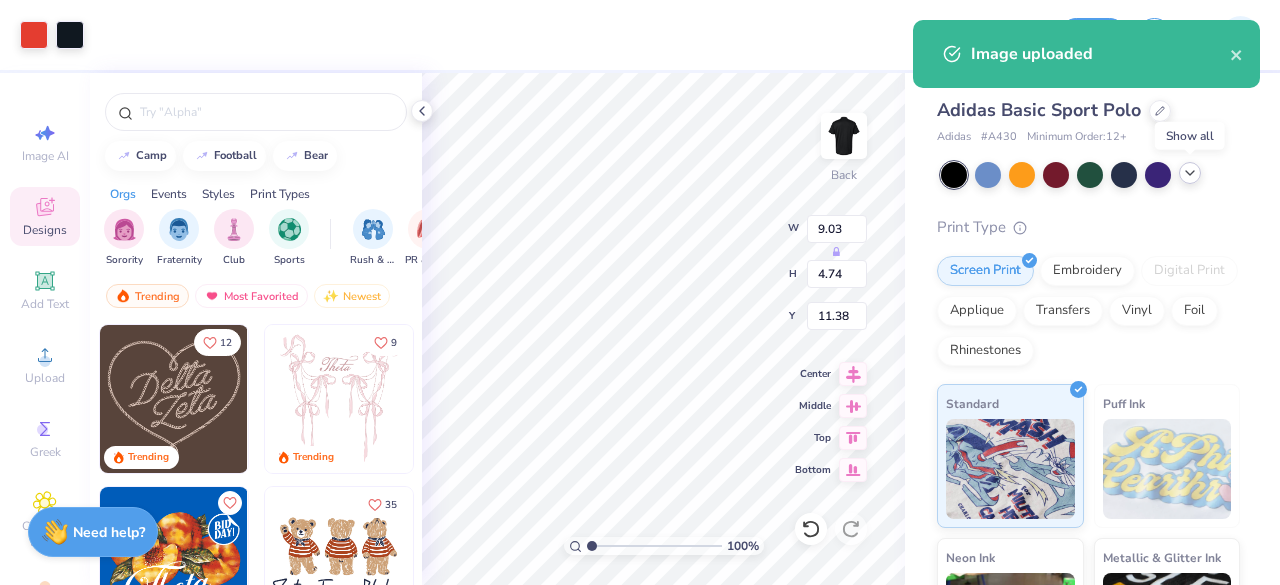 click at bounding box center (1190, 173) 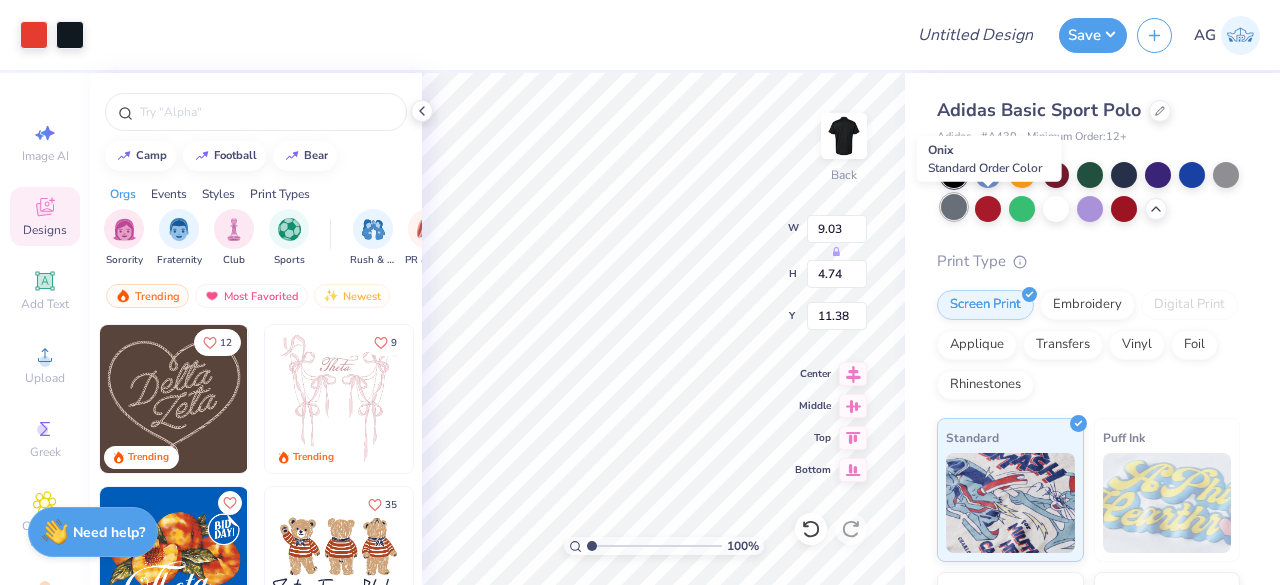 click at bounding box center (954, 207) 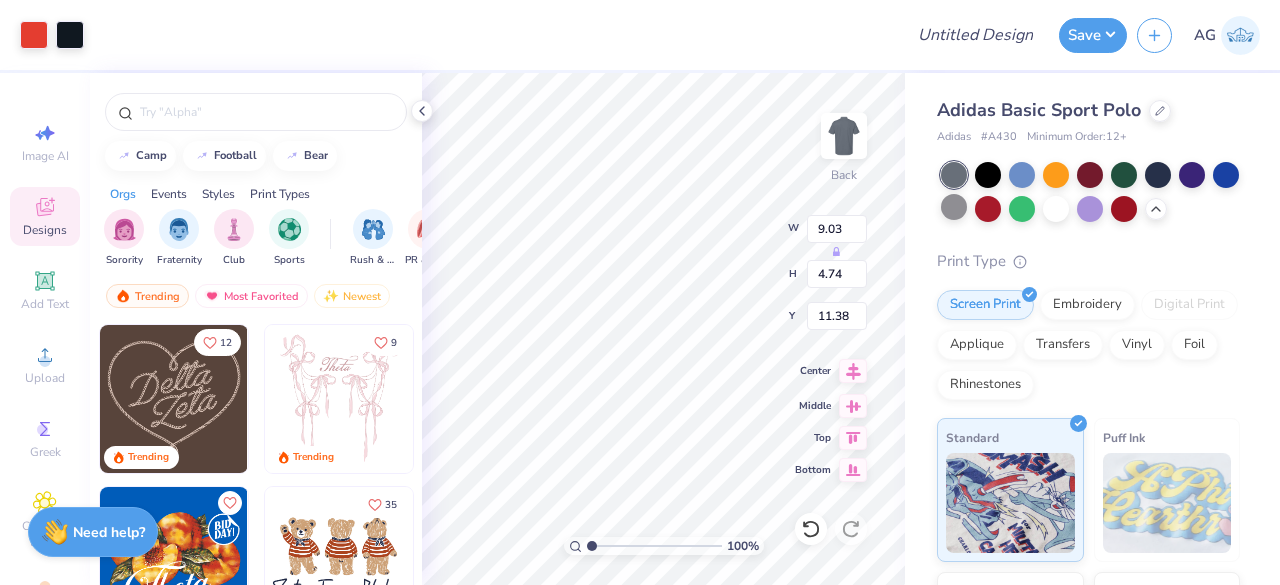 type on "3.68" 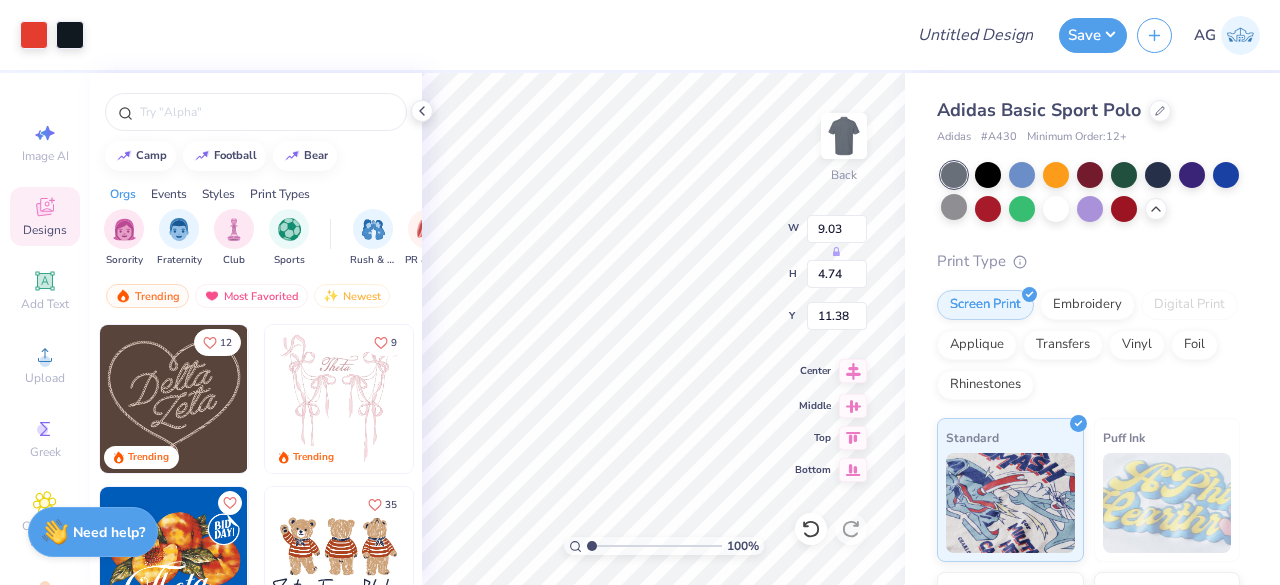 type on "1.93" 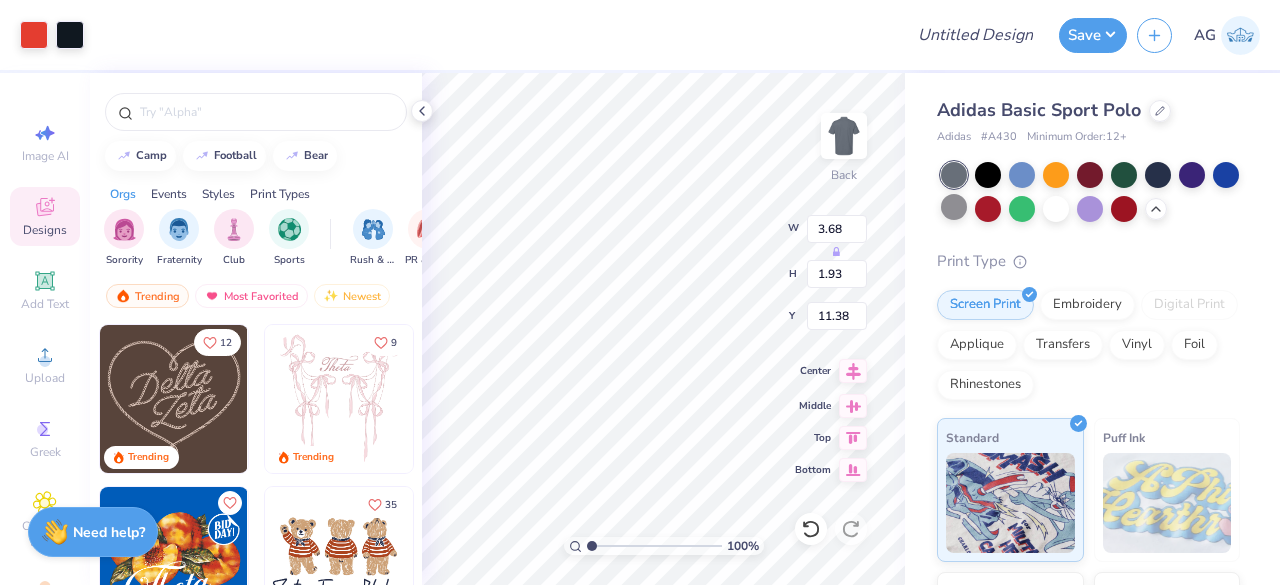 type on "3.00" 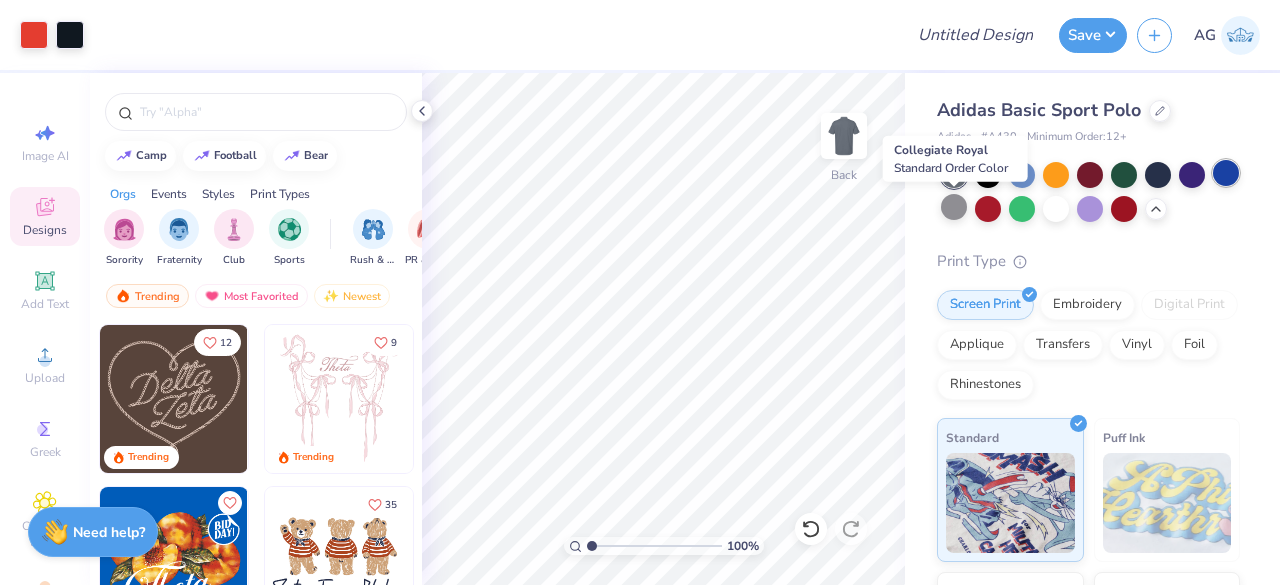 click at bounding box center [1226, 173] 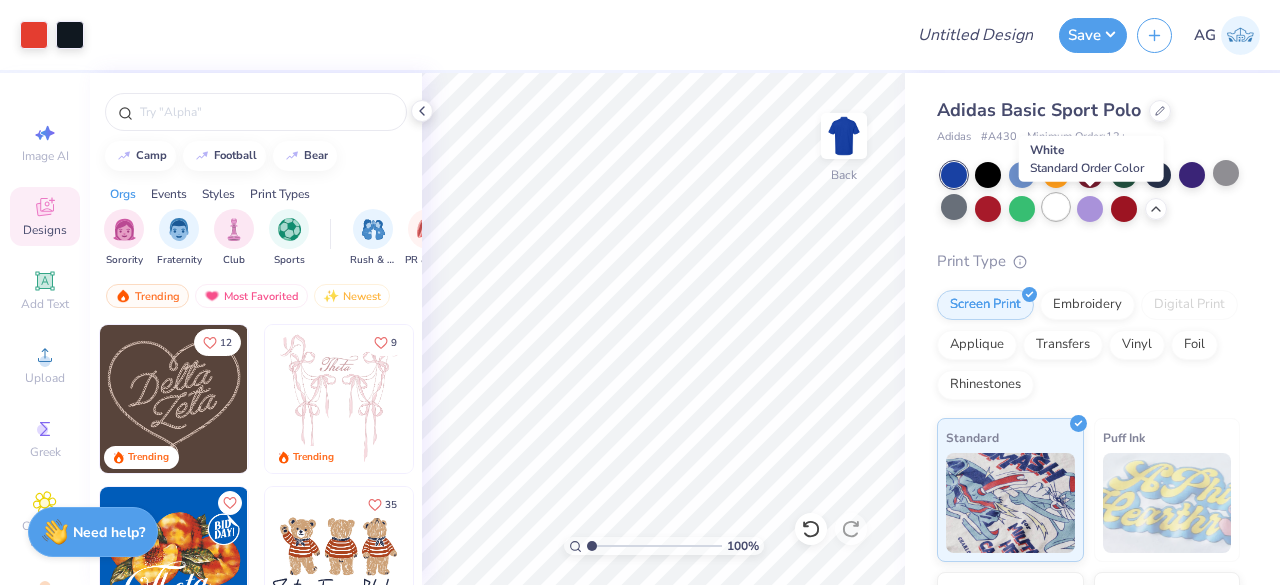 click at bounding box center (1056, 207) 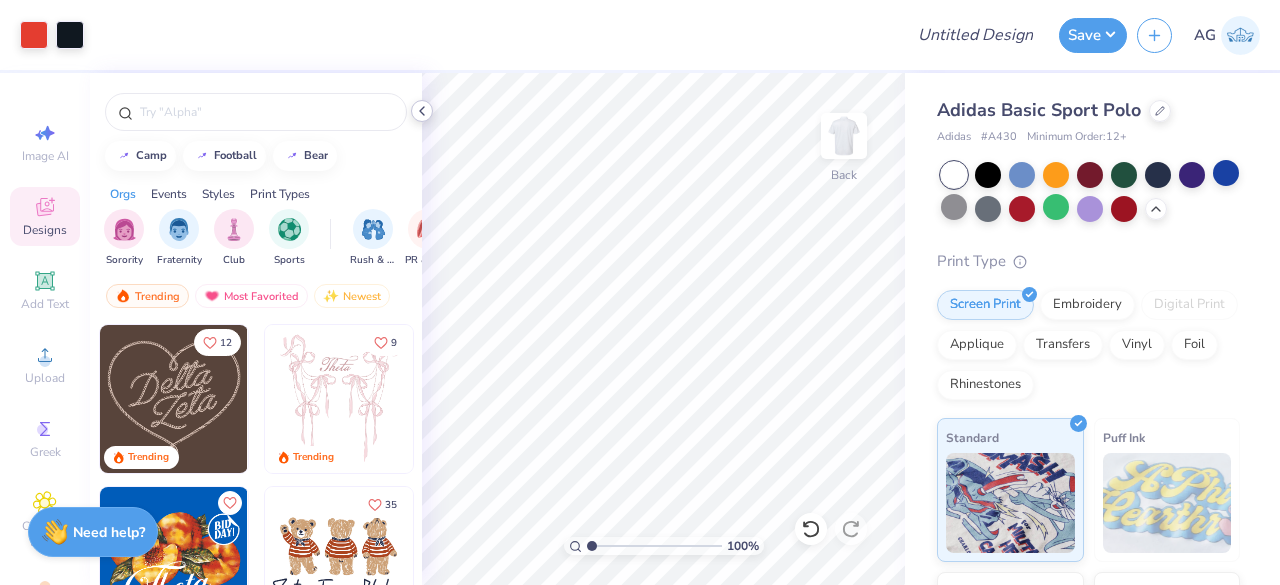 click 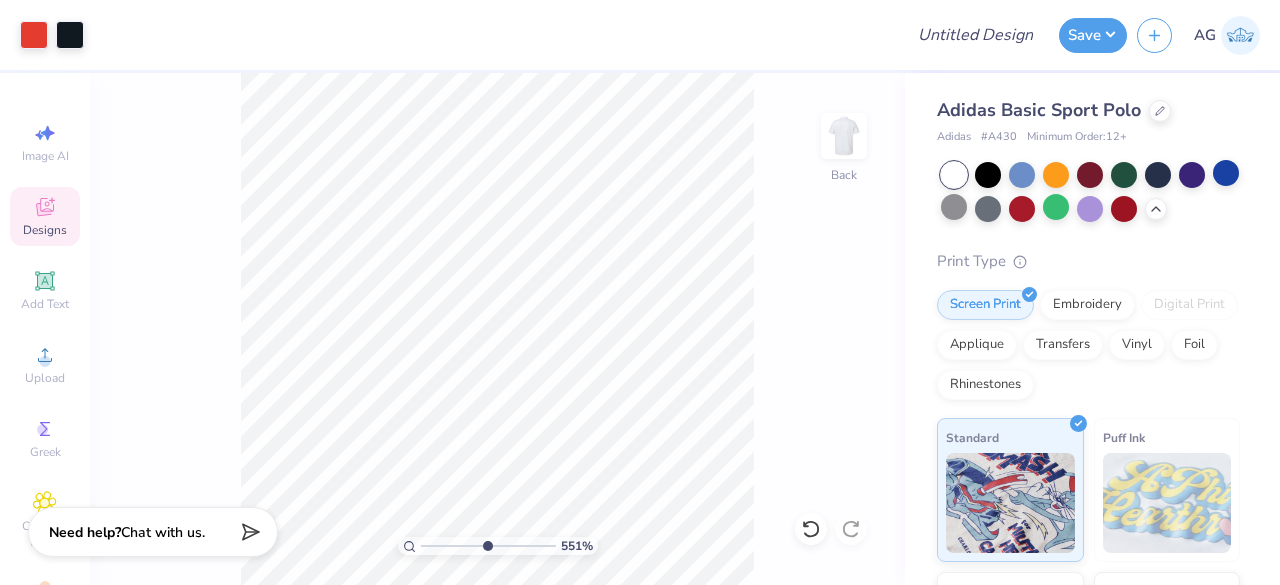 click at bounding box center (488, 546) 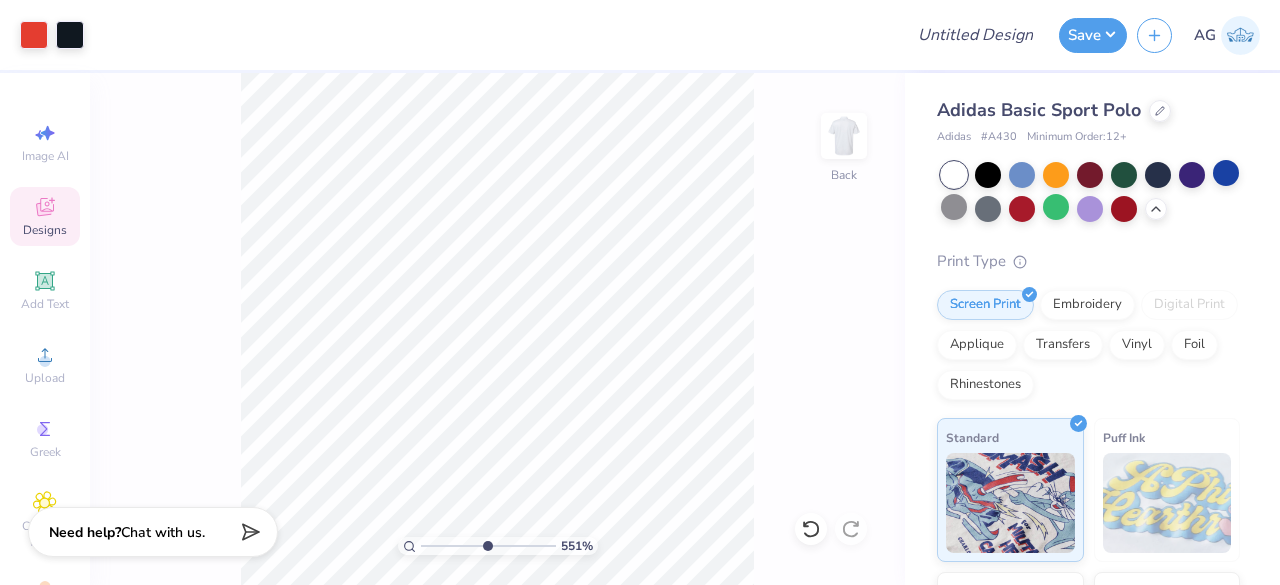 click on "Art colors Design Title Save AG Image AI Designs Add Text Upload Greek Clipart & logos Decorate camp football bear Orgs Events Styles Print Types Sorority Fraternity Club Sports Rush & Bid PR & General Game Day Big Little Reveal Parent's Weekend Philanthropy Retreat Date Parties & Socials Spring Break Graduation Greek Week Founder’s Day Formal & Semi Holidays Classic Minimalist Y2K Varsity 80s & 90s Typography Handdrawn 60s & 70s Grunge Cartoons Embroidery Screen Print Patches Applique Digital Print Transfers Vinyl Trending Most Favorited Newest 551  % Back Adidas Basic Sport Polo Adidas # A430 Minimum Order:  12 +   Print Type Screen Print Embroidery Digital Print Applique Transfers Vinyl Foil Rhinestones Standard Puff Ink Neon Ink Metallic & Glitter Ink Glow in the Dark Ink Water based Ink Need help?  Chat with us." at bounding box center [640, 292] 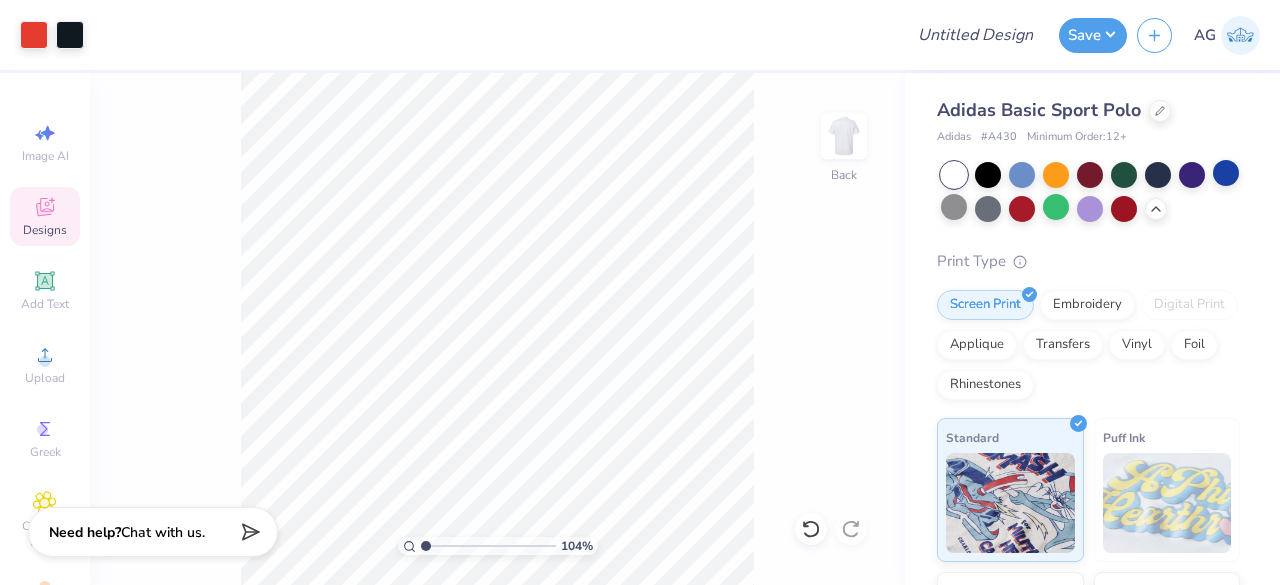 type on "1.04" 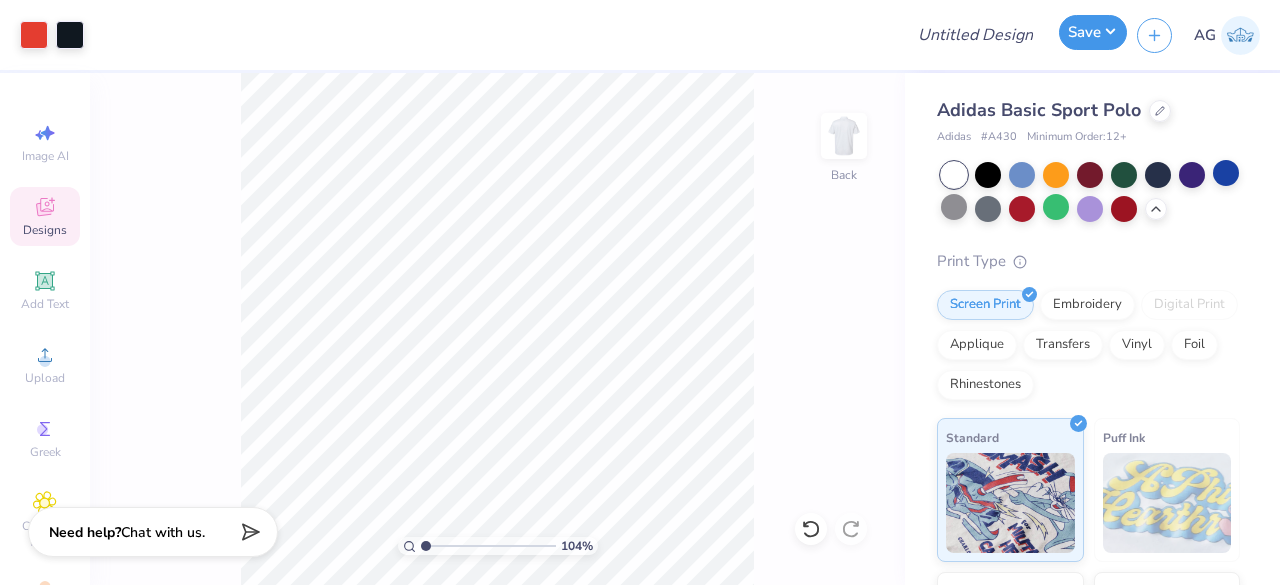 click on "Save" at bounding box center [1093, 32] 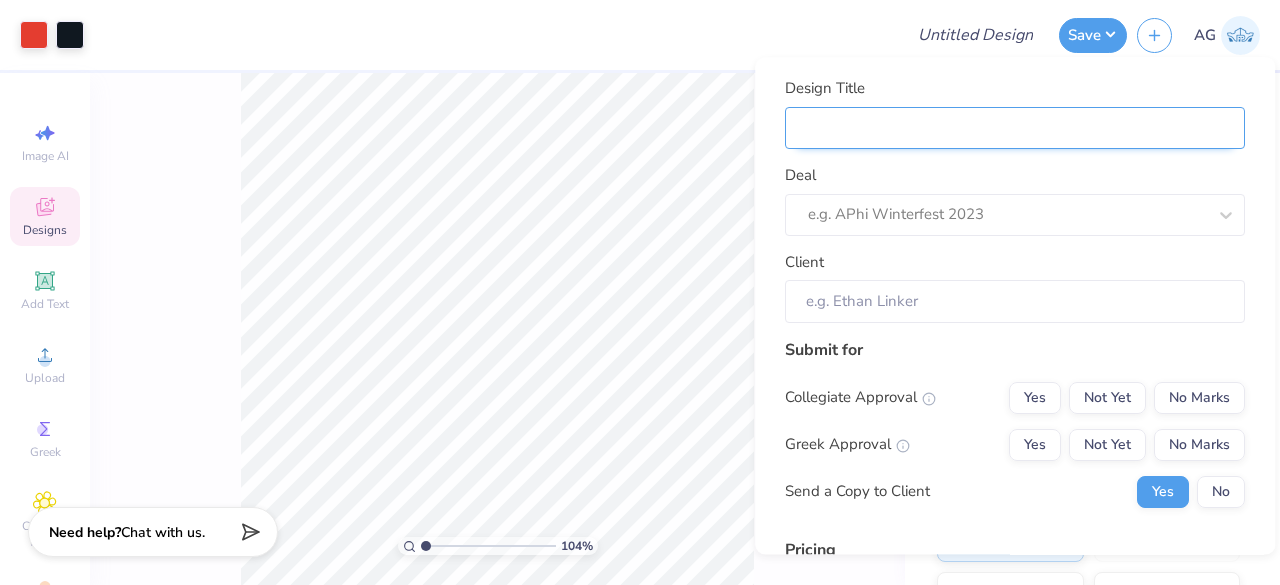 click on "Design Title" at bounding box center (1015, 128) 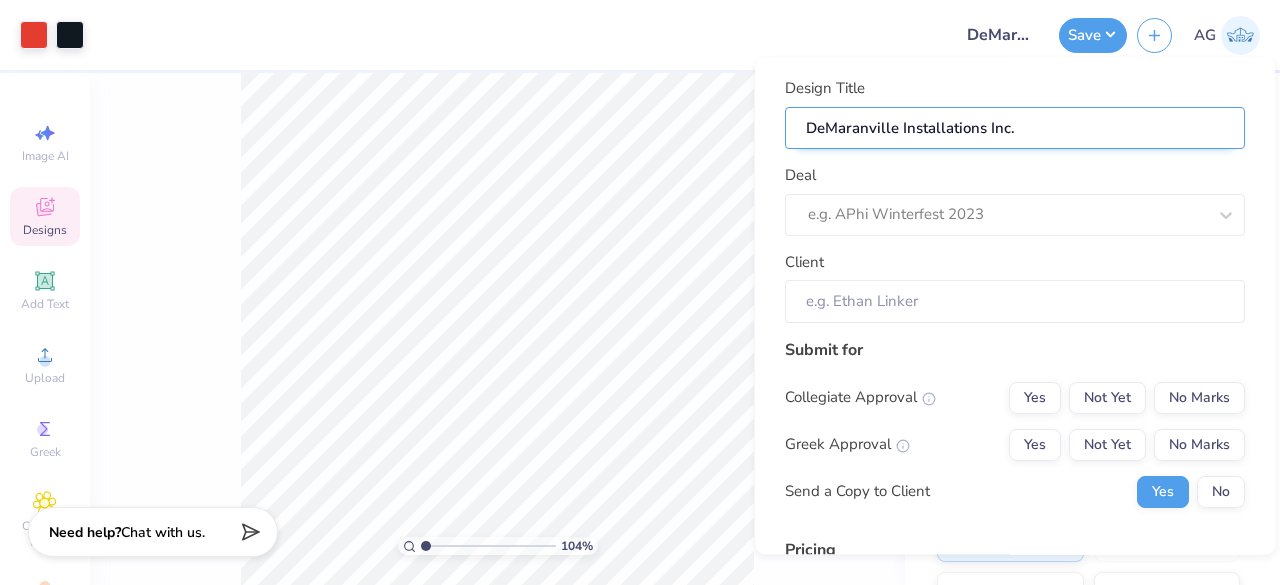 type on "DeMaranville Installations Inc" 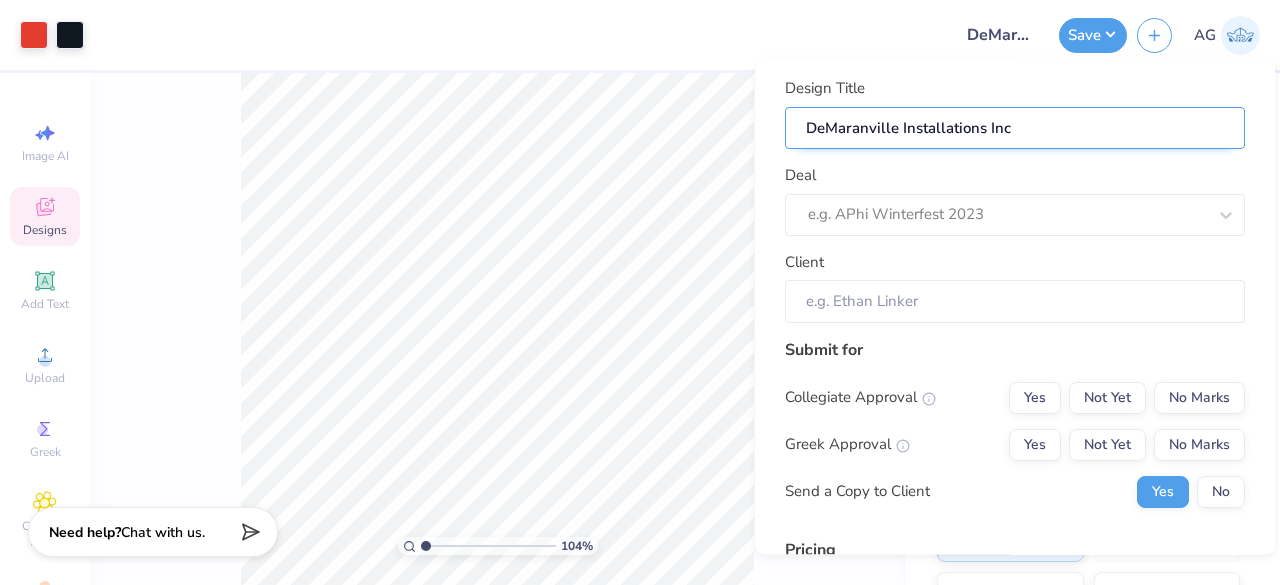 type on "DeMaranville Installations In" 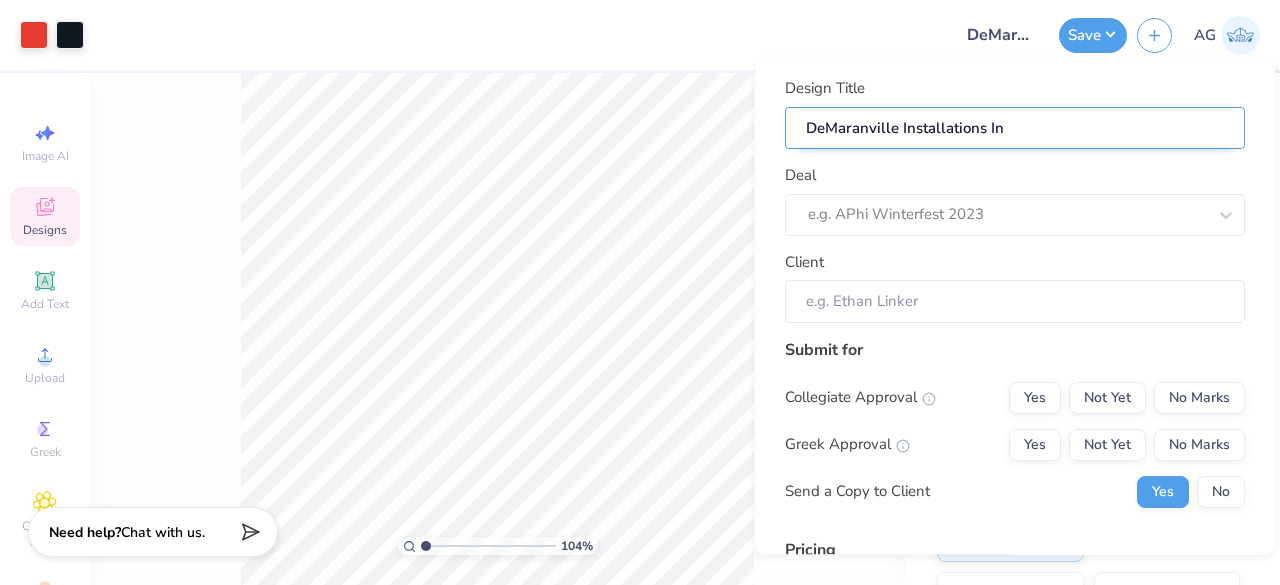 type on "DeMaranville Installations I" 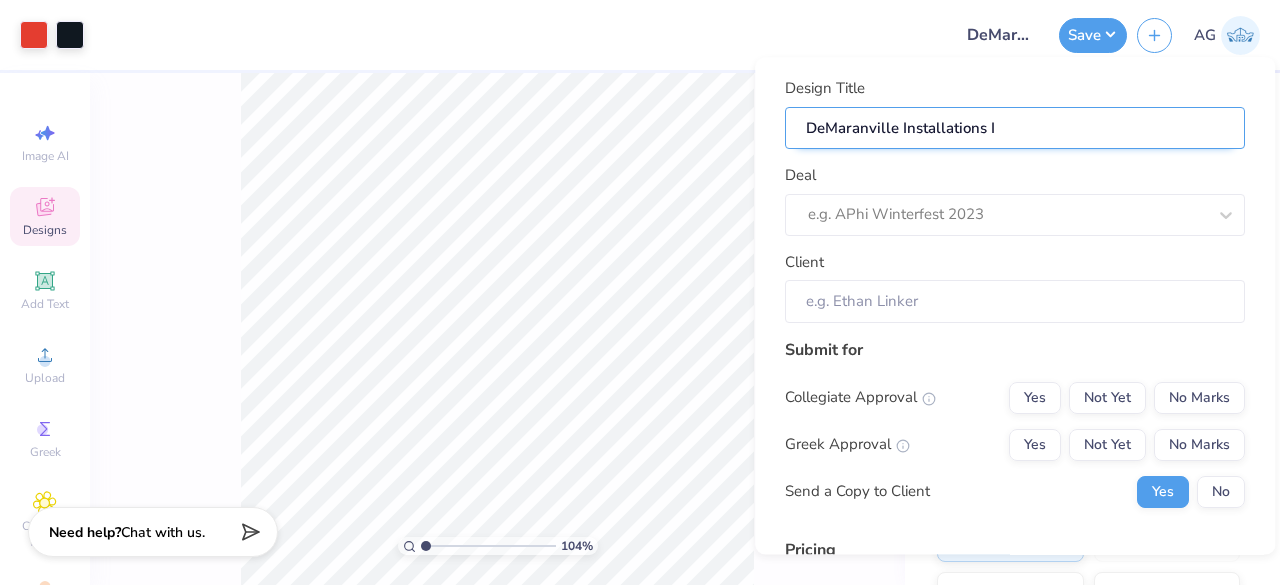 type on "DeMaranville Installations" 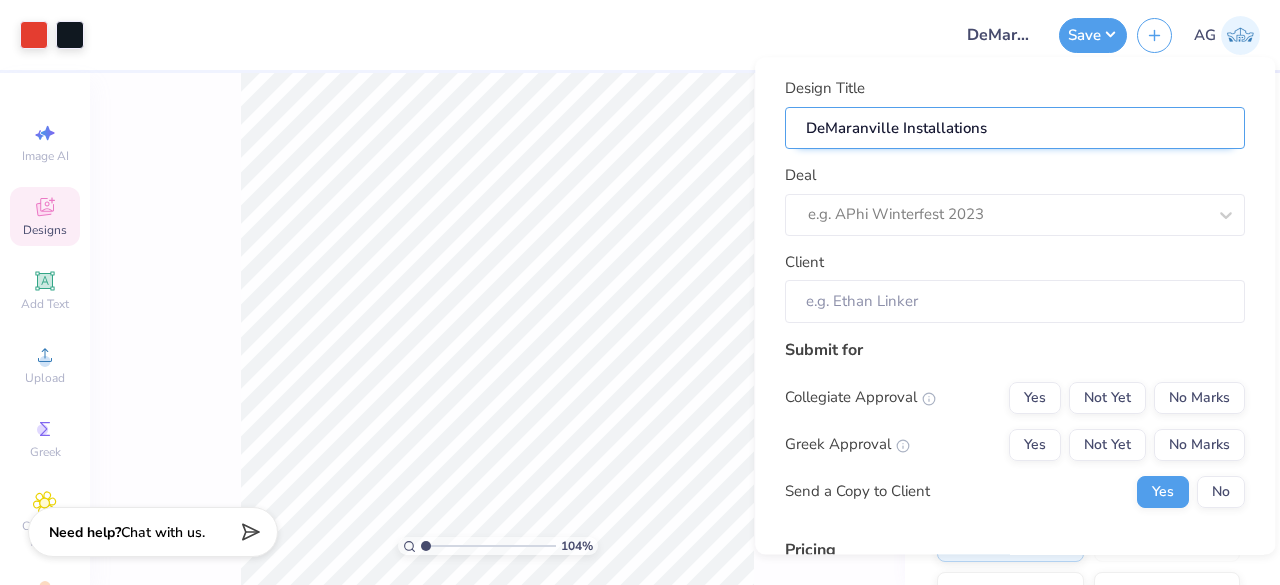 type on "DeMaranville Installations" 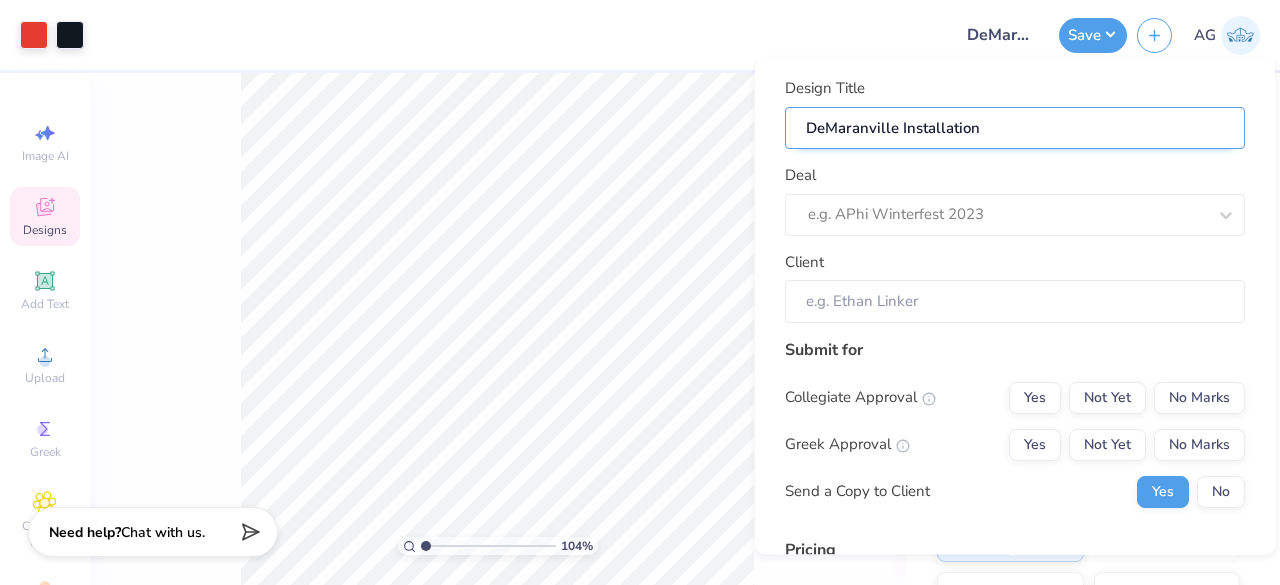 type on "DeMaranville Installatio" 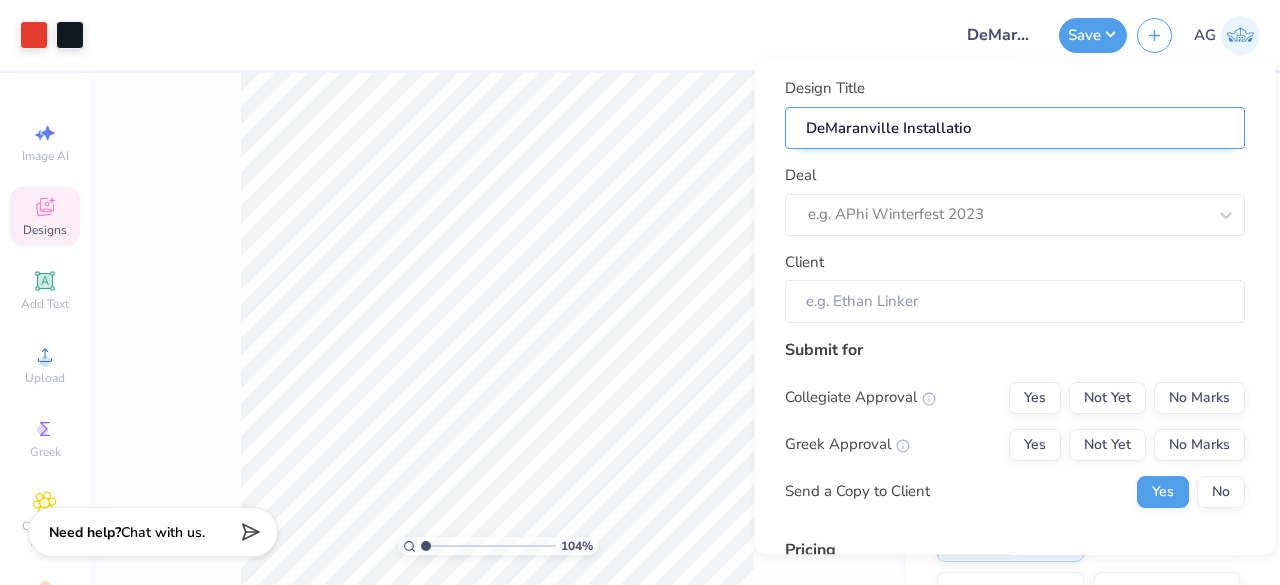 type on "DeMaranville Installati" 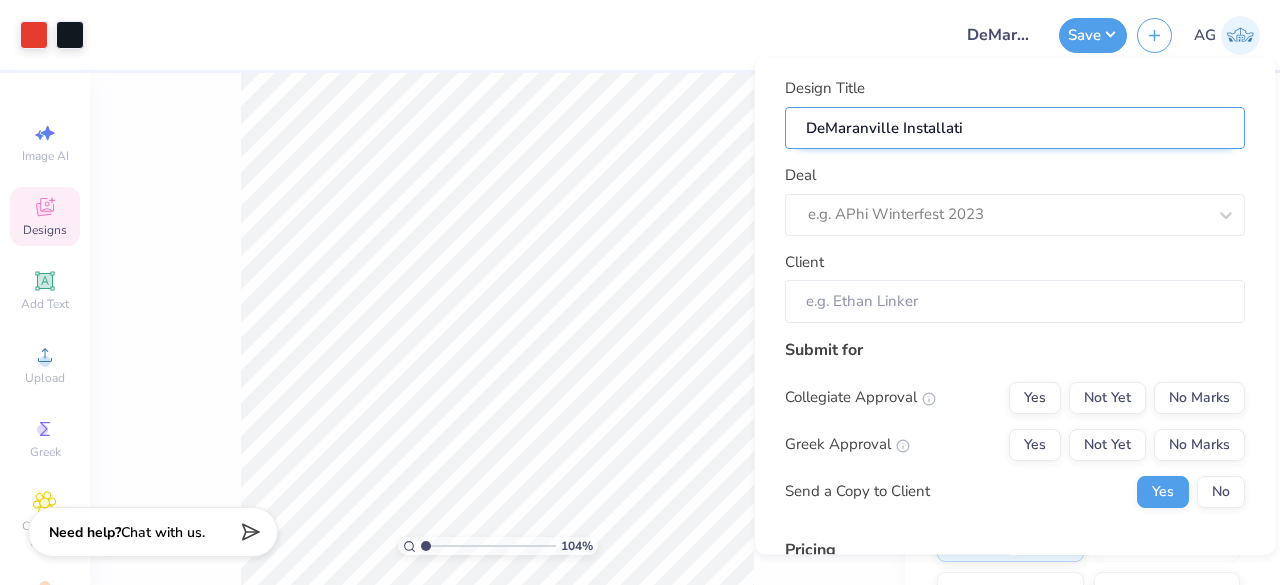 type on "DeMaranville Installat" 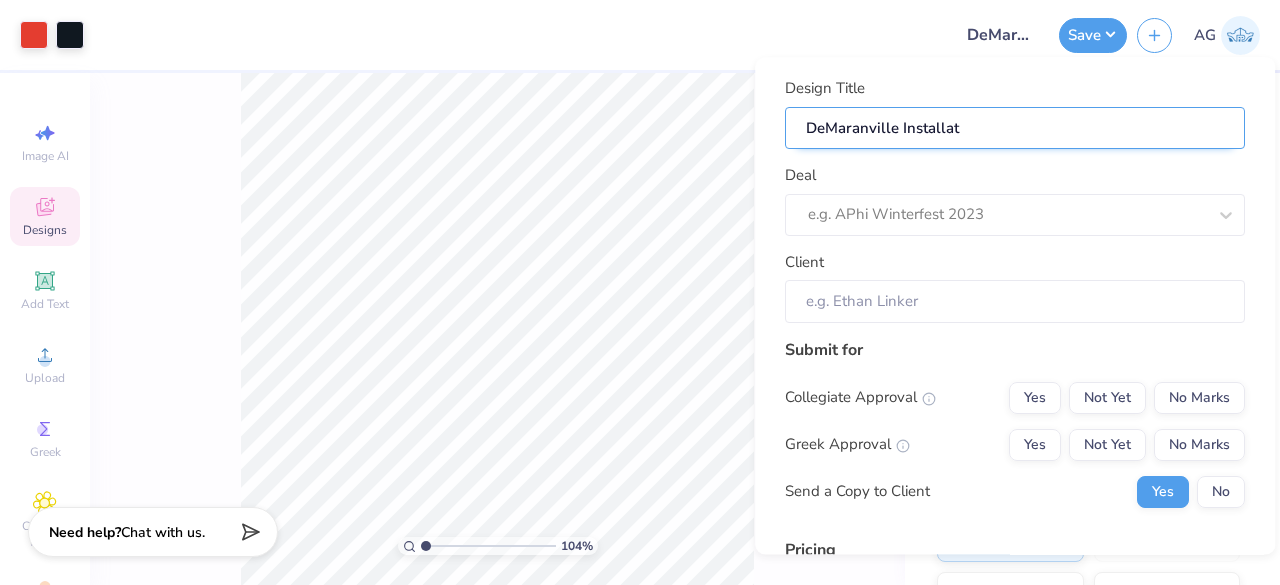 type on "DeMaranville Installa" 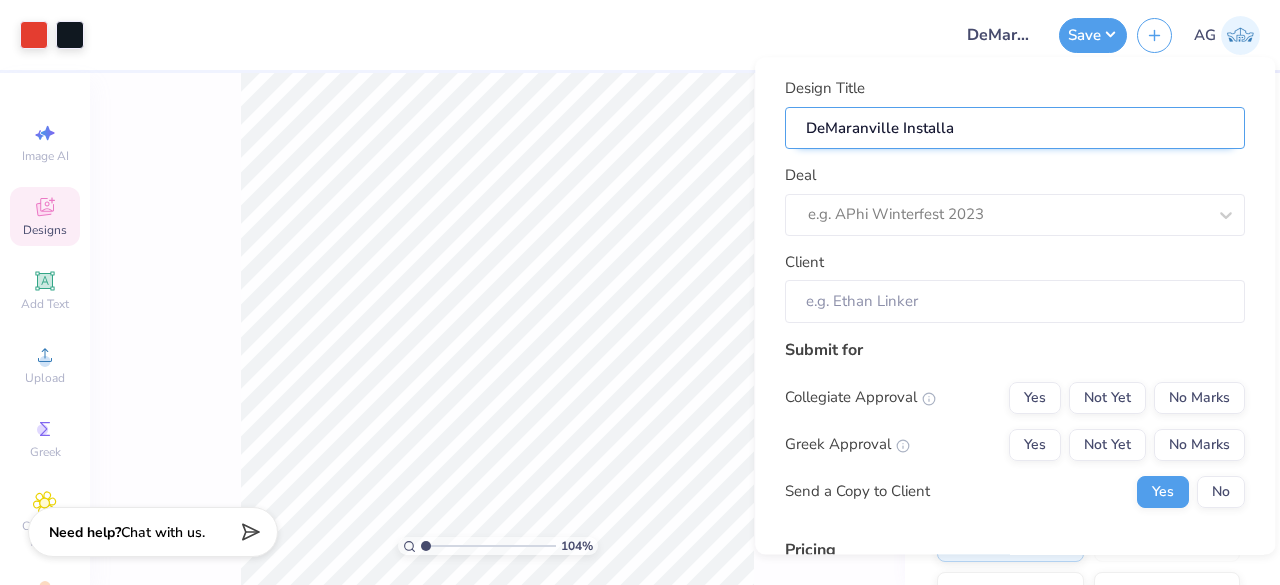 type on "DeMaranville Install" 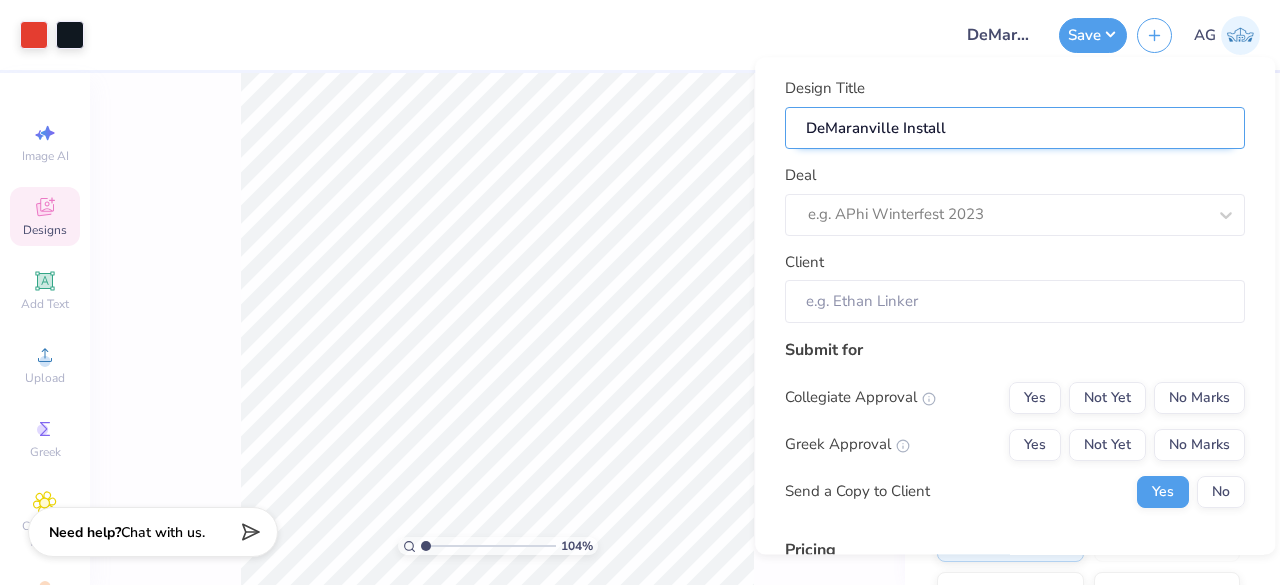 type on "DeMaranville Instal" 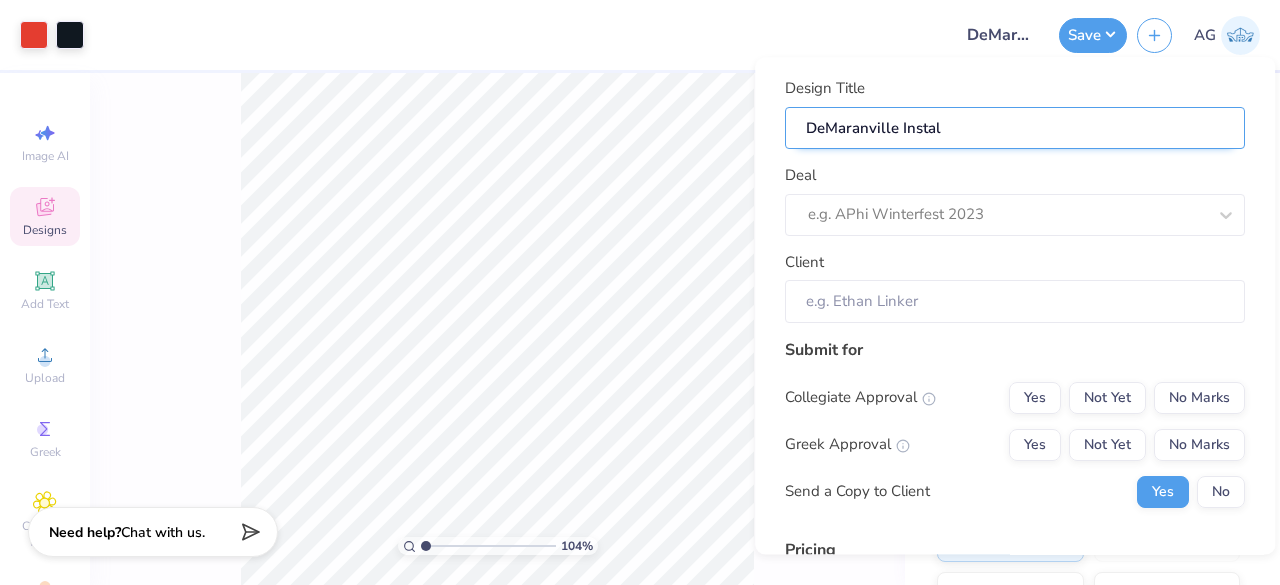 type on "DeMaranville Insta" 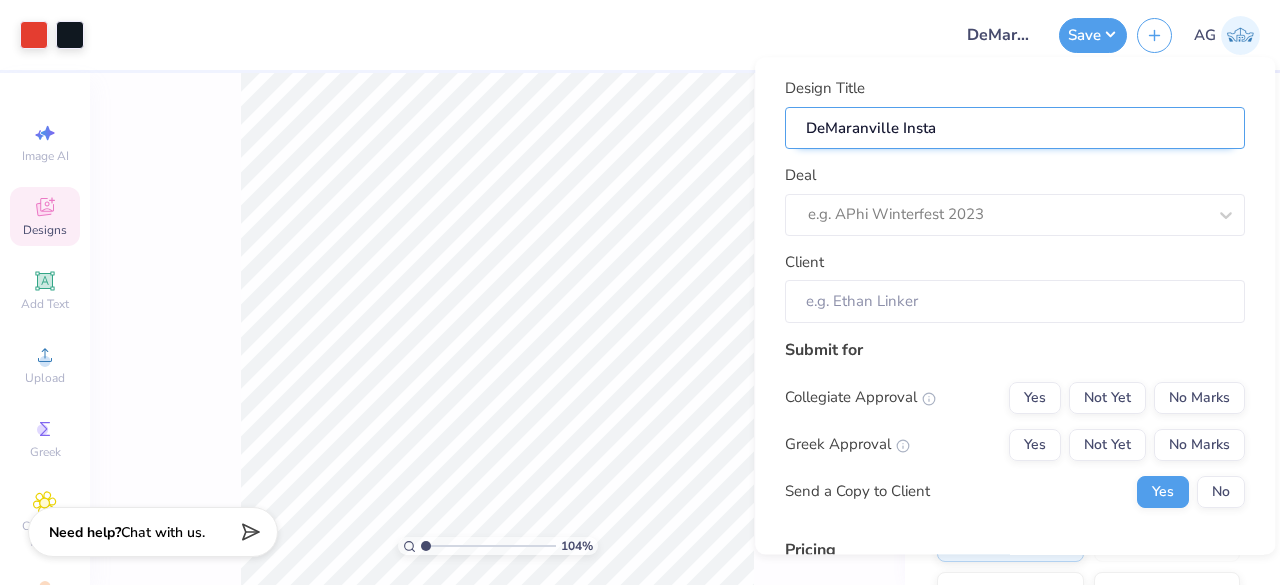 type on "DeMaranville Inst" 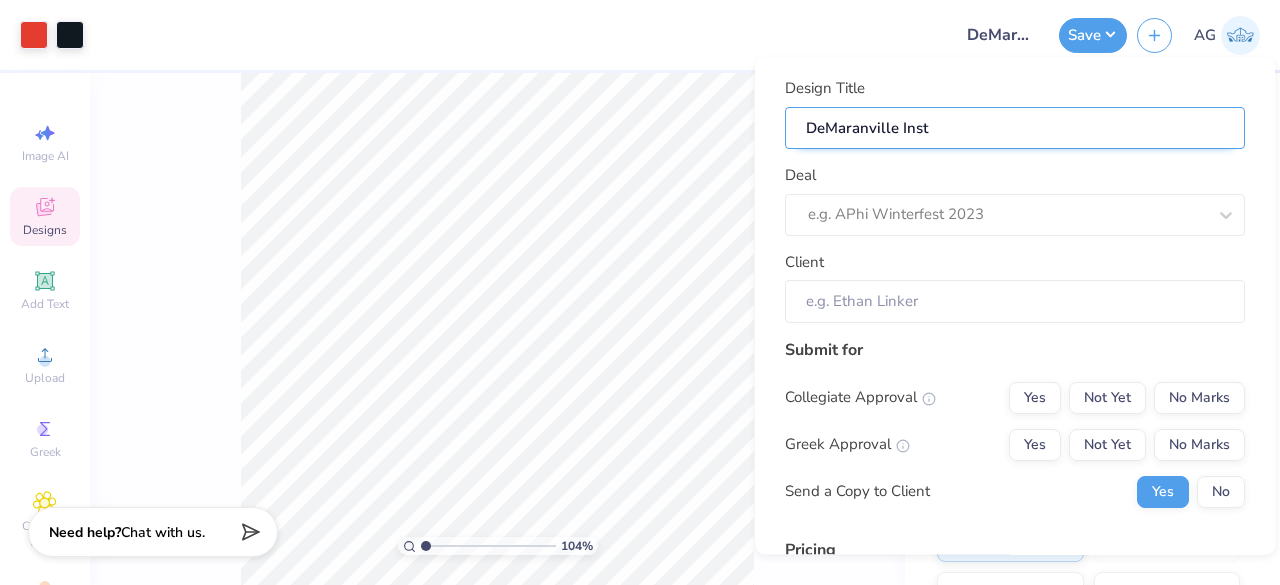 type on "DeMaranville Ins" 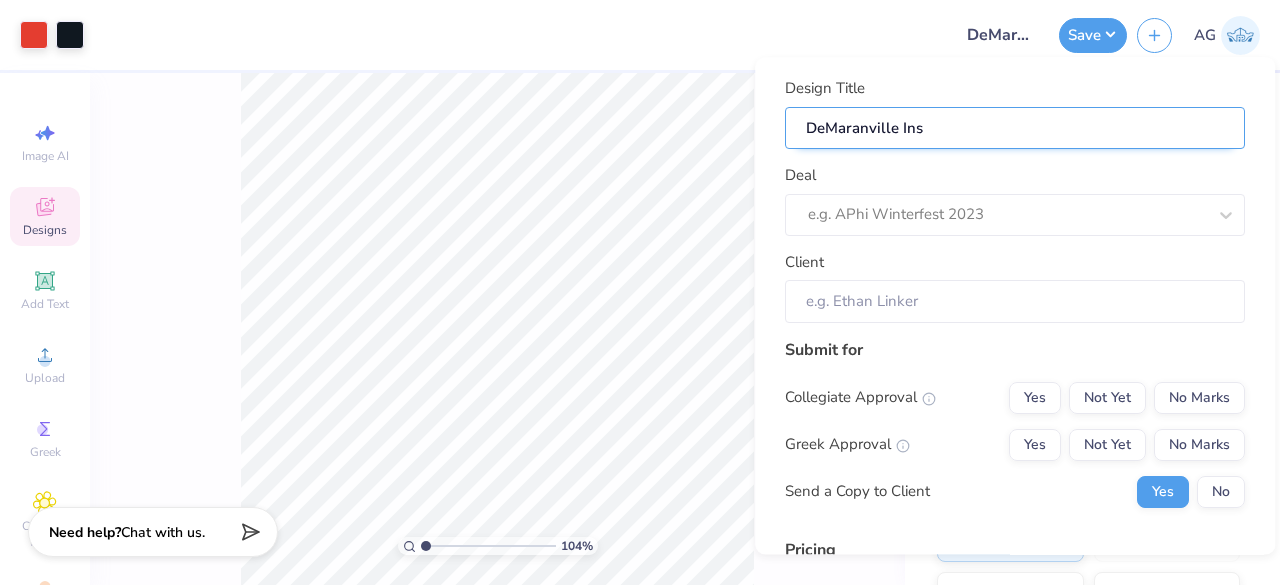 type on "DeMaranville In" 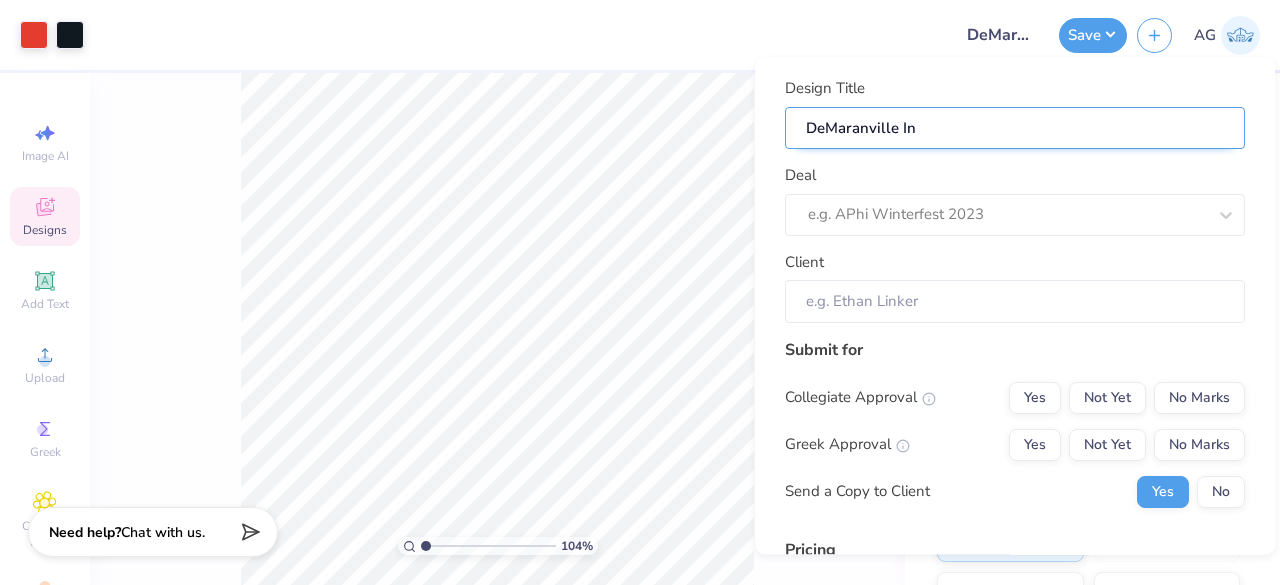 type on "DeMaranville I" 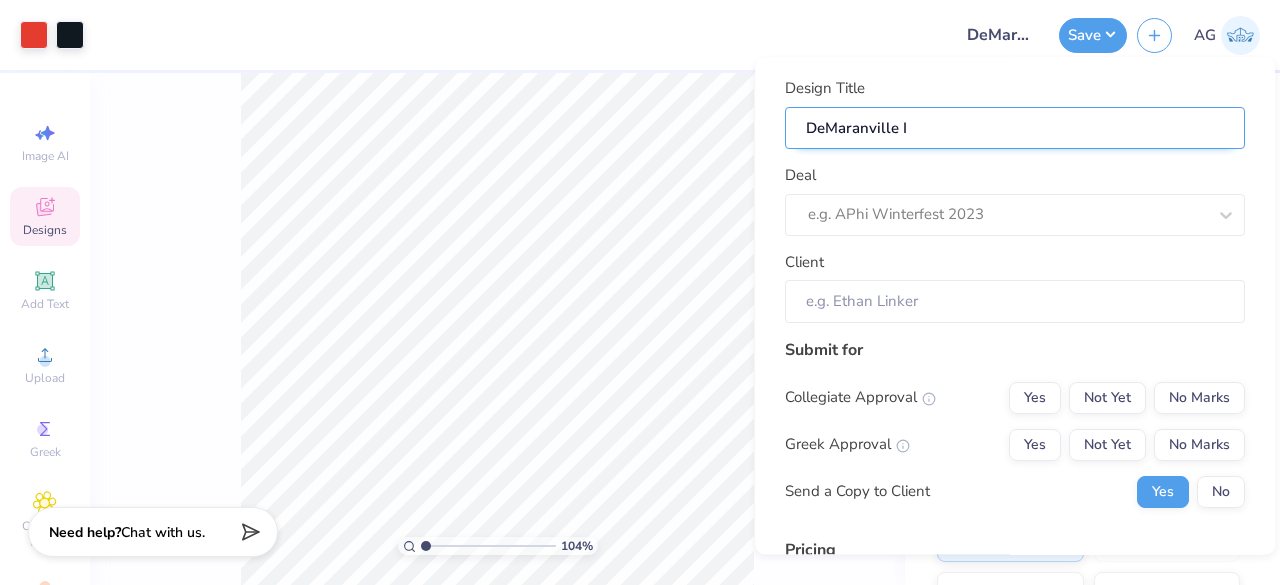 type on "DeMaranville" 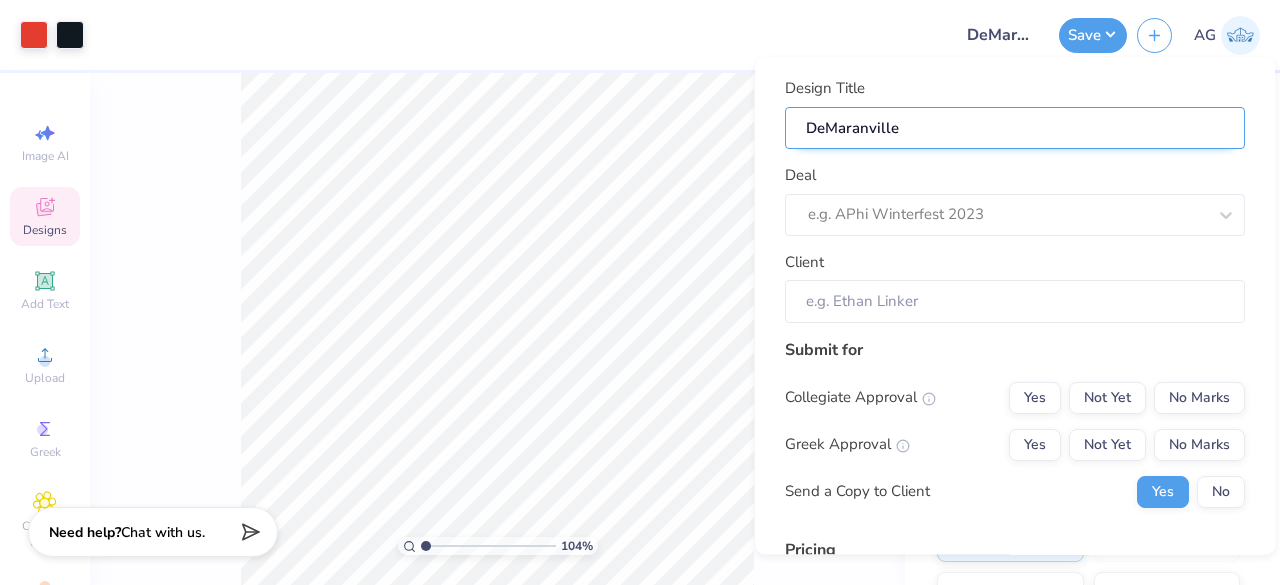type on "DeMaranville M" 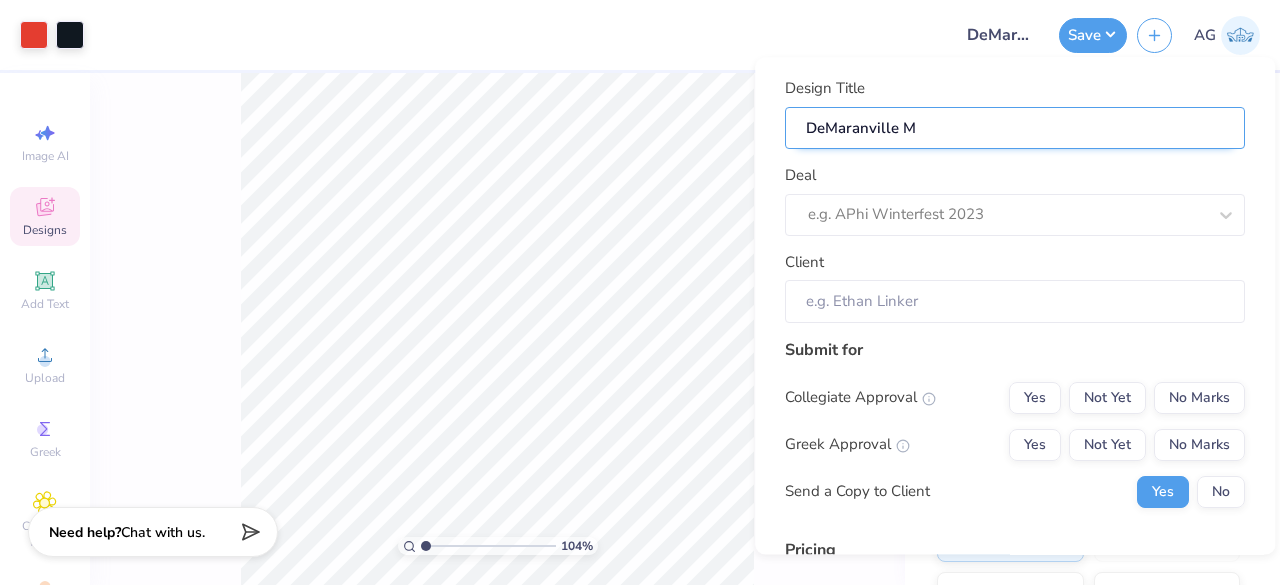 type on "DeMaranville Me" 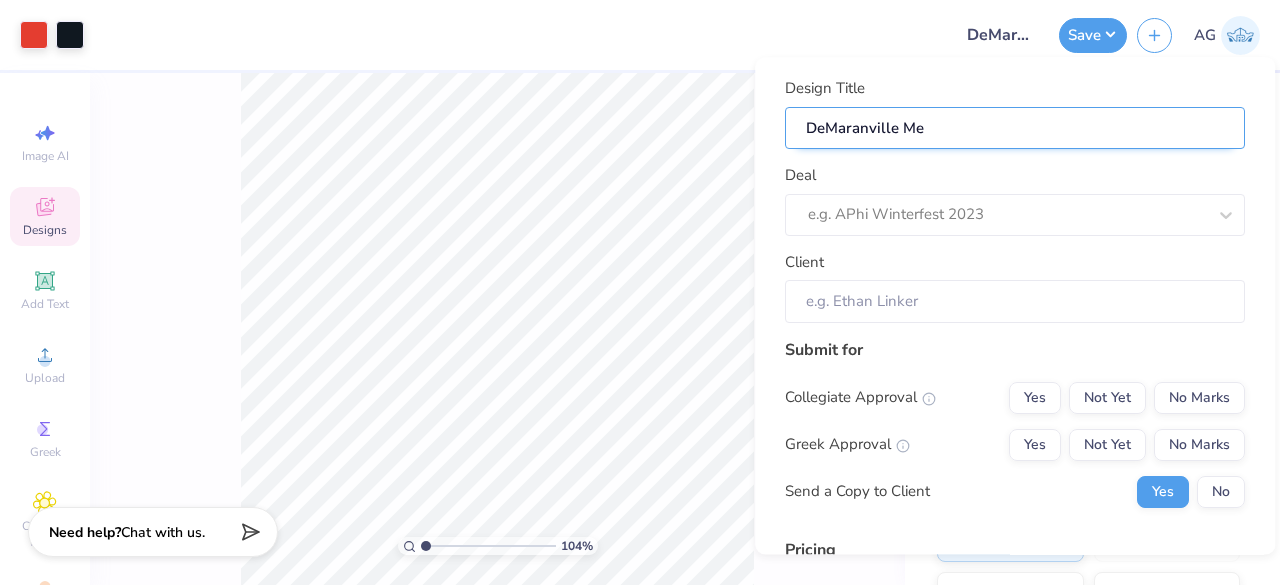 type on "DeMaranville Mer" 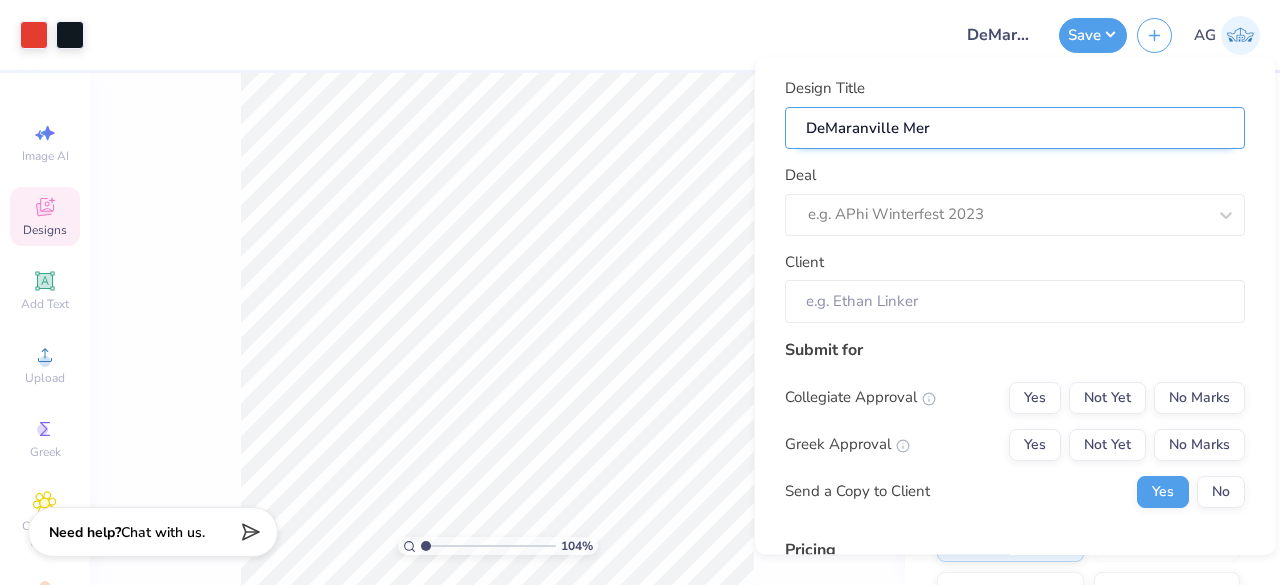 type on "DeMaranville Merc" 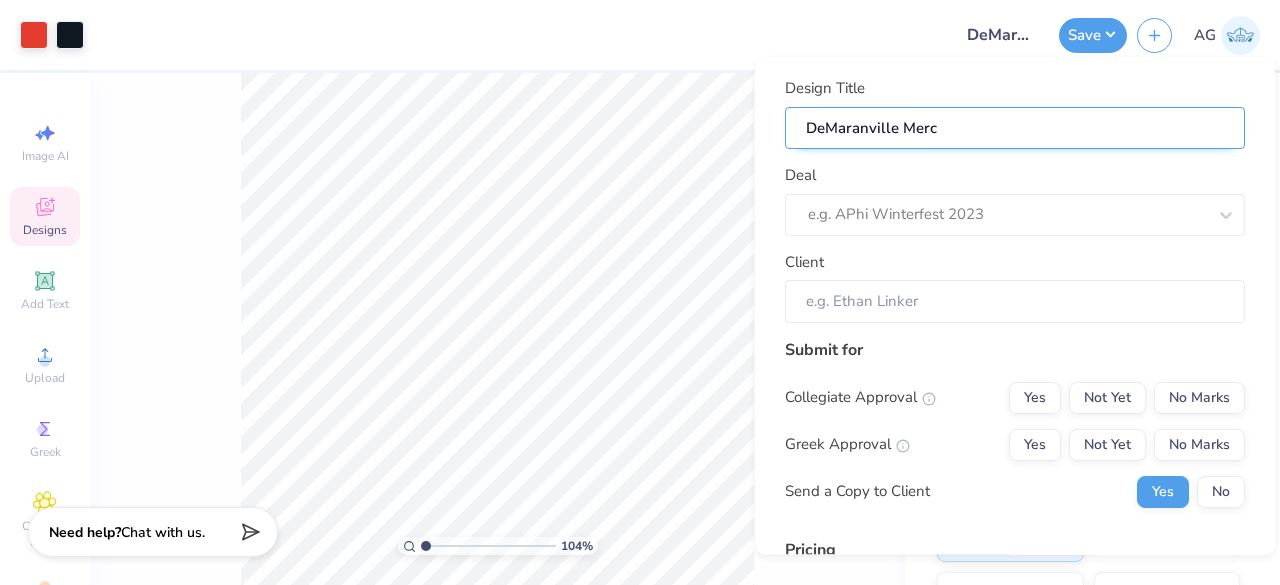 type on "DeMaranville Merch" 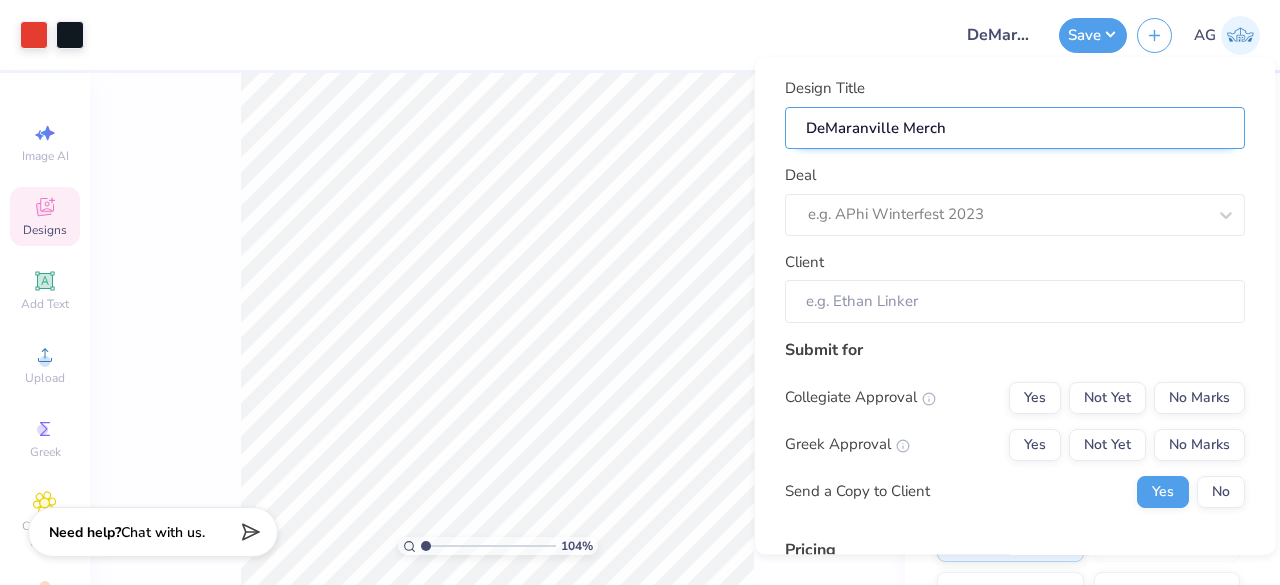 type on "DeMaranville Merch" 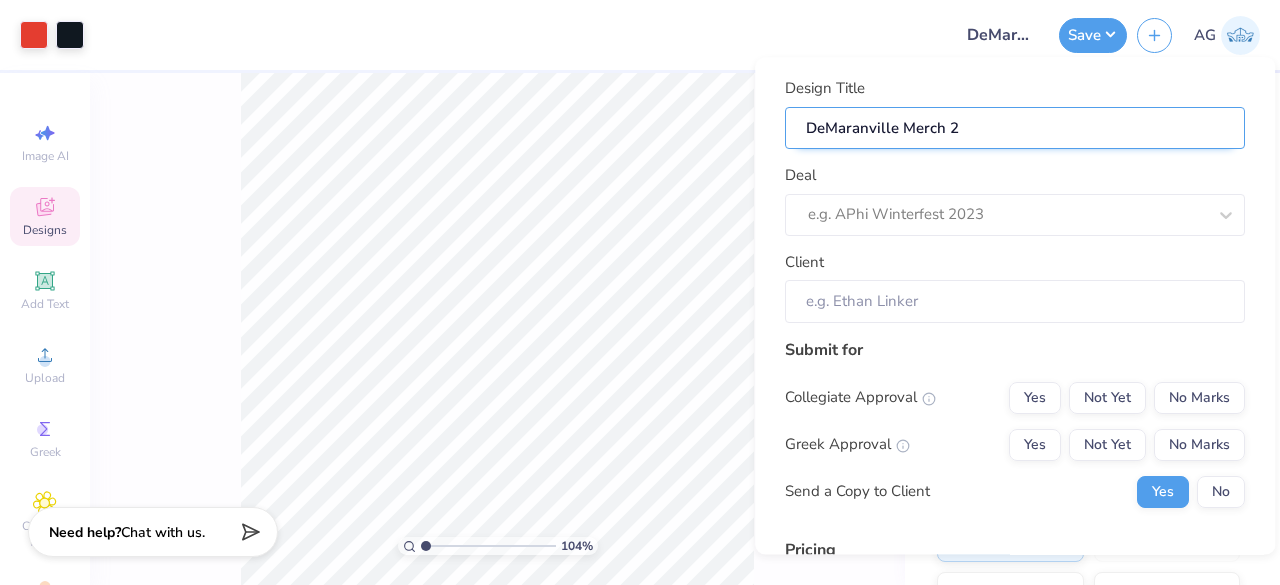 type on "DeMaranville Merch 25" 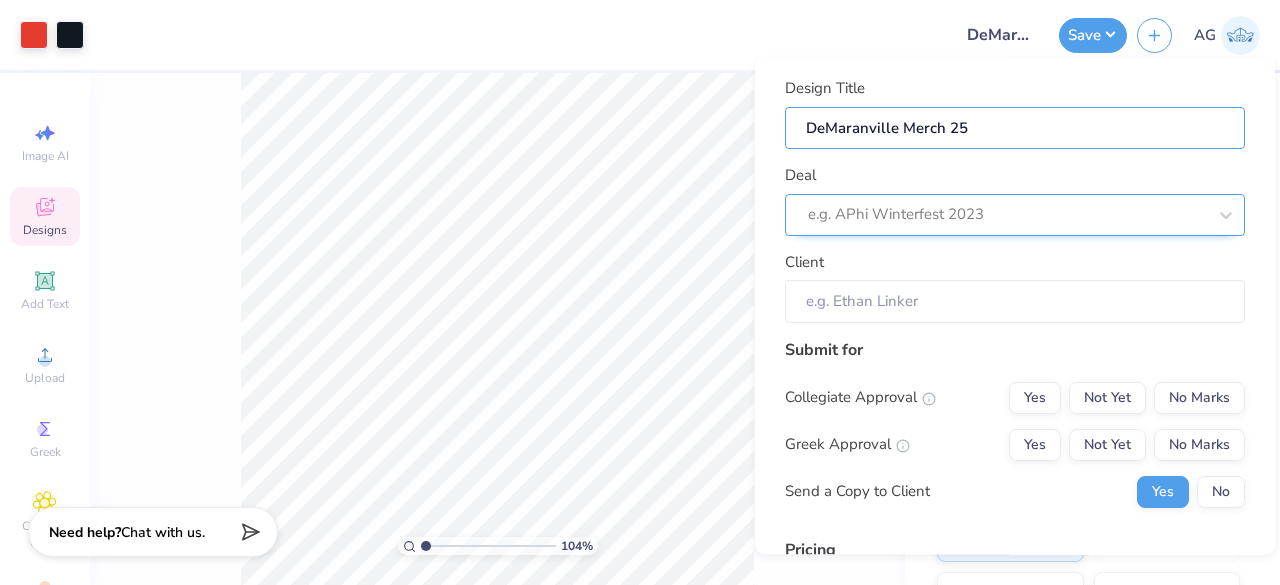 type on "DeMaranville Merch 25" 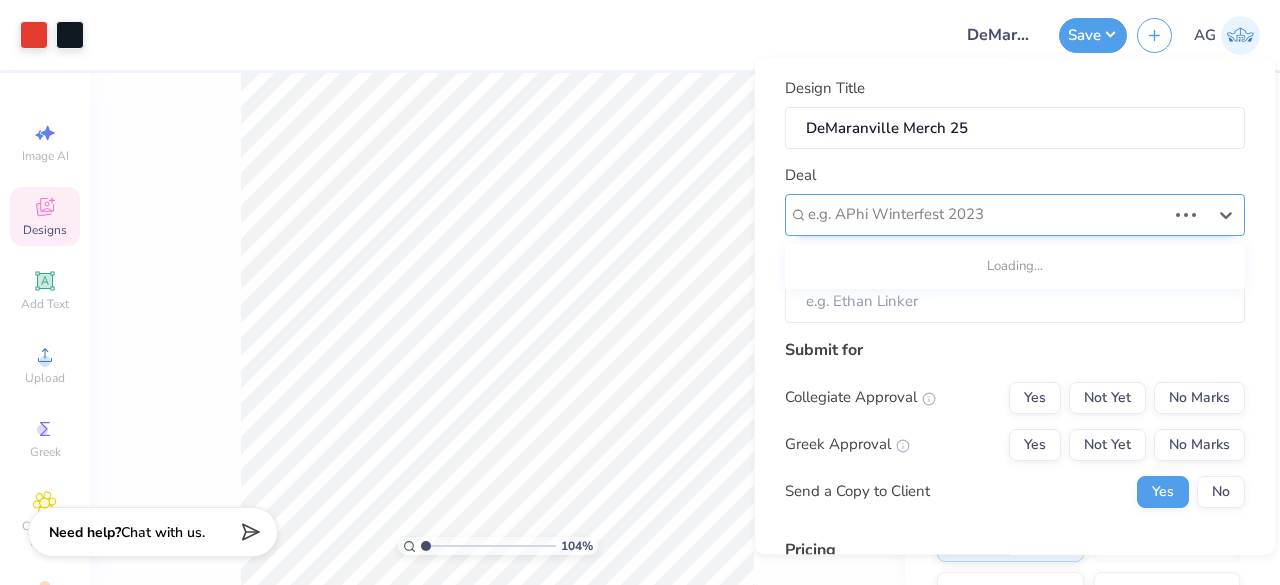 click at bounding box center (987, 215) 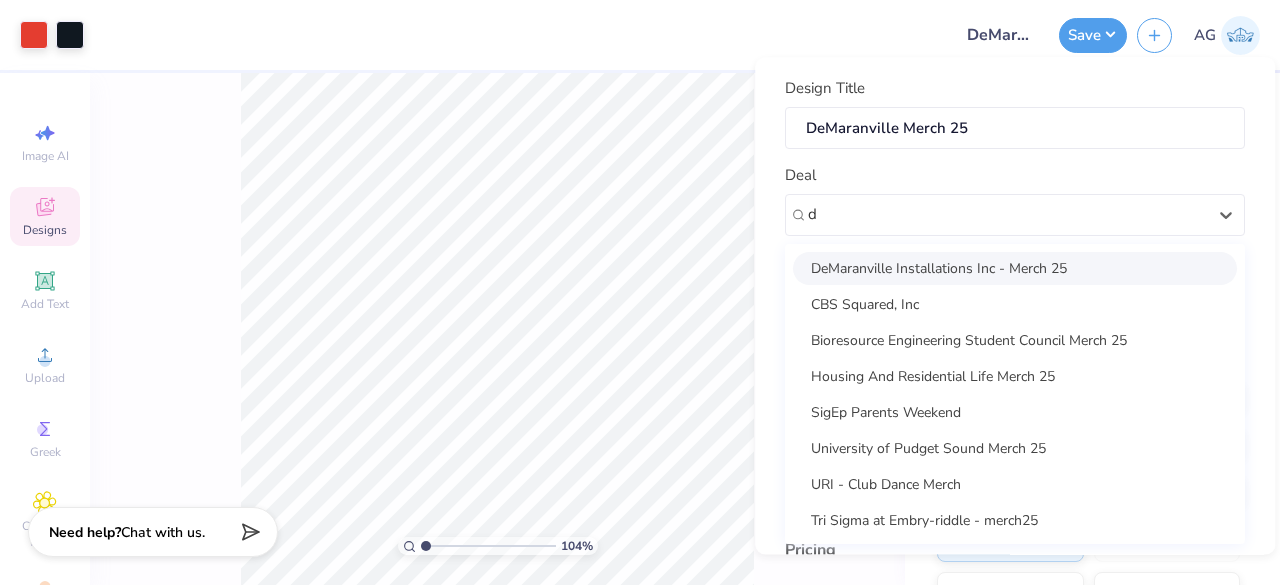 click on "DeMaranville Installations Inc - Merch 25" at bounding box center (1015, 268) 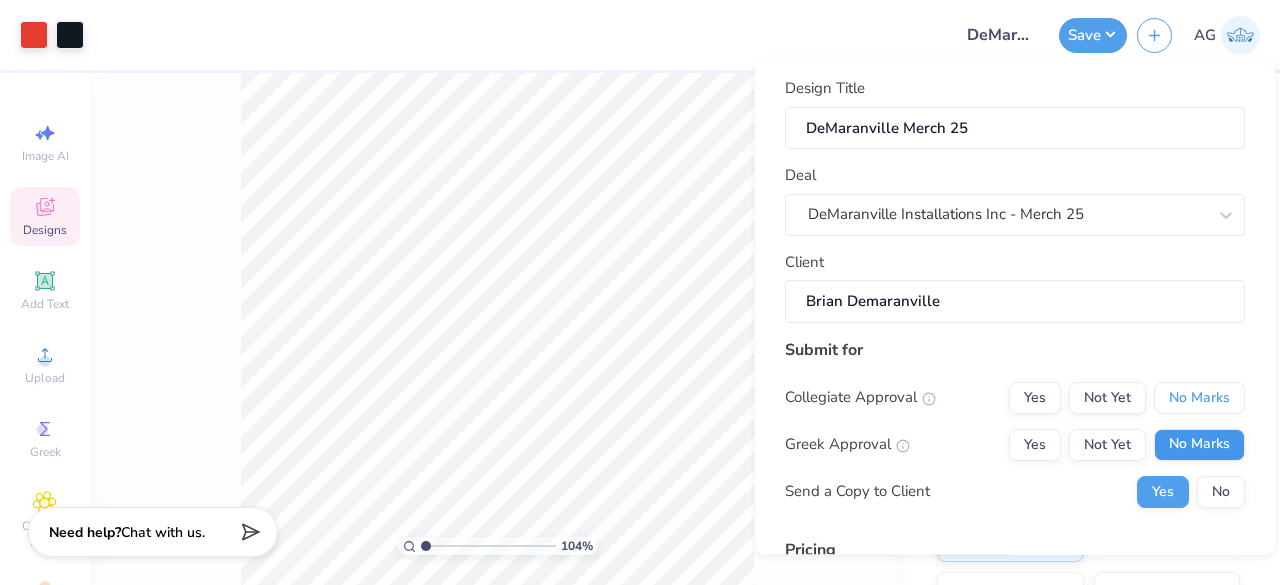 drag, startPoint x: 1198, startPoint y: 392, endPoint x: 1202, endPoint y: 438, distance: 46.173584 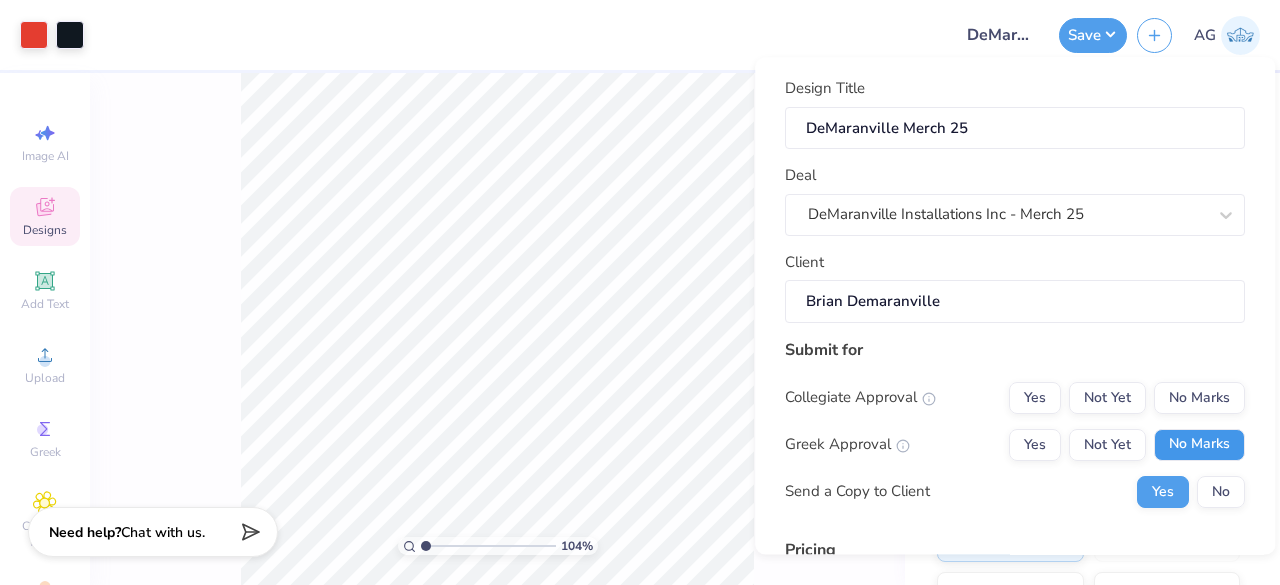 click on "No Marks" at bounding box center [1199, 445] 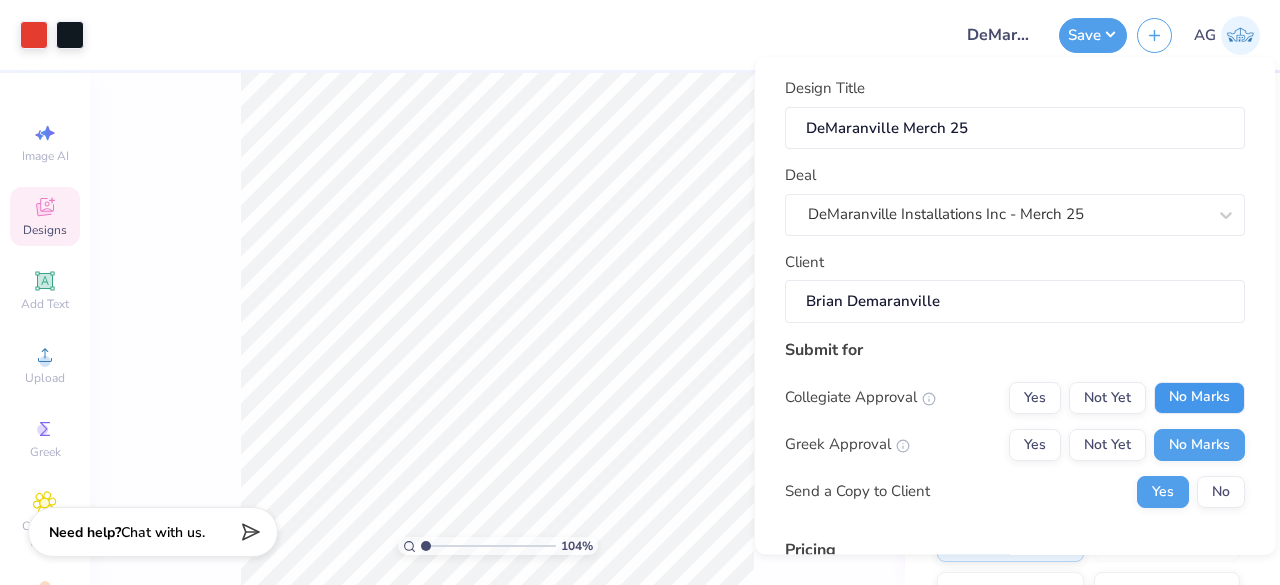 click on "No Marks" at bounding box center [1199, 398] 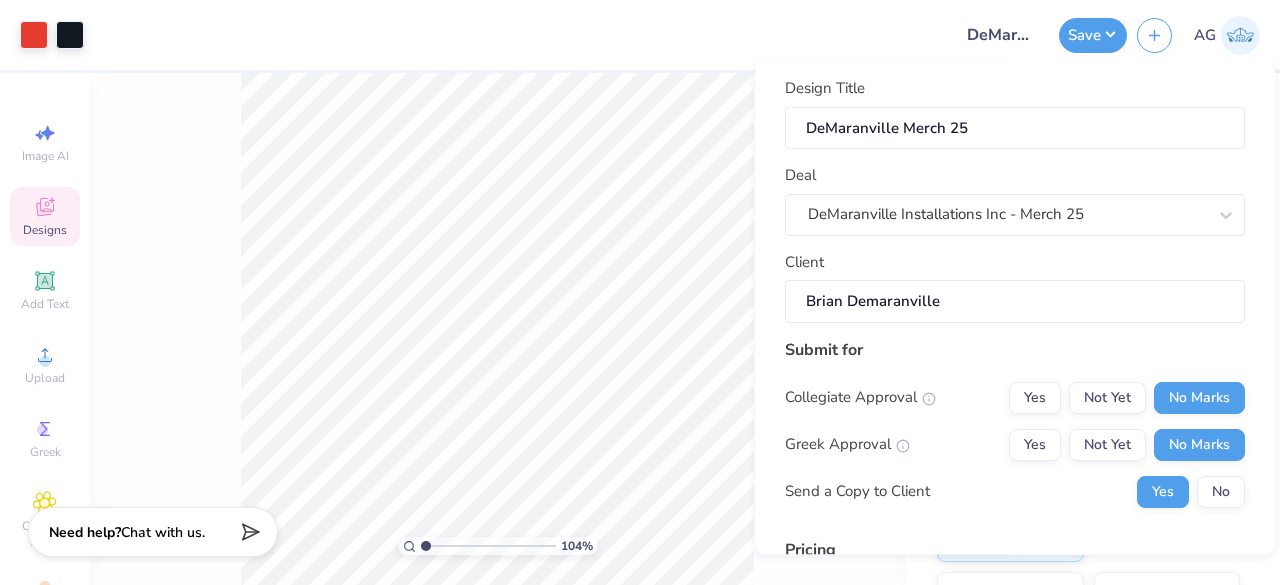 type on "$59.08" 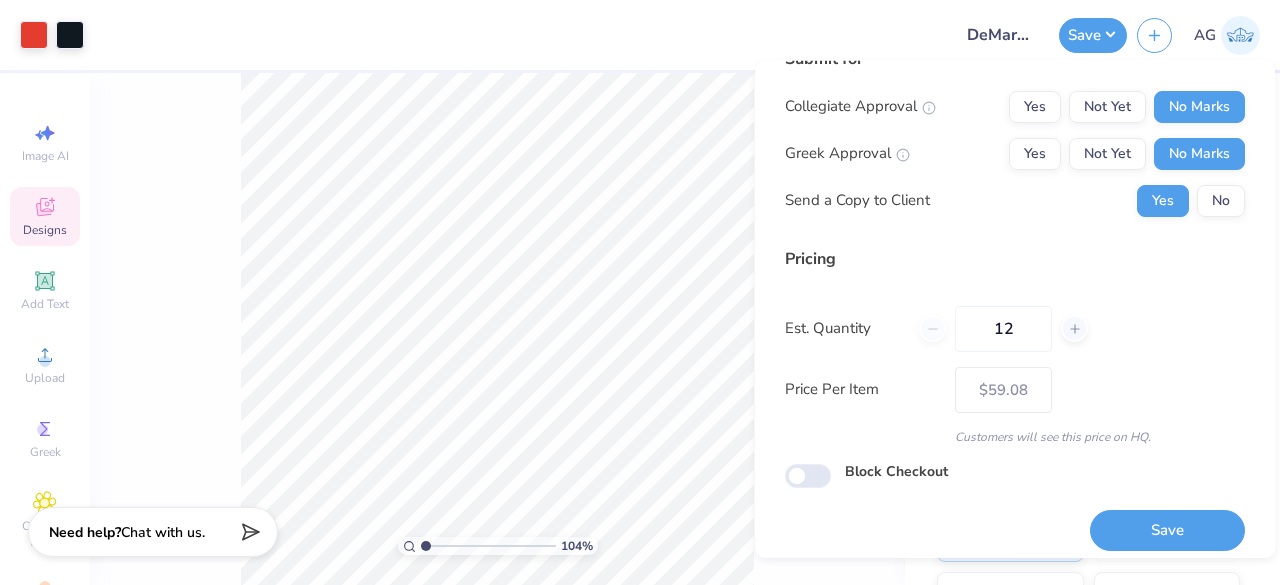 scroll, scrollTop: 305, scrollLeft: 0, axis: vertical 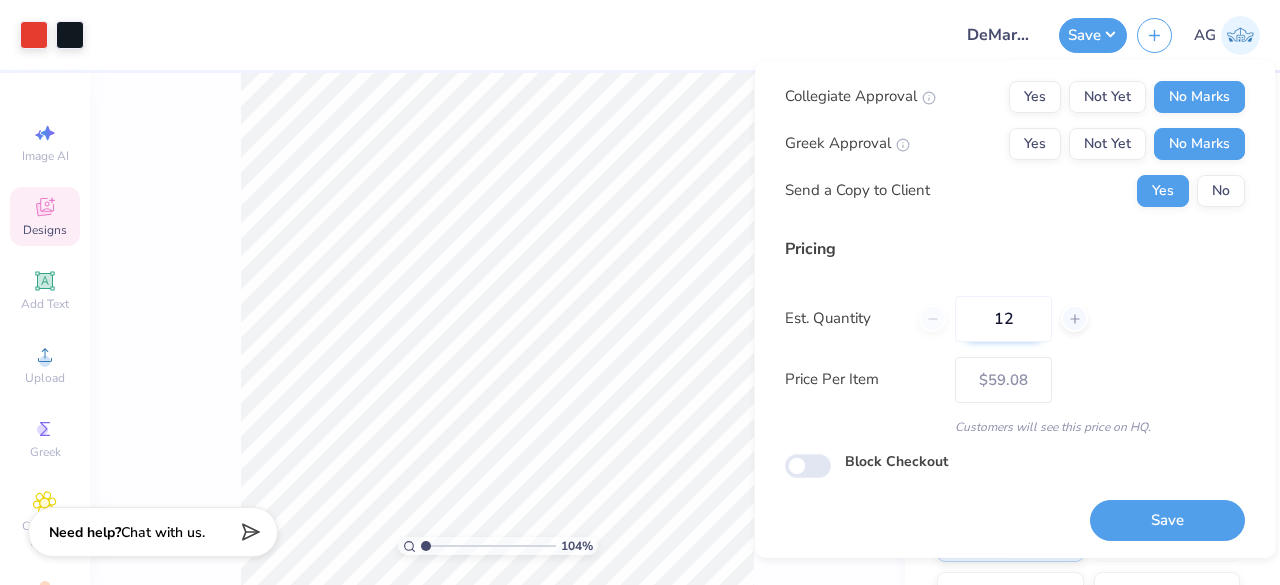 click on "12" at bounding box center (1003, 318) 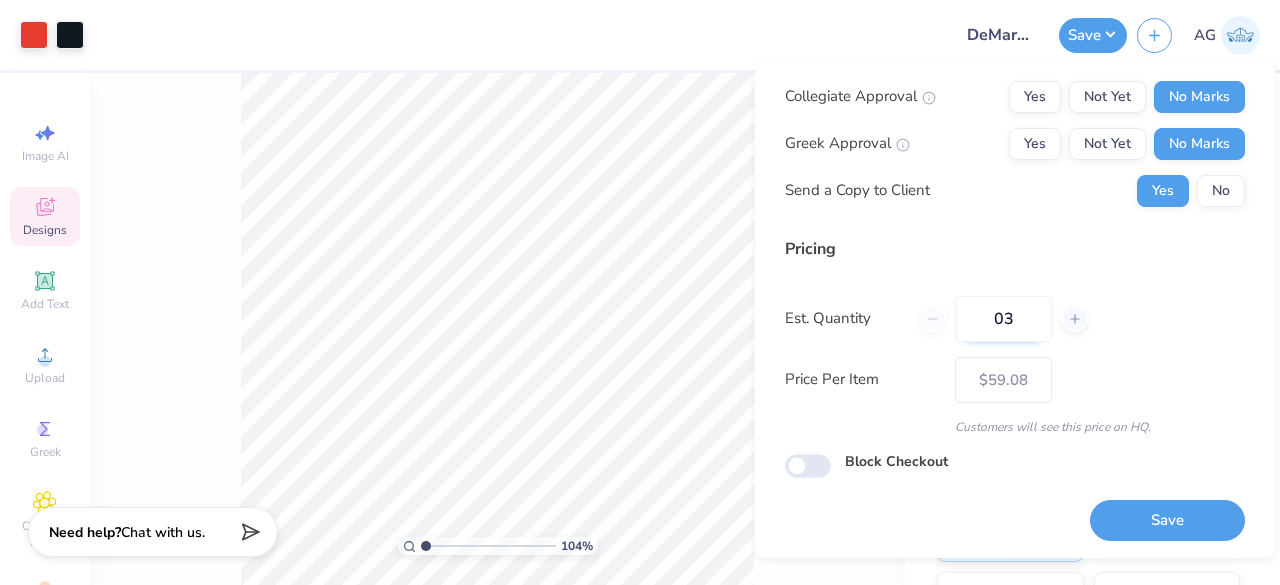 type on "036" 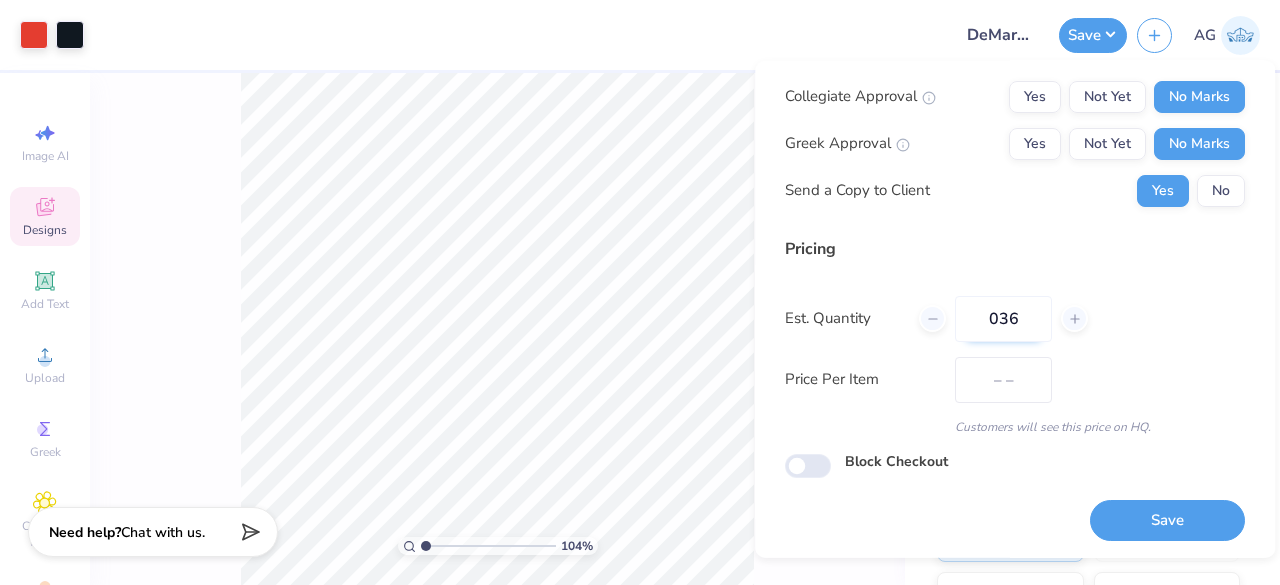type on "$51.09" 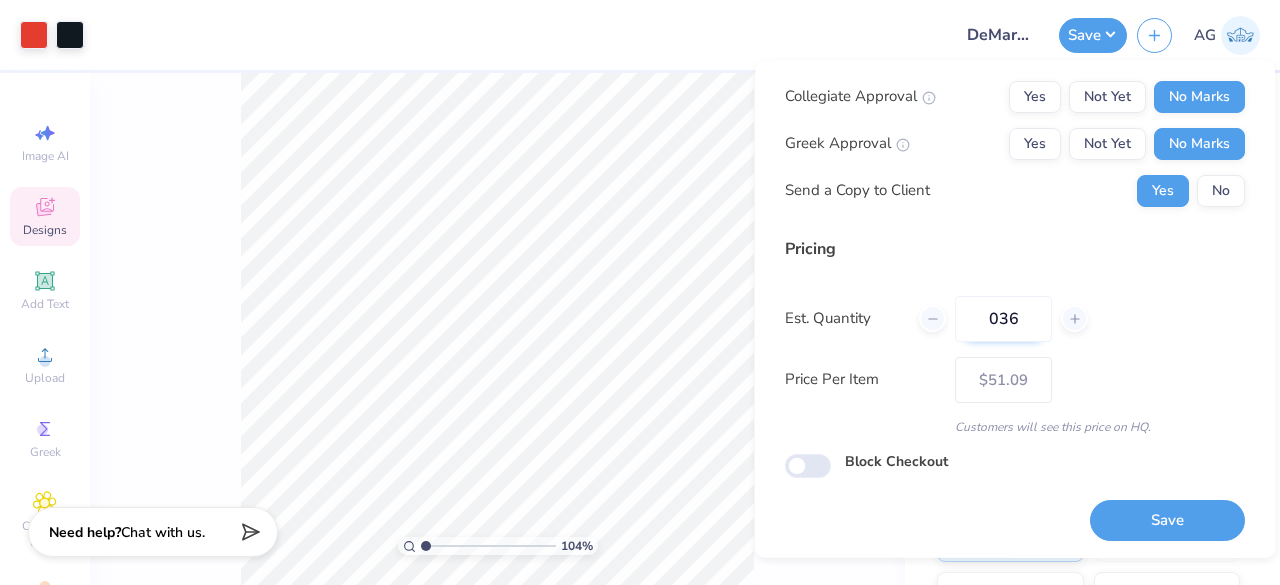 click on "036" at bounding box center [1003, 318] 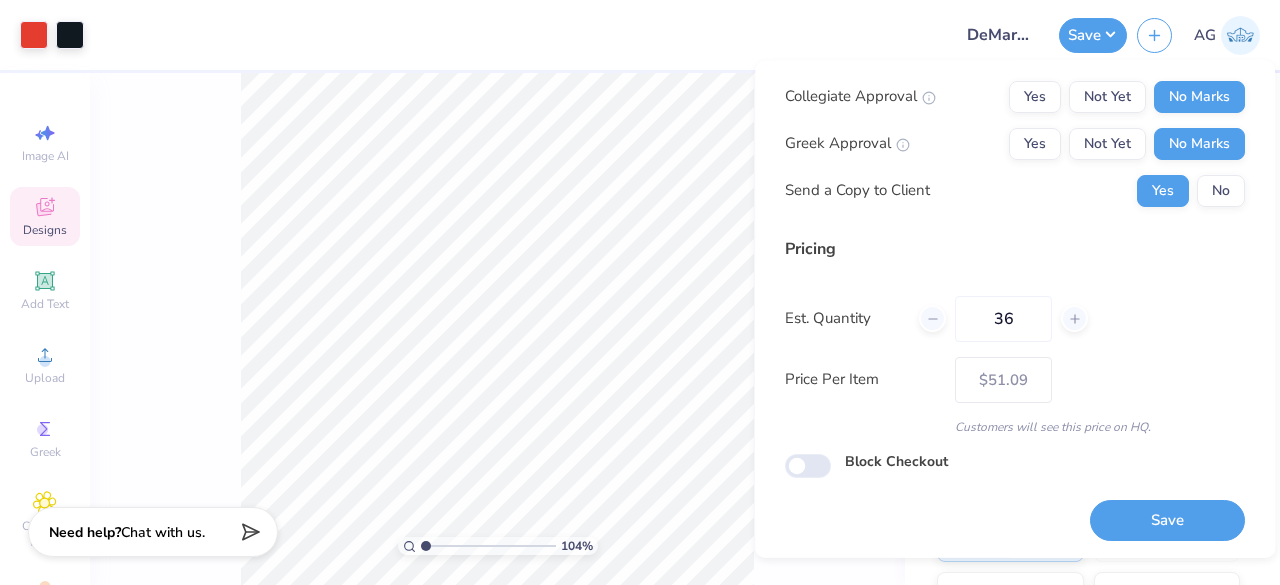 type on "36" 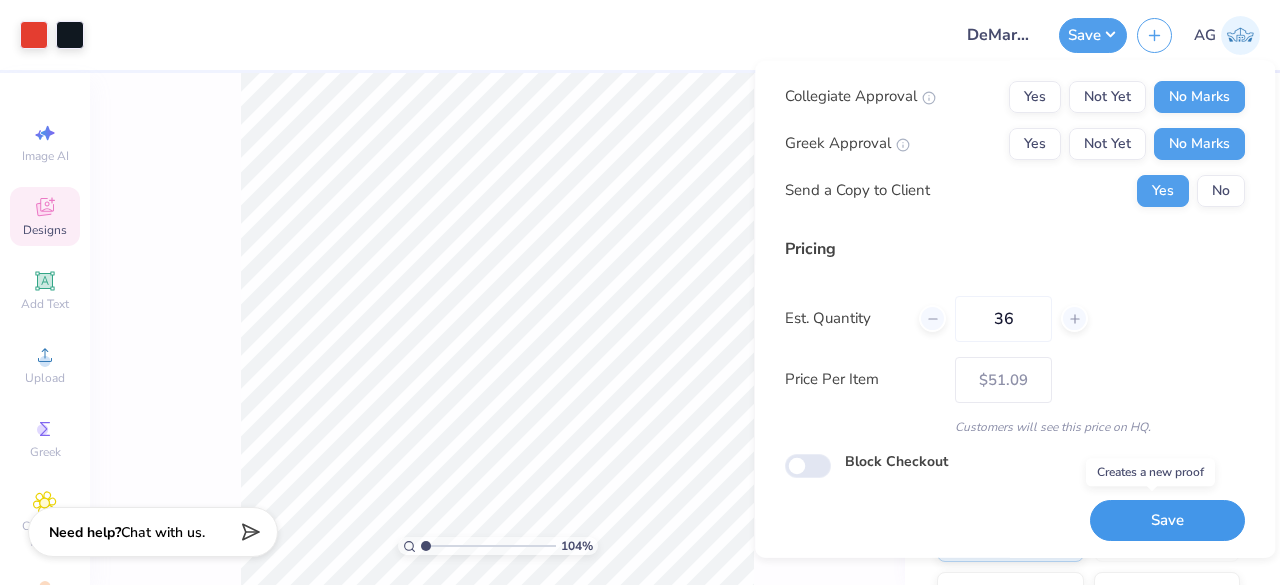 click on "Save" at bounding box center [1167, 520] 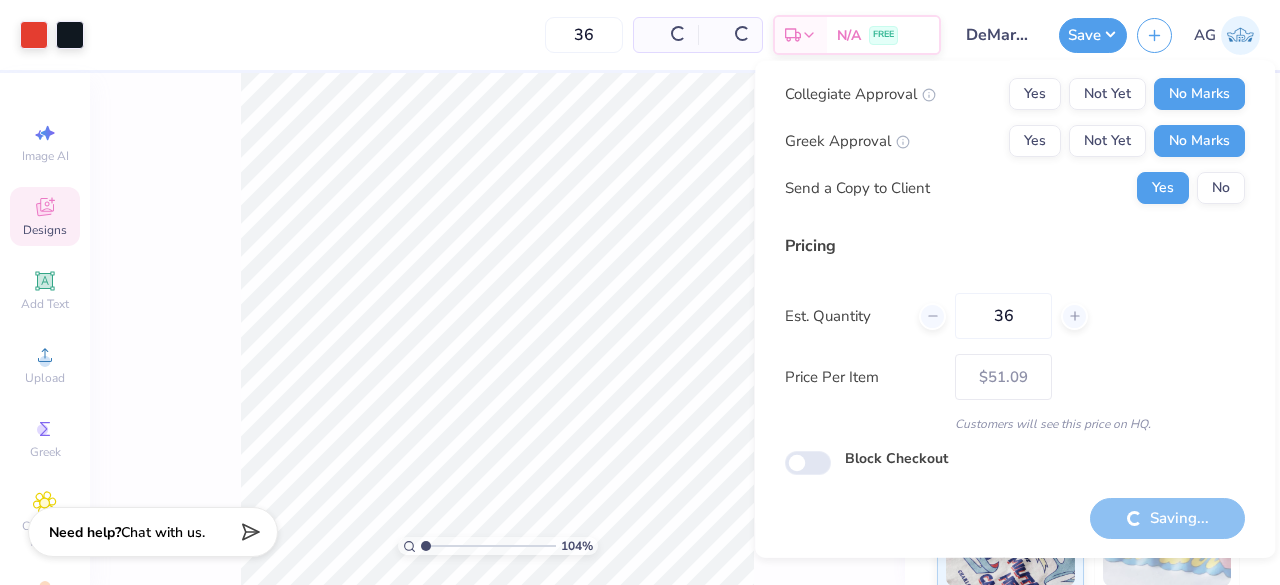 type on "– –" 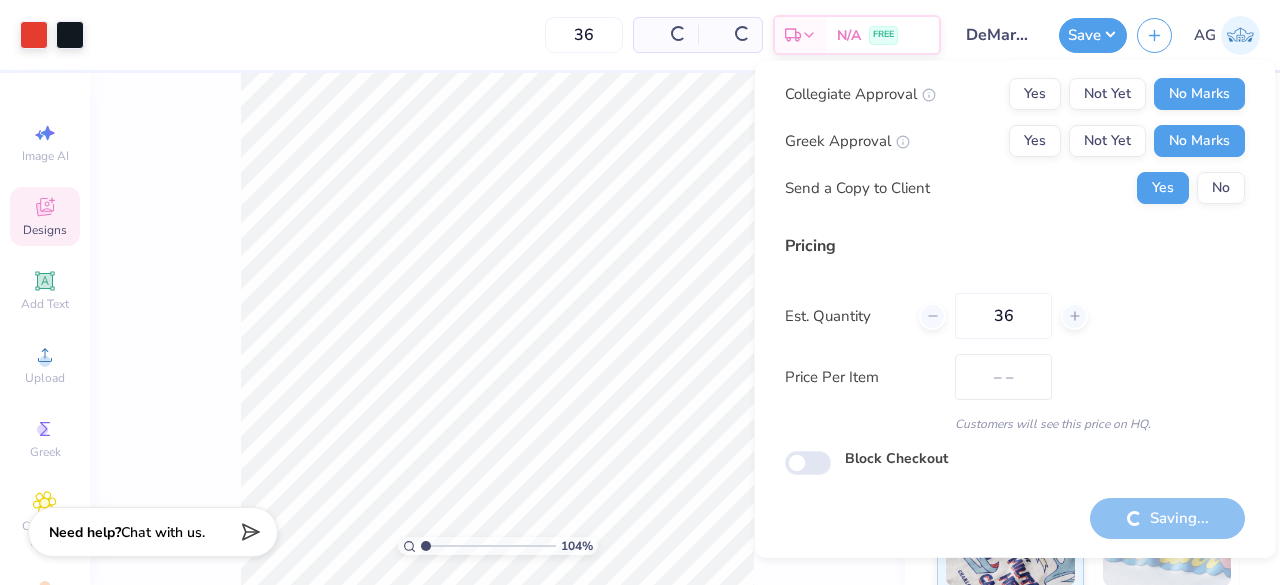 scroll, scrollTop: 46, scrollLeft: 0, axis: vertical 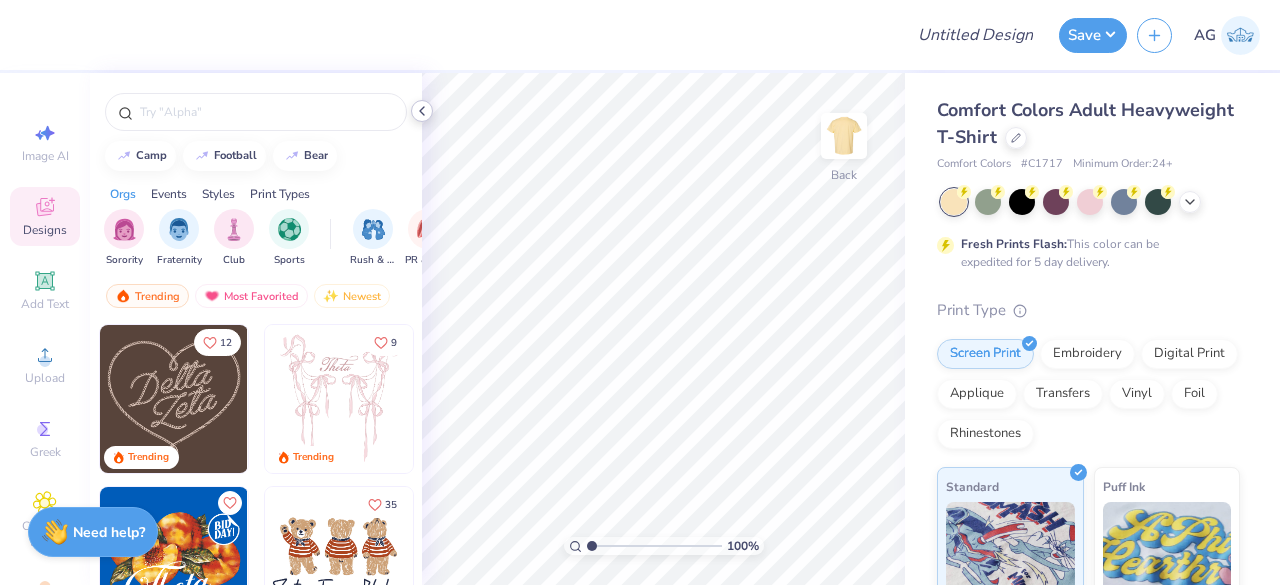 click 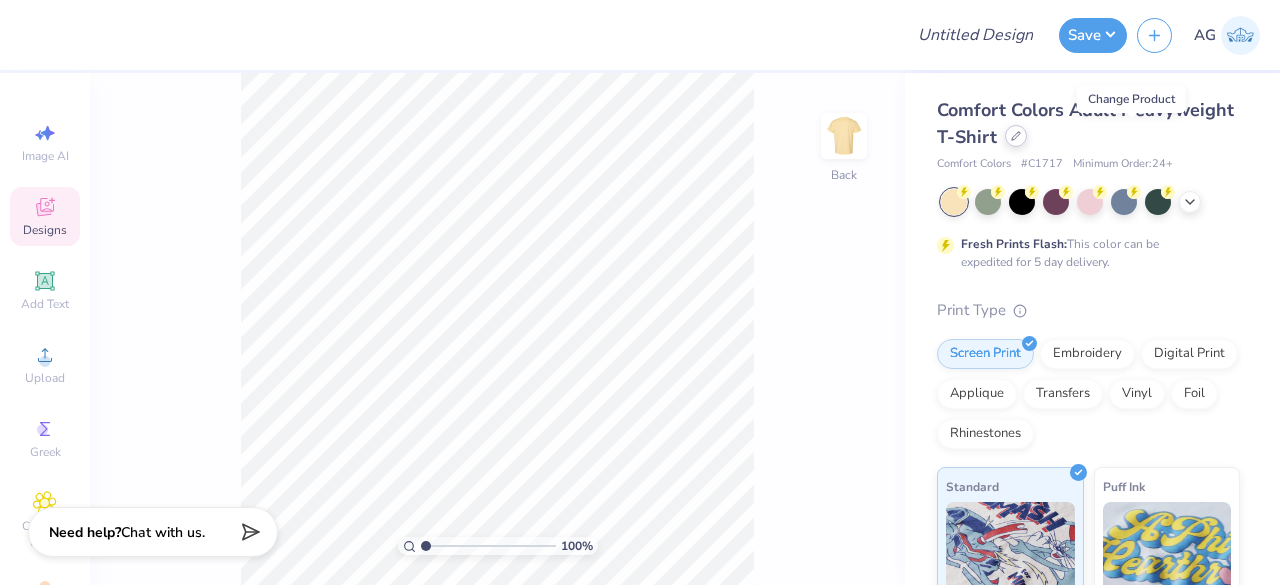 click 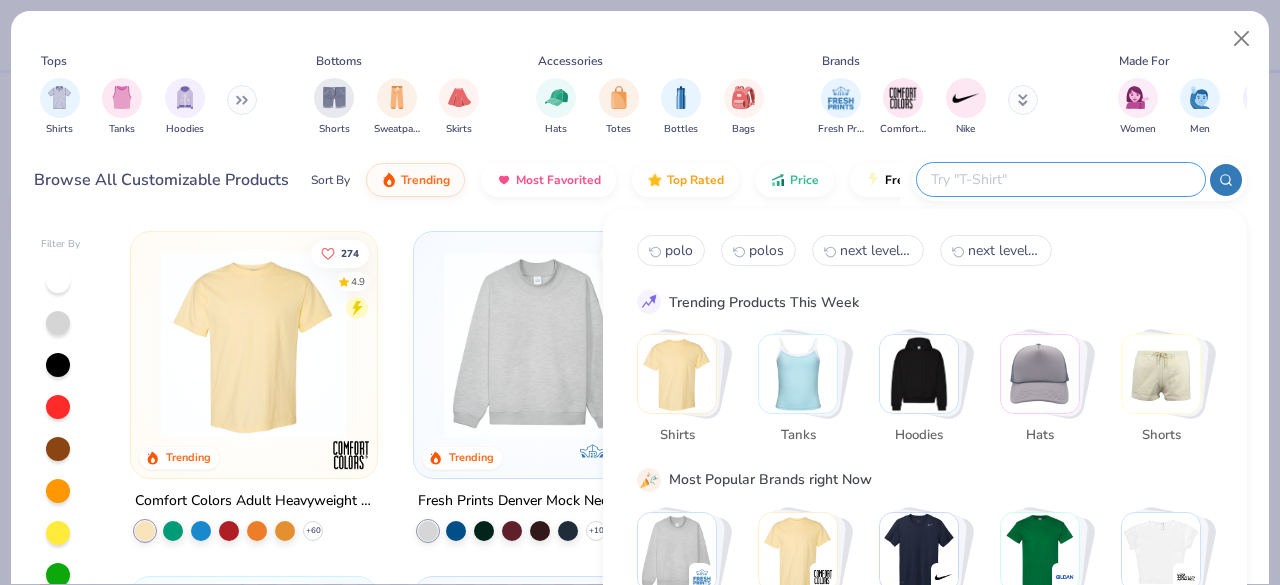 click at bounding box center (1060, 179) 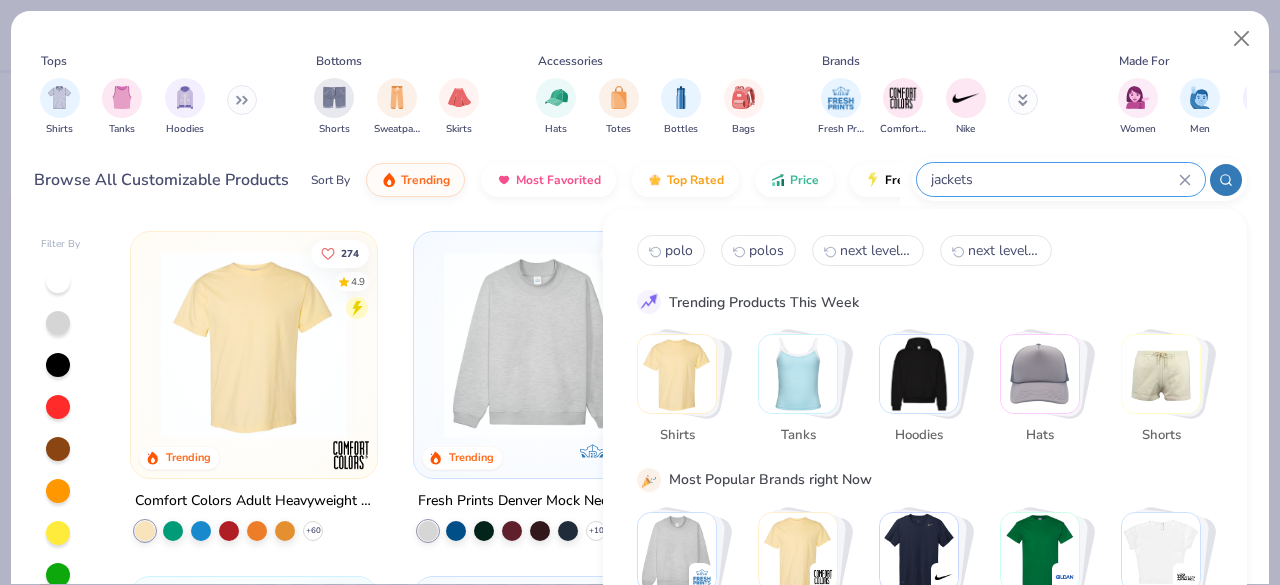 type on "jackets" 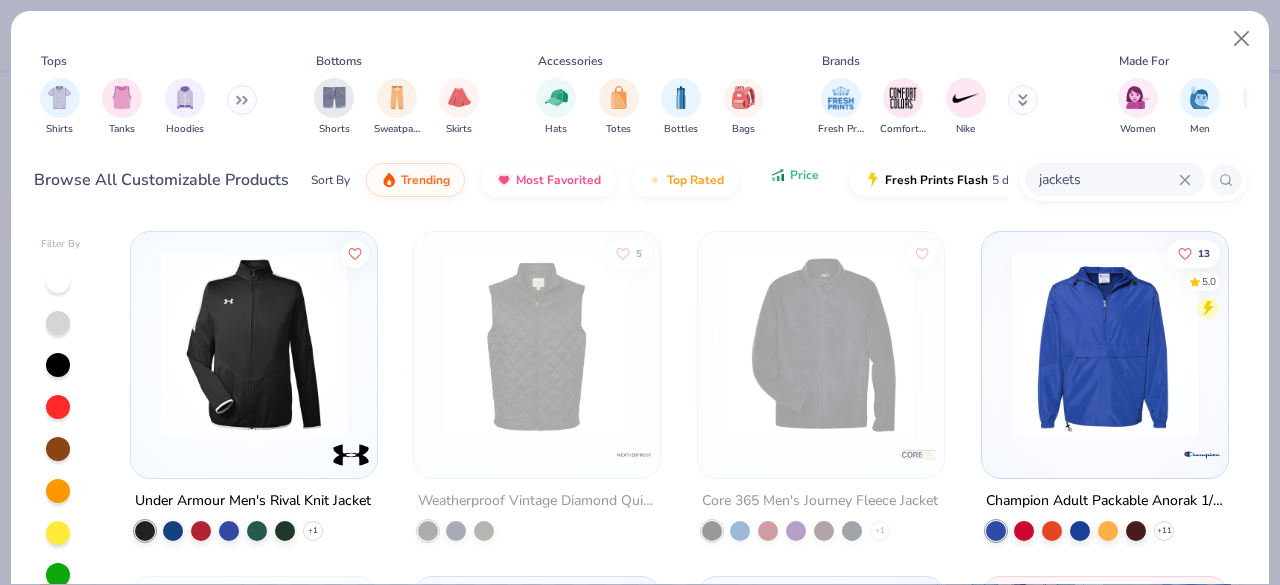 click on "Price" at bounding box center (804, 175) 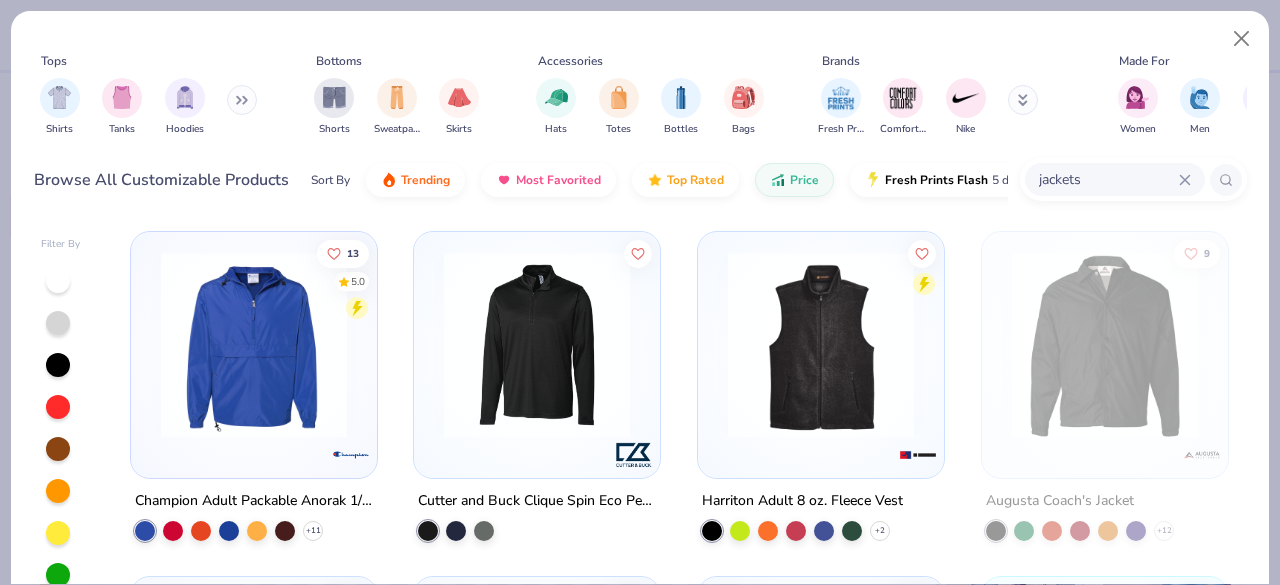 click at bounding box center (254, 345) 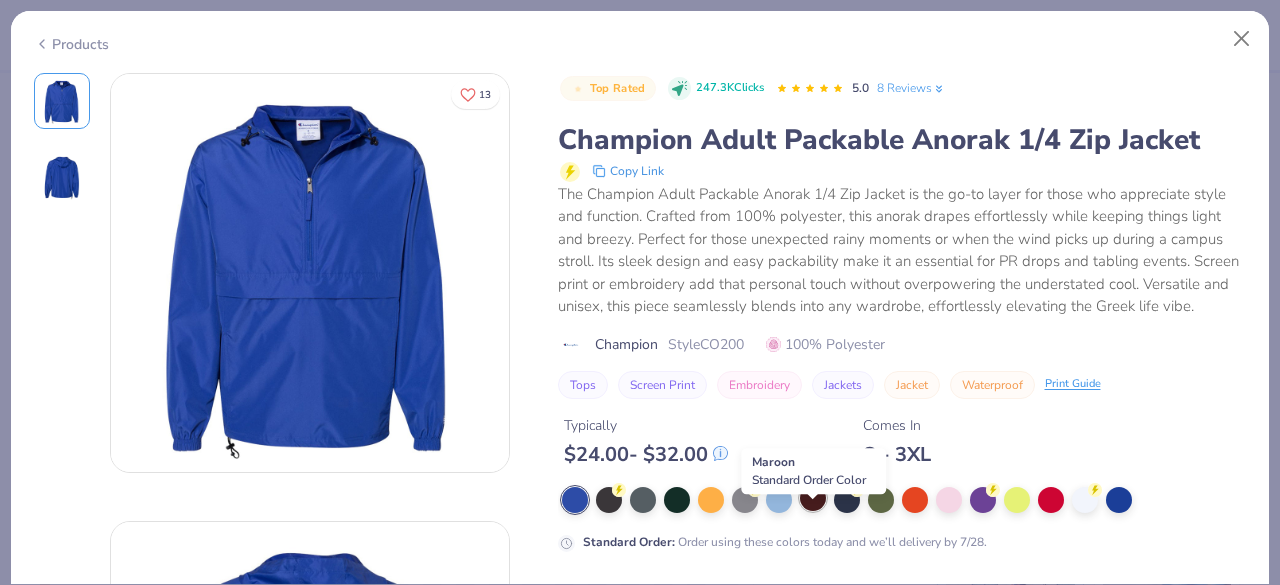 click at bounding box center [813, 498] 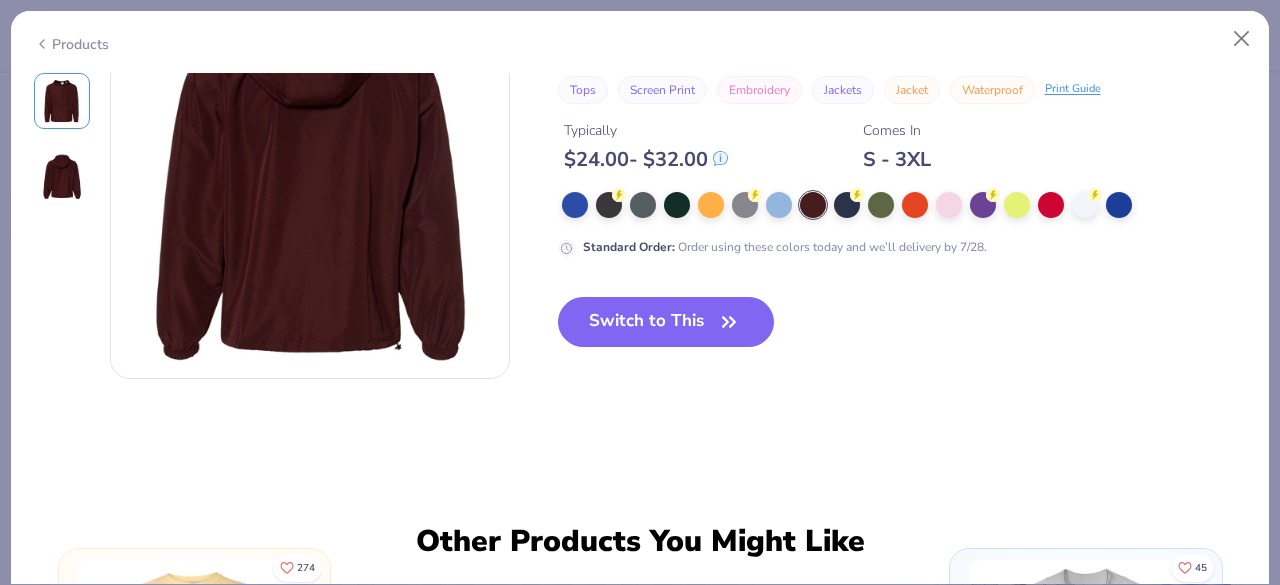 scroll, scrollTop: 543, scrollLeft: 0, axis: vertical 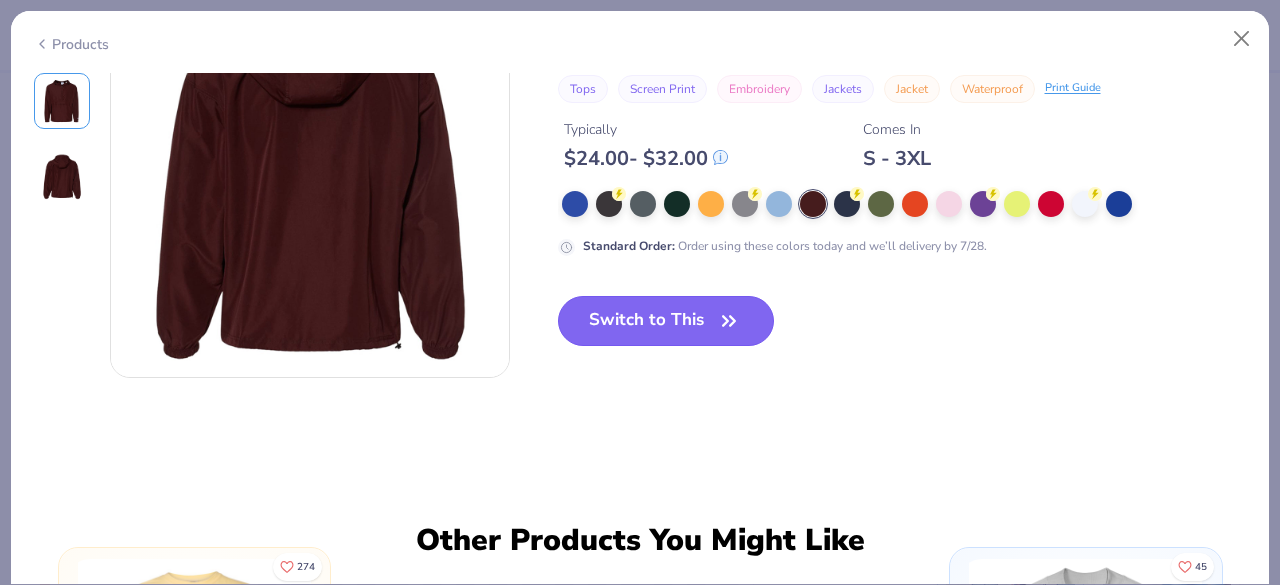 click on "Switch to This" at bounding box center (666, 321) 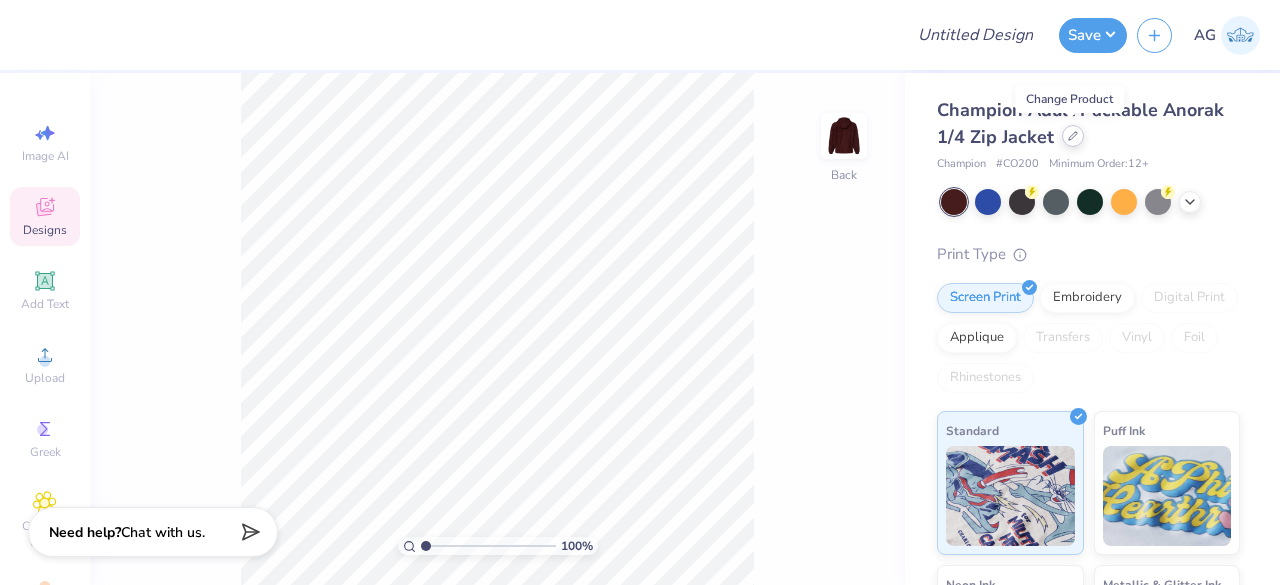 click at bounding box center (1073, 136) 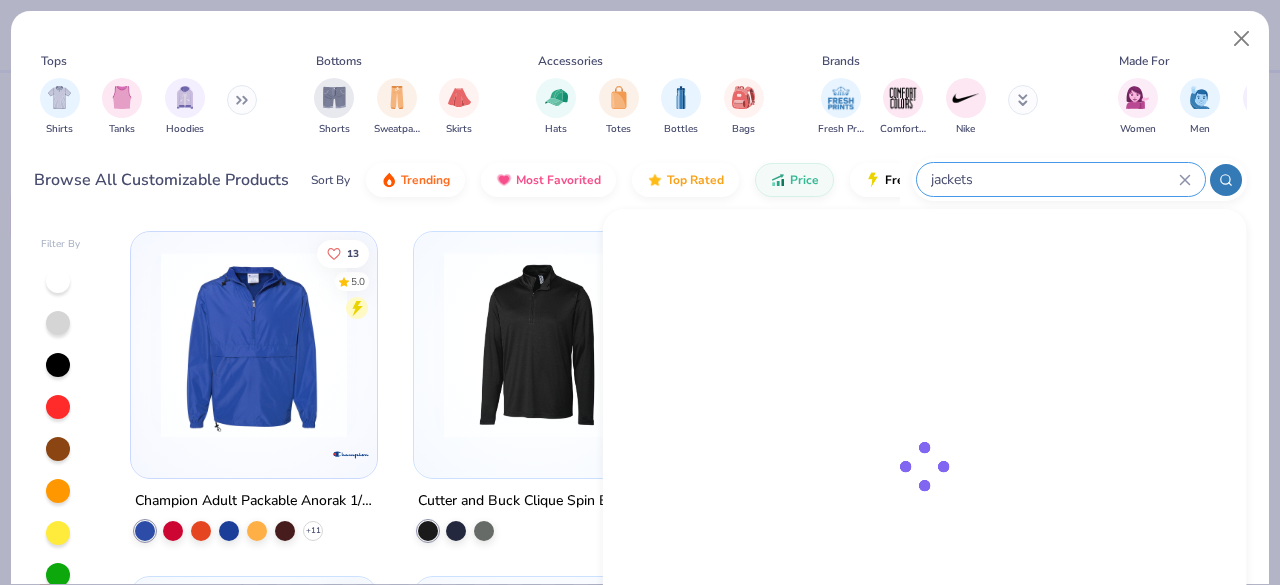click on "jackets" at bounding box center [1054, 179] 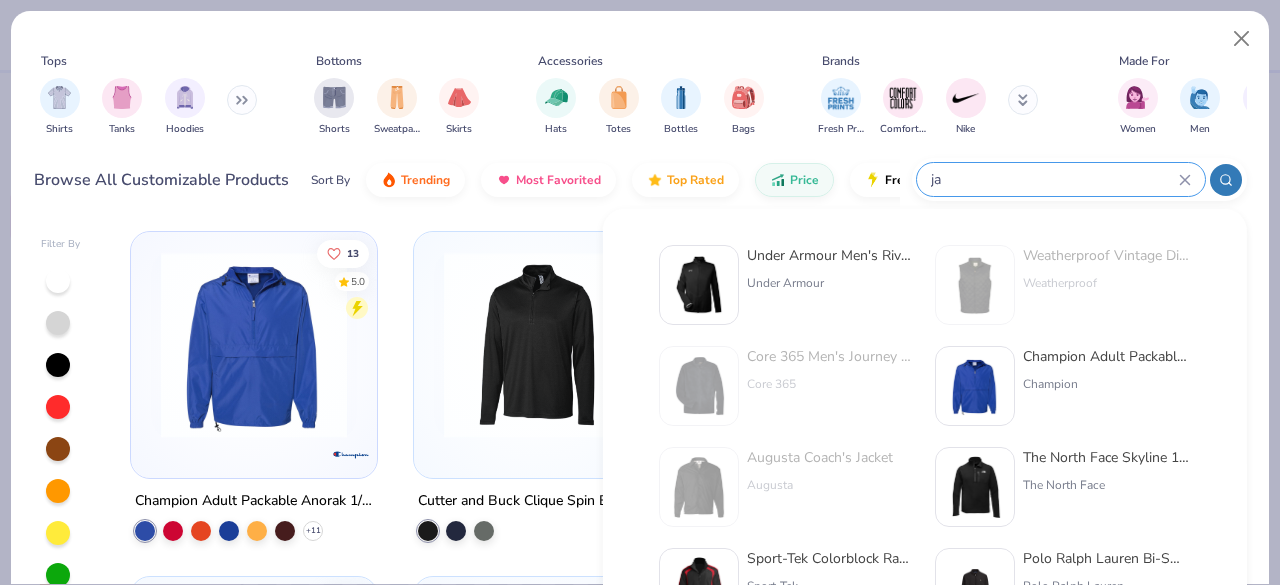 type on "j" 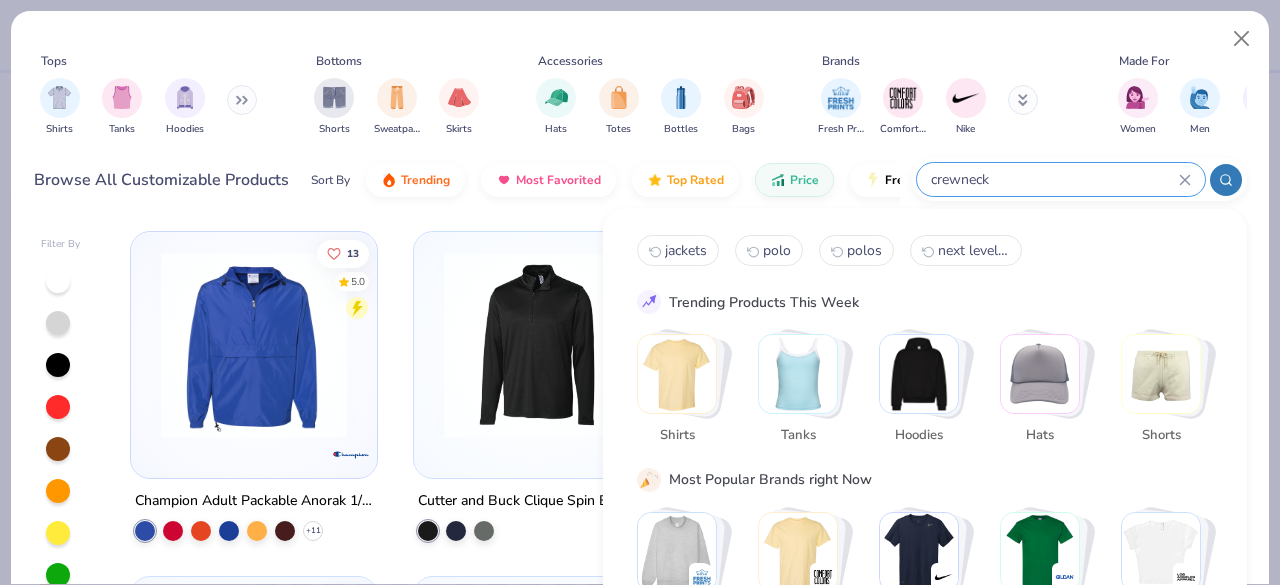 type on "crewneck" 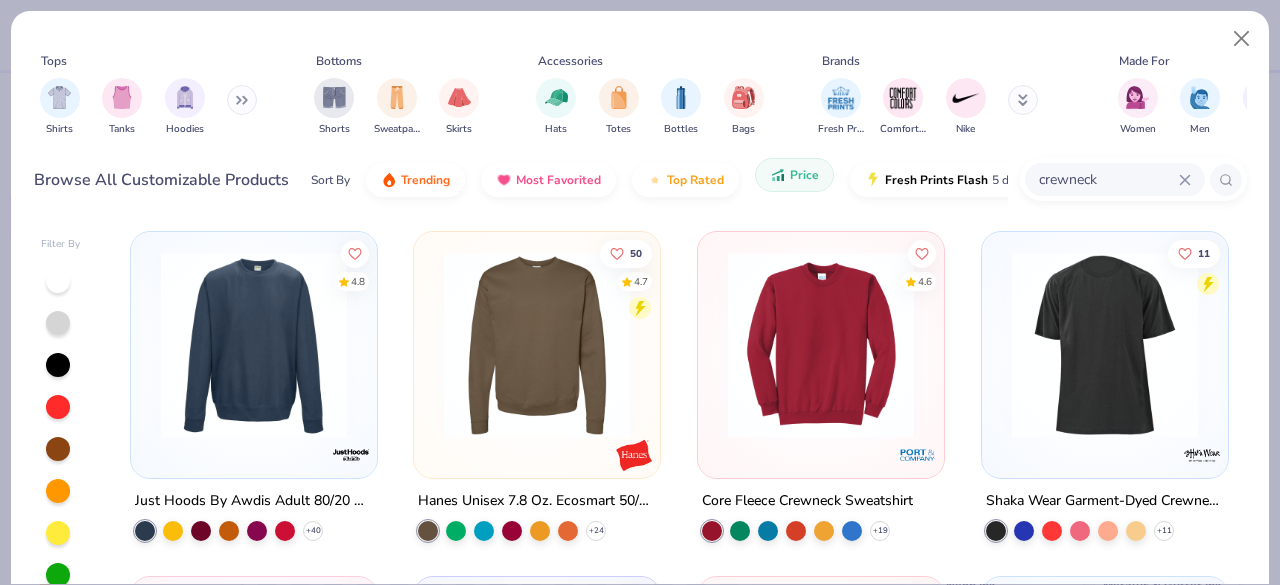 click on "Price" at bounding box center [804, 175] 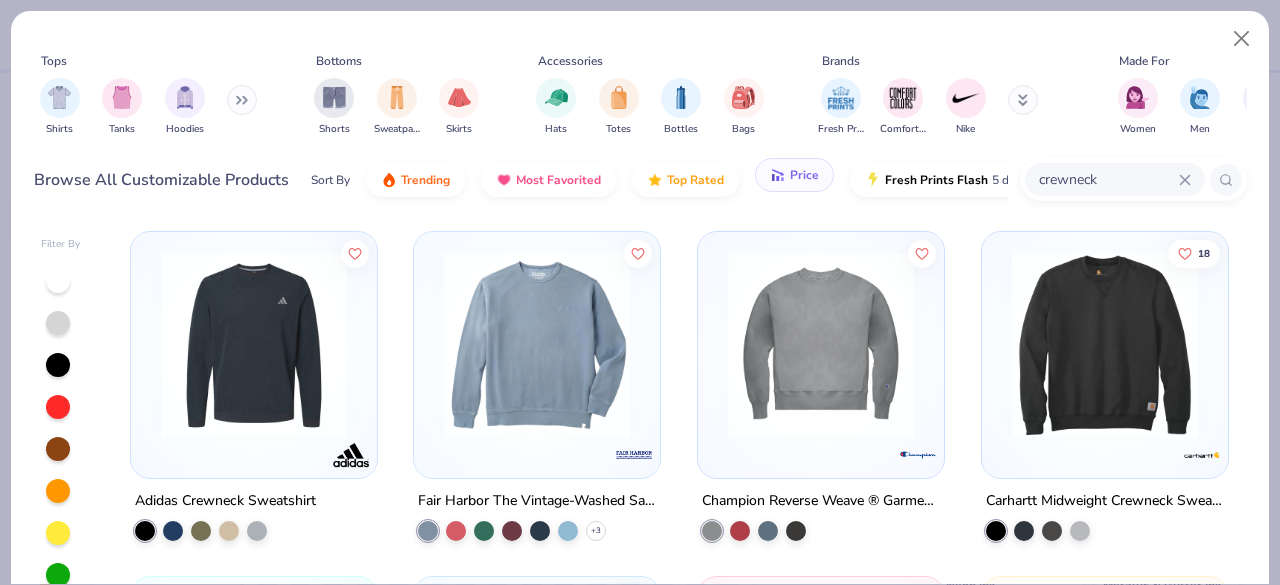 click on "Price" at bounding box center (804, 175) 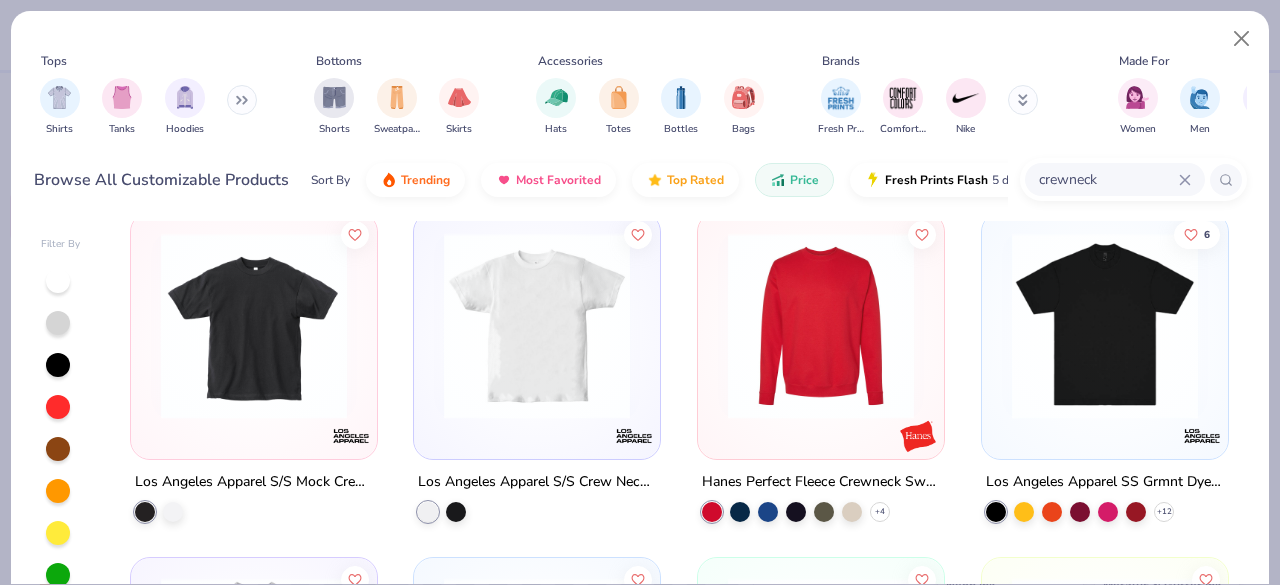 scroll, scrollTop: 364, scrollLeft: 0, axis: vertical 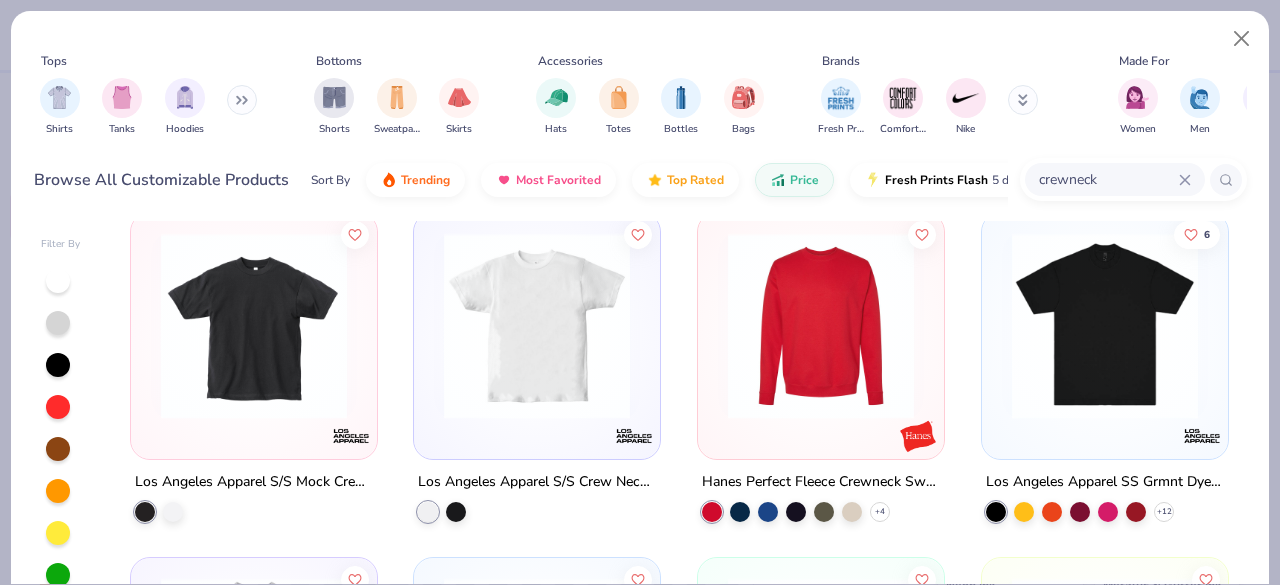 click at bounding box center (821, 326) 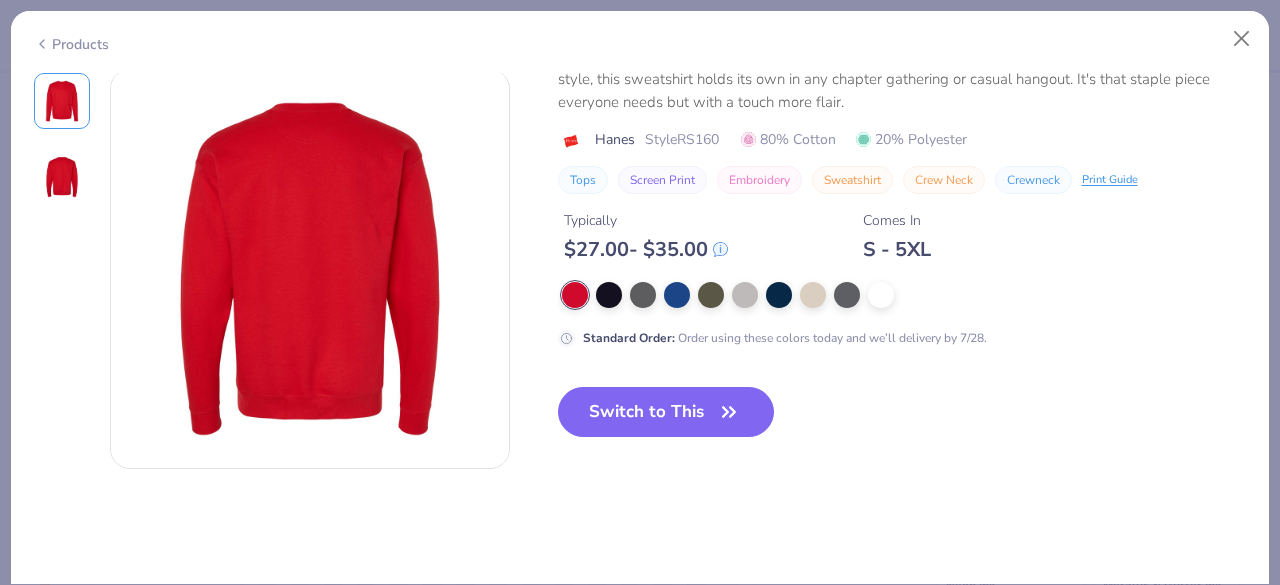 scroll, scrollTop: 453, scrollLeft: 0, axis: vertical 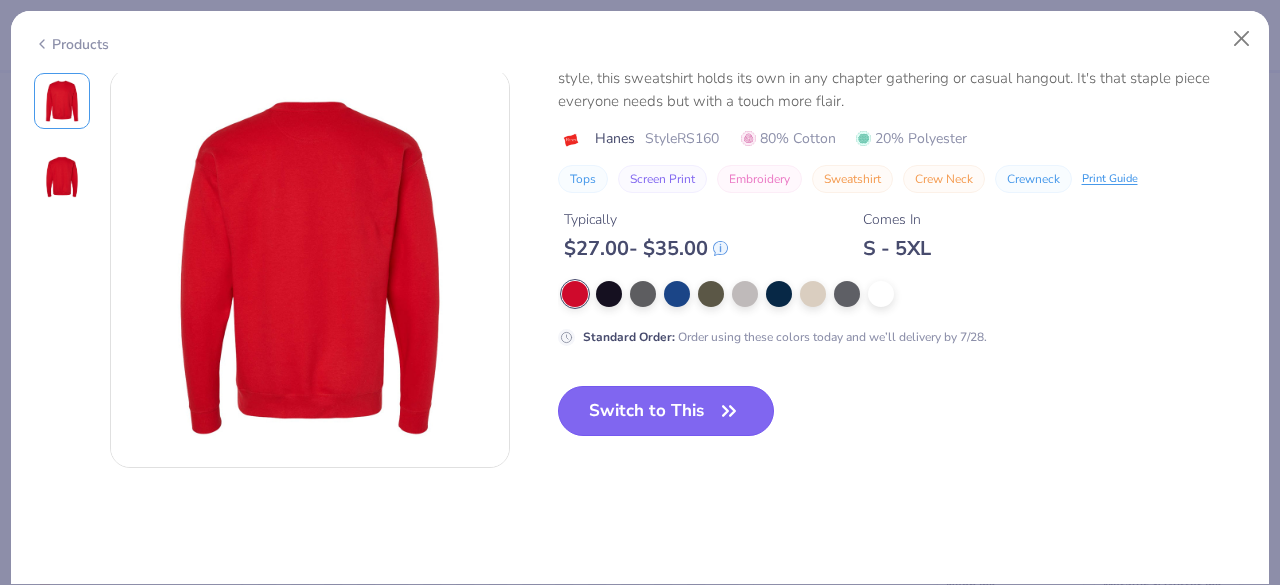 click on "Switch to This" at bounding box center [666, 411] 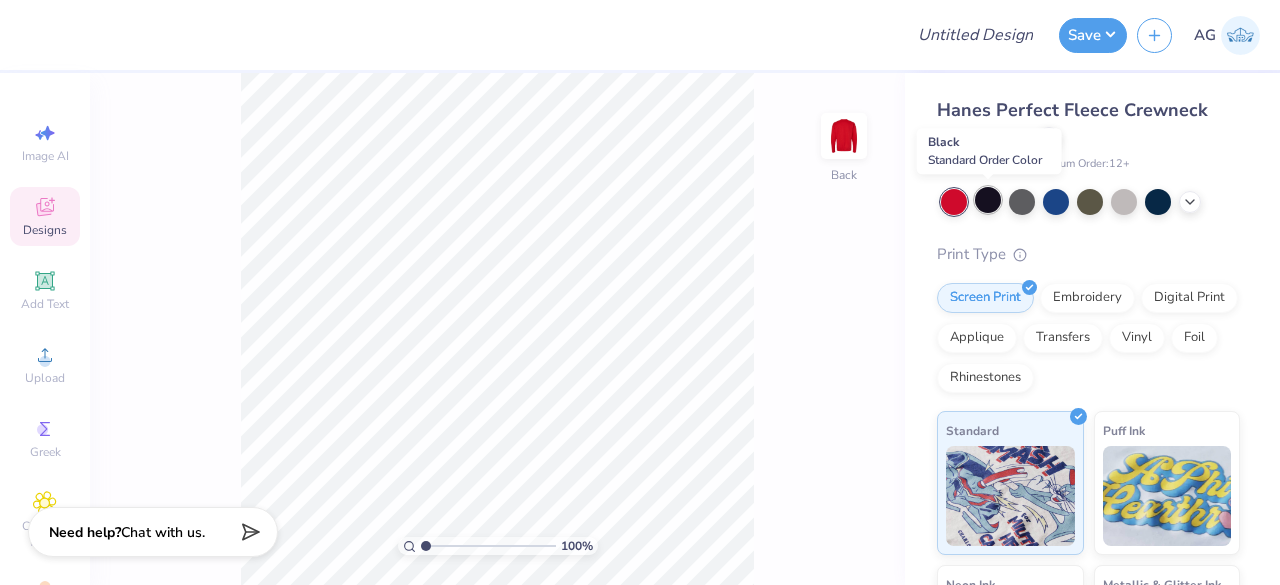 click at bounding box center [988, 200] 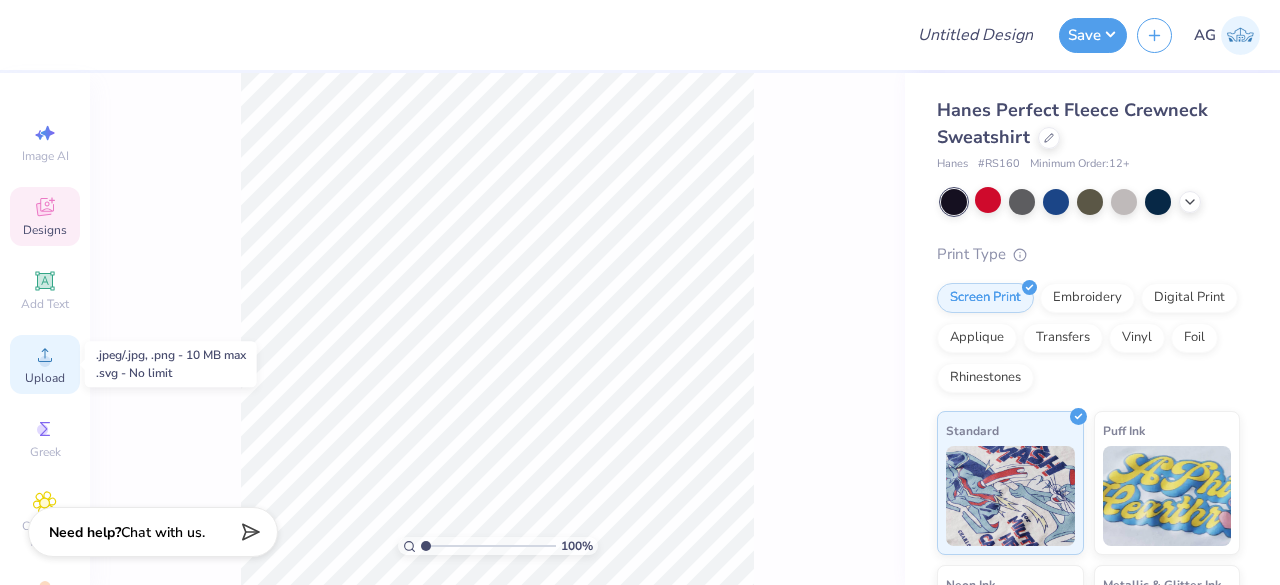 click 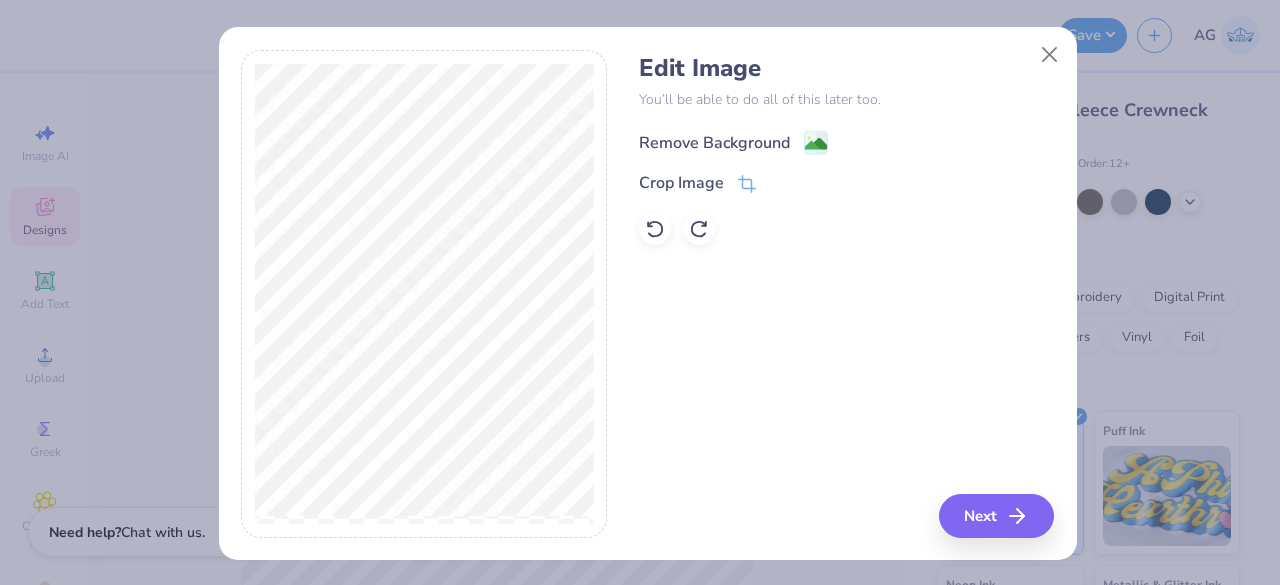 click on "Remove Background" at bounding box center (733, 142) 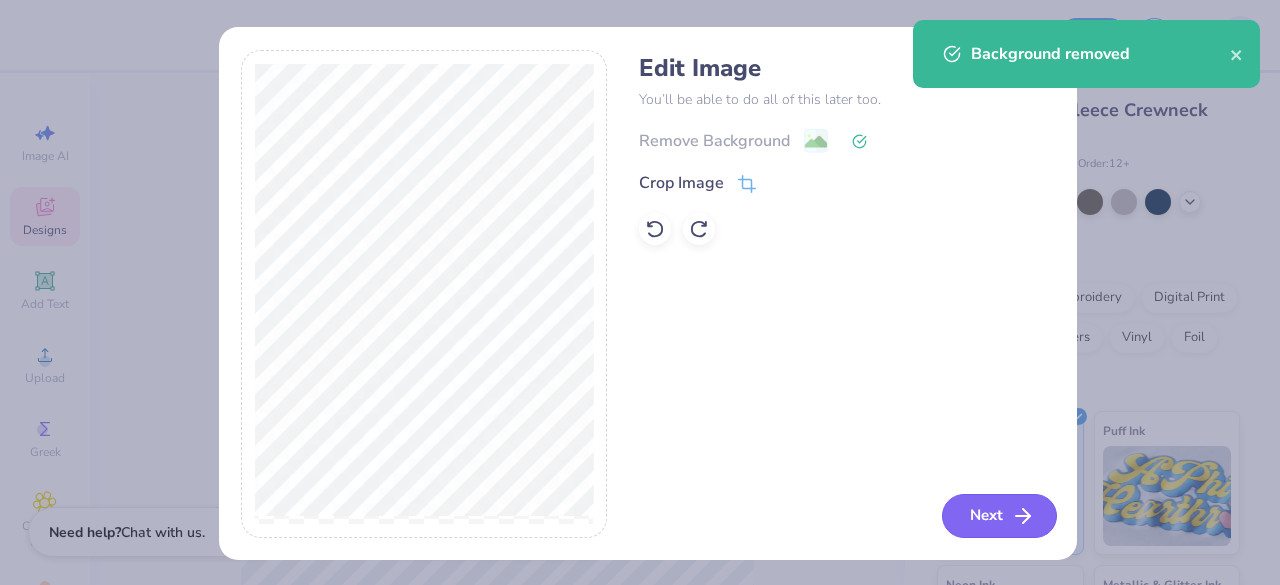 click 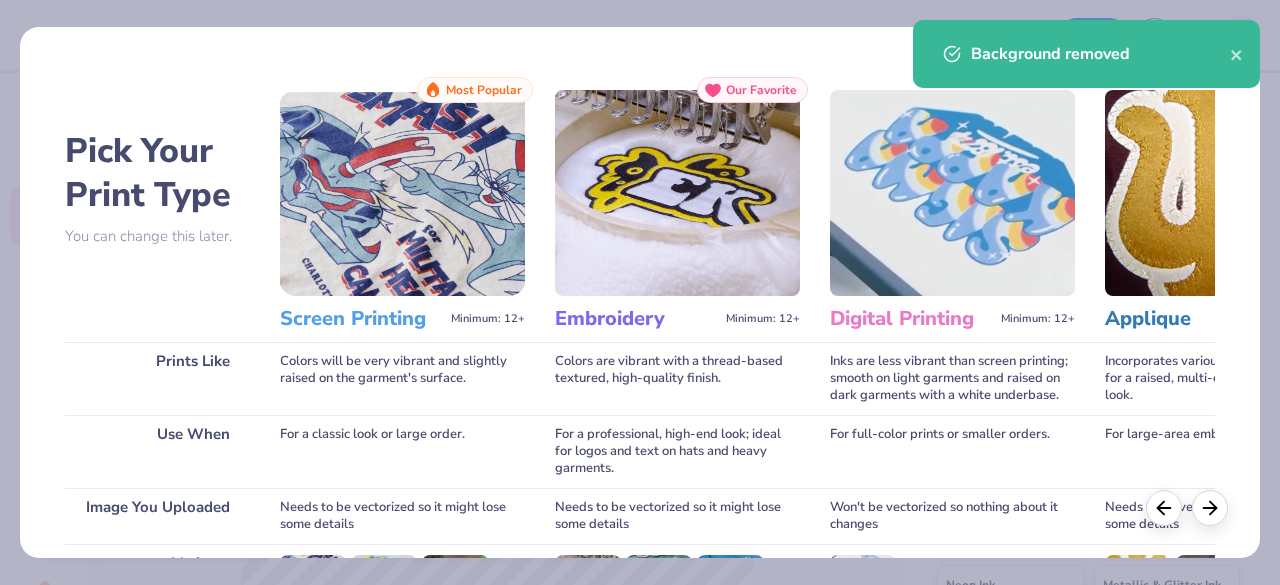 scroll, scrollTop: 311, scrollLeft: 0, axis: vertical 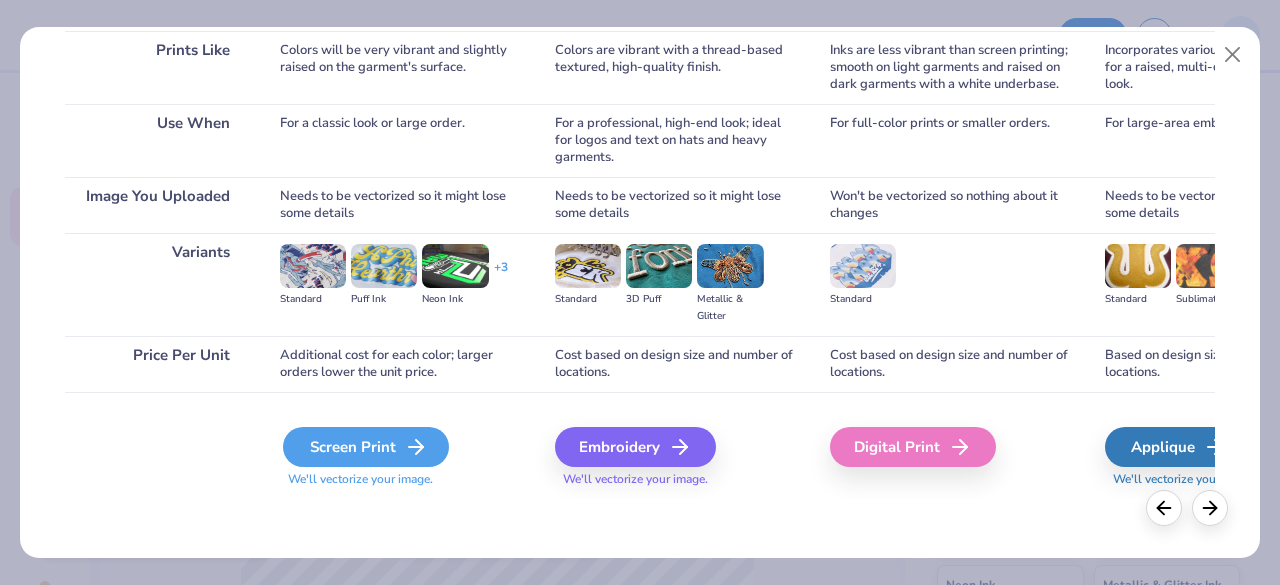 click on "Screen Print" at bounding box center [366, 447] 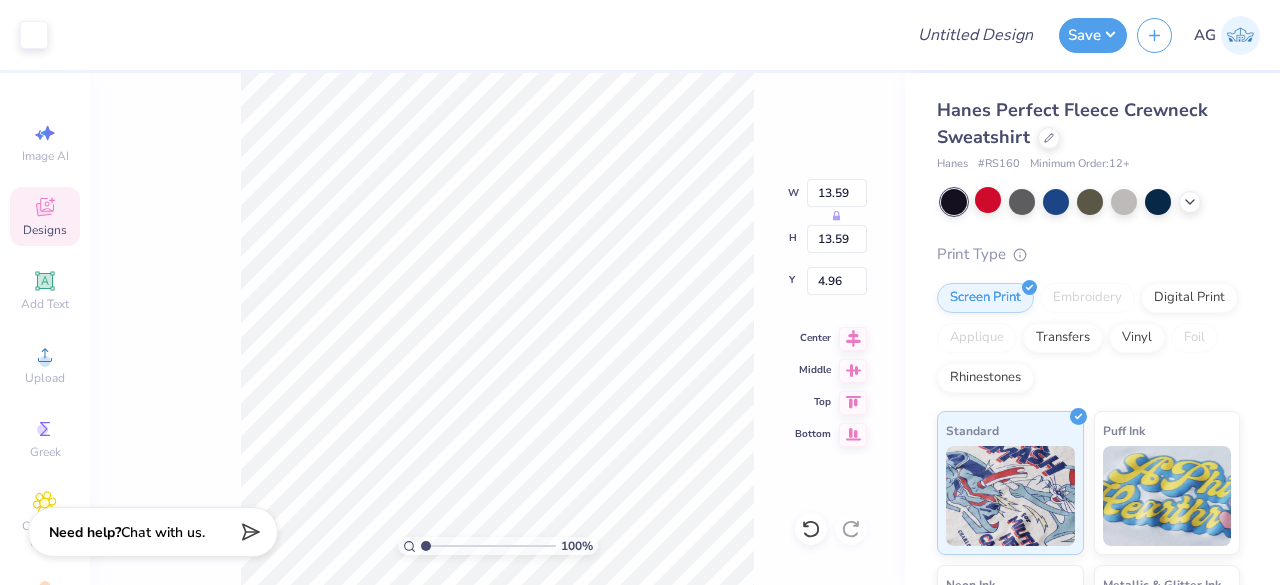 type on "7.38" 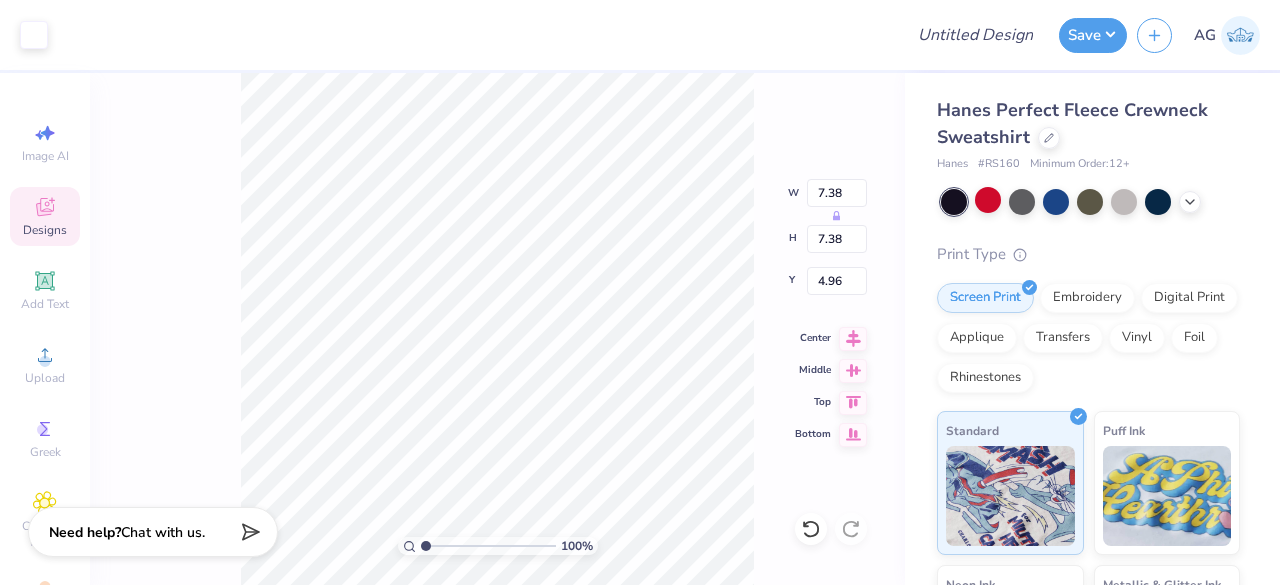 type on "3.00" 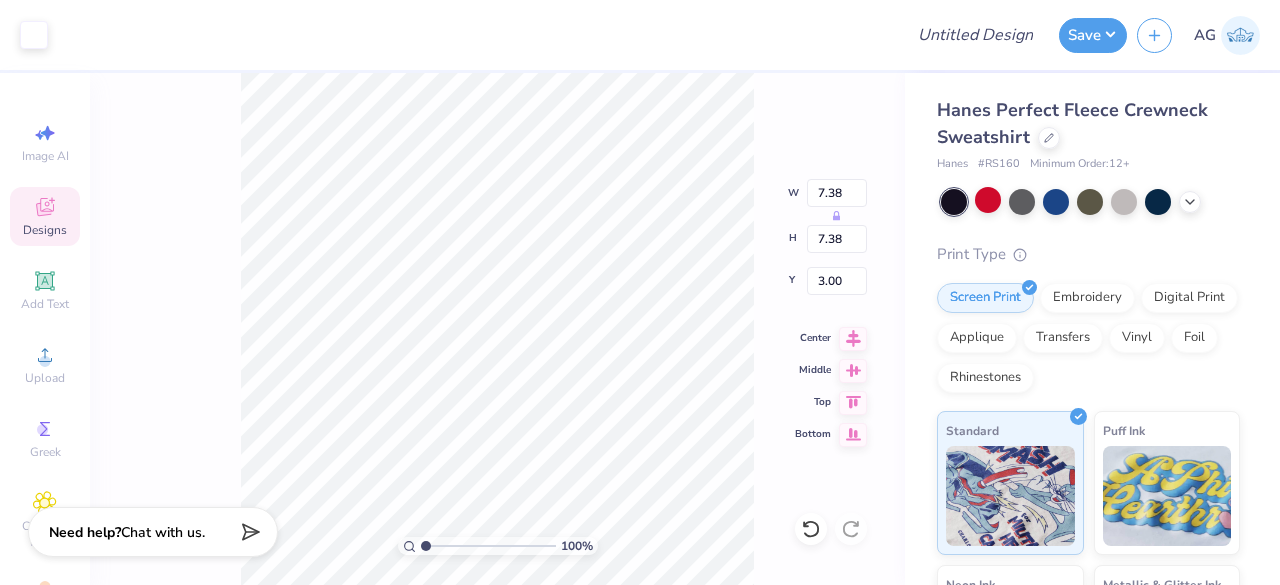 type on "5.99" 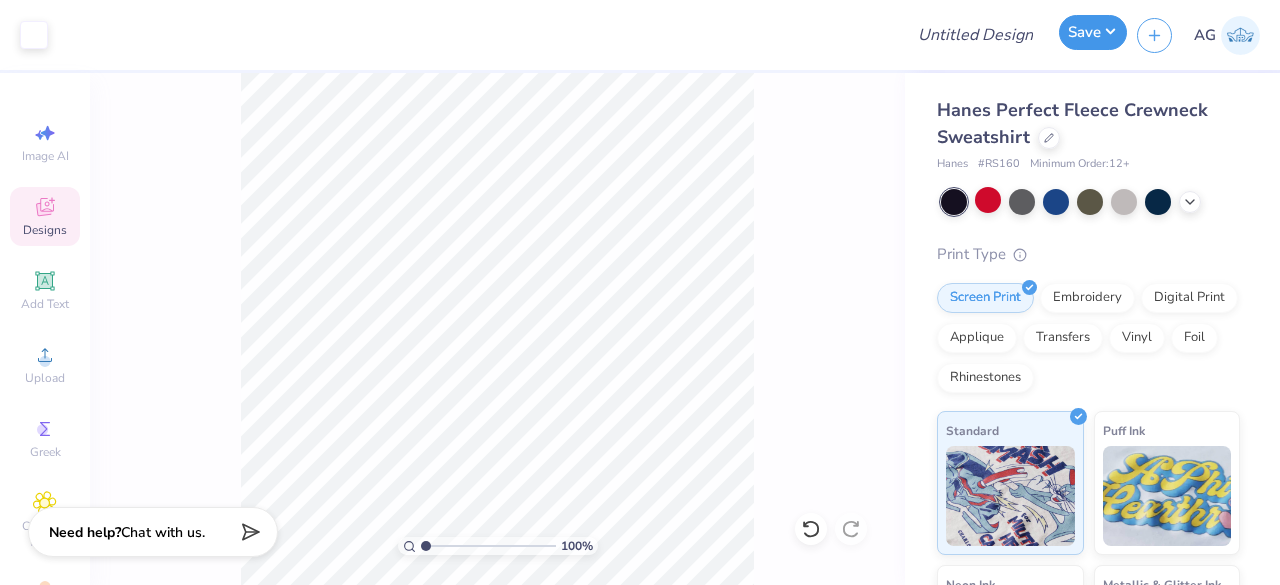click on "Save" at bounding box center [1093, 32] 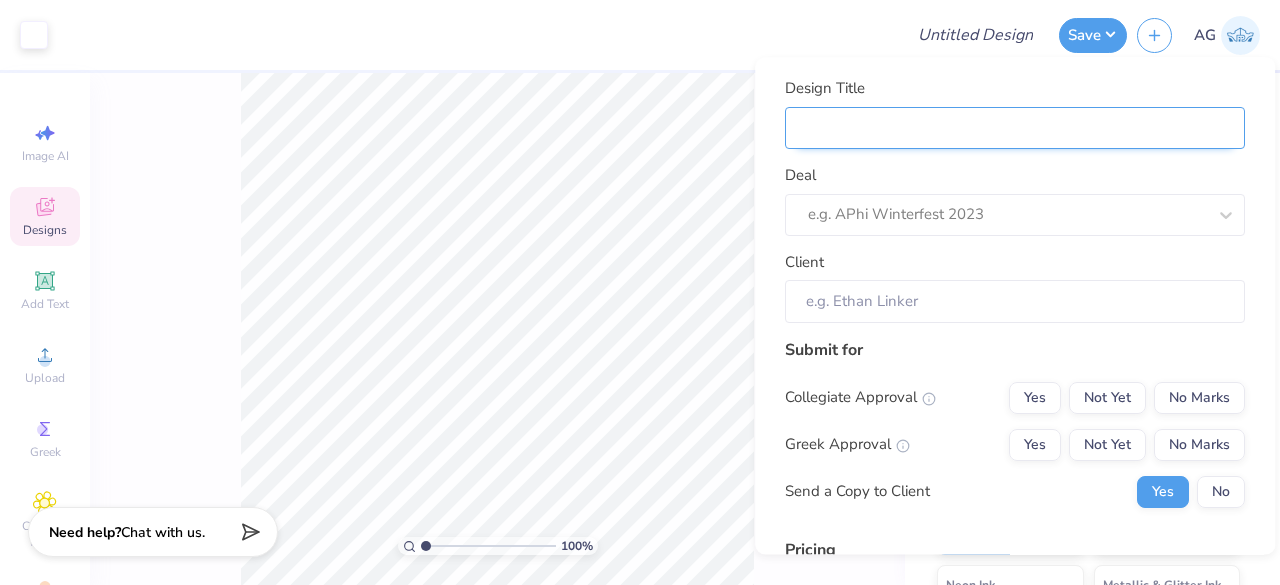 click on "Design Title" at bounding box center (1015, 128) 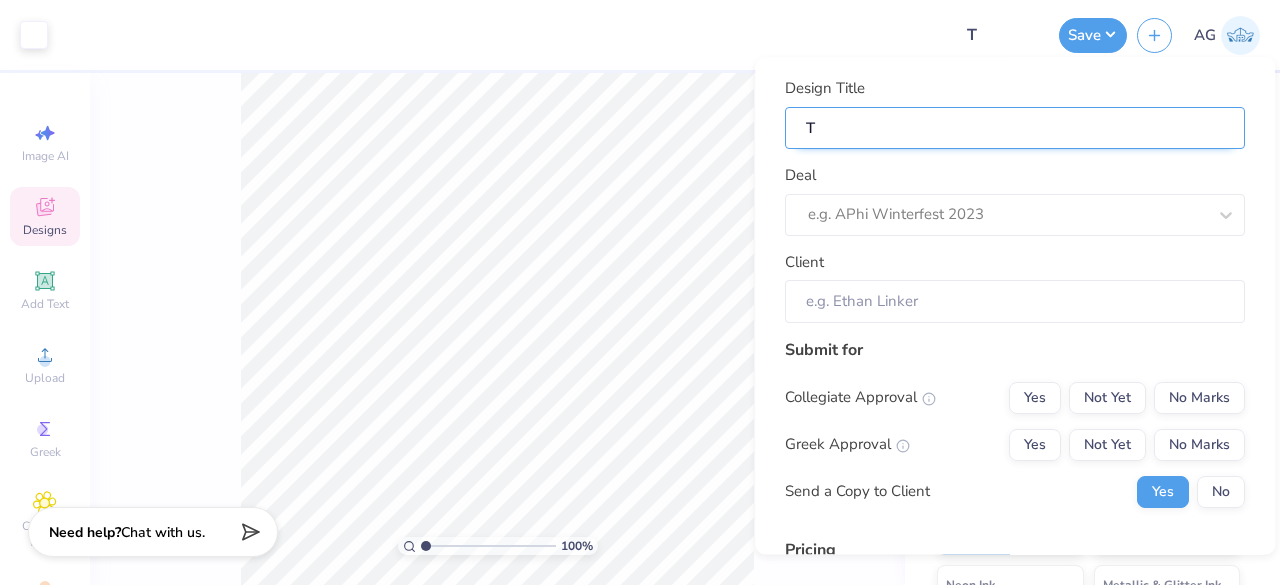 type on "Th" 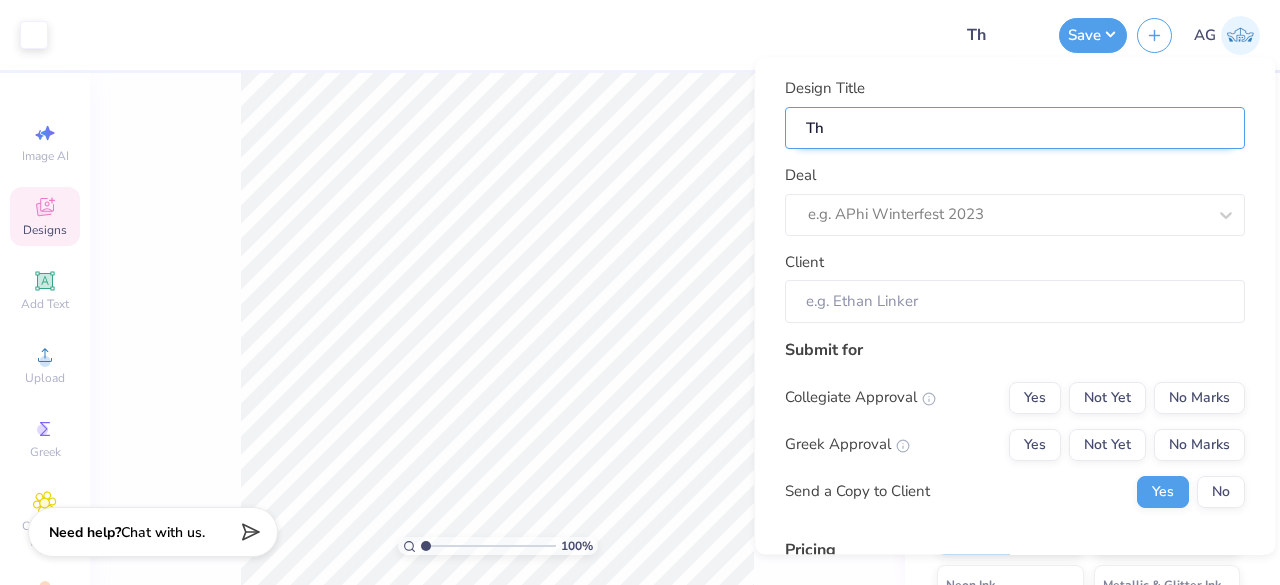 type on "The" 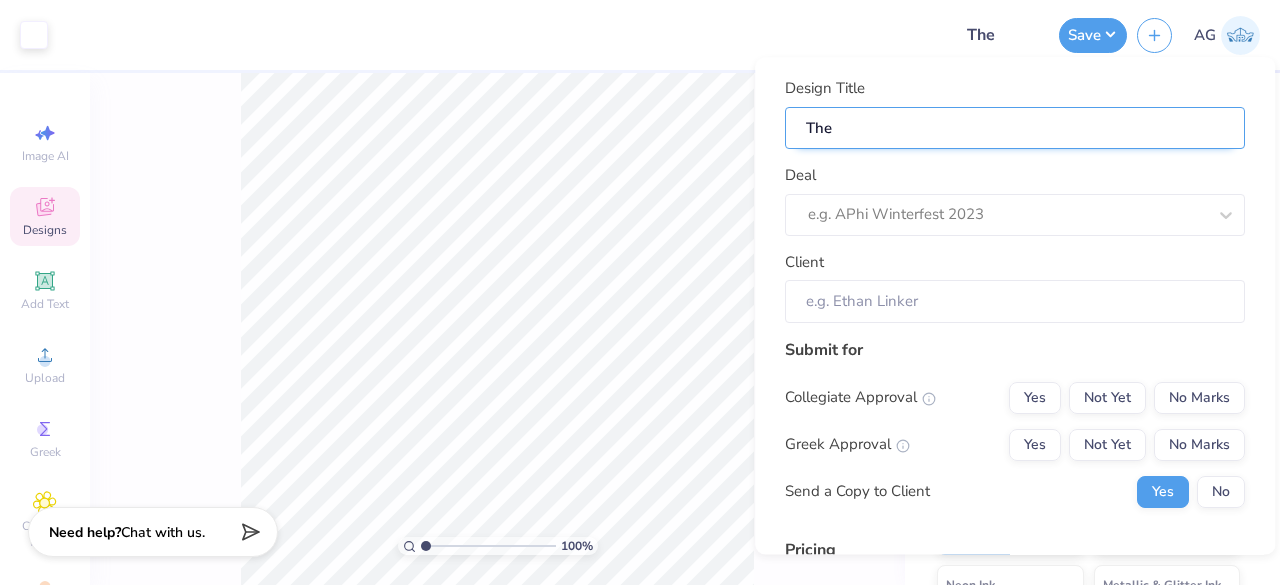 type on "Th" 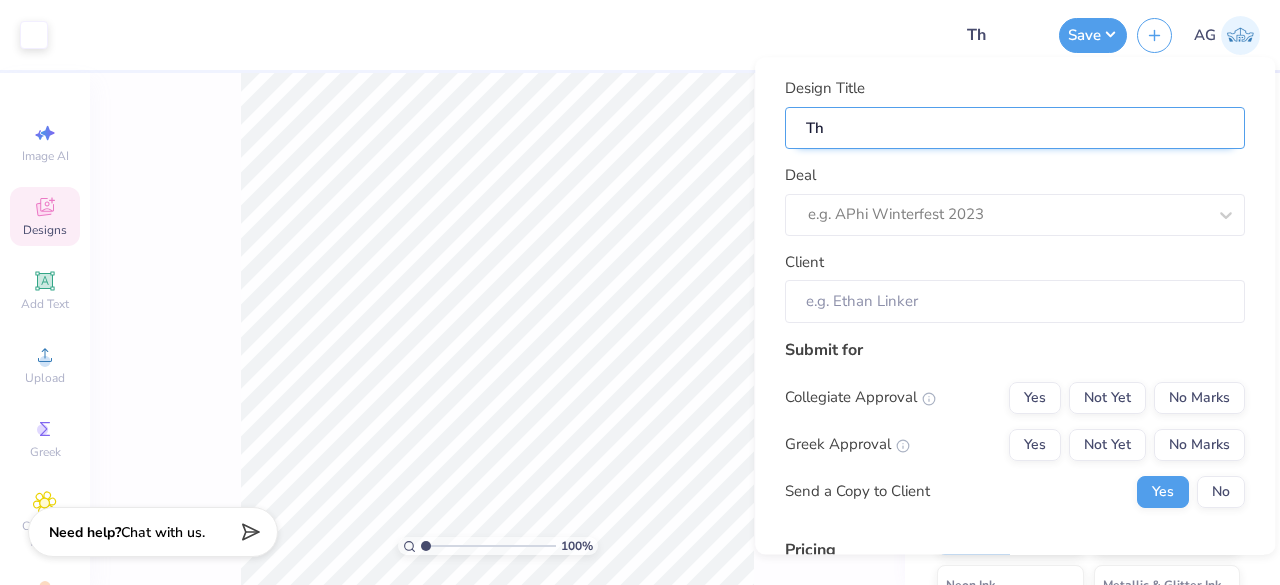 type on "T" 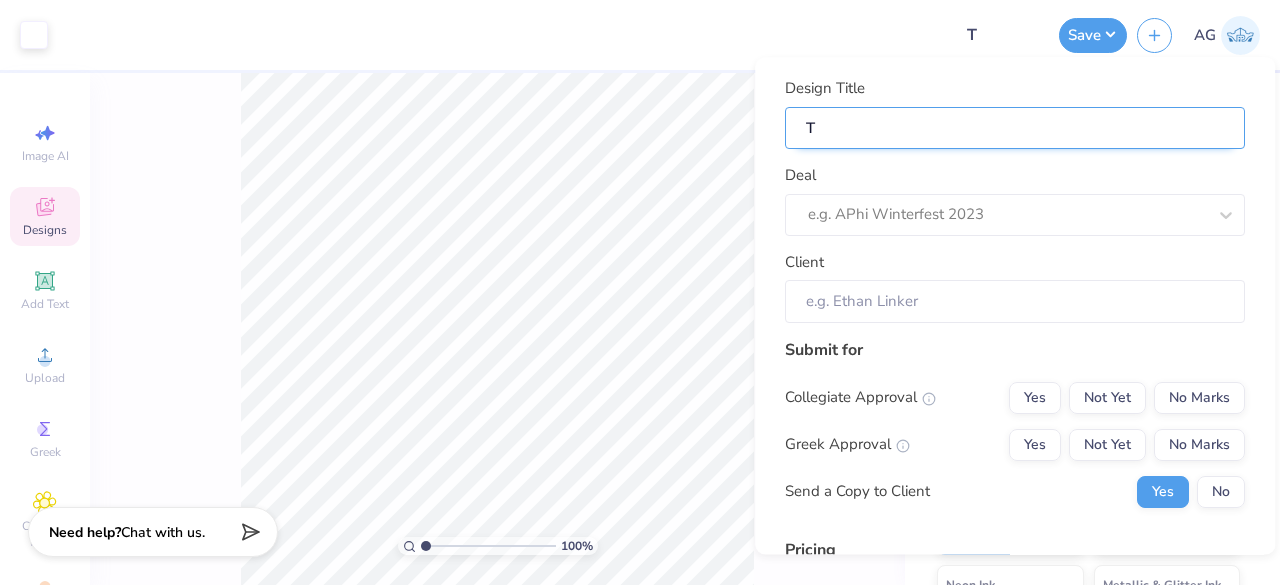 type on "TD" 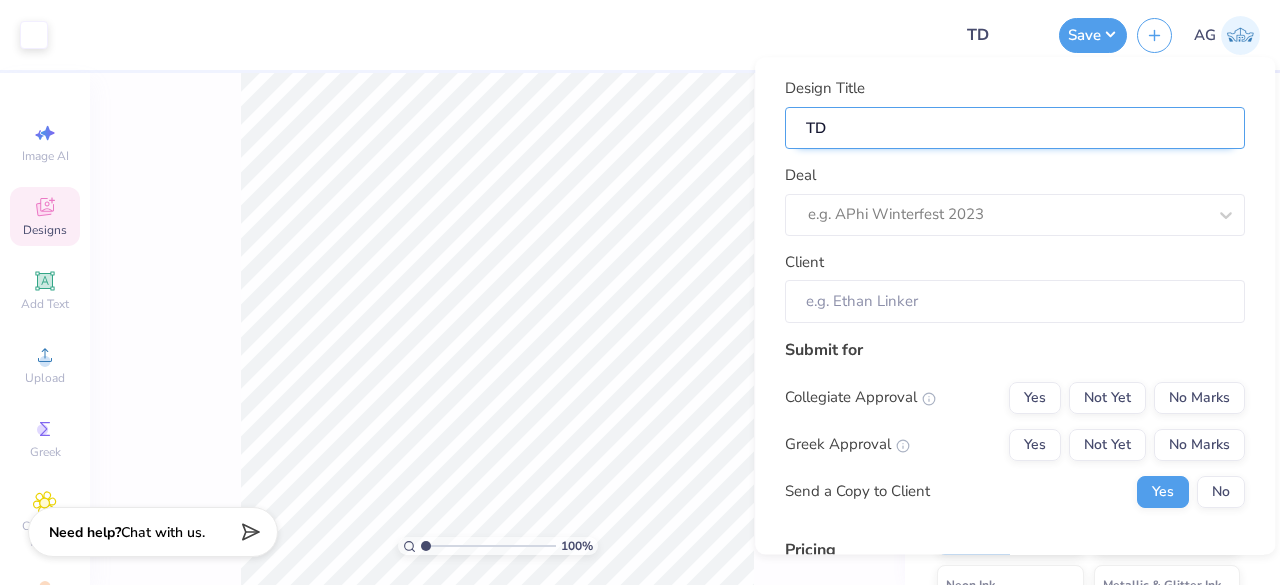 type on "TDA" 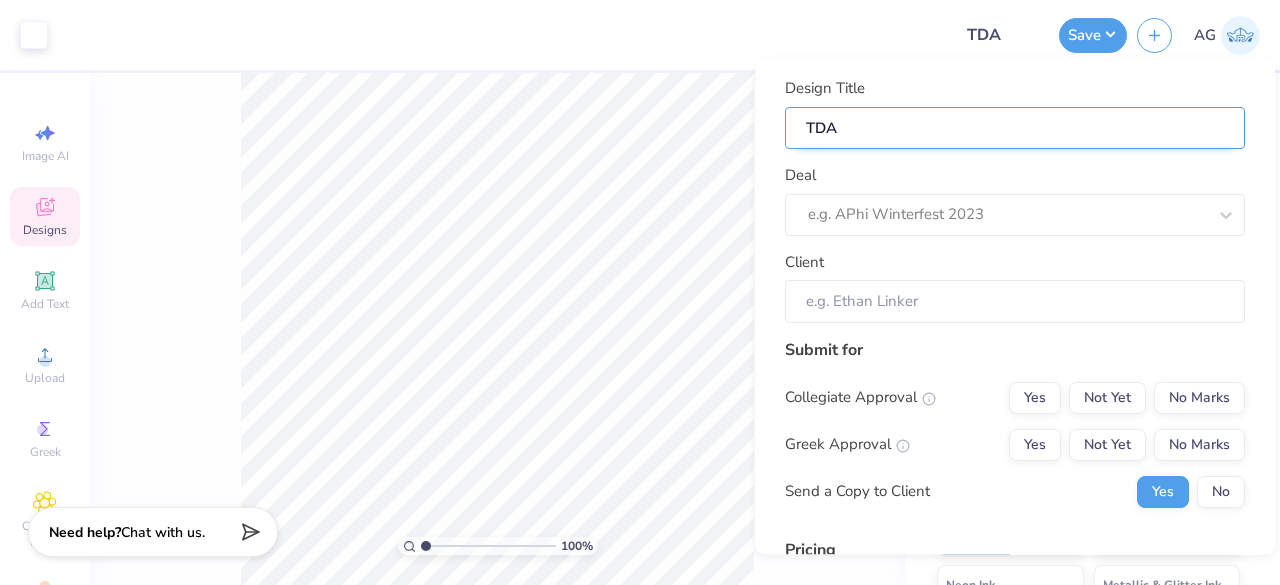 type on "TDA" 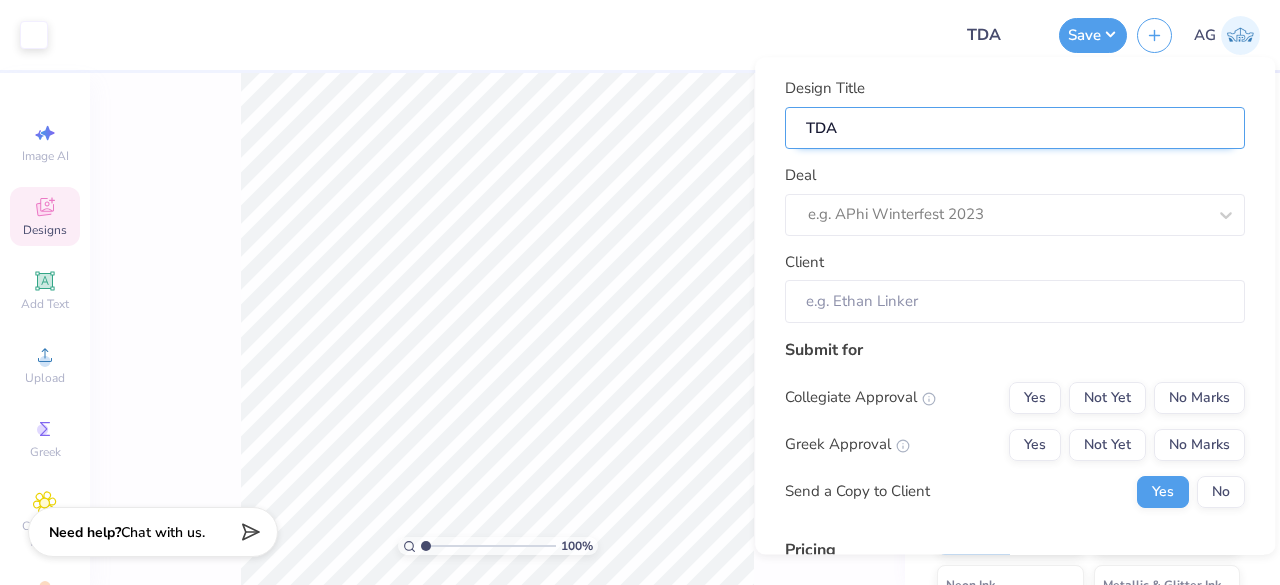 type on "TDA M" 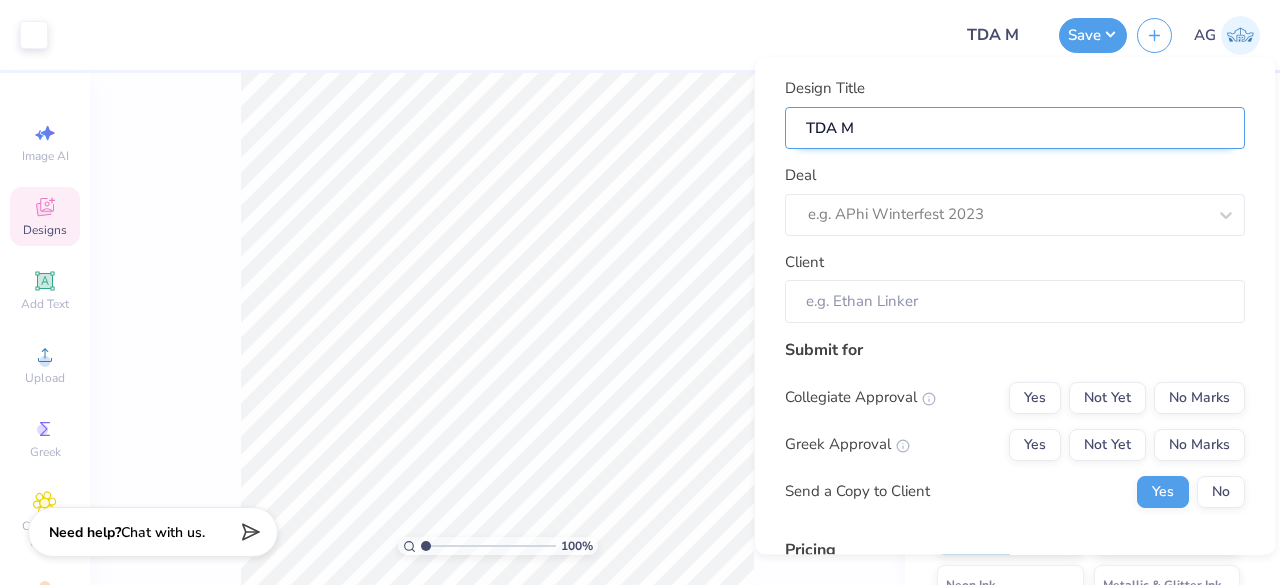 type on "TDA Me" 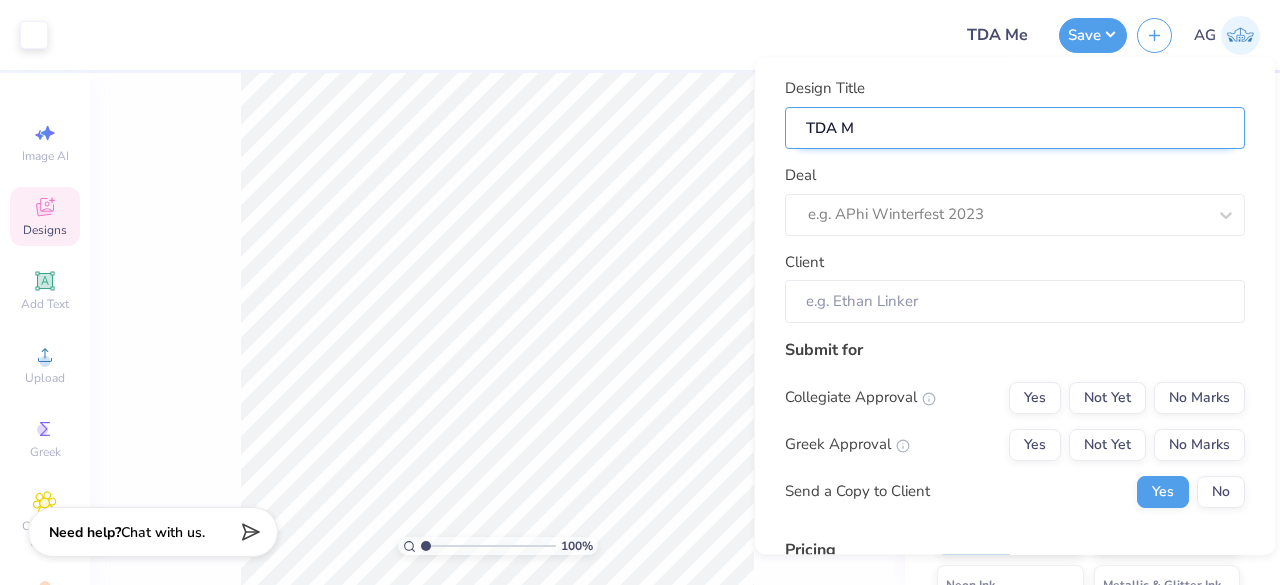 type on "TDA Me" 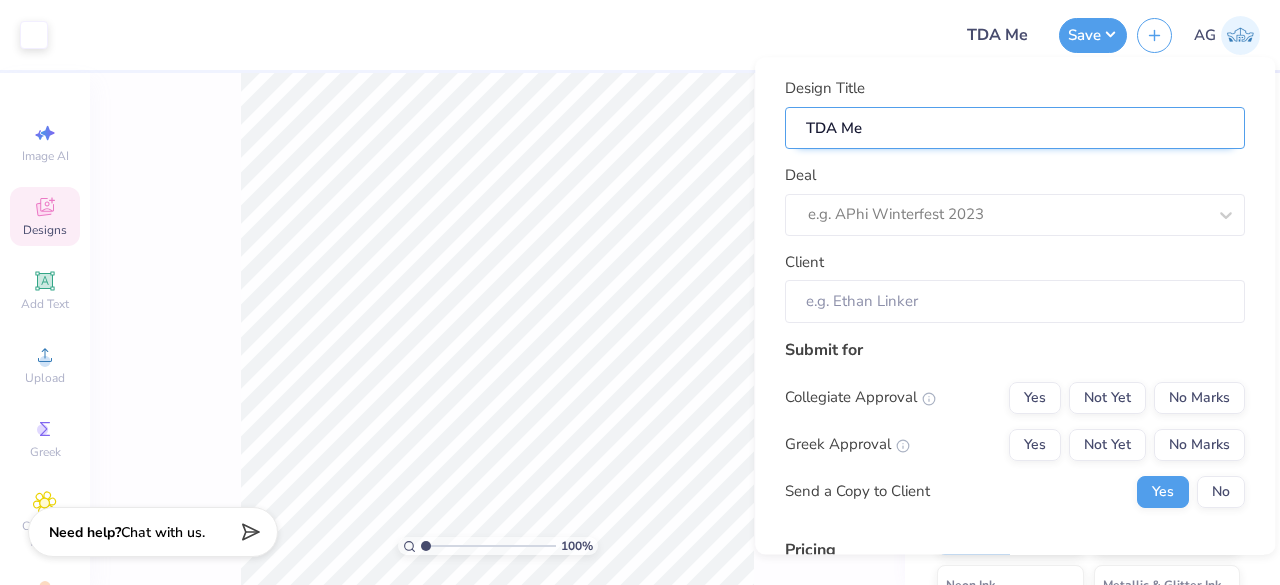type on "TDA Mer" 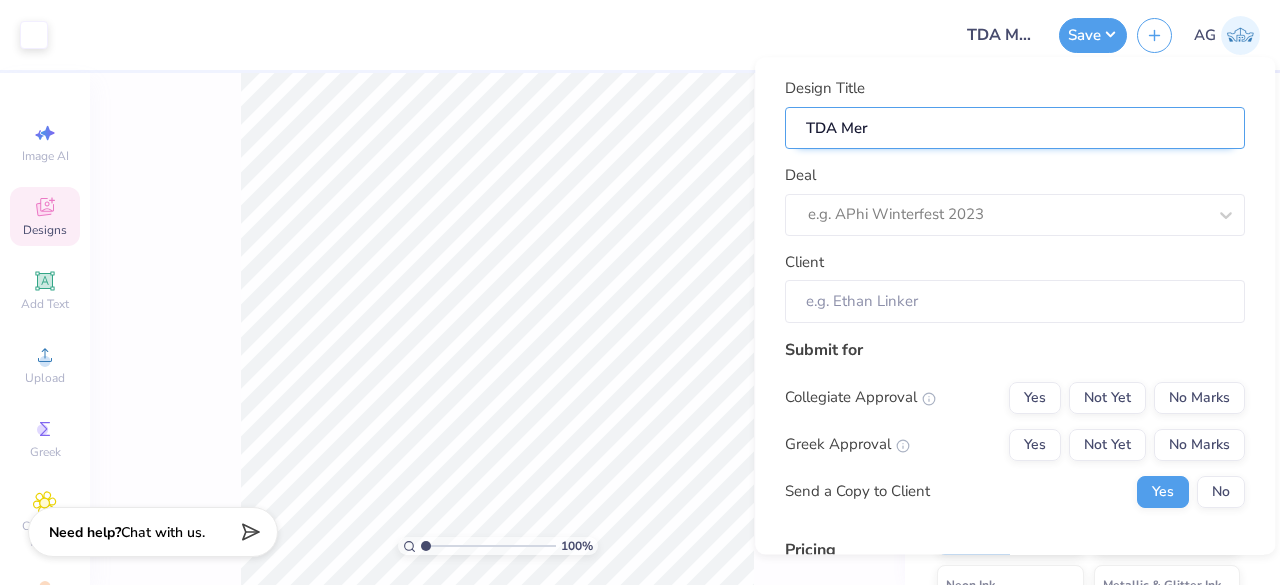 type on "TDA Merc" 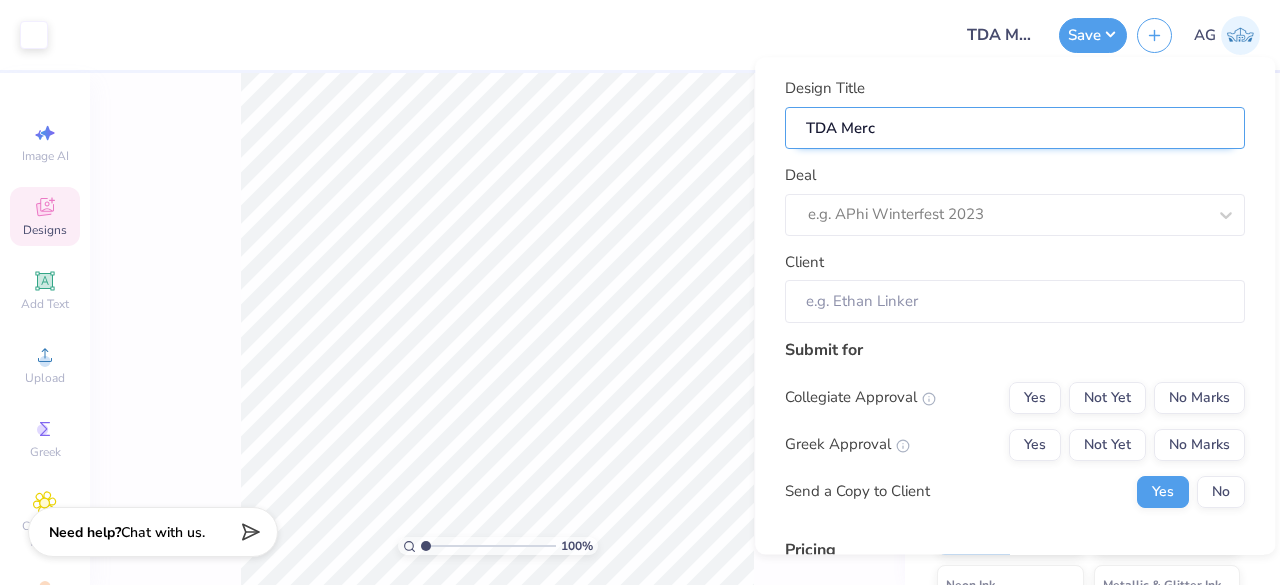 type on "TDA Merch" 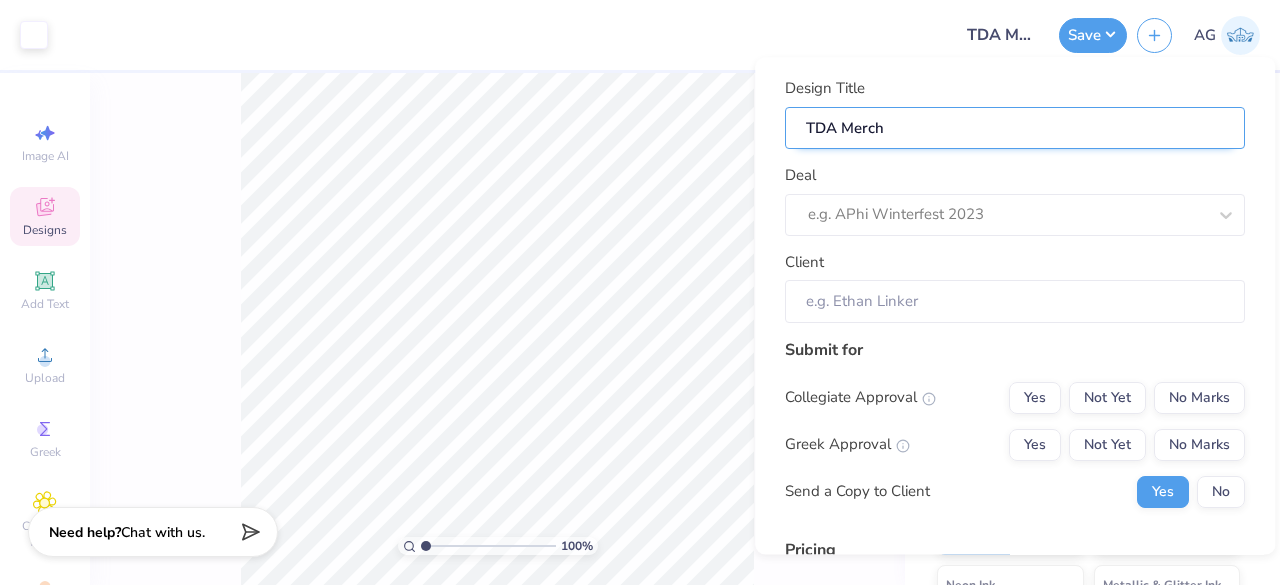type on "TDA Merch" 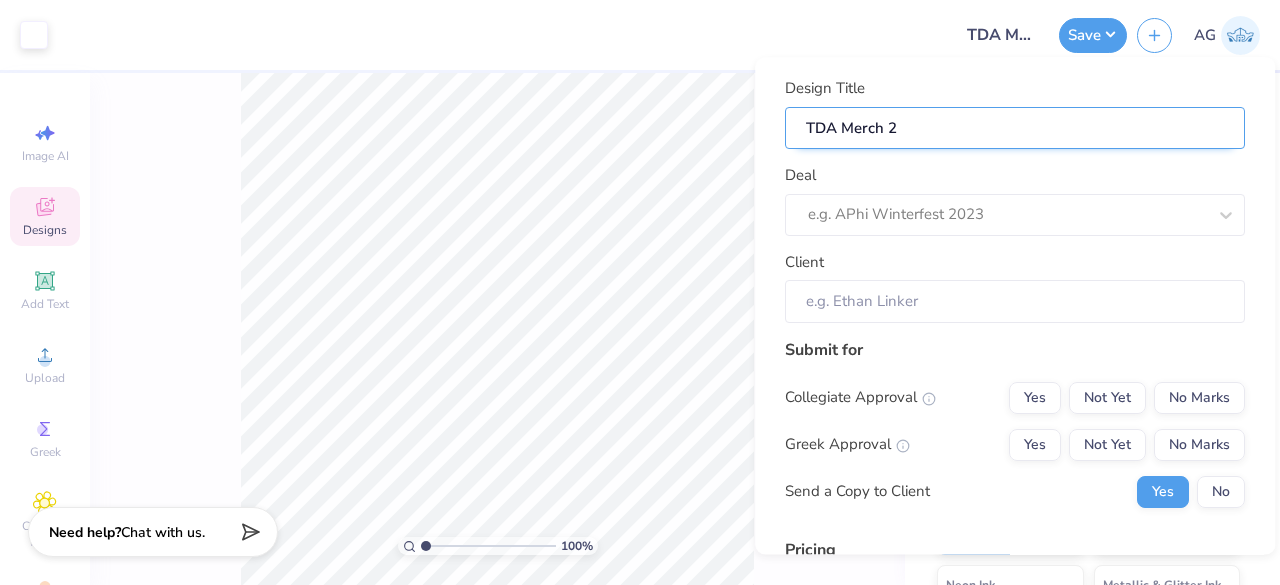 type on "TDA Merch 25" 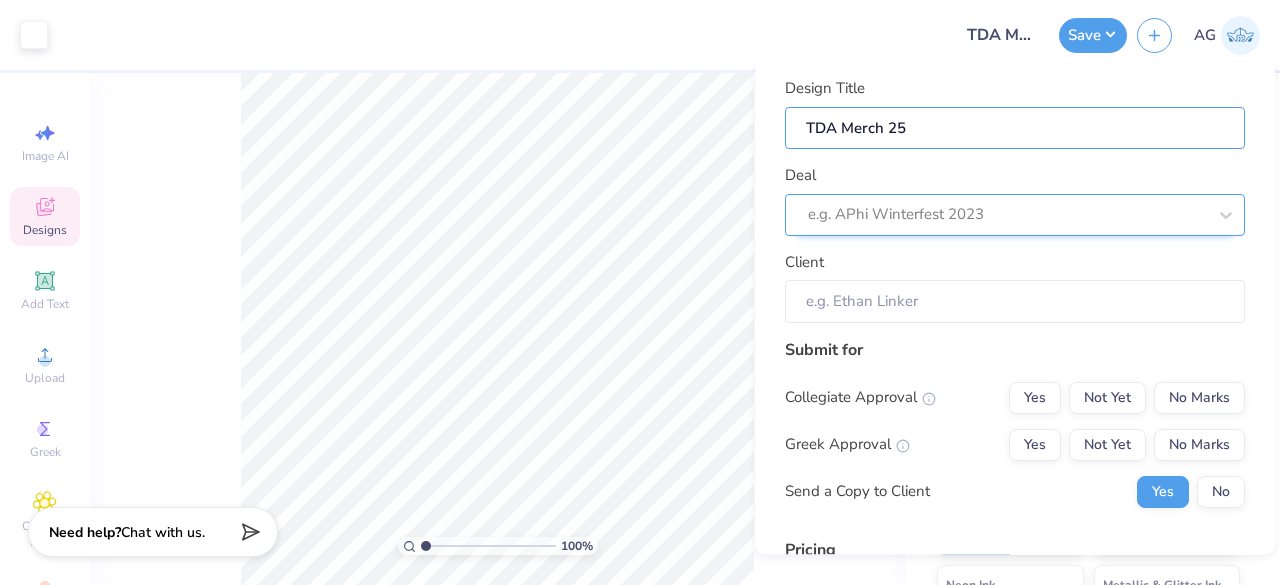 type on "TDA Merch 25" 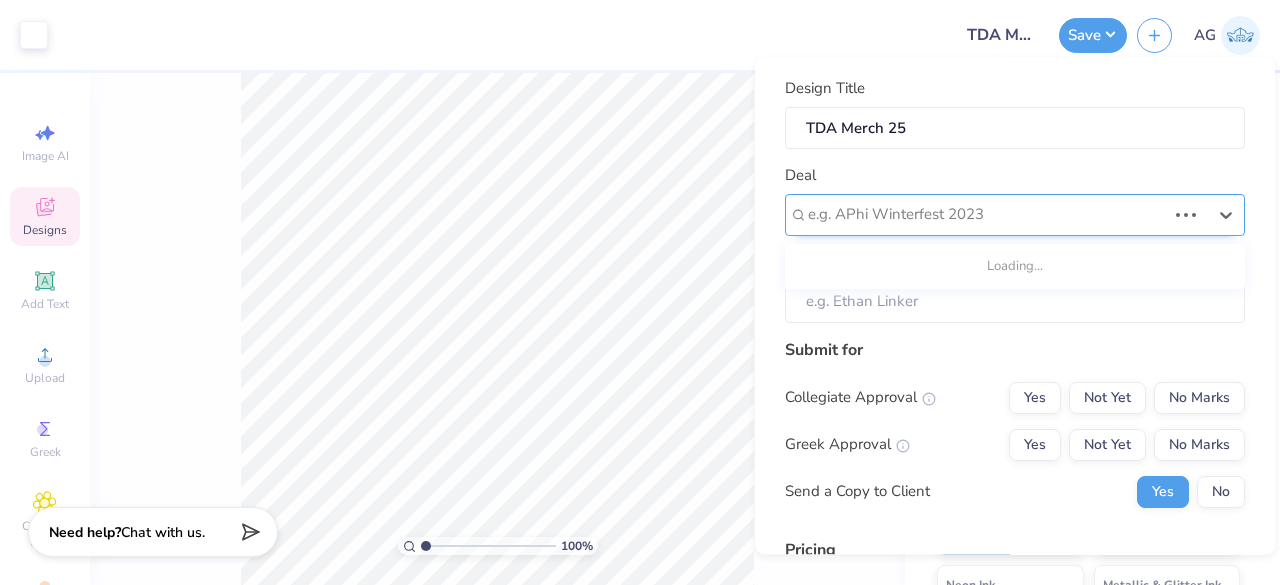 click at bounding box center [987, 215] 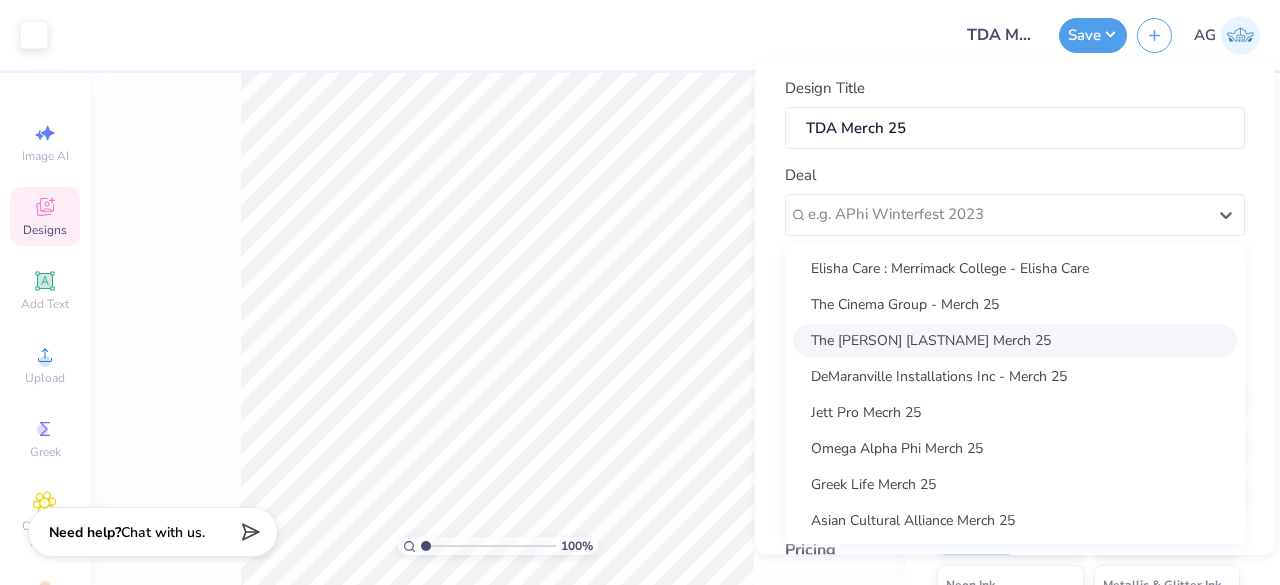click on "The Daniel Academy Merch 25" at bounding box center [1015, 340] 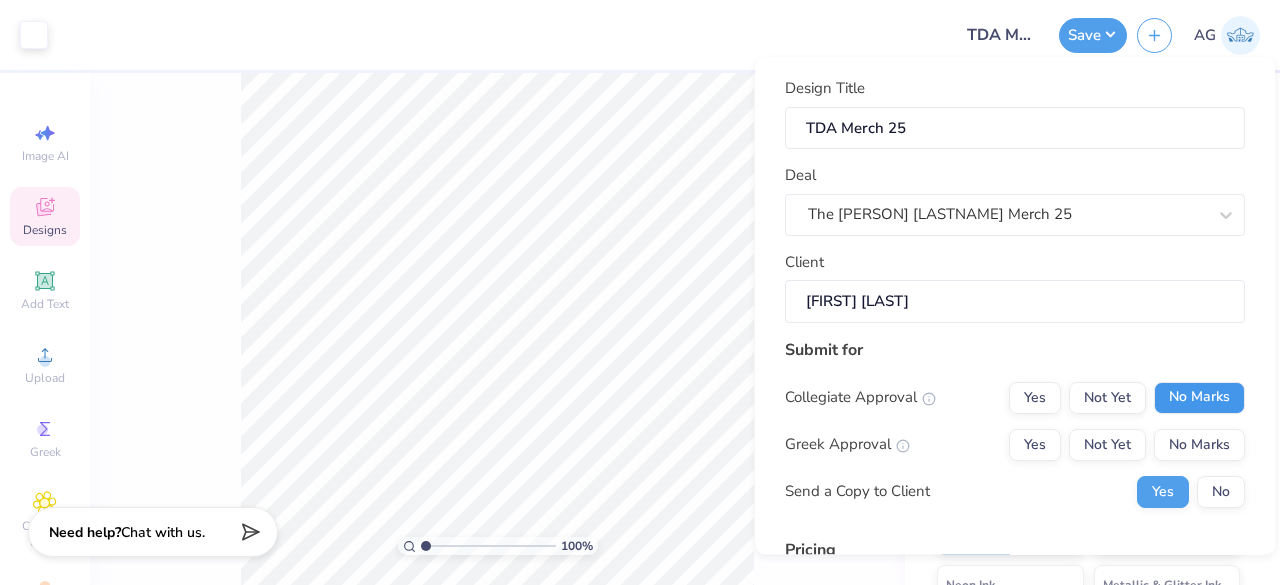 click on "No Marks" at bounding box center (1199, 398) 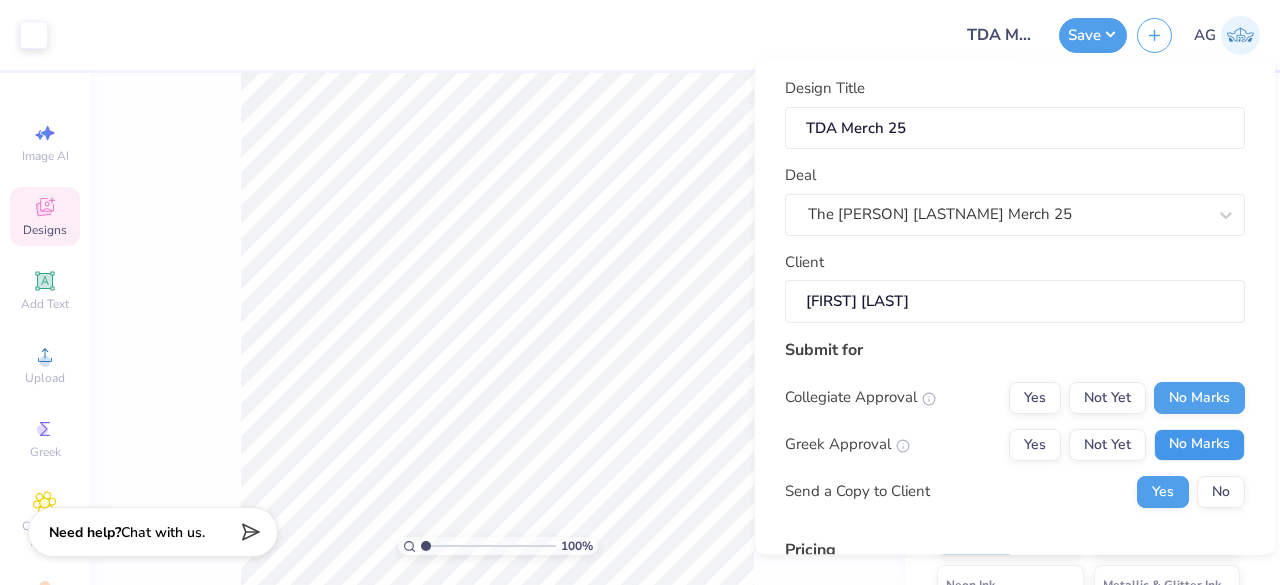 click on "No Marks" at bounding box center (1199, 445) 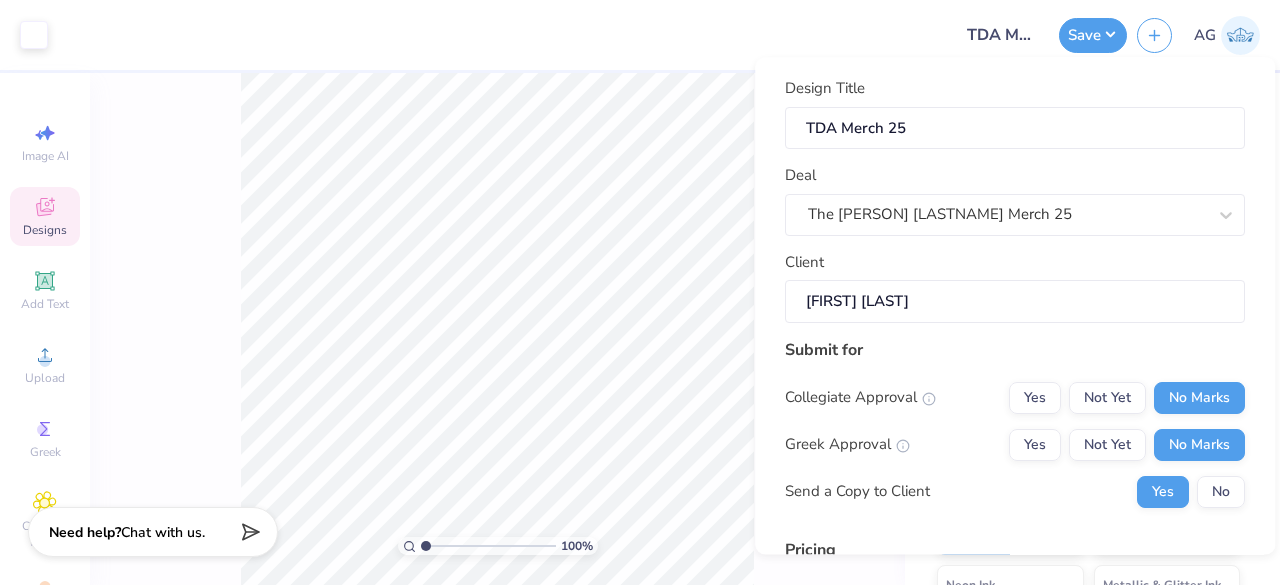 type on "$38.22" 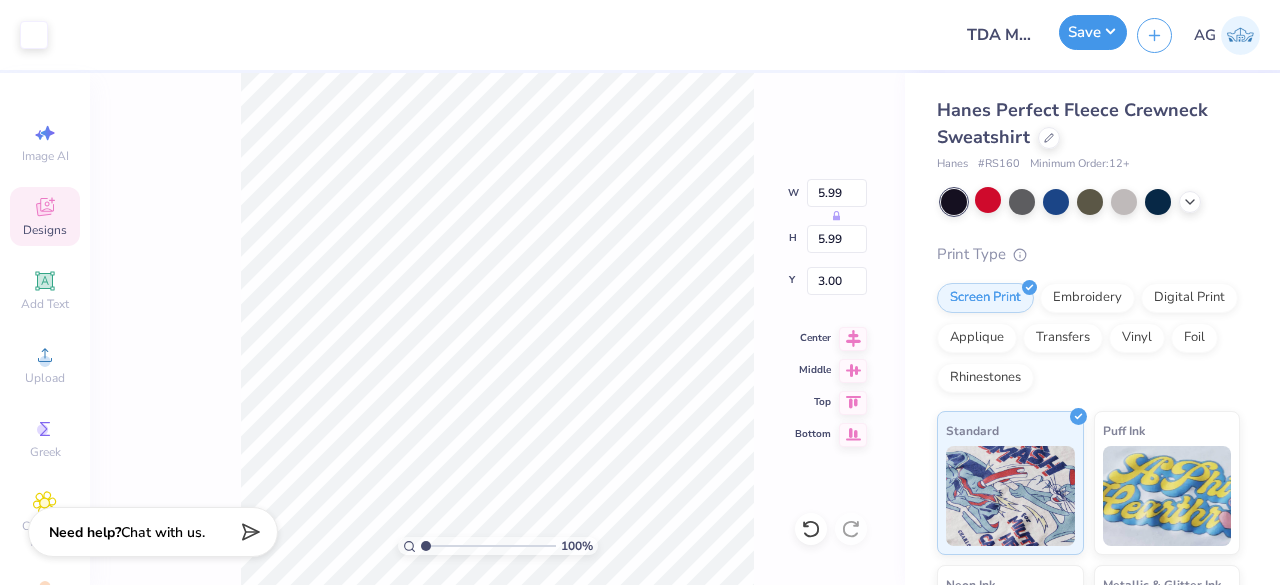 click on "Save" at bounding box center (1093, 32) 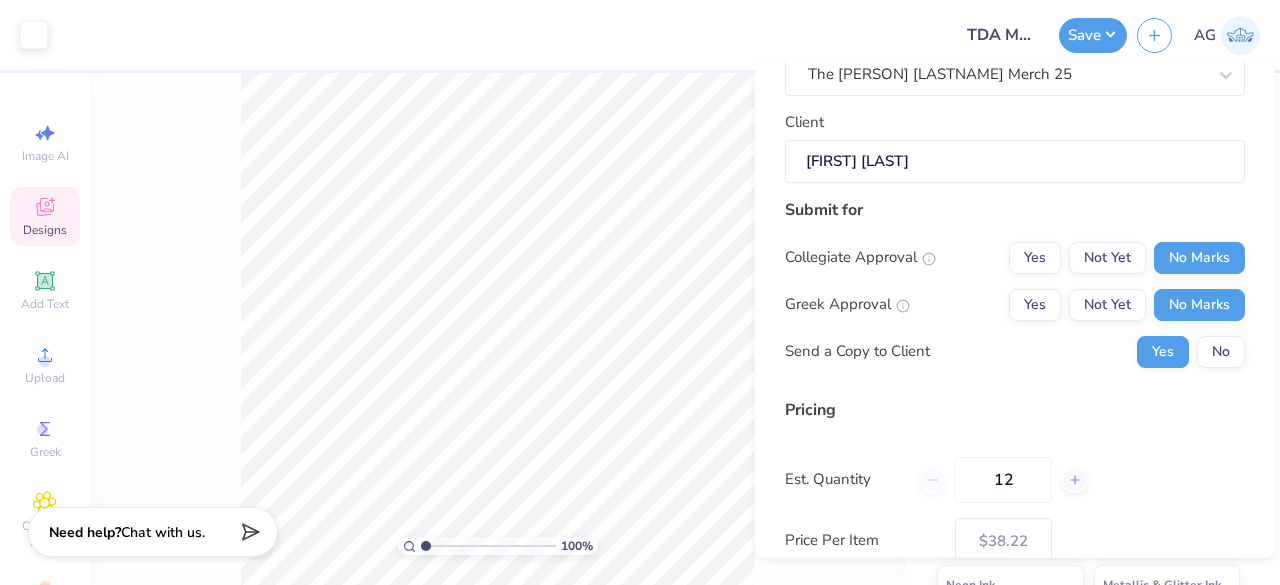 scroll, scrollTop: 279, scrollLeft: 0, axis: vertical 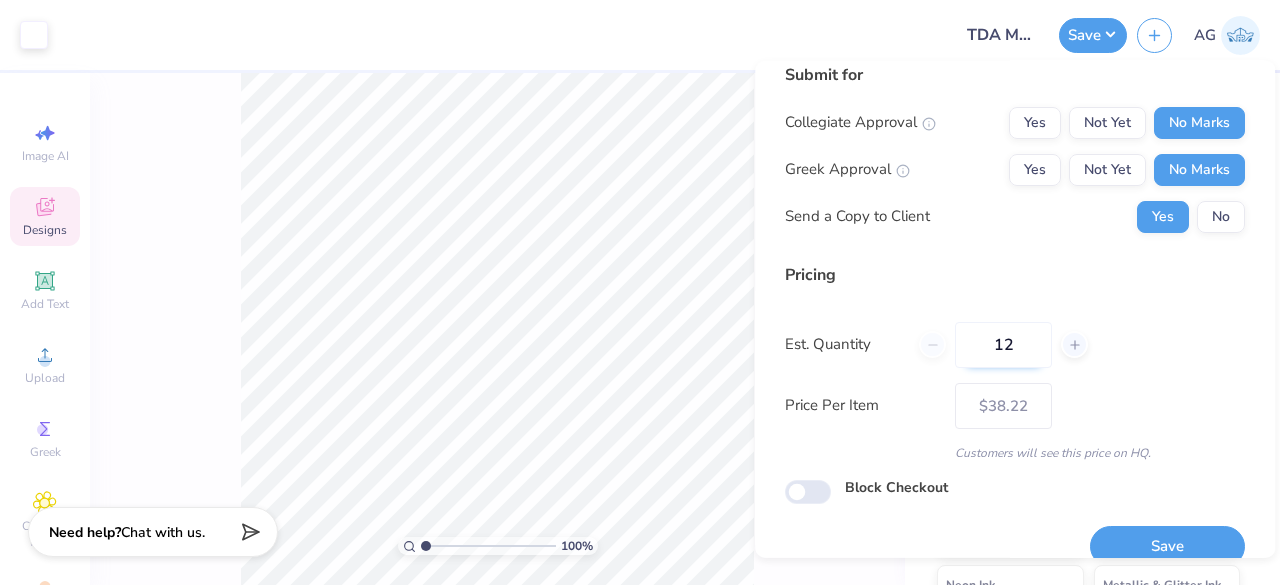 click on "12" at bounding box center (1003, 344) 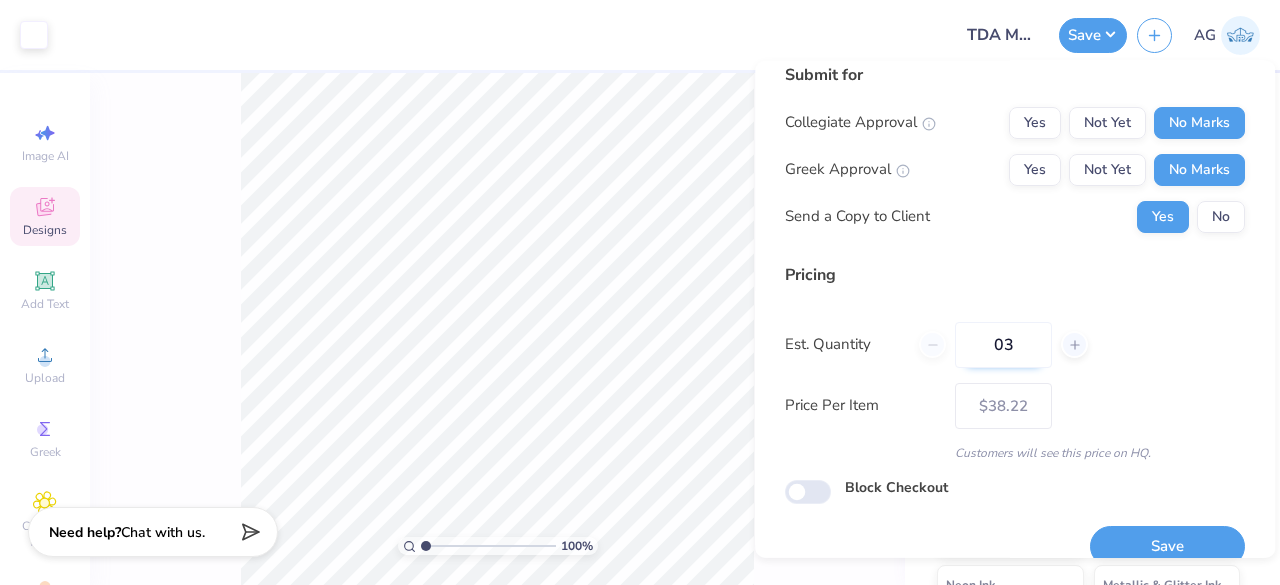 type on "036" 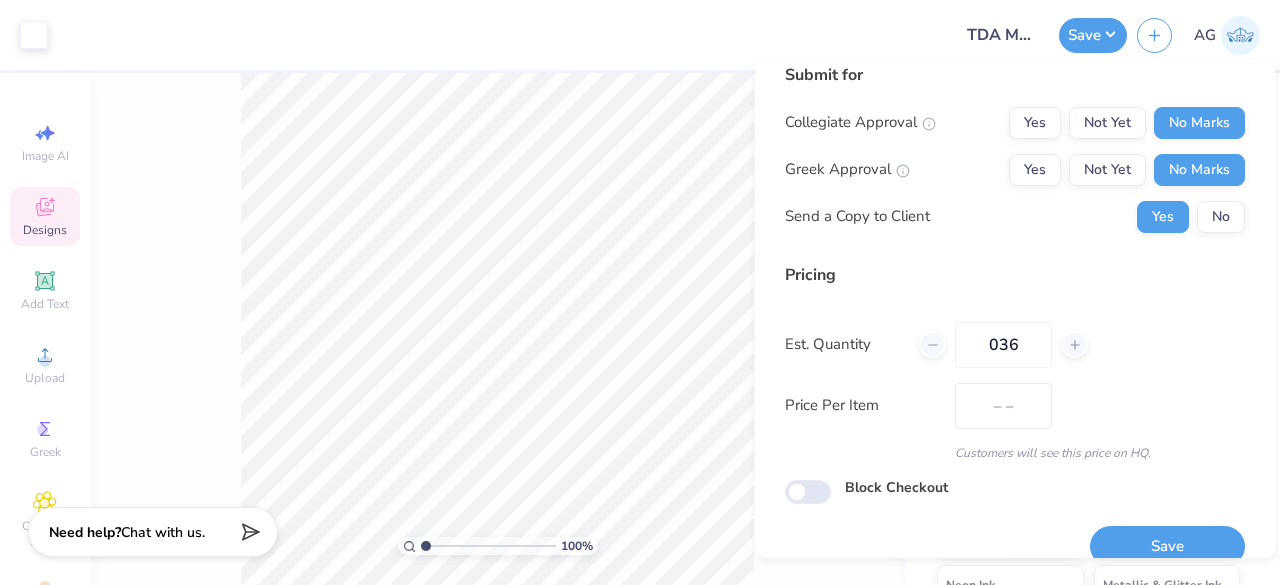 type on "$26.87" 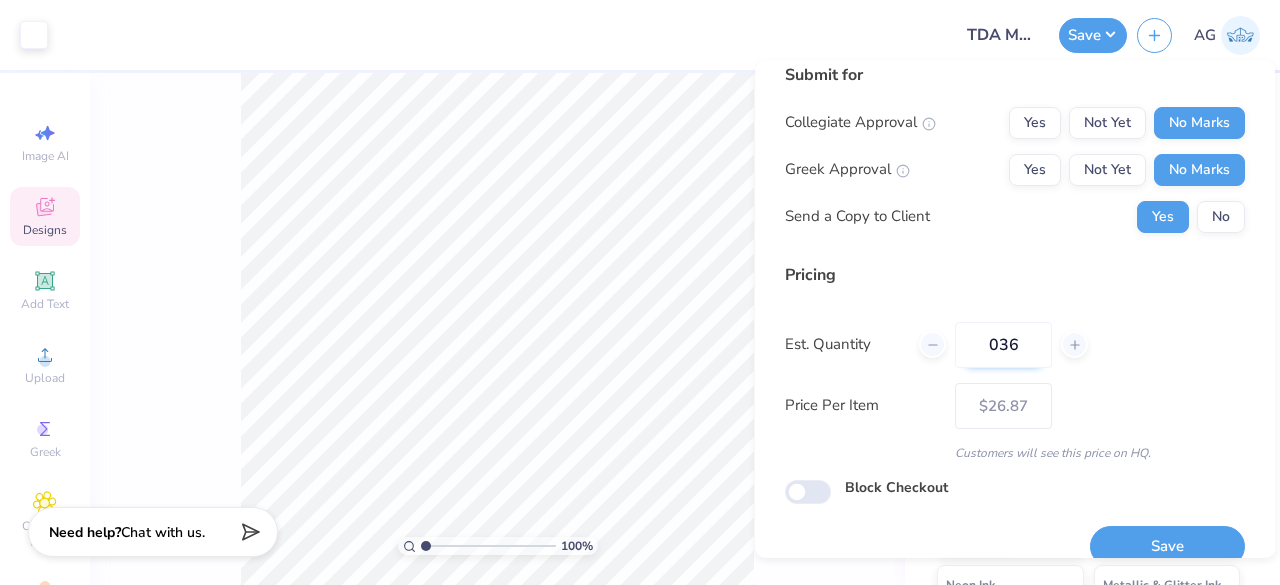 click on "036" at bounding box center [1003, 344] 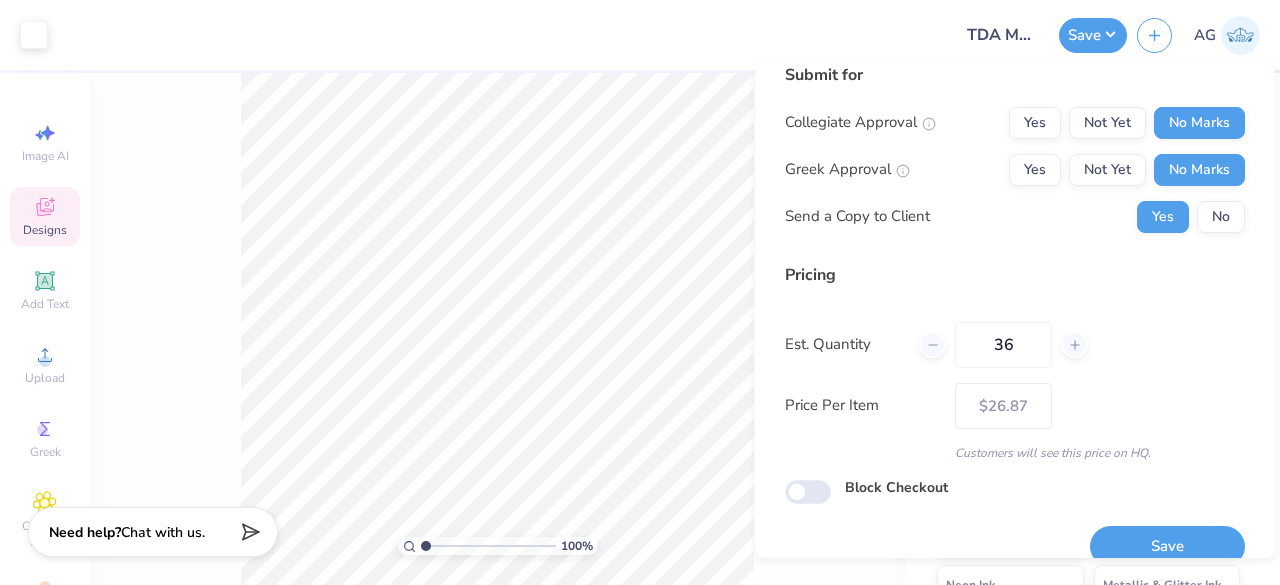 scroll, scrollTop: 305, scrollLeft: 0, axis: vertical 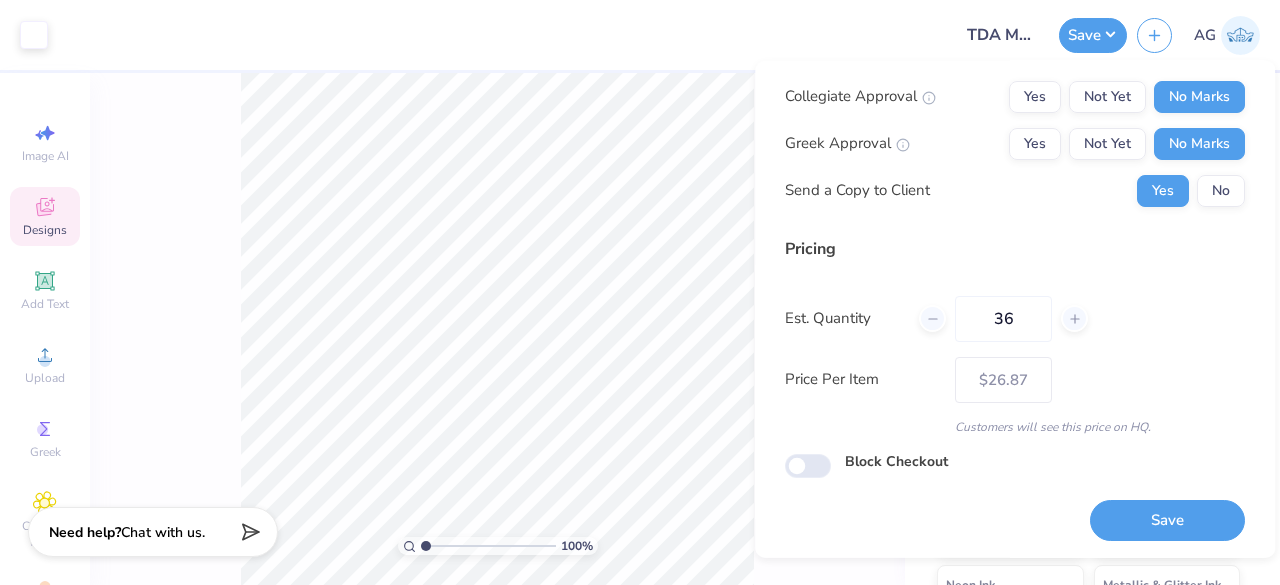 type on "36" 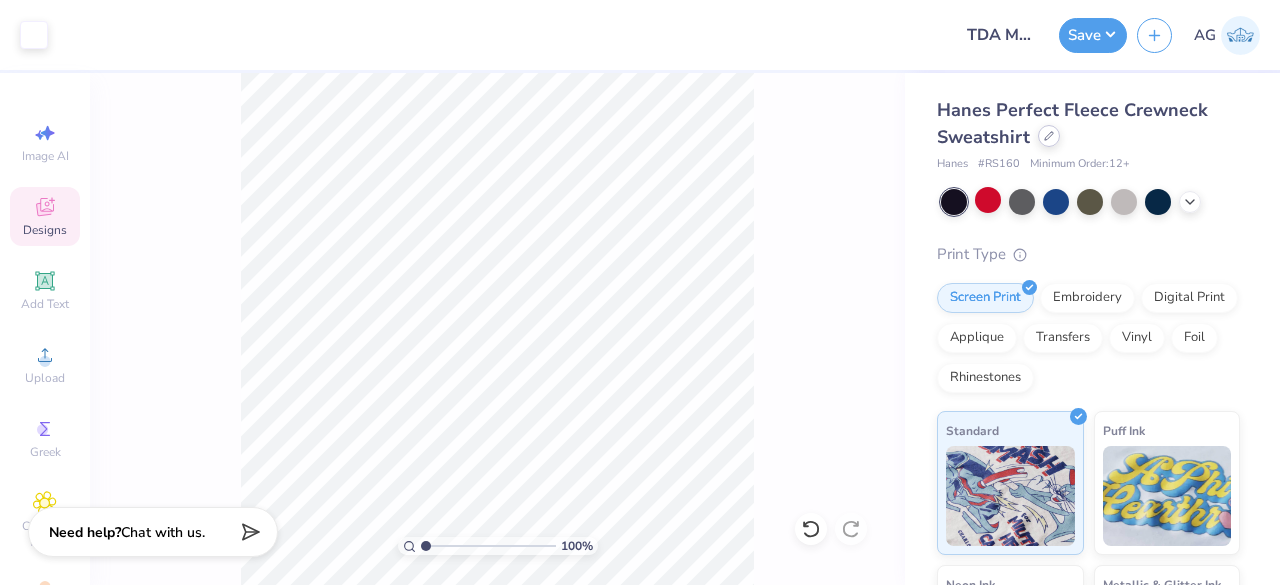 click on "Hanes Perfect Fleece Crewneck Sweatshirt" at bounding box center (1088, 124) 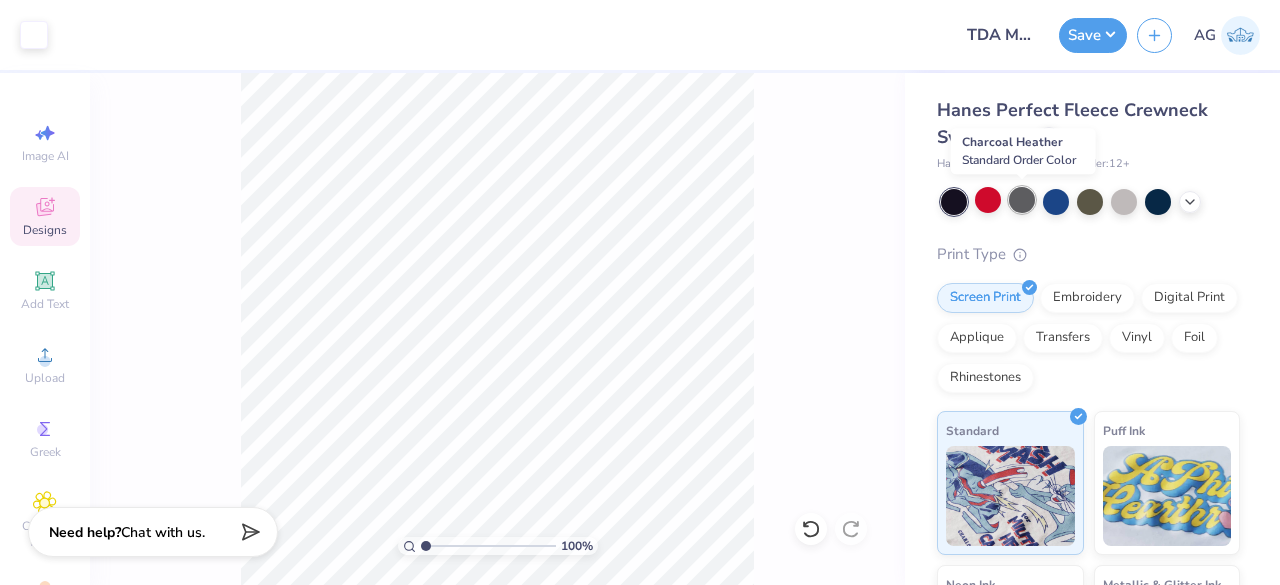 click at bounding box center [1022, 200] 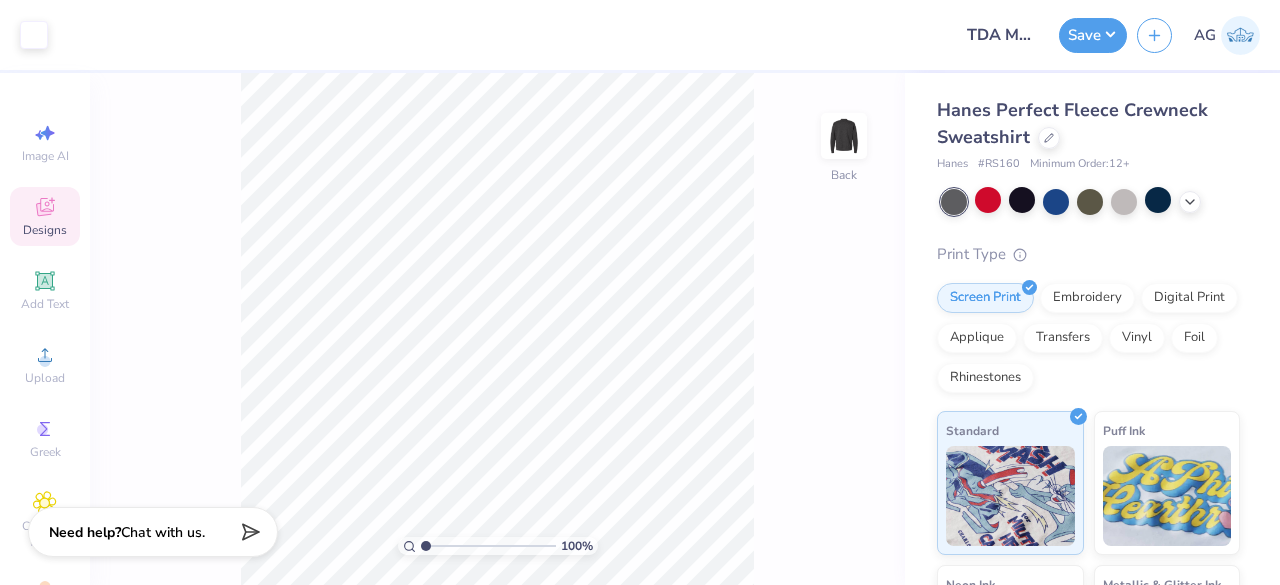 click at bounding box center (1158, 200) 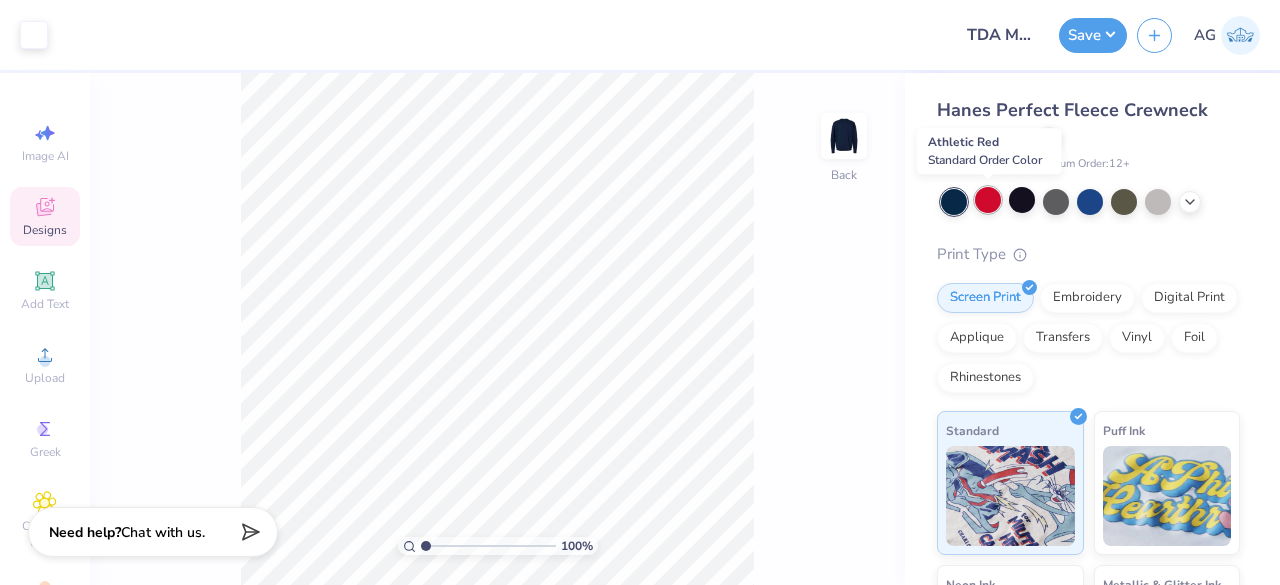 click at bounding box center (988, 200) 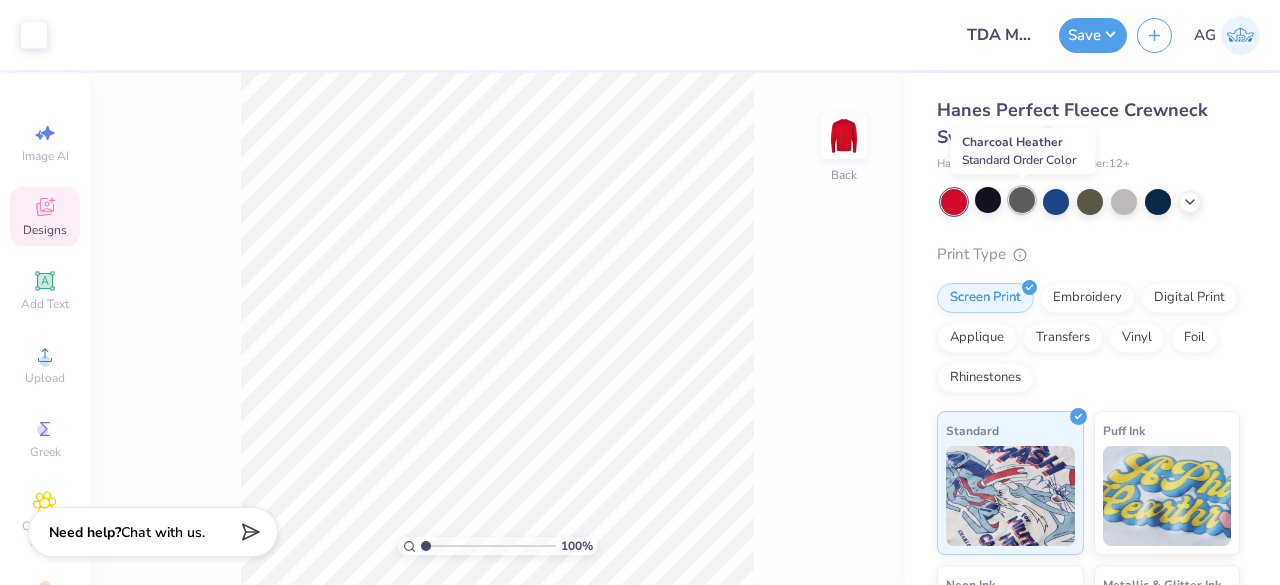 click at bounding box center [1022, 200] 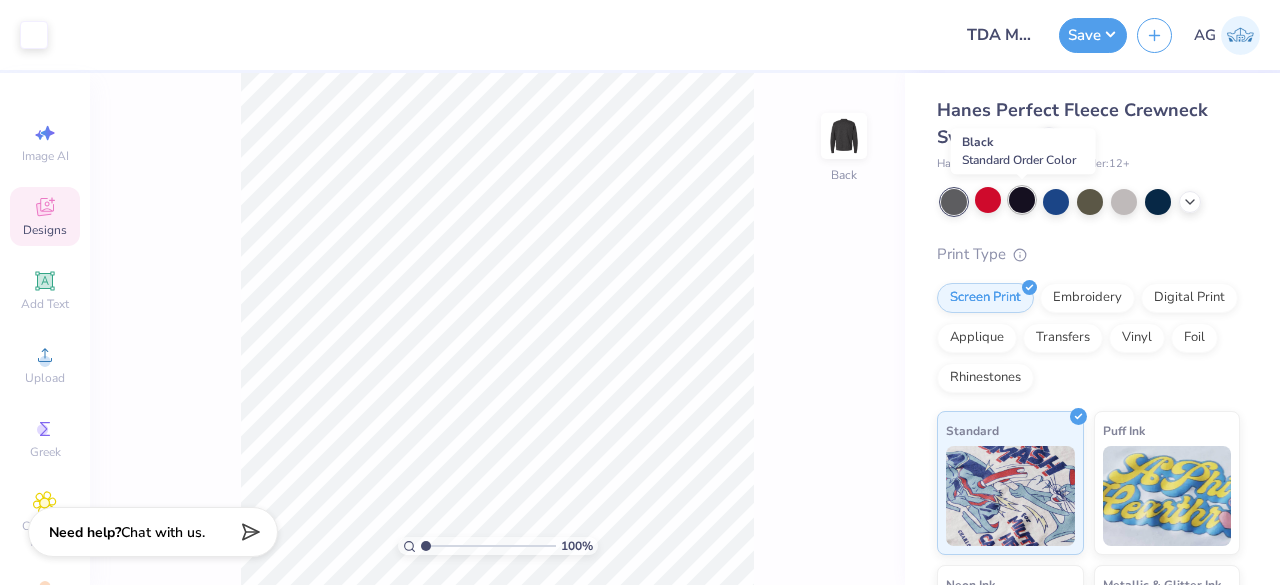 click at bounding box center [1022, 200] 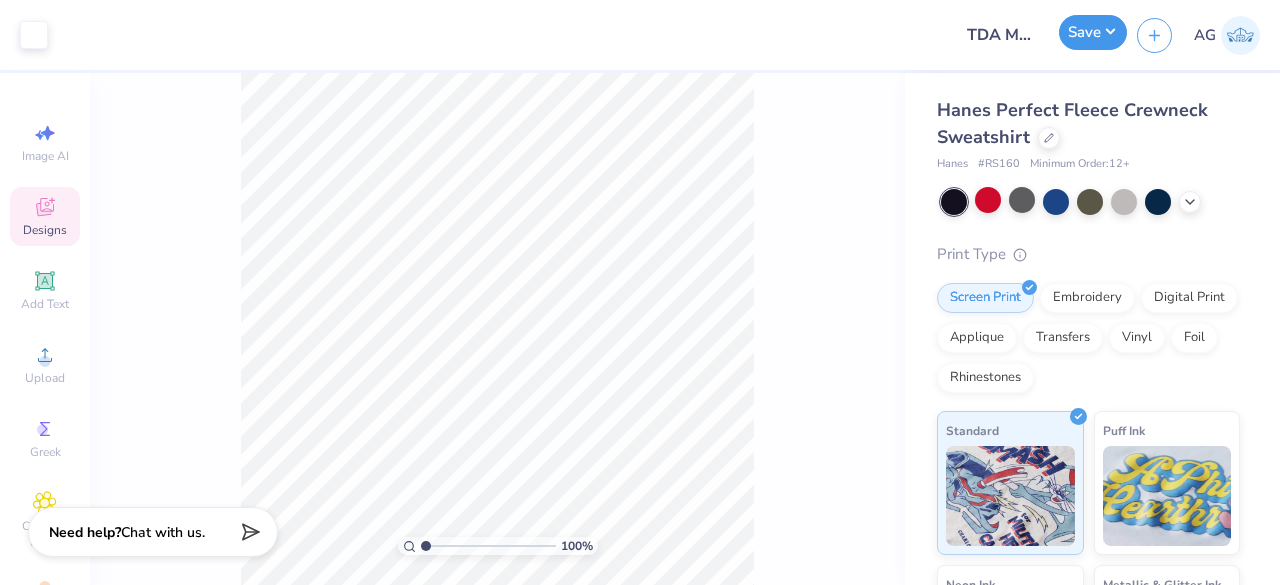 click on "Save" at bounding box center [1093, 32] 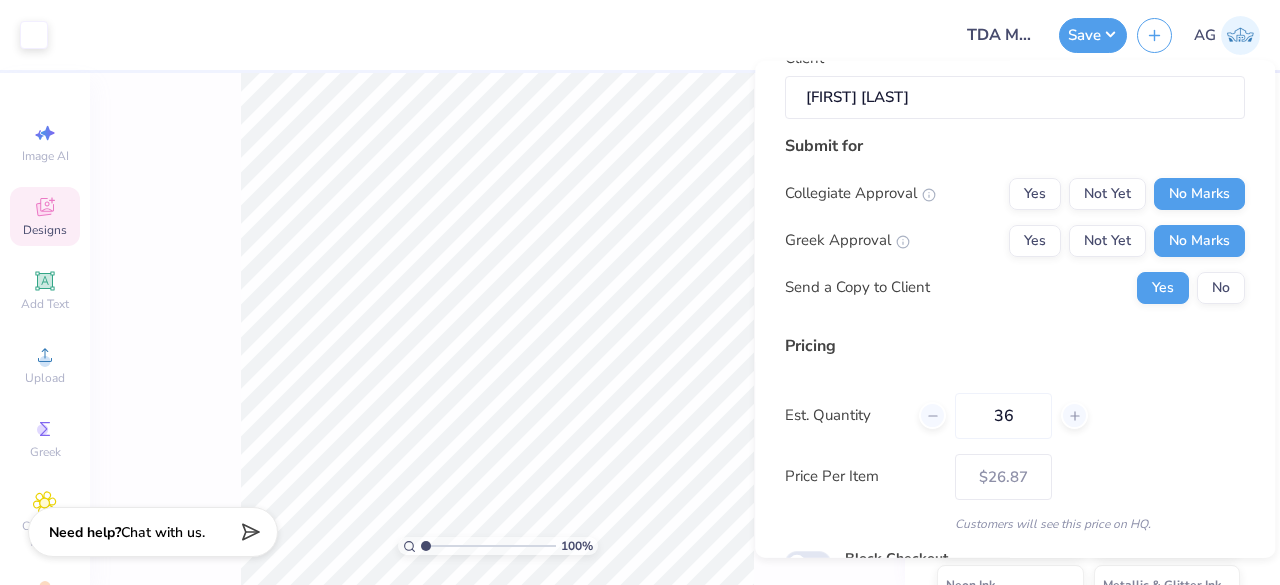 scroll, scrollTop: 305, scrollLeft: 0, axis: vertical 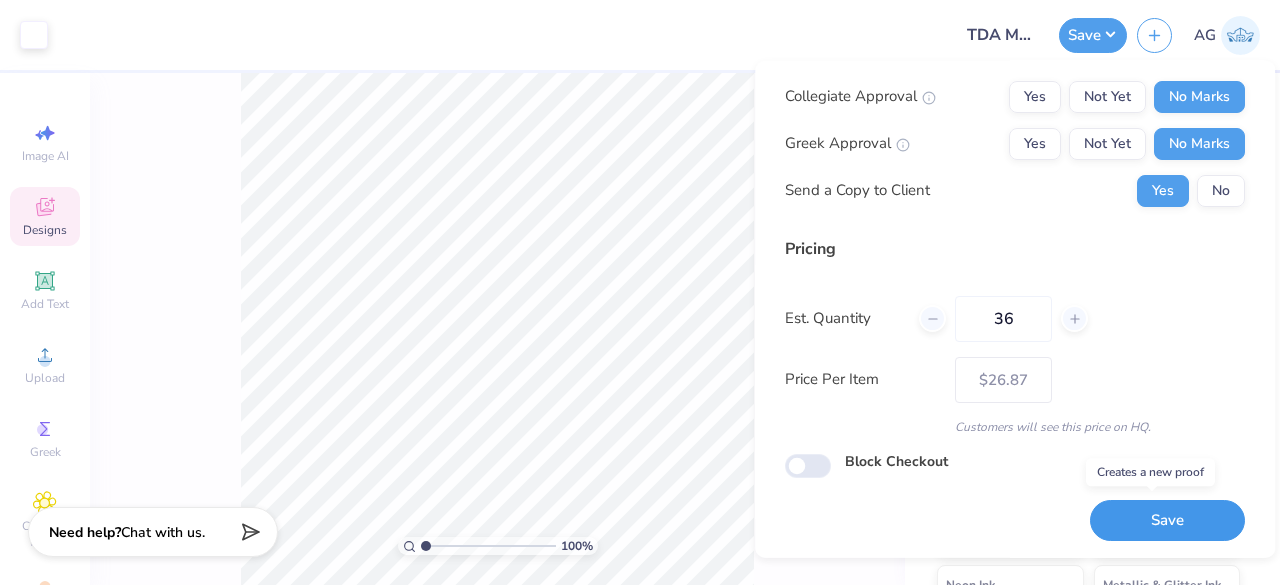 click on "Save" at bounding box center (1167, 520) 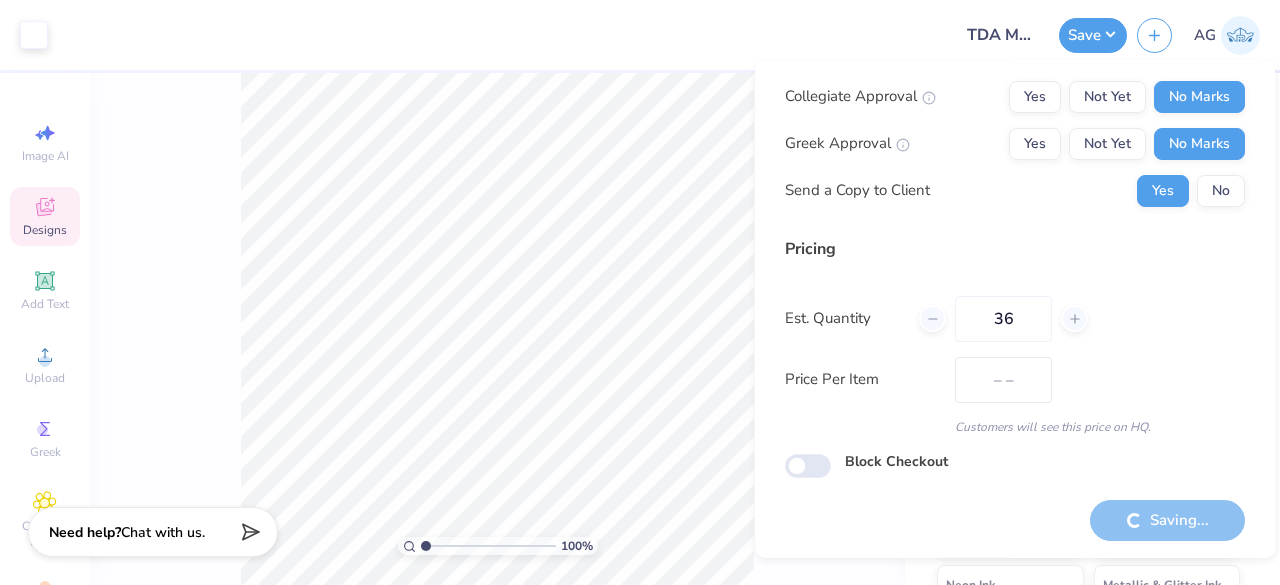 scroll, scrollTop: 46, scrollLeft: 0, axis: vertical 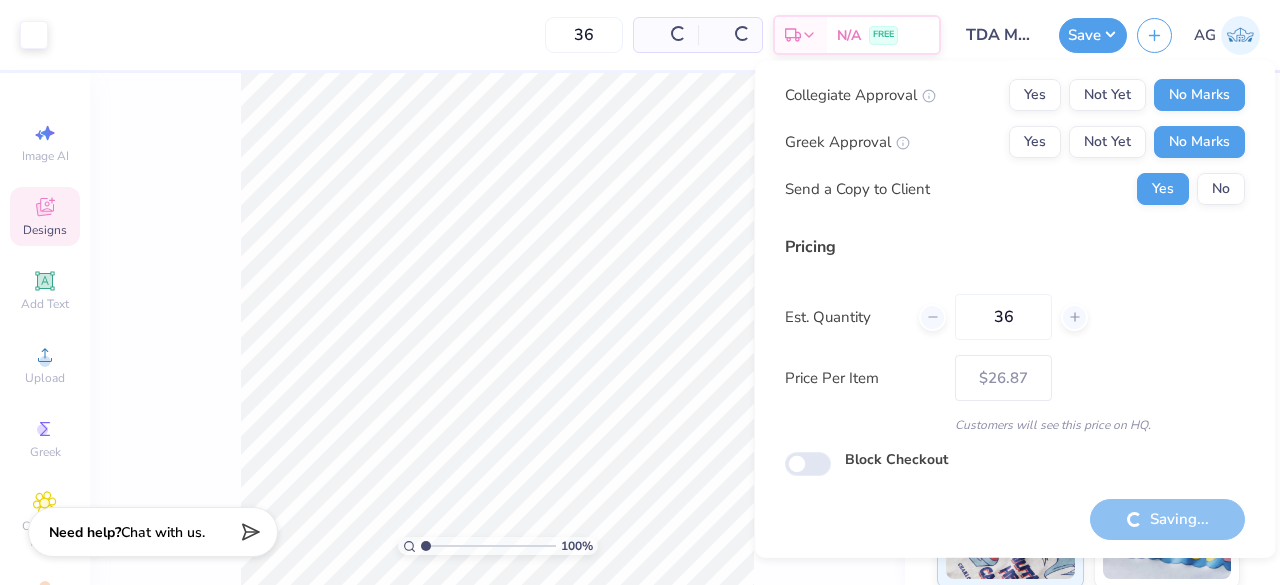 type on "– –" 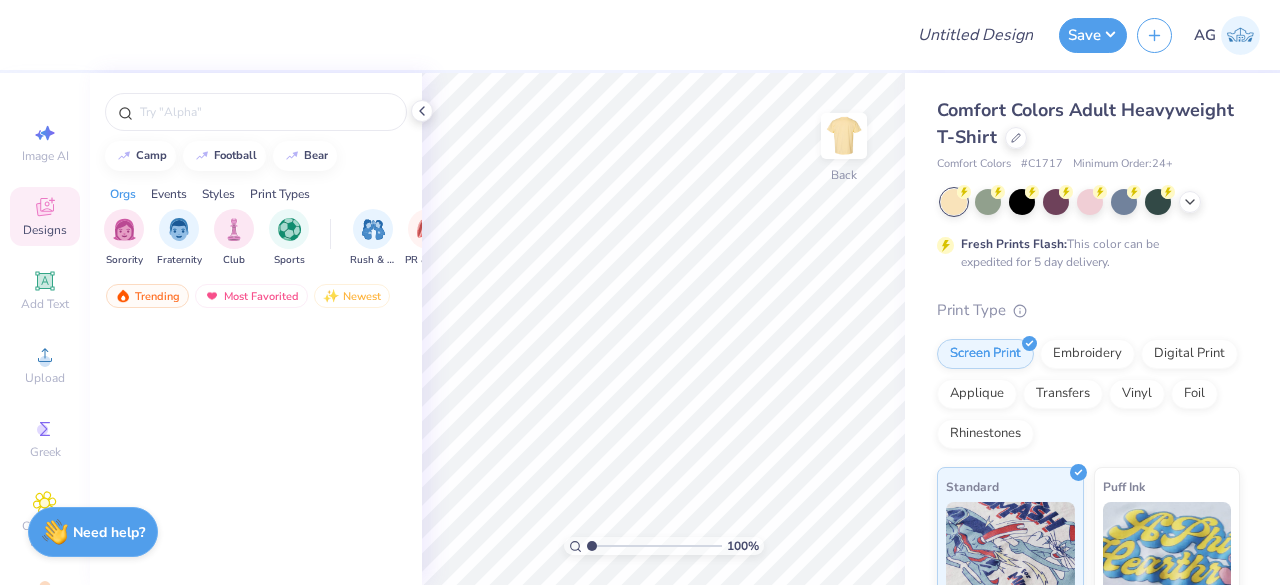 scroll, scrollTop: 0, scrollLeft: 0, axis: both 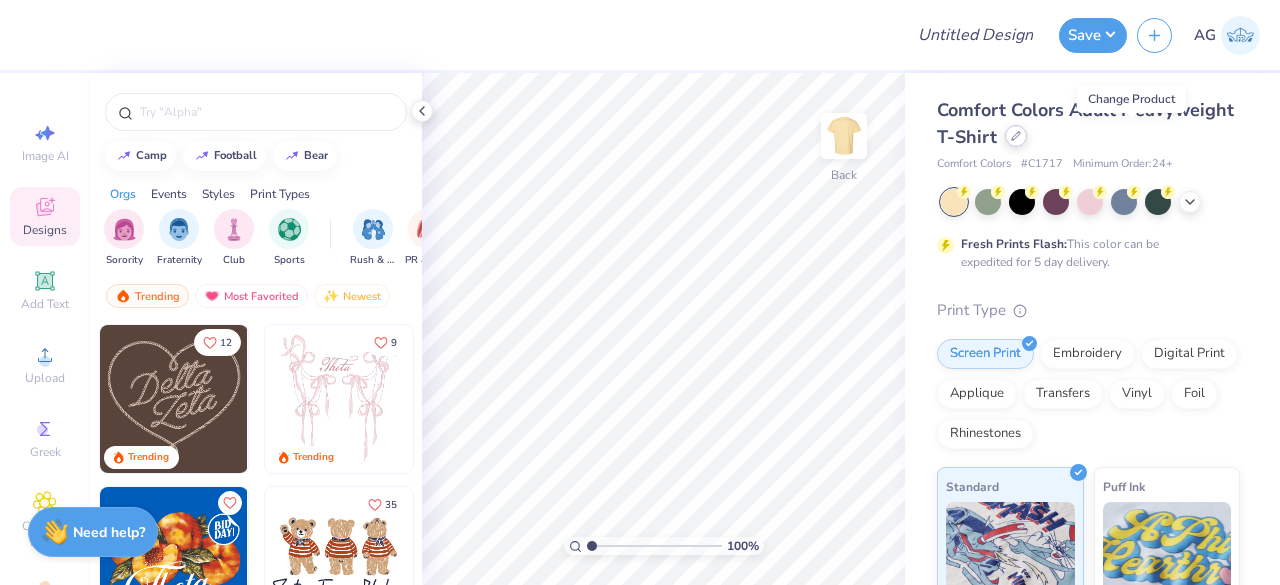 click 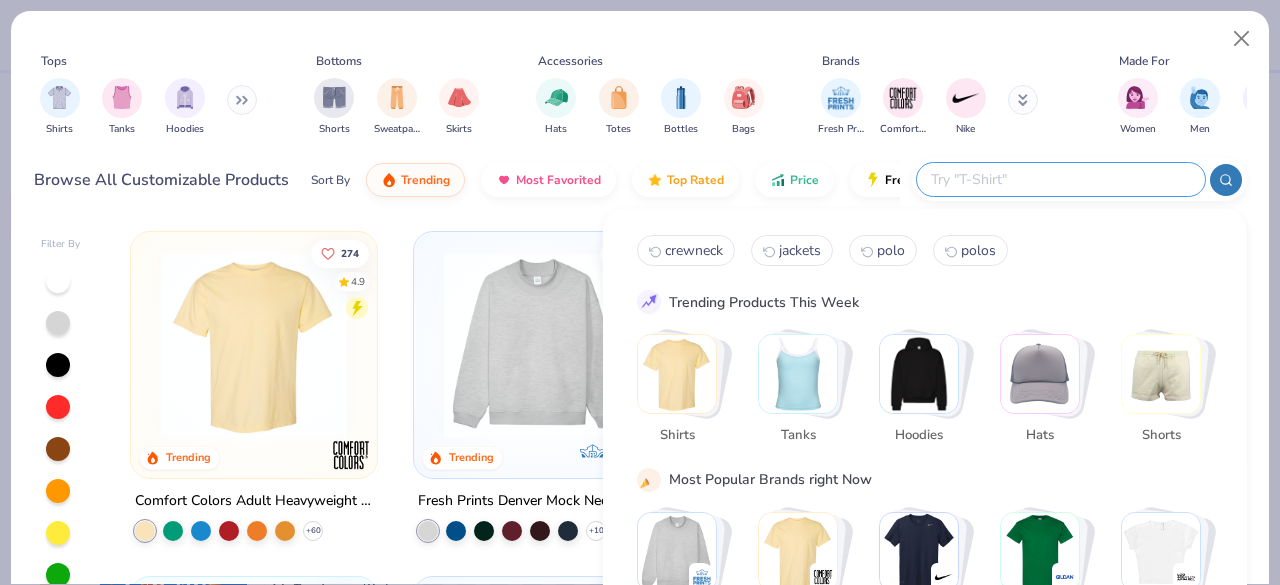 click at bounding box center (1060, 179) 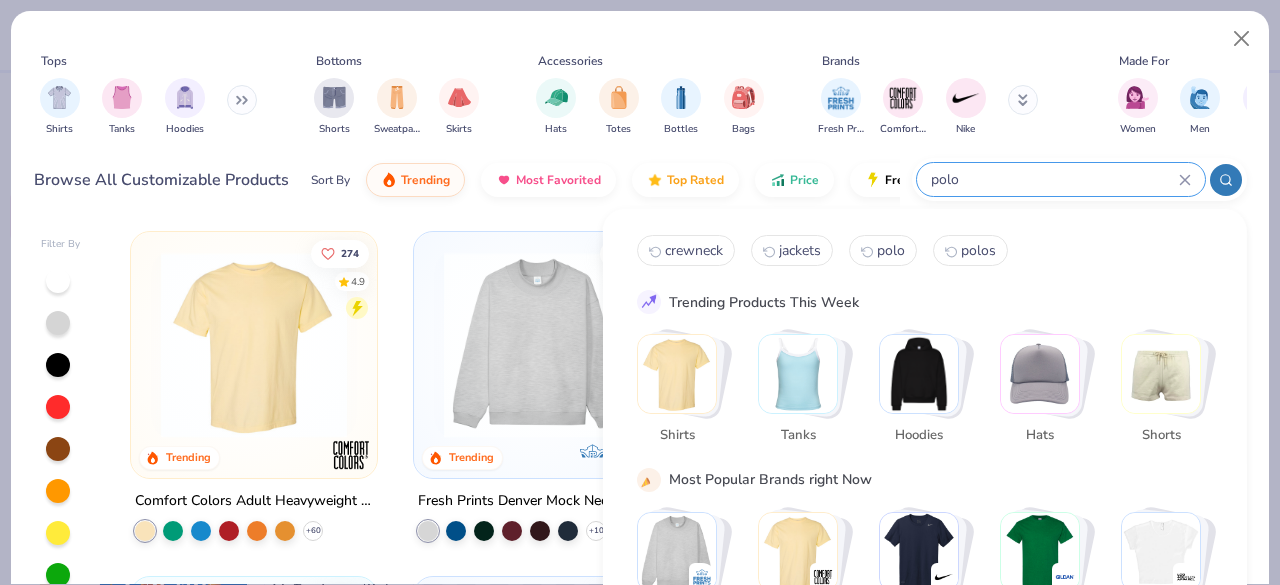 type on "polo" 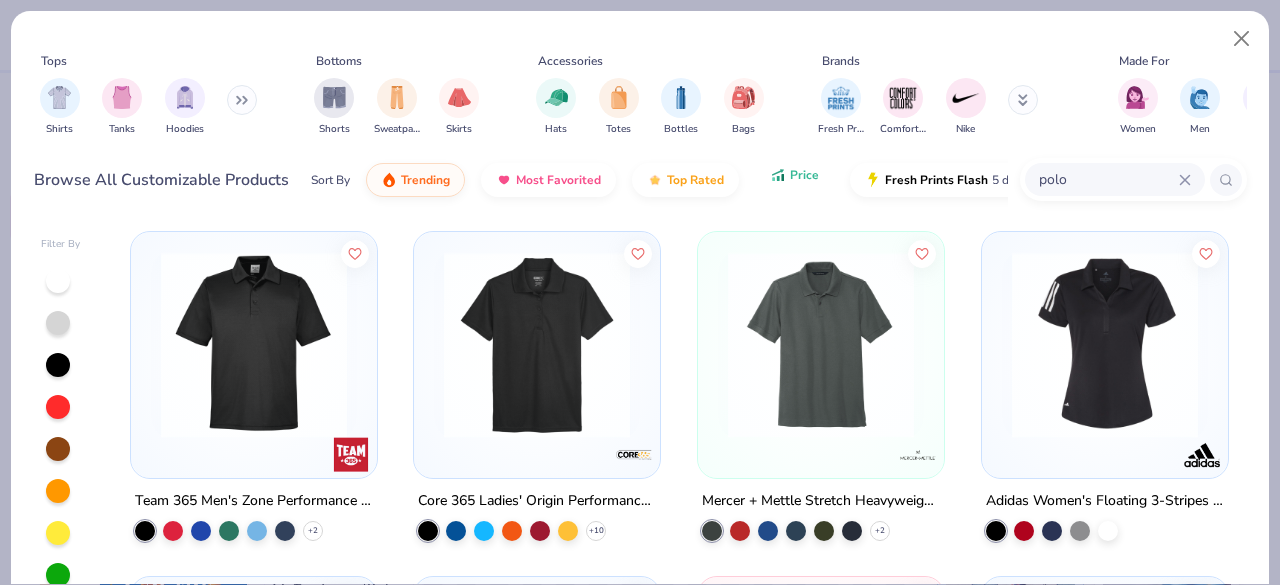 click 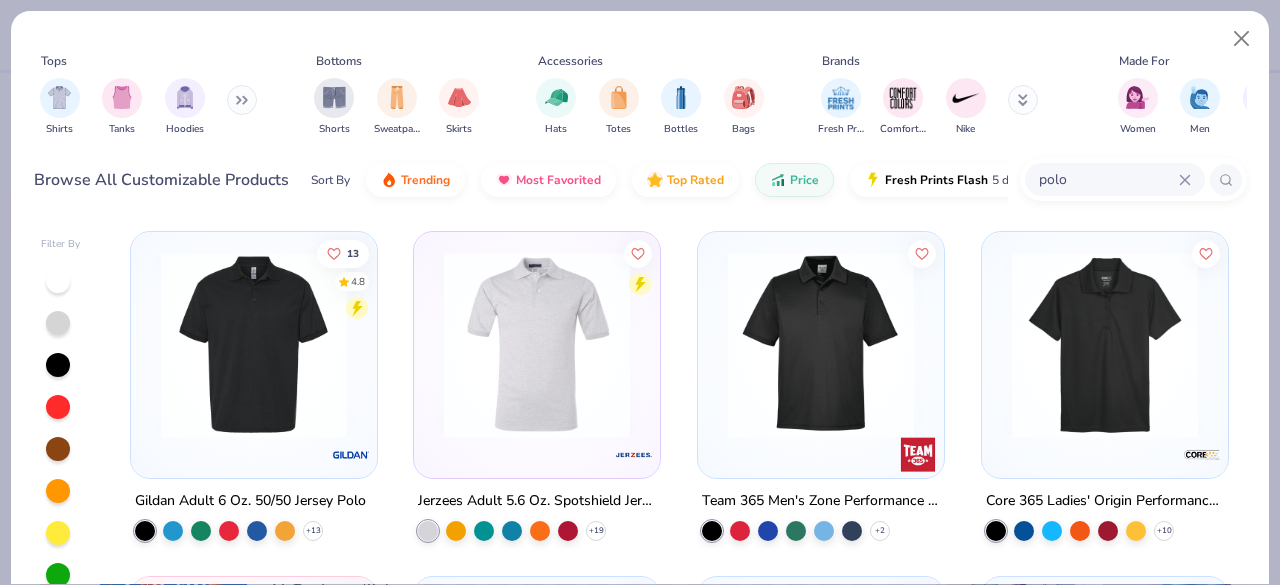 click at bounding box center (254, 345) 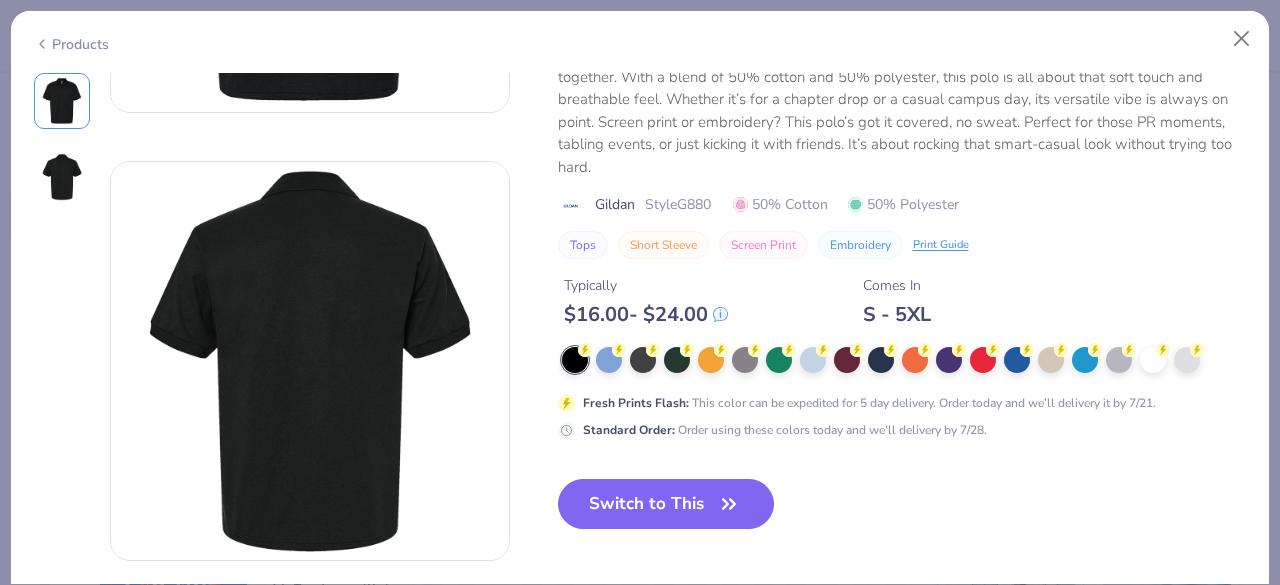 scroll, scrollTop: 444, scrollLeft: 0, axis: vertical 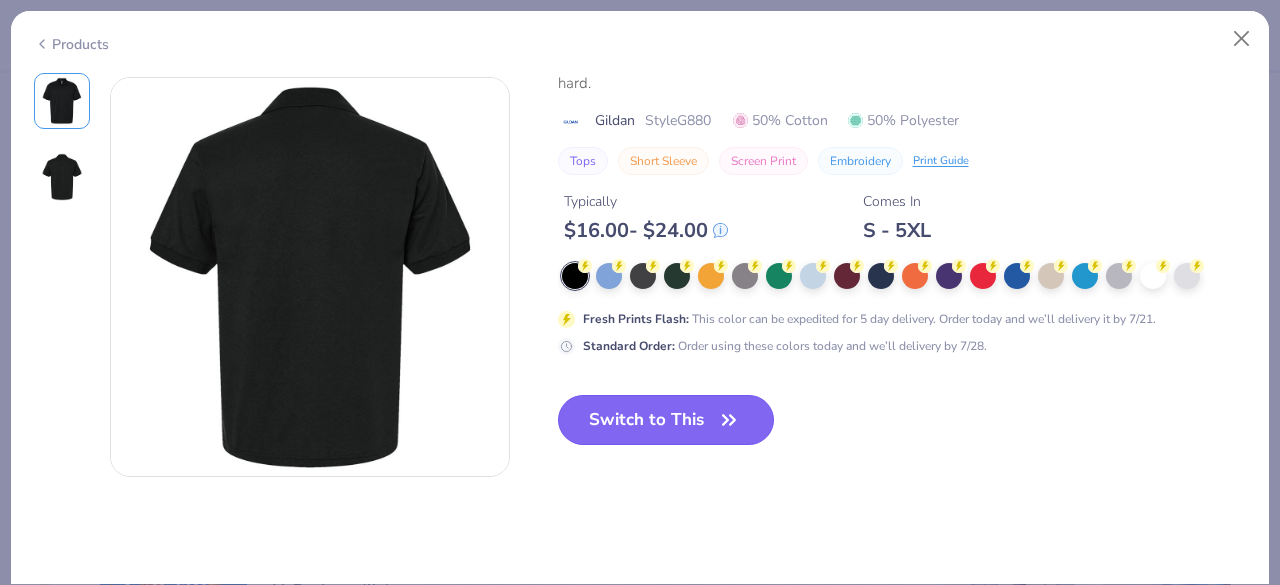 click on "Switch to This" at bounding box center (666, 420) 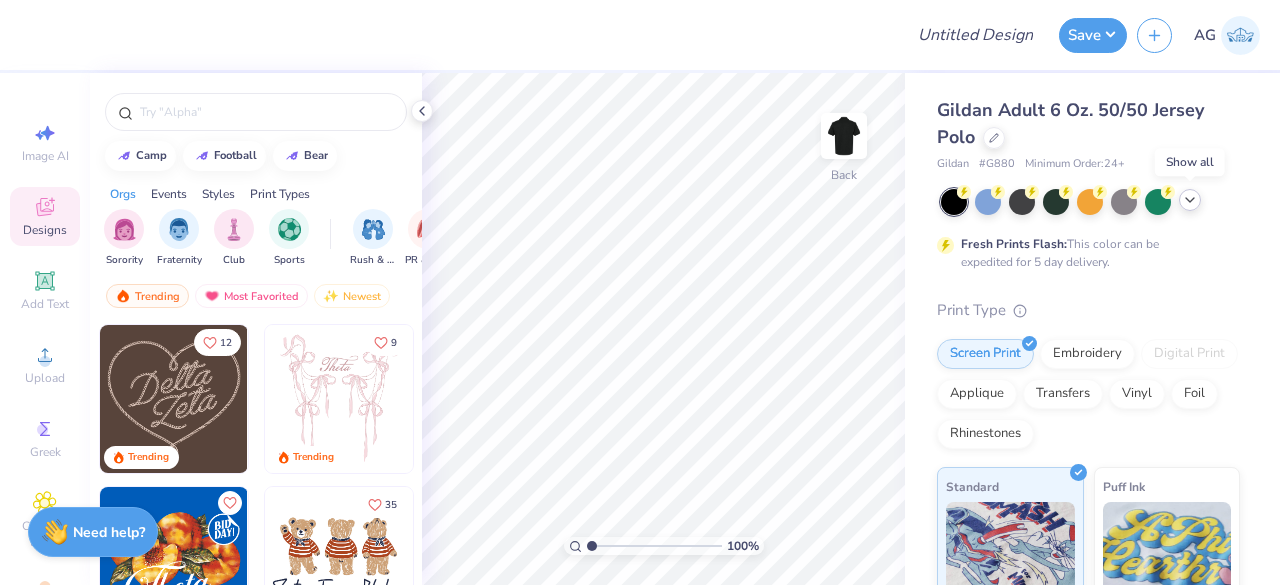 click at bounding box center (1190, 200) 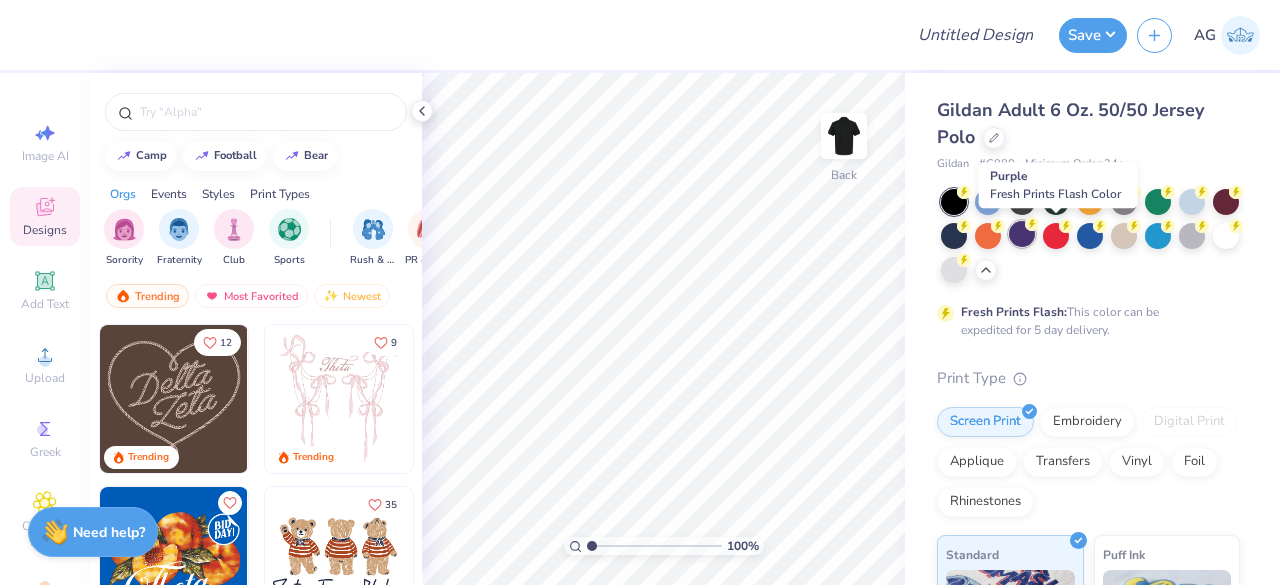 click at bounding box center (1022, 234) 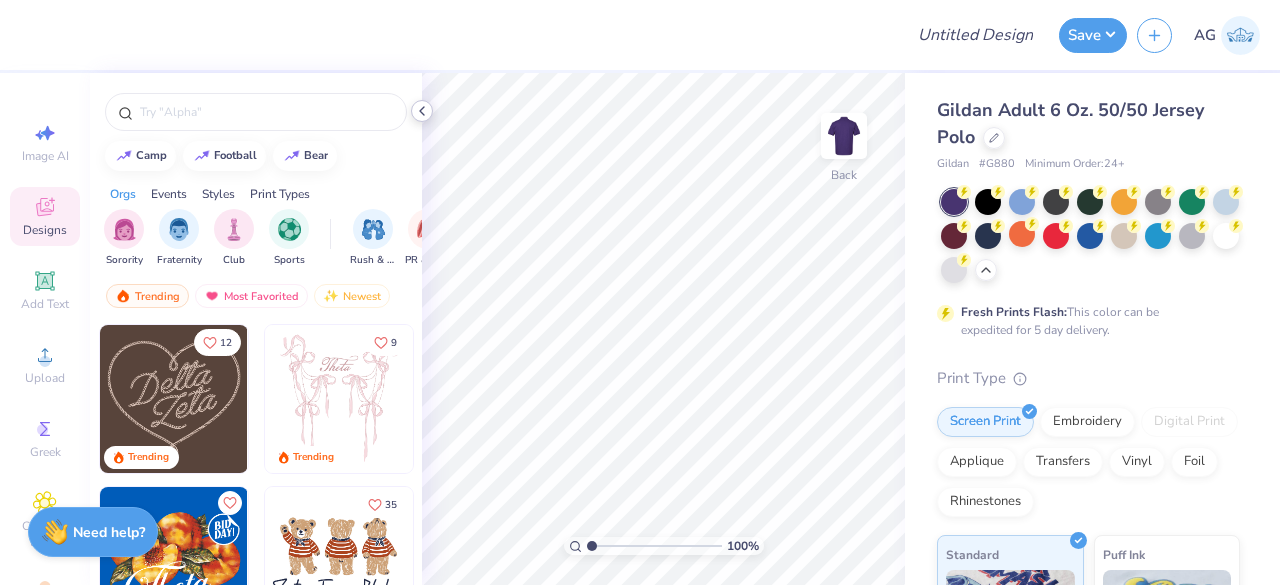 click at bounding box center (422, 111) 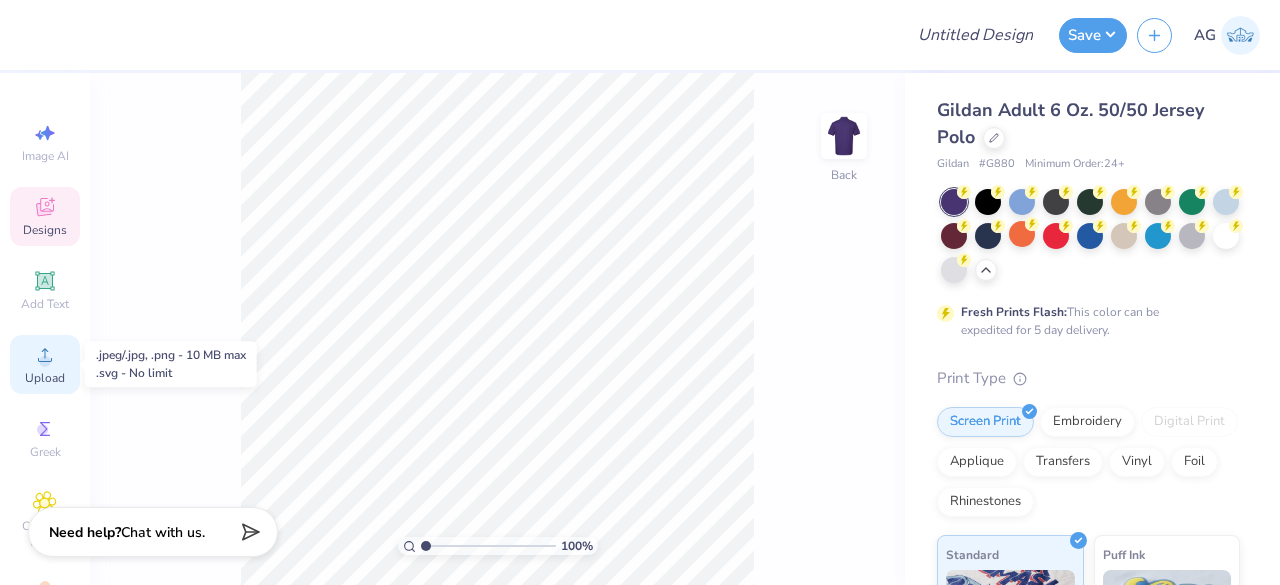 click 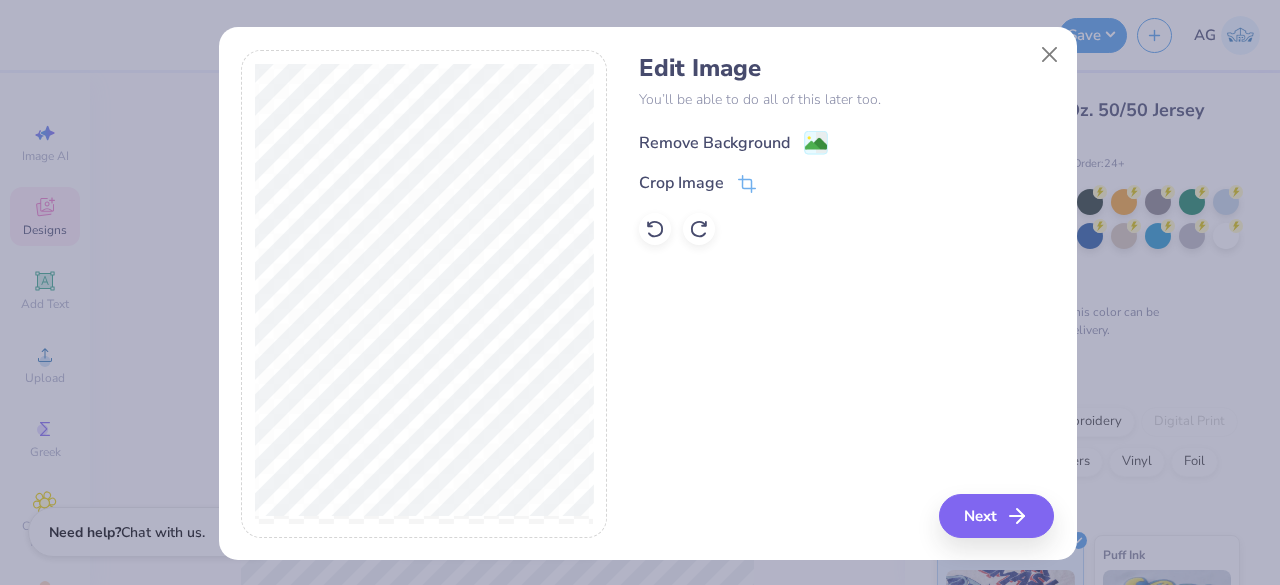 click on "Remove Background" at bounding box center (733, 142) 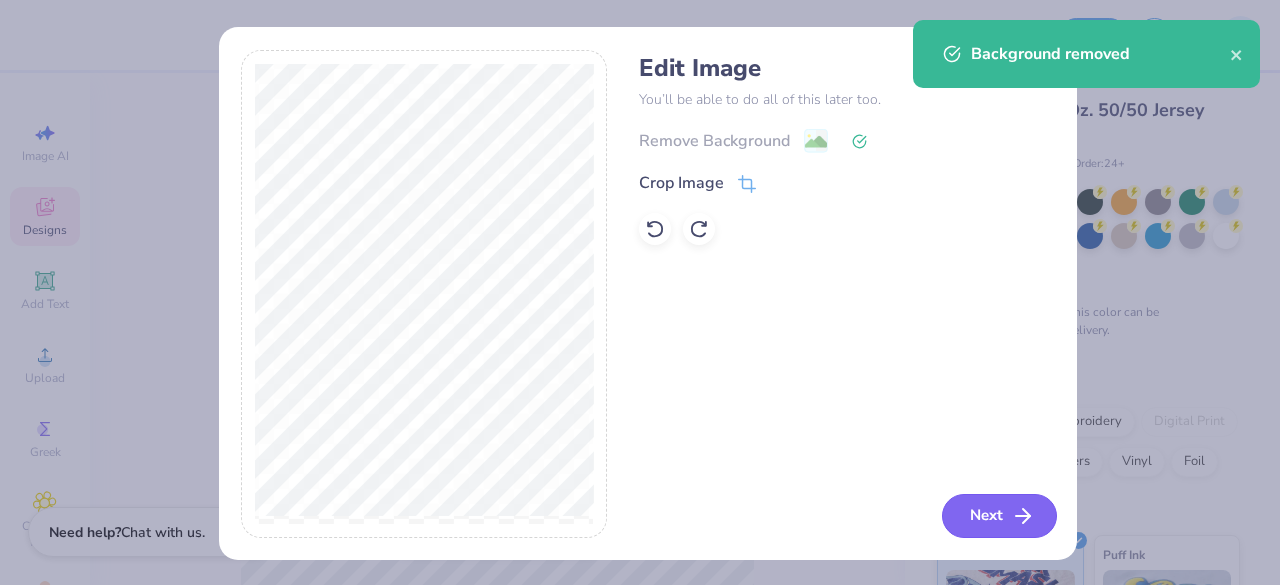 click on "Next" at bounding box center [999, 516] 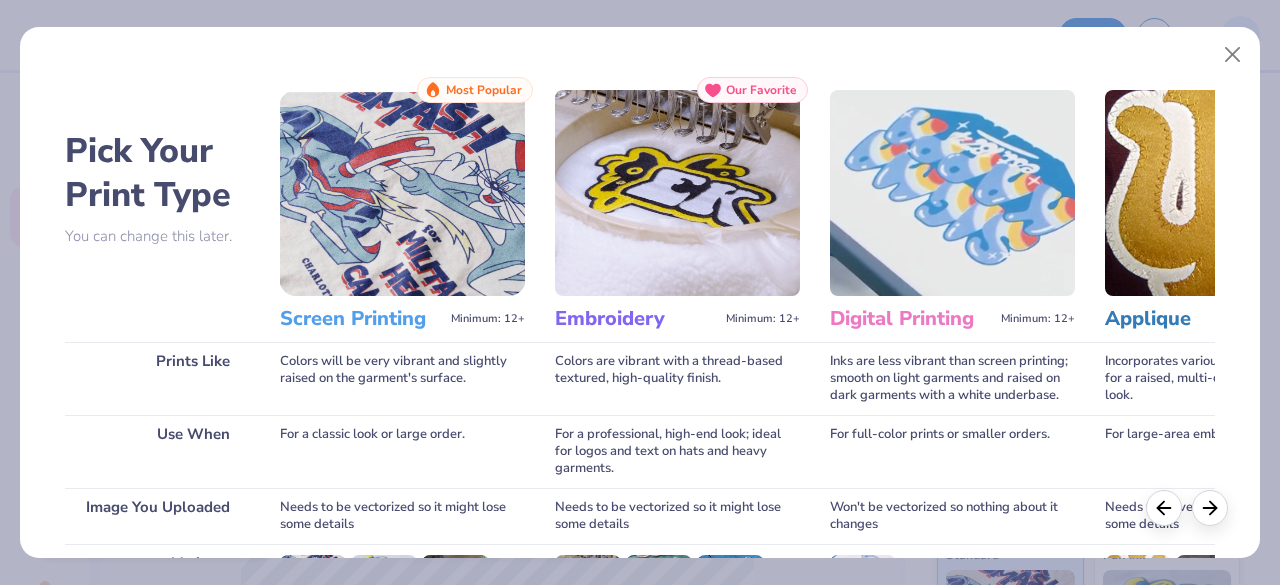 scroll, scrollTop: 311, scrollLeft: 0, axis: vertical 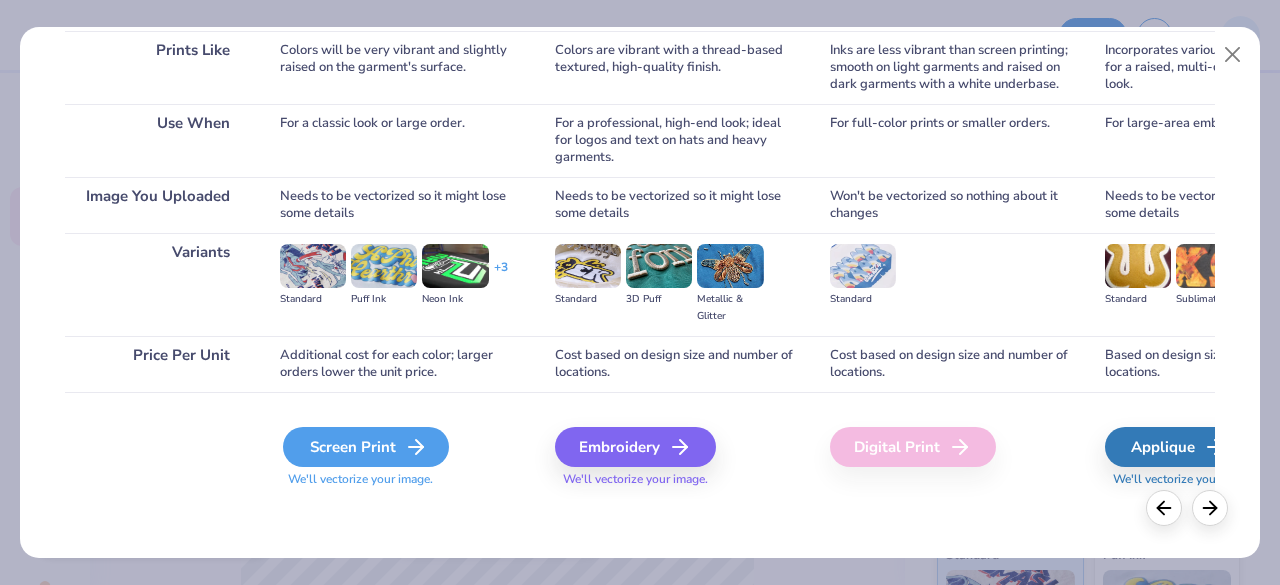 click on "Screen Print" at bounding box center [366, 447] 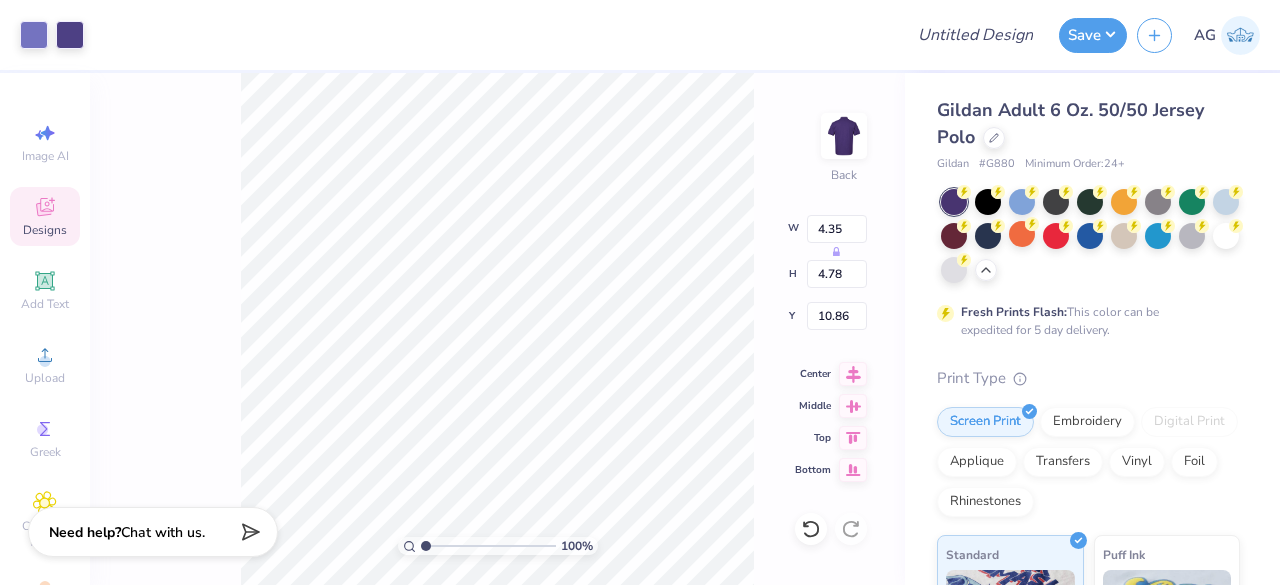 type on "3.00" 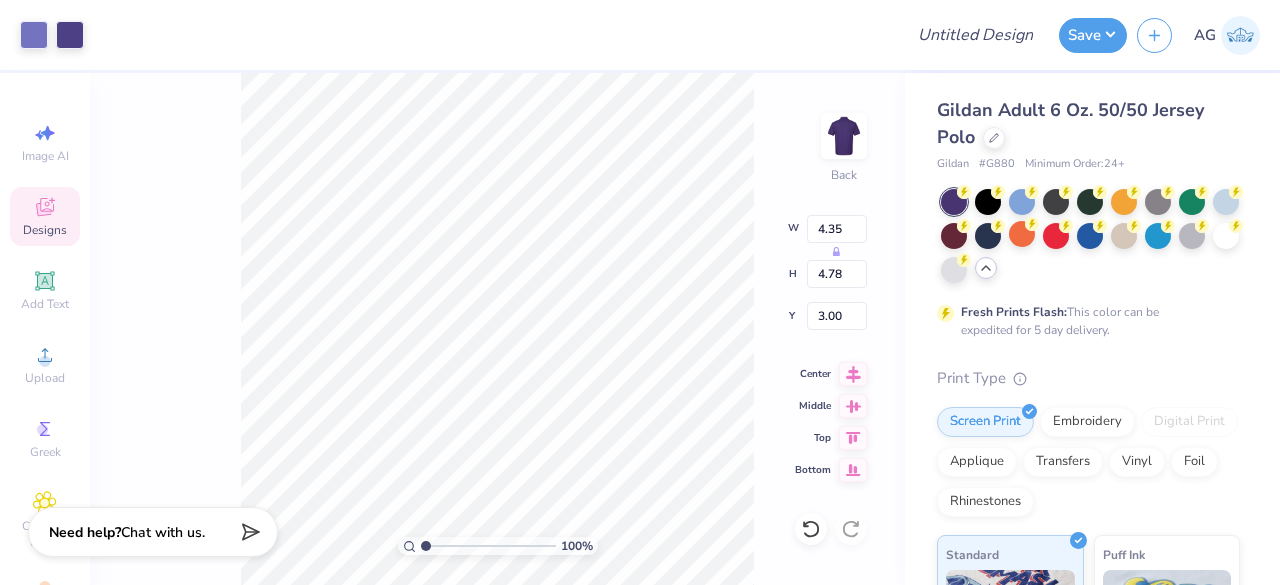 click at bounding box center [986, 268] 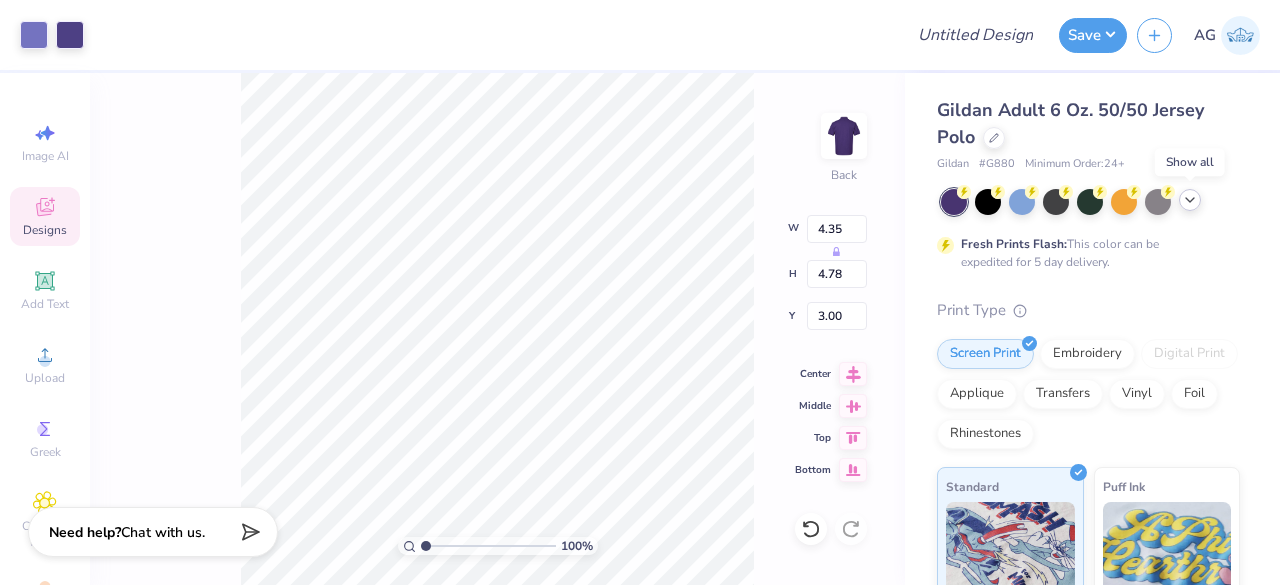 click at bounding box center (1190, 200) 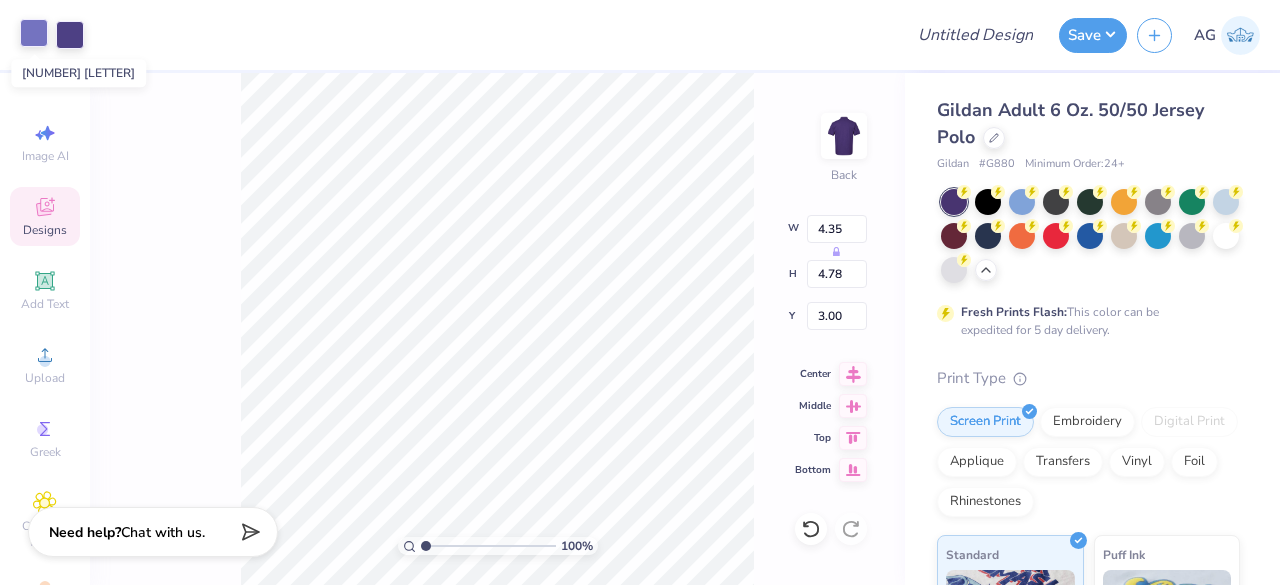 click at bounding box center (34, 33) 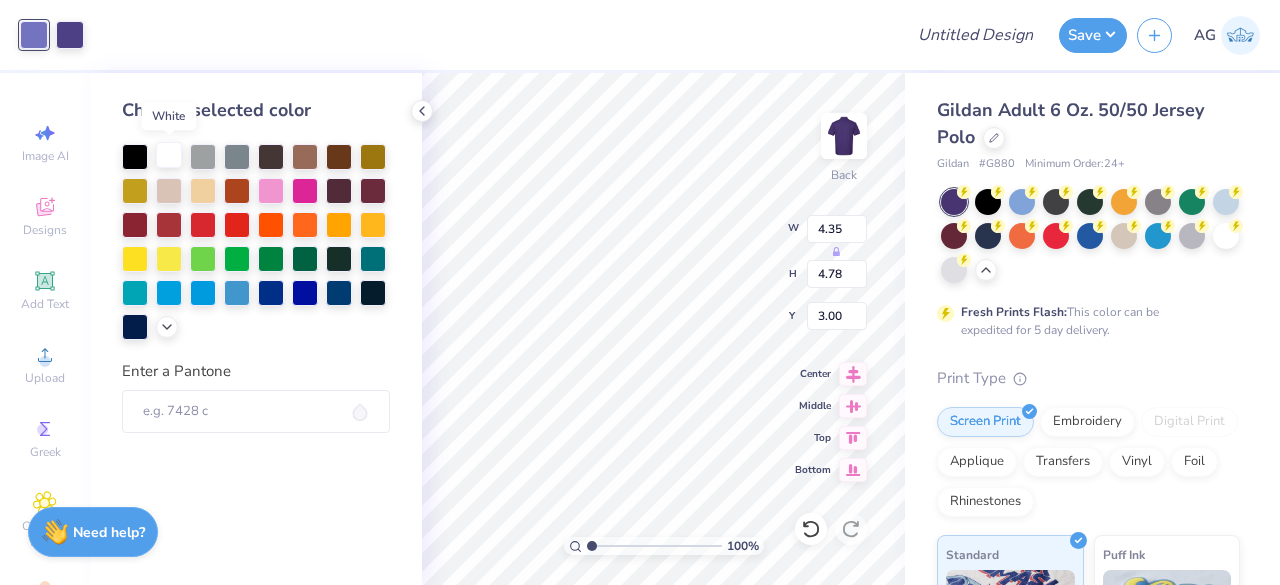 click at bounding box center [169, 155] 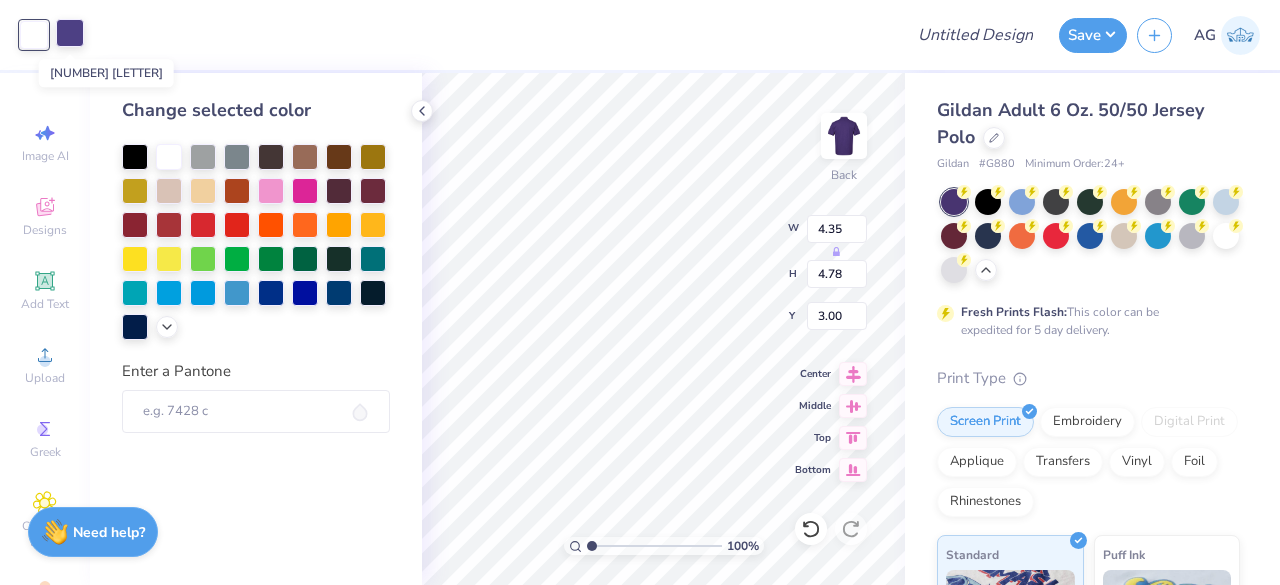 click at bounding box center [70, 33] 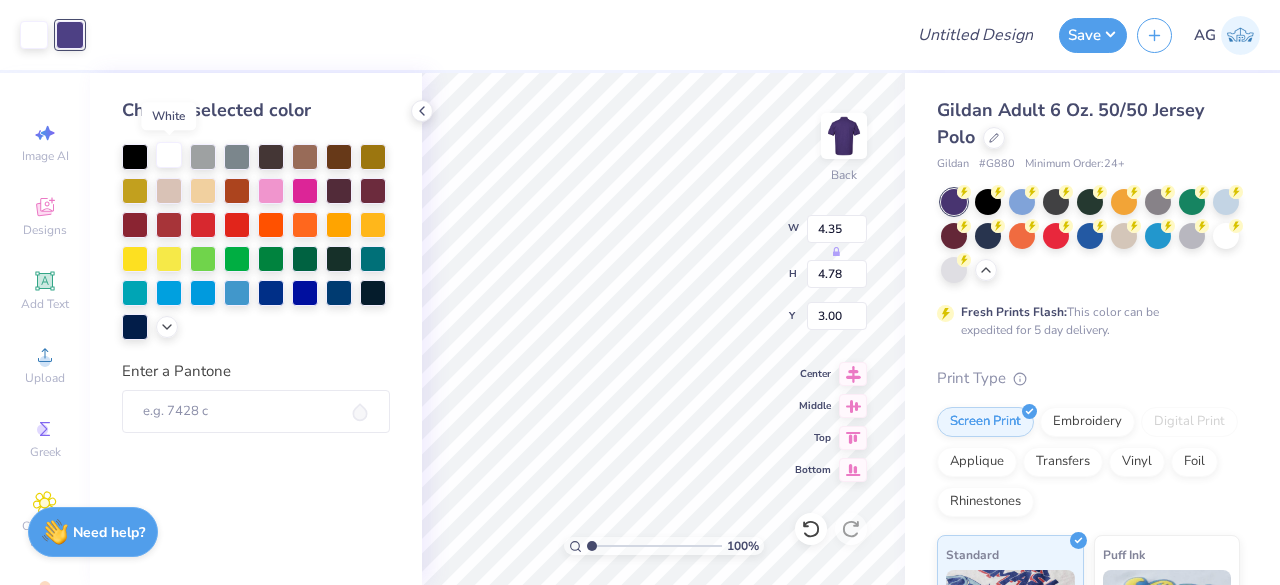 click at bounding box center [169, 155] 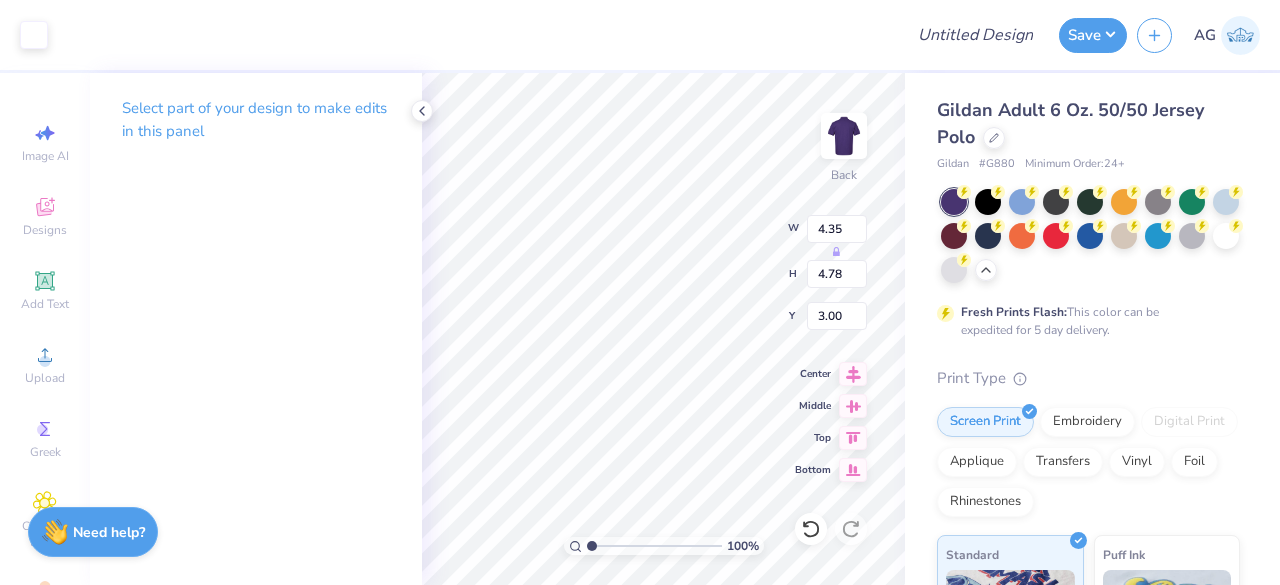 type on "3.28" 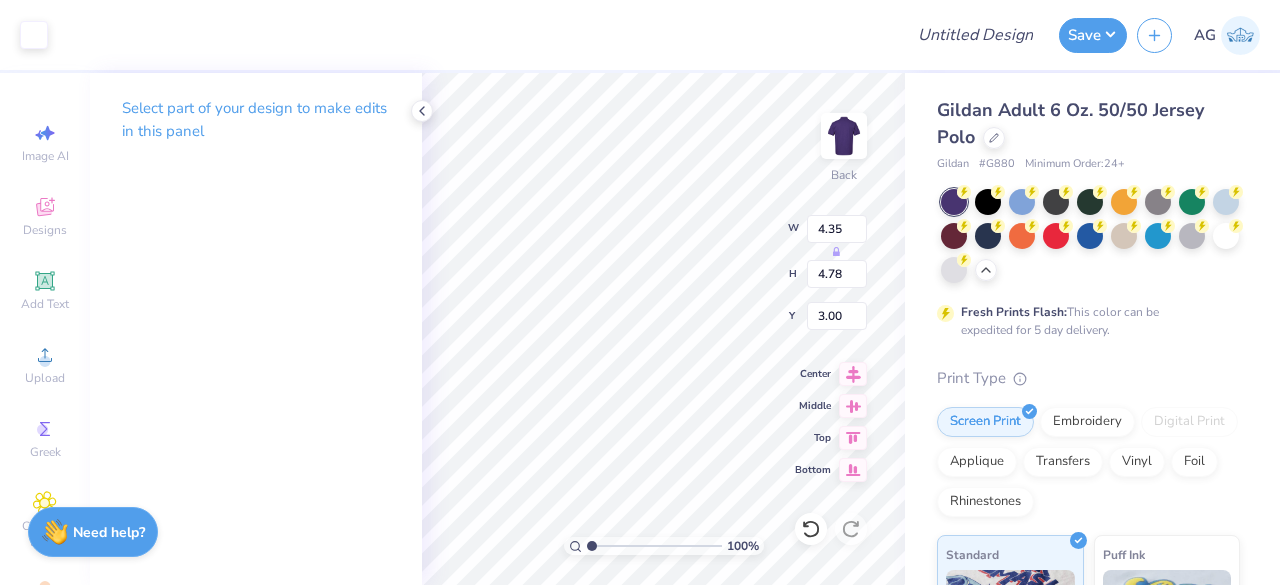 type on "3.61" 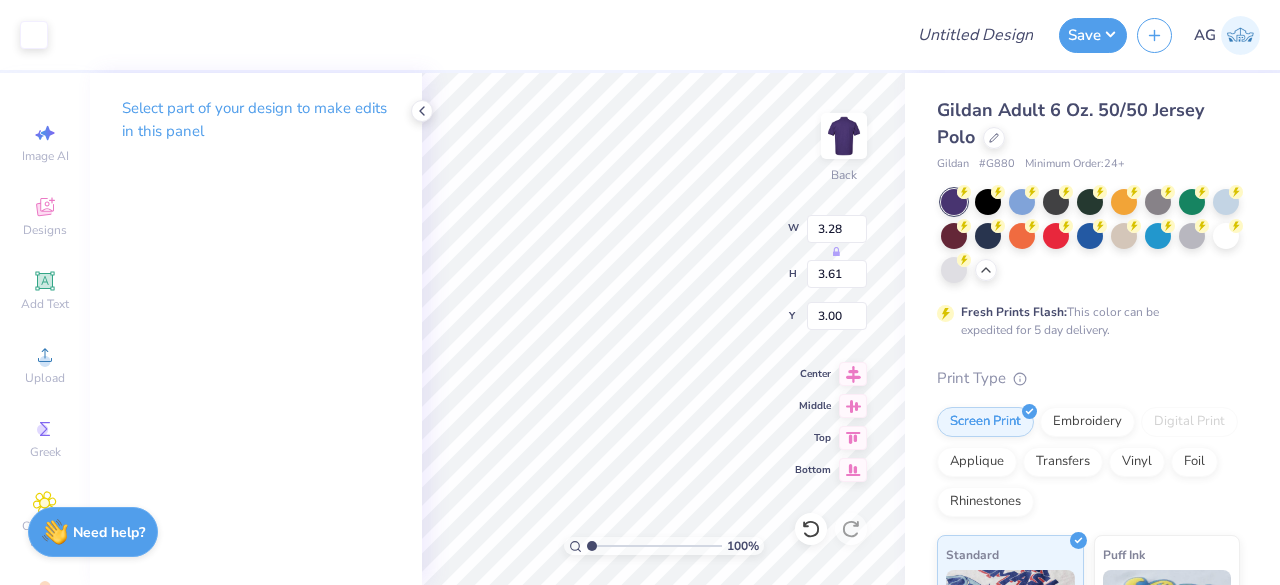 type on "2.73" 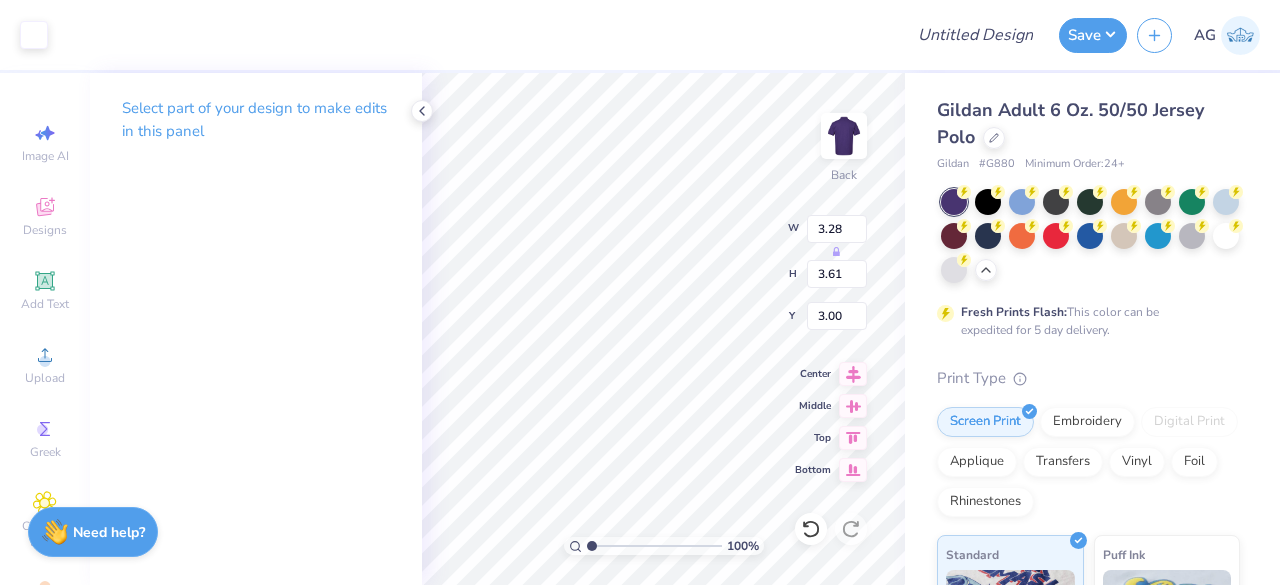 type on "3.00" 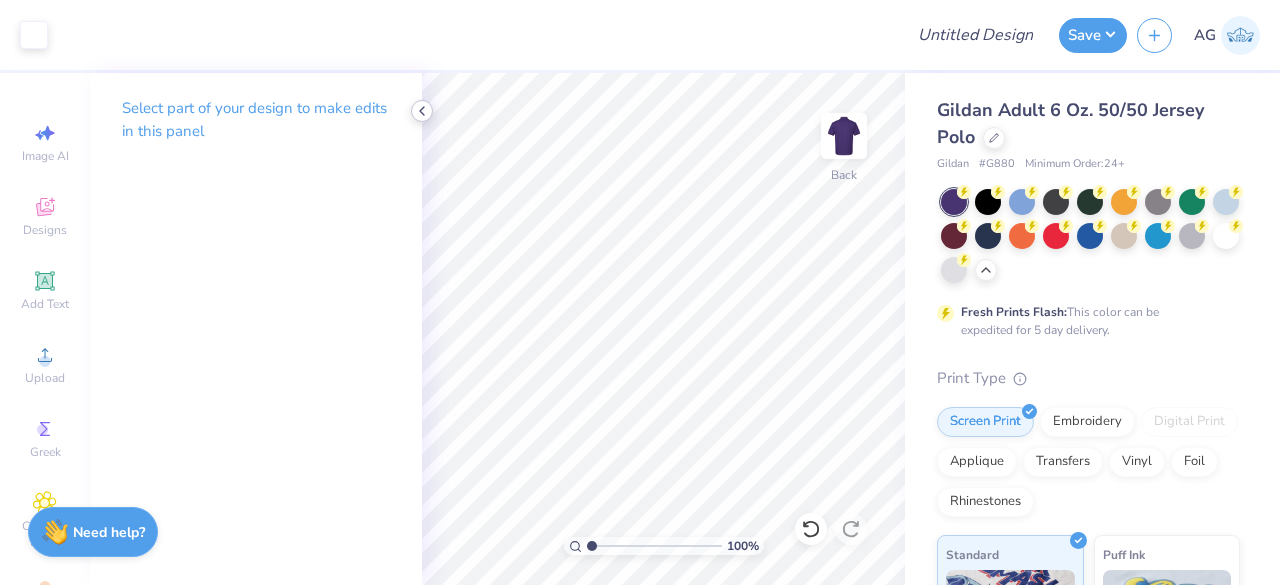 click 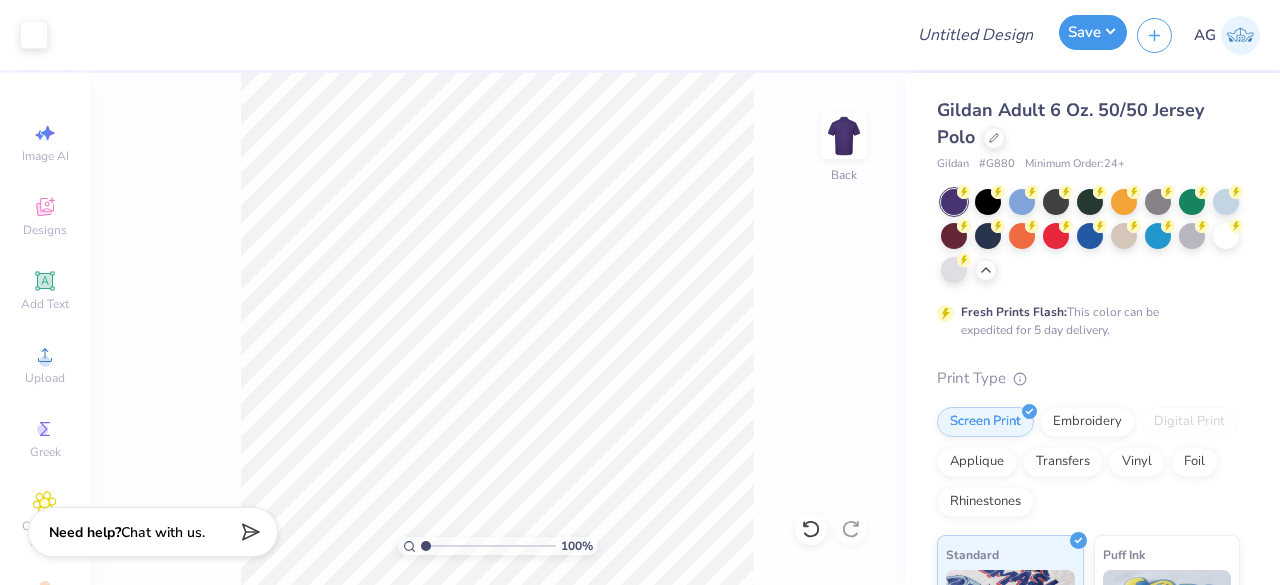 click on "Save" at bounding box center (1093, 32) 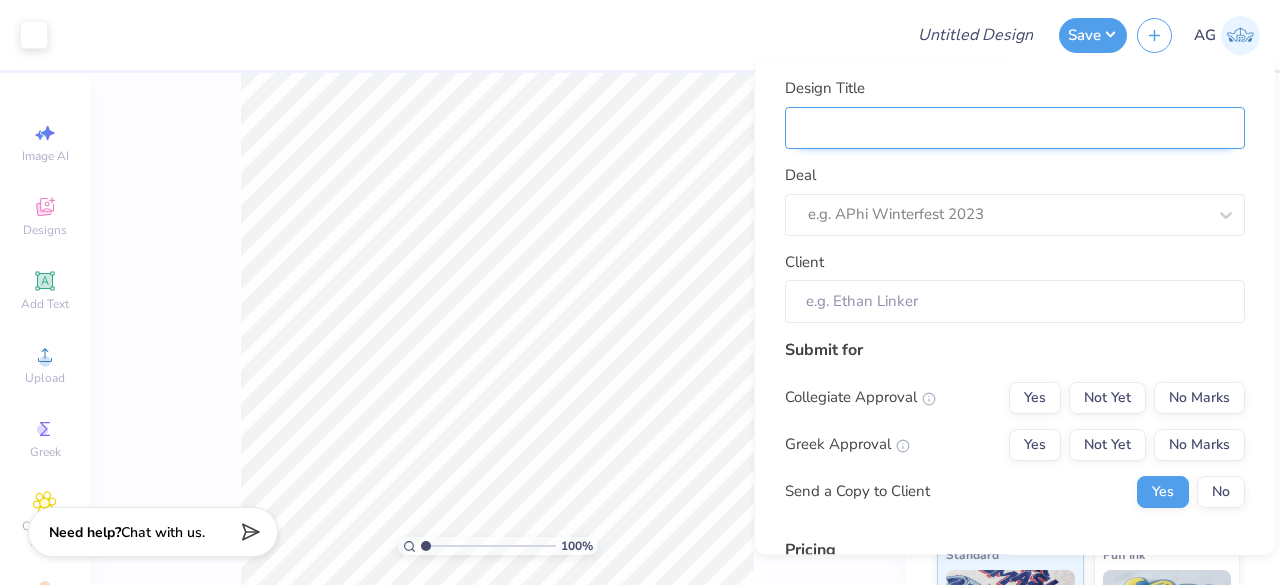 click on "Design Title" at bounding box center [1015, 128] 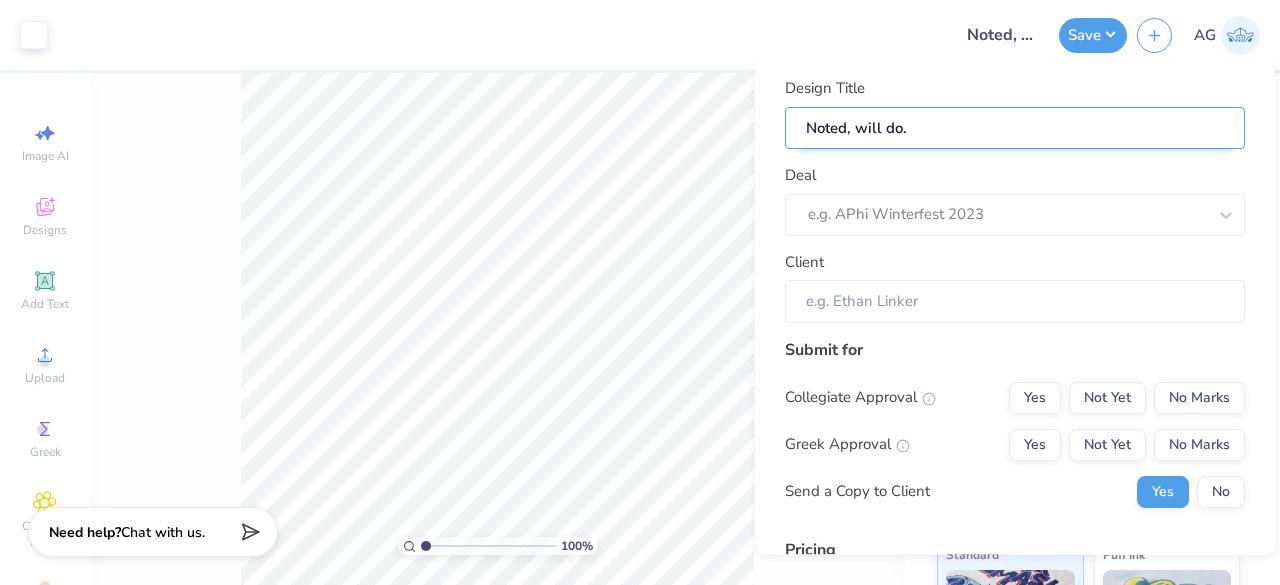 click on "Noted, will do." at bounding box center [1015, 128] 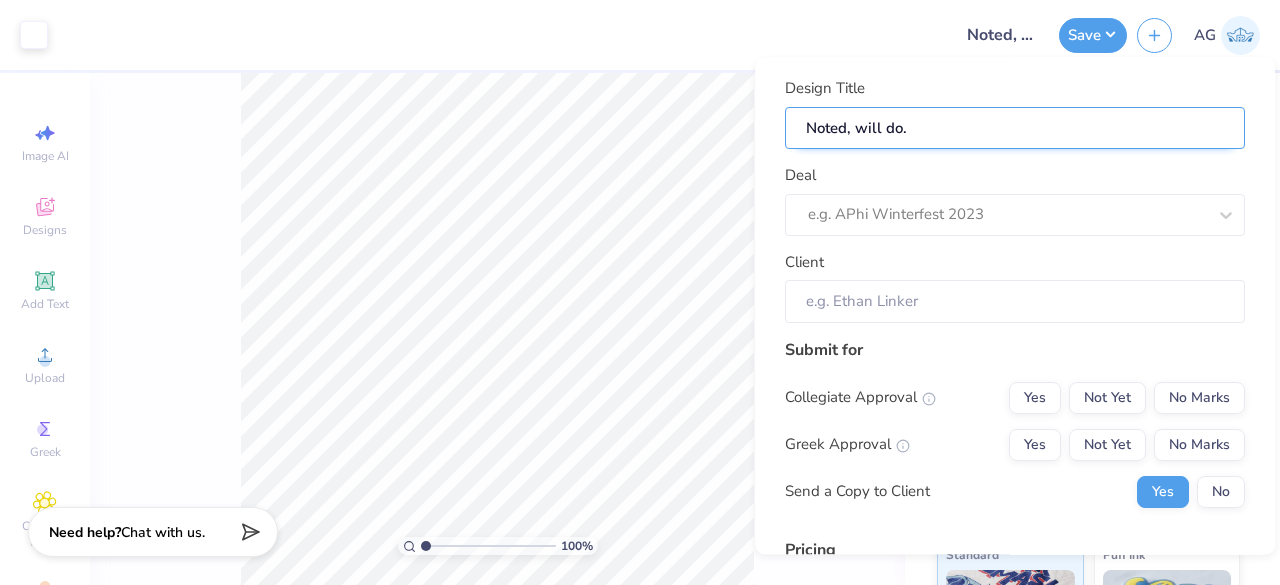 click on "Noted, will do." at bounding box center (1015, 128) 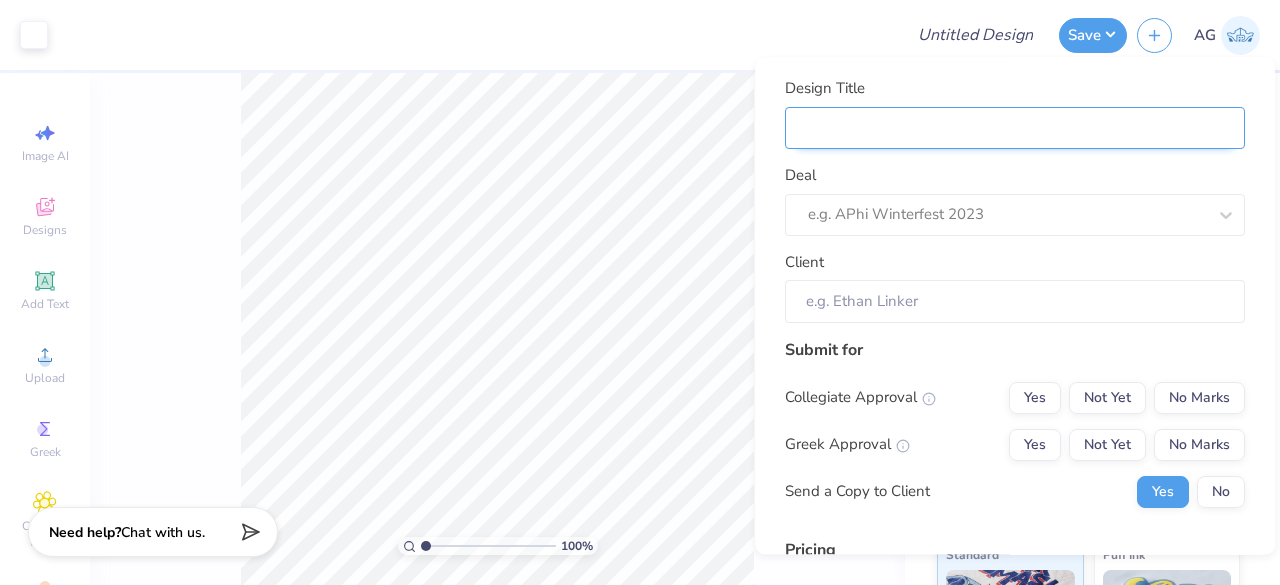 type on "M" 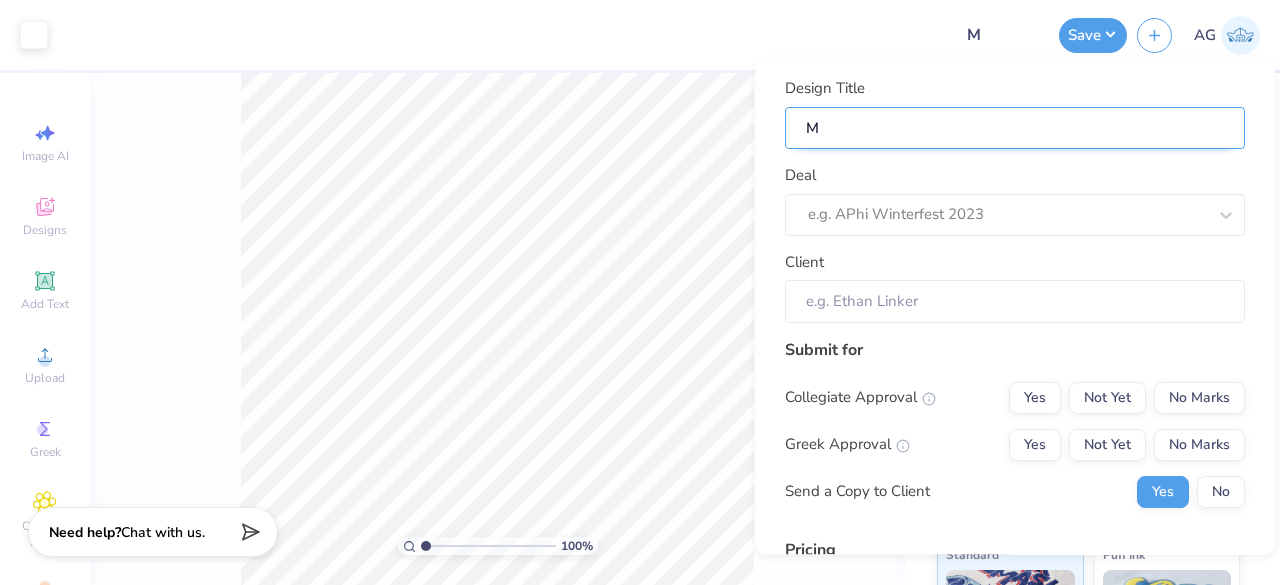 type on "Mi" 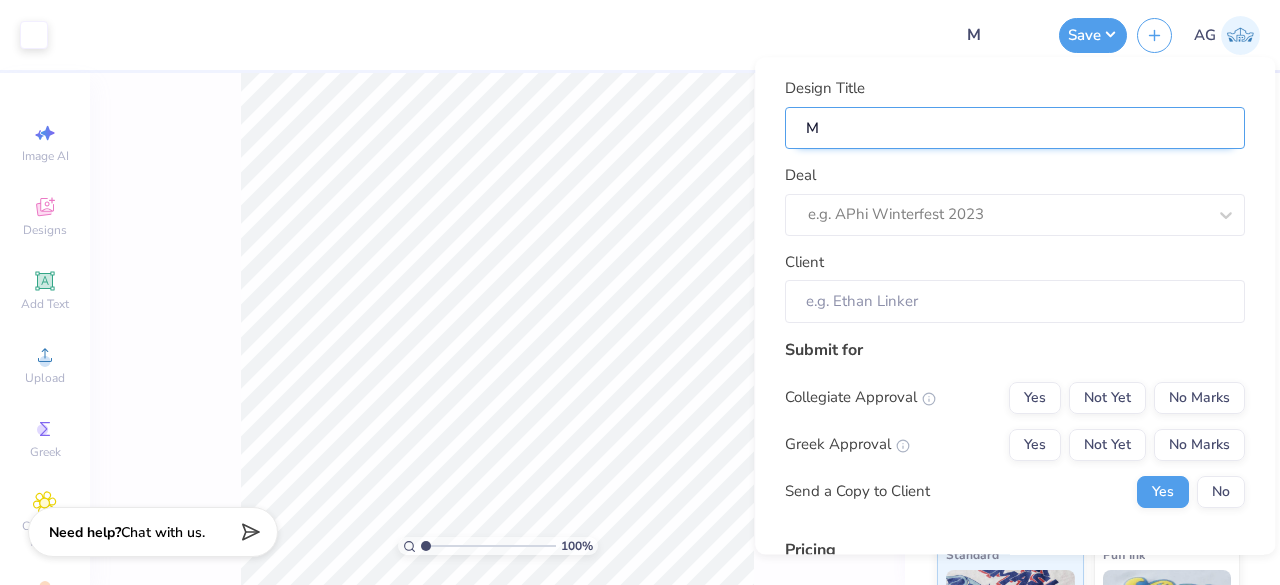 type on "Mi" 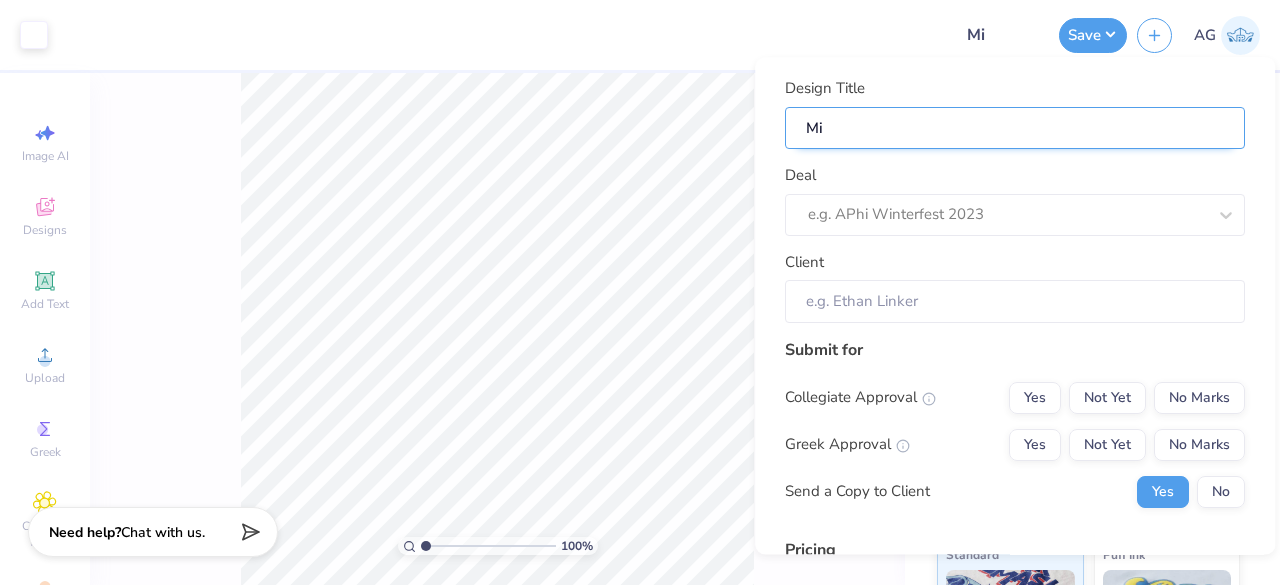 type on "Mir" 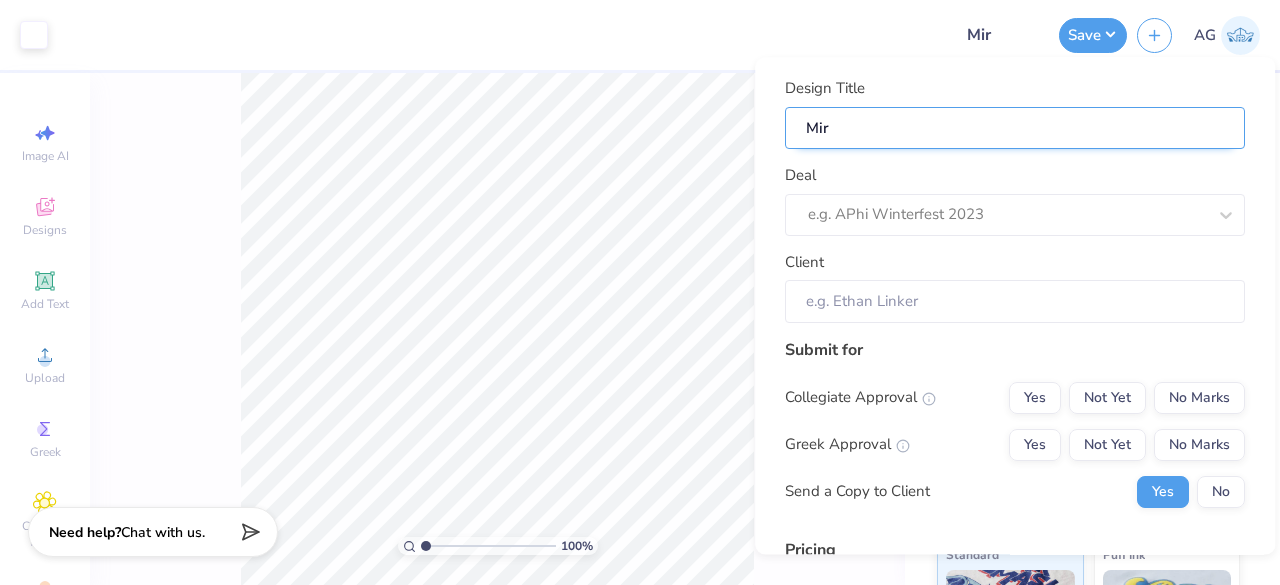 type on "Mira" 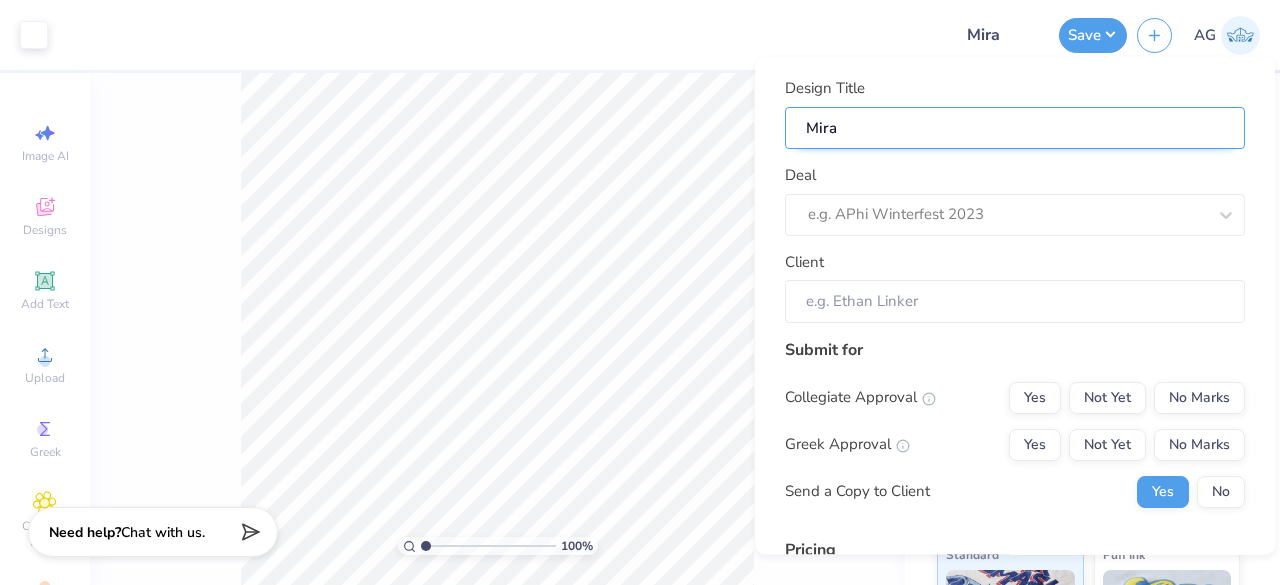 type on "Mirav" 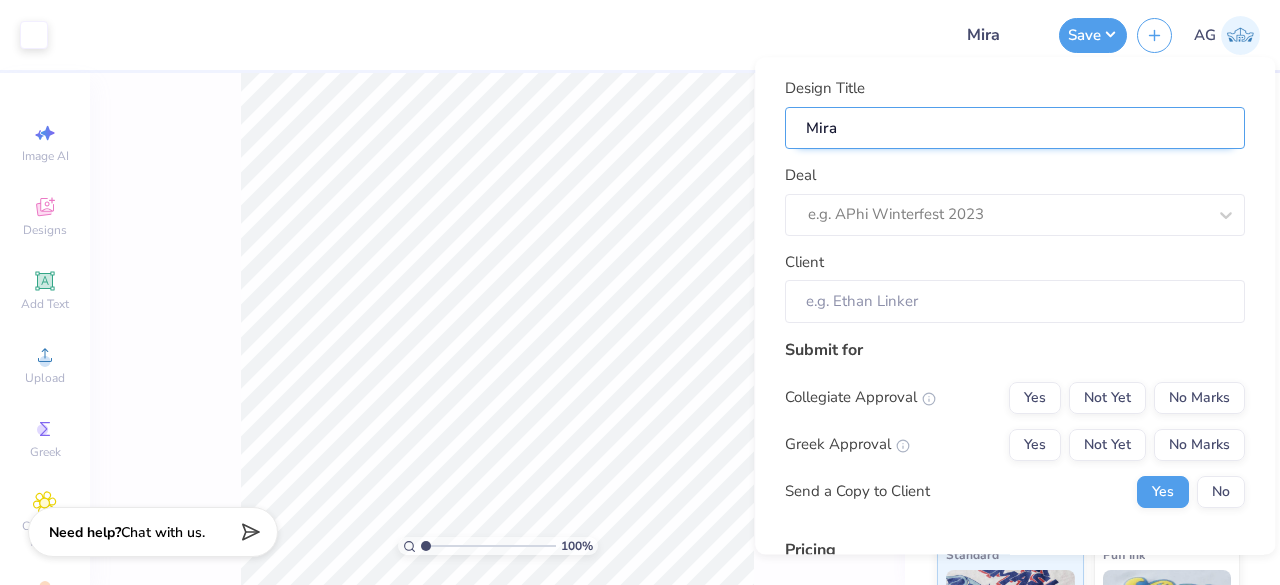 type on "Mirav" 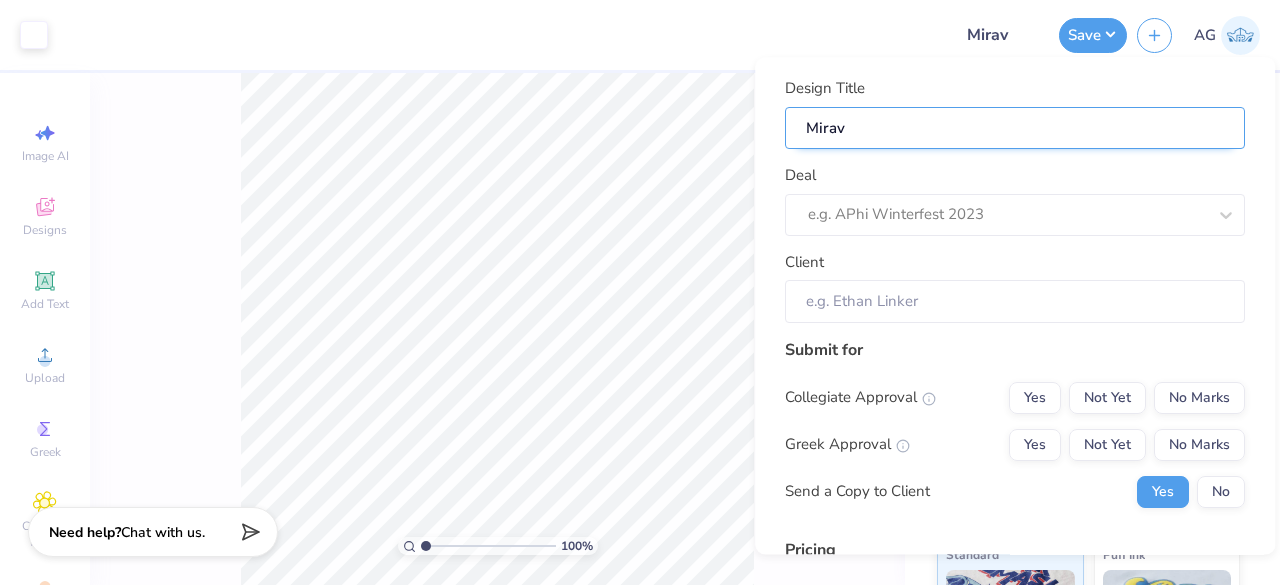 type on "Miravi" 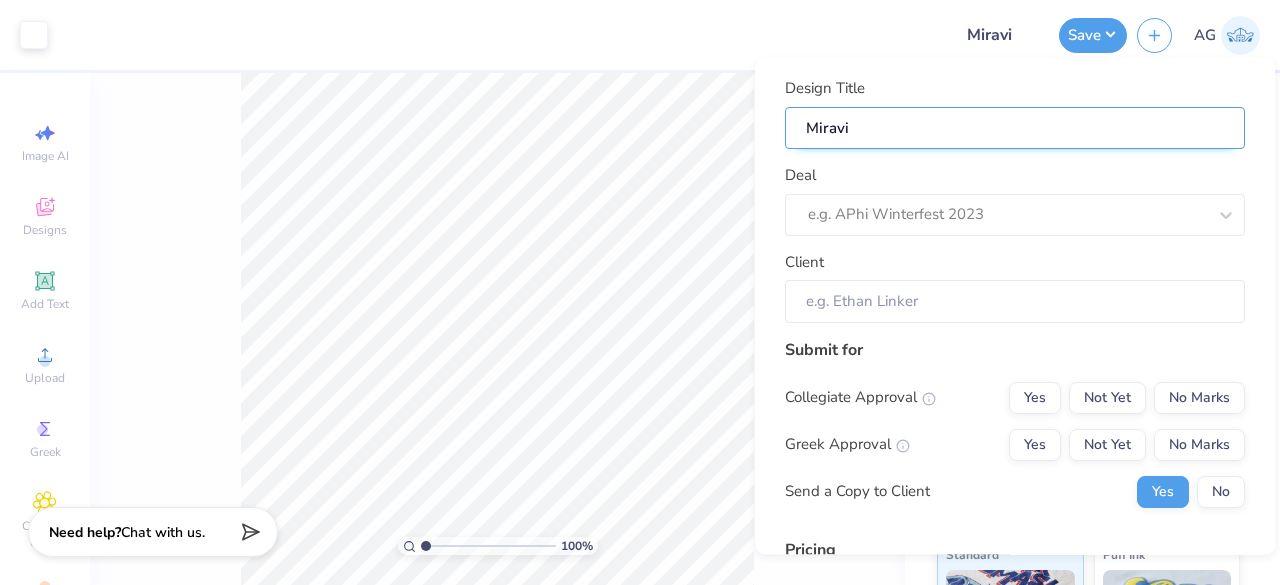 type on "Miravid" 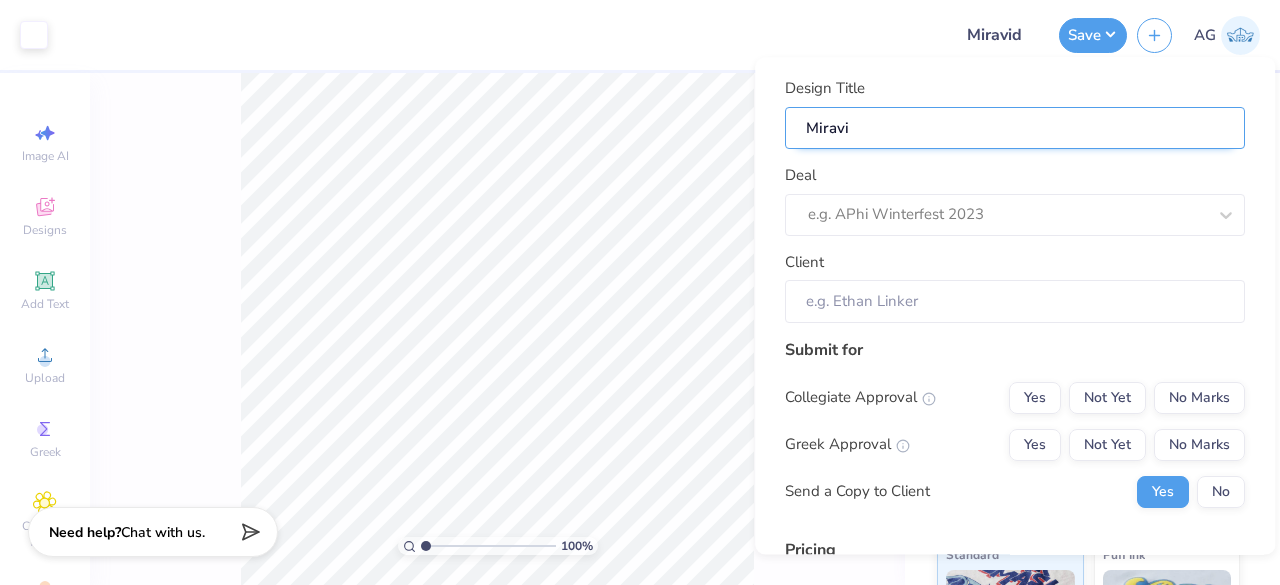 type on "Miravid" 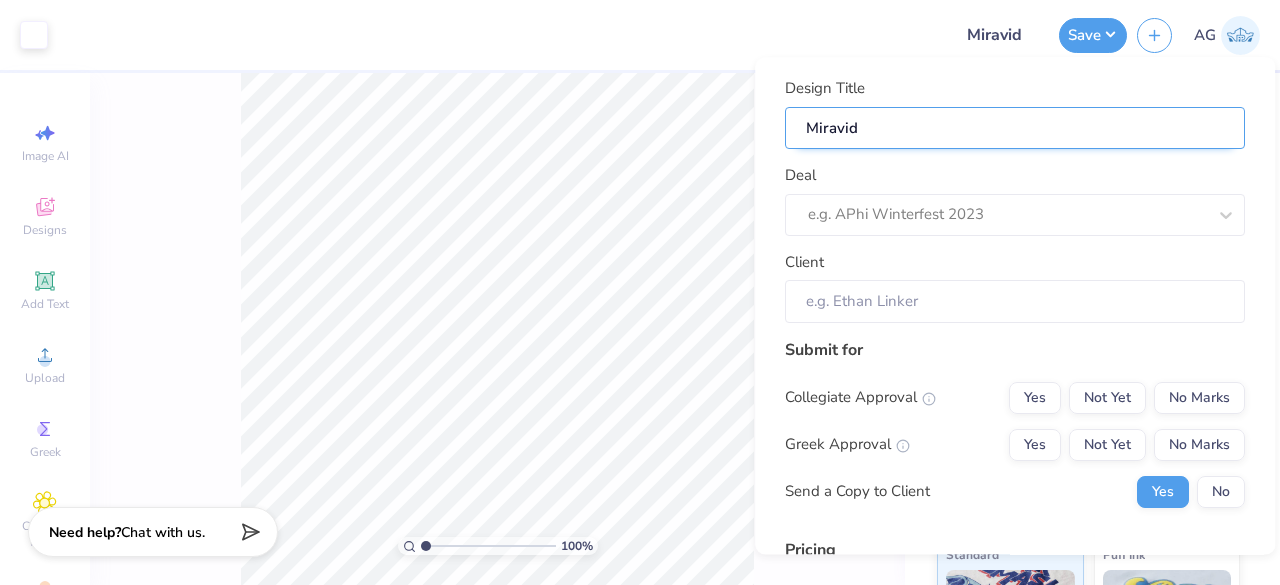 type on "Miravida" 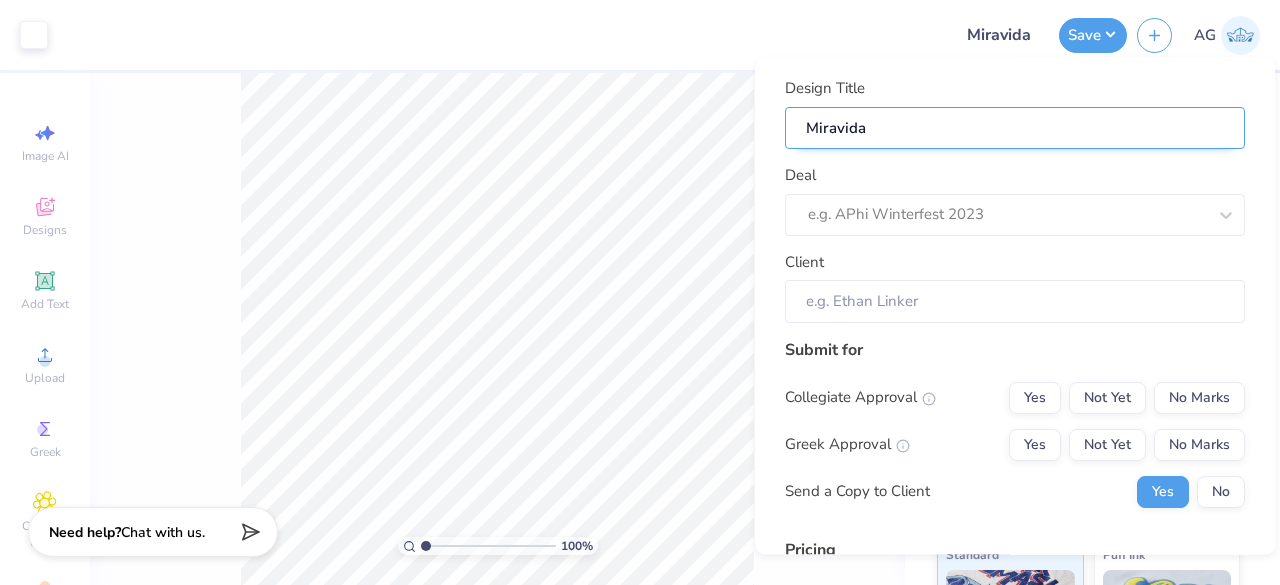 type on "Miravida" 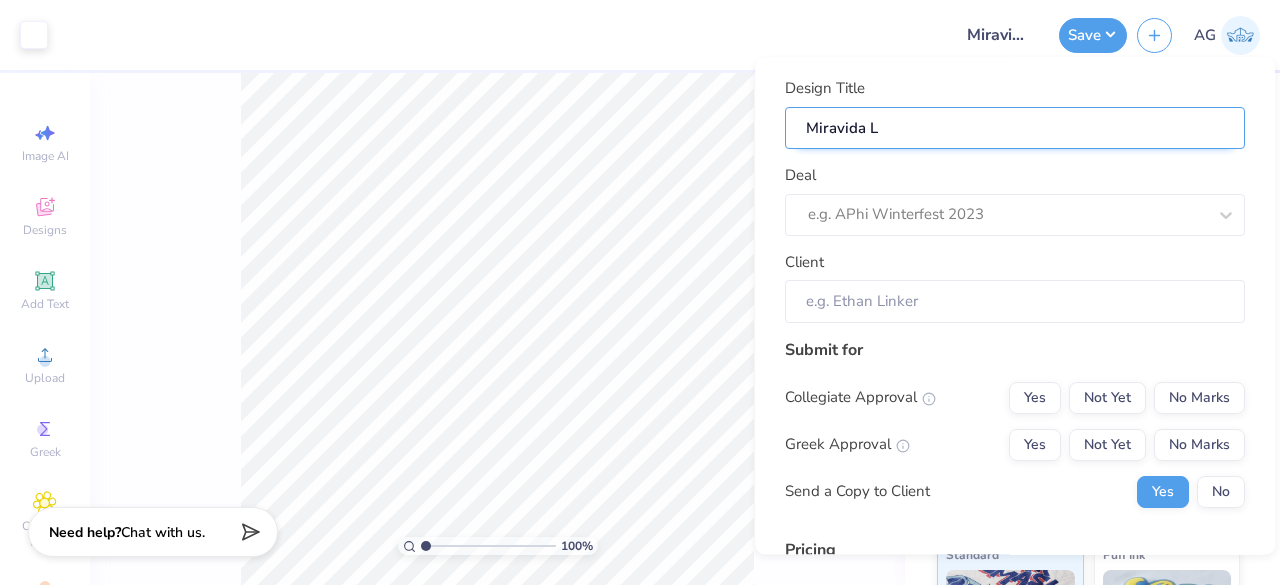 type on "Miravida Li" 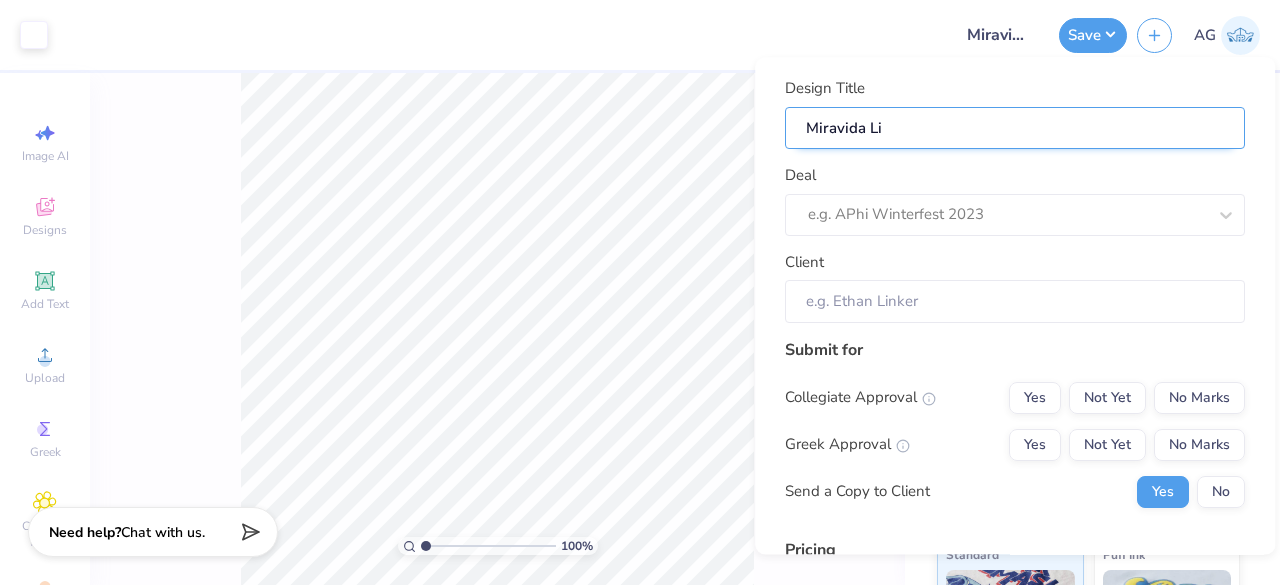 type on "Miravida Liv" 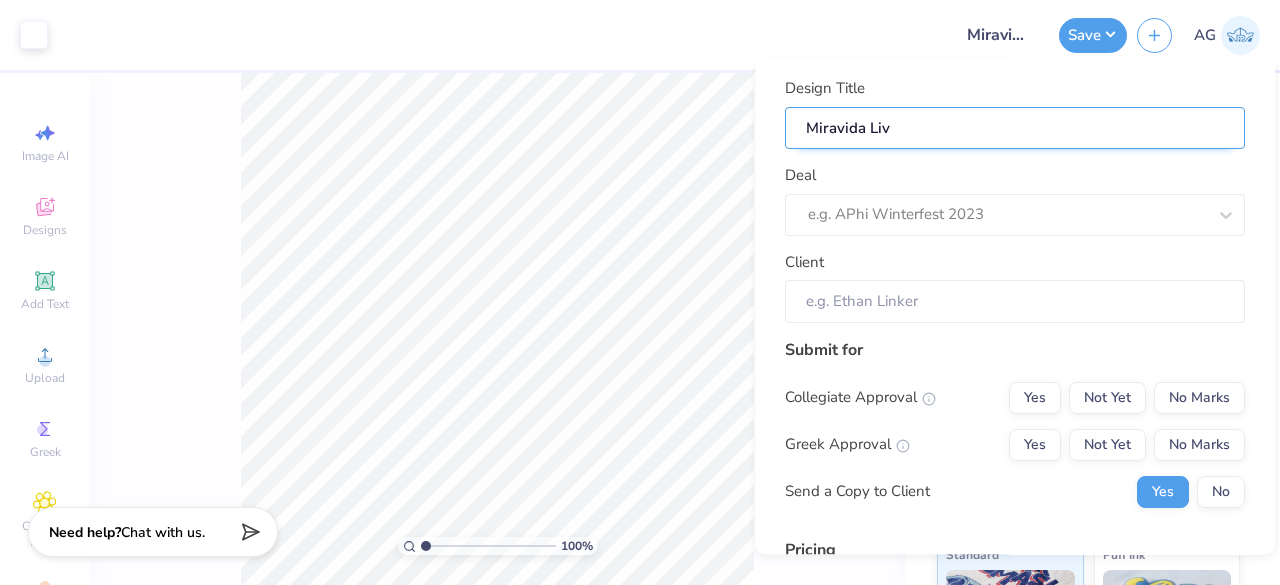 type on "Miravida Livi" 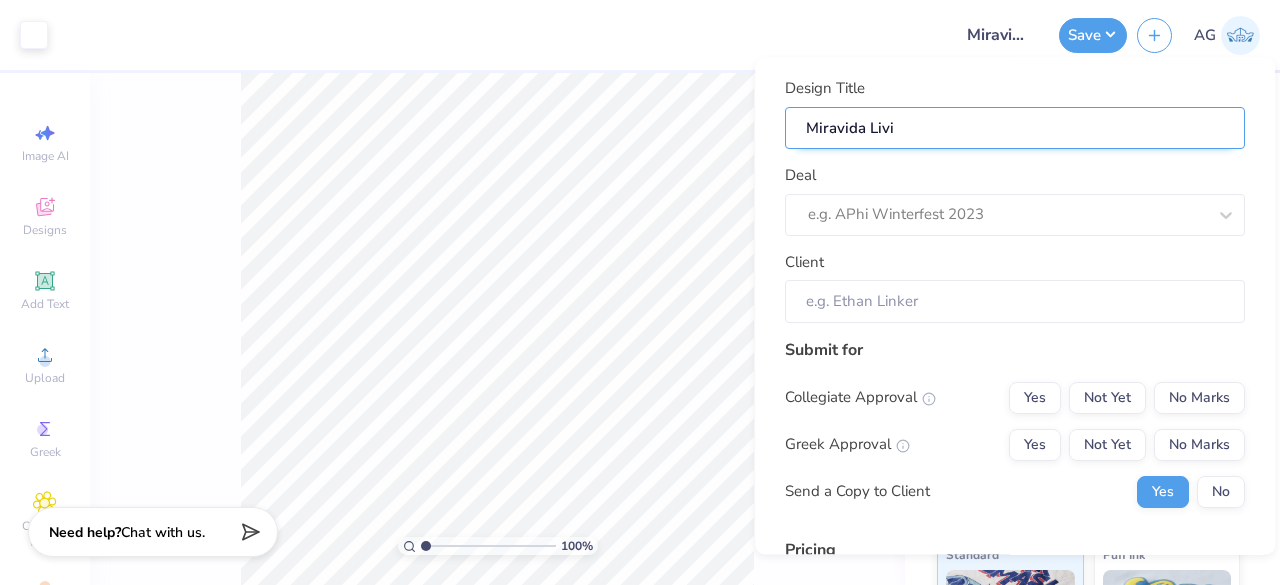 type on "Miravida Livin" 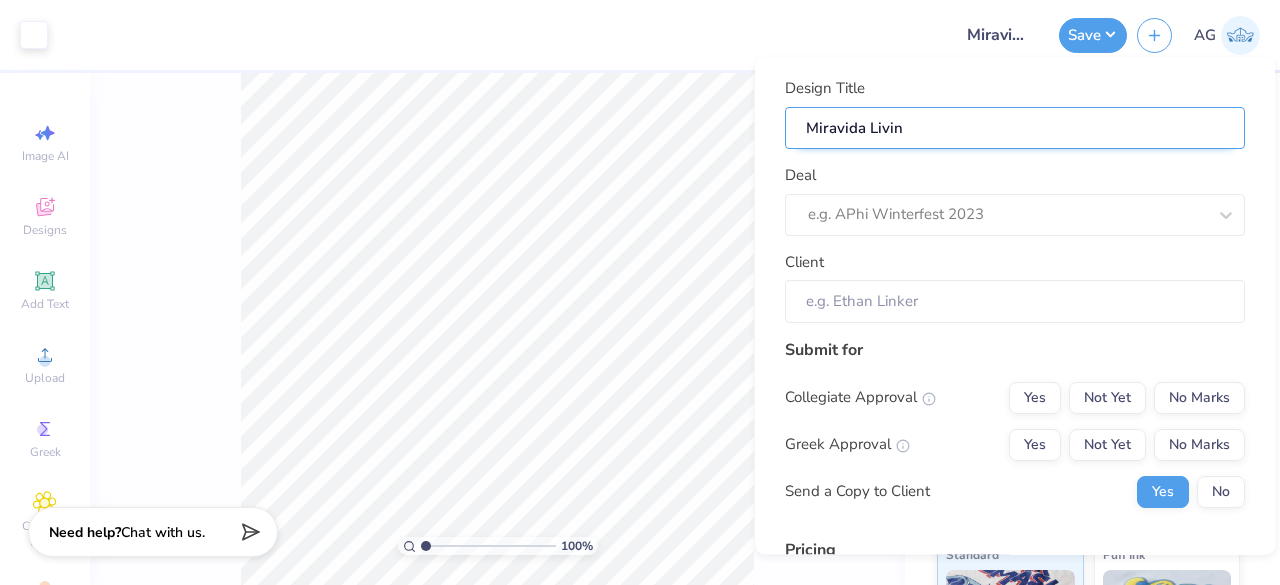 type on "Miravida Living" 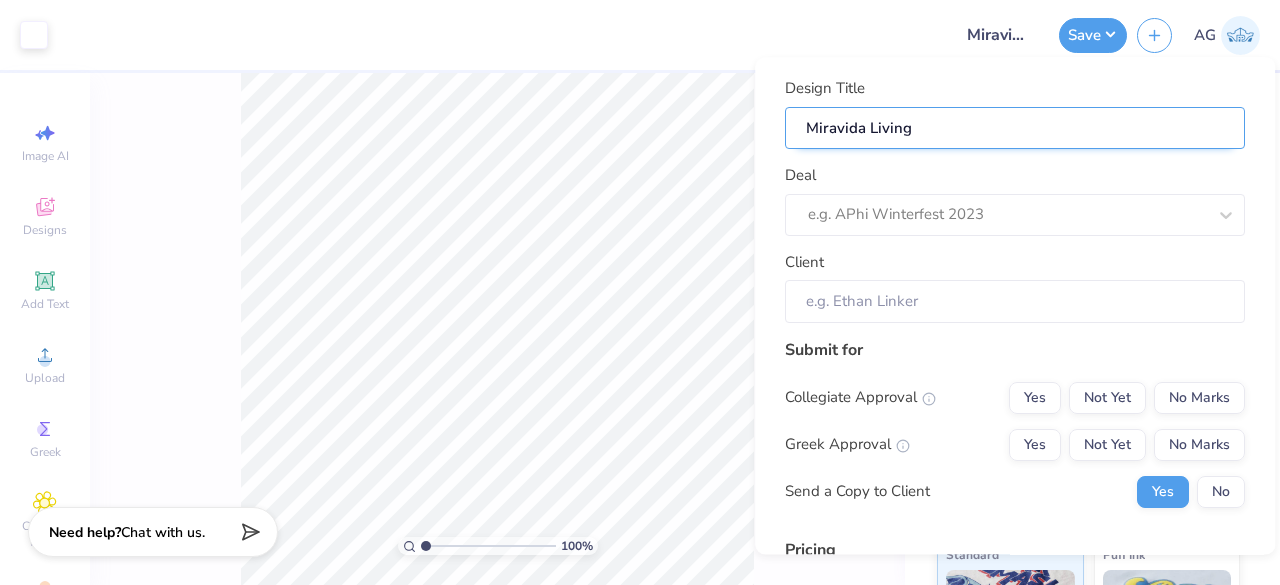 type on "Miravida Living" 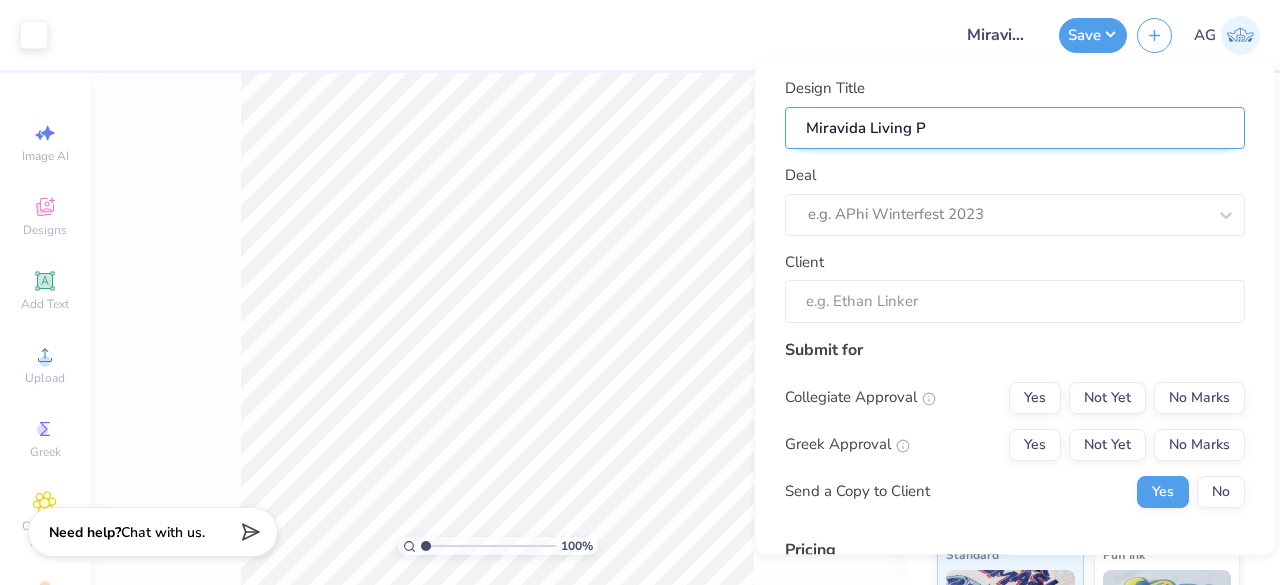 type on "Miravida Living Po" 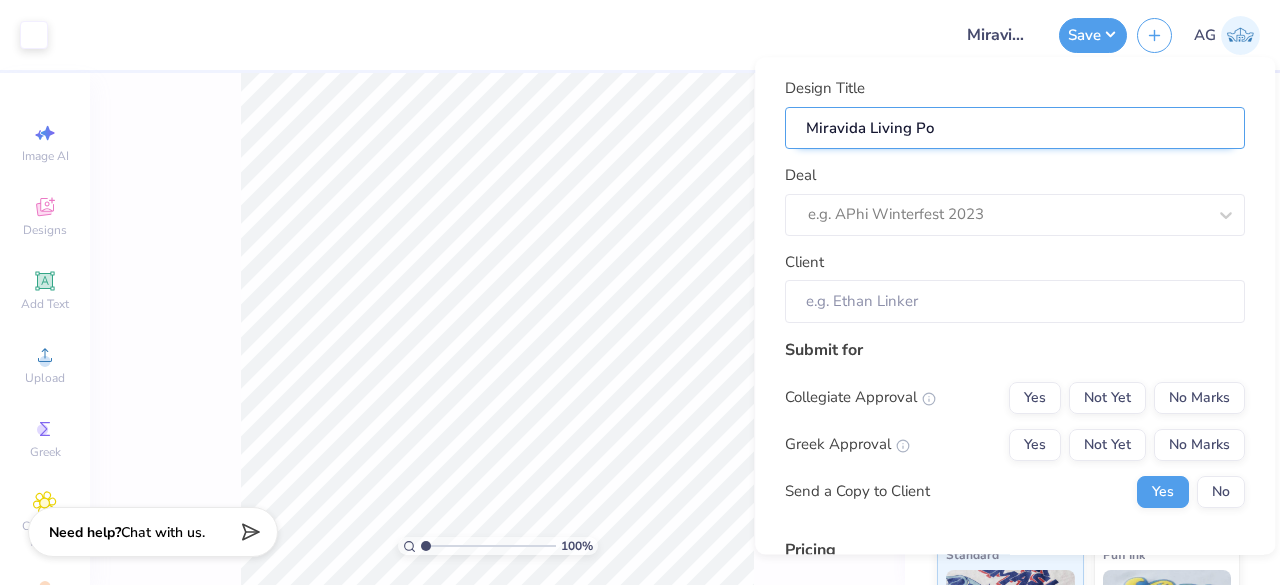 type on "Miravida Living Pol" 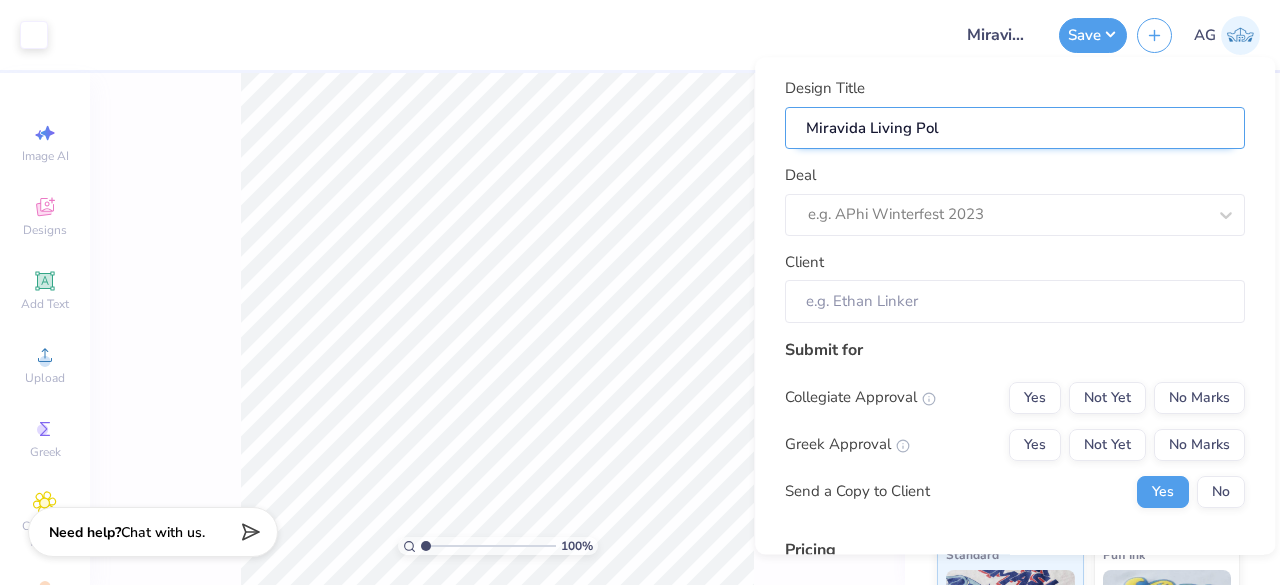 type on "Miravida Living Polo" 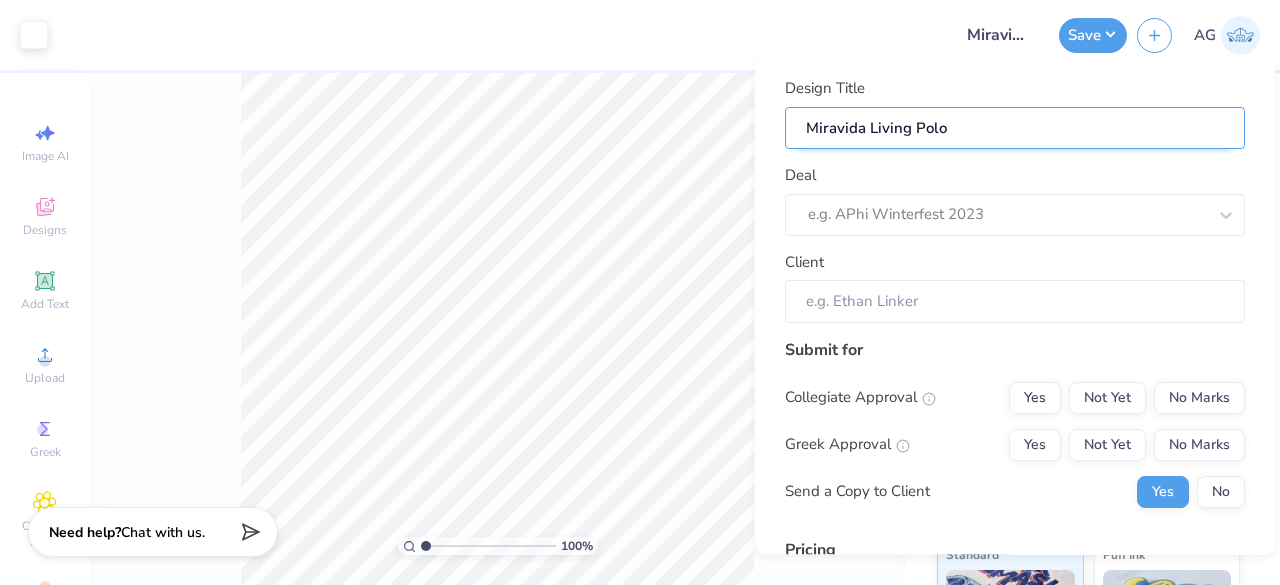 type on "Miravida Living Polow" 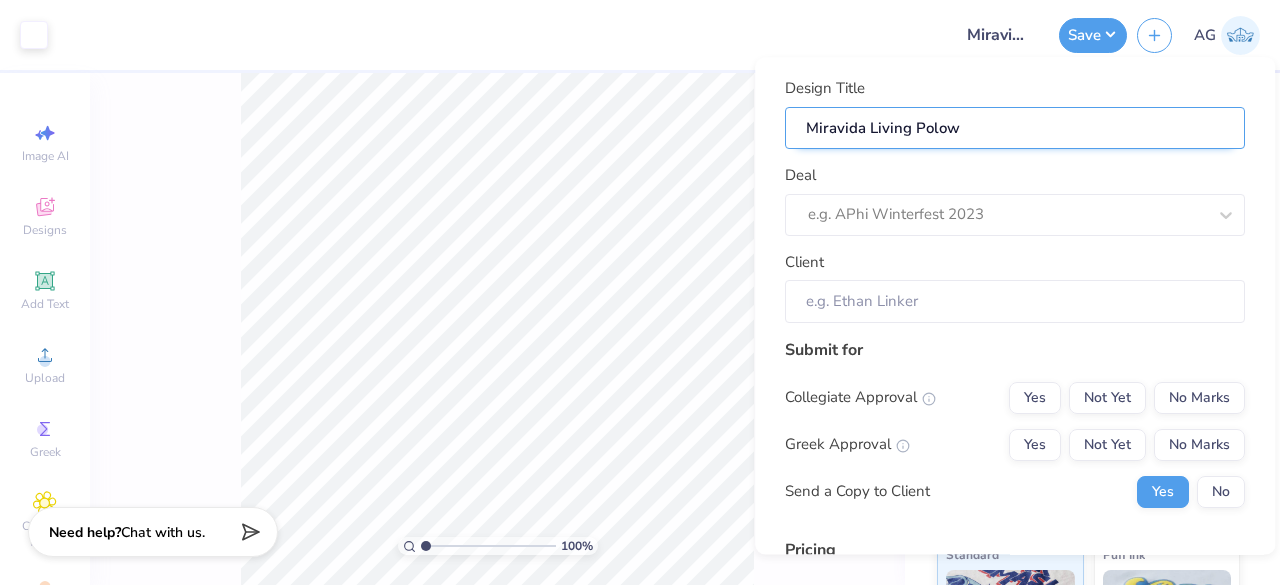type on "Miravida Living Polo" 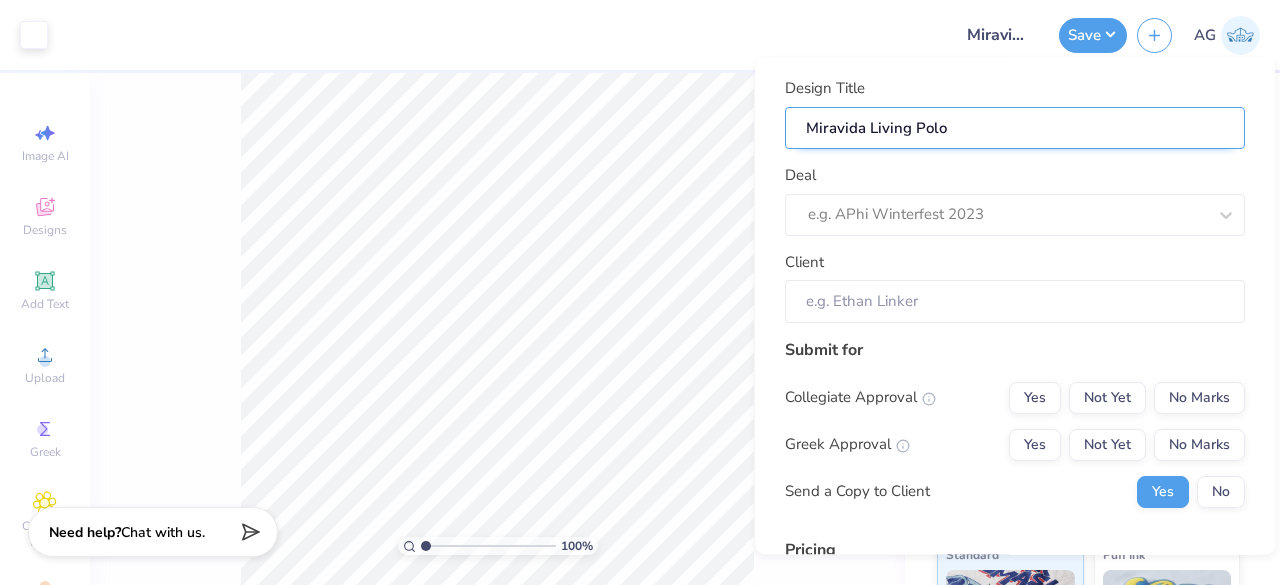 type on "Miravida Living Polos" 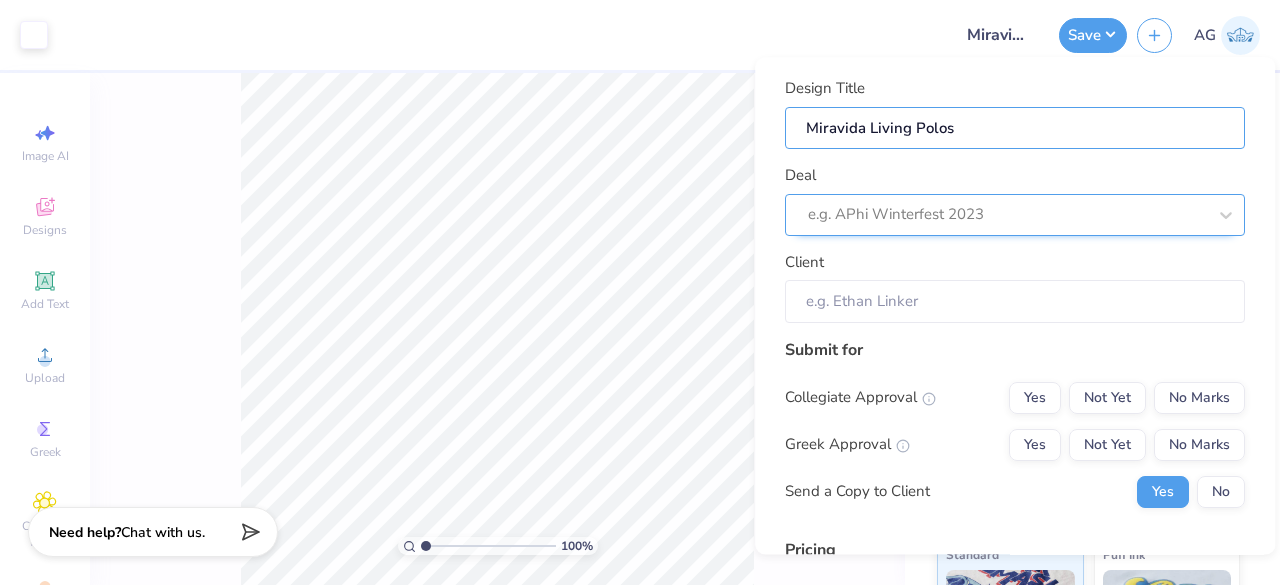 type on "Miravida Living Polos" 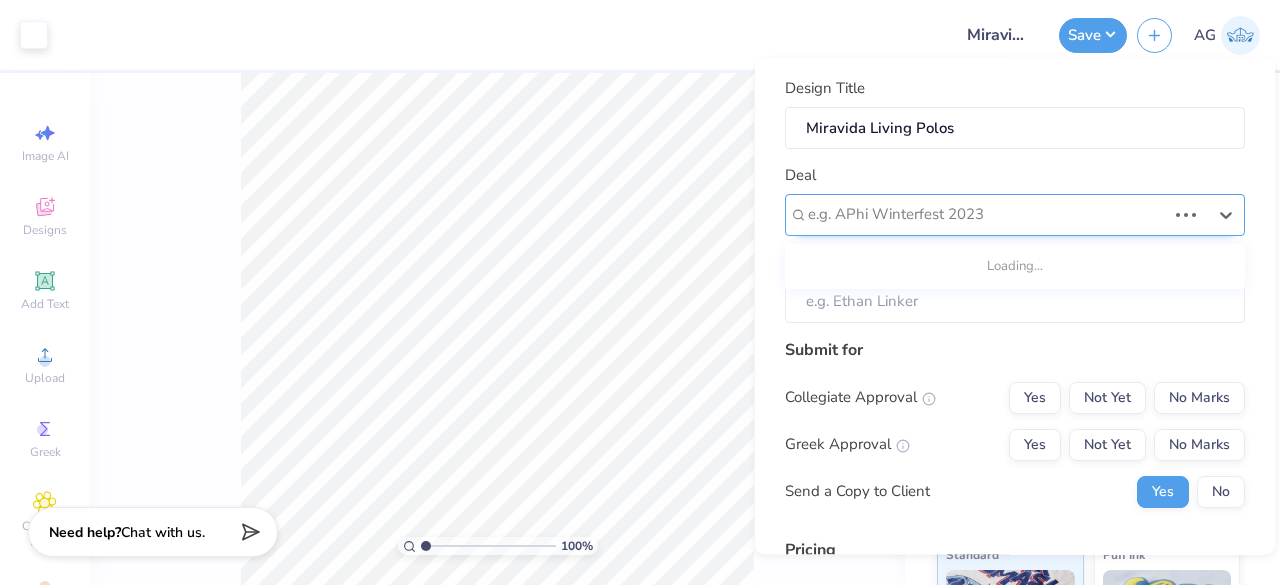 click at bounding box center [987, 215] 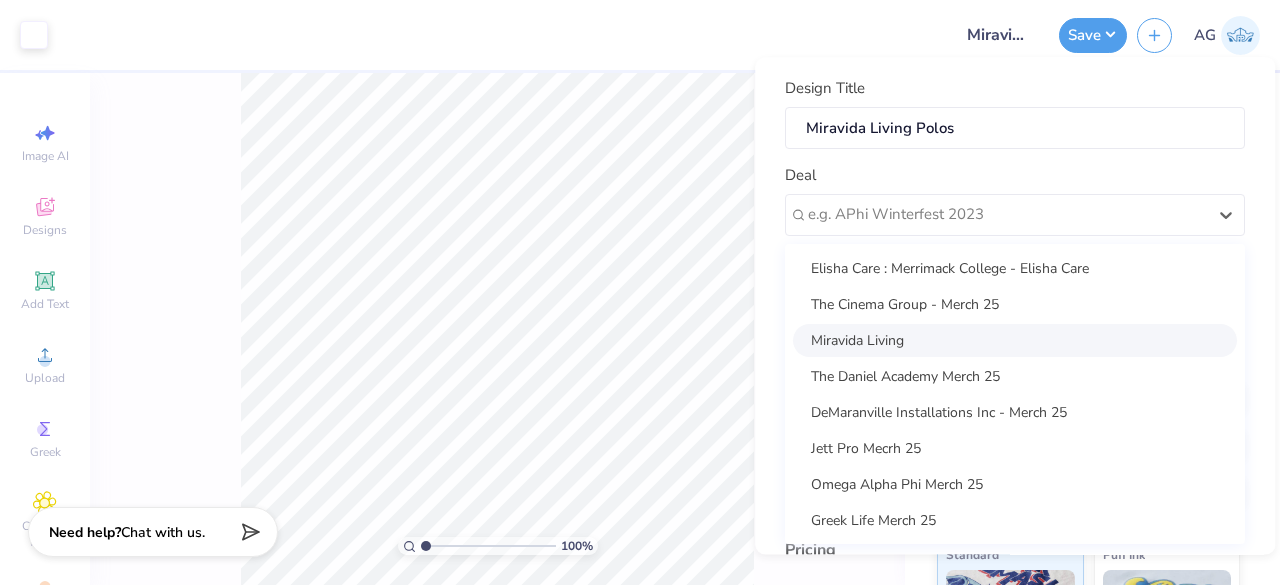 click on "Miravida Living" at bounding box center (1015, 340) 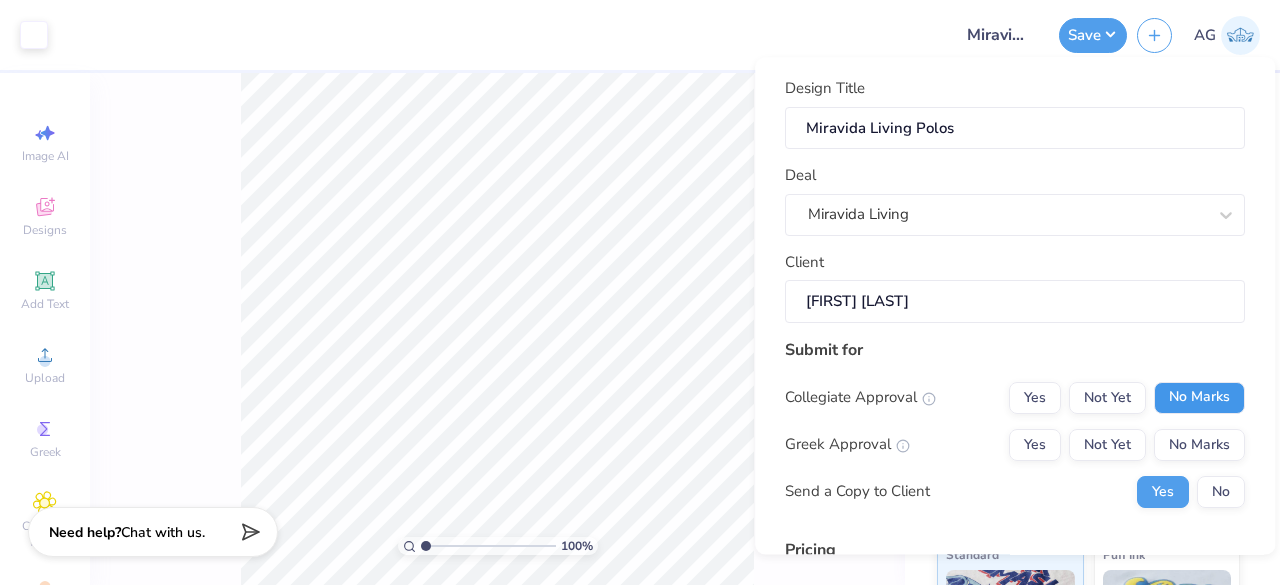click on "No Marks" at bounding box center [1199, 398] 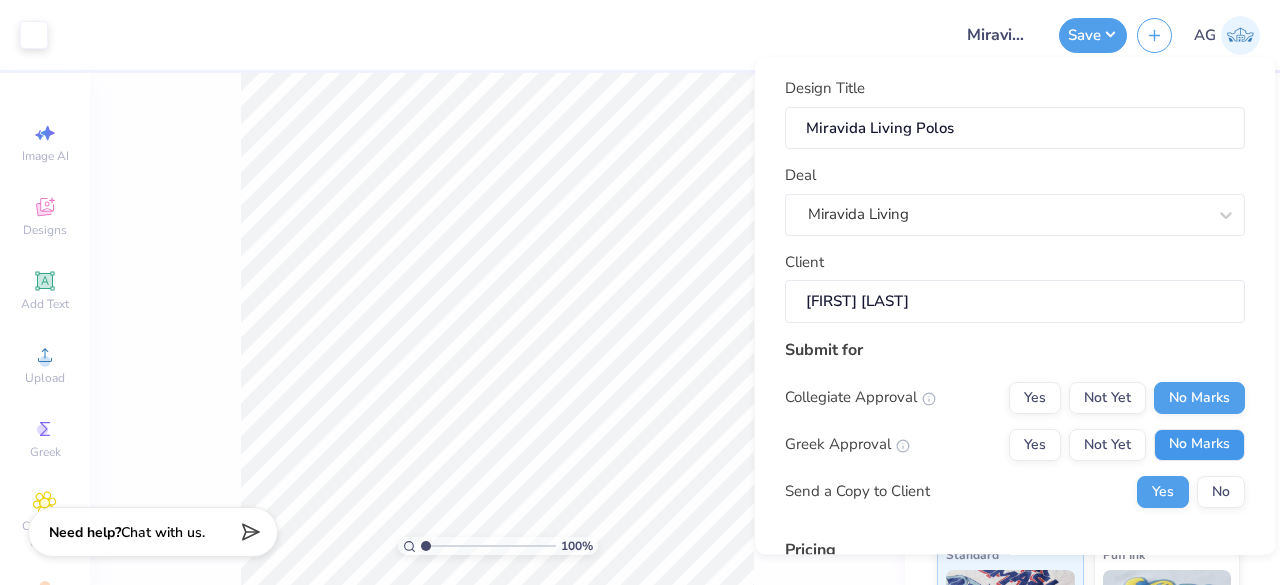 click on "No Marks" at bounding box center [1199, 445] 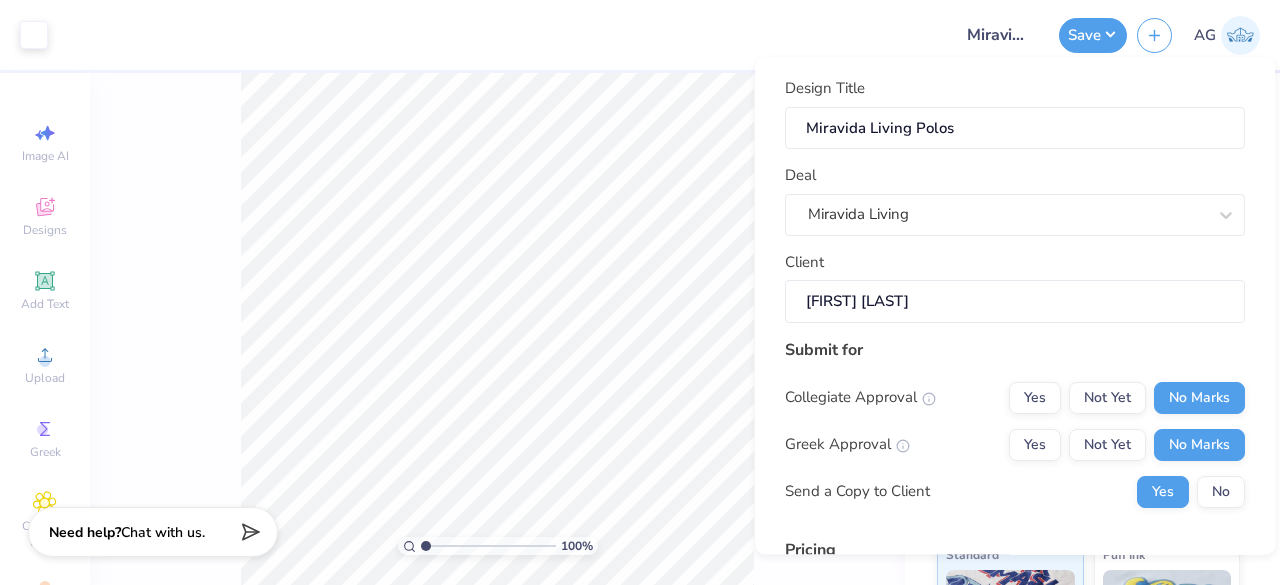 type on "$27.48" 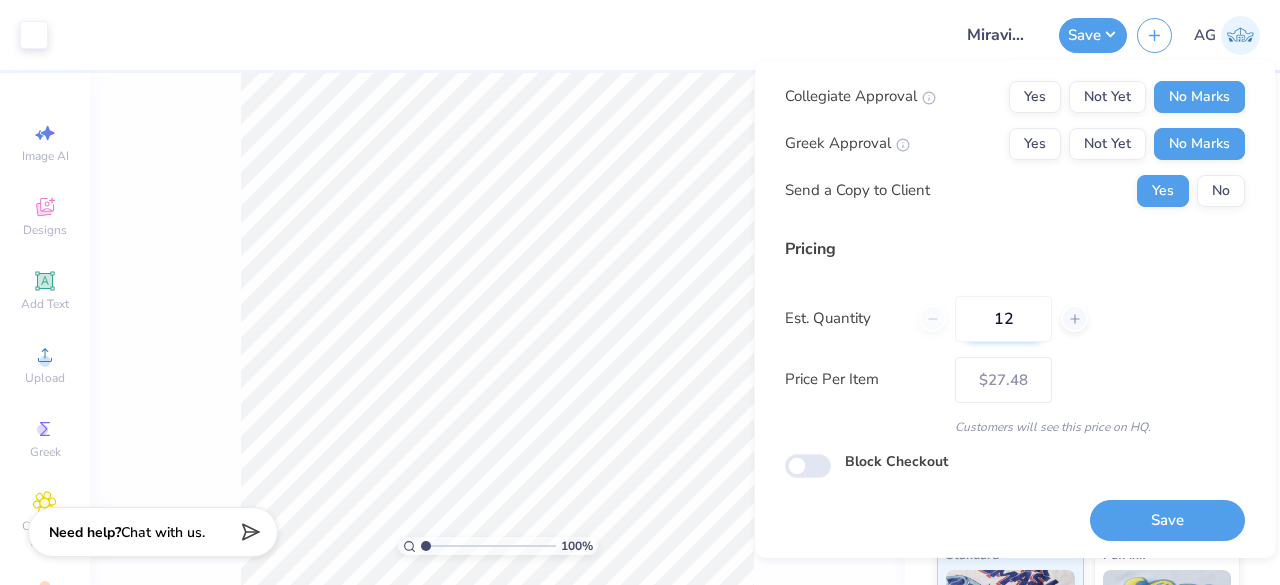 click on "12" at bounding box center (1003, 318) 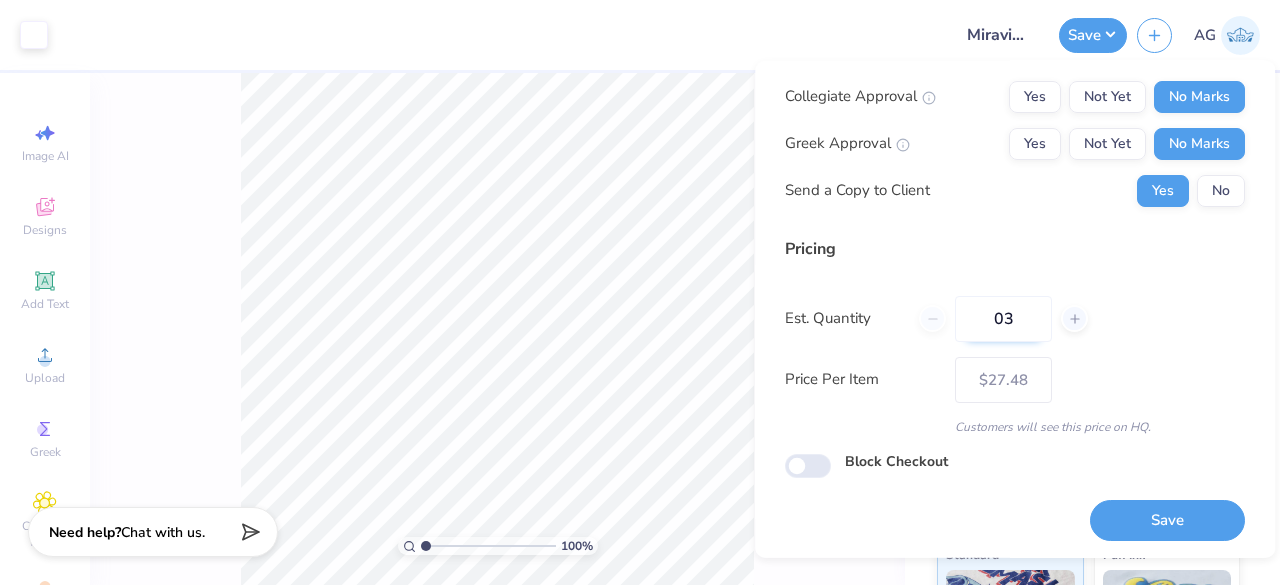 type on "036" 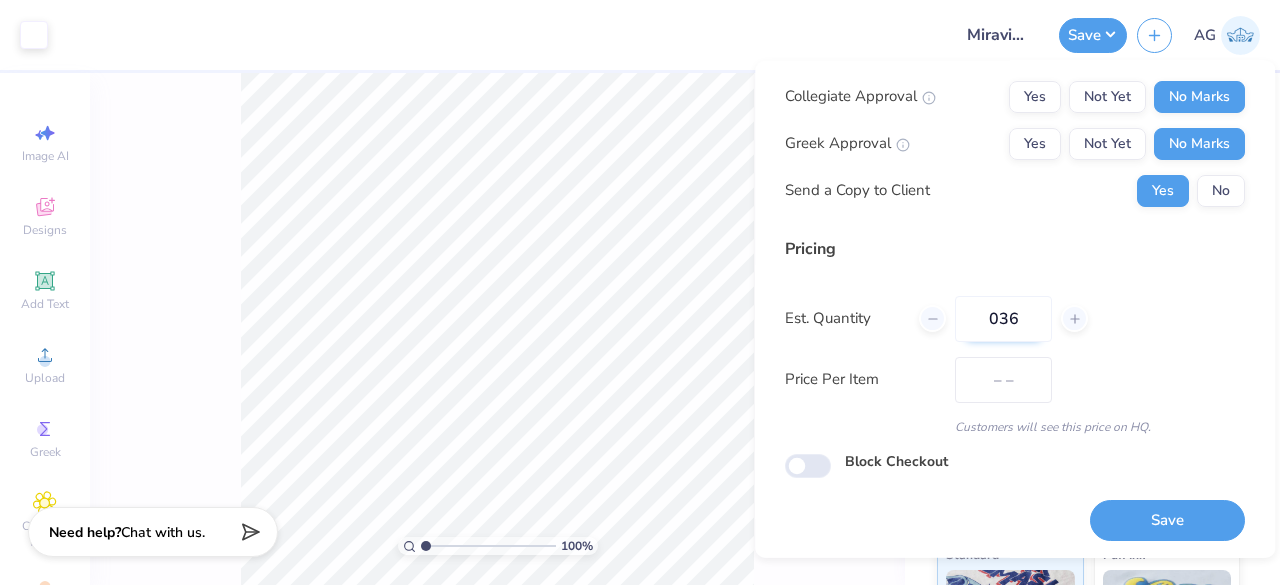 type on "$17.74" 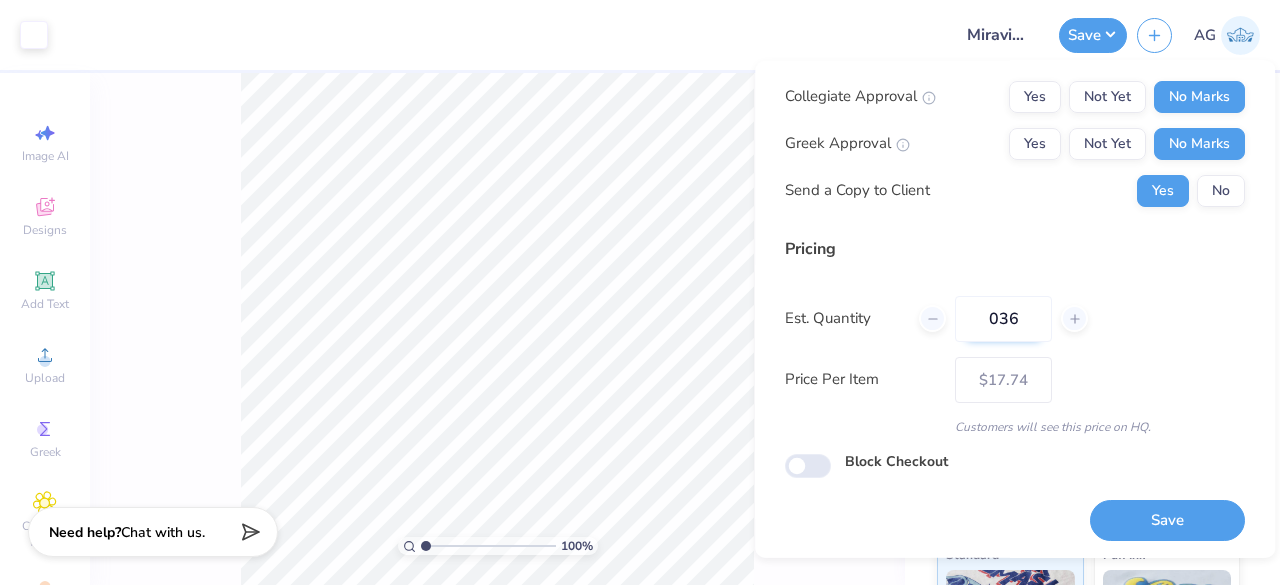click on "036" at bounding box center (1003, 318) 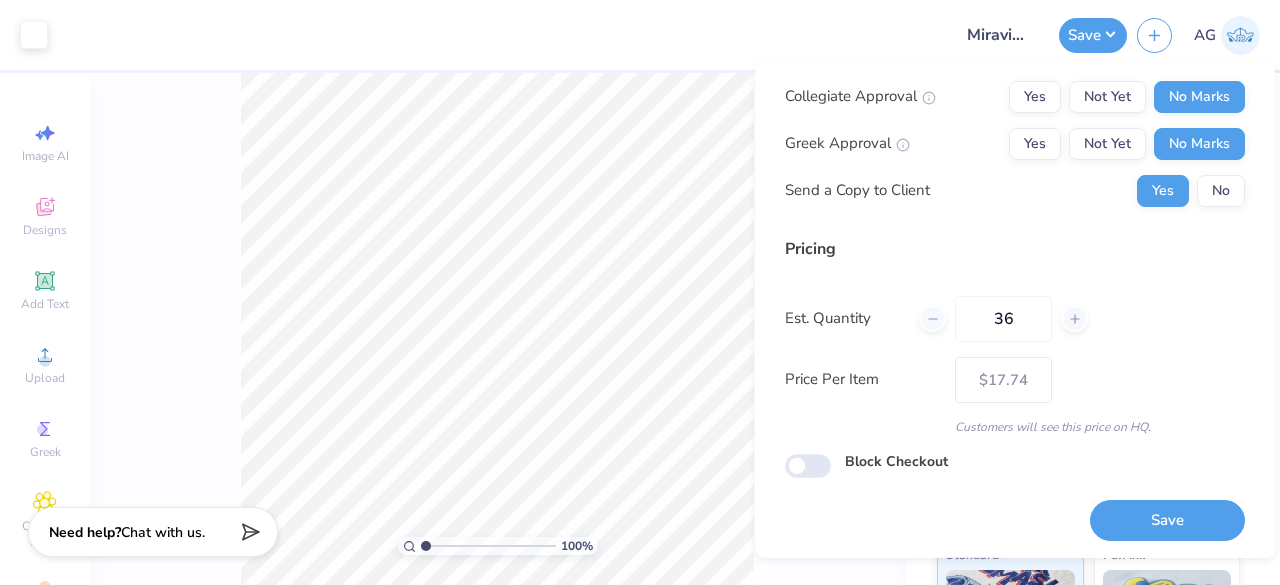 type on "36" 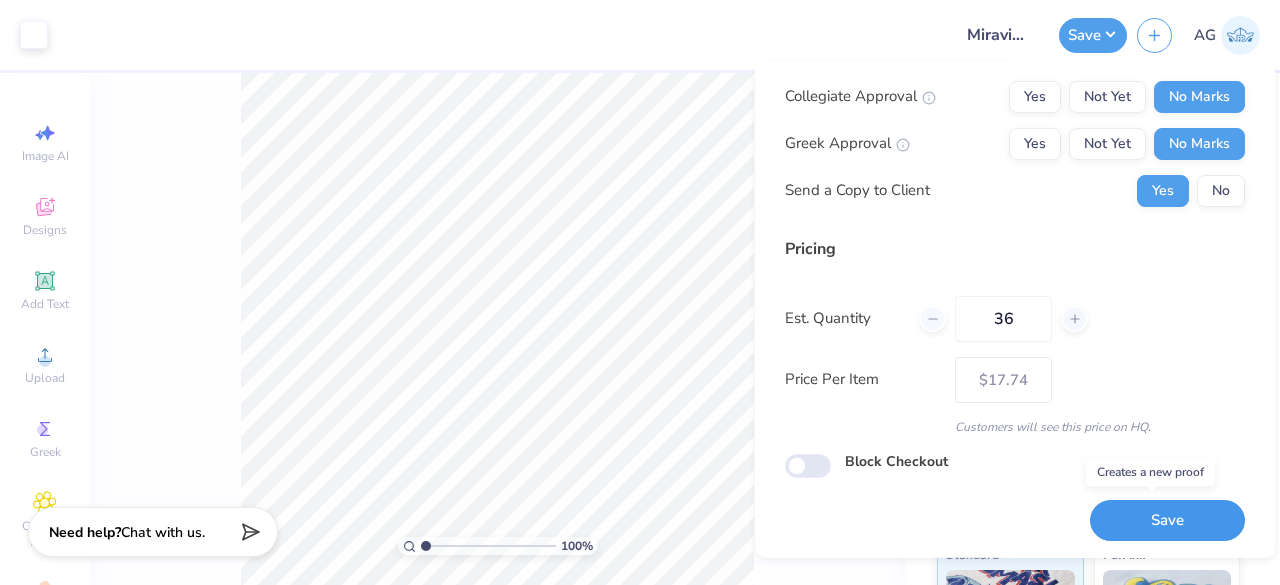 click on "Save" at bounding box center (1167, 520) 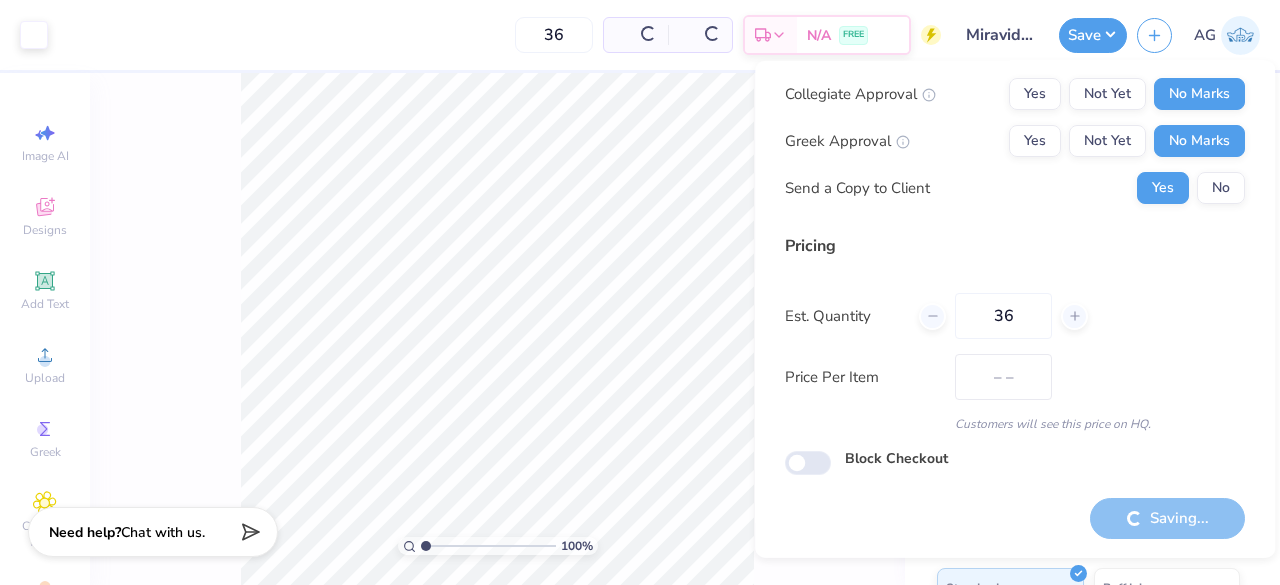 scroll, scrollTop: 46, scrollLeft: 0, axis: vertical 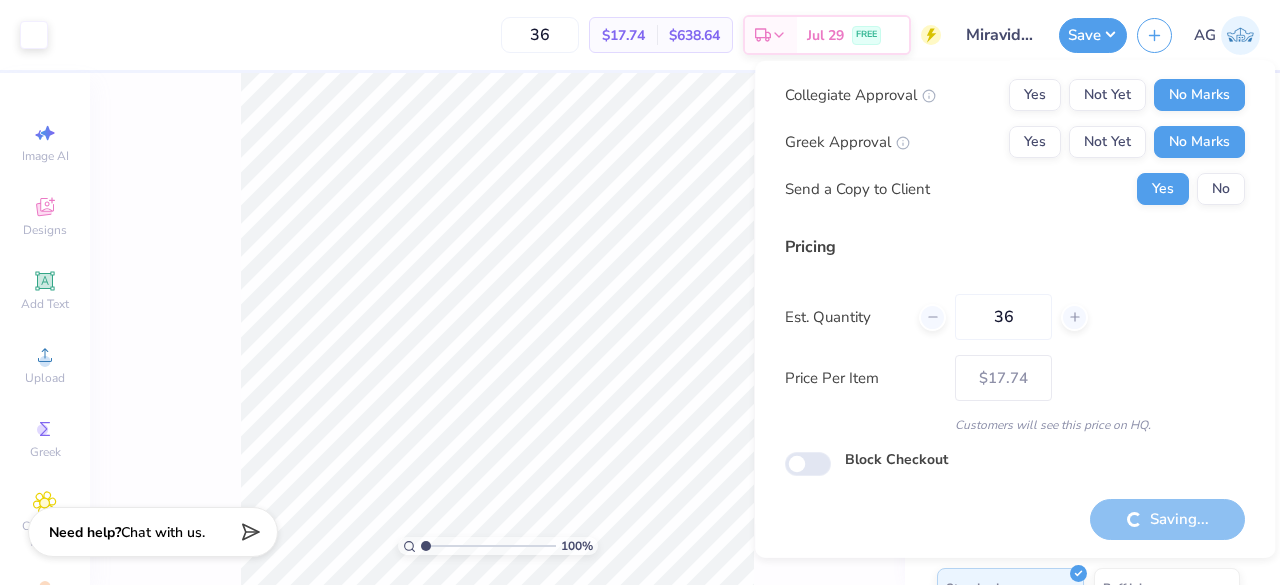 type on "– –" 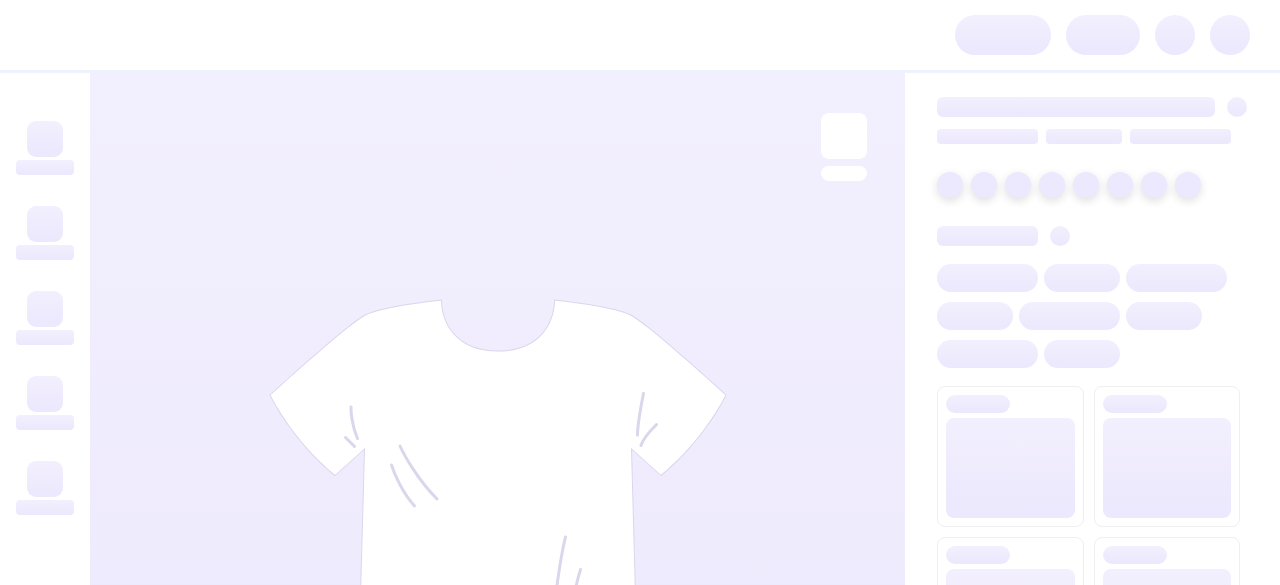 scroll, scrollTop: 0, scrollLeft: 0, axis: both 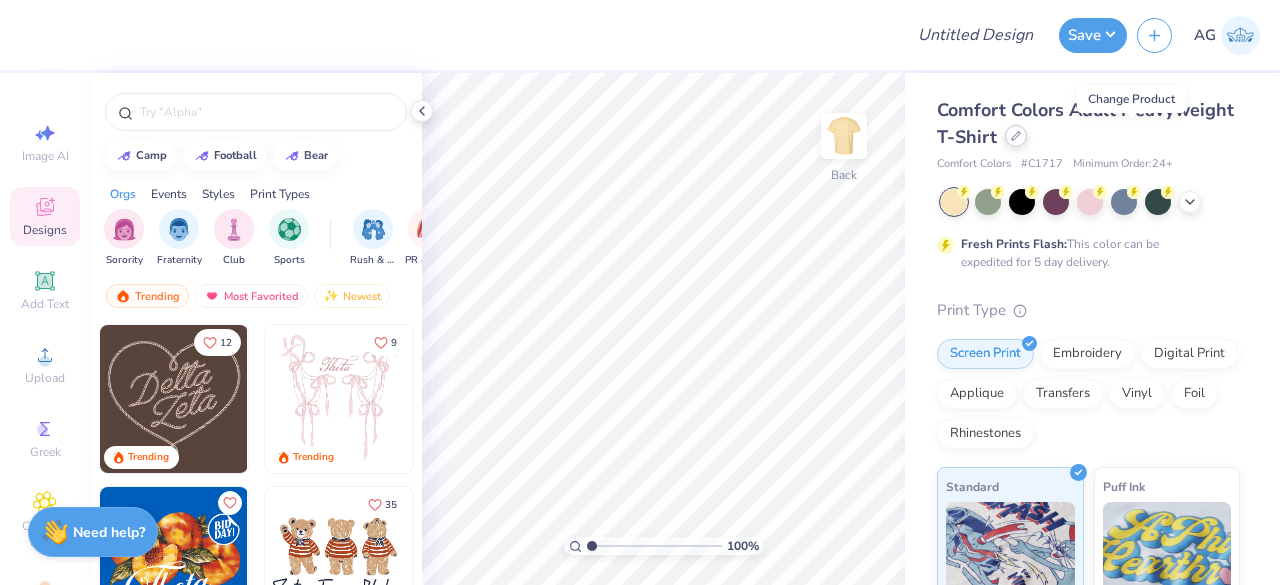 click 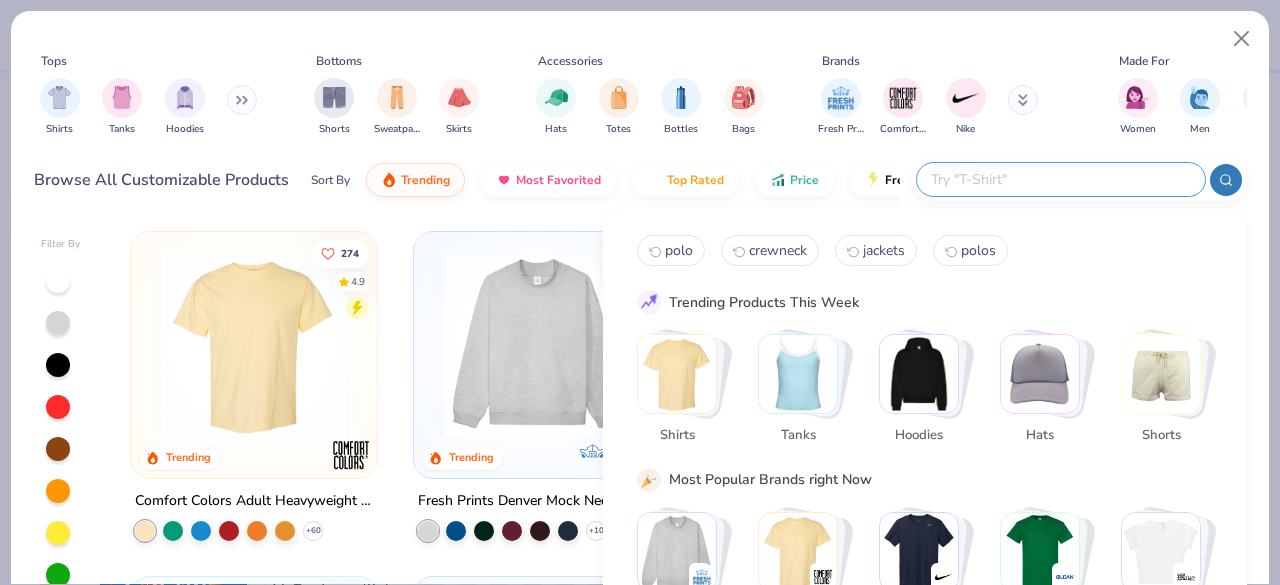 click at bounding box center [1060, 179] 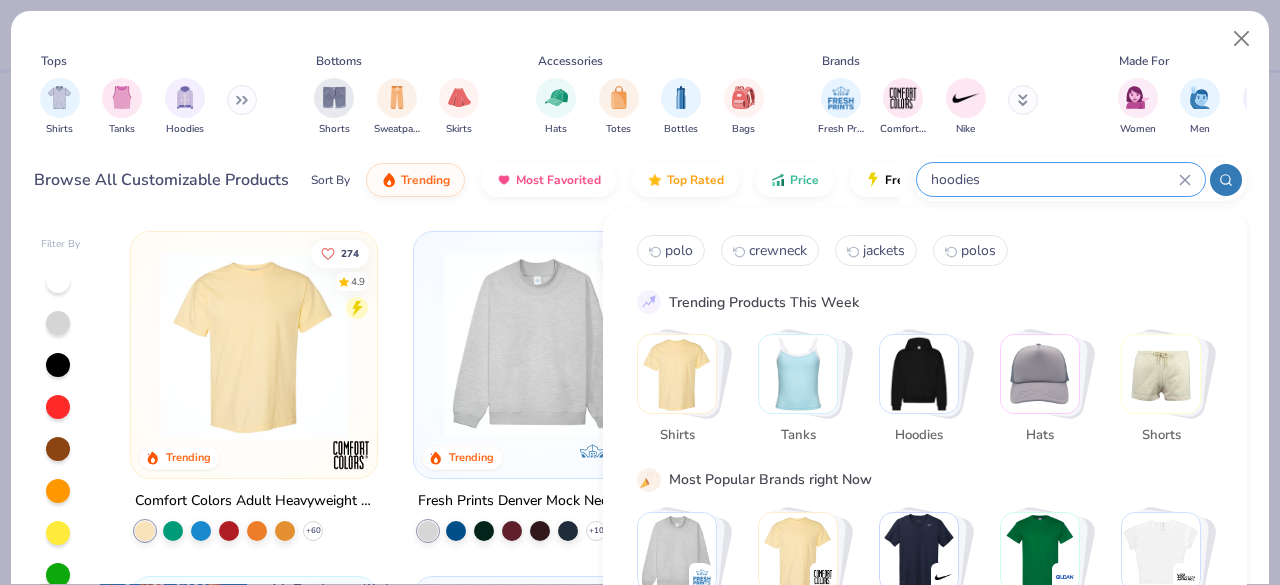 type on "hoodies" 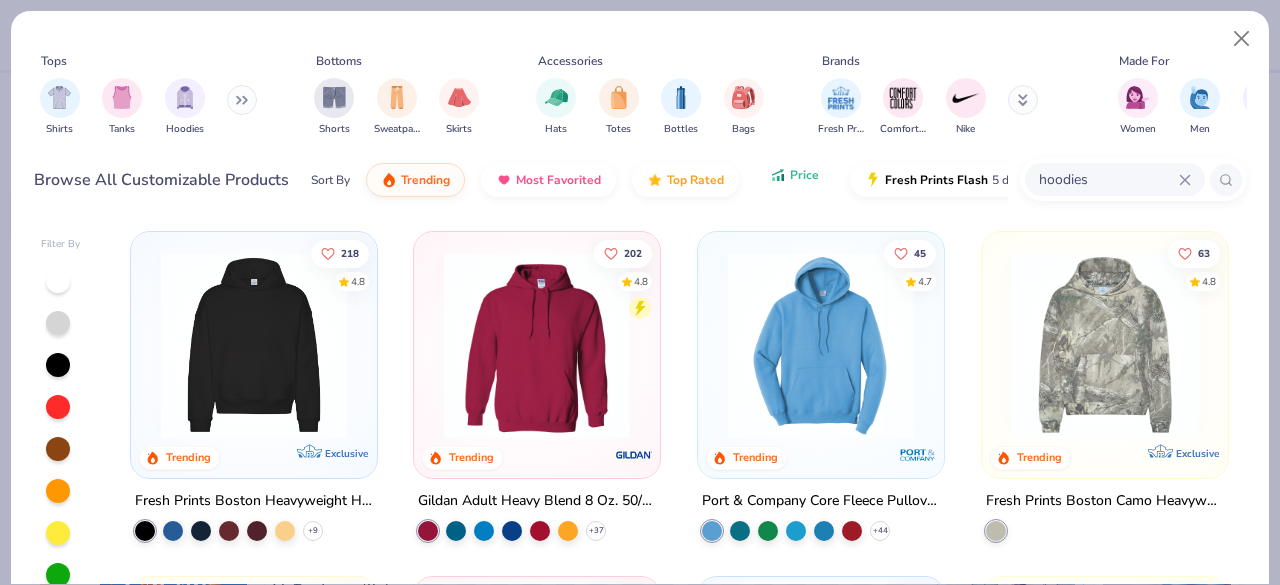 click on "Price" at bounding box center [794, 175] 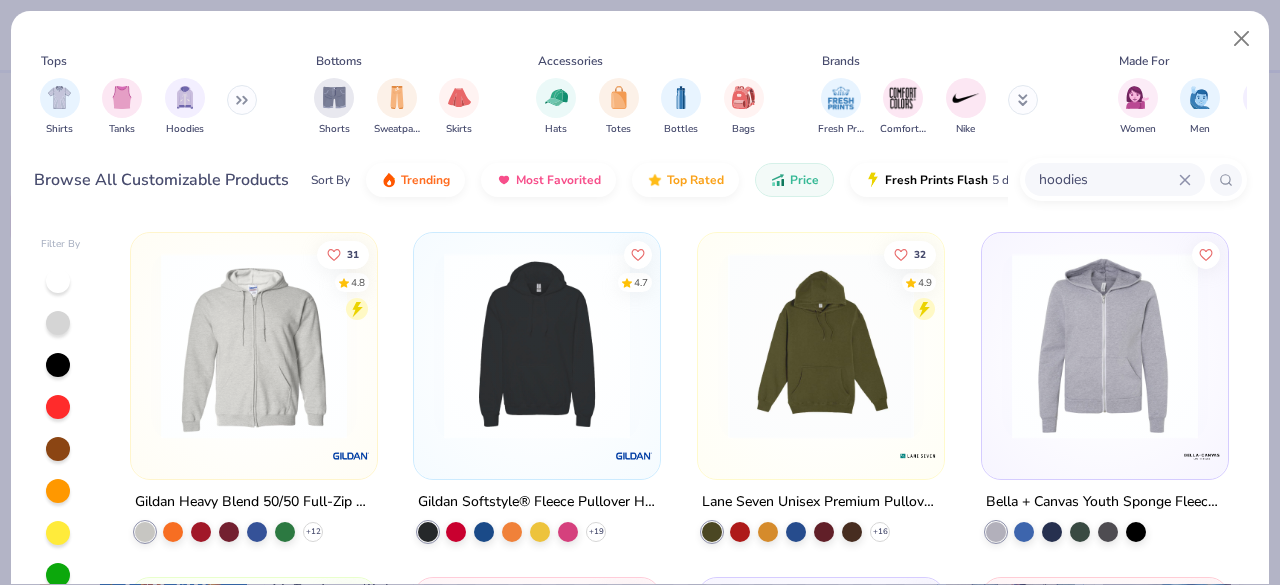 scroll, scrollTop: 1117, scrollLeft: 0, axis: vertical 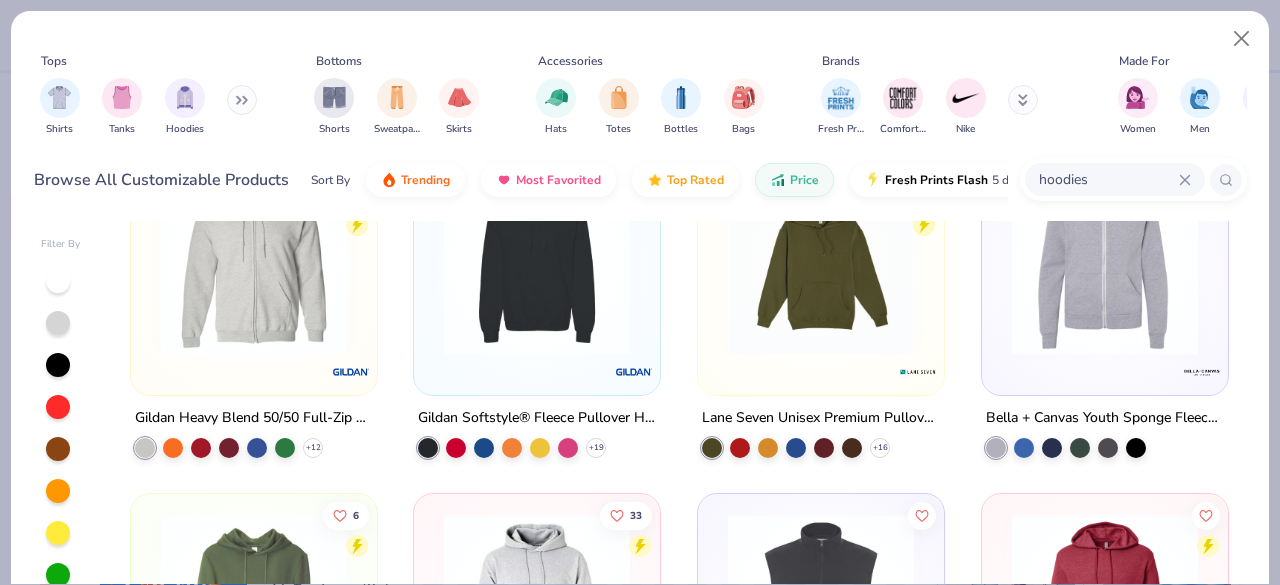 click at bounding box center (1105, 262) 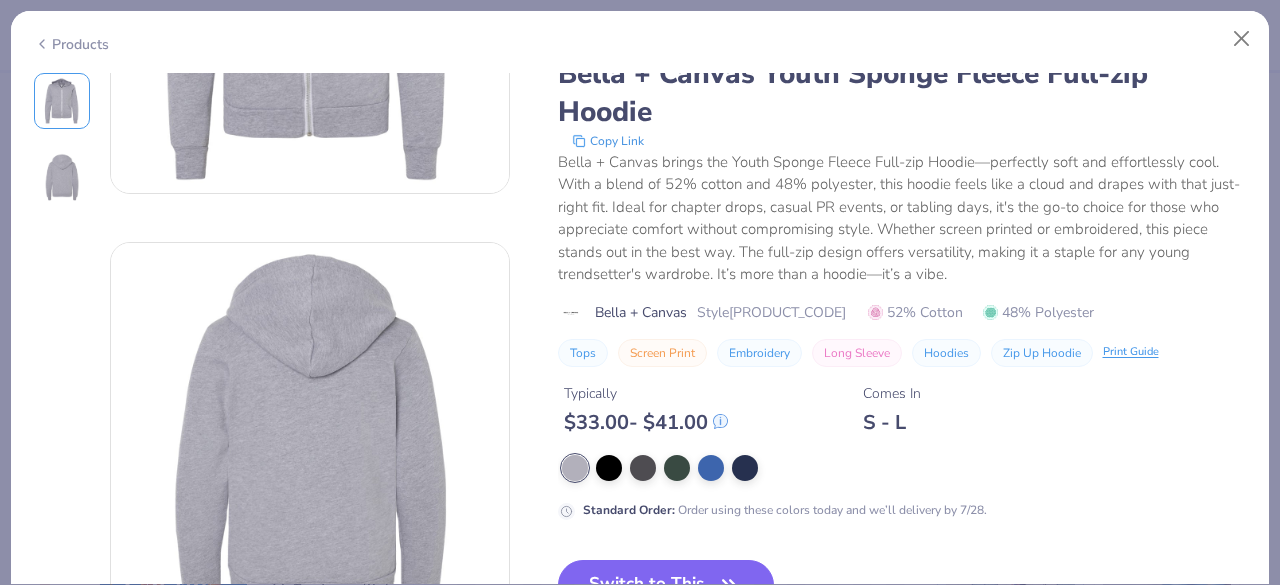 scroll, scrollTop: 483, scrollLeft: 0, axis: vertical 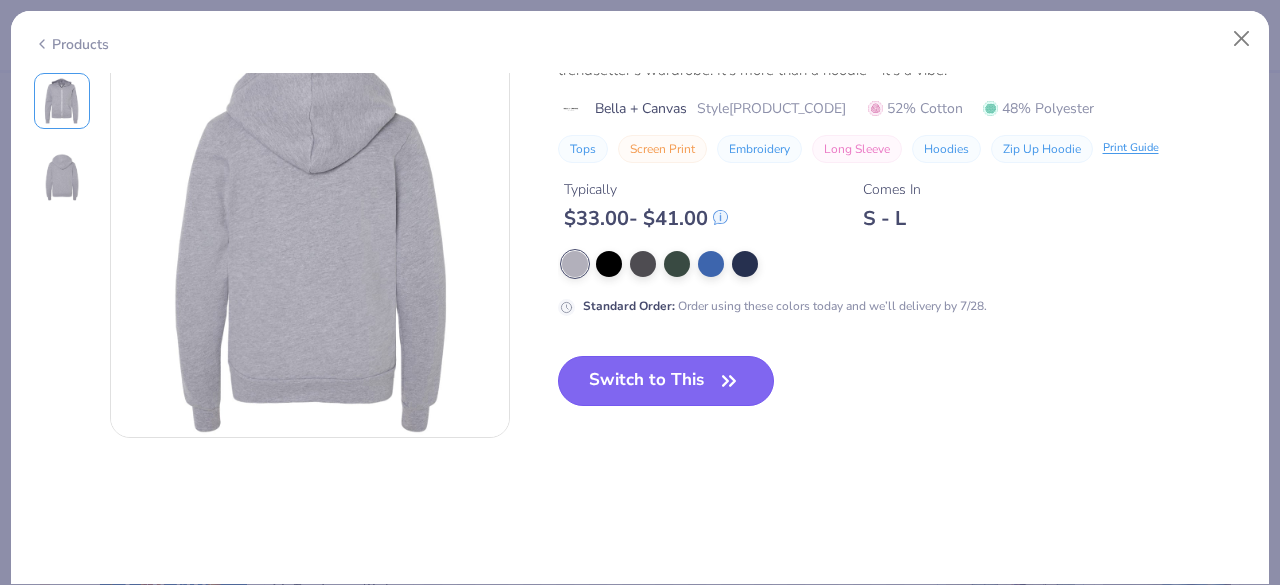 click on "Switch to This" at bounding box center (666, 381) 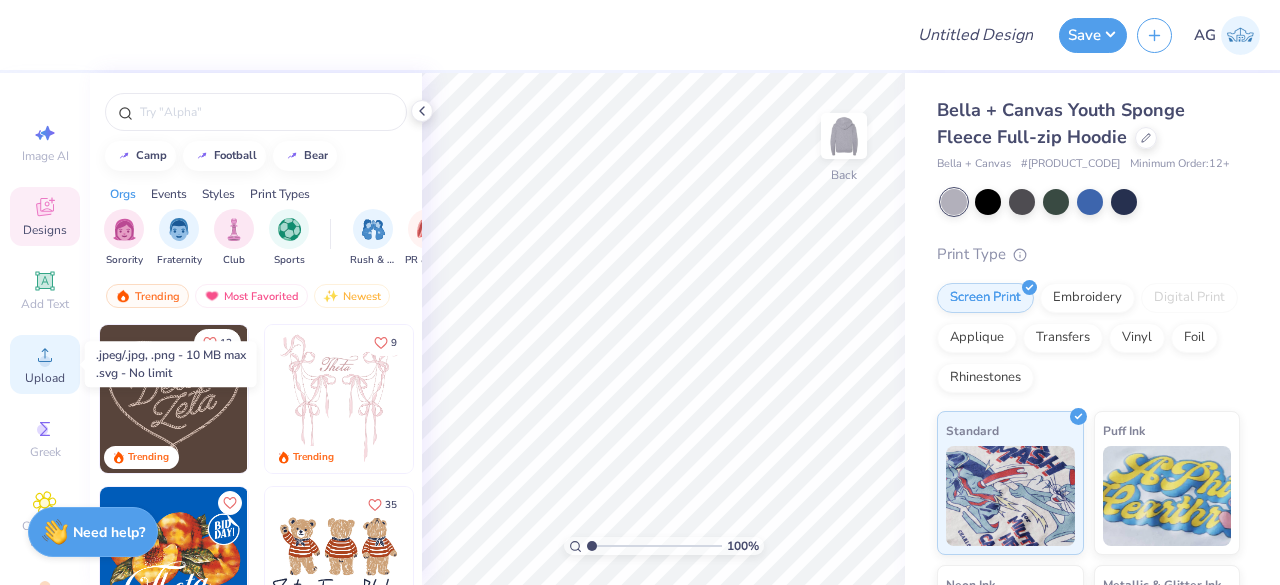 click on "Upload" at bounding box center [45, 364] 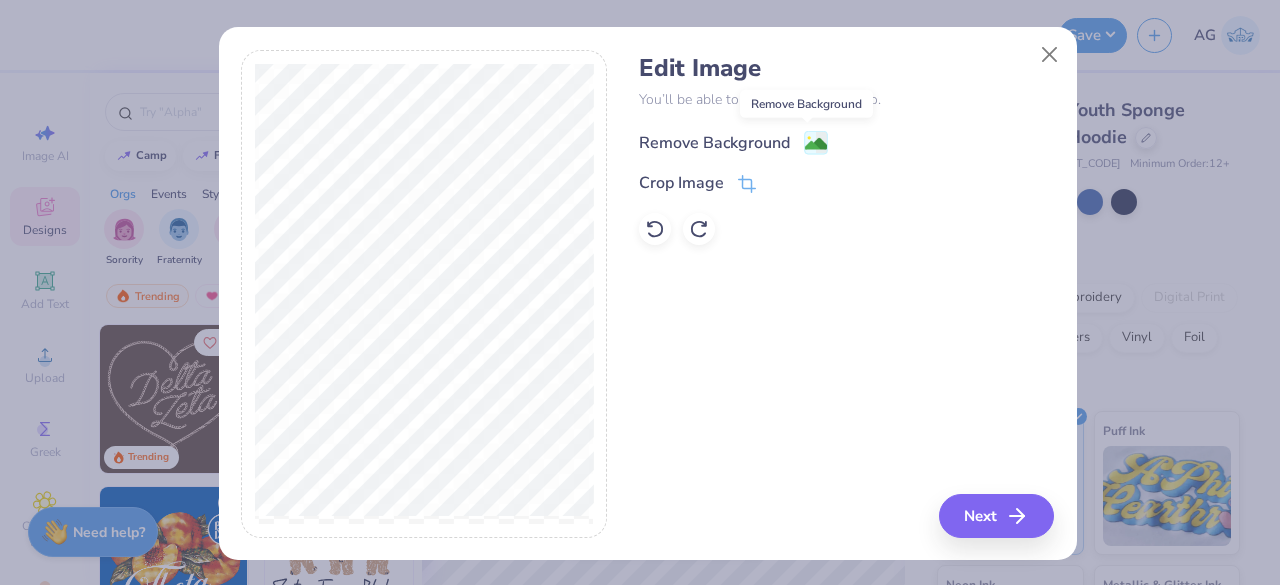click 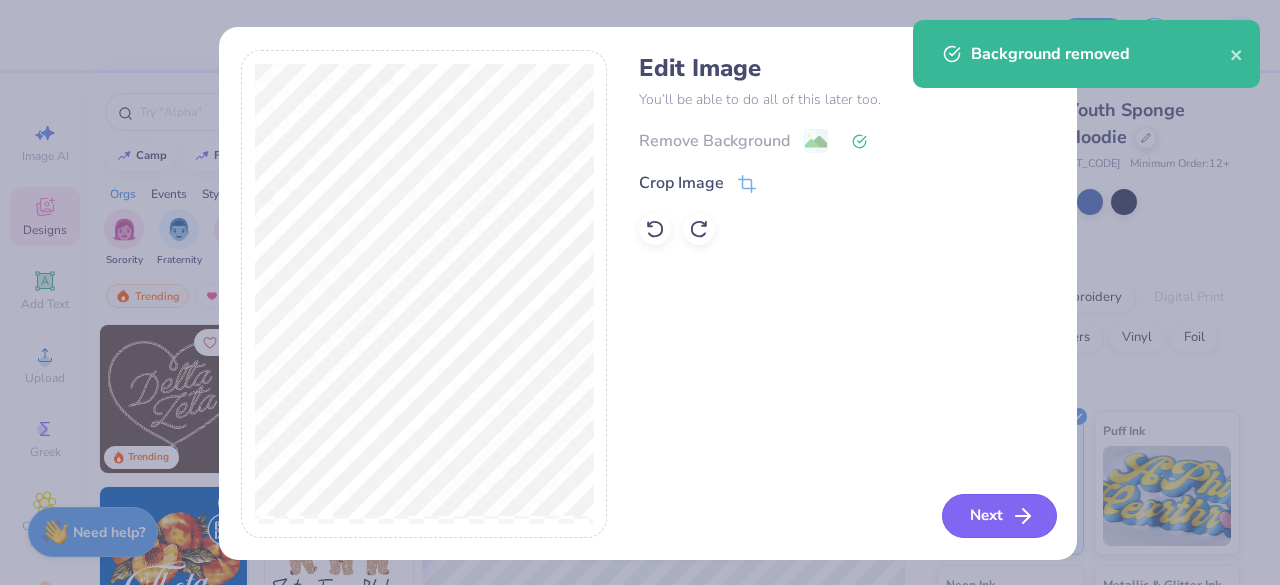 click on "Next" at bounding box center (999, 516) 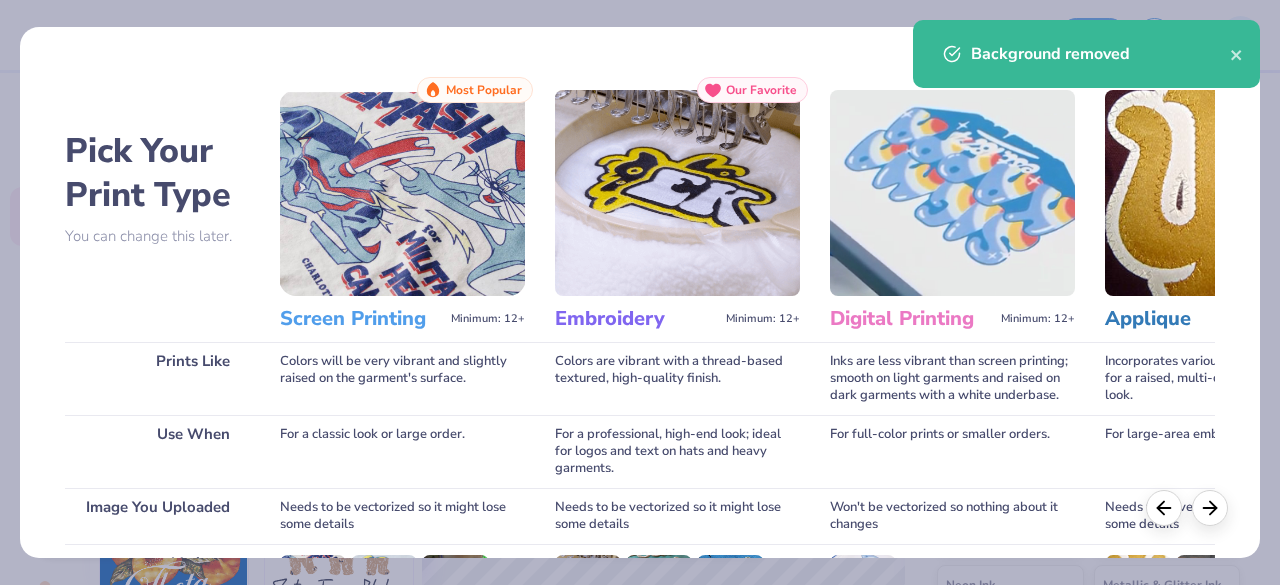 scroll, scrollTop: 311, scrollLeft: 0, axis: vertical 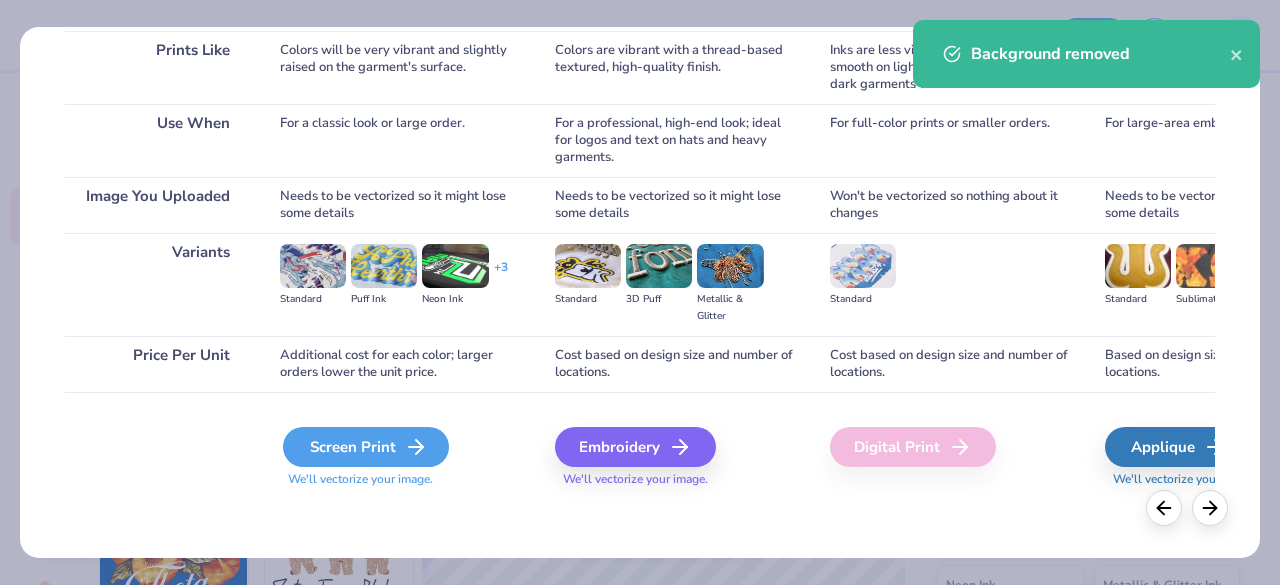 click on "Screen Print" at bounding box center (366, 447) 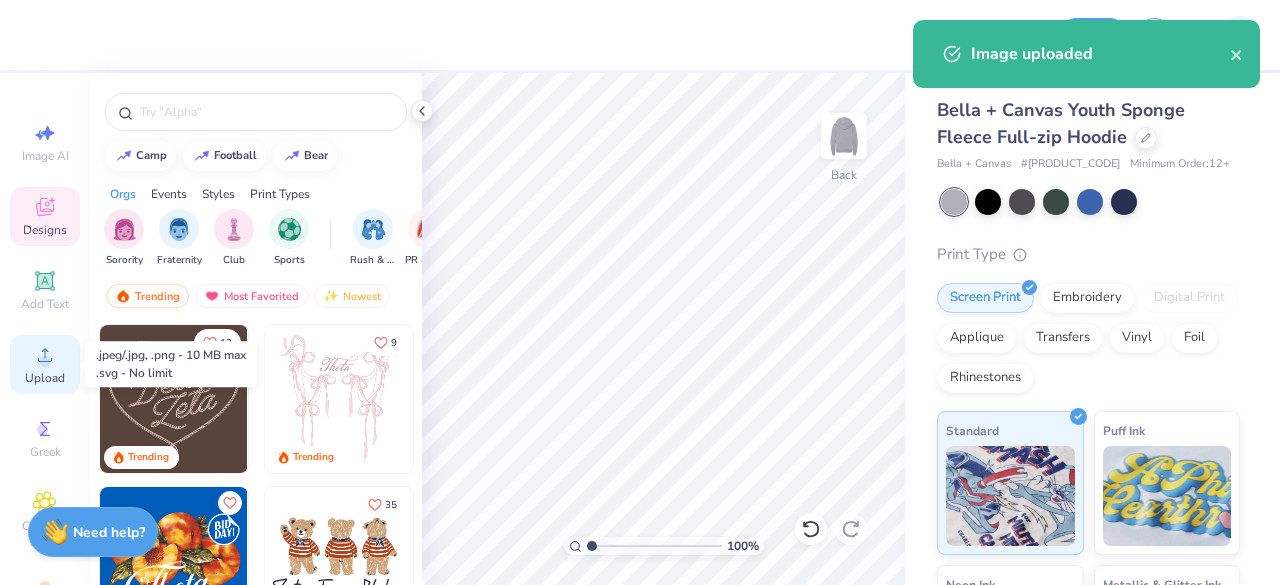 click 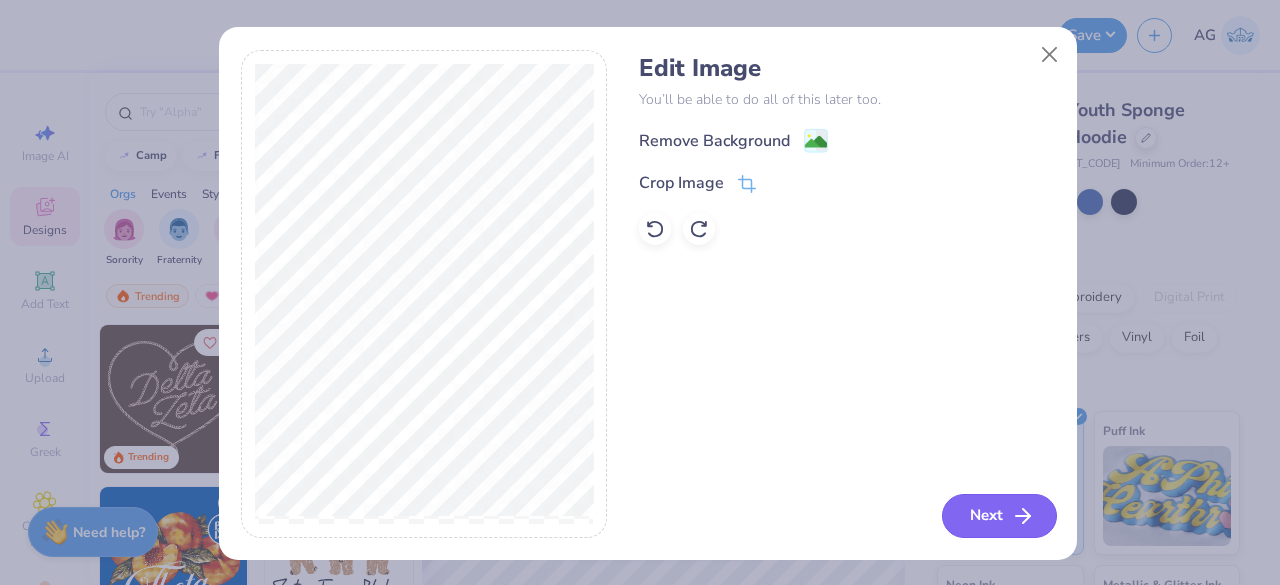click on "Next" at bounding box center (999, 516) 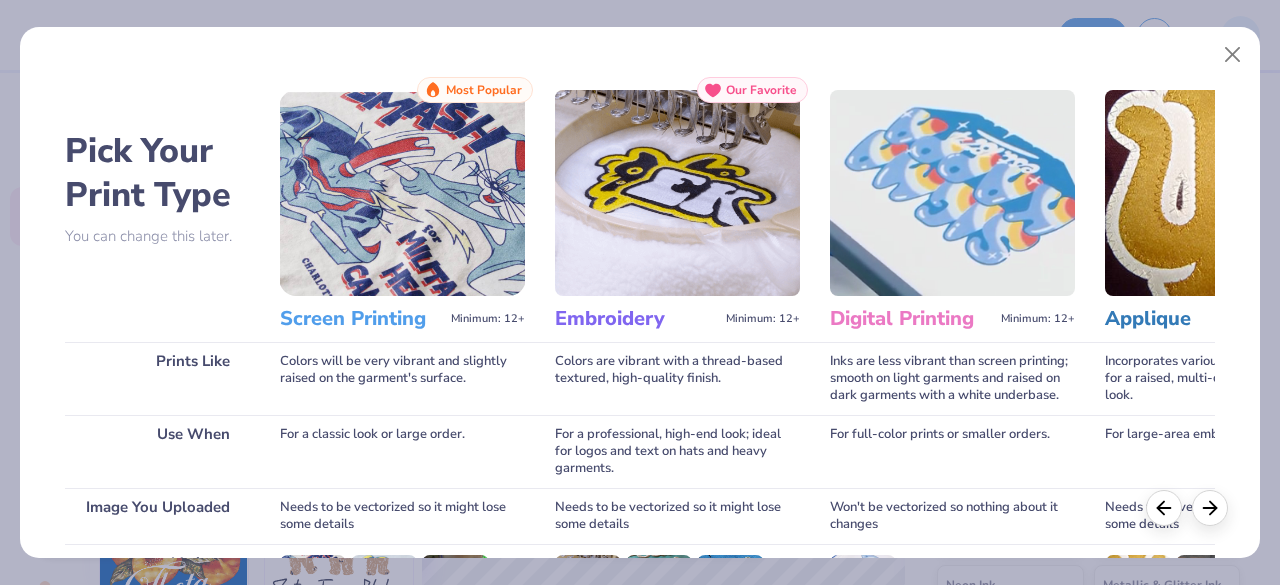 scroll, scrollTop: 311, scrollLeft: 0, axis: vertical 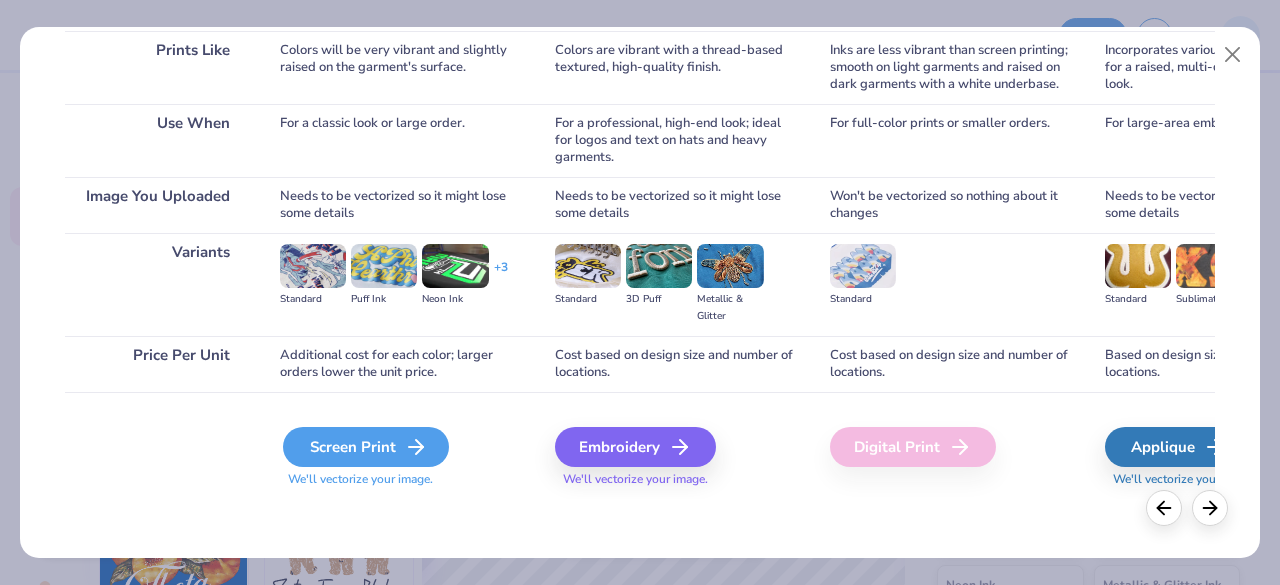 click on "Screen Print" at bounding box center [366, 447] 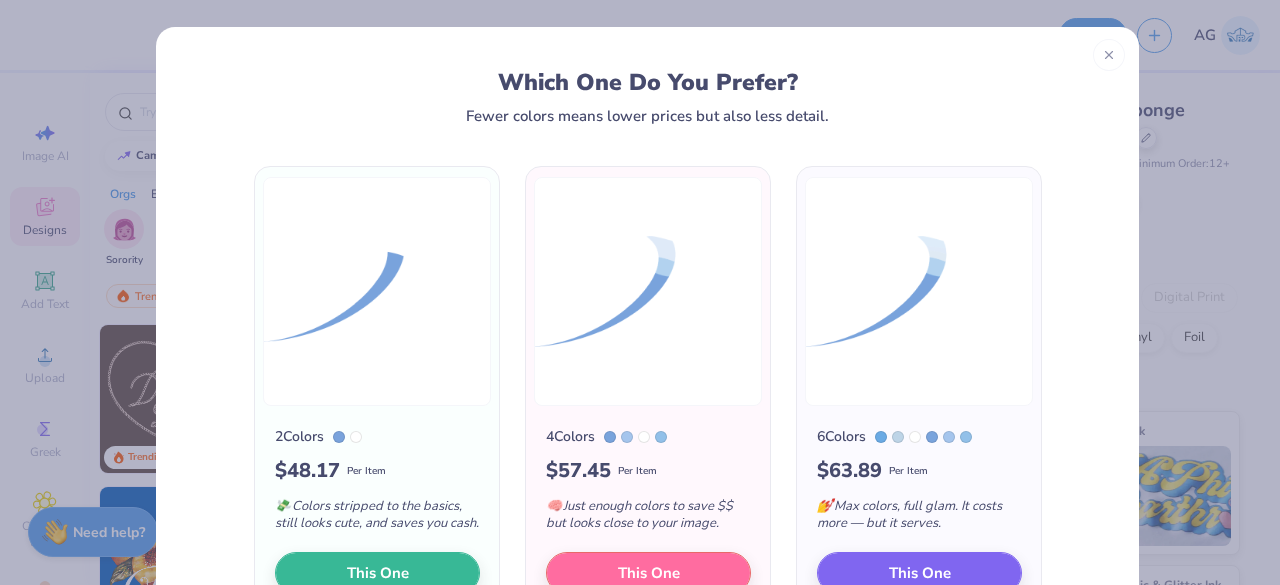 scroll, scrollTop: 140, scrollLeft: 0, axis: vertical 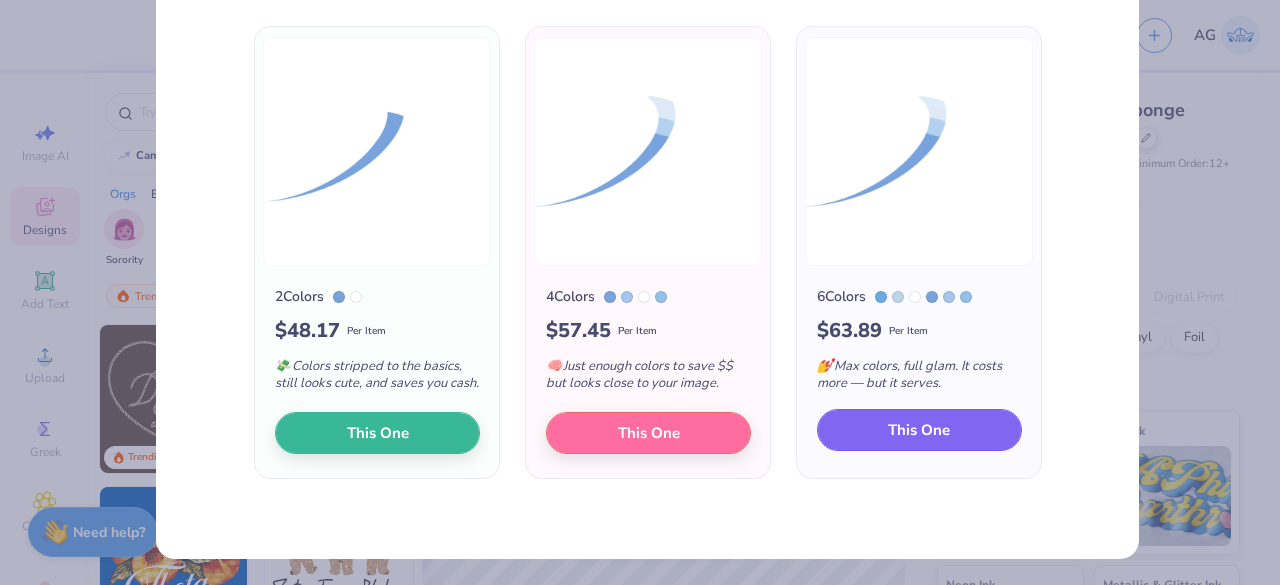 click on "This One" at bounding box center (919, 430) 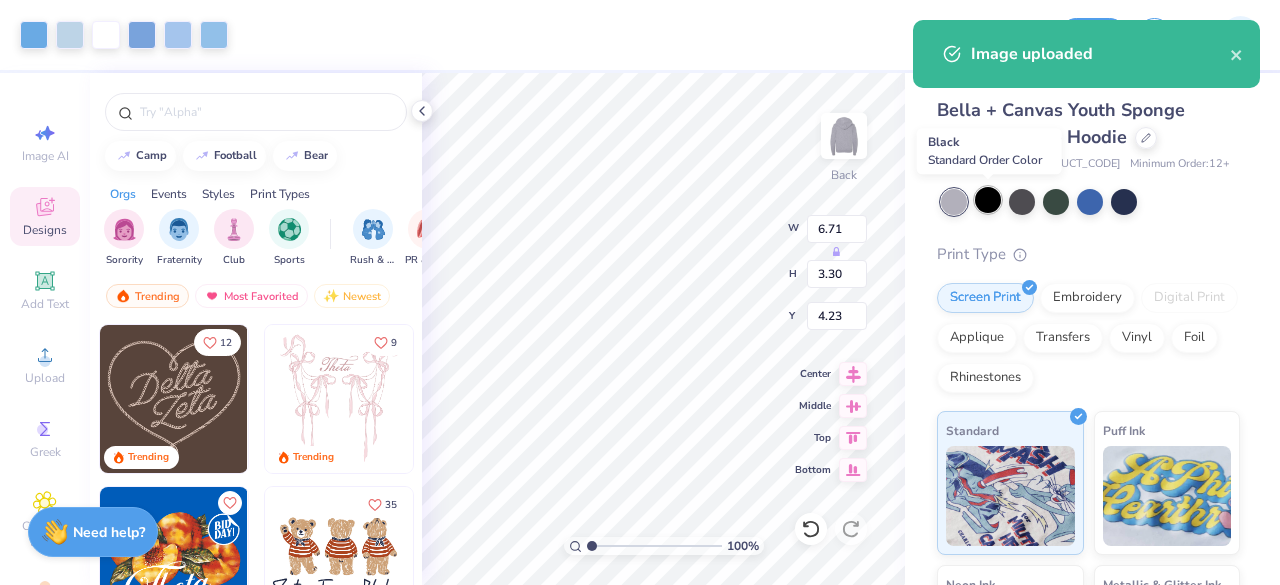 click at bounding box center [988, 200] 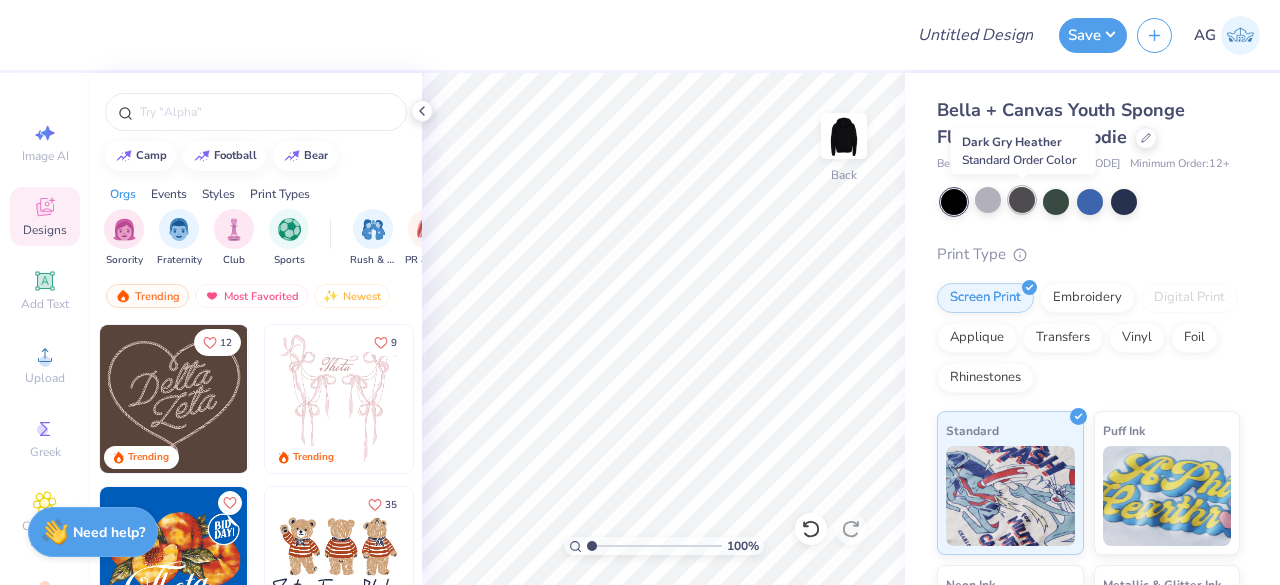 click at bounding box center (1022, 200) 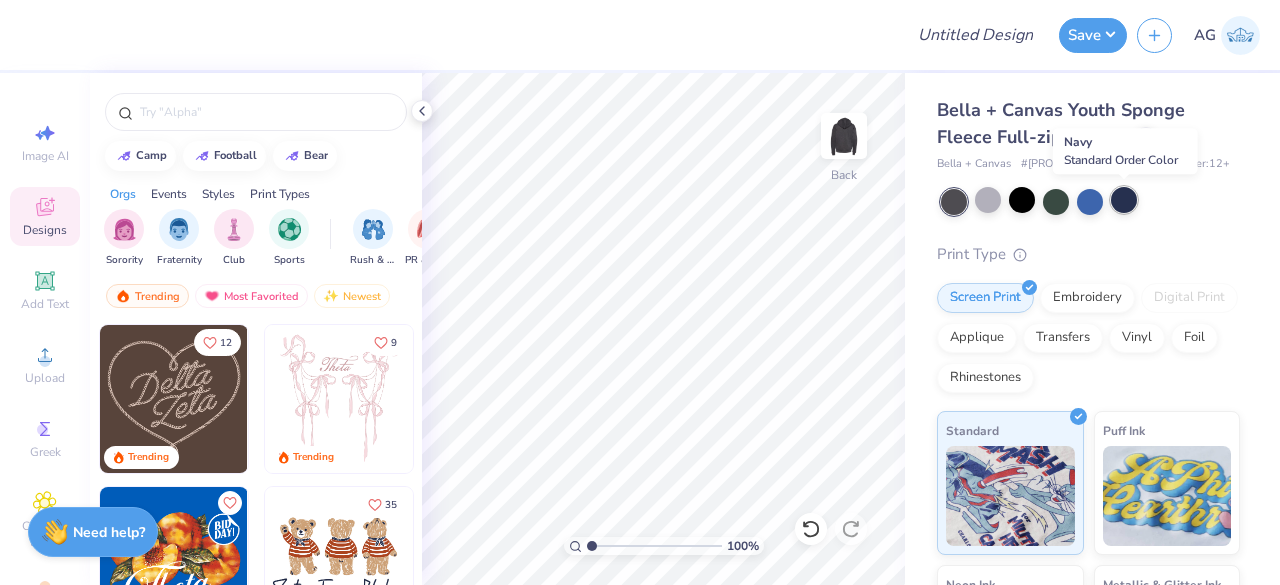 click at bounding box center [1124, 200] 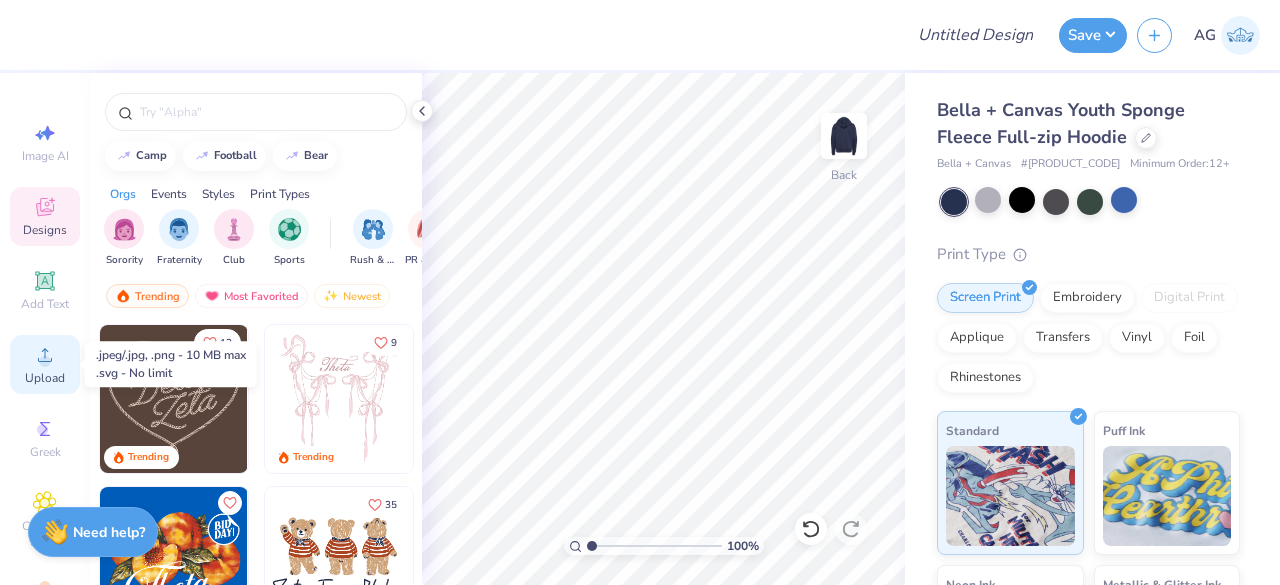 click 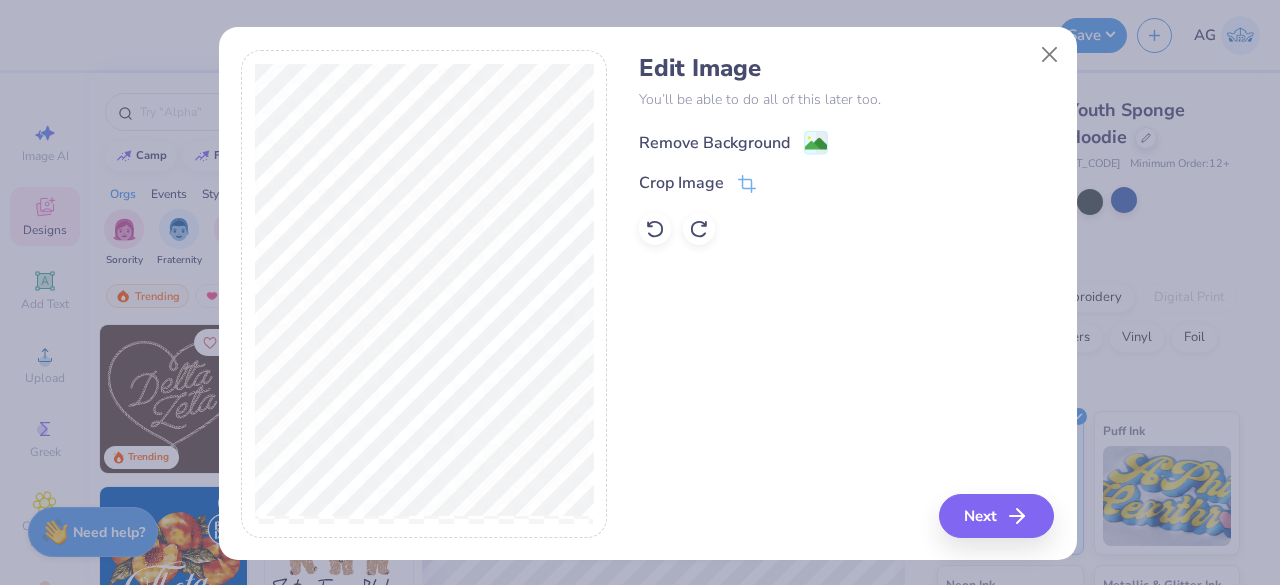 click on "Remove Background" at bounding box center [714, 143] 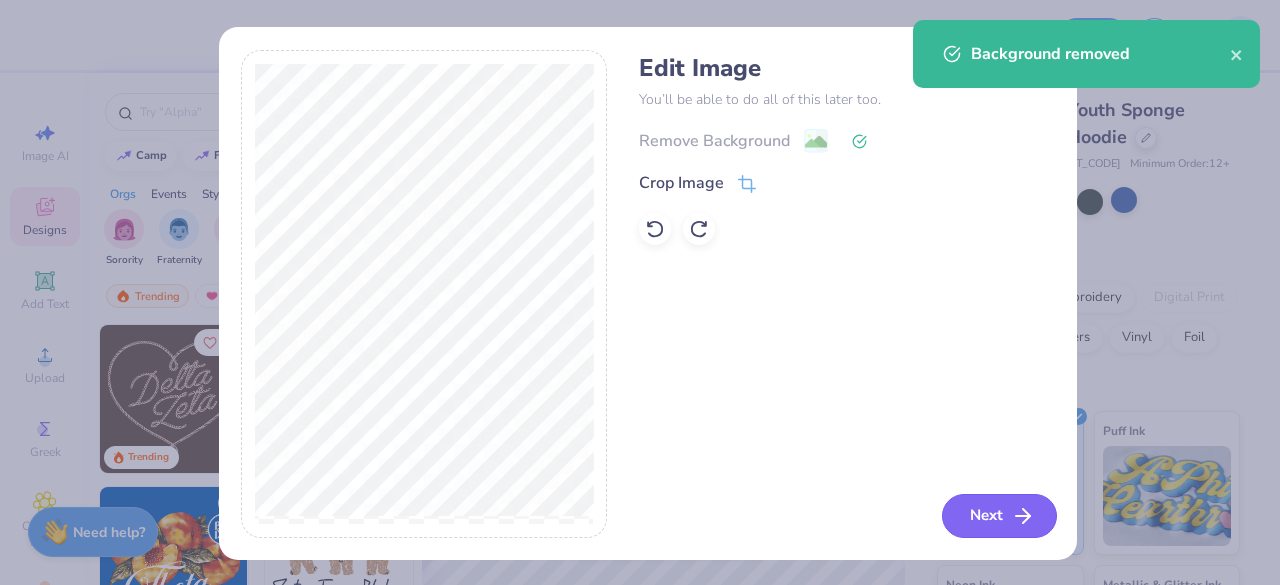 click 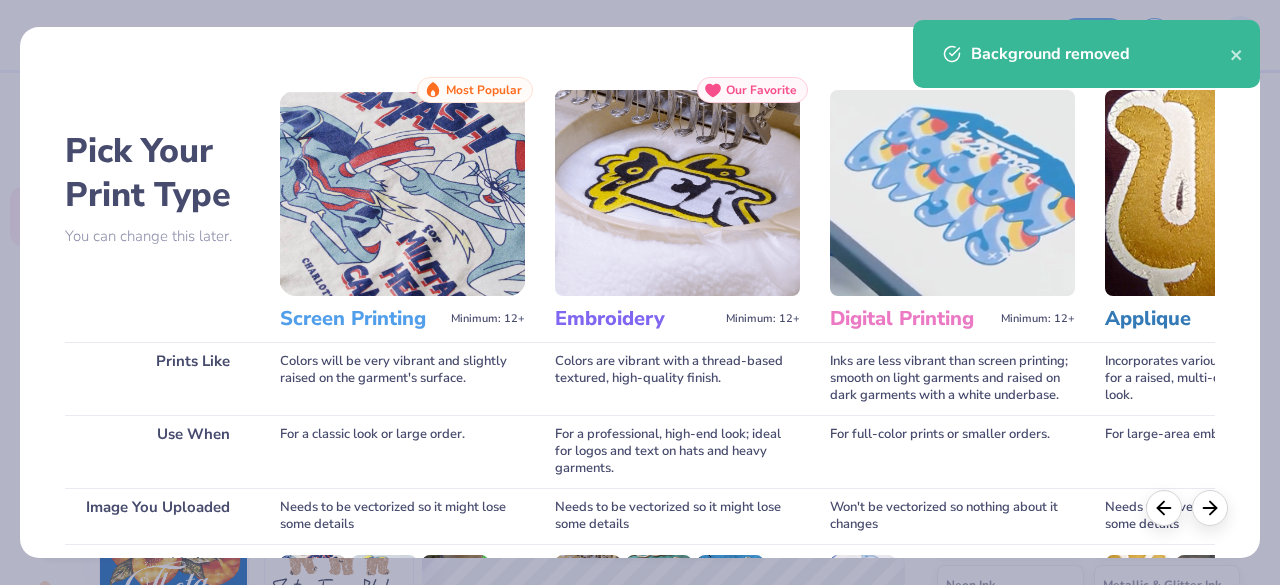 scroll, scrollTop: 311, scrollLeft: 0, axis: vertical 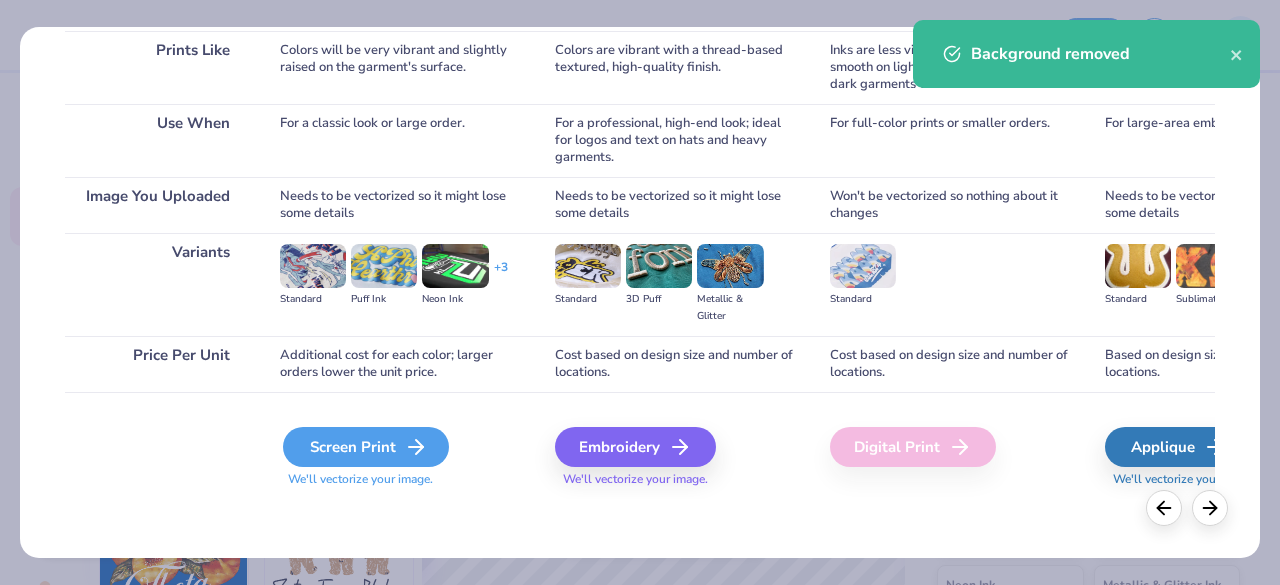 click on "Screen Print" at bounding box center (366, 447) 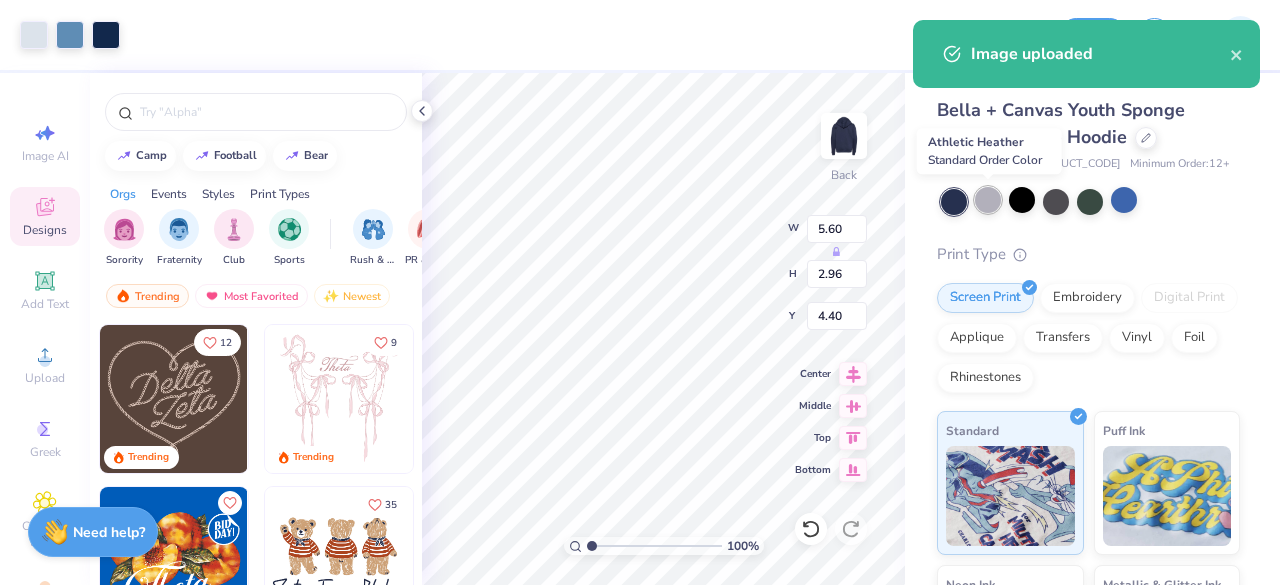 click at bounding box center [988, 200] 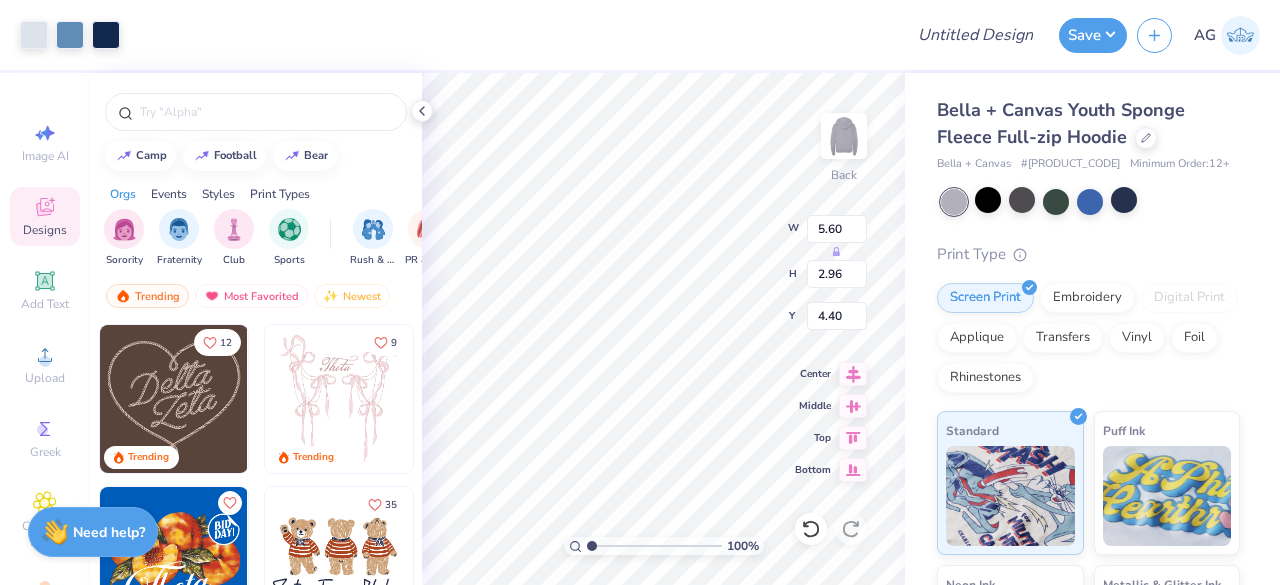 type on "0.50" 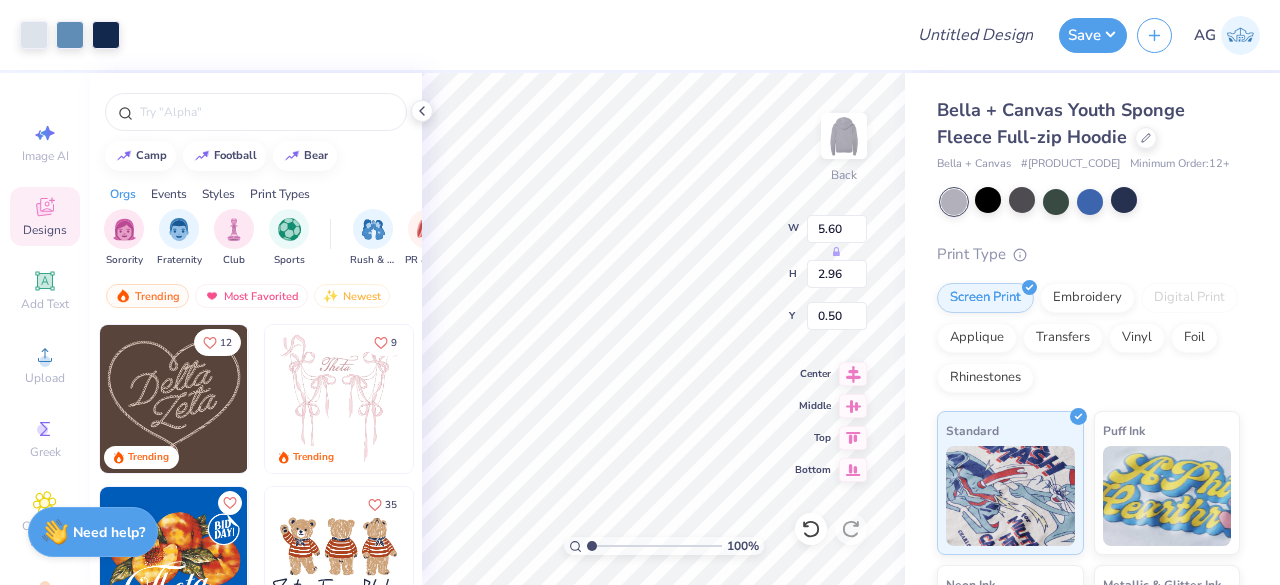 type on "3.68" 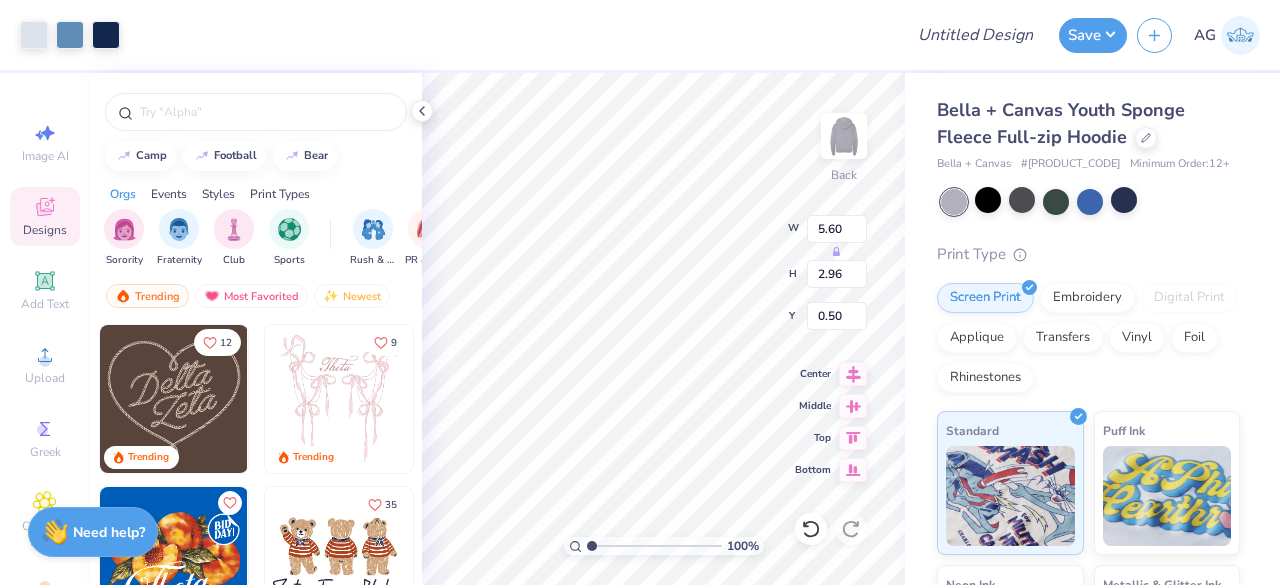 type on "1.94" 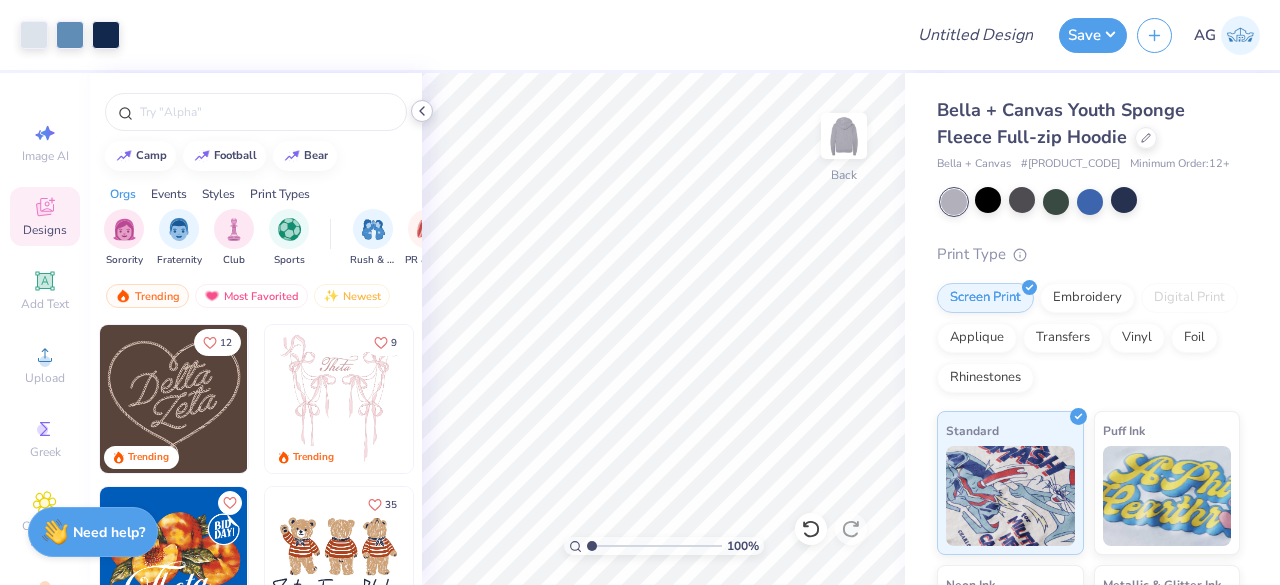 click 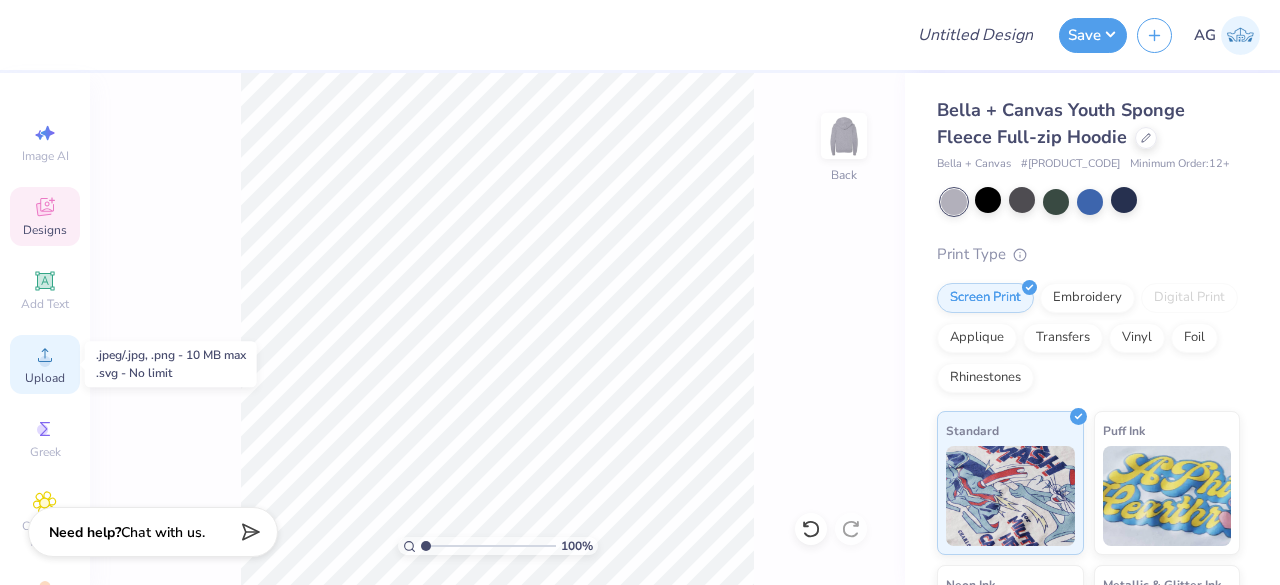 click 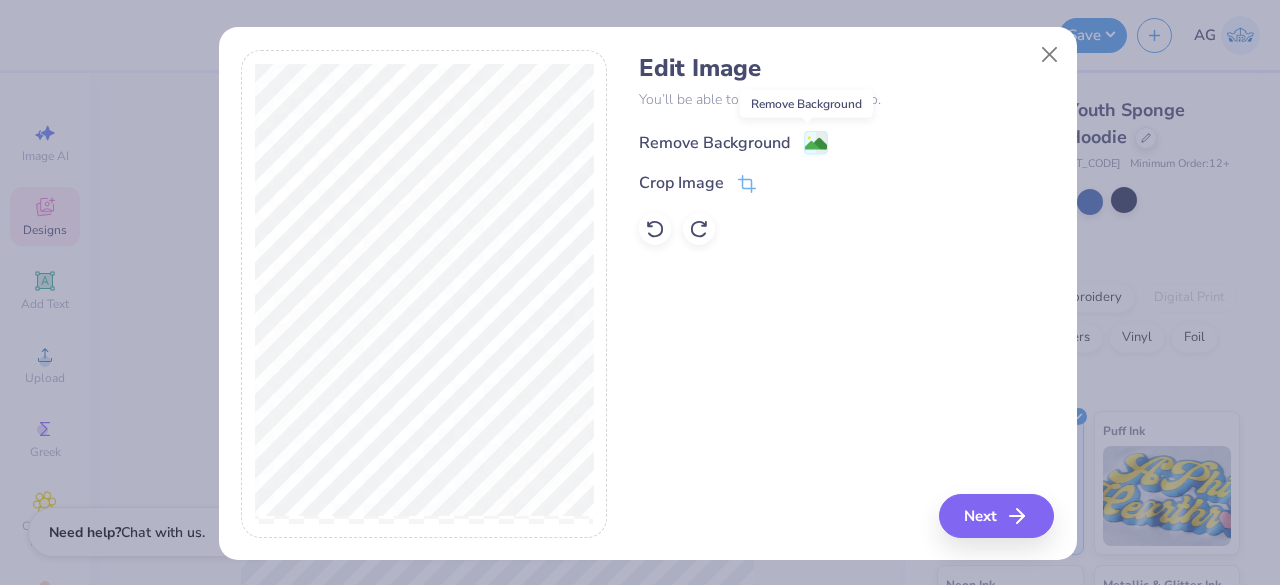 click 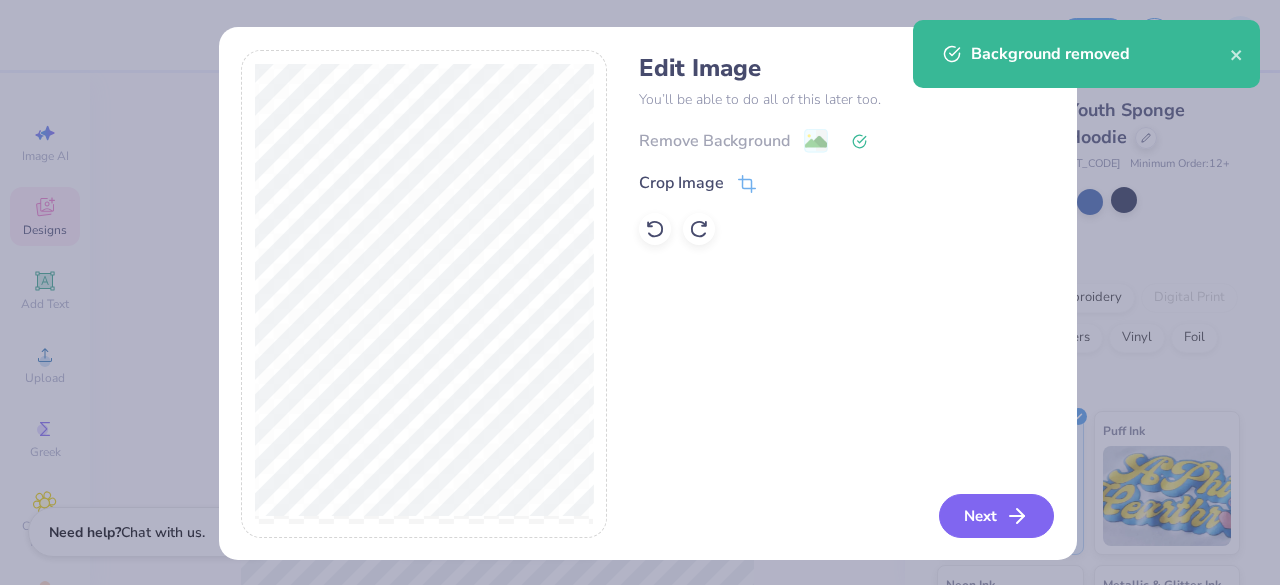 click on "Next" at bounding box center (996, 516) 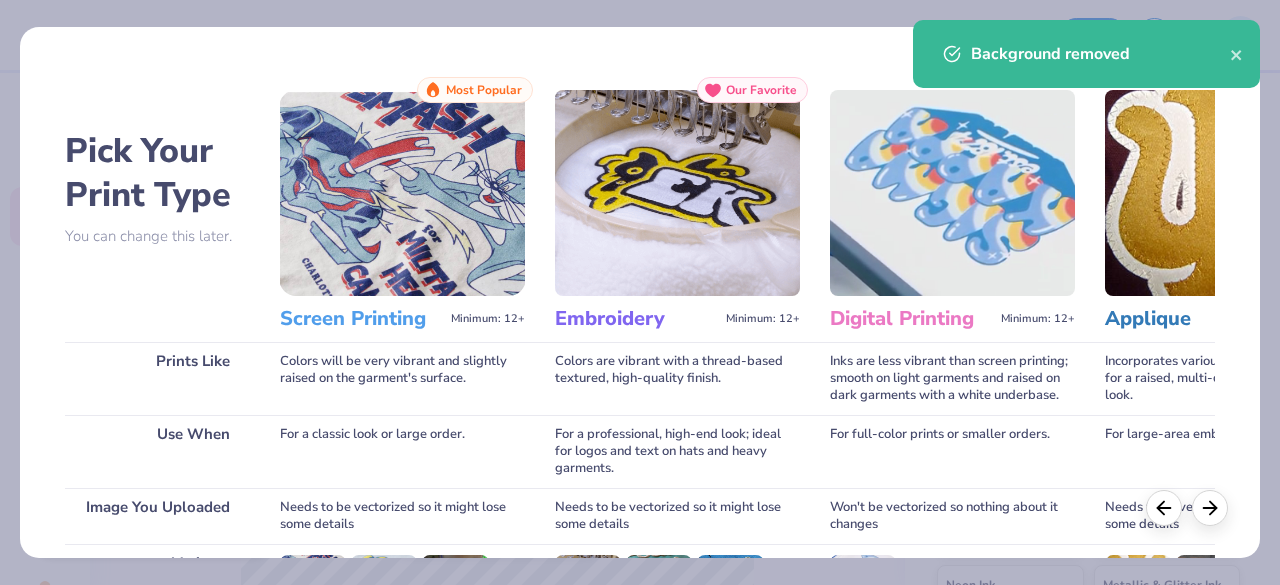 scroll, scrollTop: 311, scrollLeft: 0, axis: vertical 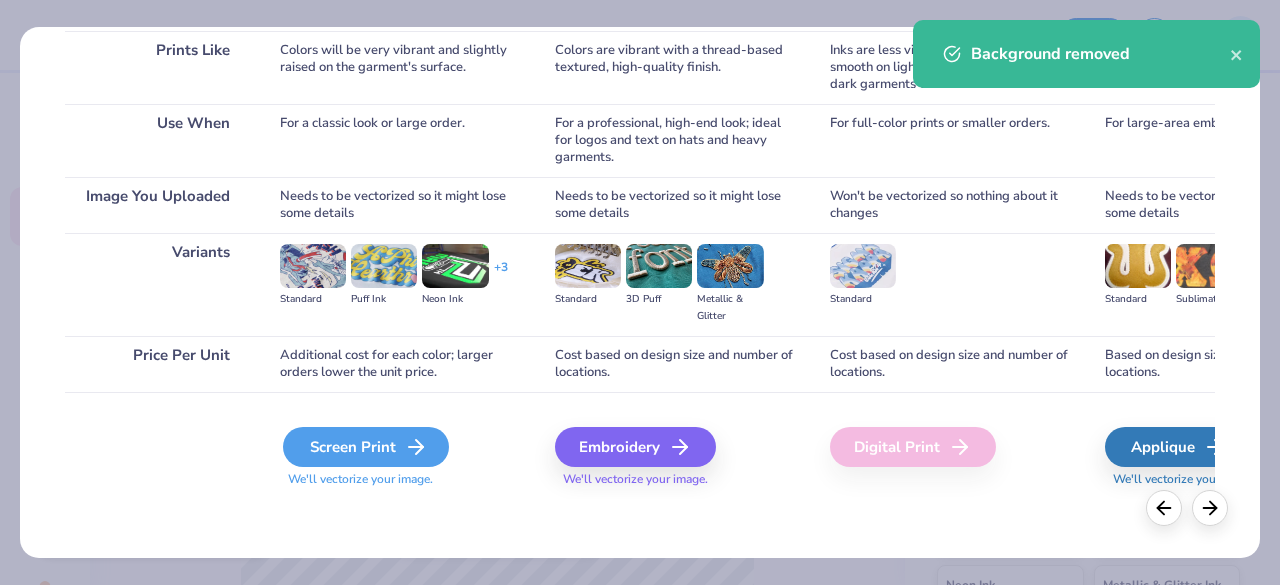 click on "Screen Print" at bounding box center (366, 447) 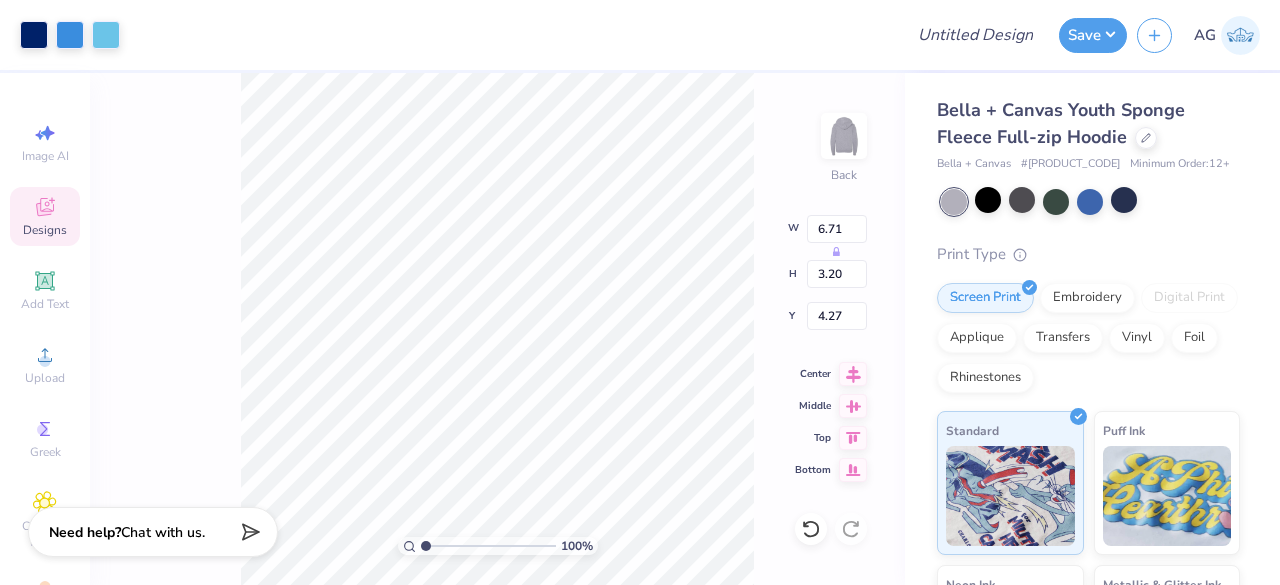 type on "3.60" 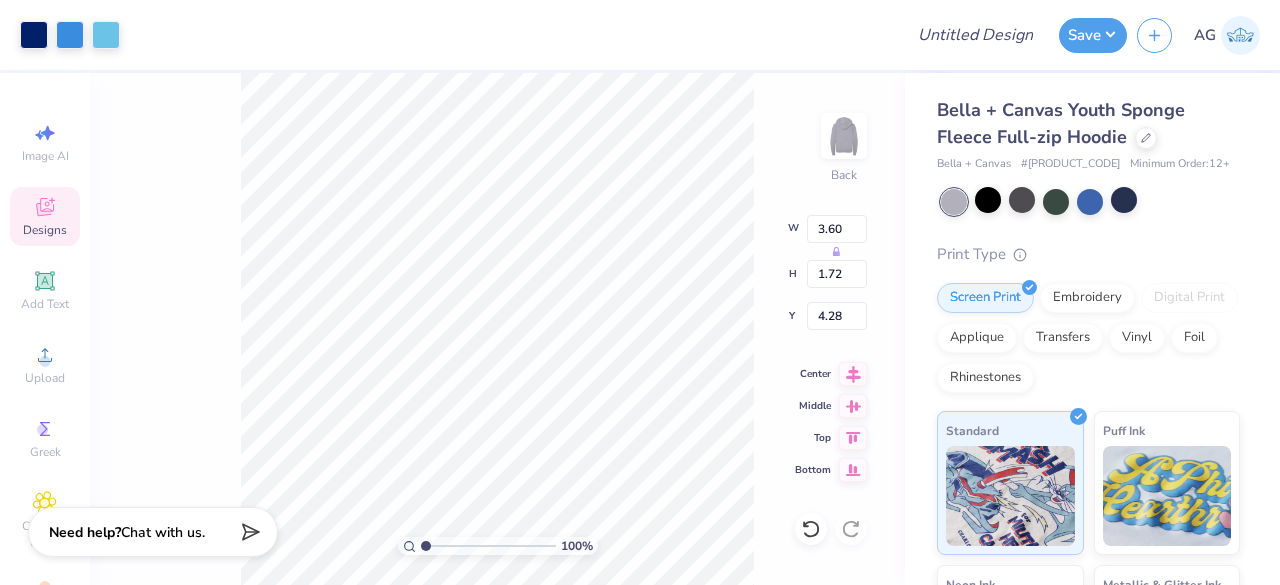 type on "0.50" 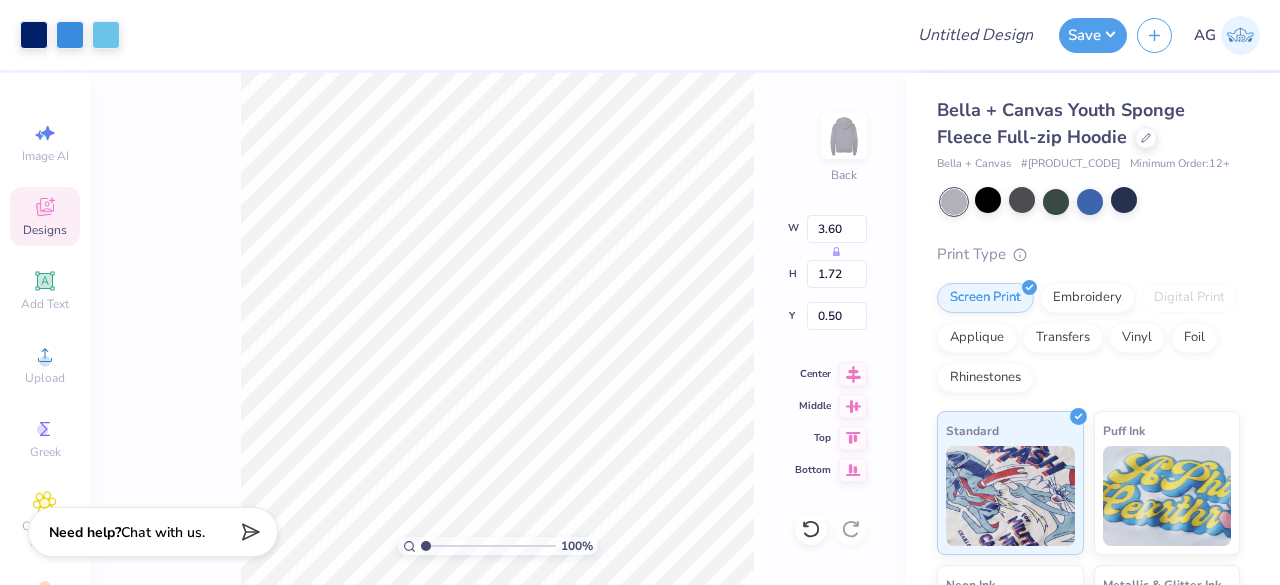 type on "4.34" 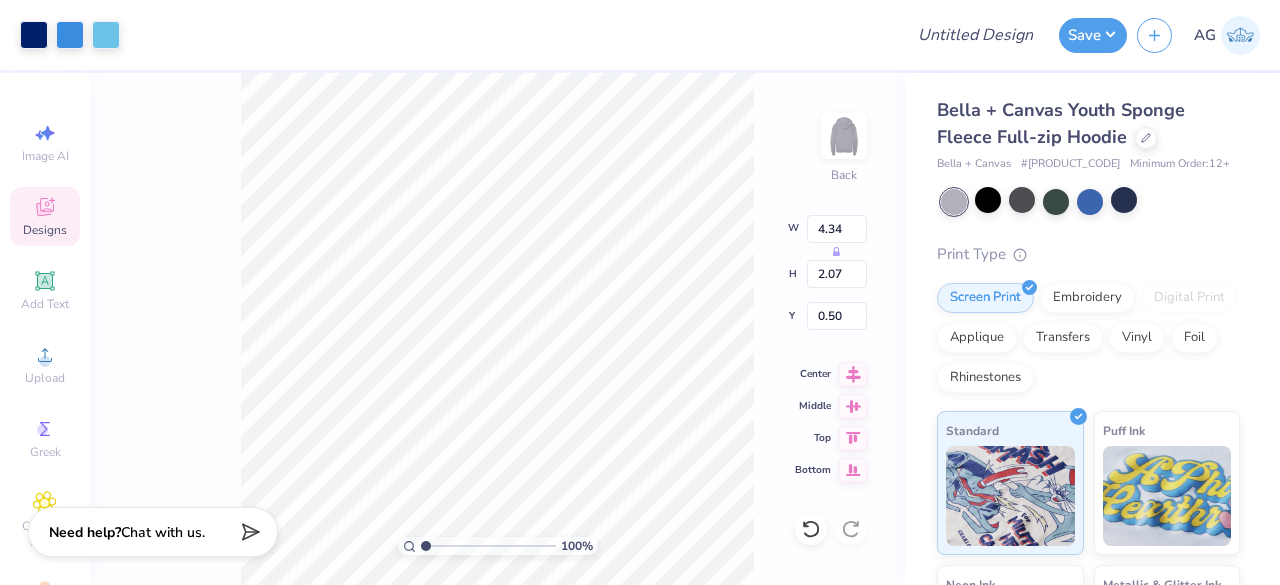 type on "3.99" 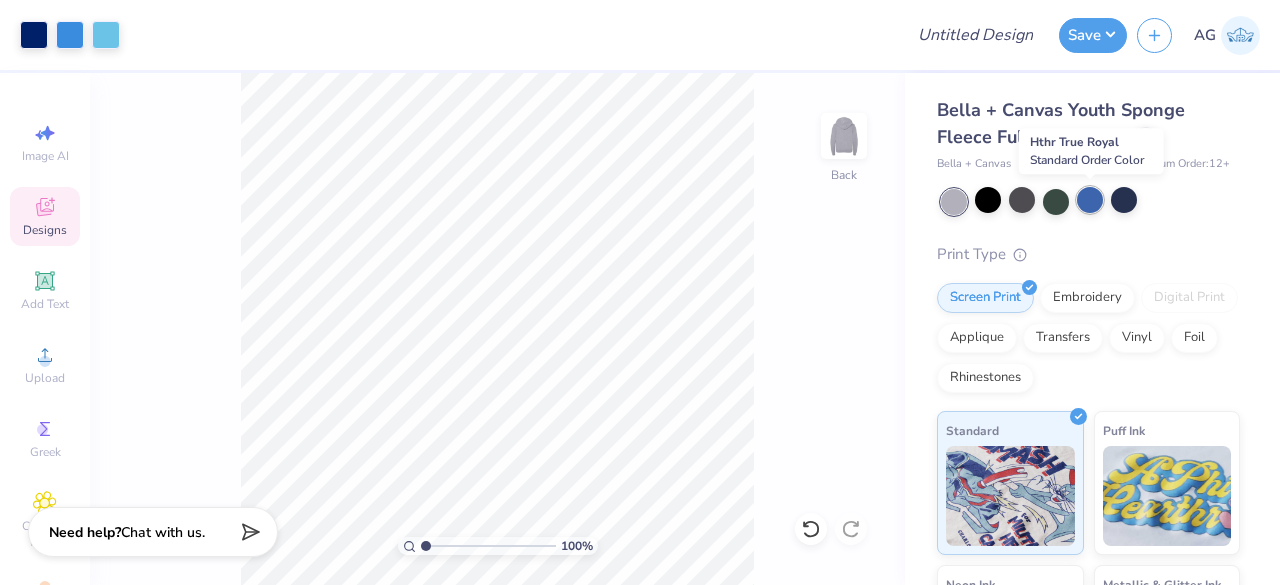 click at bounding box center [1090, 200] 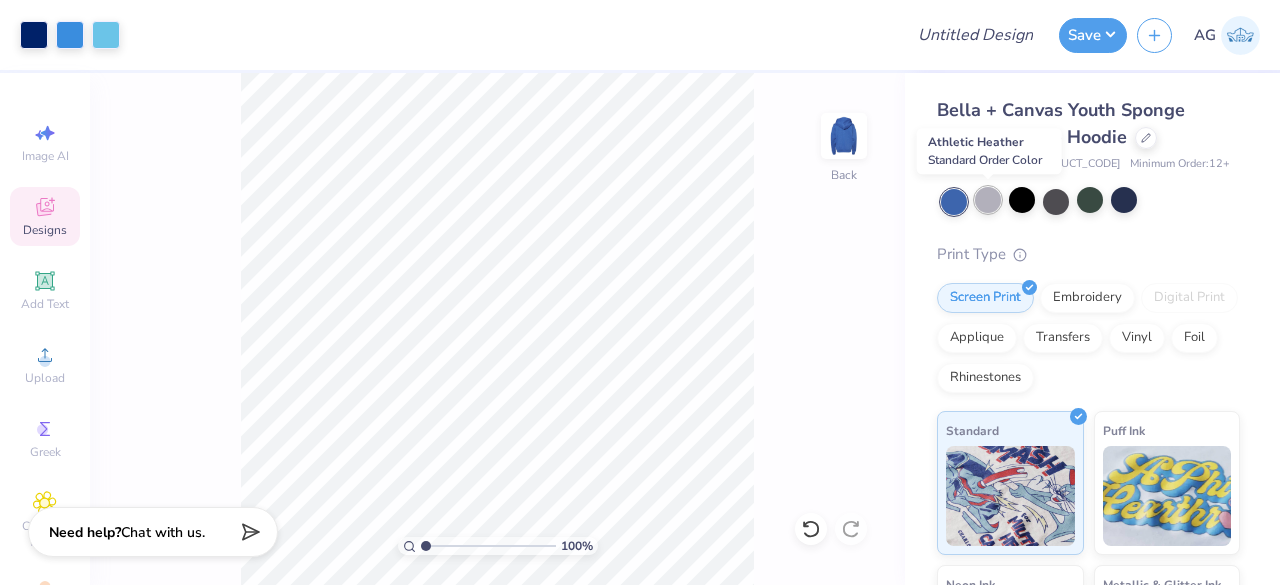 click at bounding box center (988, 200) 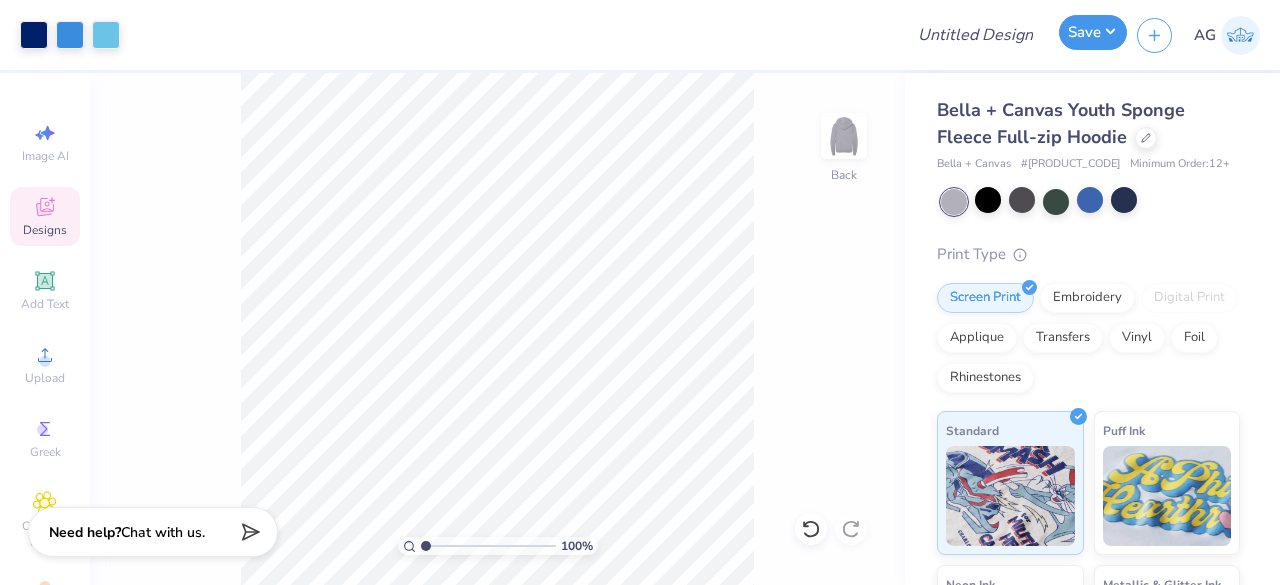 click on "Save" at bounding box center [1093, 32] 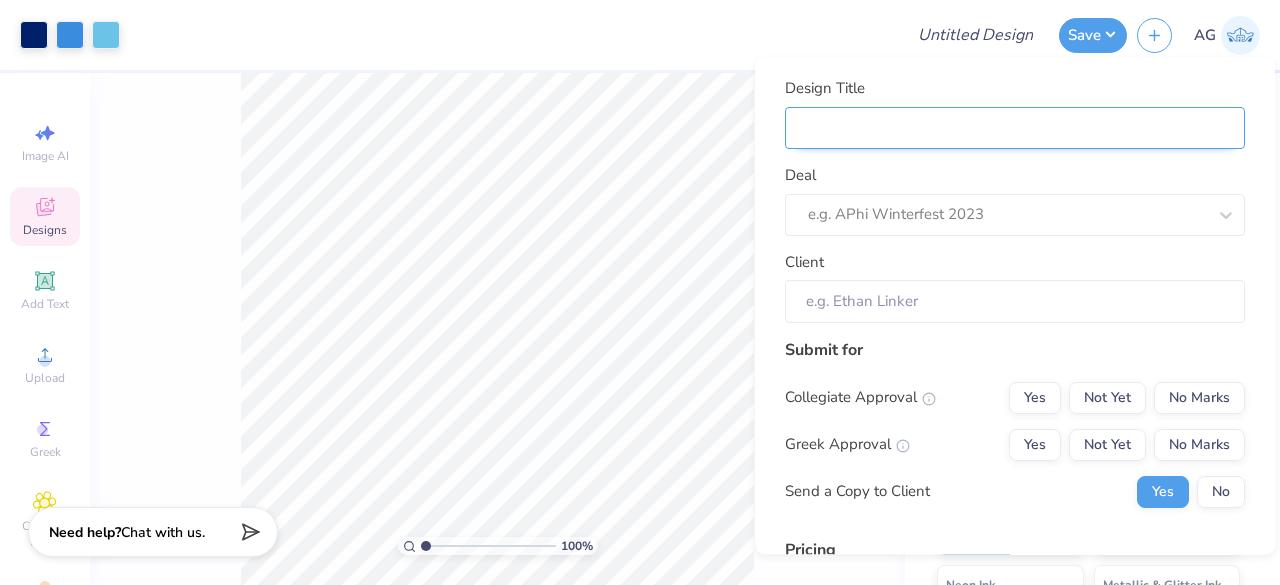 click on "Design Title" at bounding box center (1015, 128) 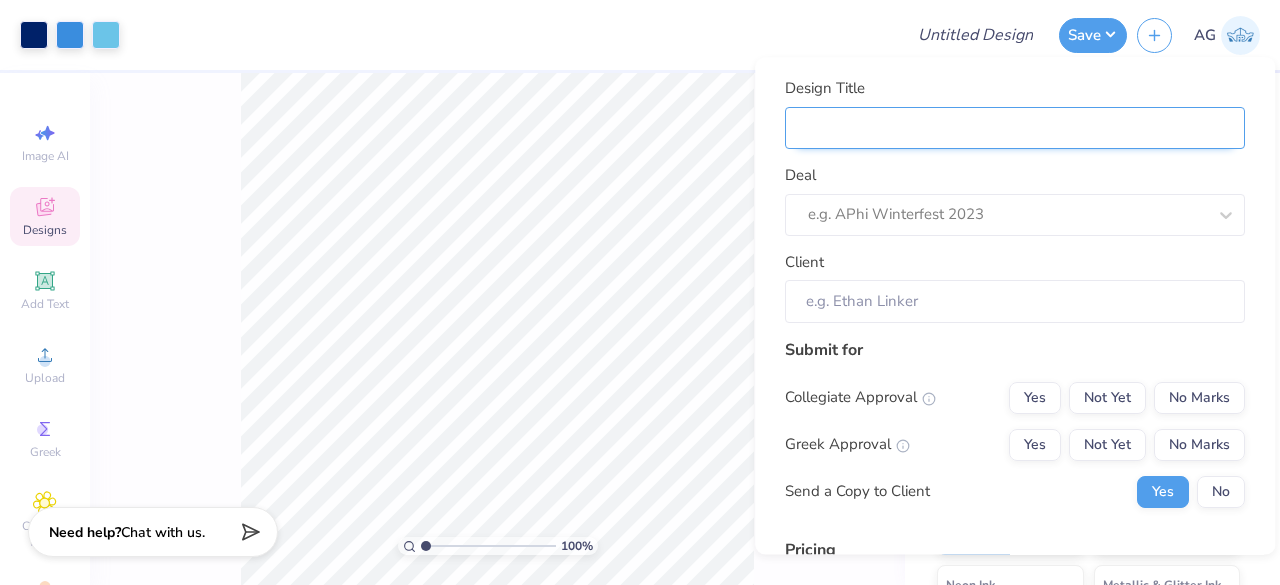 paste on "Precision Concepts International" 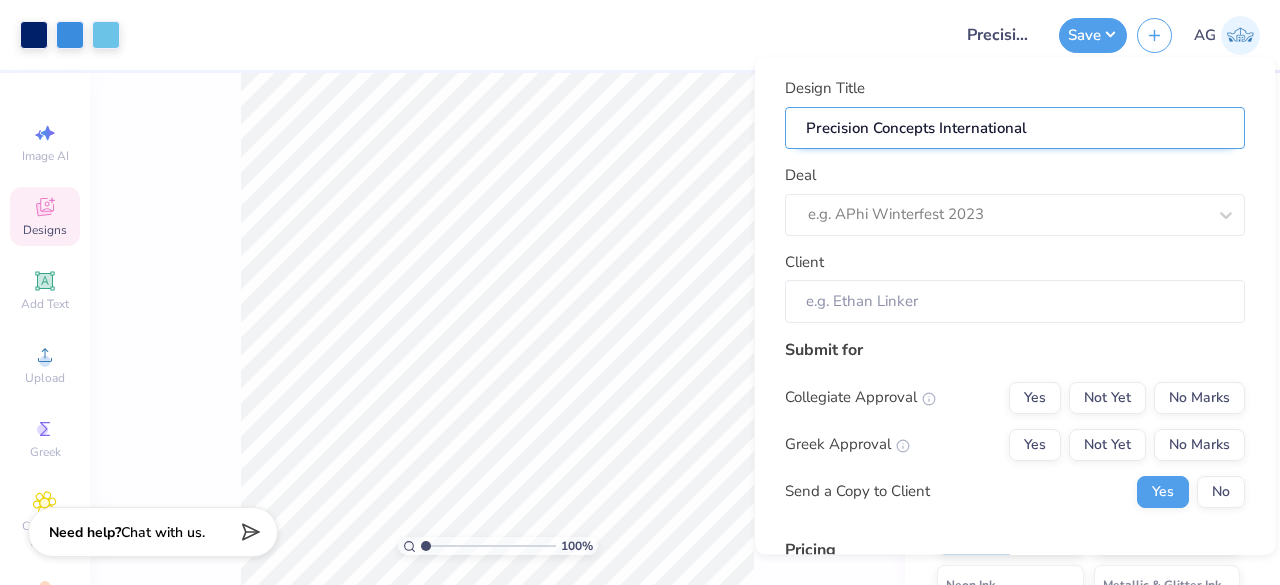 type on "Precision Concepts International" 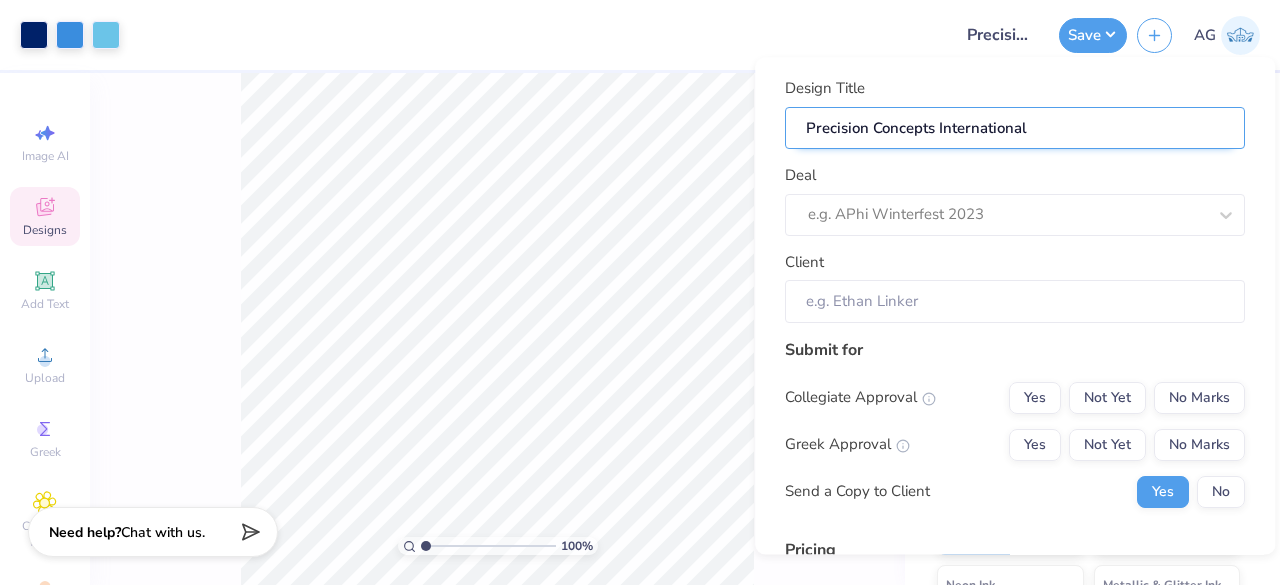 type on "Precision Concepts International M" 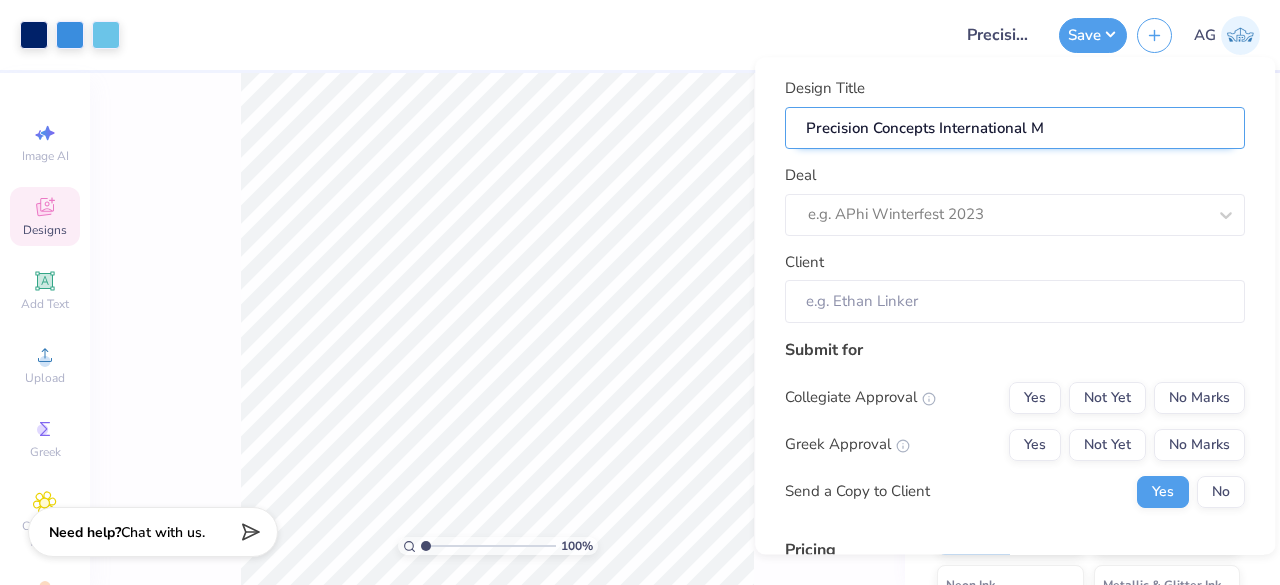 type on "Precision Concepts International Me" 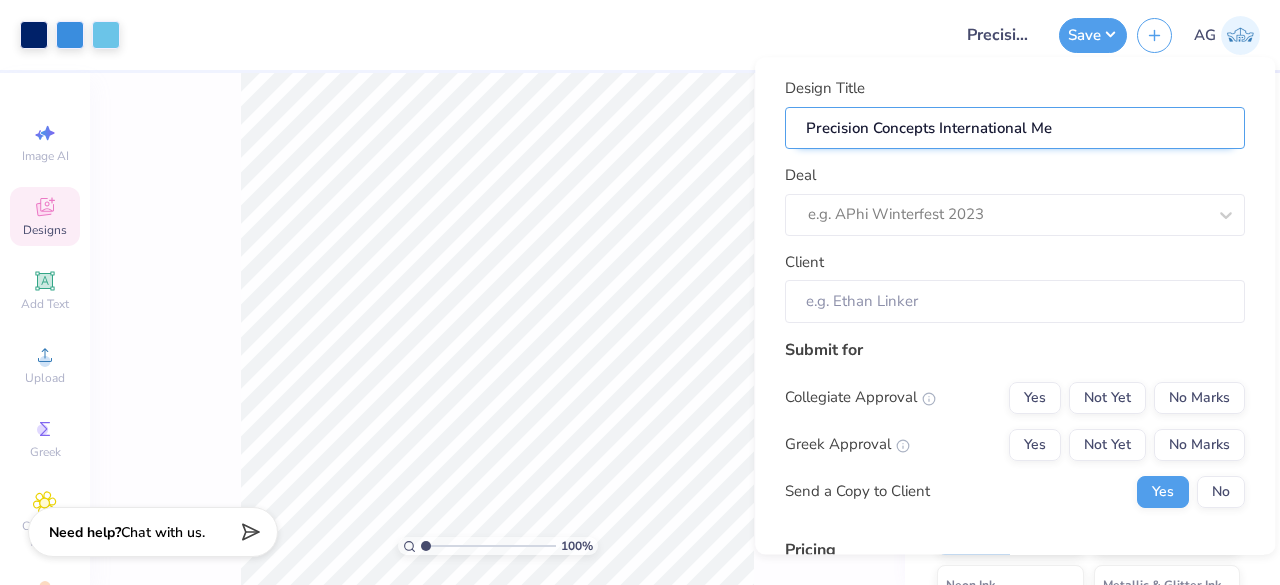 type on "Precision Concepts International Mer" 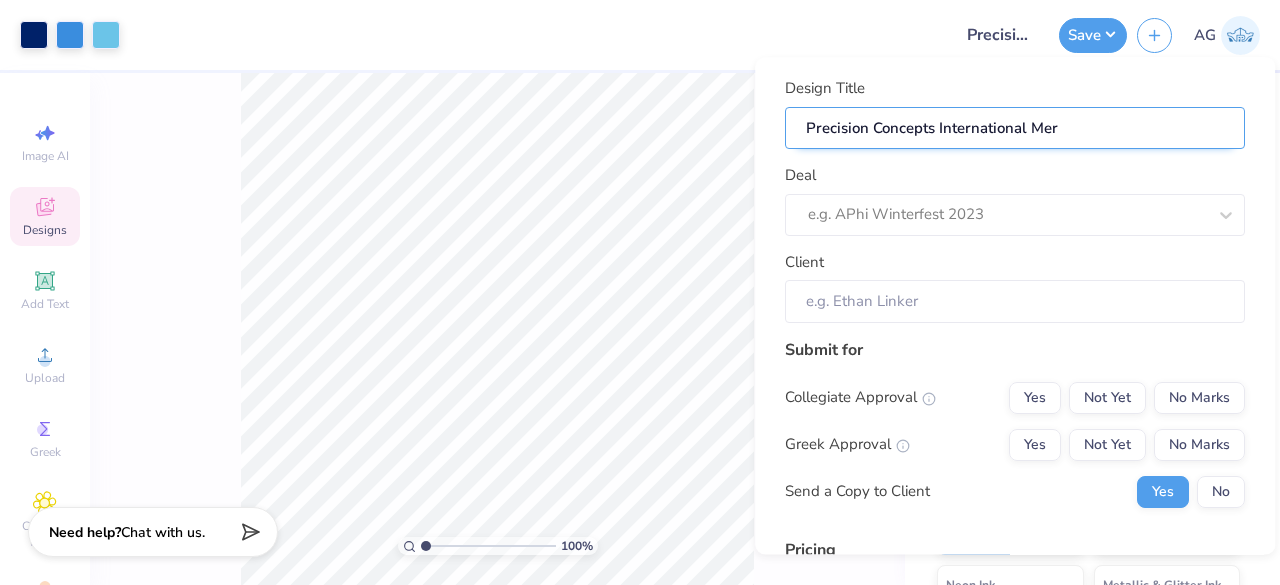 type on "Precision Concepts International Merc" 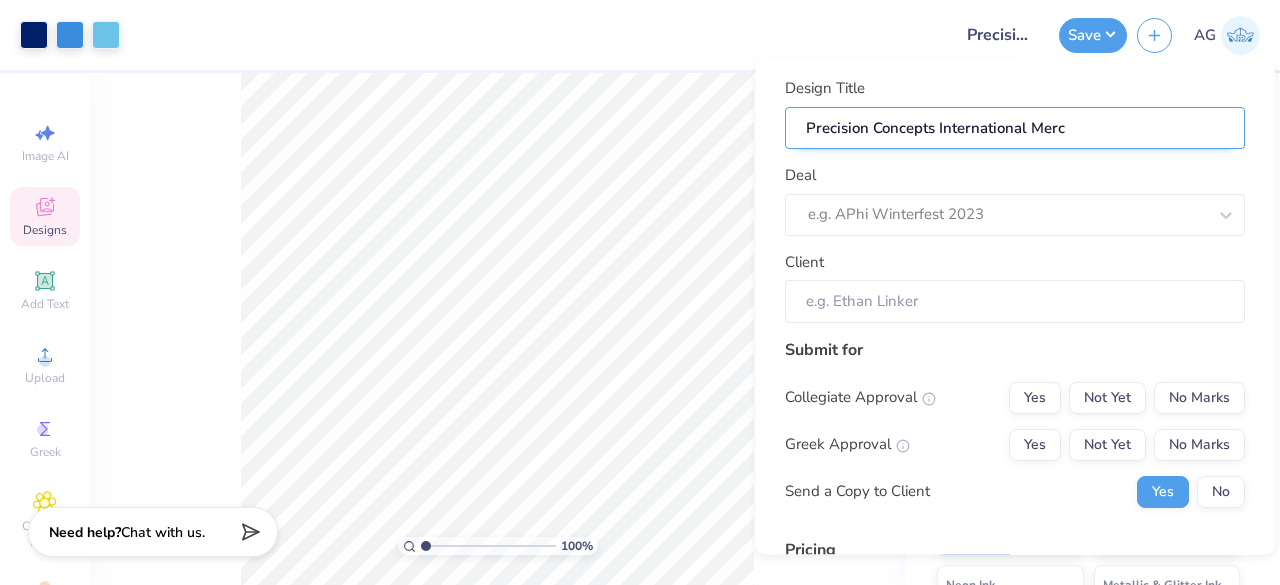 type on "Precision Concepts International Merch" 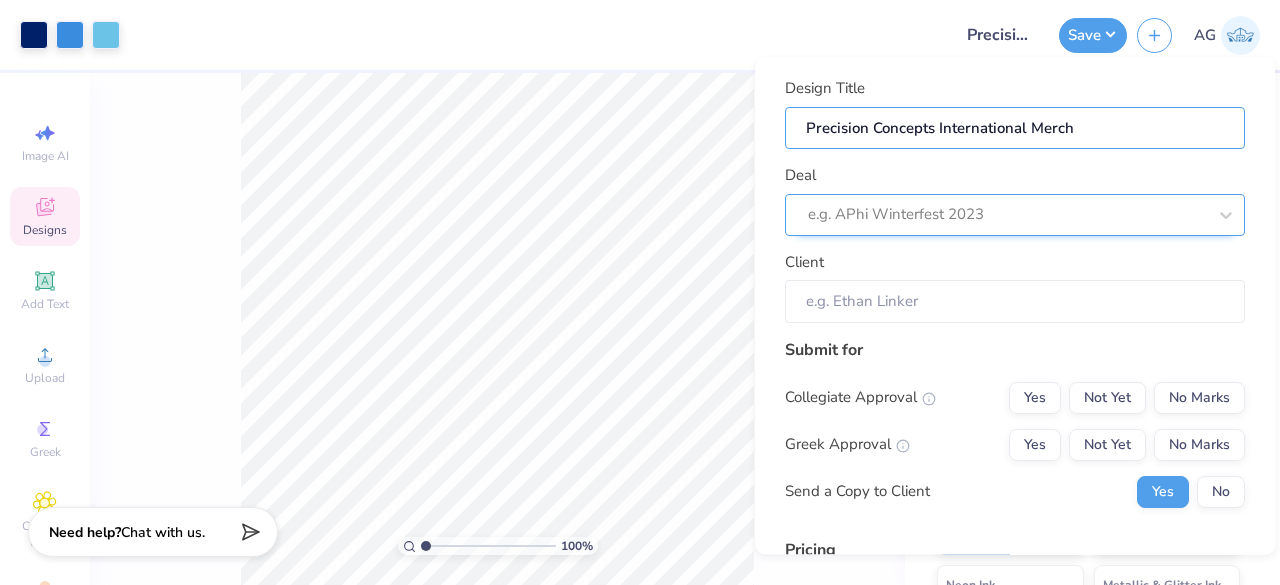 type on "Precision Concepts International Merch" 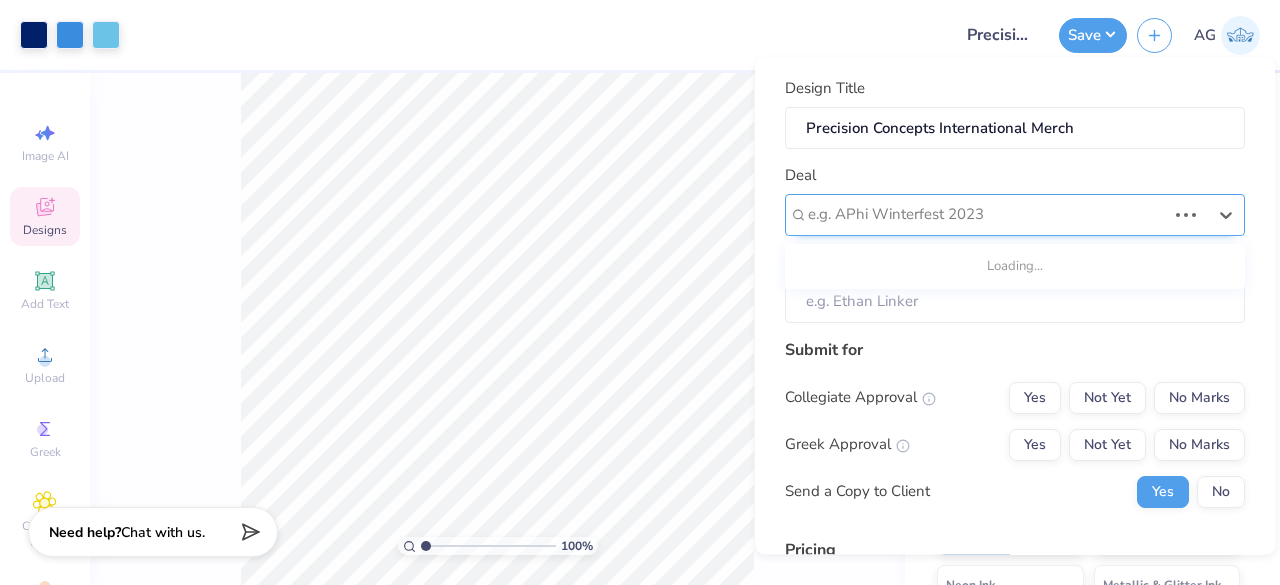 click at bounding box center (987, 215) 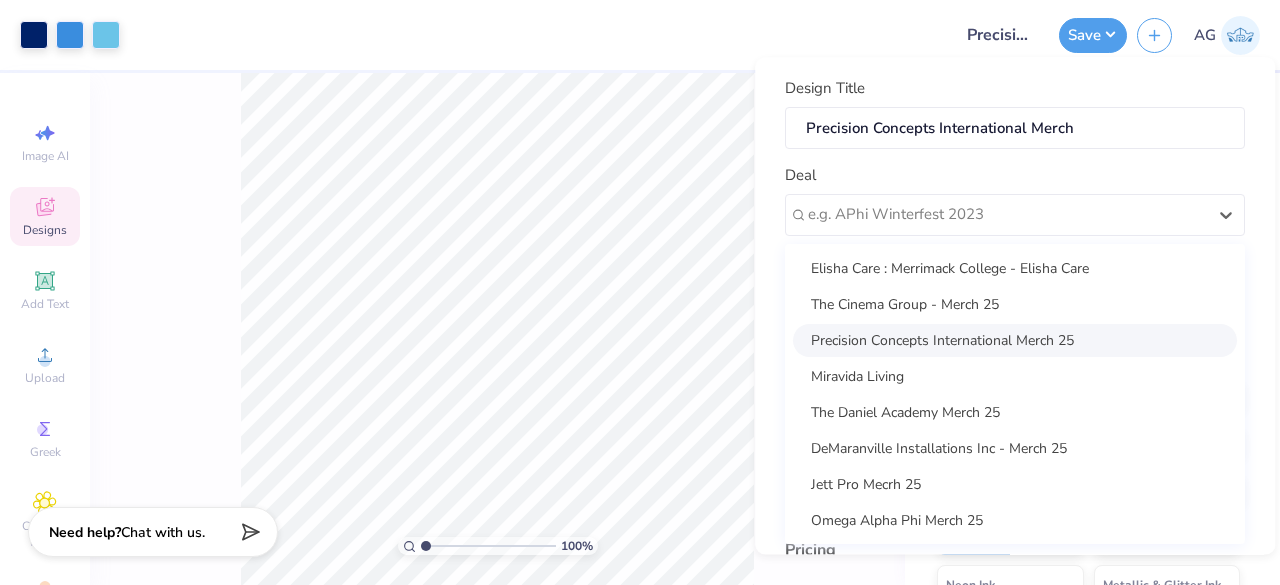 click on "Precision Concepts International Merch 25" at bounding box center (1015, 340) 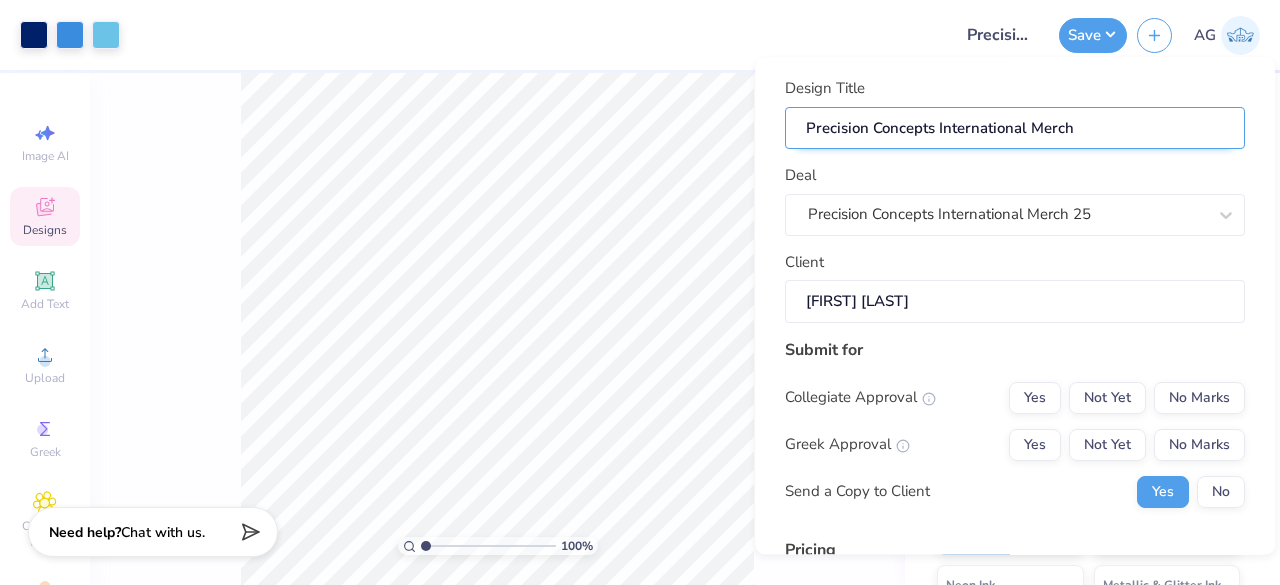 click on "Precision Concepts International Merch" at bounding box center [1015, 128] 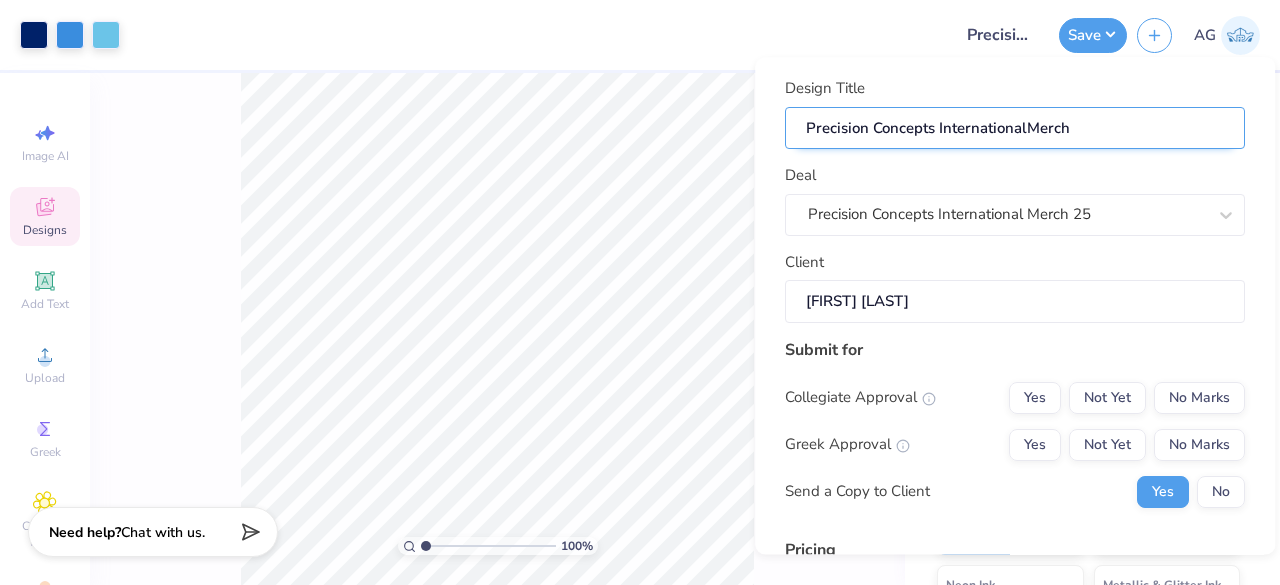 type on "Precision Concepts InternationaMerch" 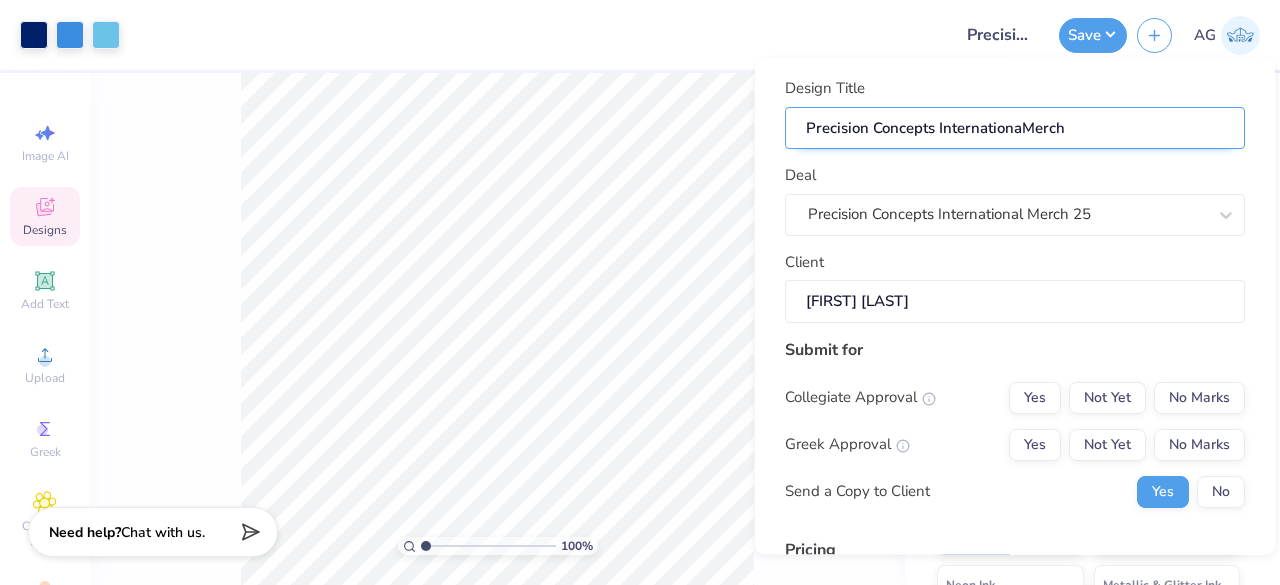 type on "Precision Concepts InternationMerch" 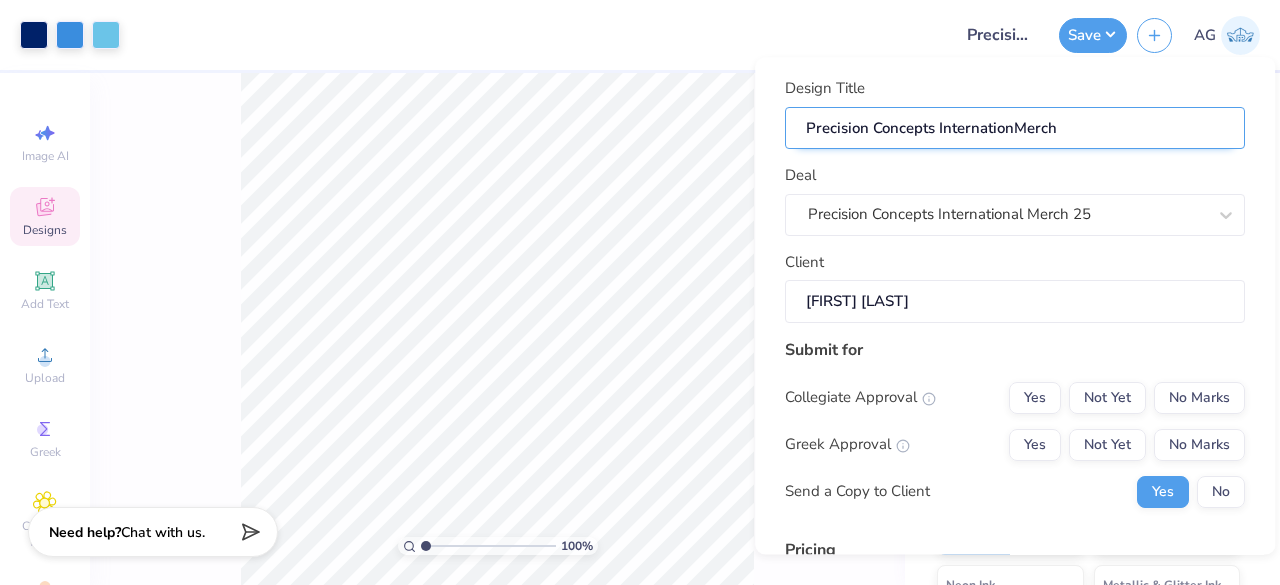 type on "Precision Concepts InternatioMerch" 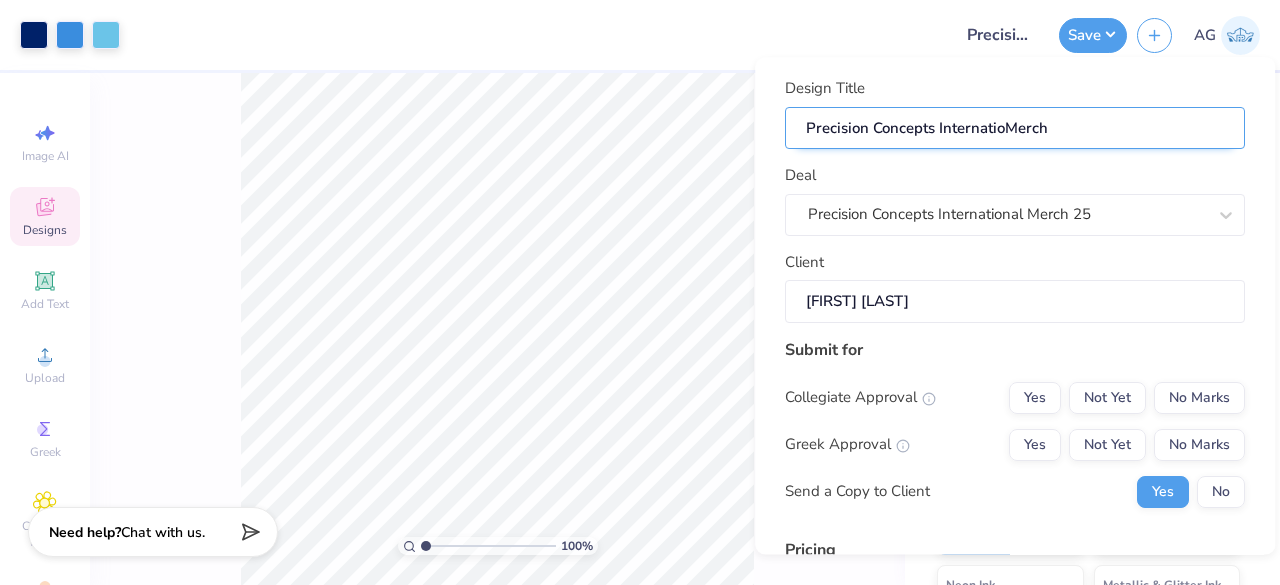 type on "Precision Concepts InternatiMerch" 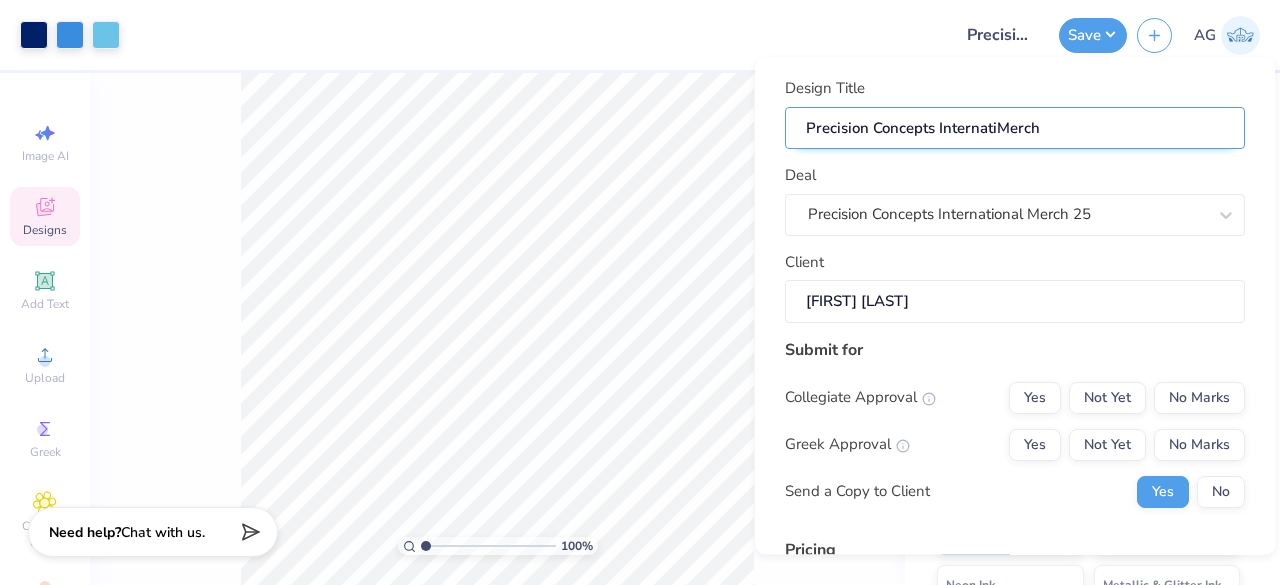 type on "Precision Concepts InternatMerch" 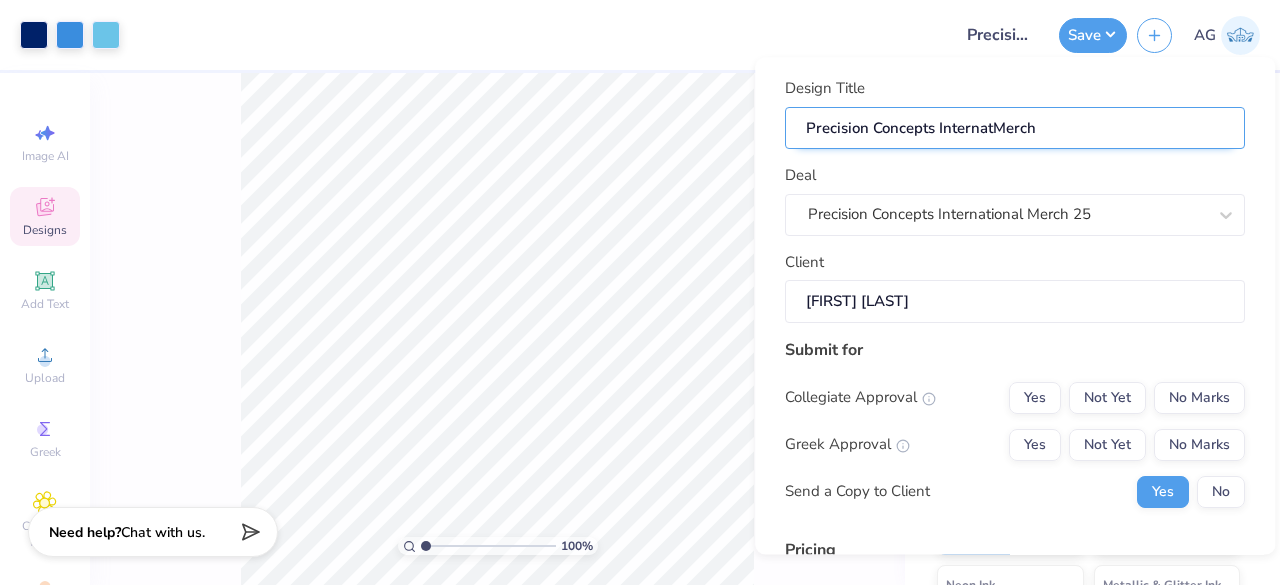 type on "Precision Concepts InternaMerch" 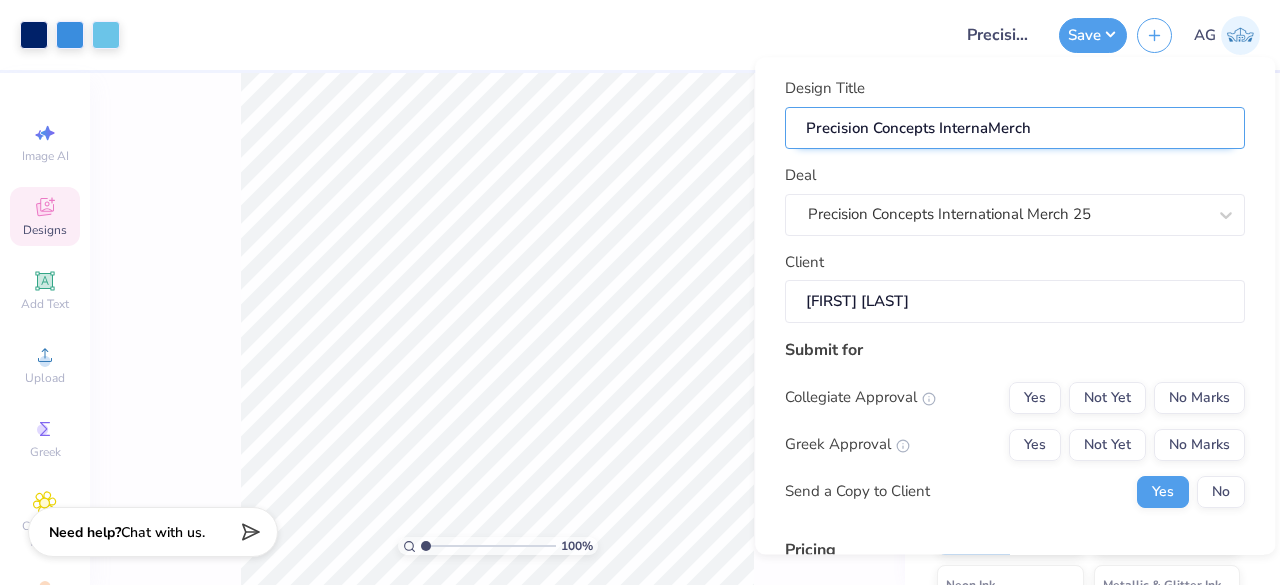 type on "Precision Concepts InternMerch" 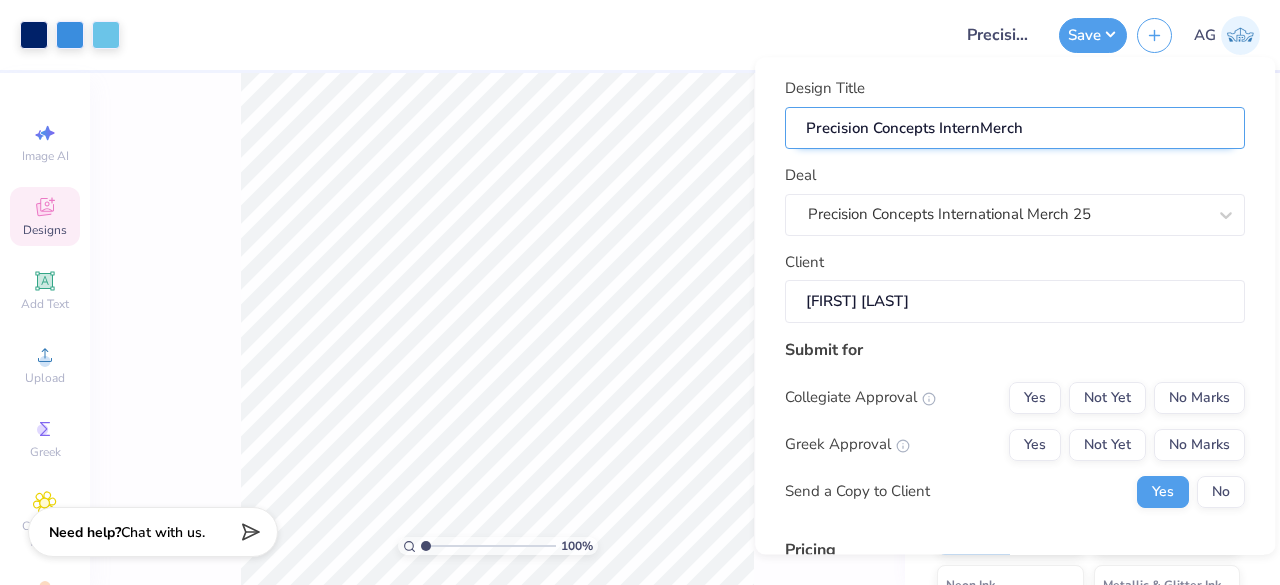 type on "Precision Concepts InterMerch" 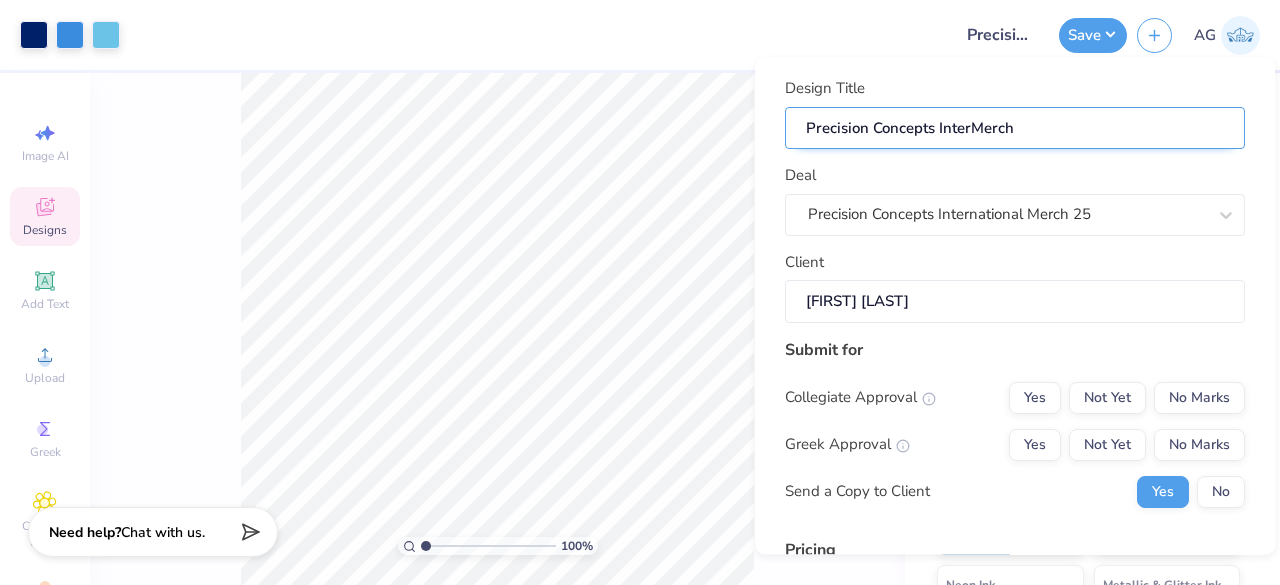 type on "Precision Concepts InteMerch" 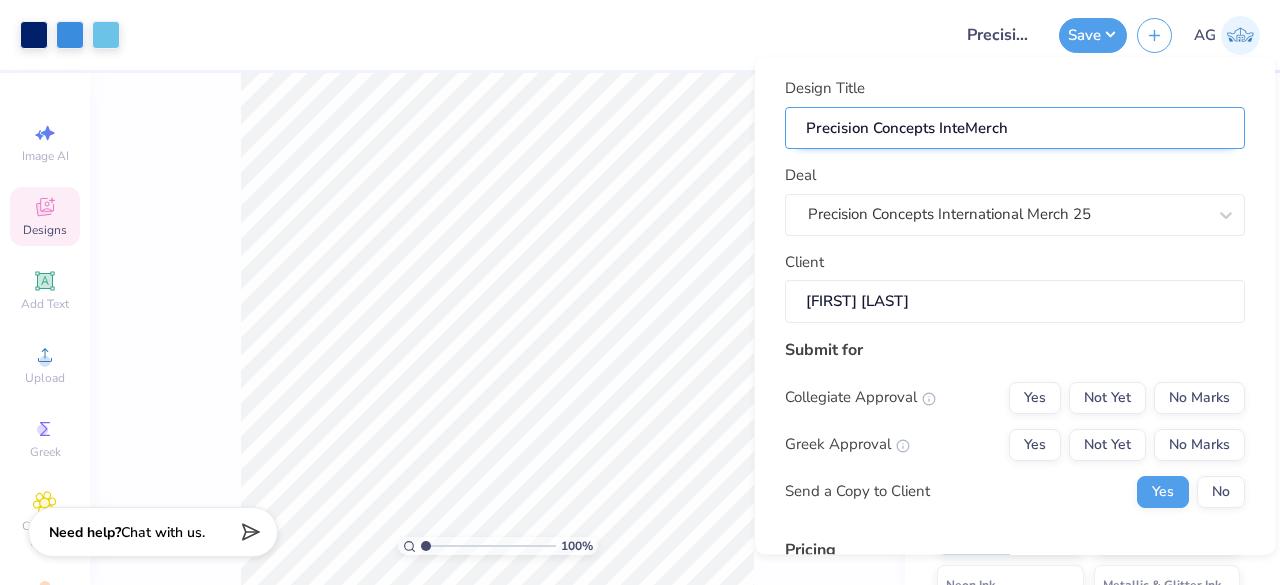 type on "Precision Concepts IntMerch" 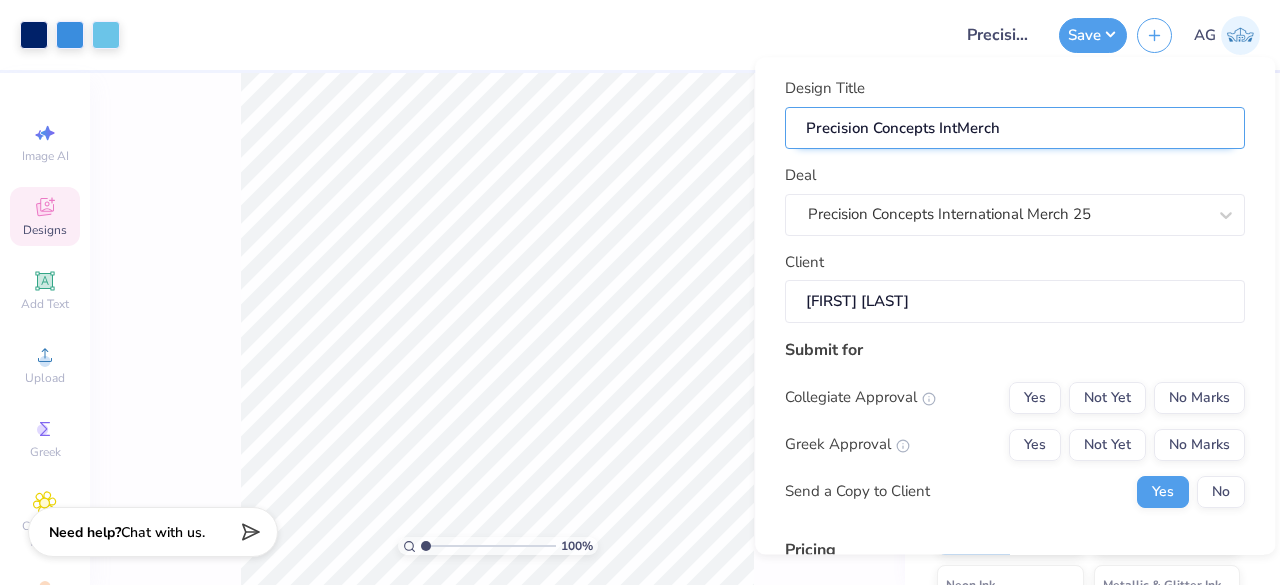 type on "Precision Concepts InMerch" 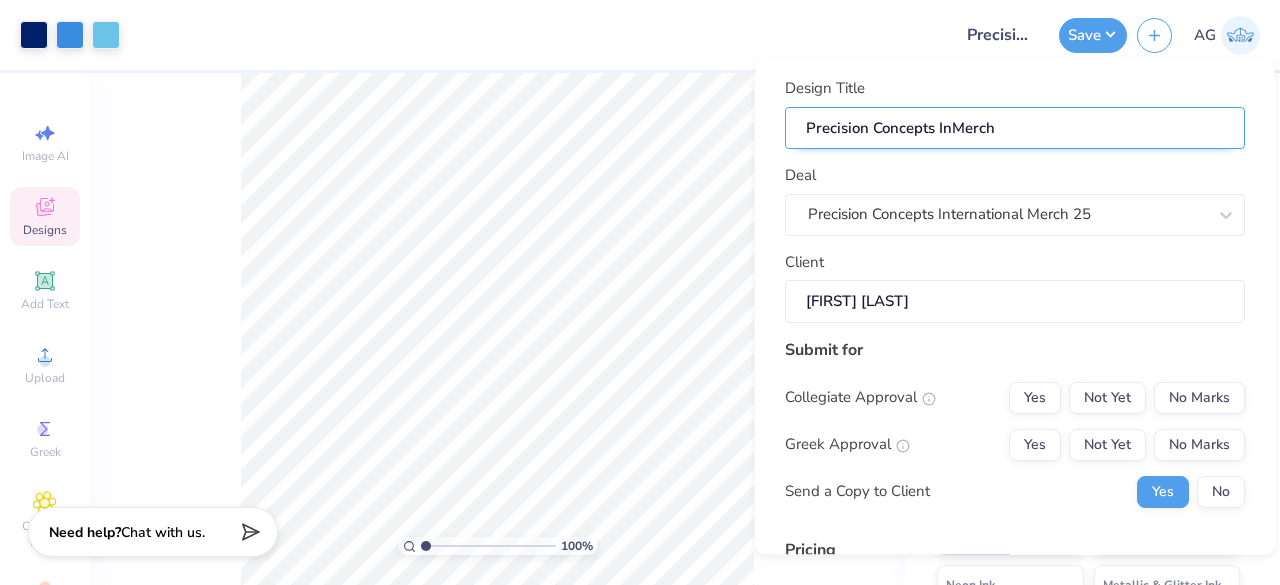 type on "Precision Concepts IMerch" 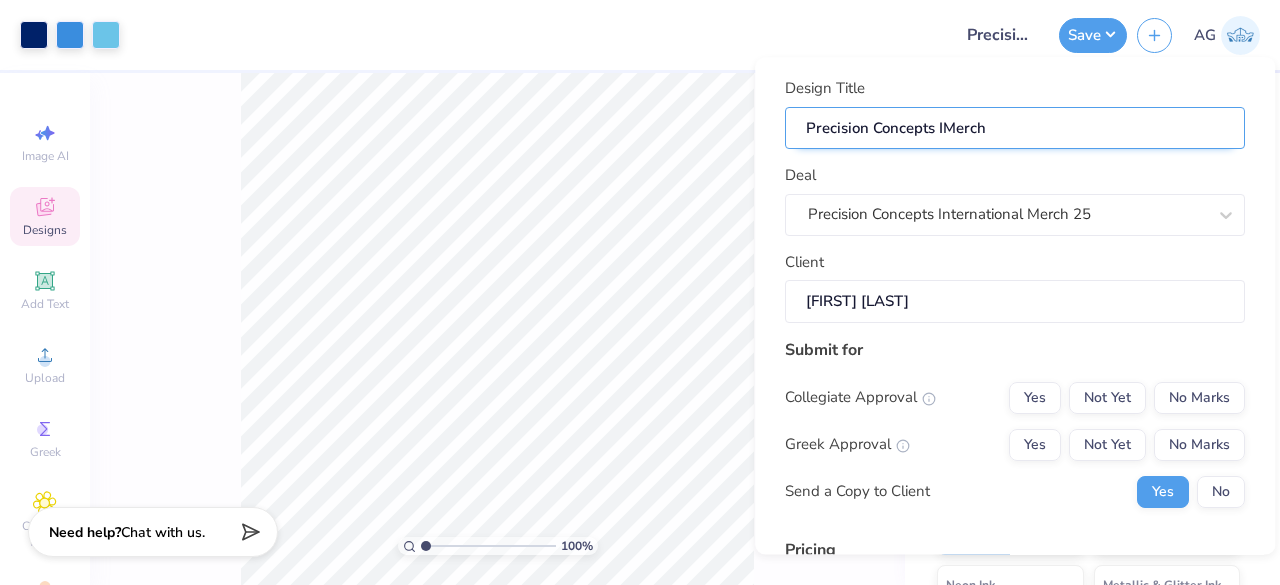type on "Precision Concepts Merch" 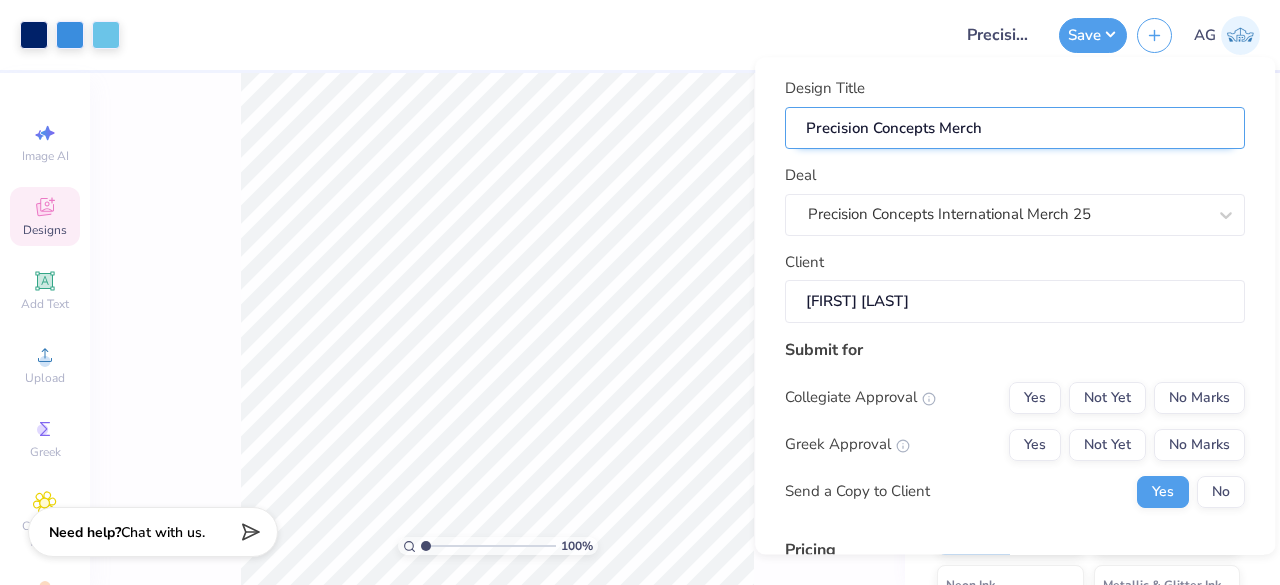 type on "Precision ConceptsMerch" 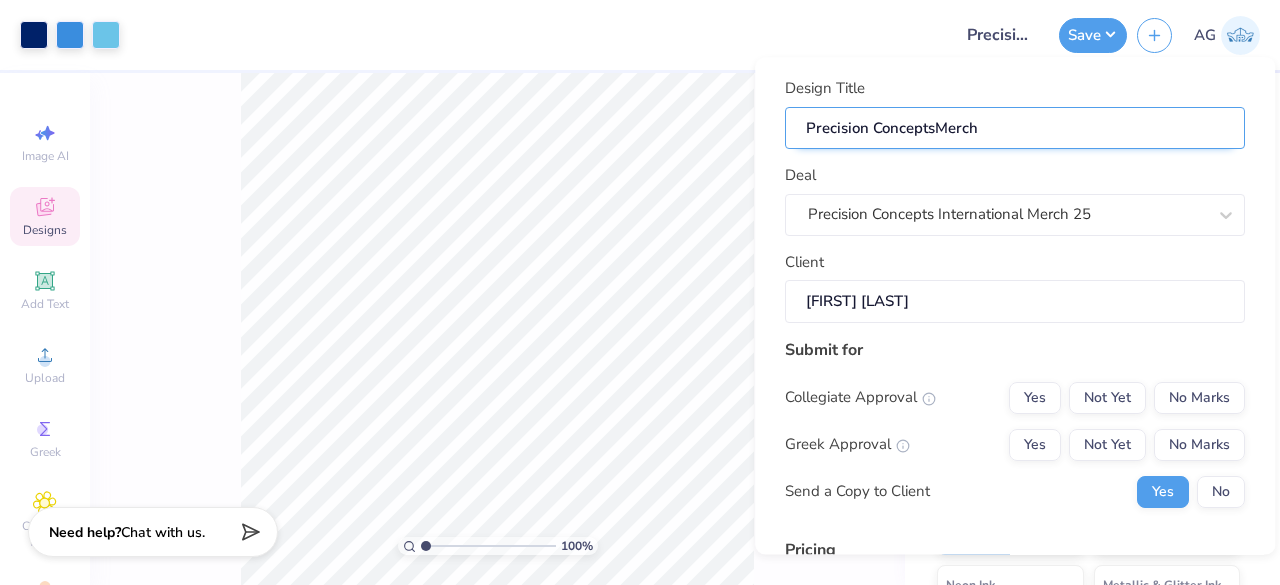 type on "Precision ConceptMerch" 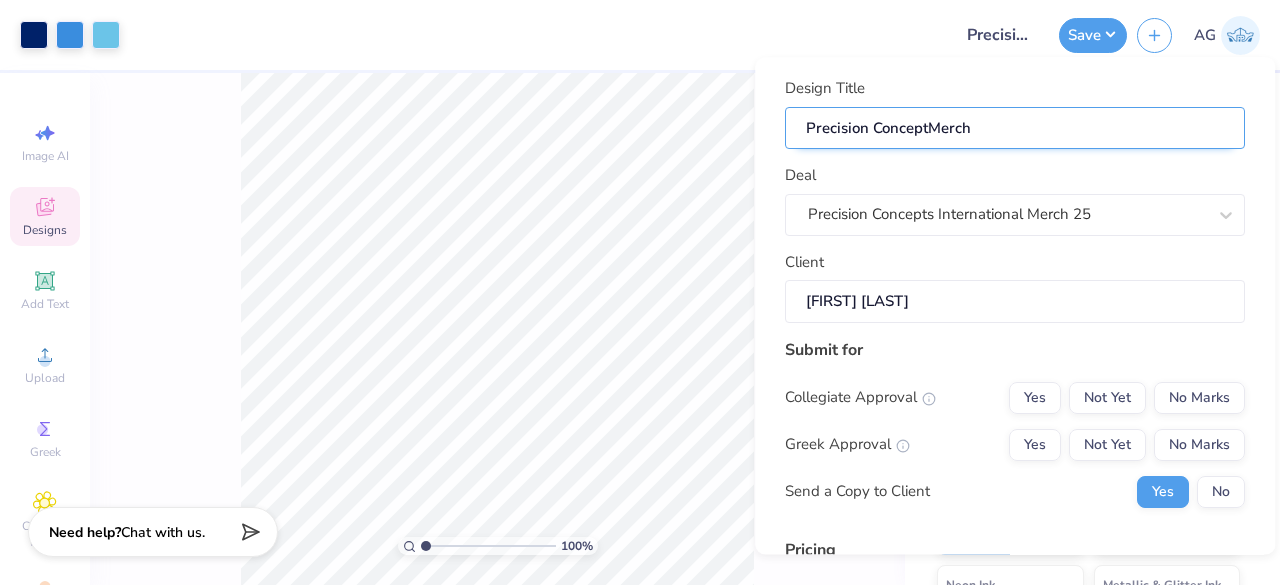 type on "Precision ConceptsMerch" 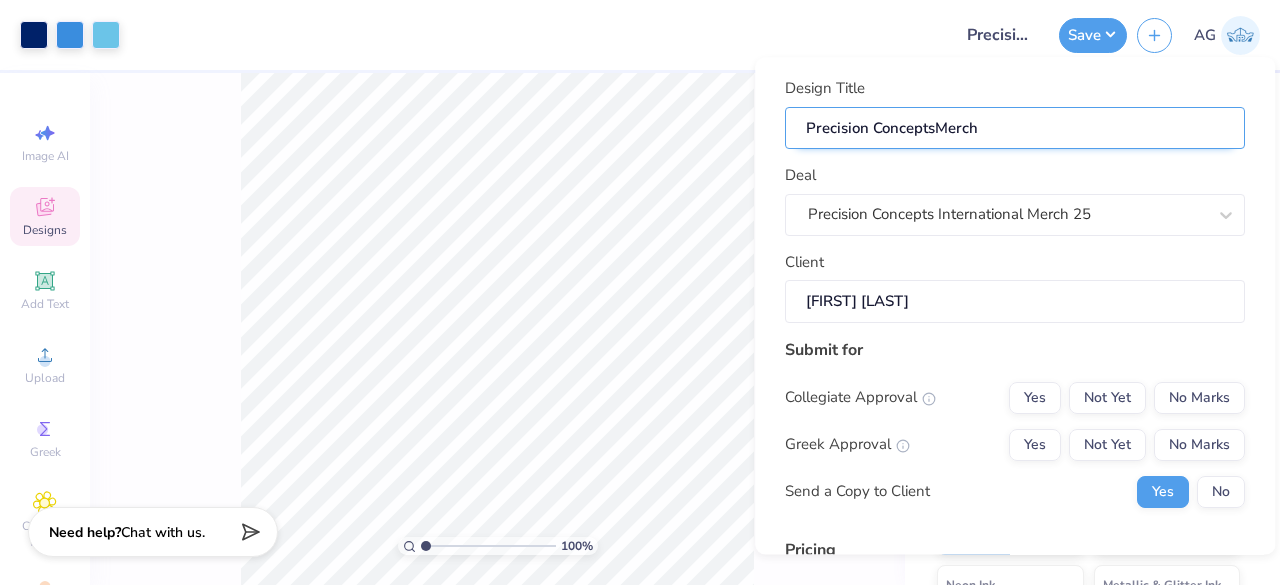 type on "Precision Concepts Merch" 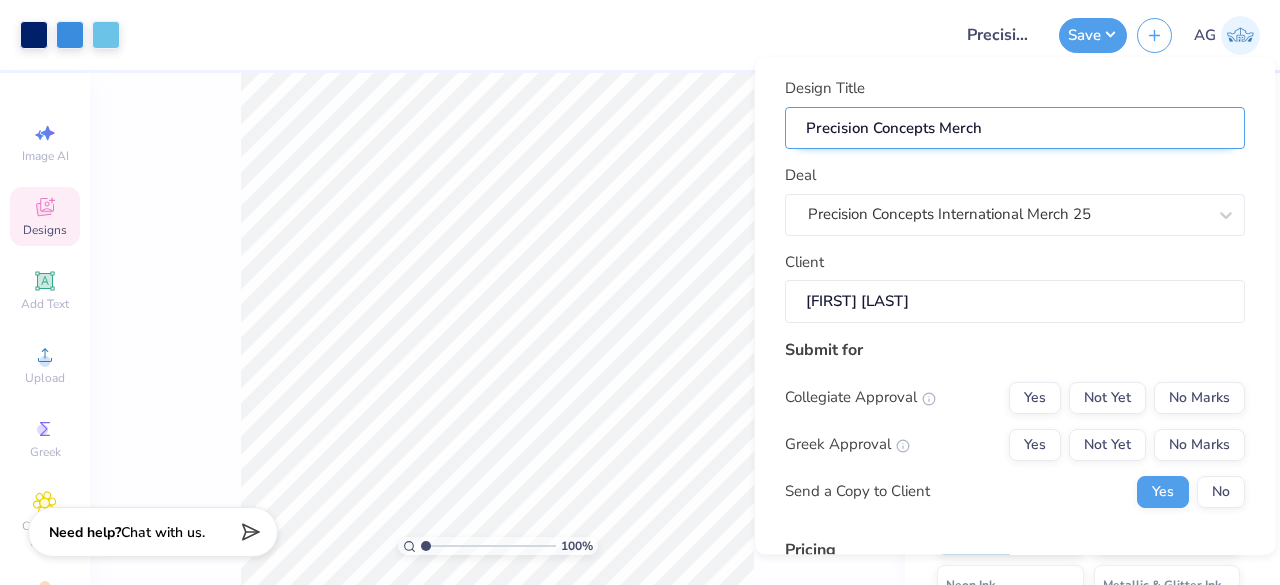 click on "Precision Concepts Merch" at bounding box center (1015, 128) 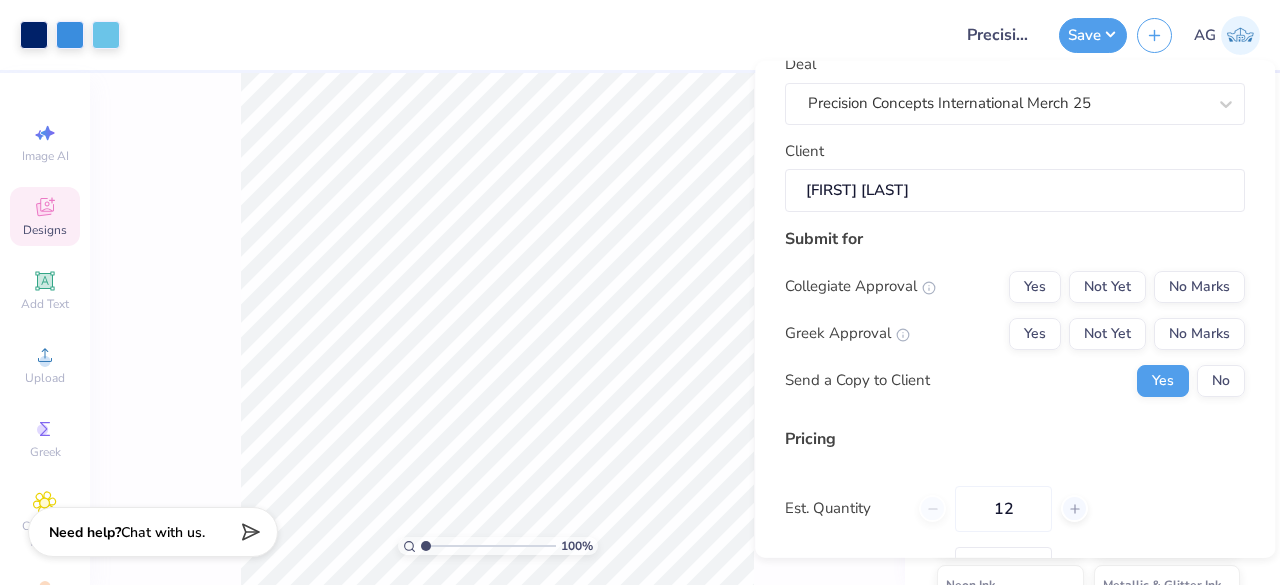 scroll, scrollTop: 117, scrollLeft: 0, axis: vertical 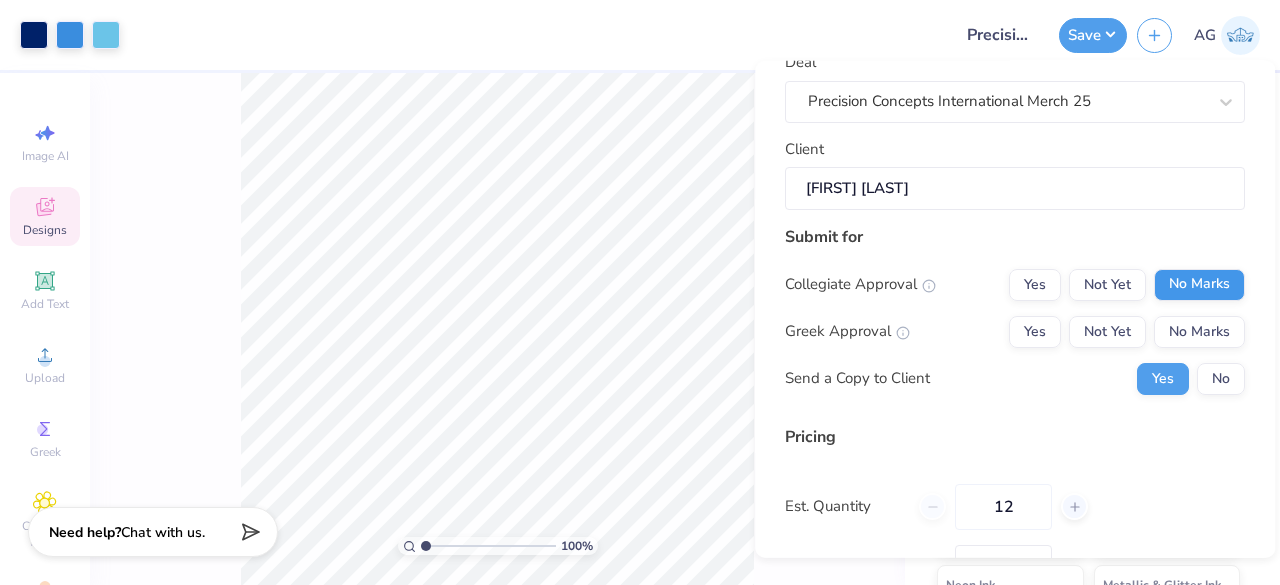 type on "Precision Concepts Merch" 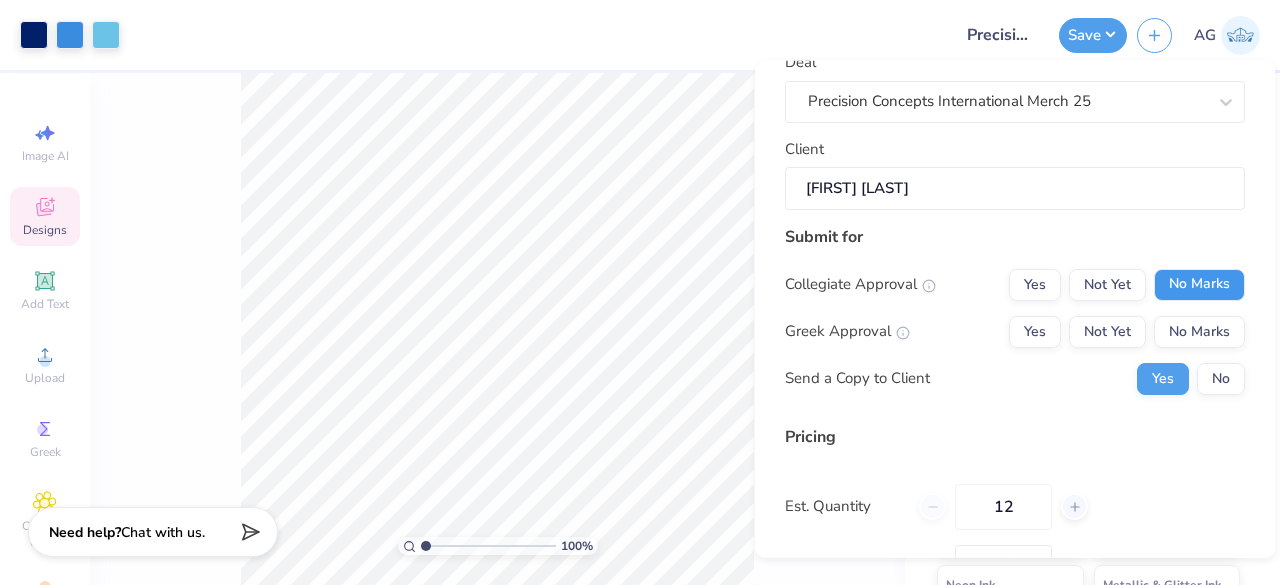 click on "No Marks" at bounding box center (1199, 284) 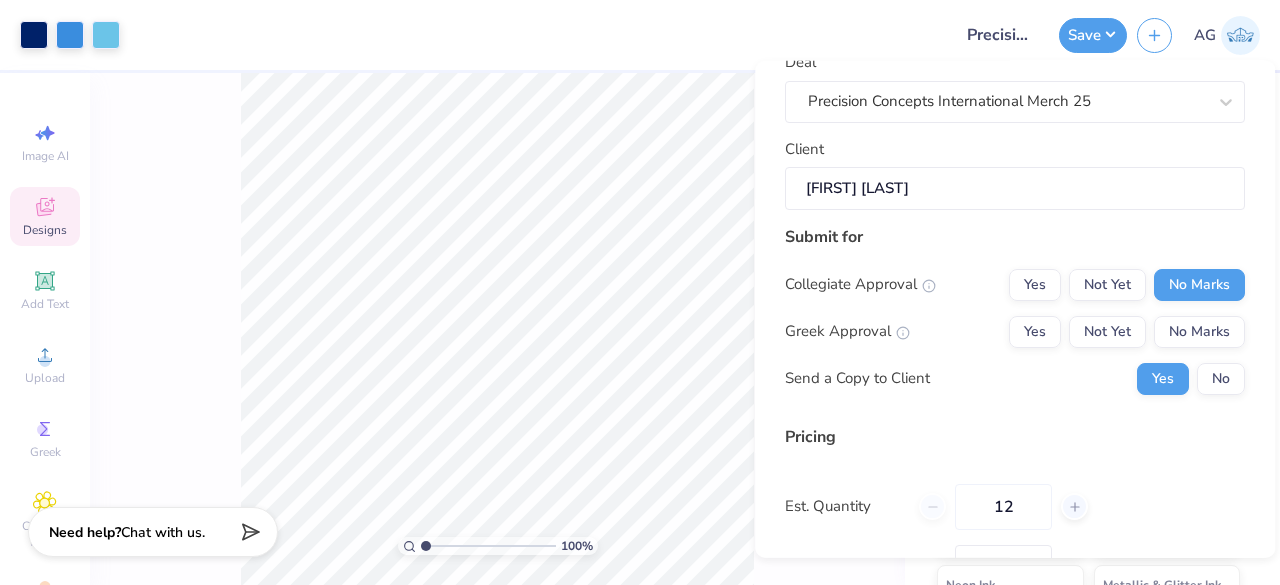 click on "Collegiate Approval Yes Not Yet No Marks Greek Approval Yes Not Yet No Marks Send a Copy to Client Yes No" at bounding box center (1015, 331) 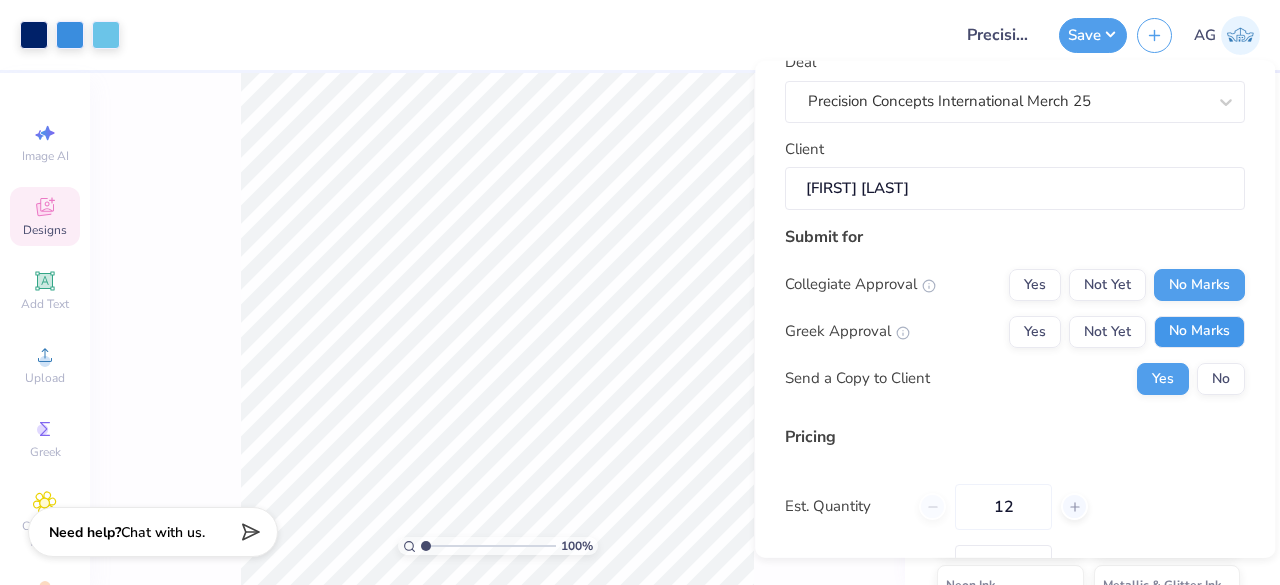 click on "No Marks" at bounding box center (1199, 331) 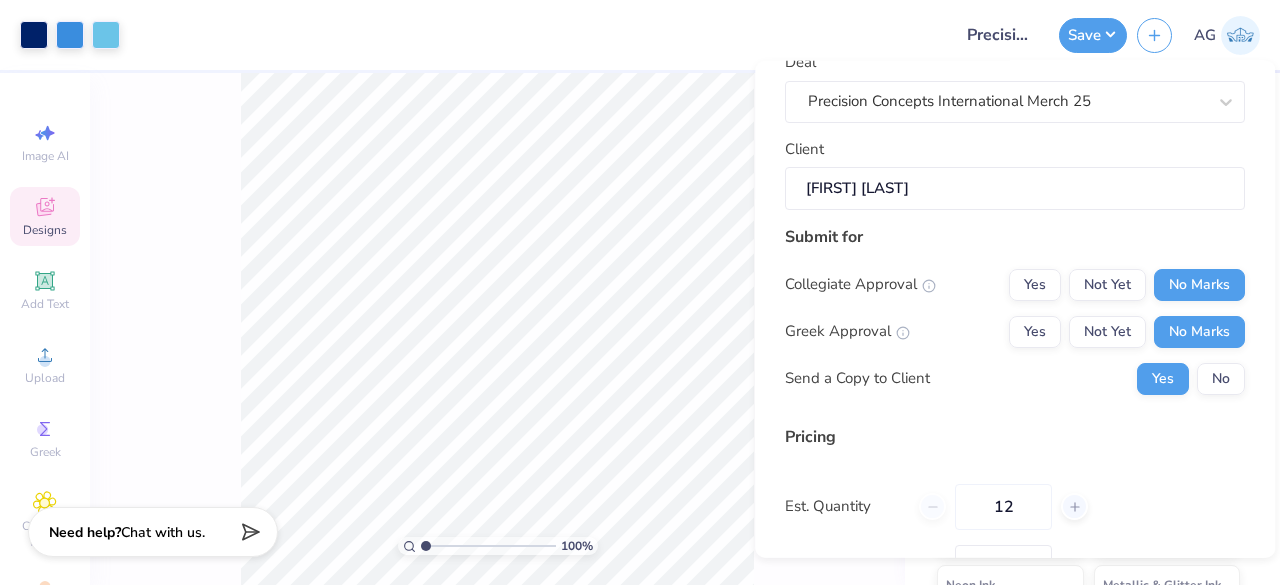 scroll, scrollTop: 215, scrollLeft: 0, axis: vertical 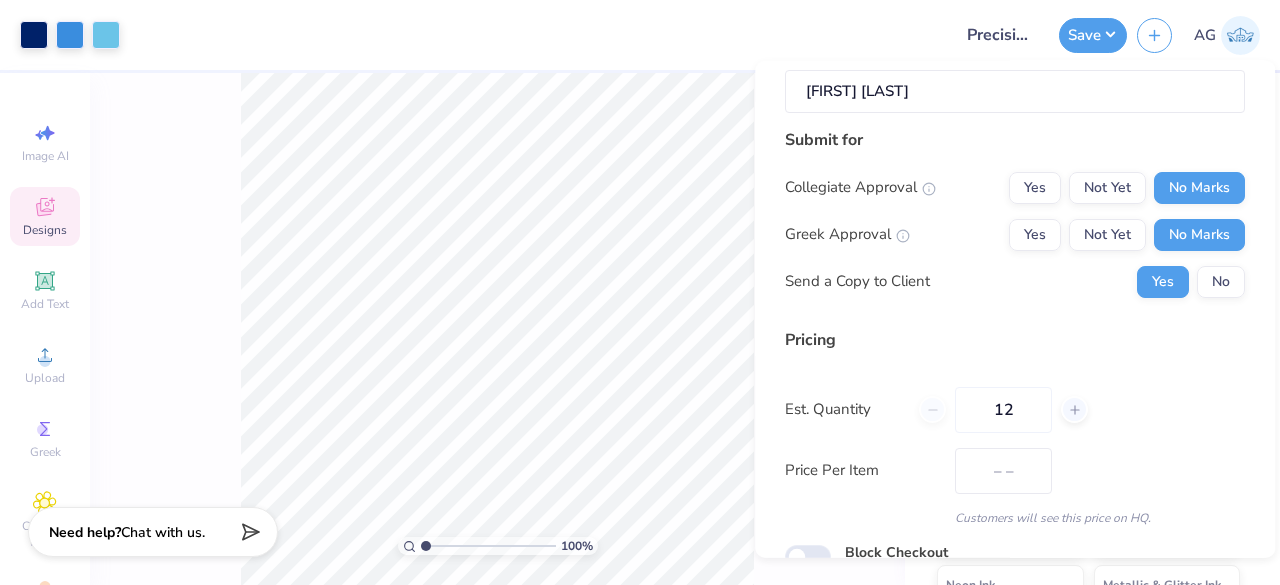 type on "$53.80" 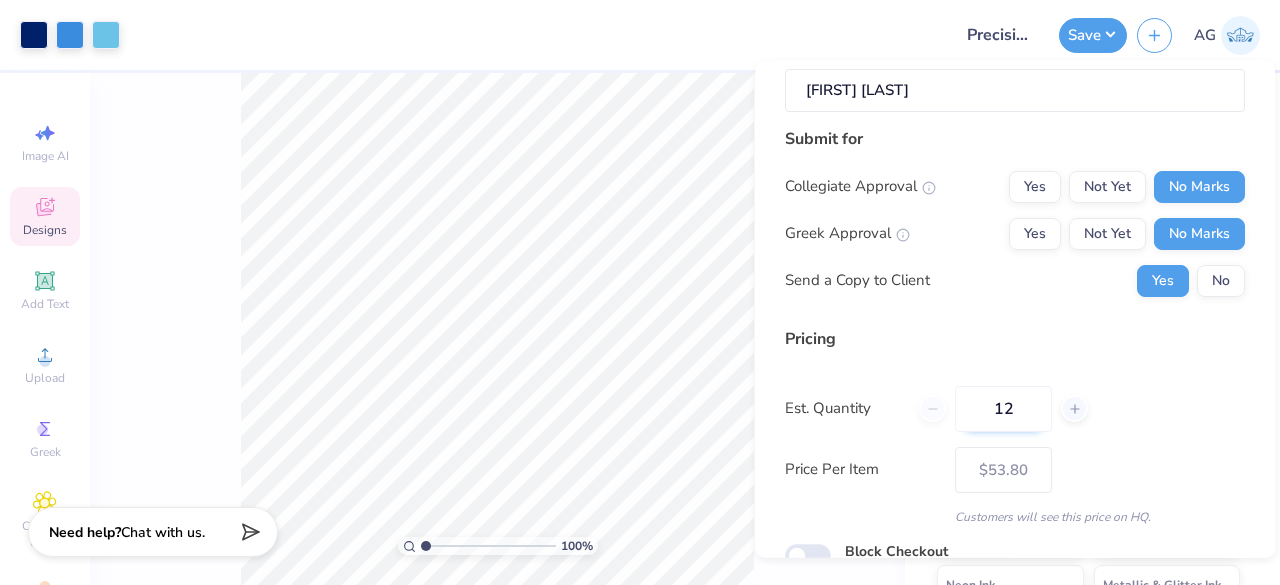 click on "12" at bounding box center [1003, 408] 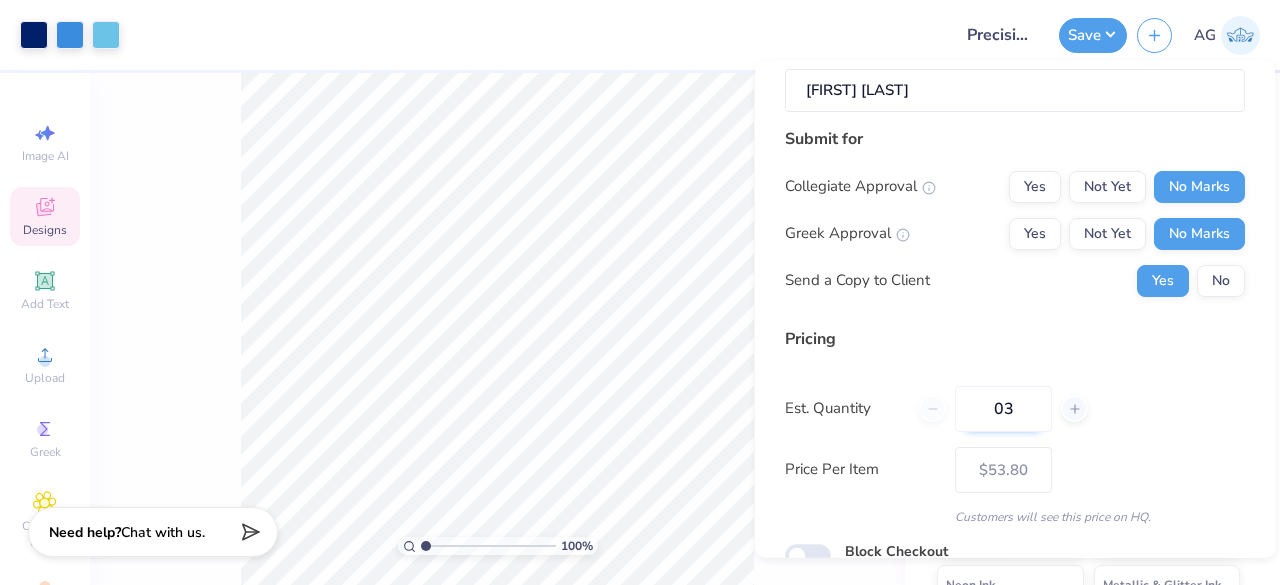 type on "036" 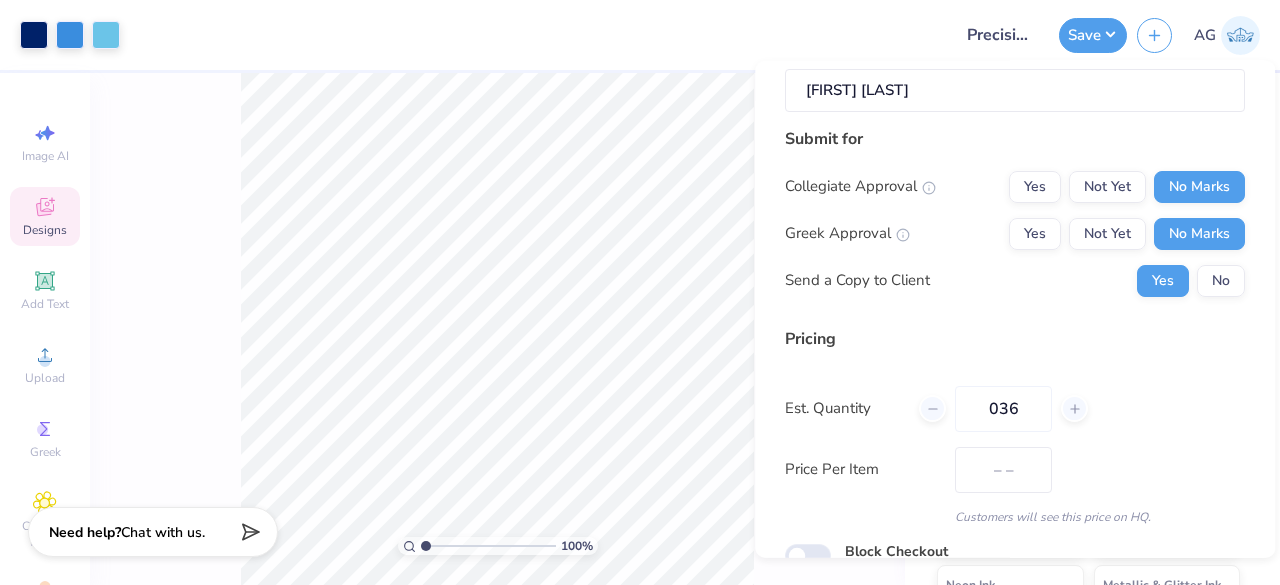 type on "$36.61" 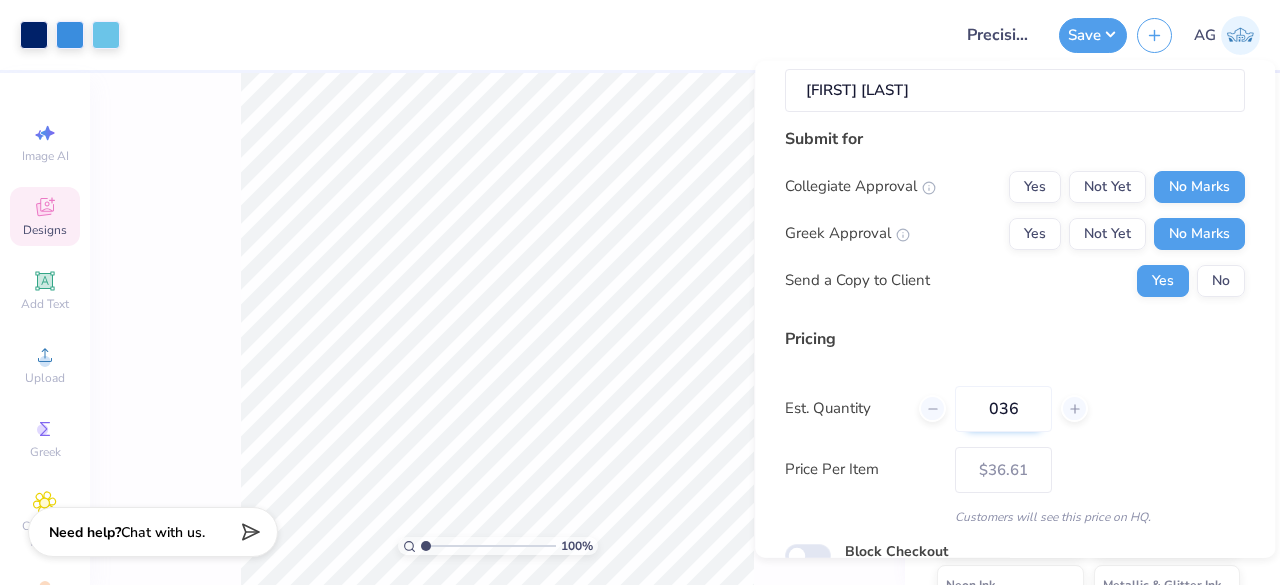 click on "036" at bounding box center (1003, 408) 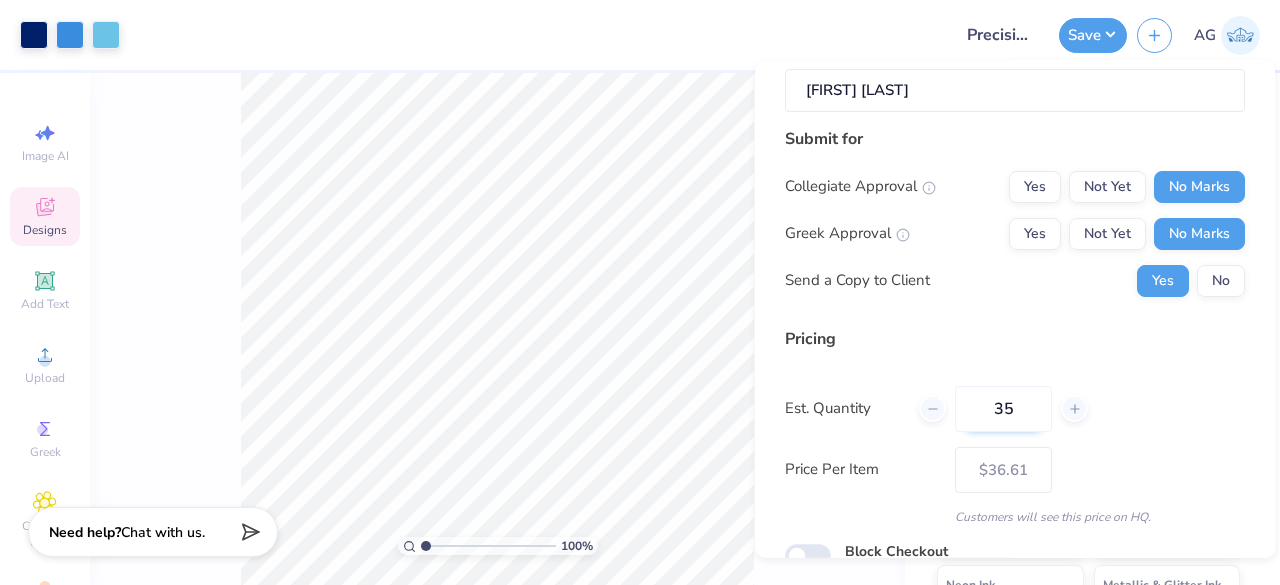 type on "34" 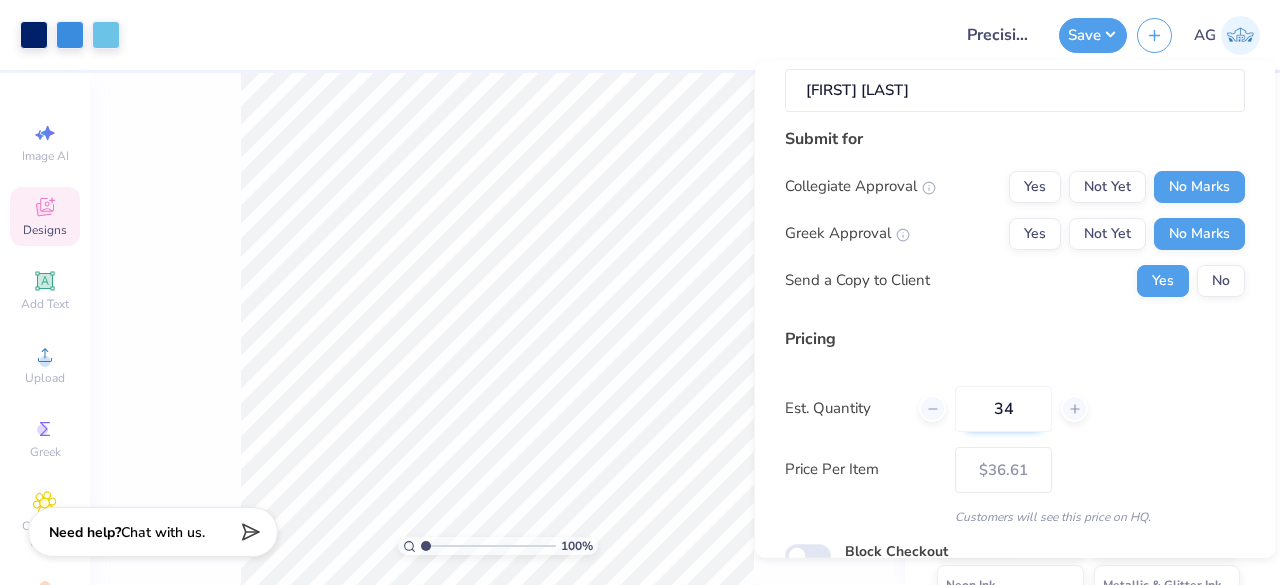 scroll, scrollTop: 305, scrollLeft: 0, axis: vertical 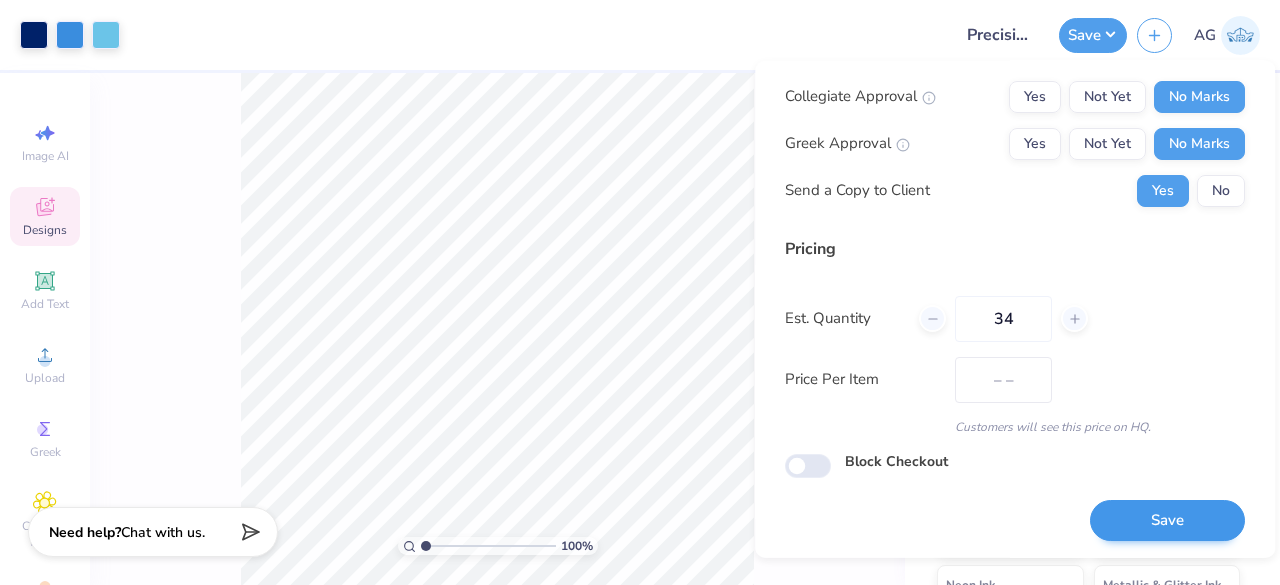 type on "$37.32" 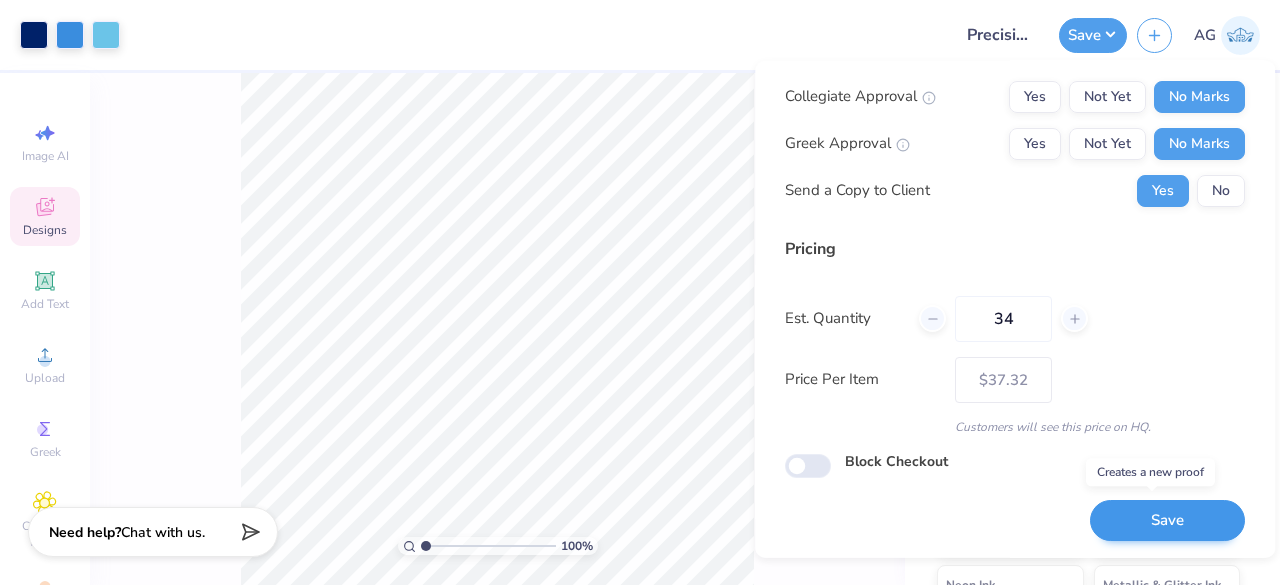 type on "34" 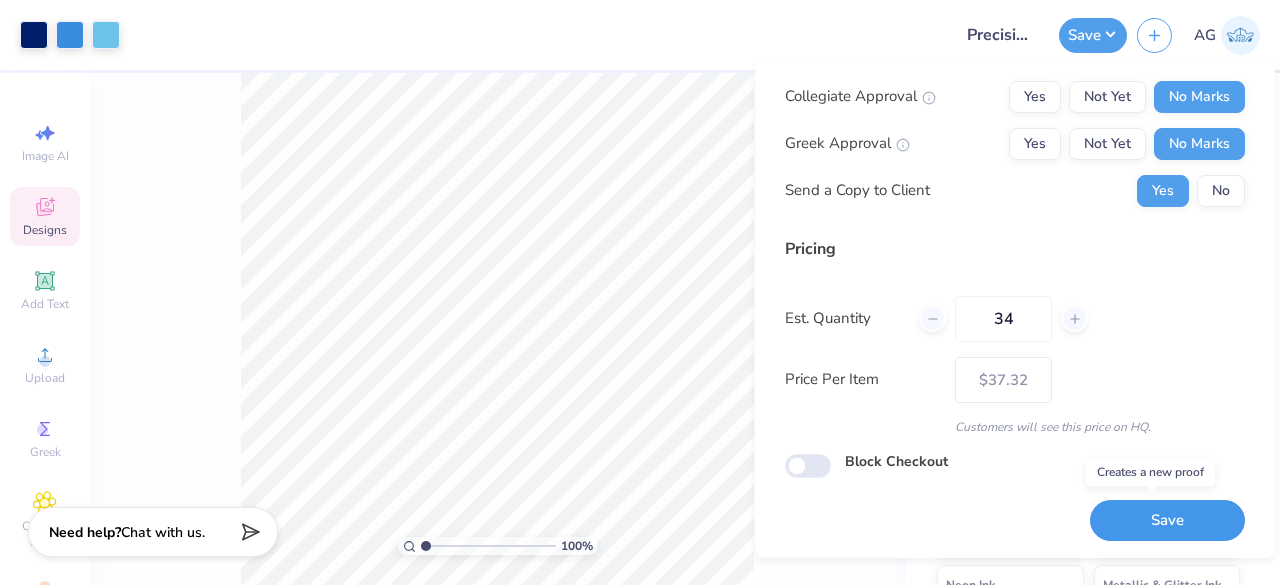 click on "Save" at bounding box center [1167, 520] 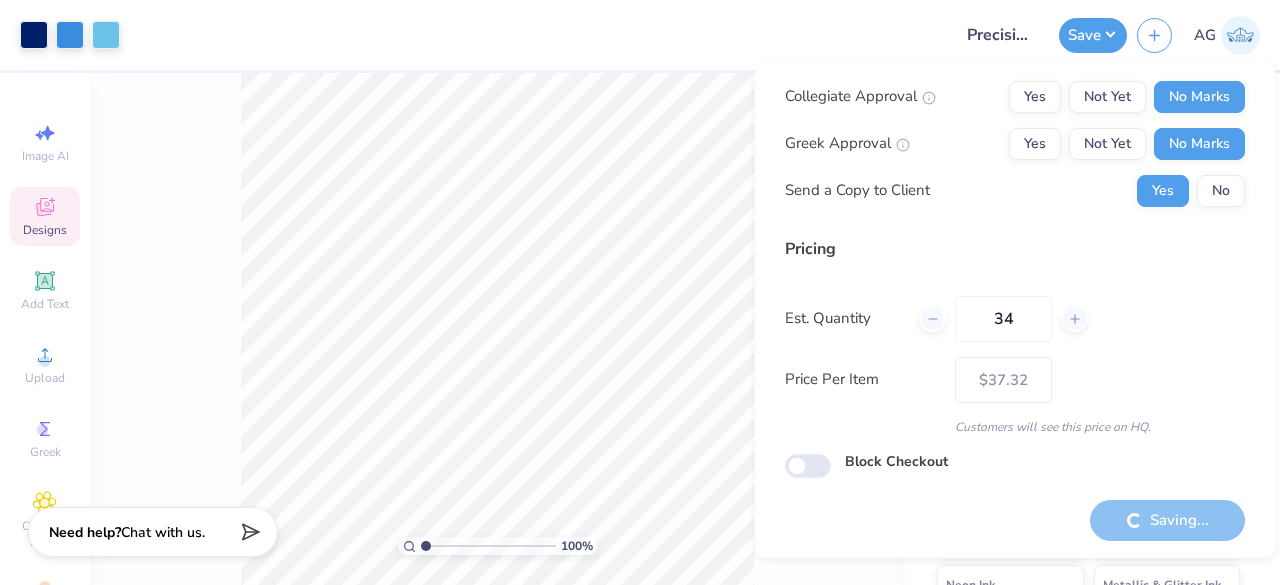 type on "– –" 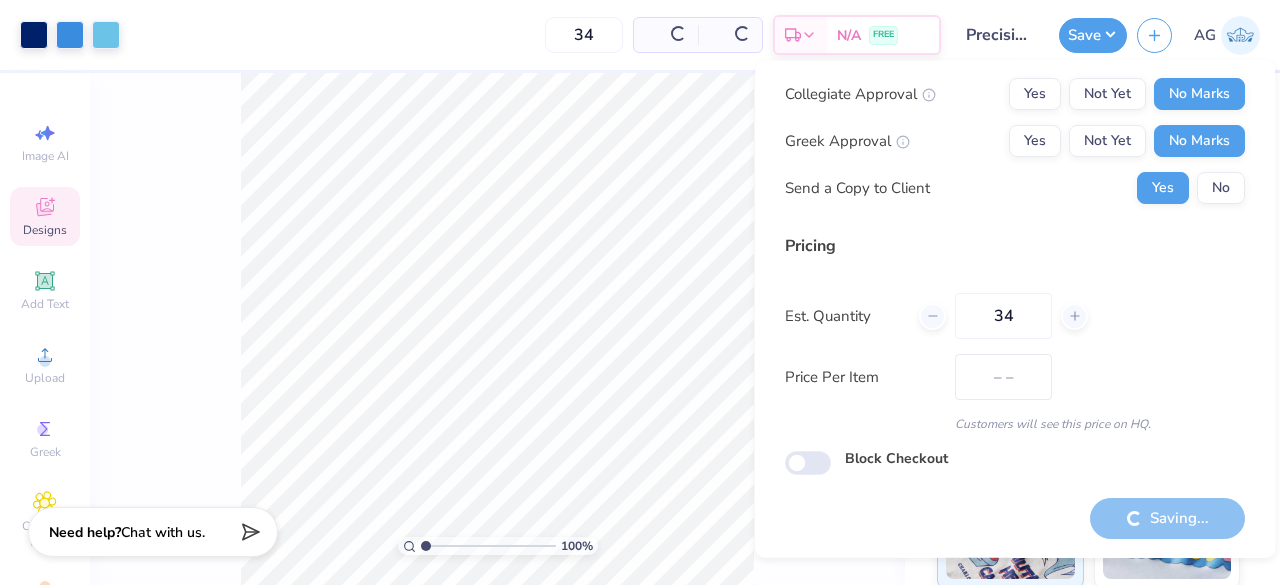 scroll, scrollTop: 46, scrollLeft: 0, axis: vertical 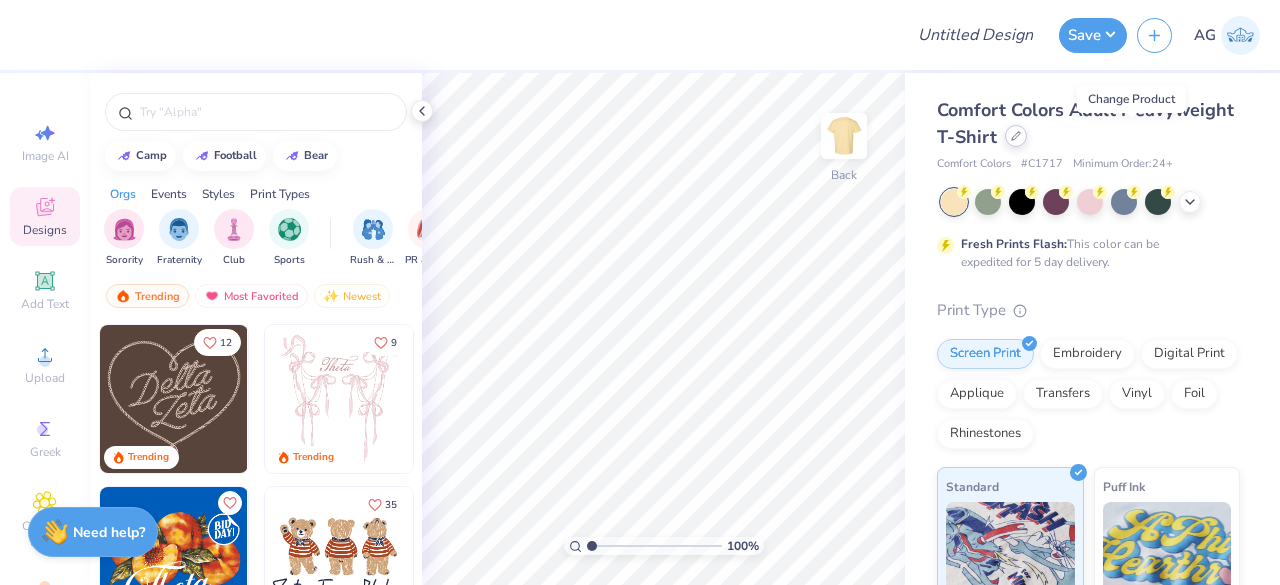 click 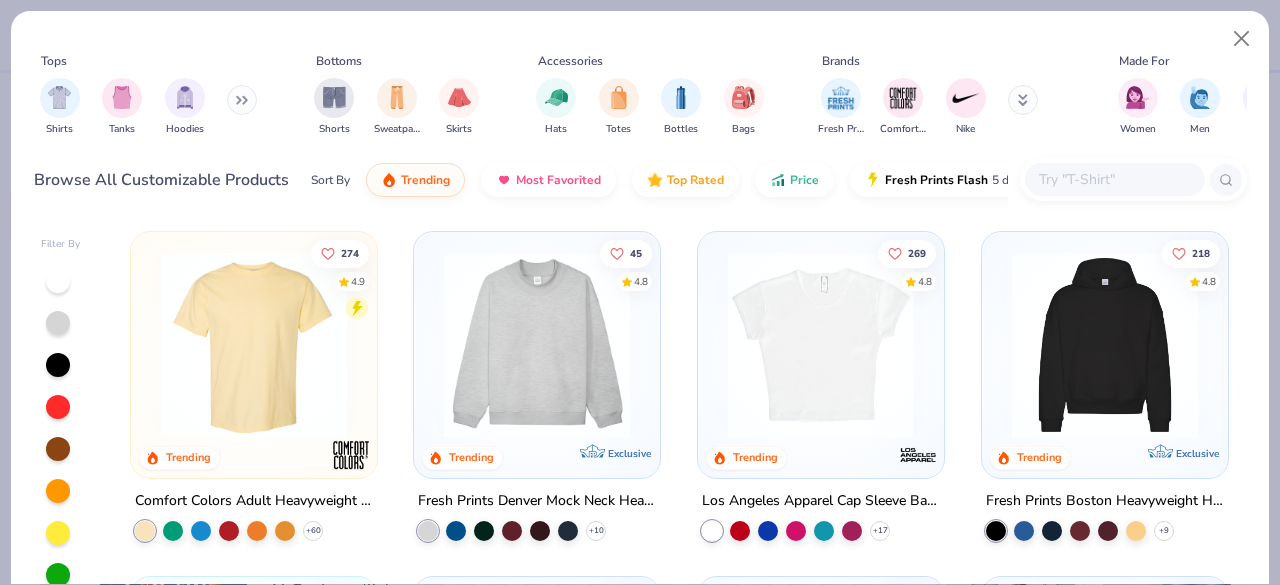 click at bounding box center (1114, 179) 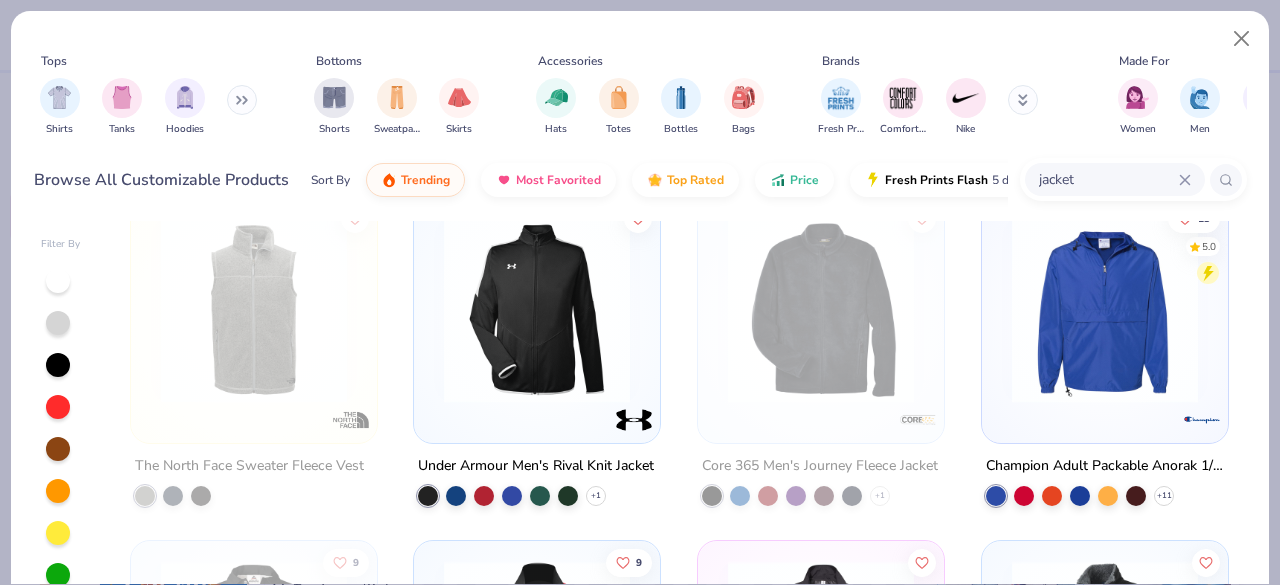 scroll, scrollTop: 0, scrollLeft: 0, axis: both 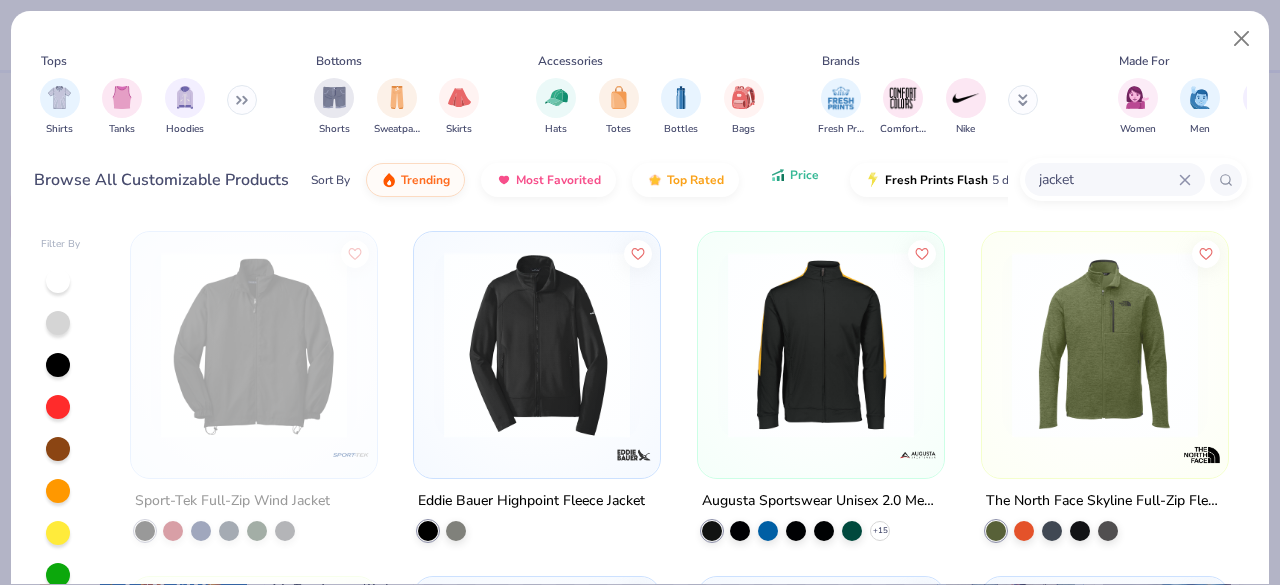 click on "Price" at bounding box center (794, 175) 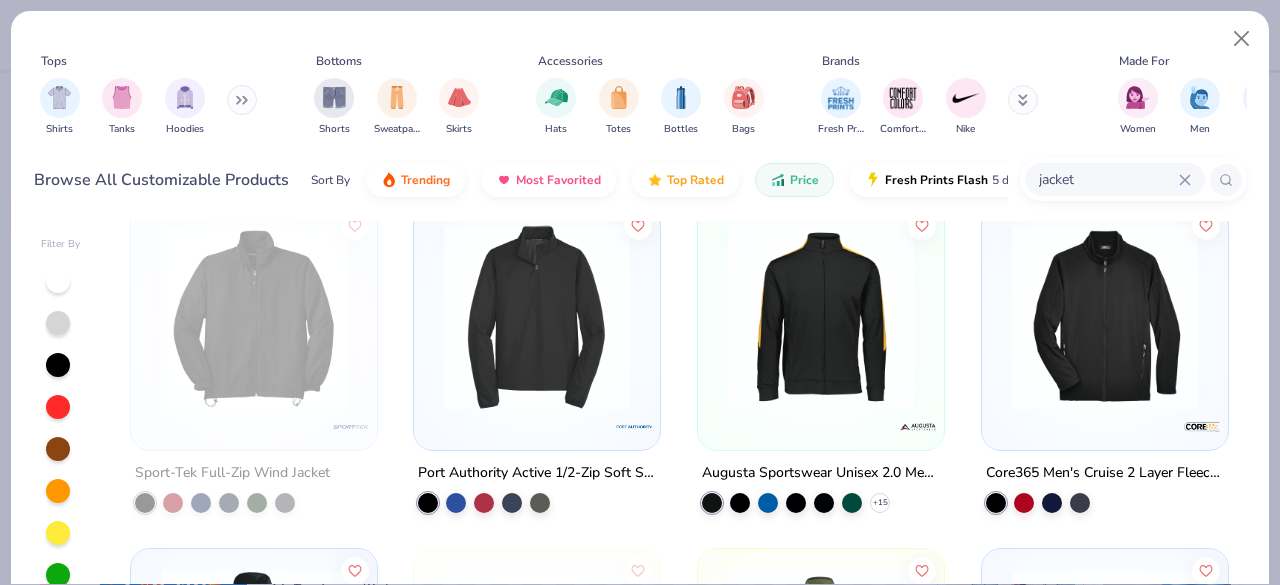 scroll, scrollTop: 0, scrollLeft: 0, axis: both 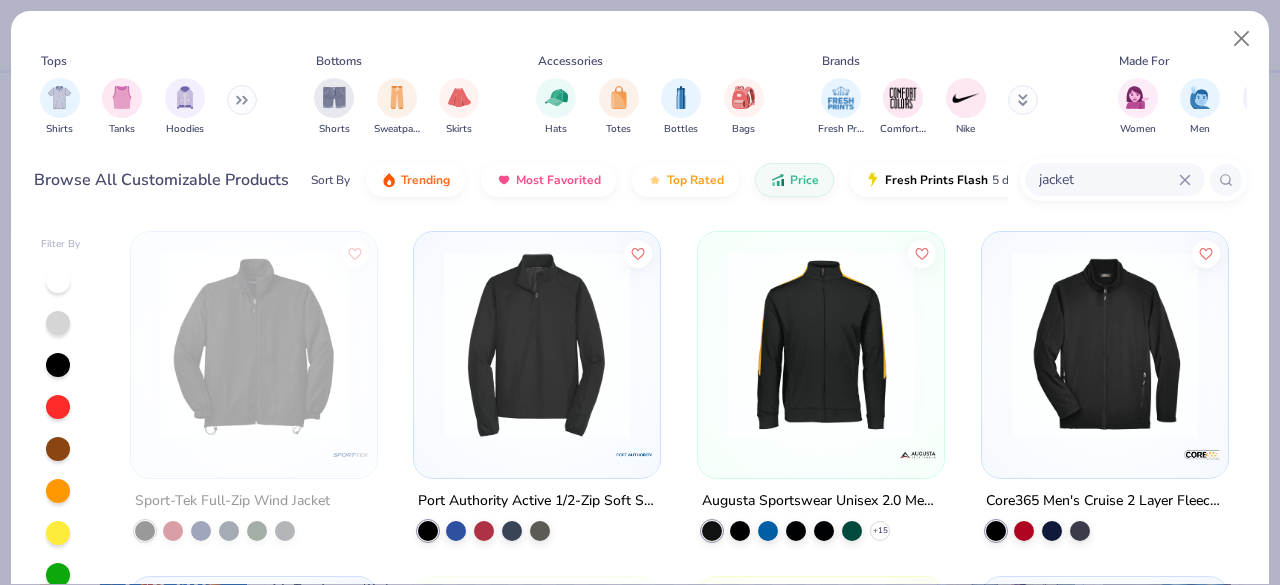 click on "jacket" at bounding box center (1108, 179) 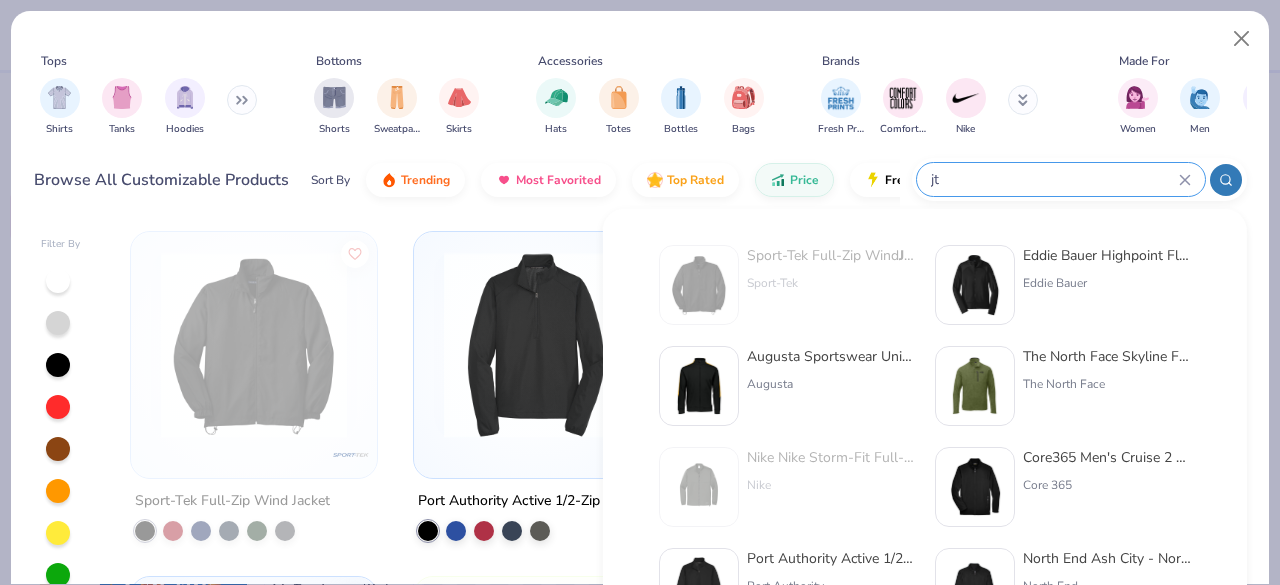 type on "t" 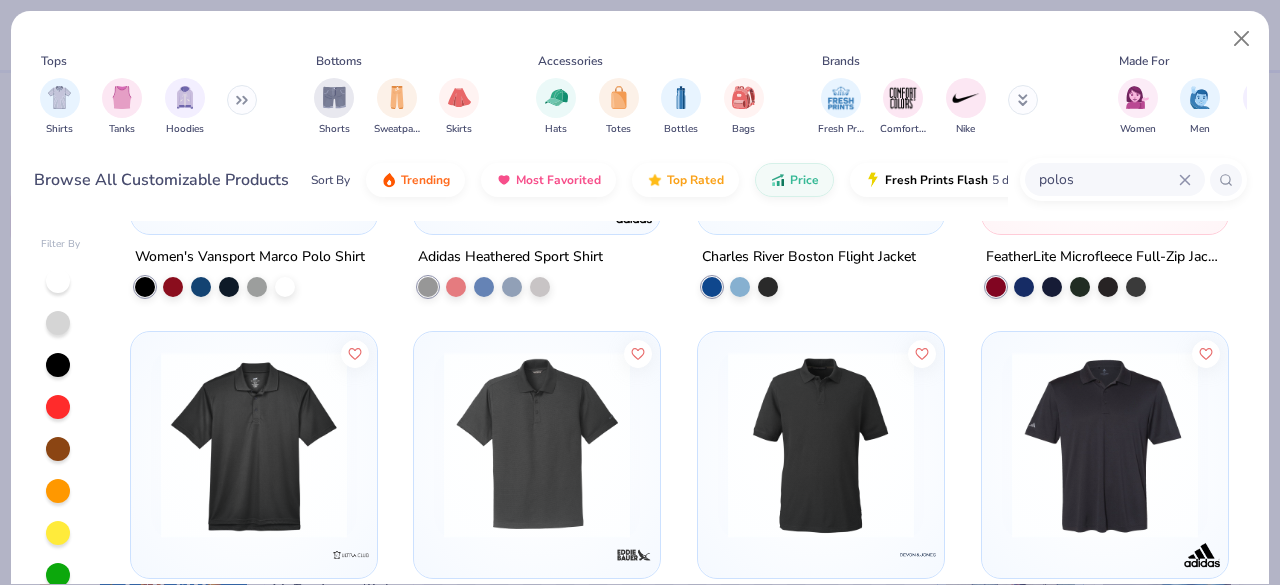 scroll, scrollTop: 2423, scrollLeft: 0, axis: vertical 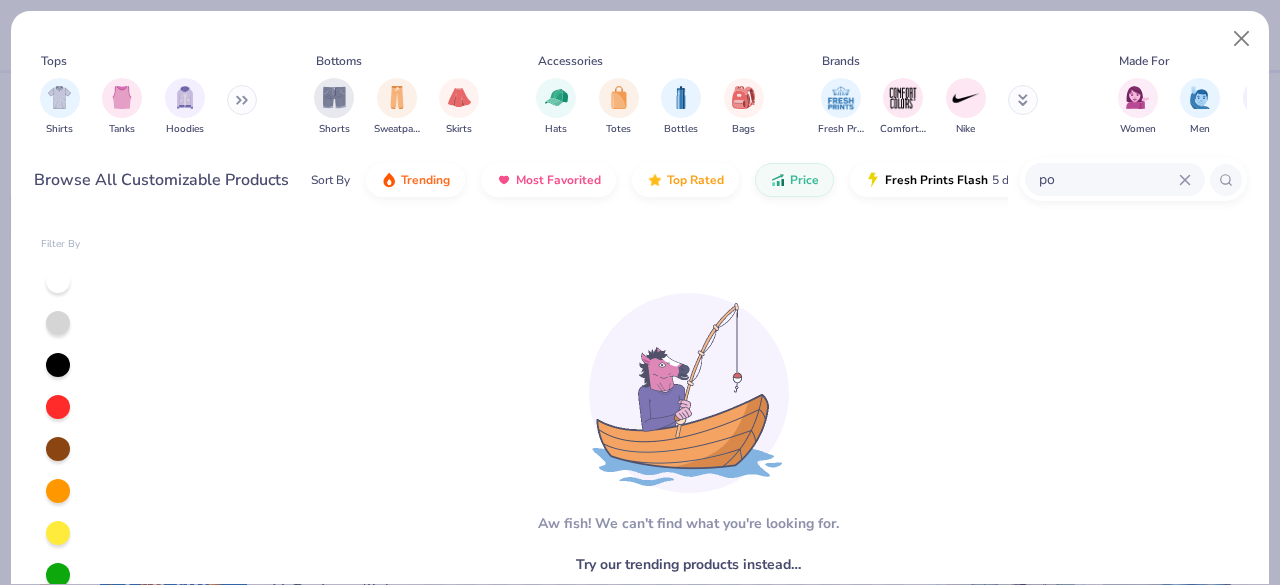 type on "p" 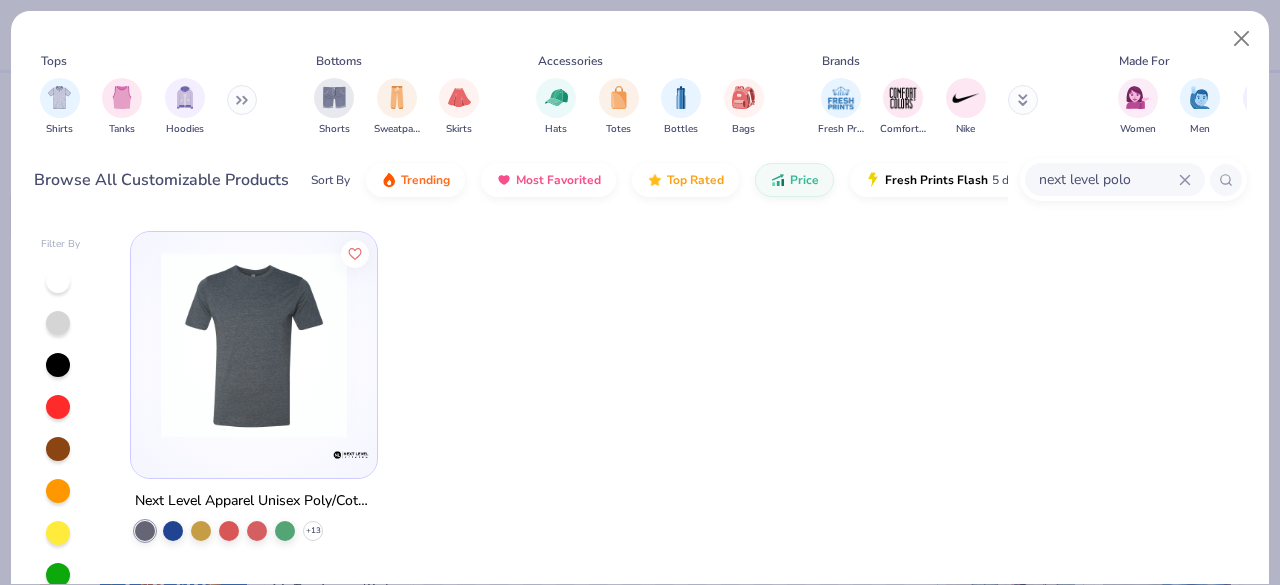 click at bounding box center (254, 355) 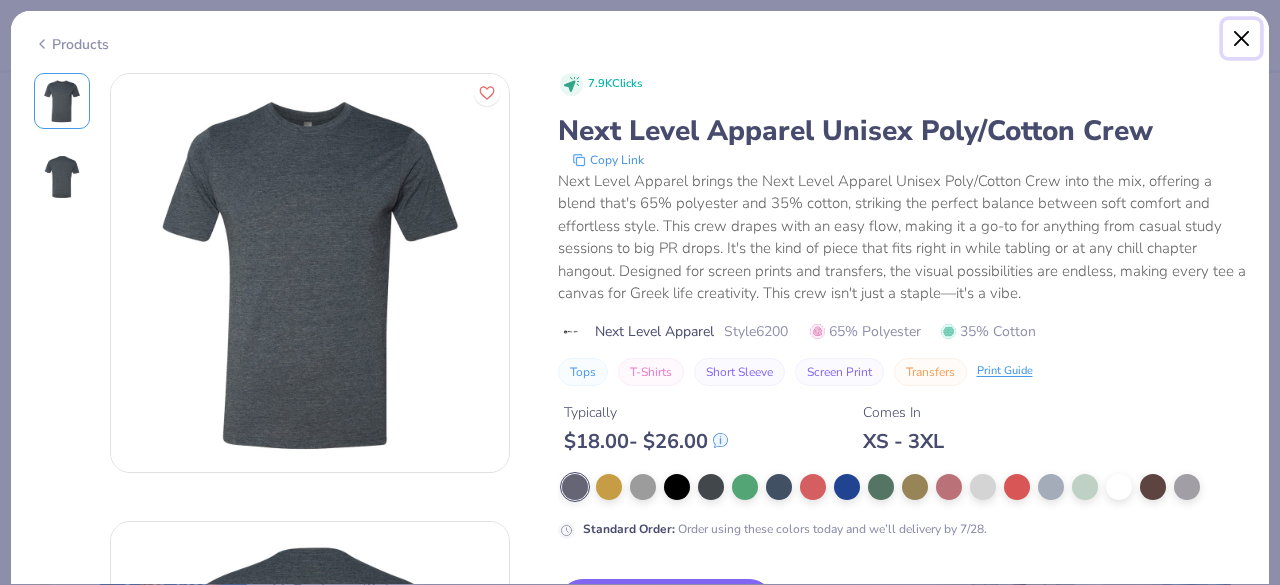 click at bounding box center (1242, 39) 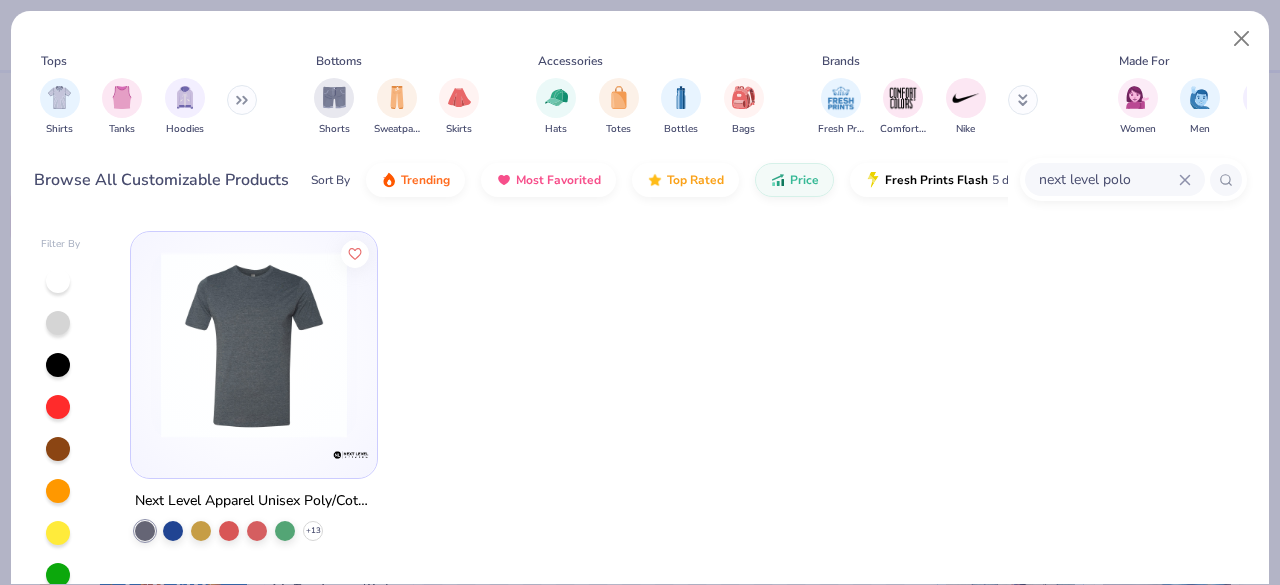 click on "next level polo" at bounding box center [1115, 179] 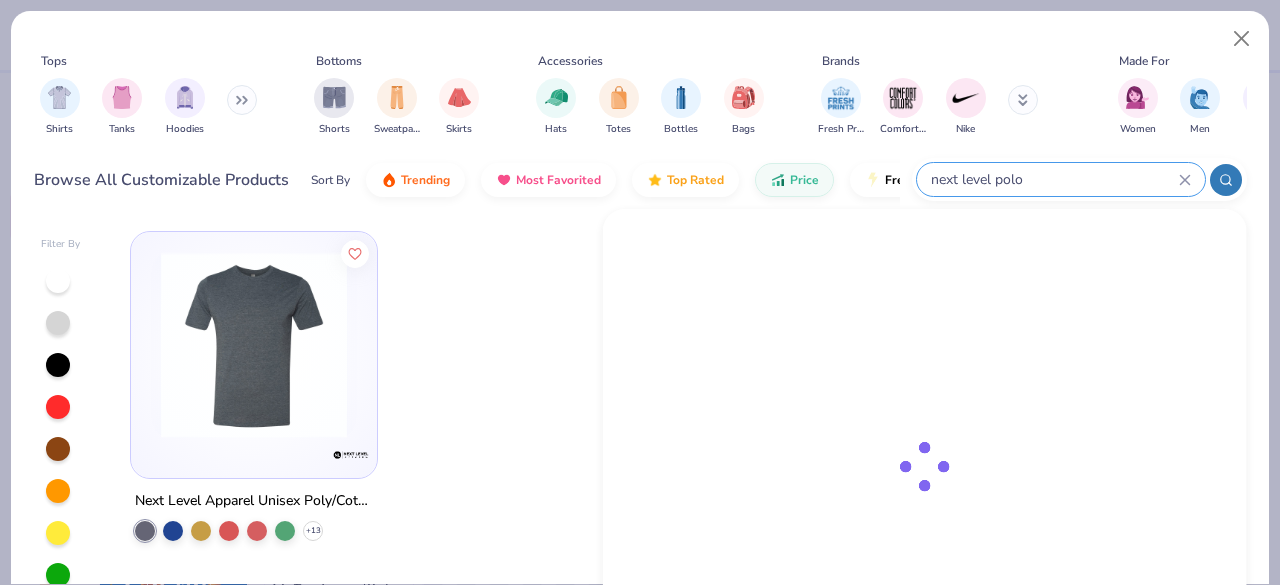 click on "next level polo" at bounding box center [1061, 179] 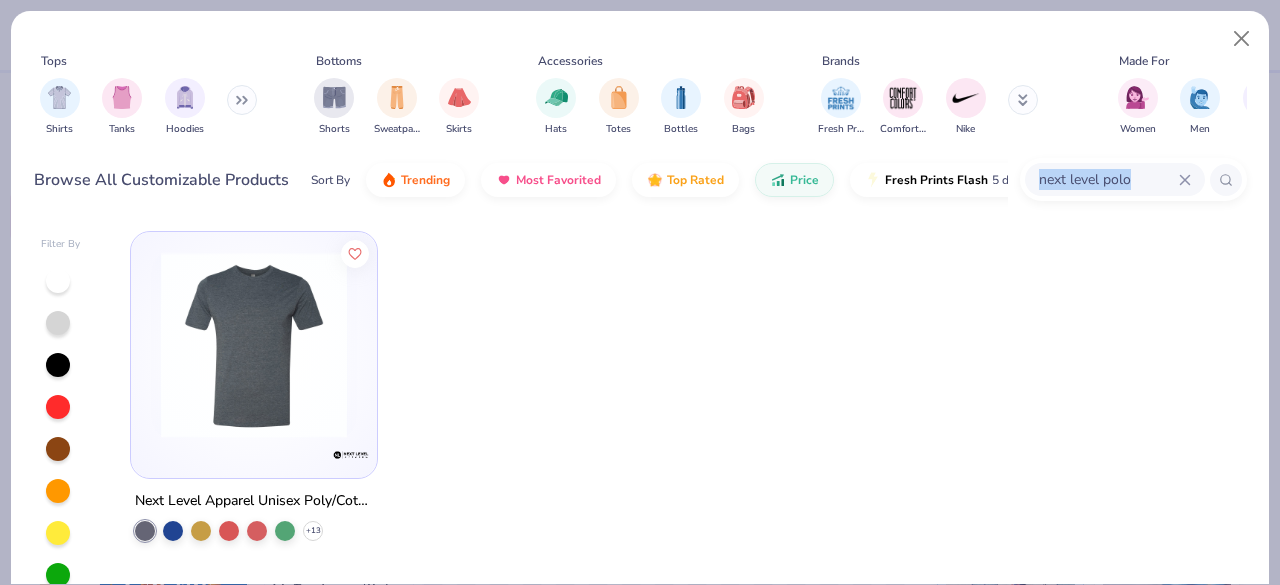 click on "next level polo" at bounding box center (1115, 179) 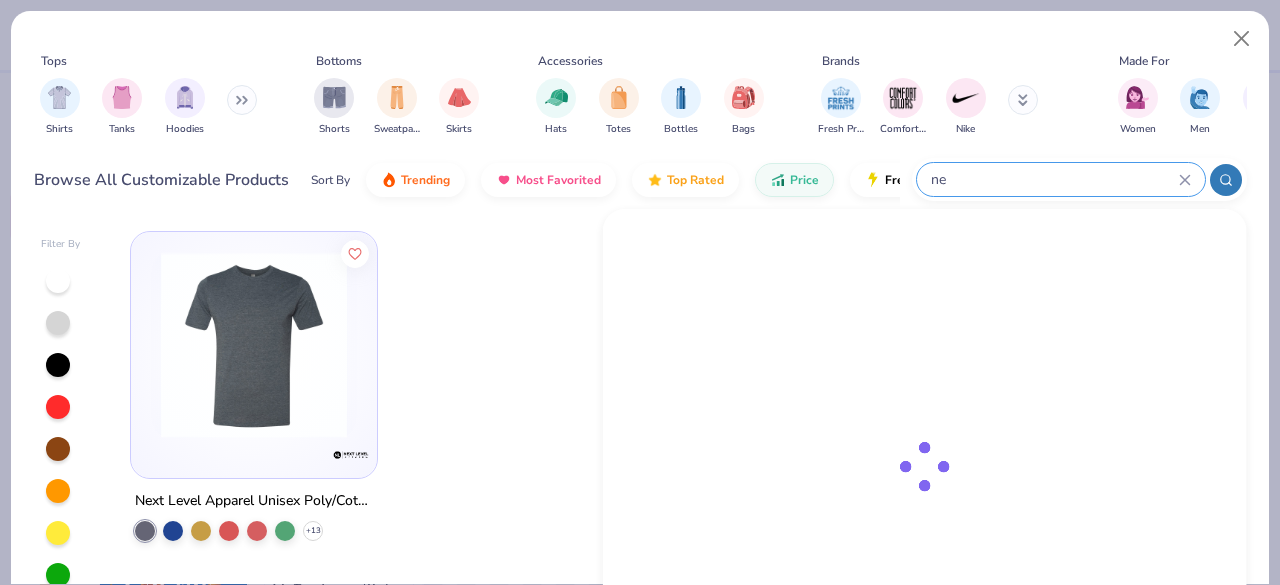 type on "n" 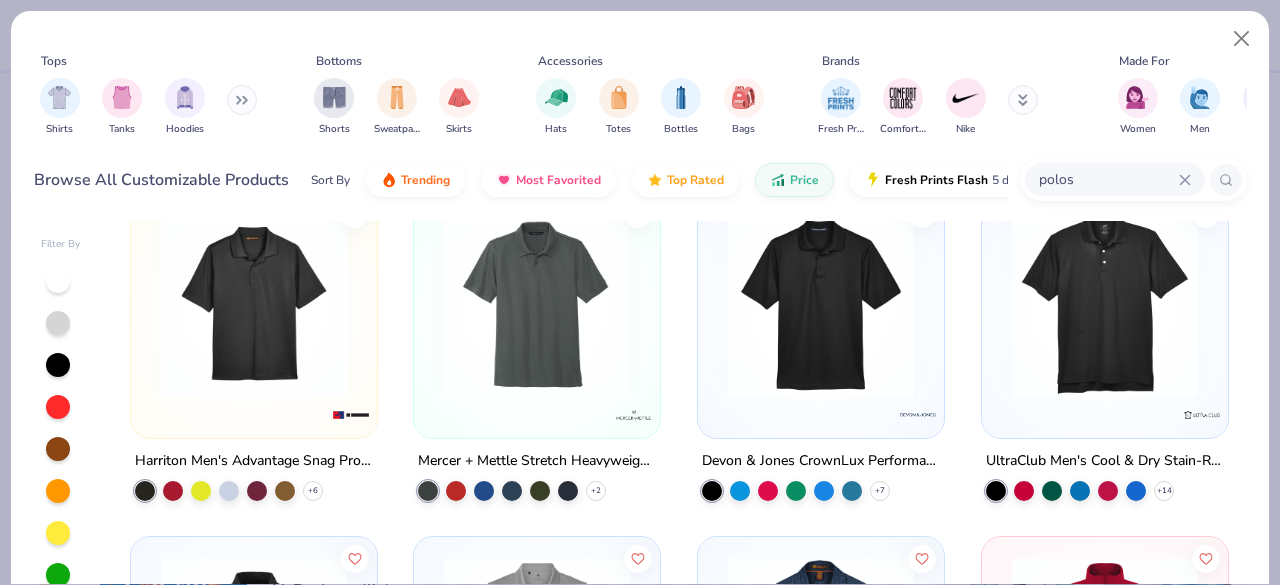 scroll, scrollTop: 1766, scrollLeft: 0, axis: vertical 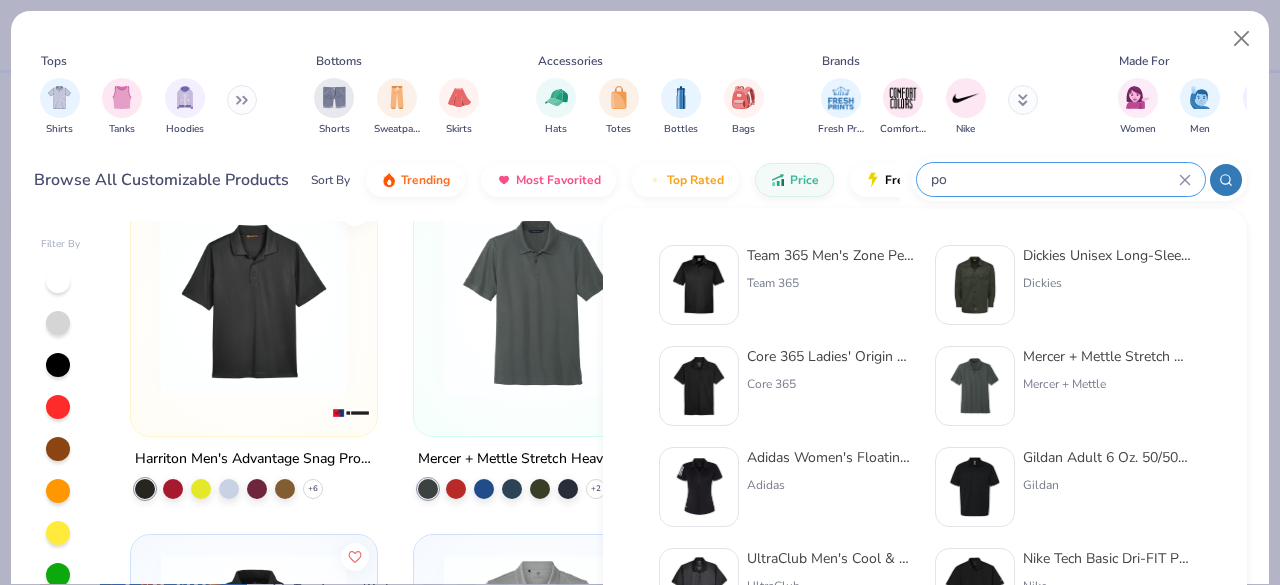 type on "p" 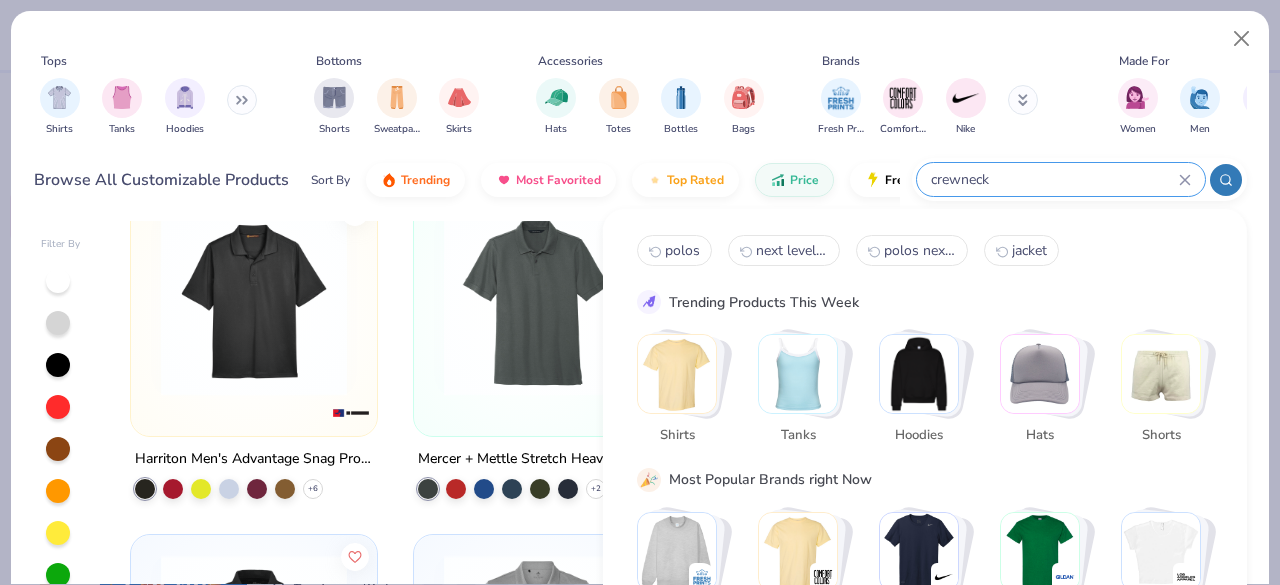 type on "crewneck" 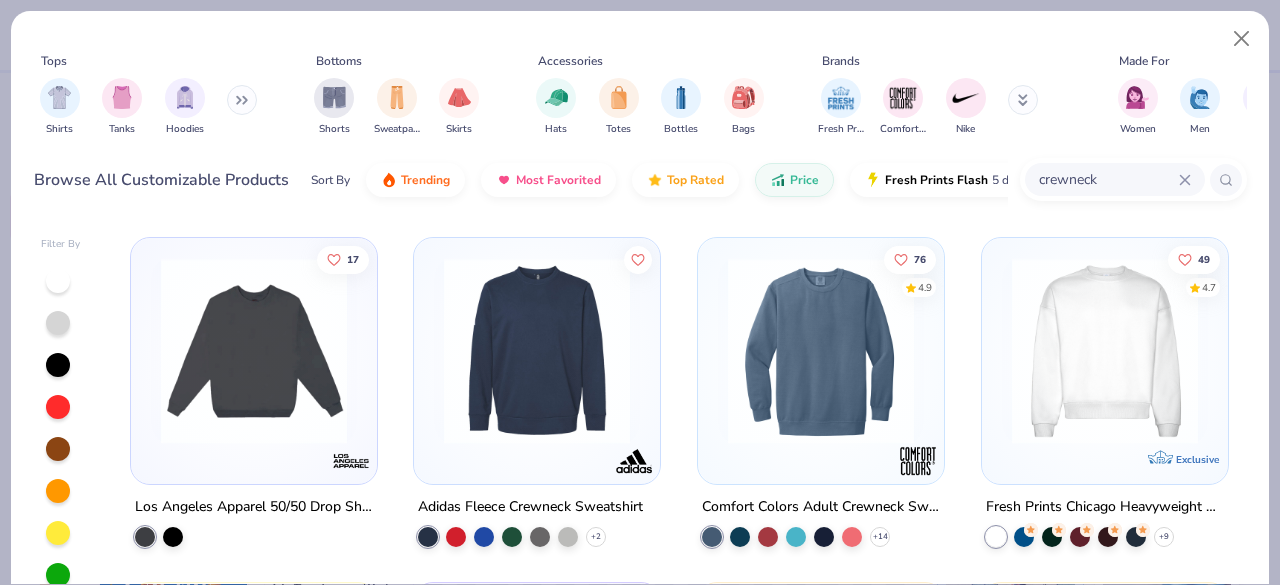 scroll, scrollTop: 1719, scrollLeft: 0, axis: vertical 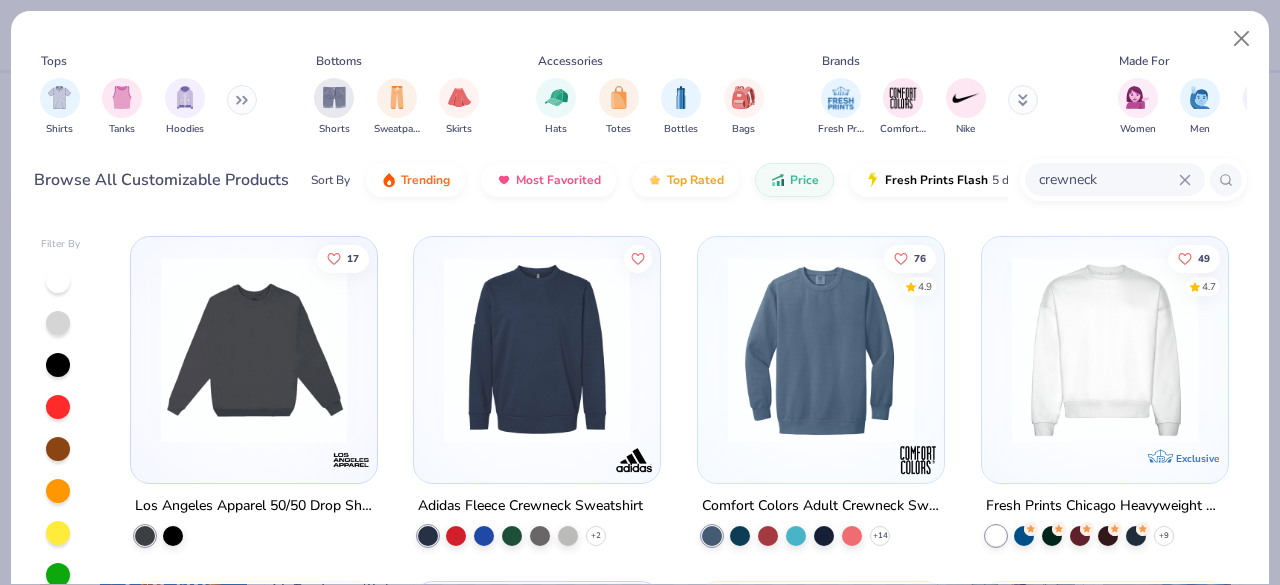 click at bounding box center (537, 350) 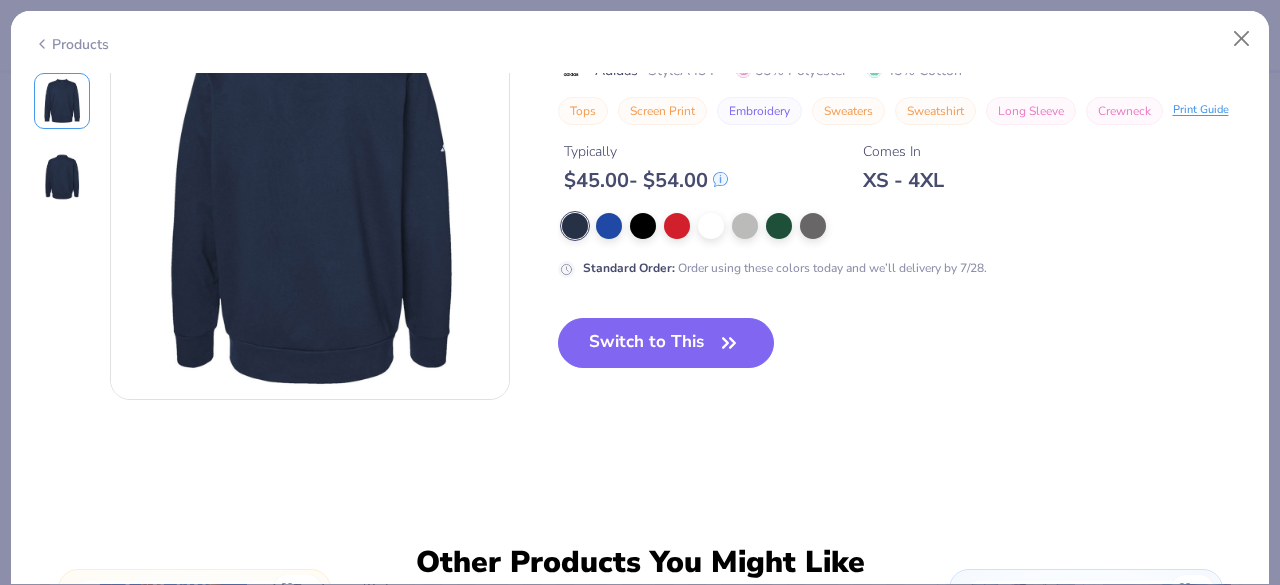 scroll, scrollTop: 522, scrollLeft: 0, axis: vertical 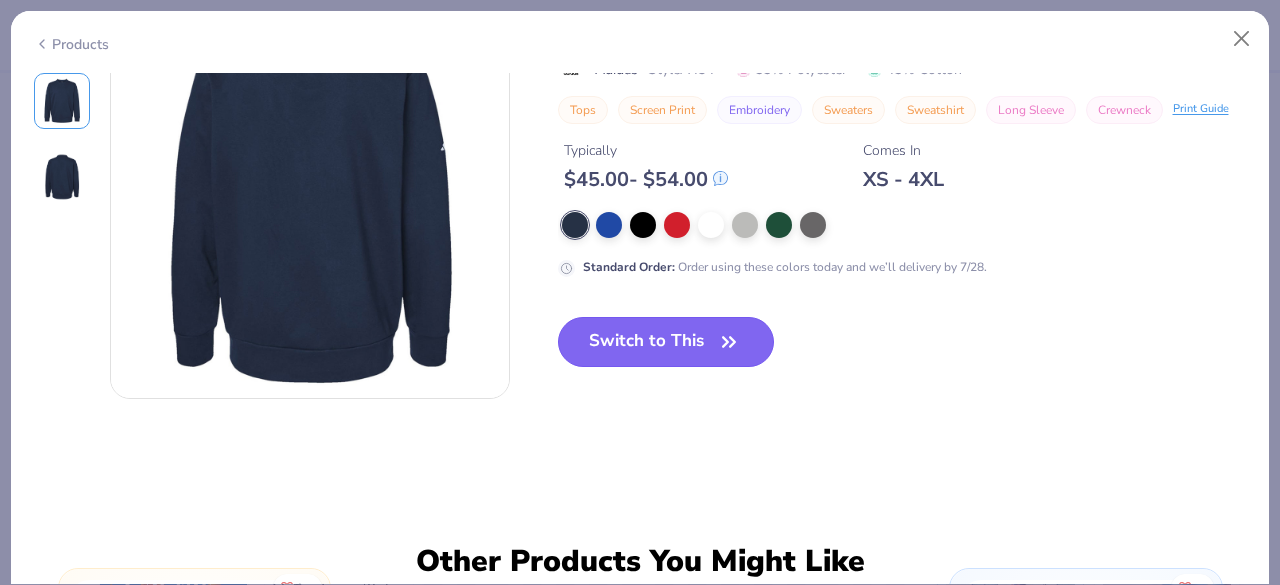 click on "Switch to This" at bounding box center [666, 342] 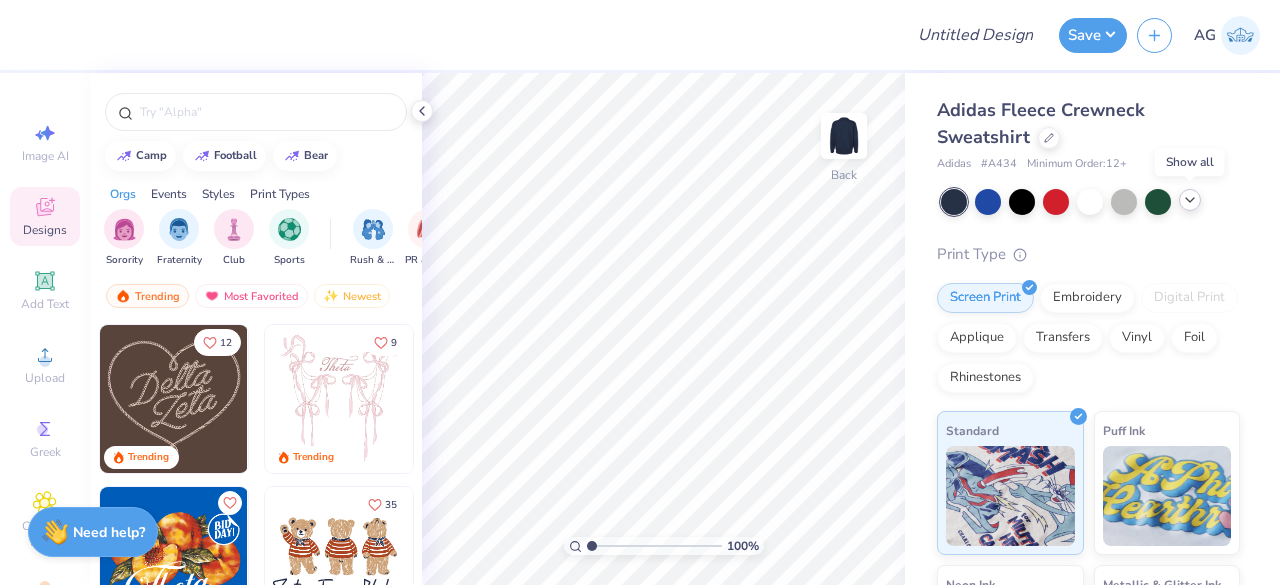 click at bounding box center (1190, 200) 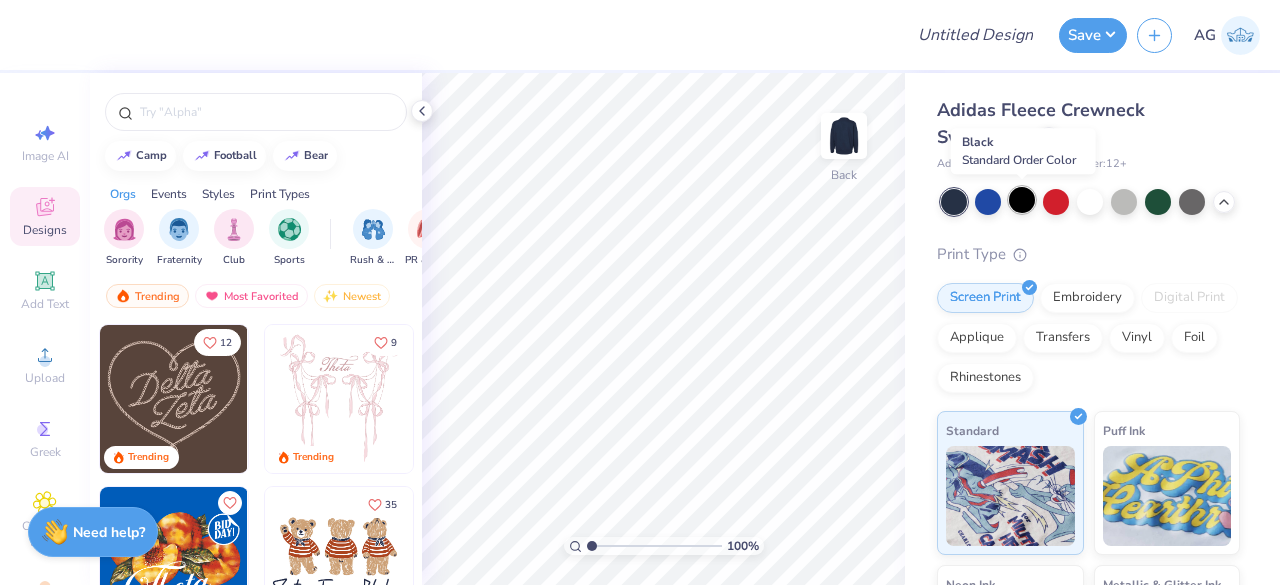 click at bounding box center [1022, 200] 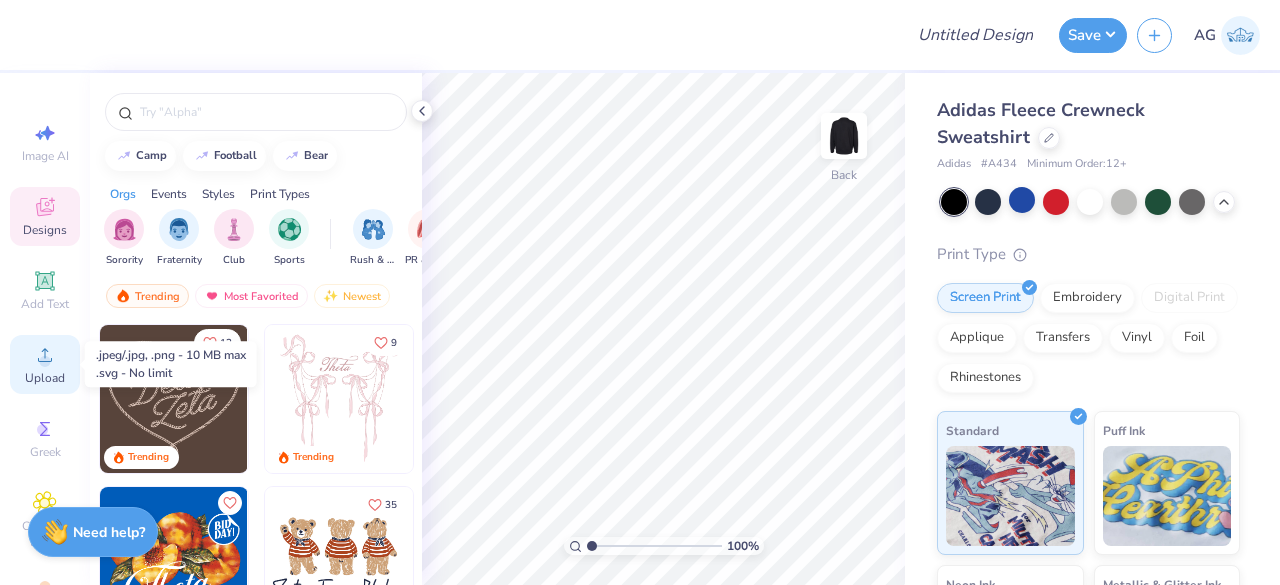 click 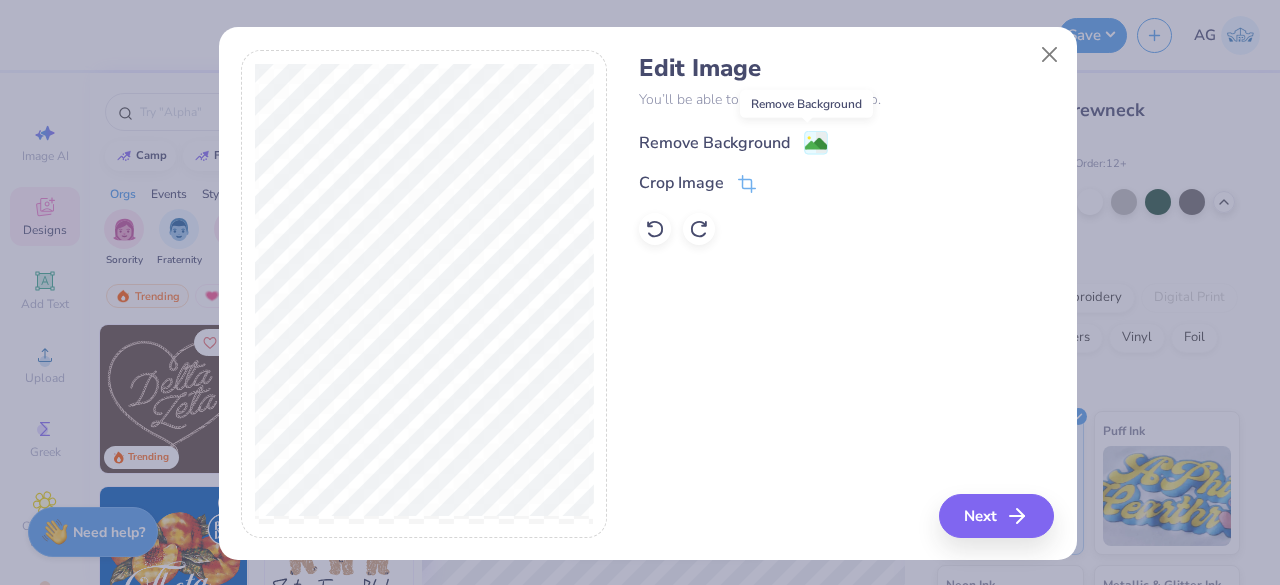 click 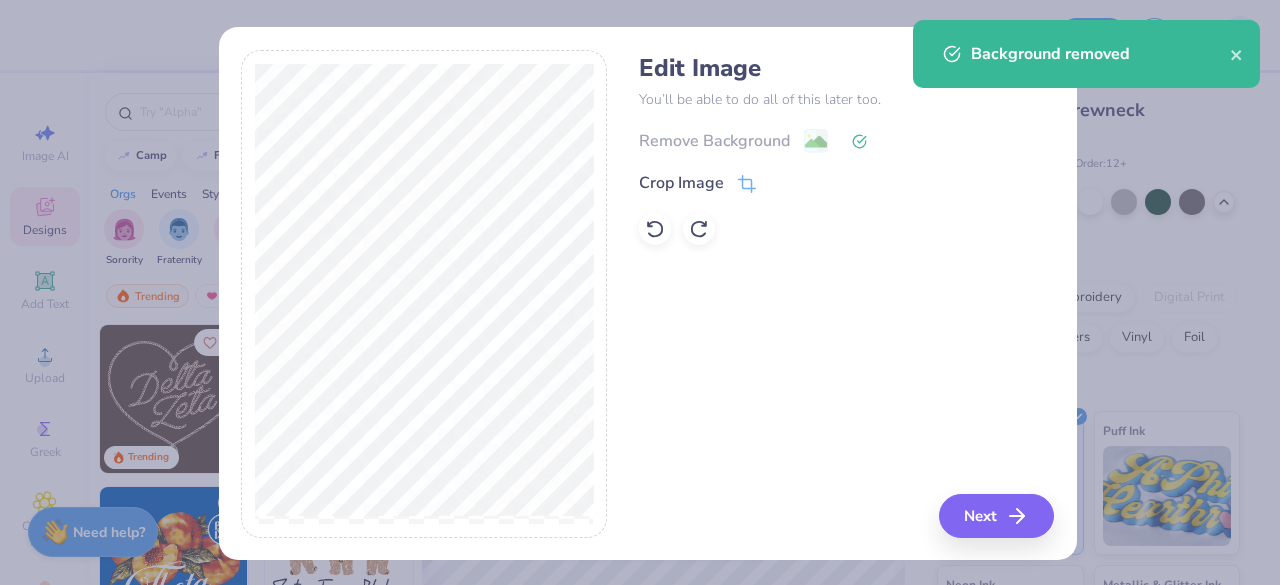 scroll, scrollTop: 2, scrollLeft: 0, axis: vertical 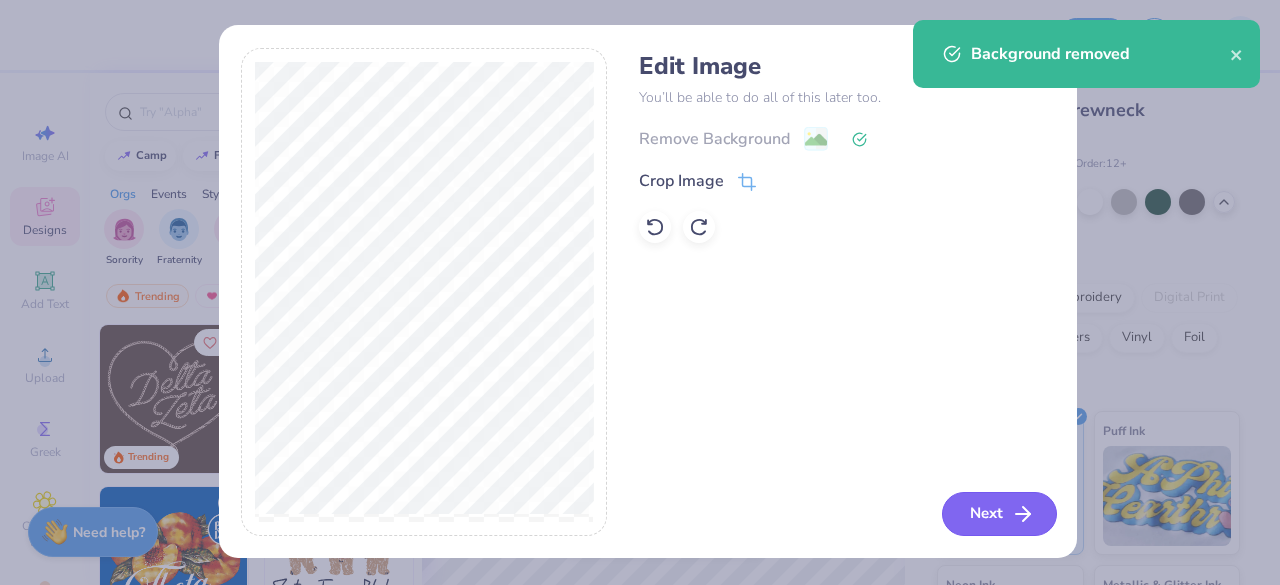 click on "Next" at bounding box center [999, 514] 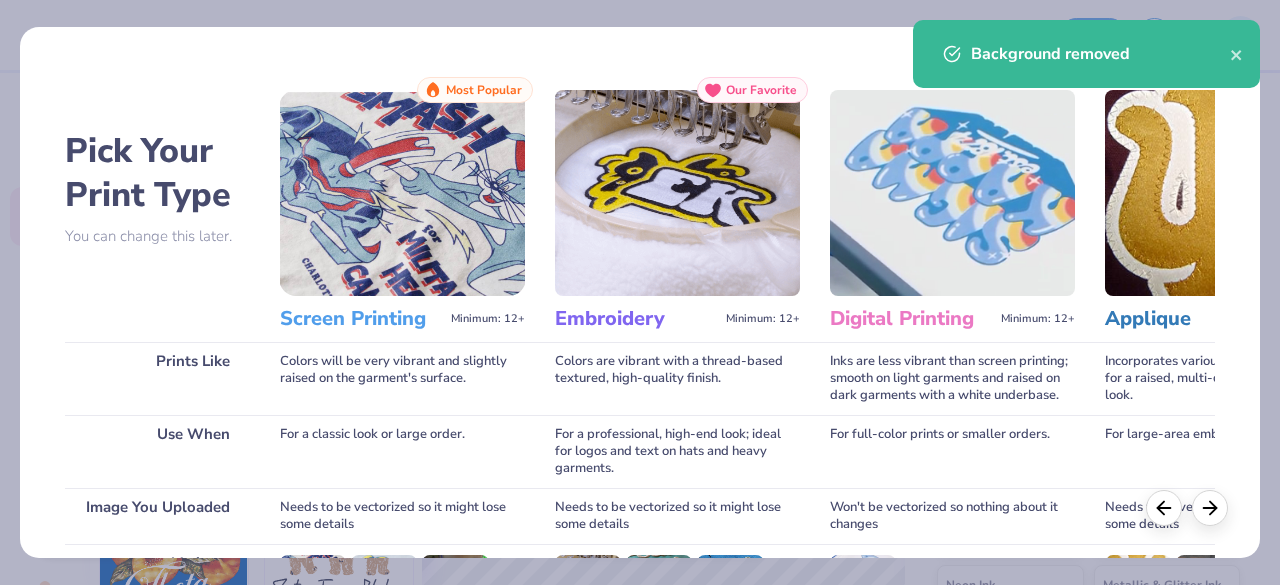 scroll, scrollTop: 311, scrollLeft: 0, axis: vertical 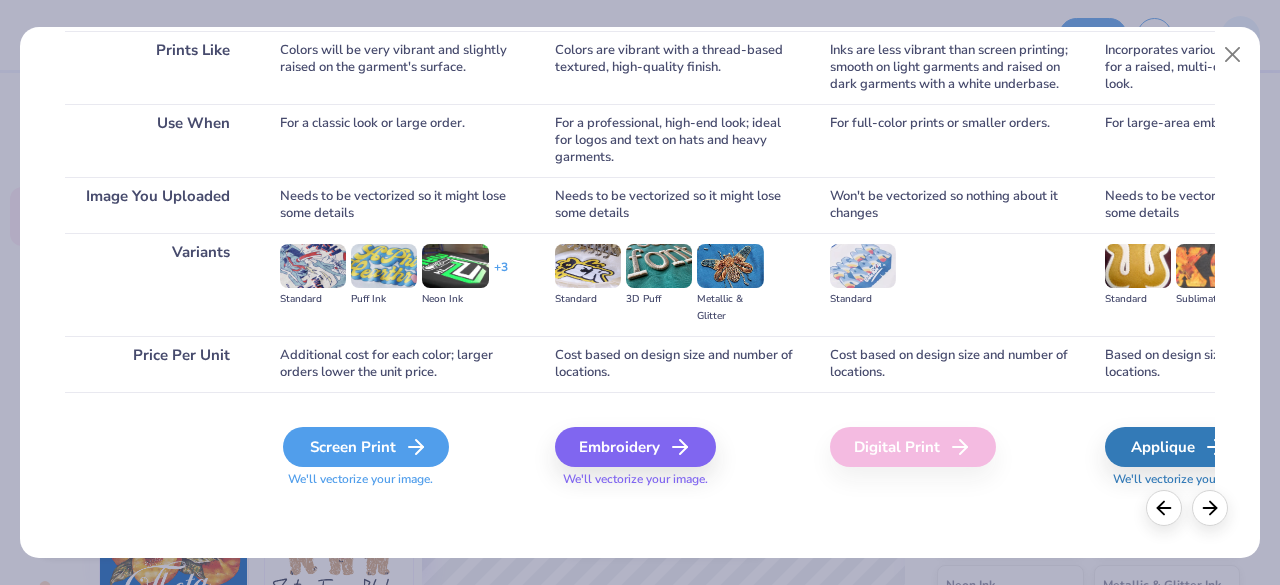 click 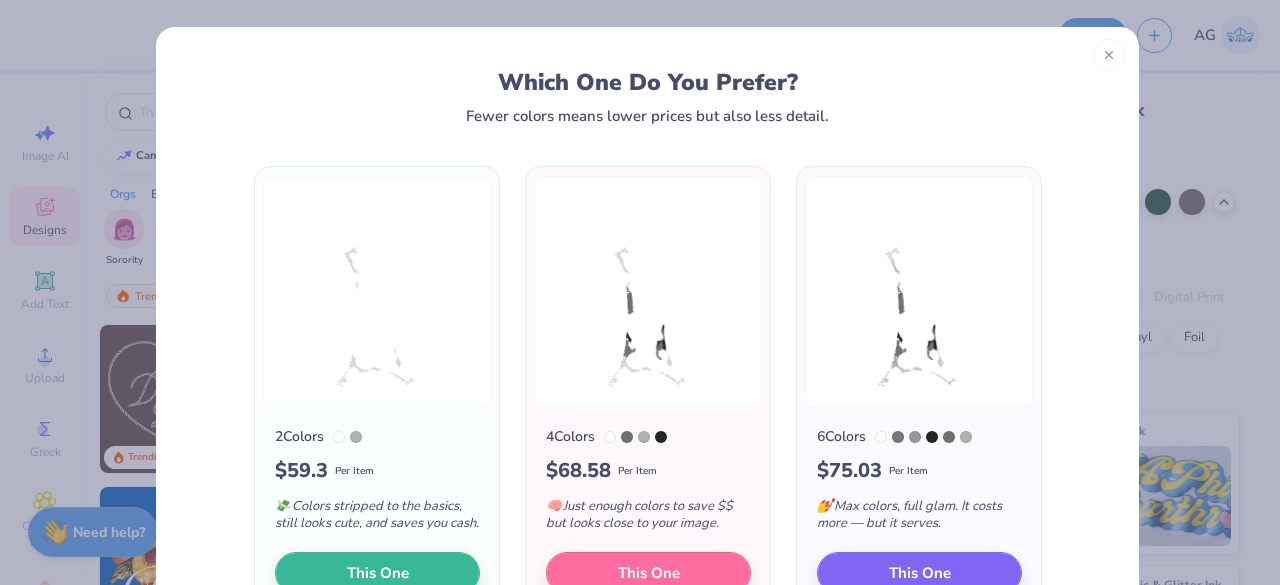 scroll, scrollTop: 140, scrollLeft: 0, axis: vertical 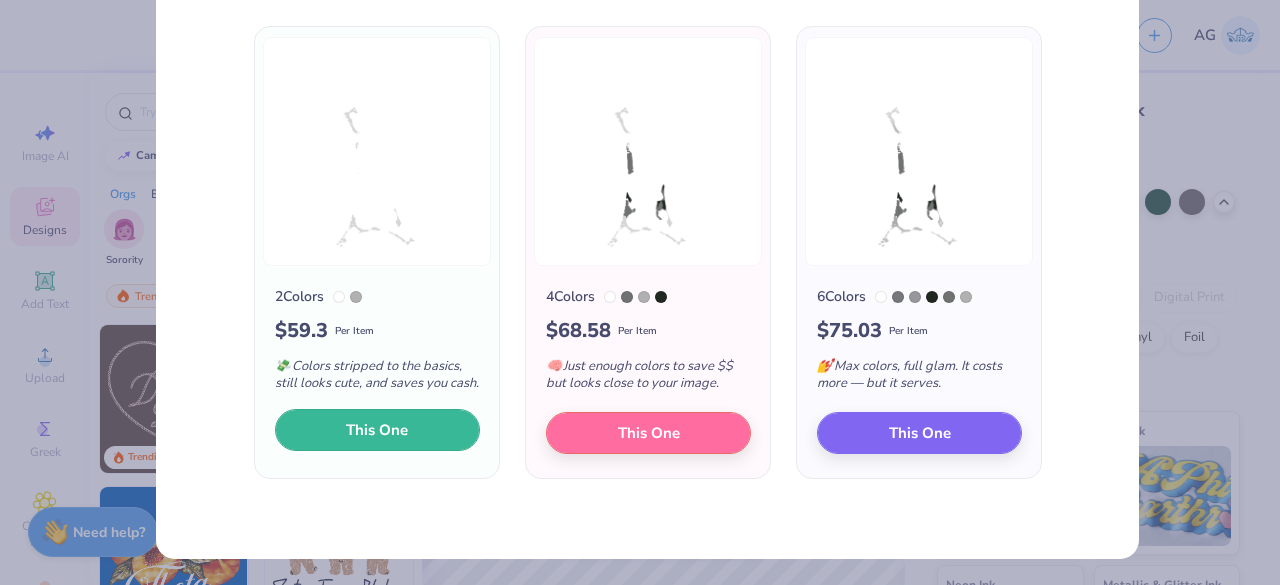 click on "This One" at bounding box center [377, 430] 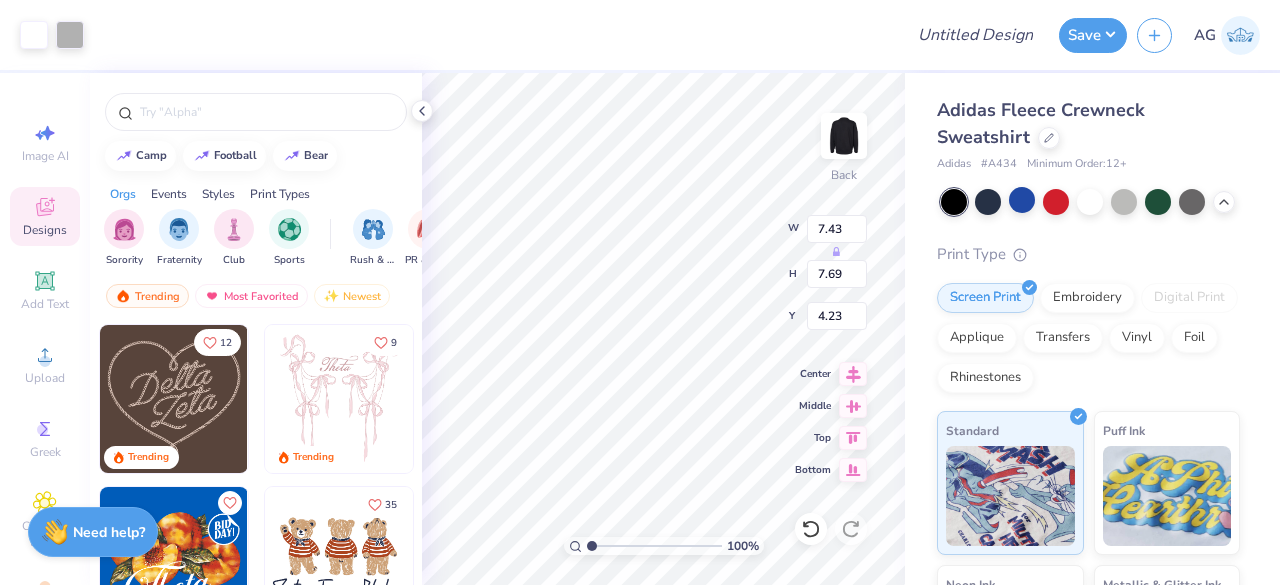 type on "7.43" 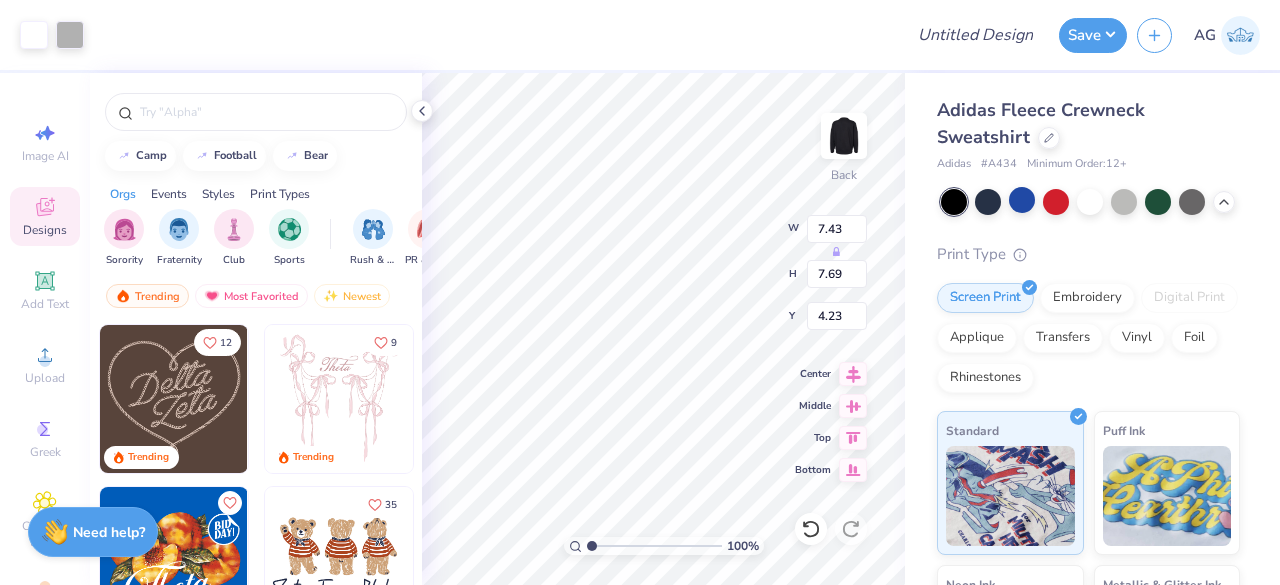 type on "7.69" 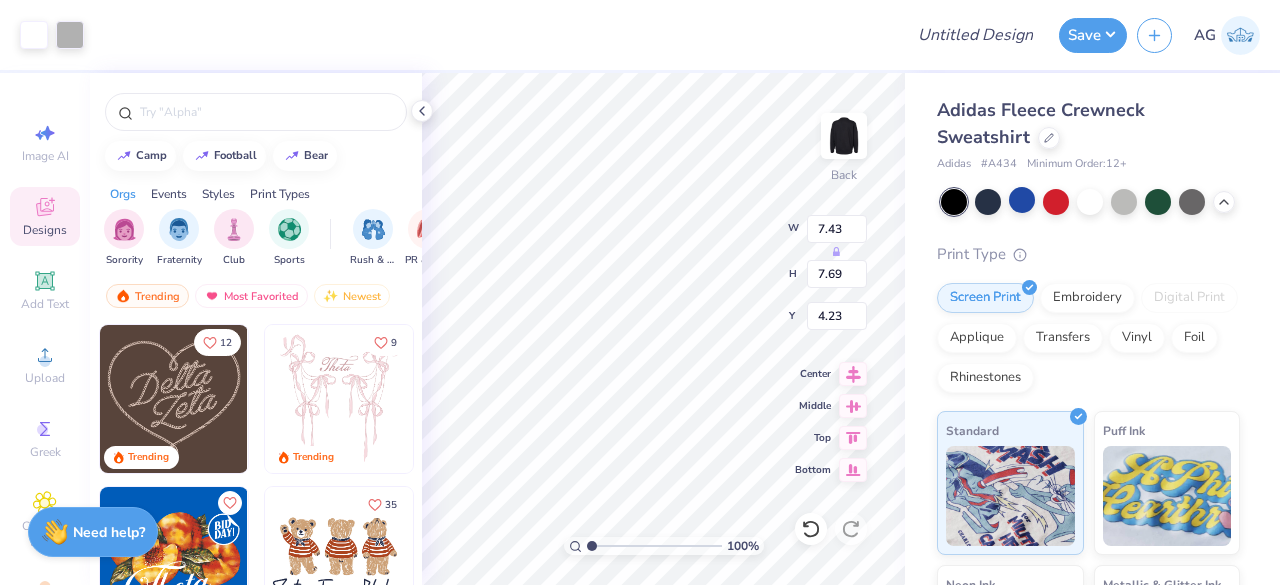 type on "3.00" 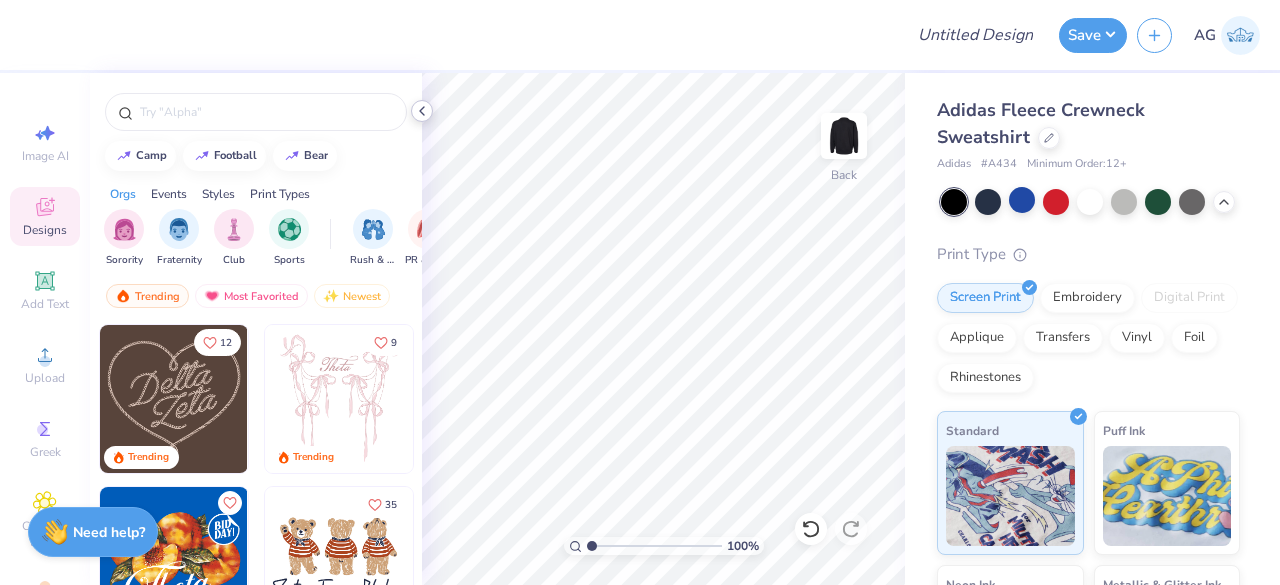 click 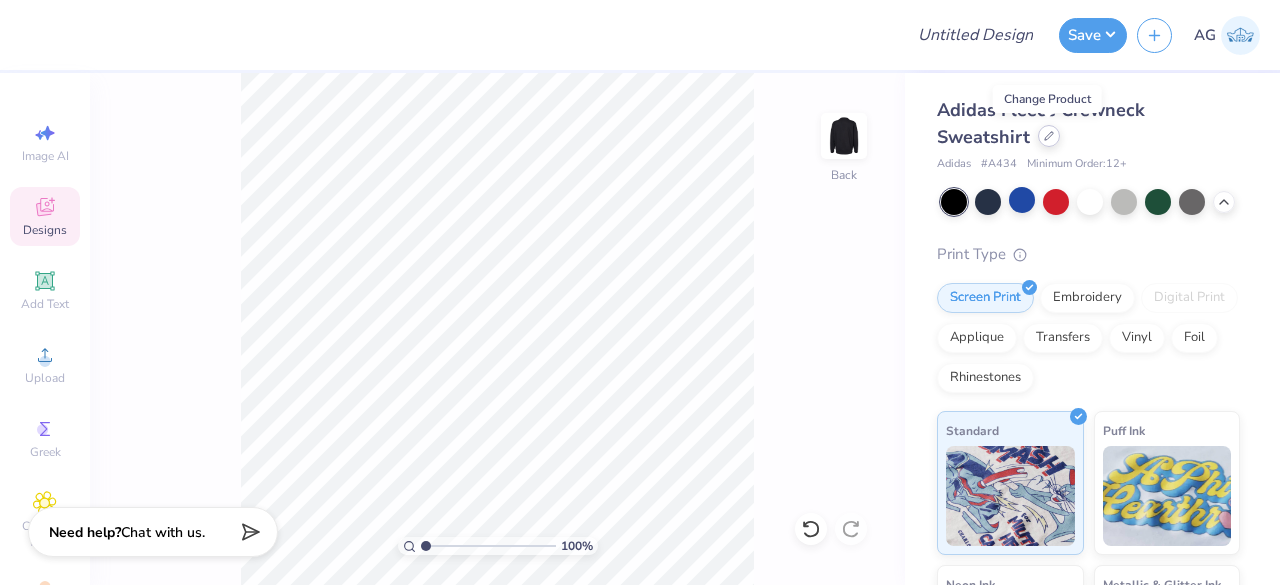 click at bounding box center [1049, 136] 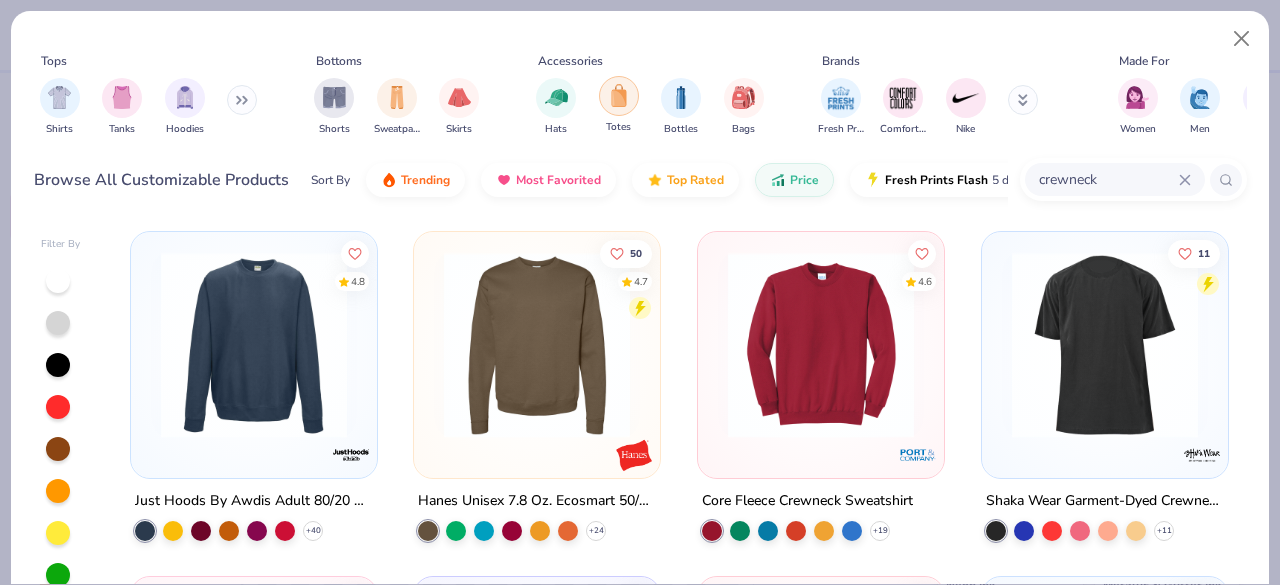 click at bounding box center [619, 95] 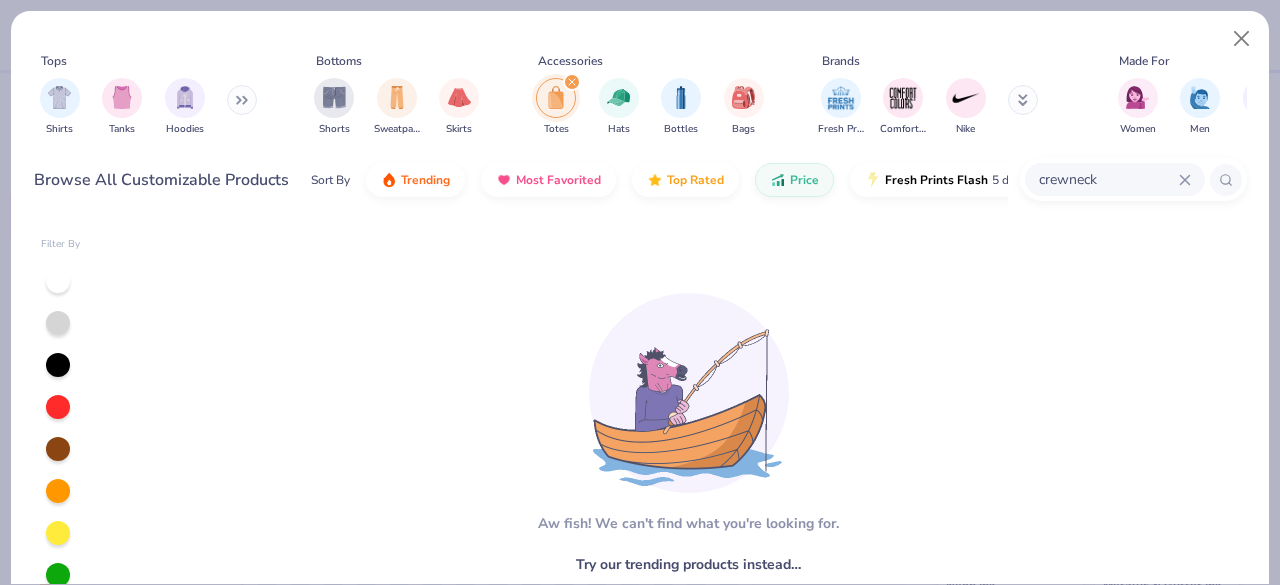 click 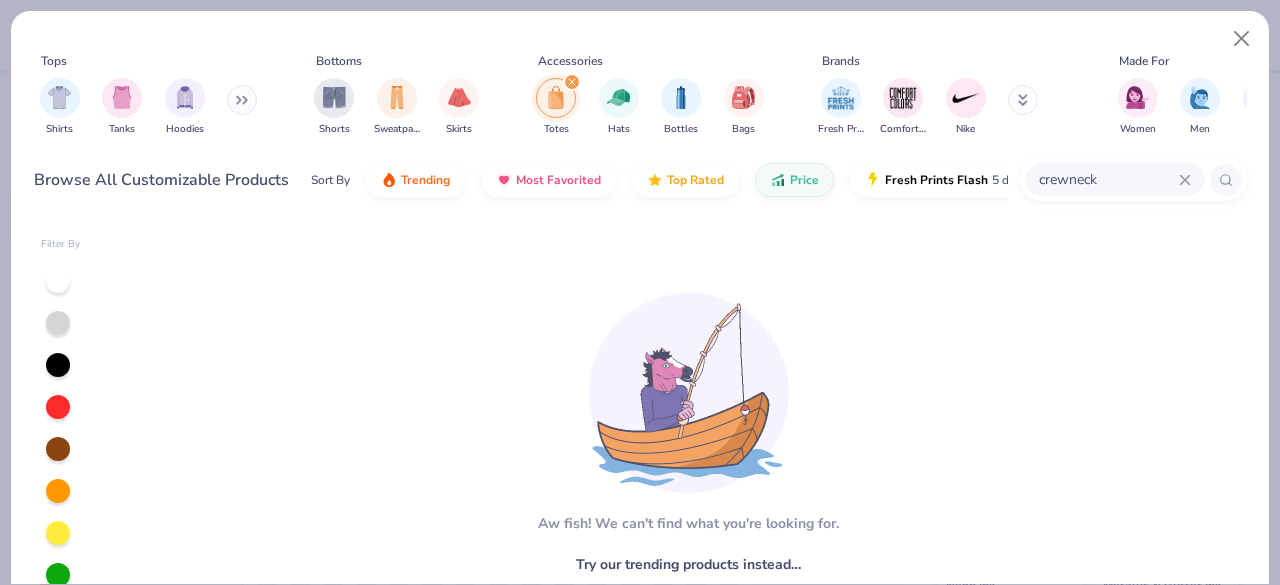 type 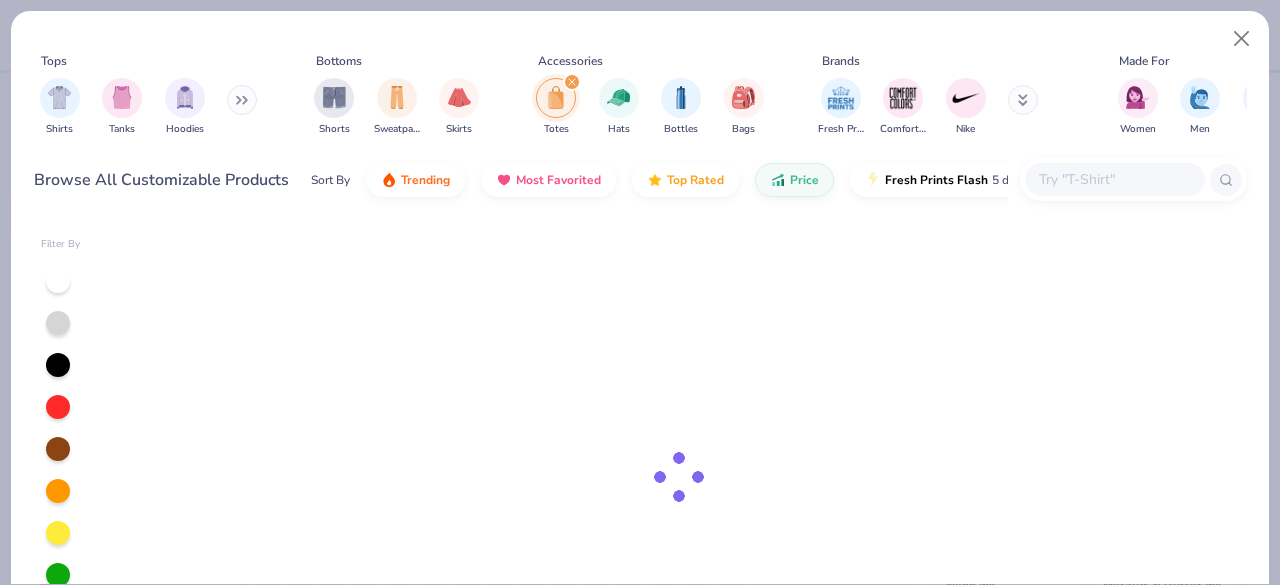click 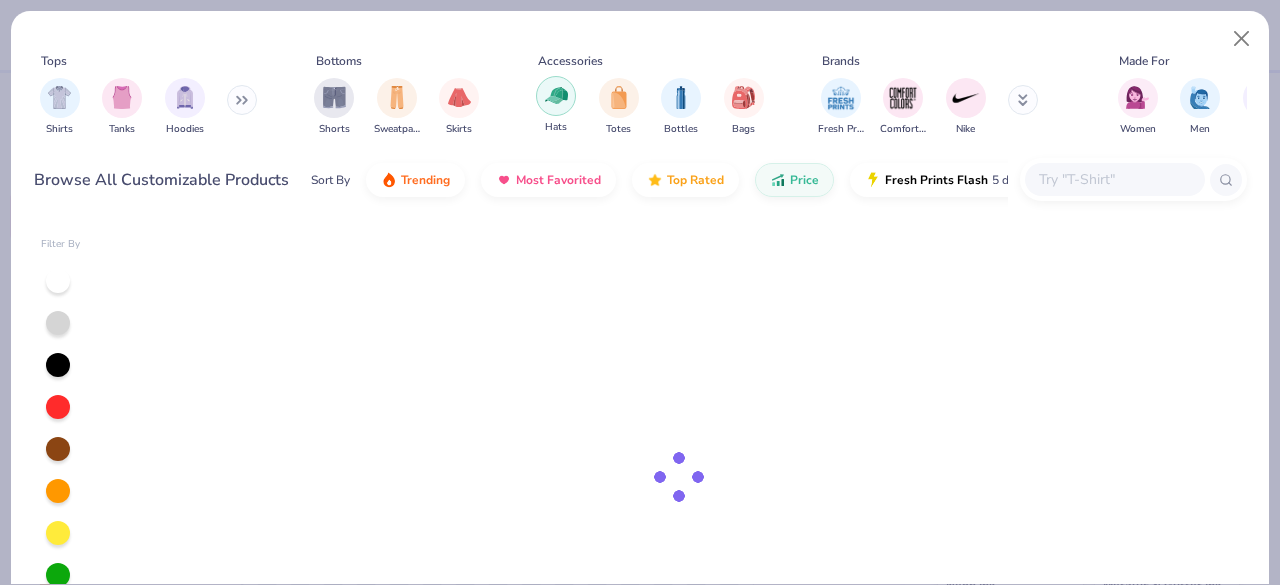 click at bounding box center (556, 95) 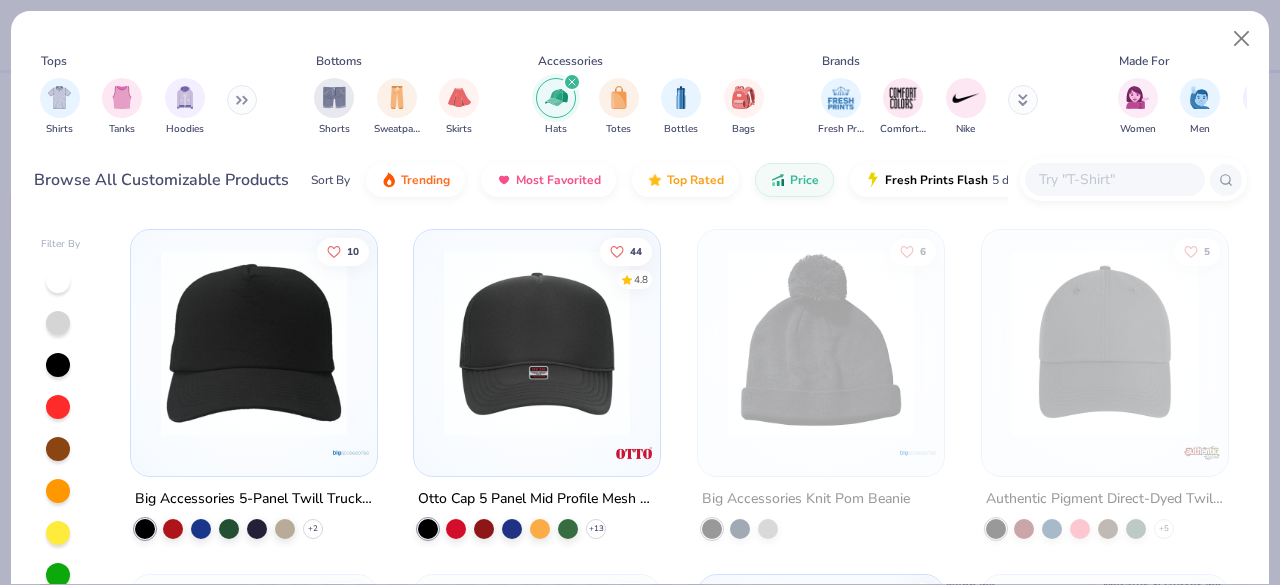 scroll, scrollTop: 1105, scrollLeft: 0, axis: vertical 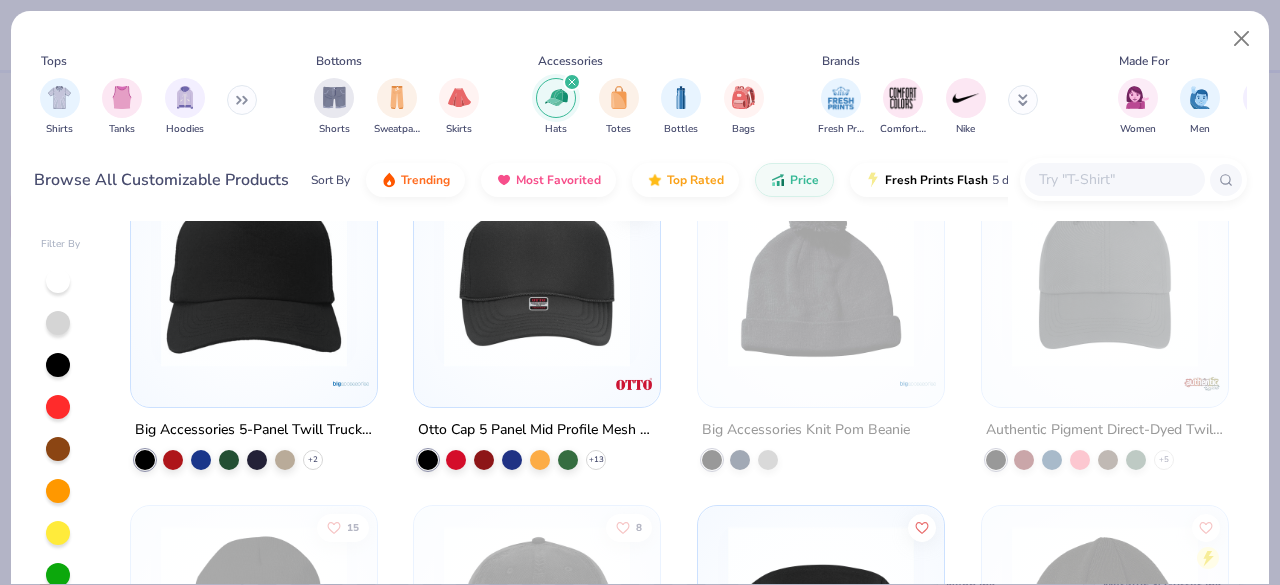 click at bounding box center [254, 274] 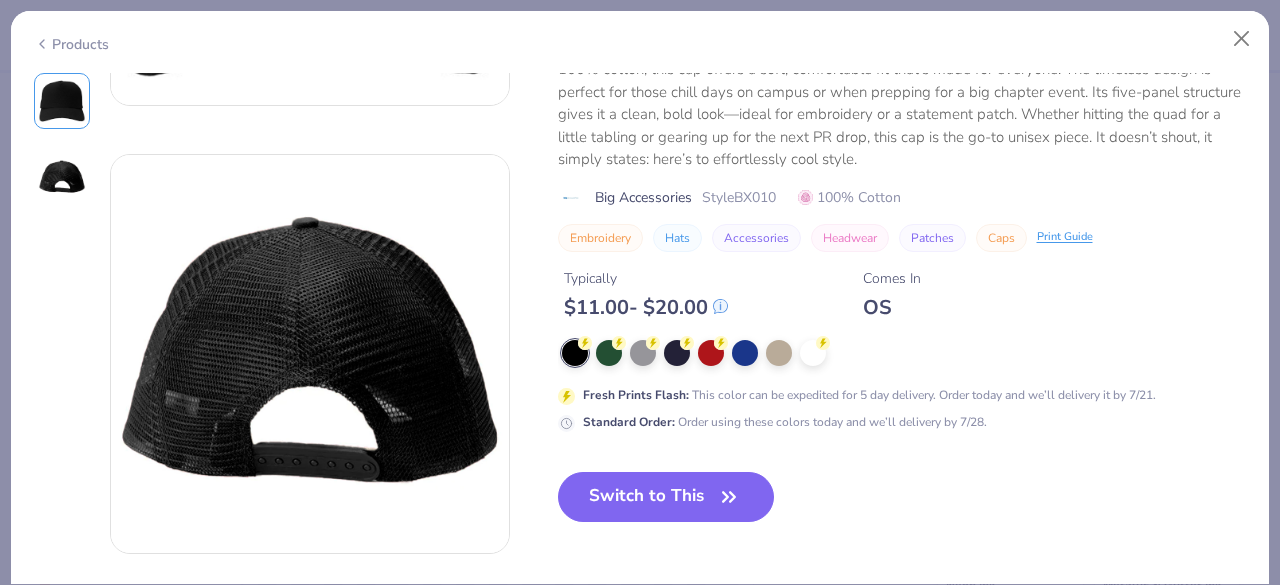 scroll, scrollTop: 0, scrollLeft: 0, axis: both 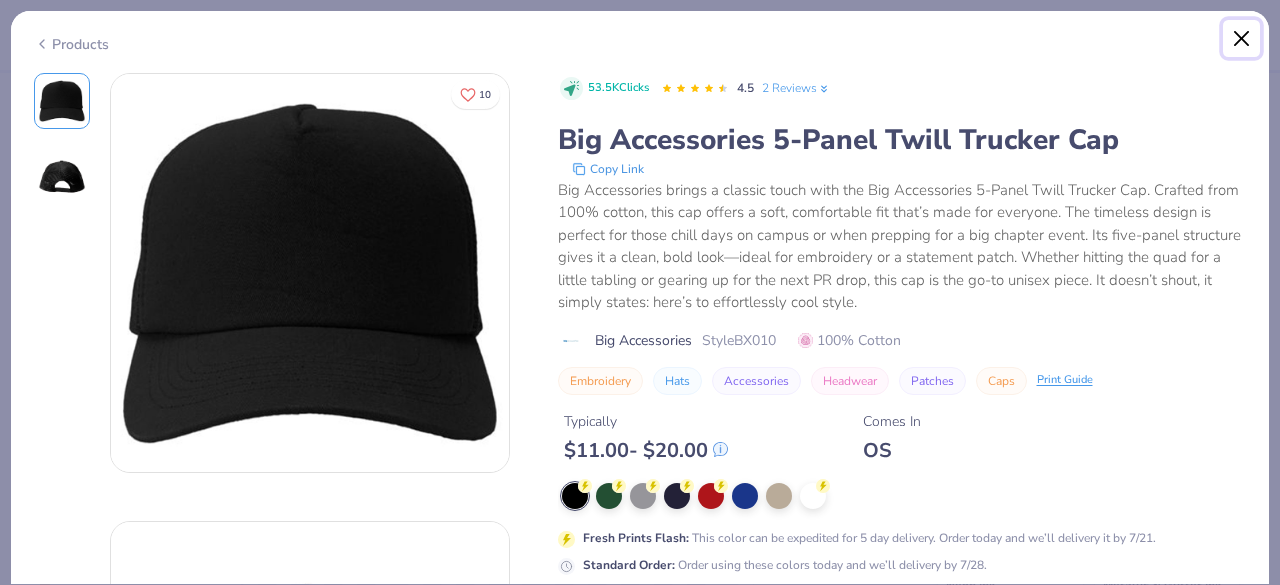 click at bounding box center (1242, 39) 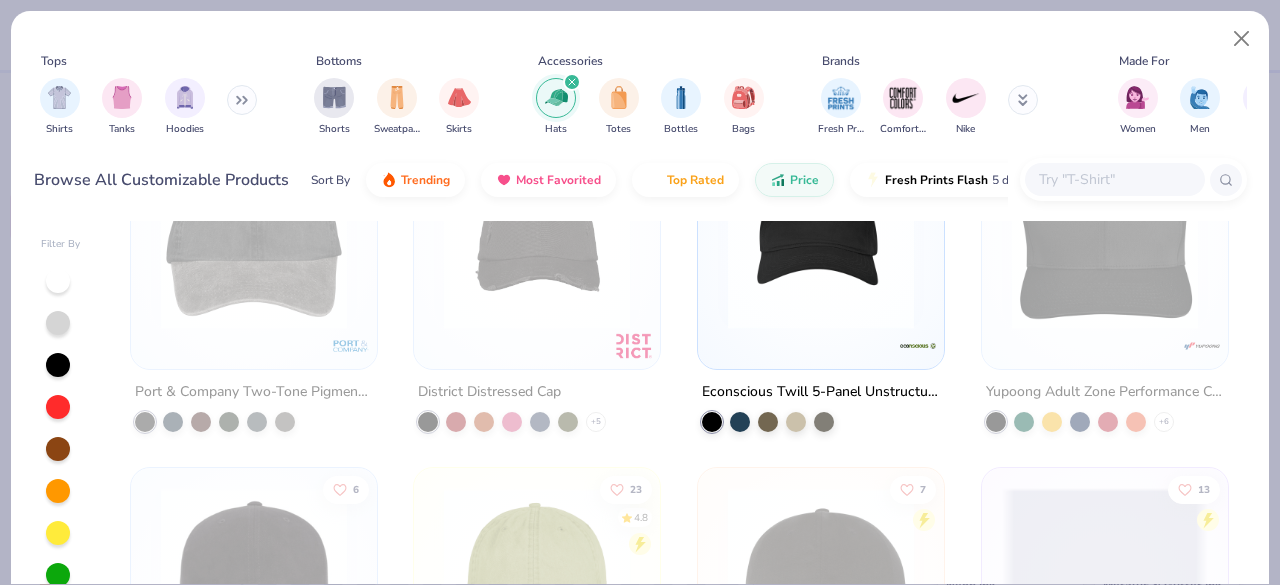 scroll, scrollTop: 1834, scrollLeft: 0, axis: vertical 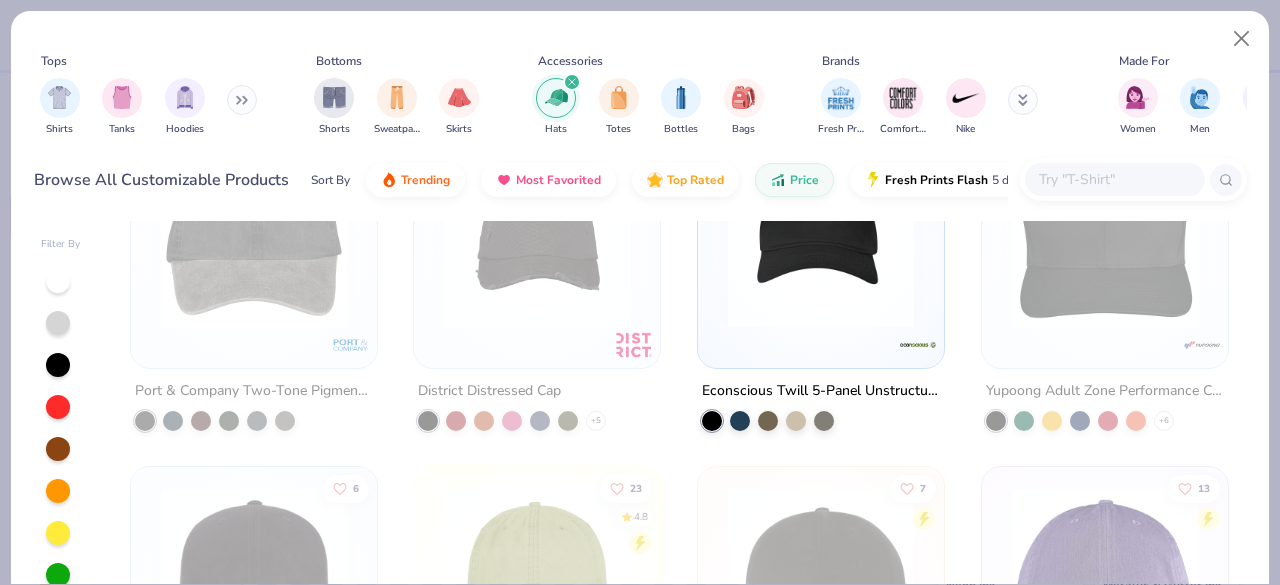 click at bounding box center [821, 235] 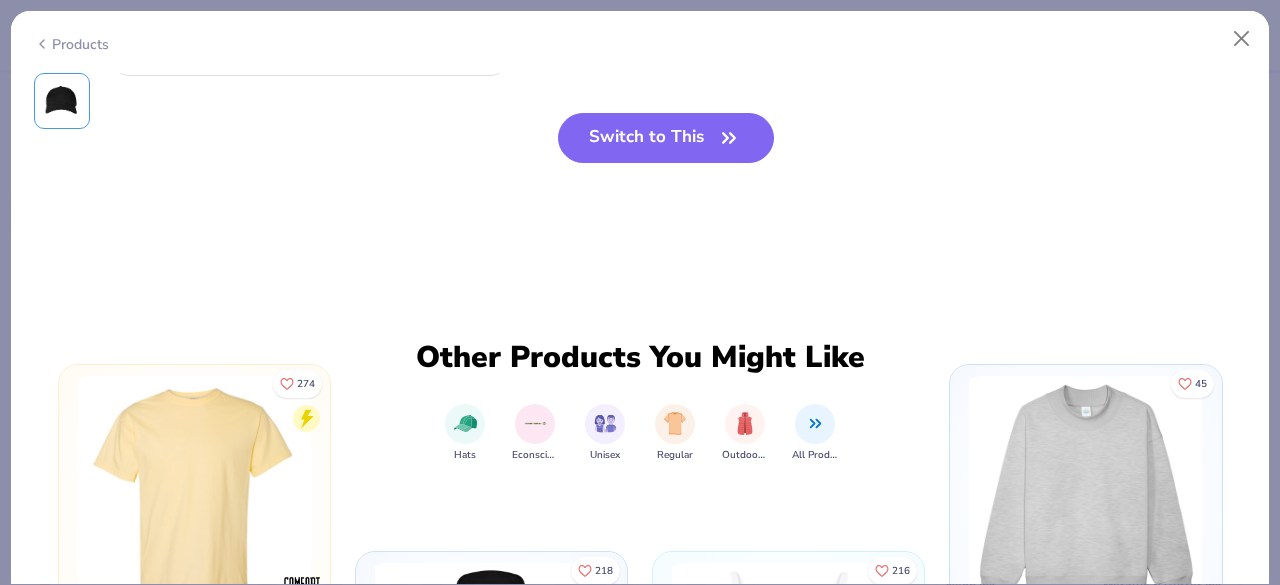 scroll, scrollTop: 510, scrollLeft: 0, axis: vertical 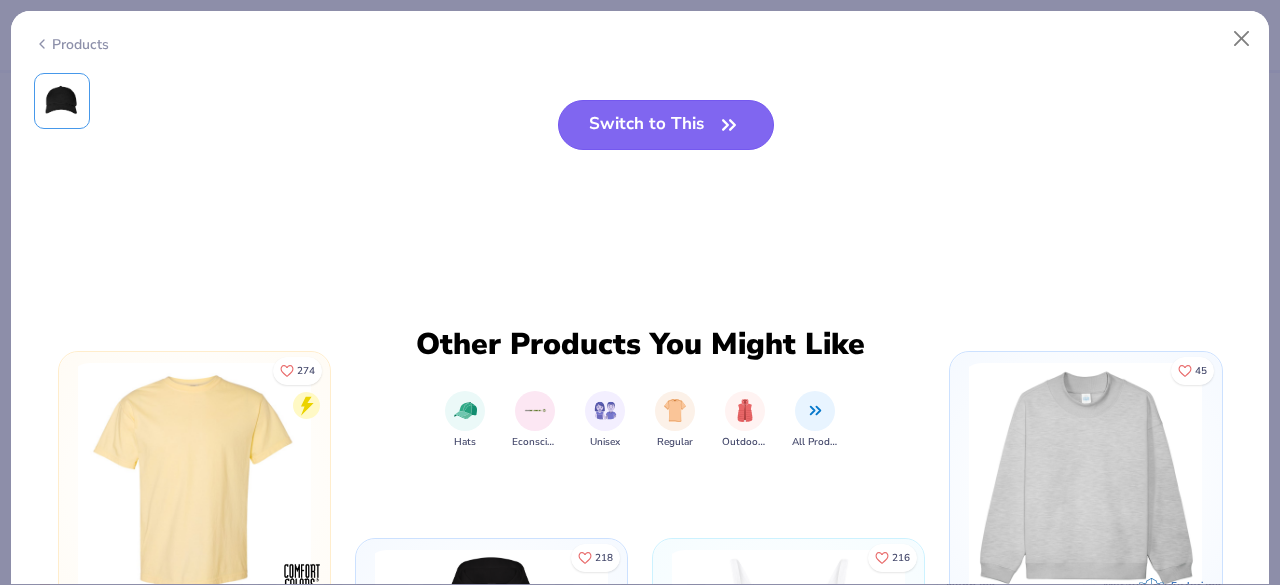 click on "Switch to This" at bounding box center [666, 125] 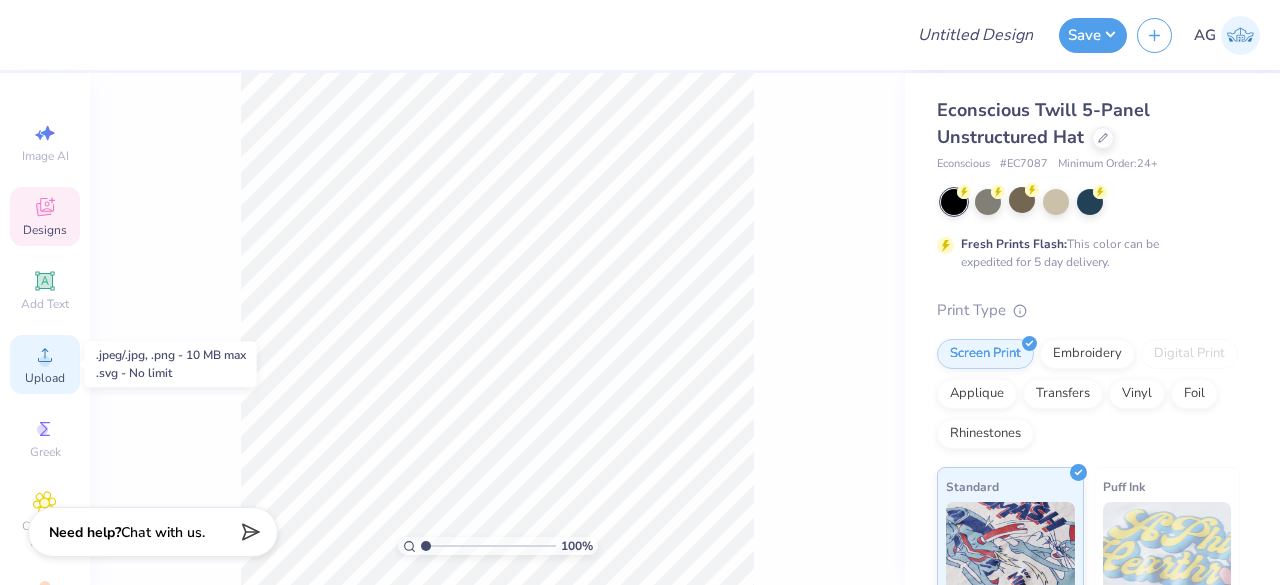 click on "Upload" at bounding box center [45, 378] 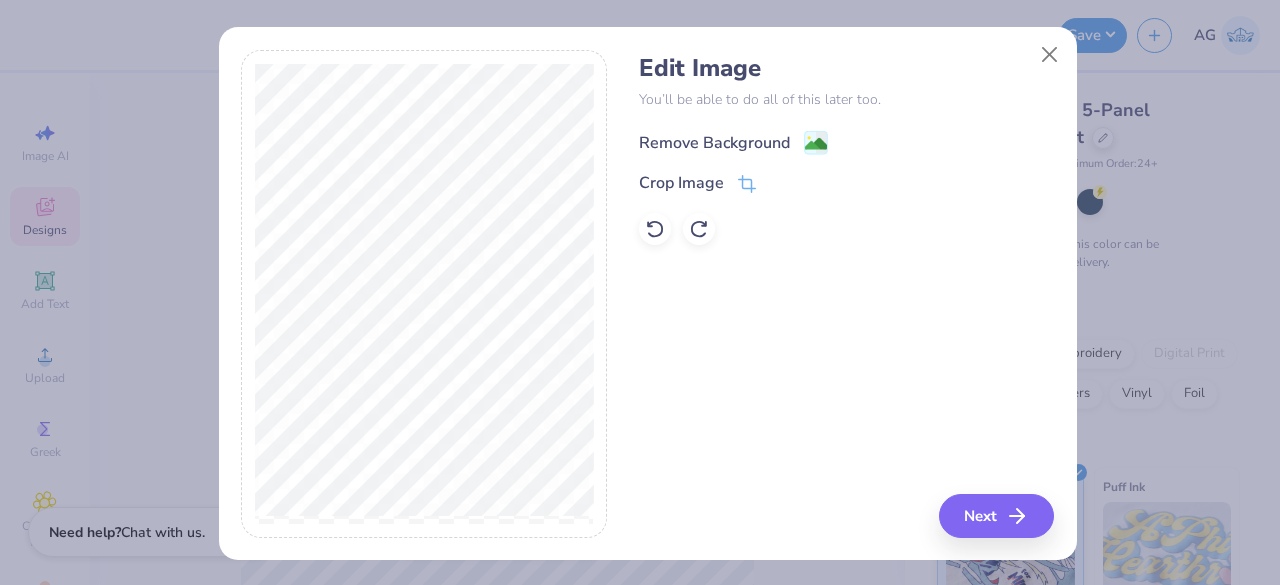 click 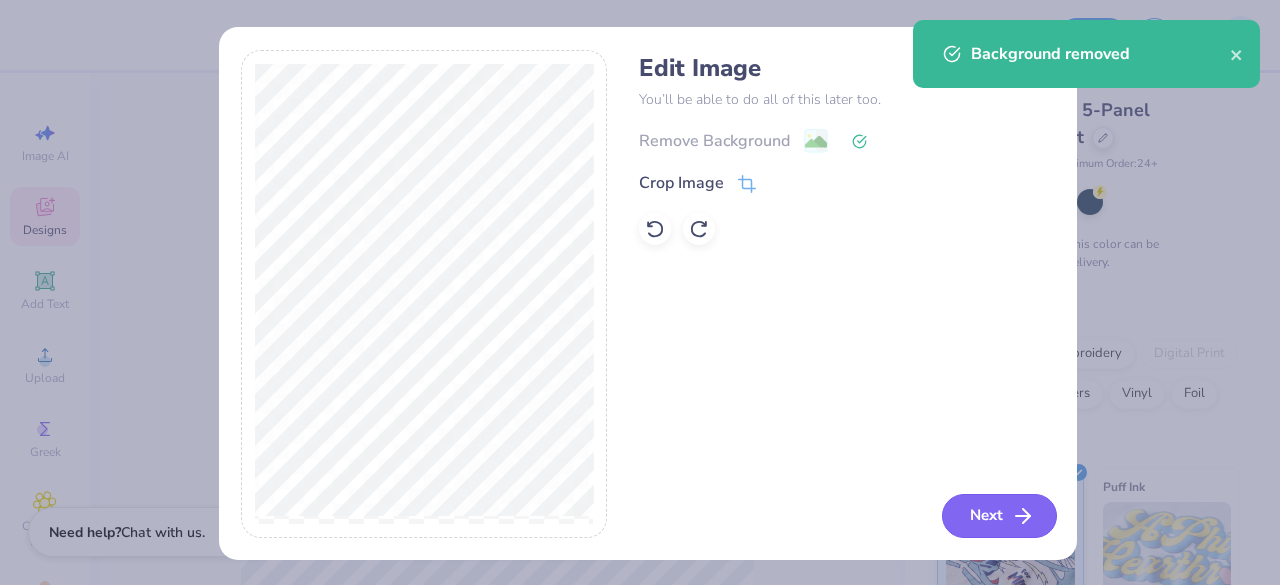 click 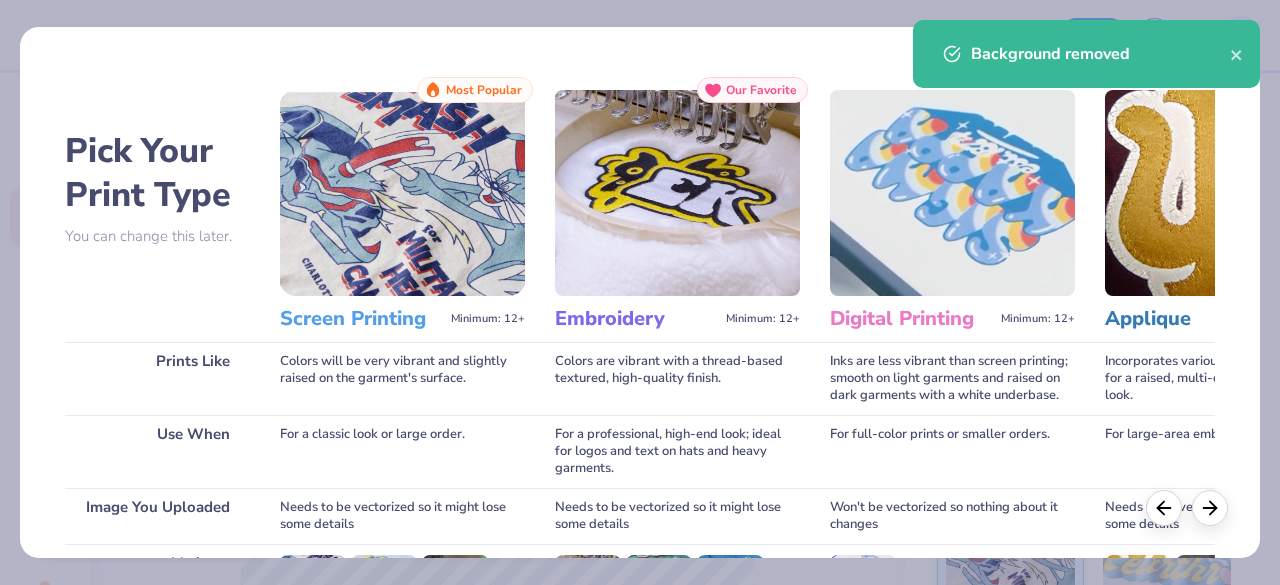 scroll, scrollTop: 311, scrollLeft: 0, axis: vertical 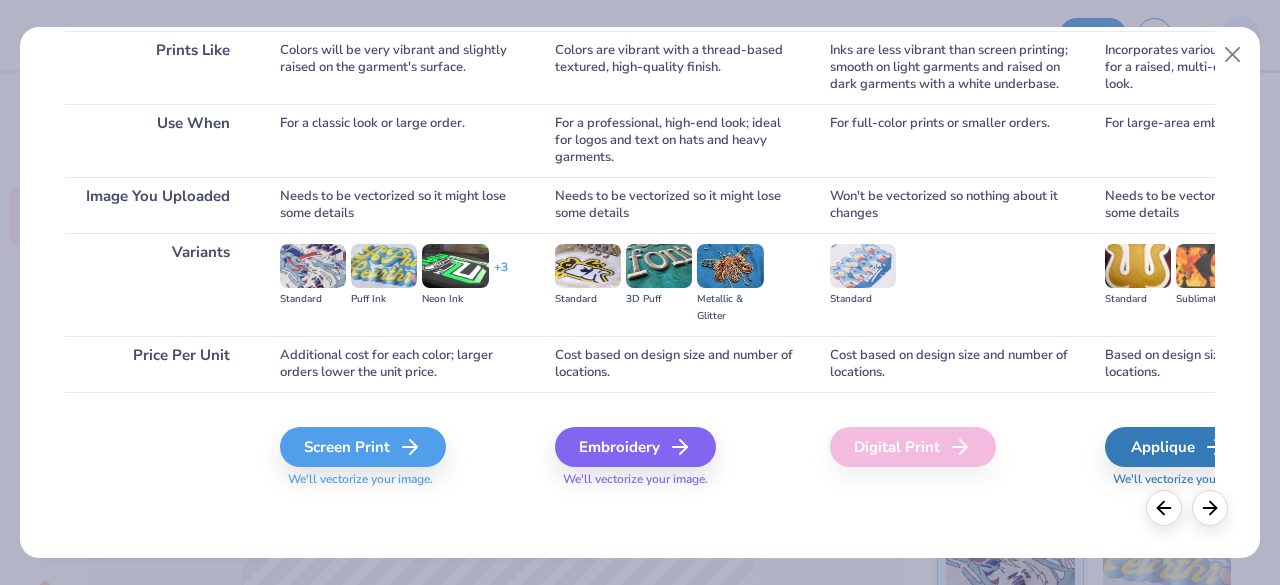 click on "Screen Print We'll vectorize your image." at bounding box center [402, 445] 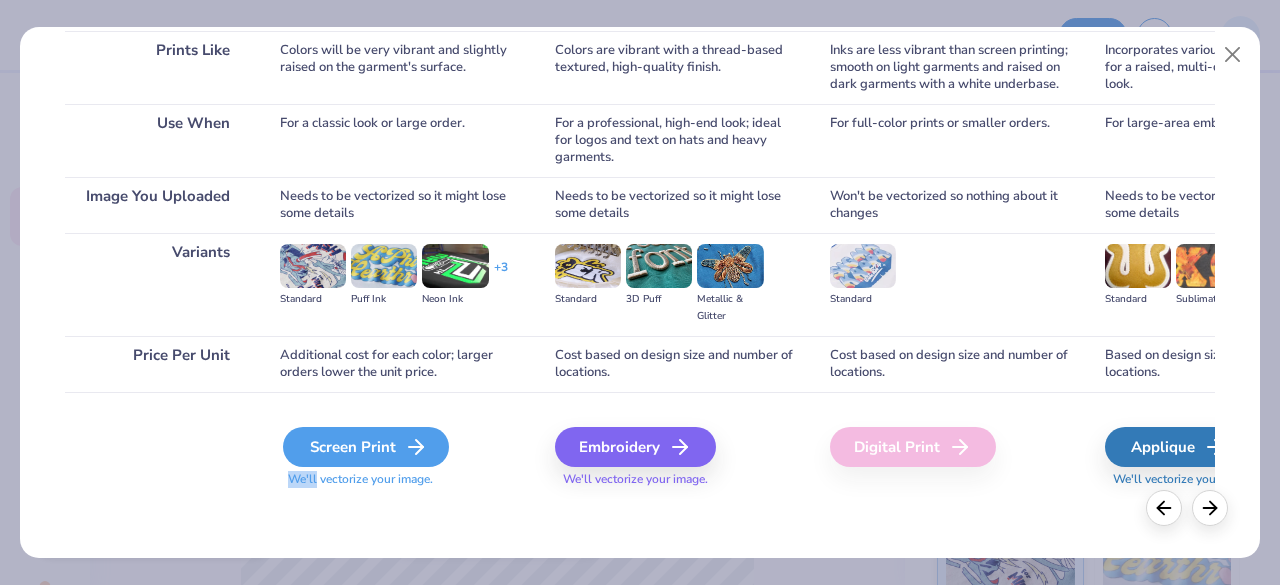 drag, startPoint x: 355, startPoint y: 422, endPoint x: 346, endPoint y: 455, distance: 34.20526 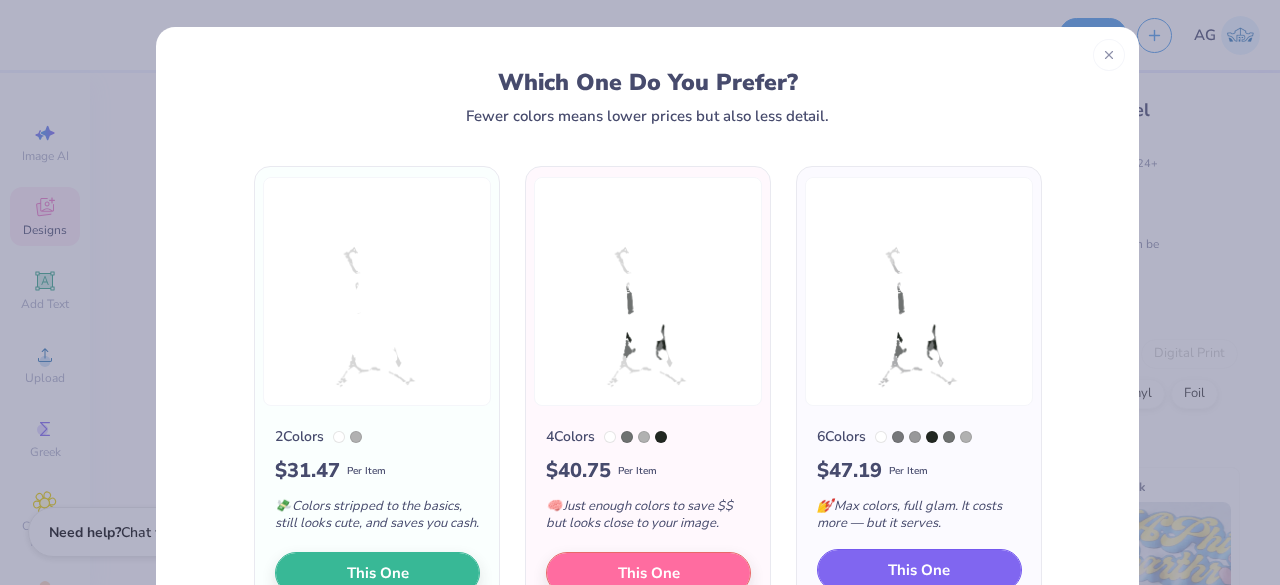 click on "This One" at bounding box center [919, 570] 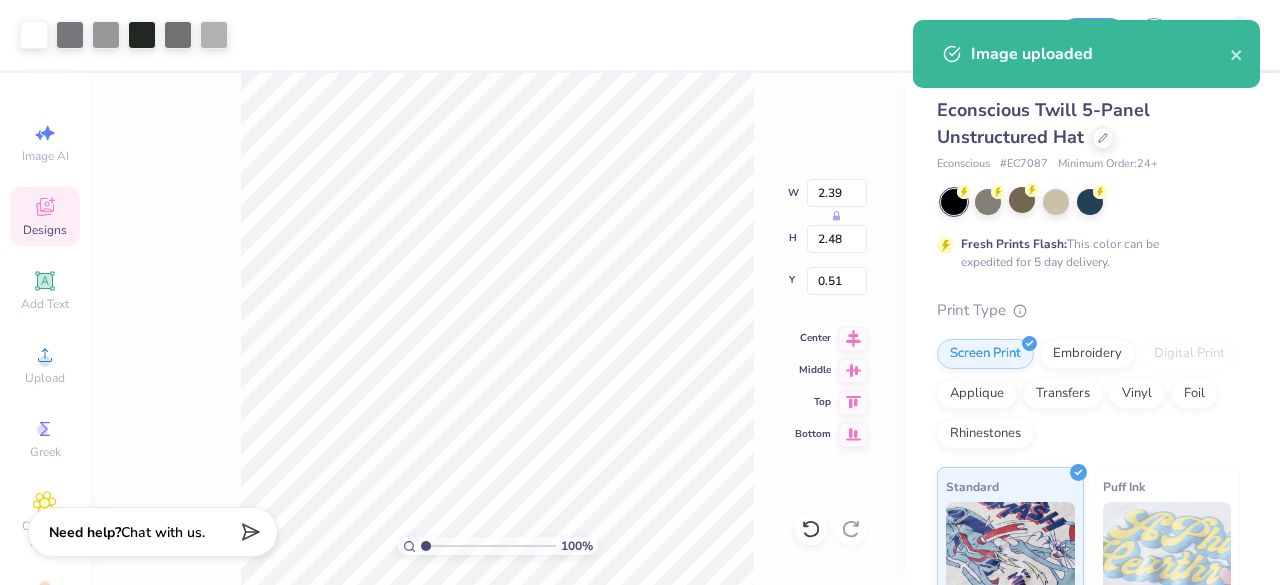 type on "2.11" 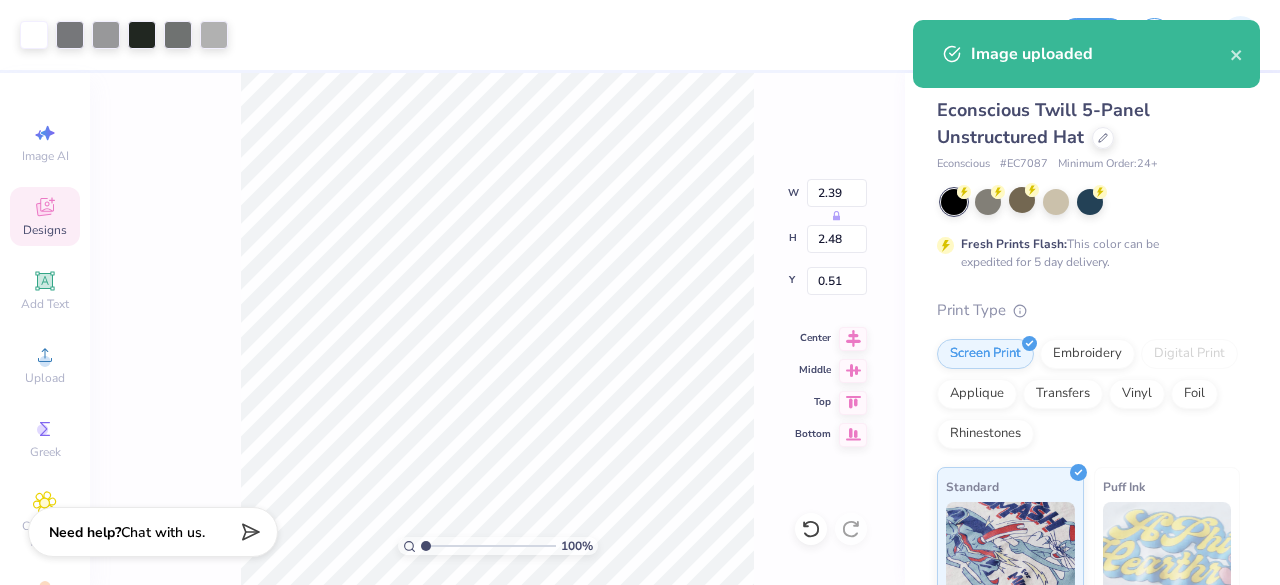 type on "2.18" 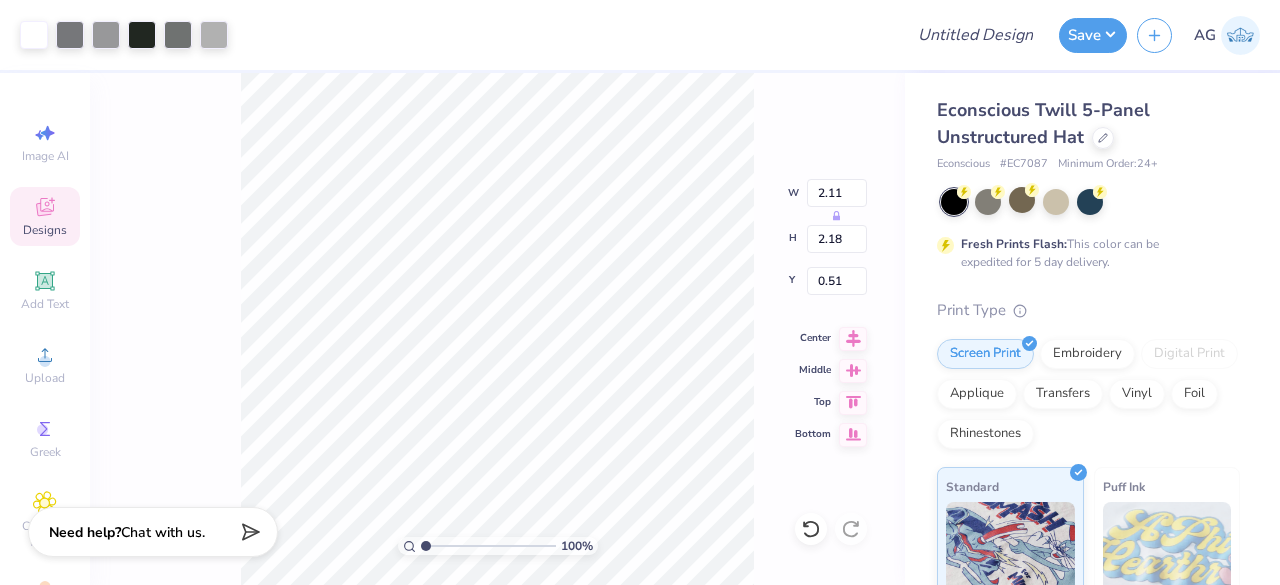 type on "0.50" 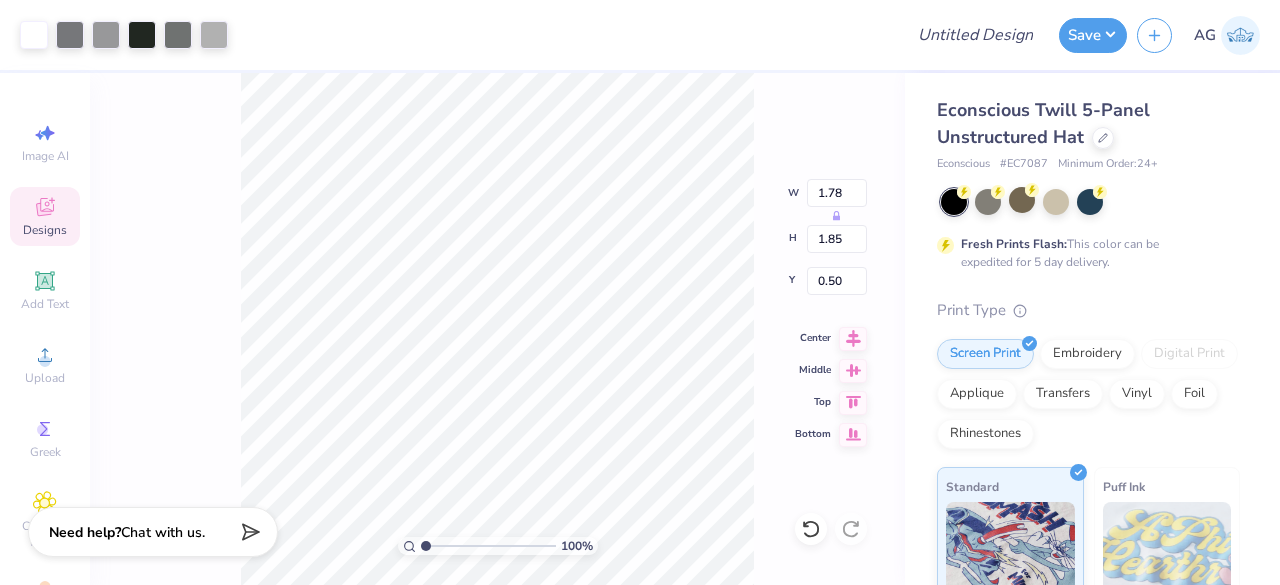 type on "1.78" 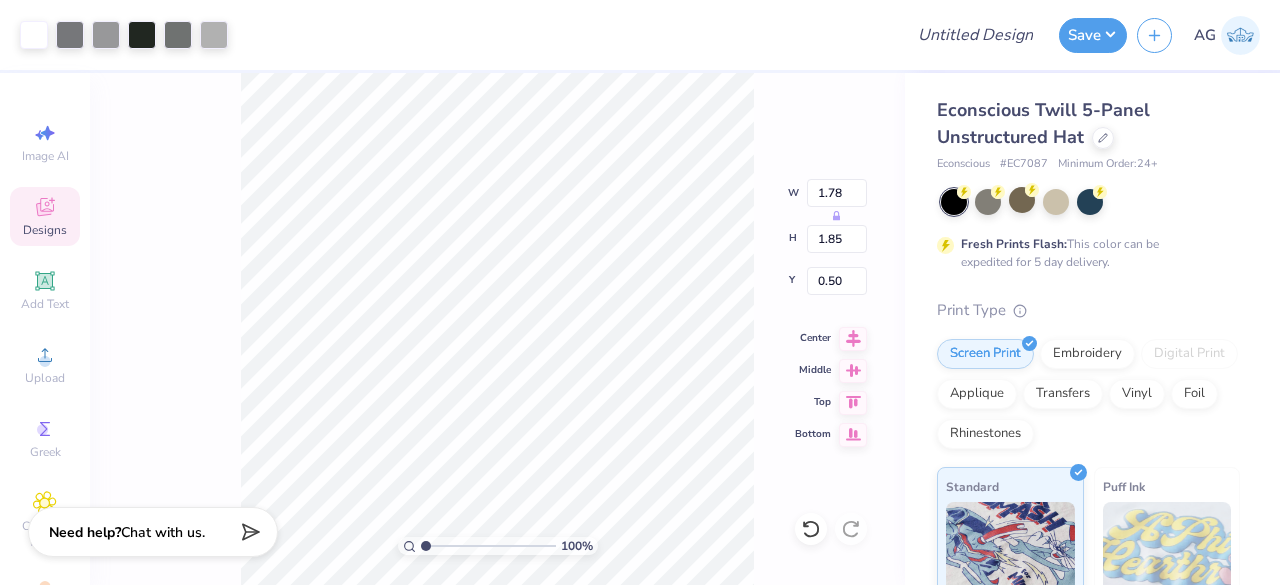 type on "1.85" 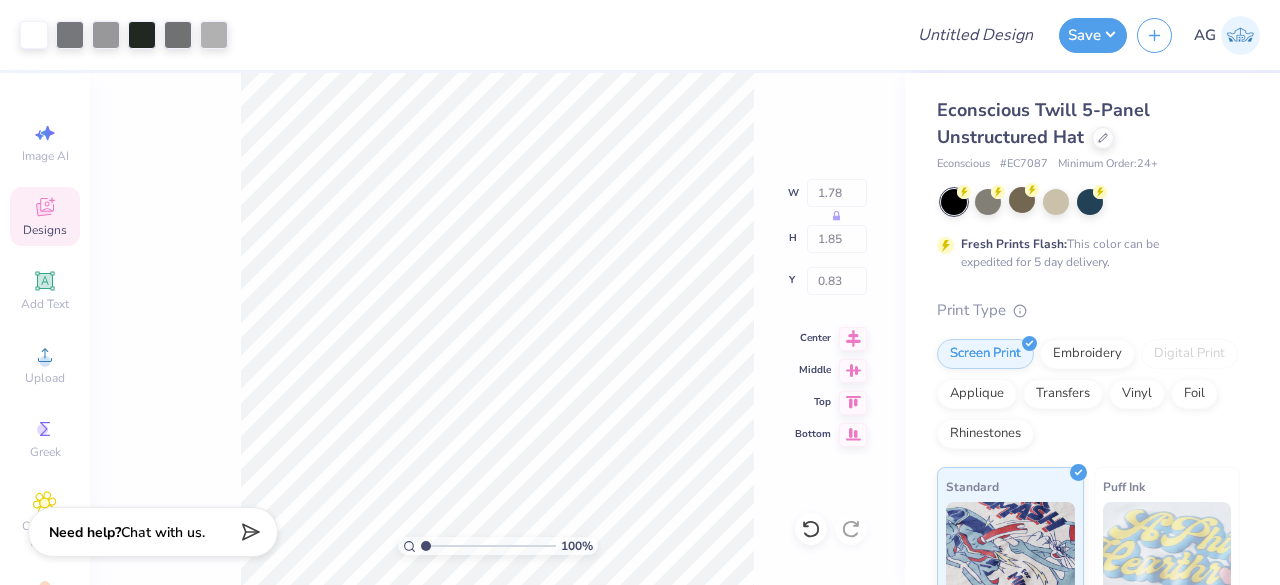 type on "0.83" 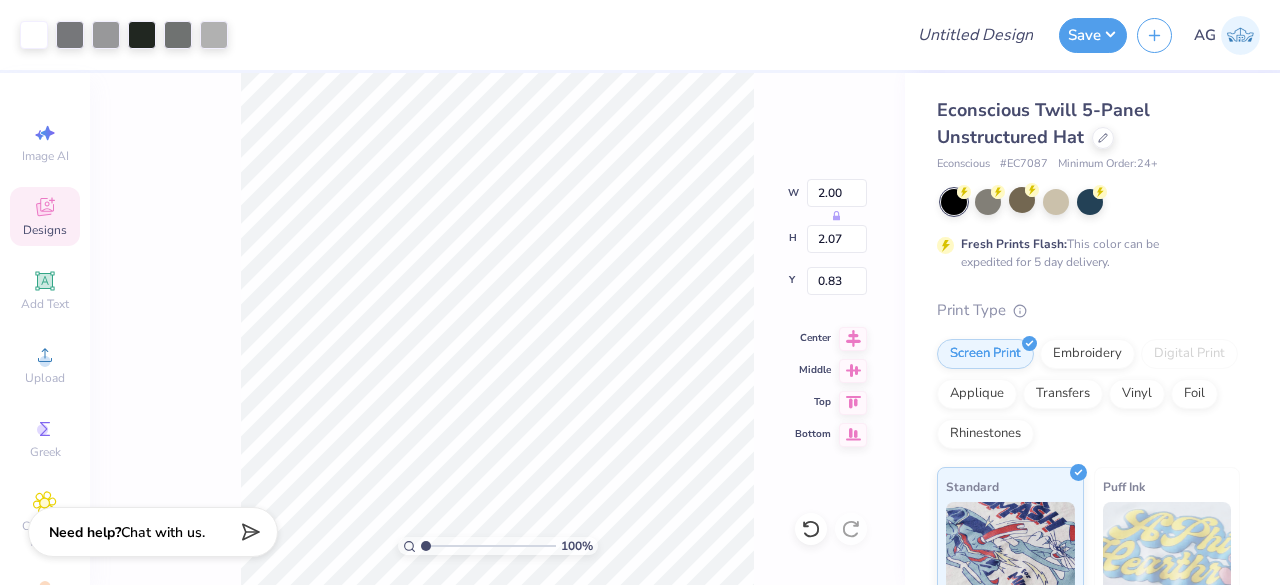 type on "2.00" 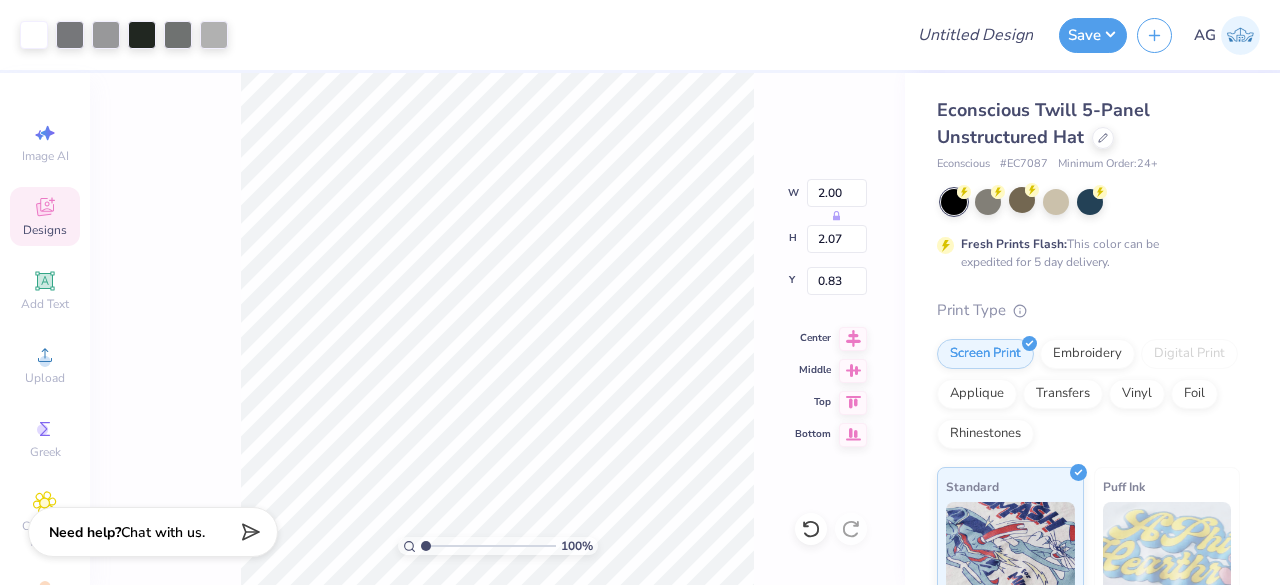type on "2.07" 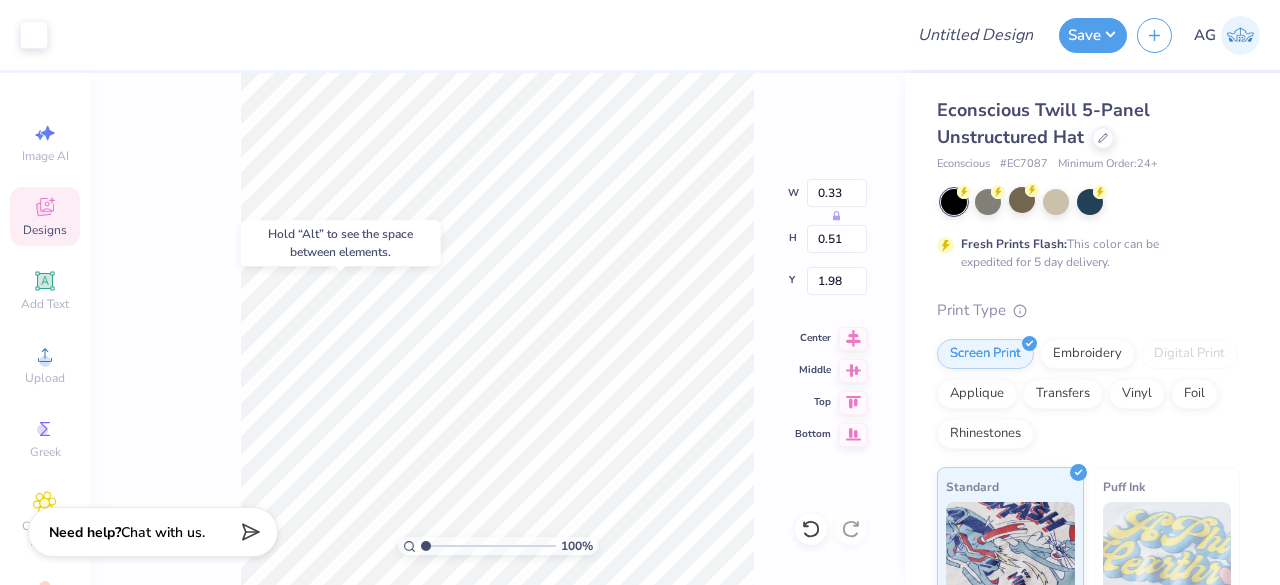 type on "2.07" 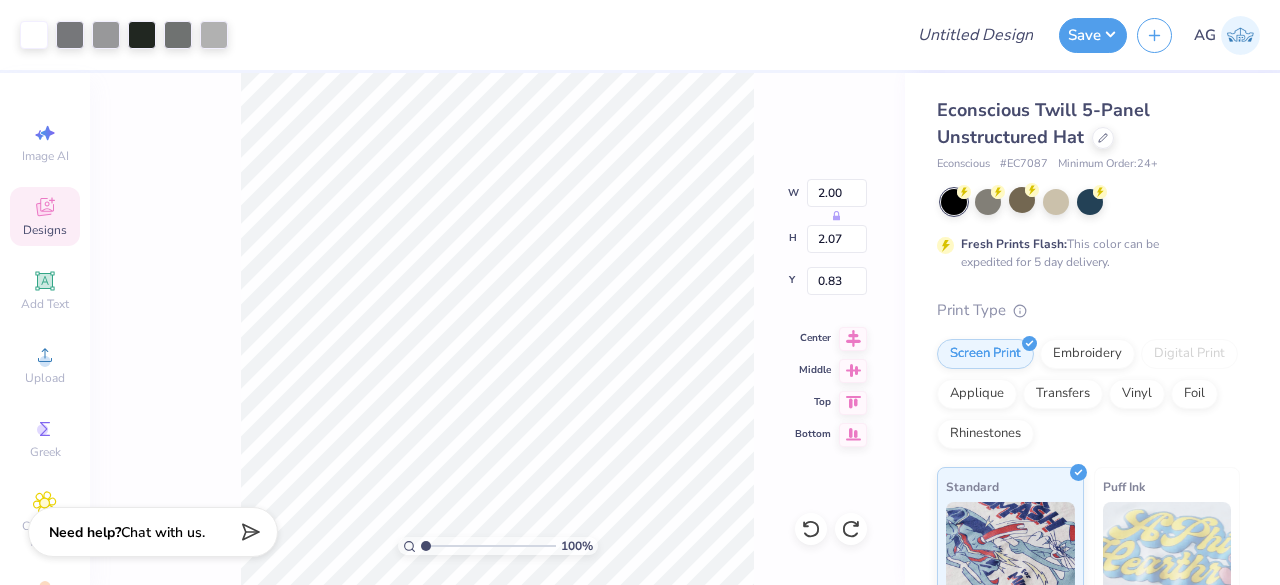 type on "0.50" 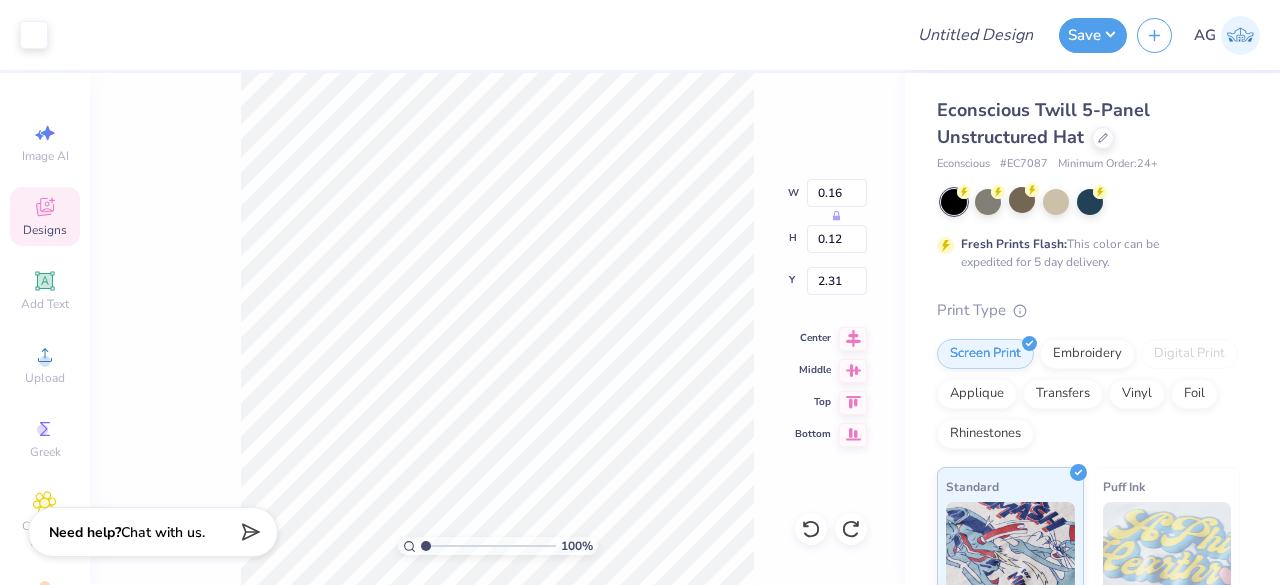 type on "2.64" 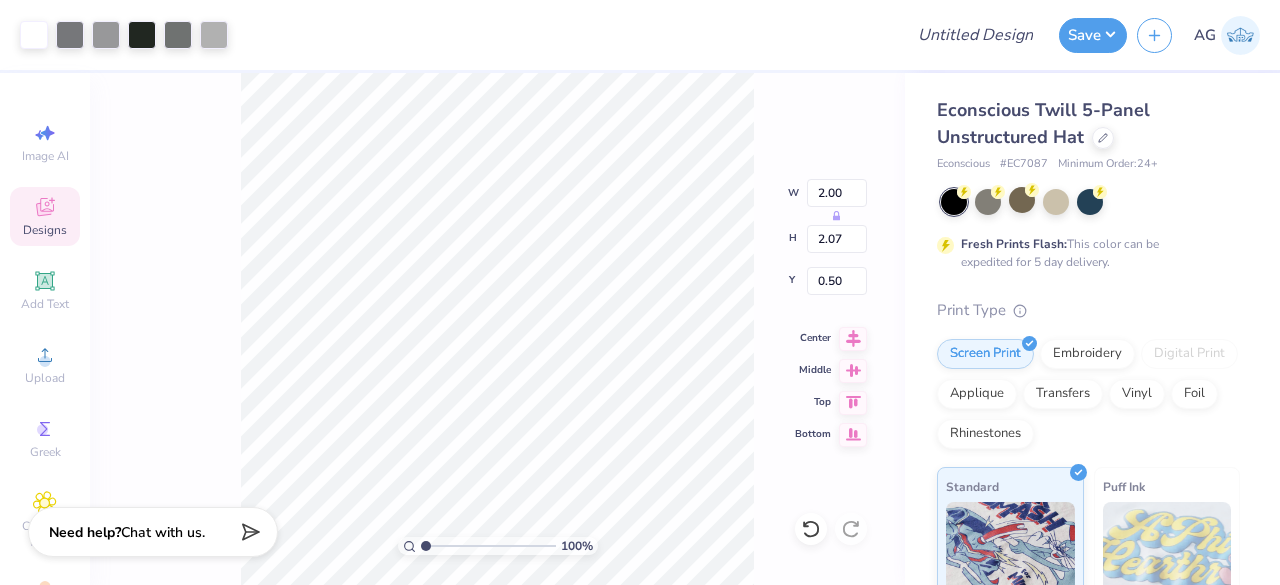 type on "0.50" 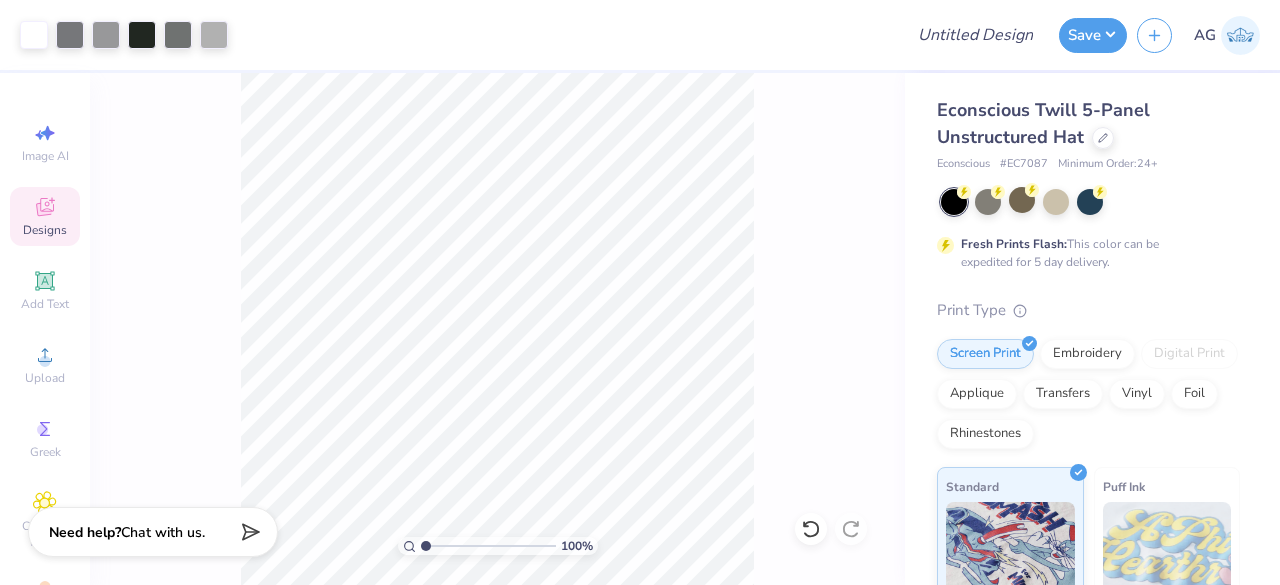 scroll, scrollTop: 1, scrollLeft: 0, axis: vertical 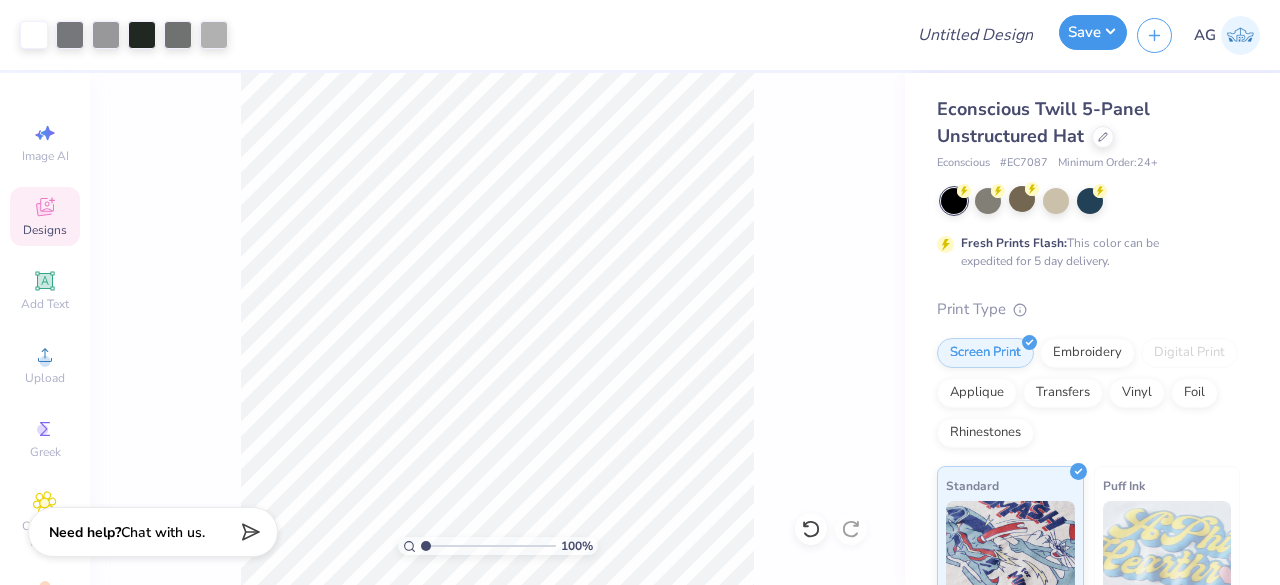 click on "Save" at bounding box center (1093, 32) 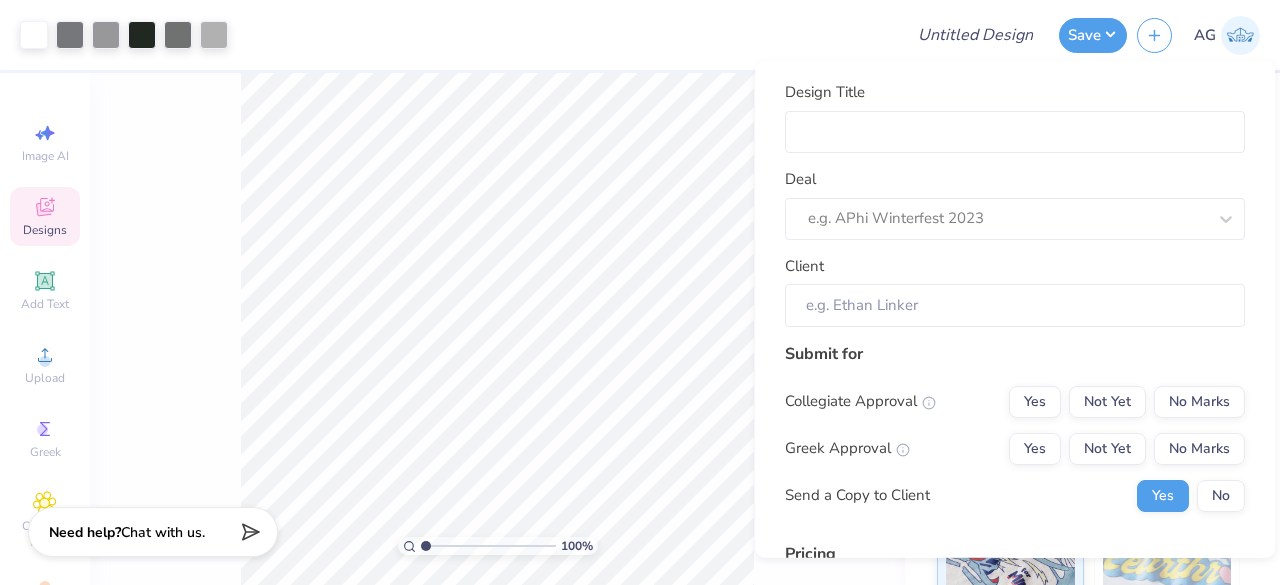 scroll, scrollTop: 305, scrollLeft: 0, axis: vertical 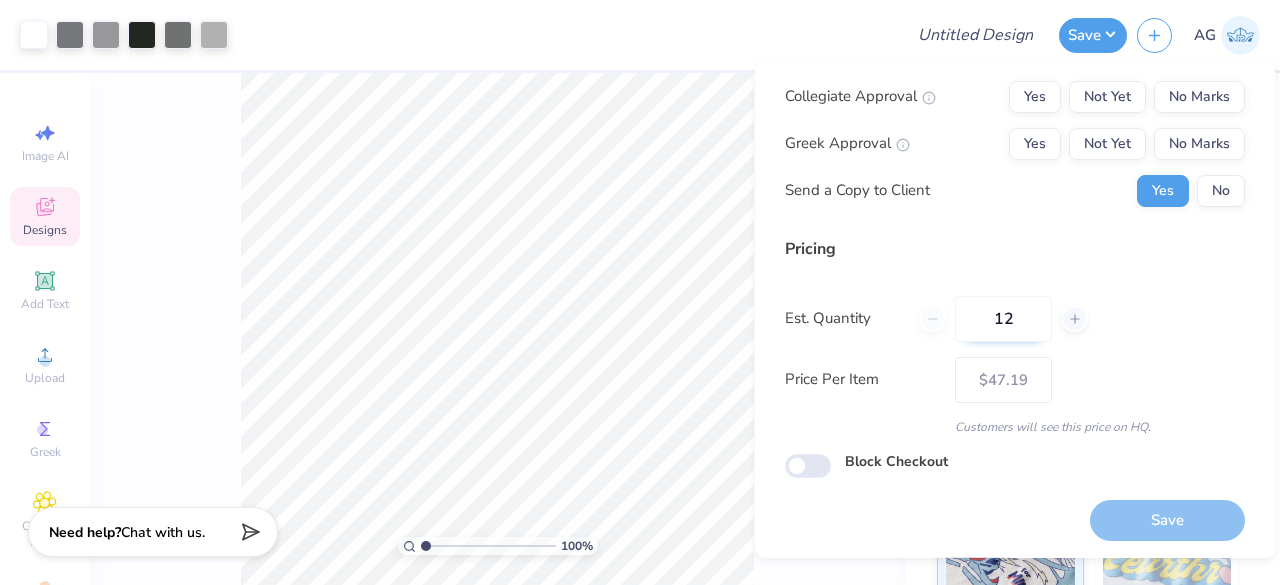 click on "12" at bounding box center (1003, 318) 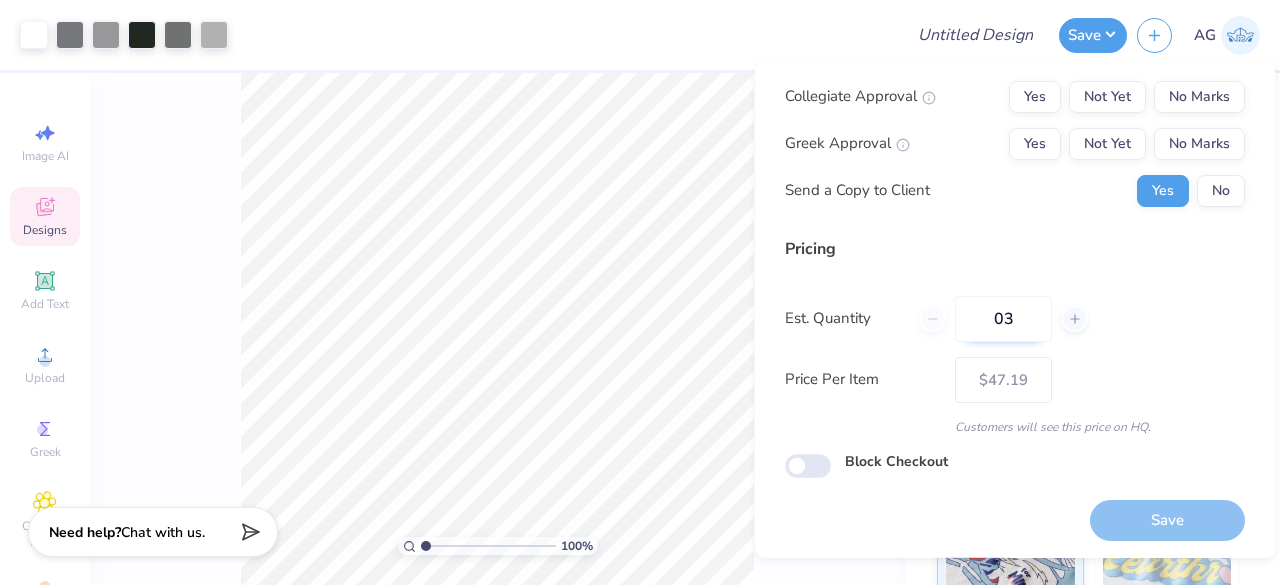 type on "036" 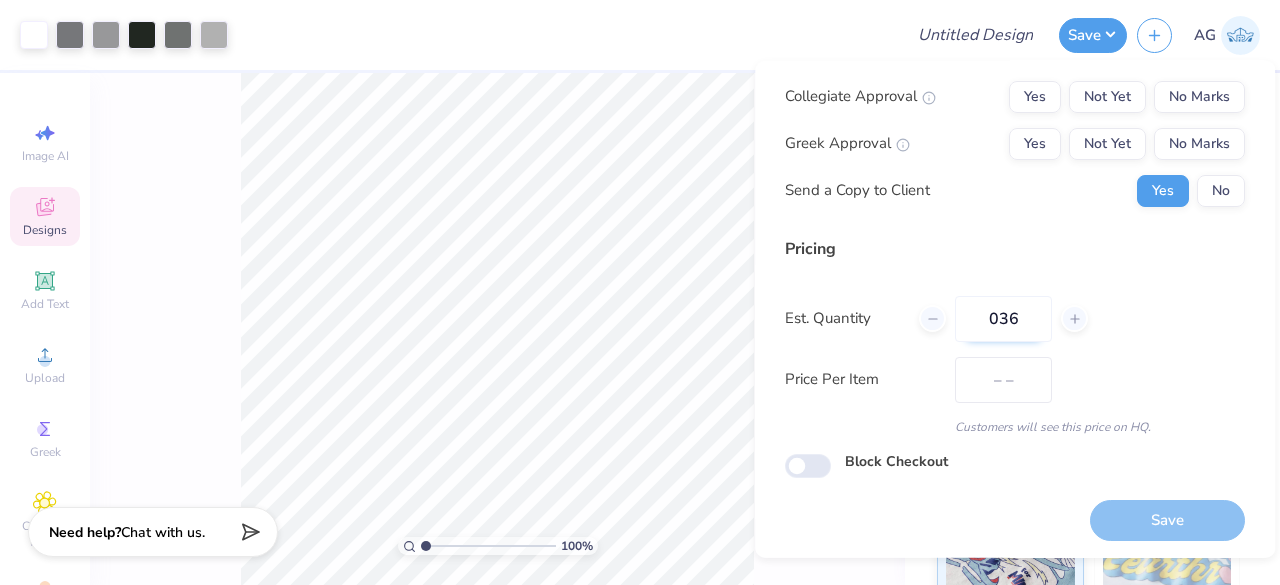 type on "$25.74" 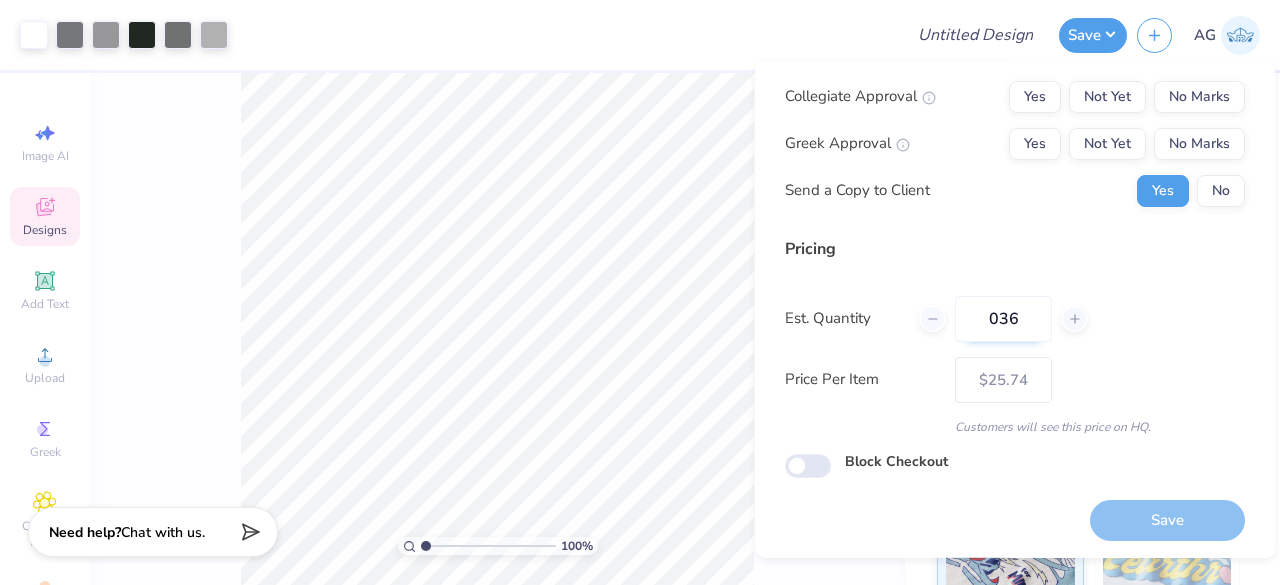 click on "036" at bounding box center [1003, 318] 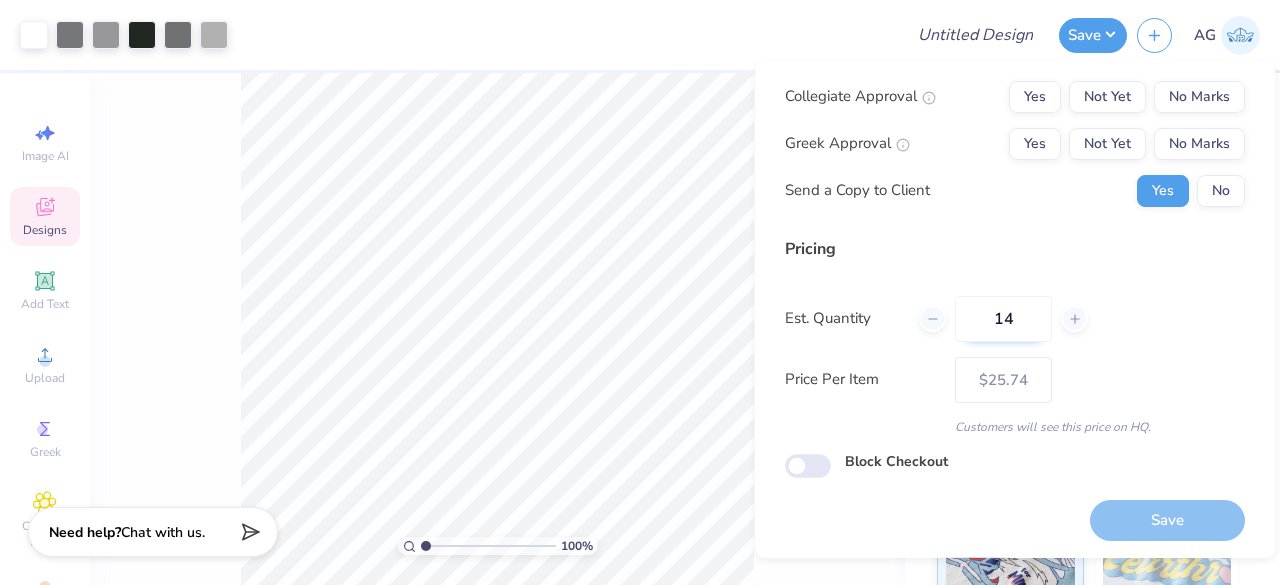 type on "13" 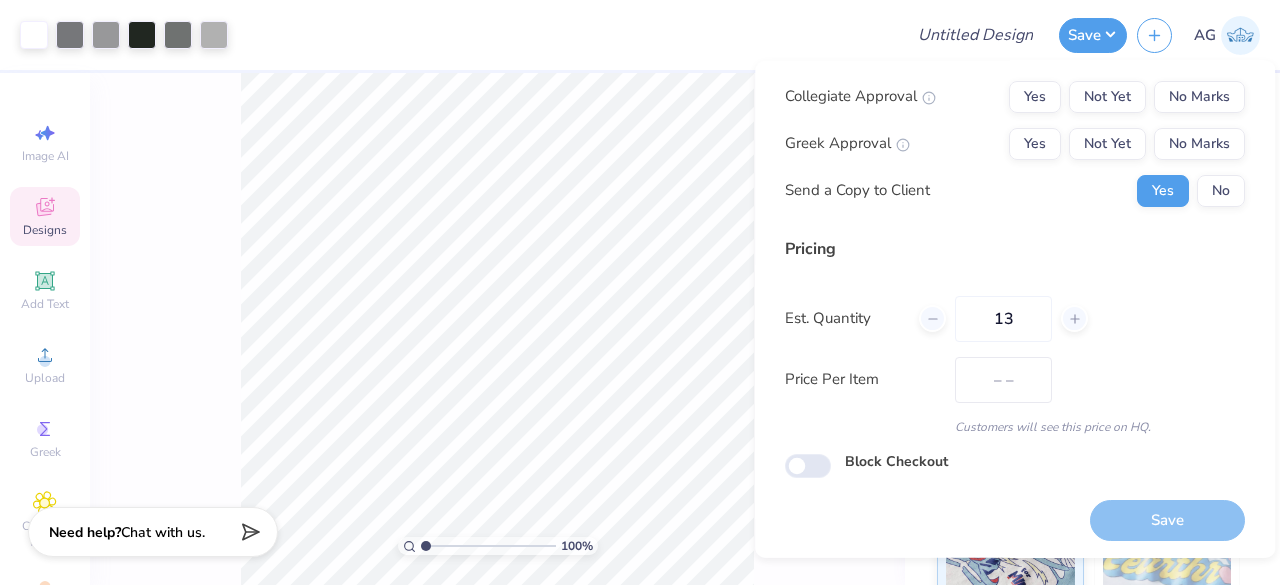 type on "$45.80" 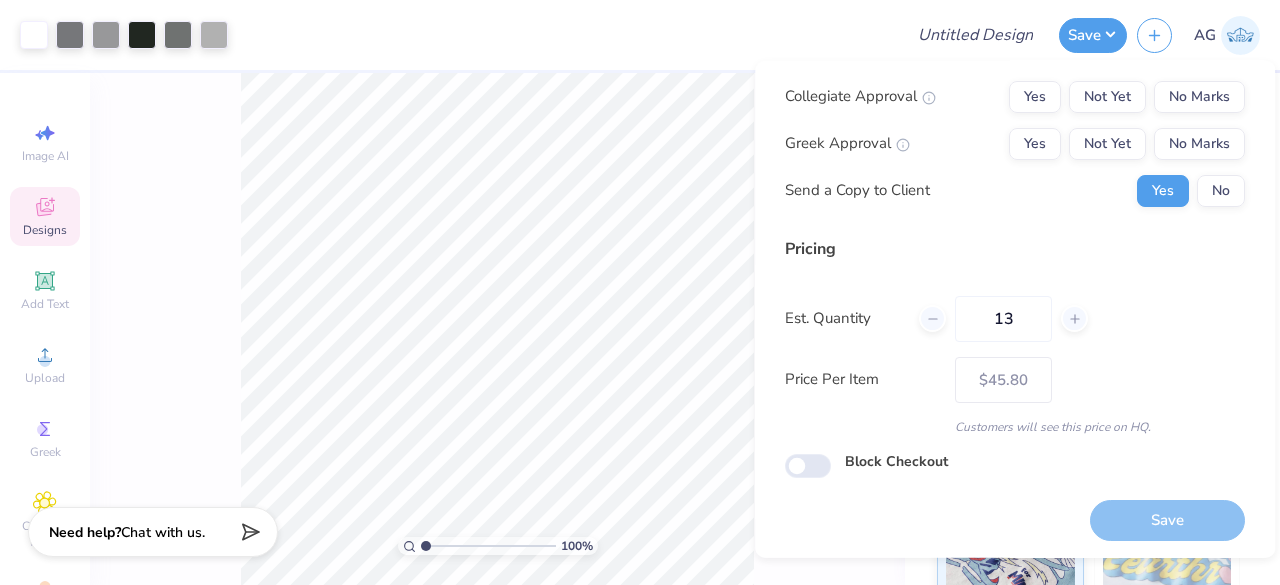 type on "136" 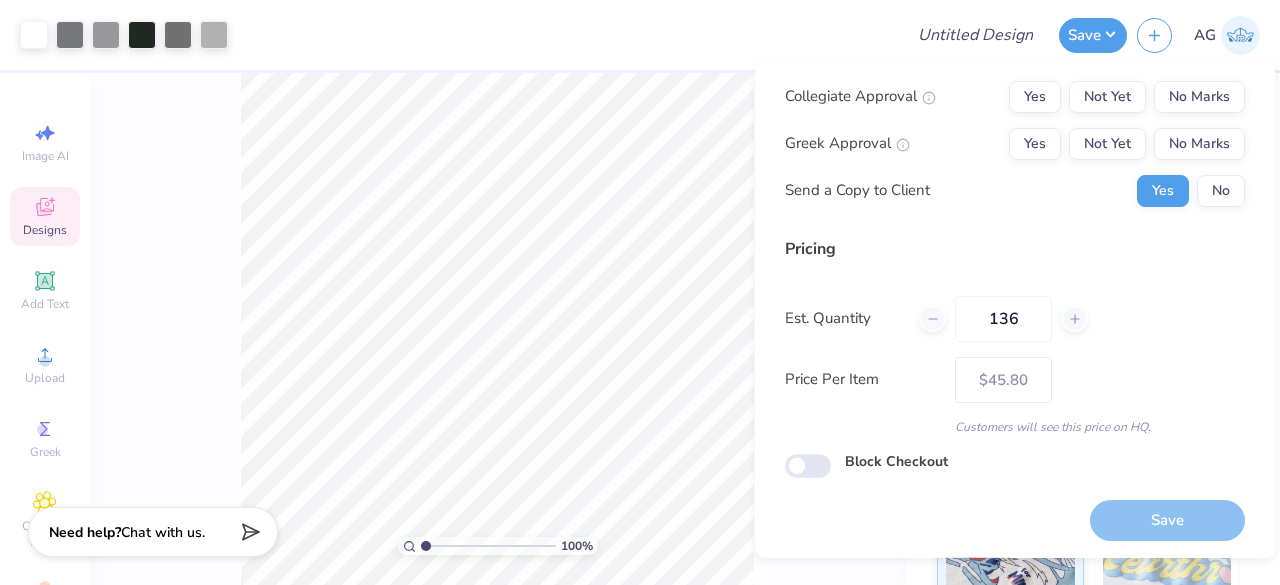 type on "– –" 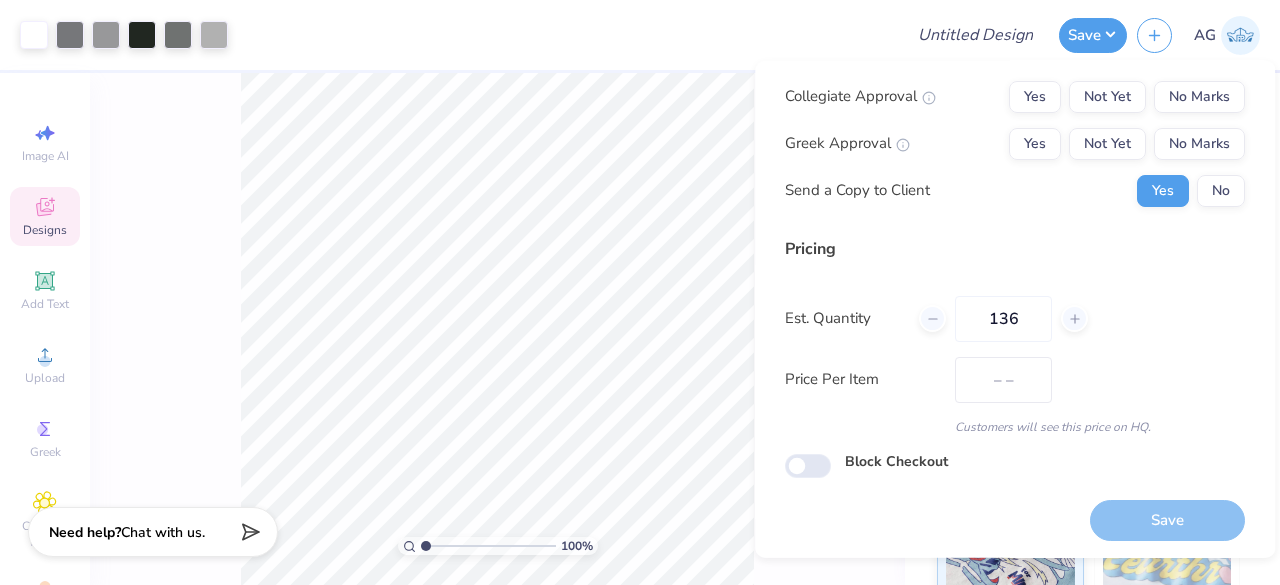 type on "13" 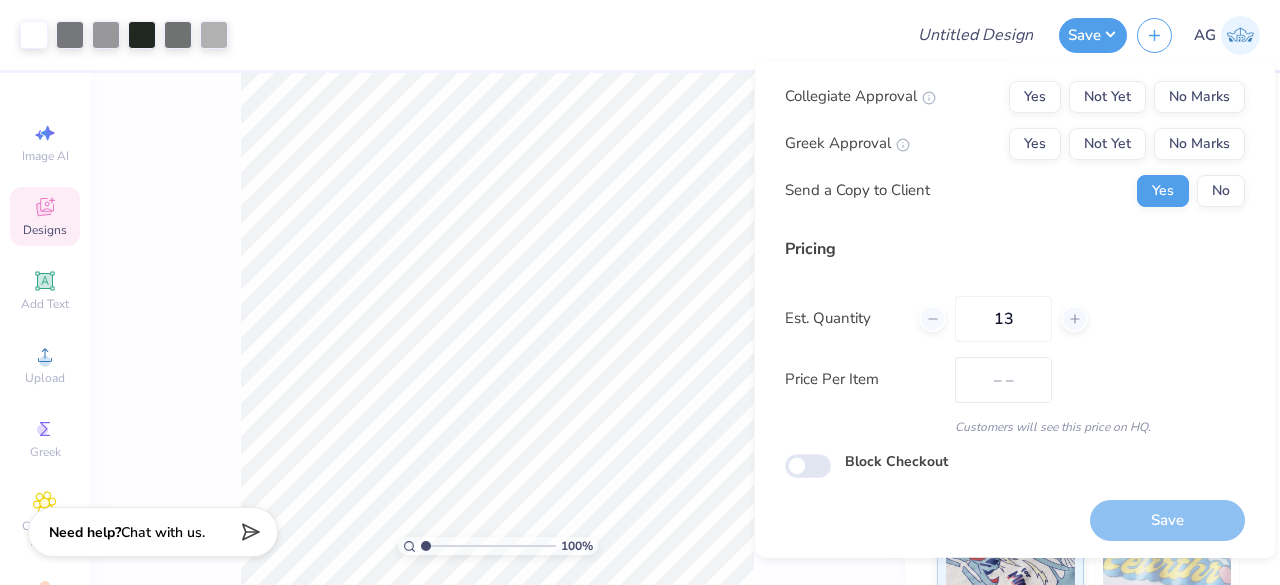 type on "$18.62" 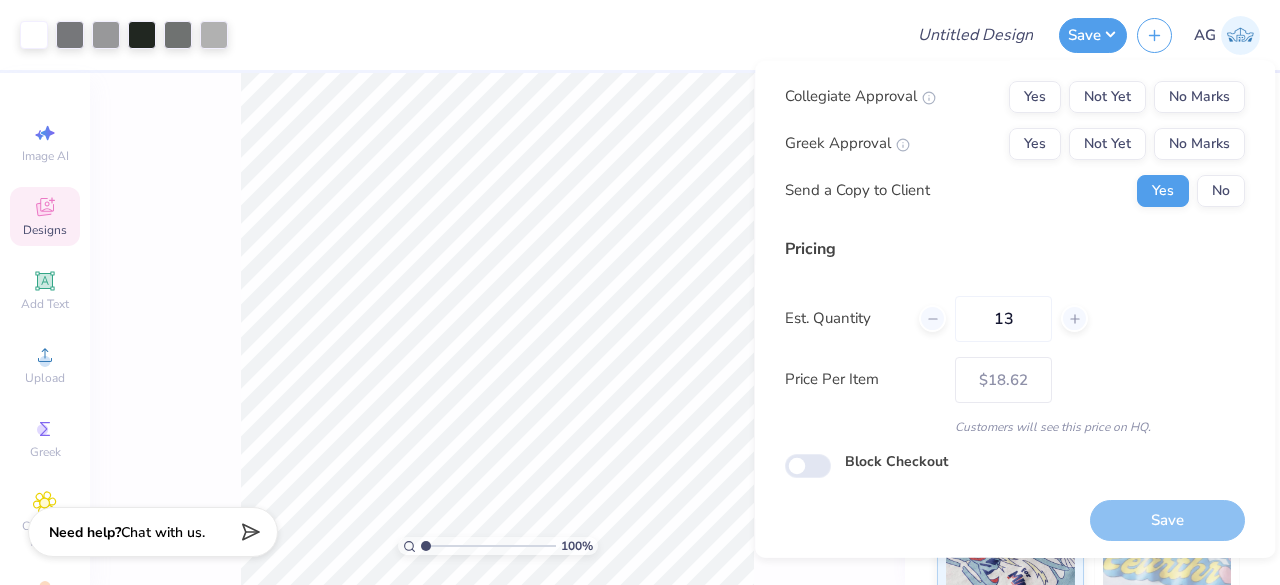 type on "1" 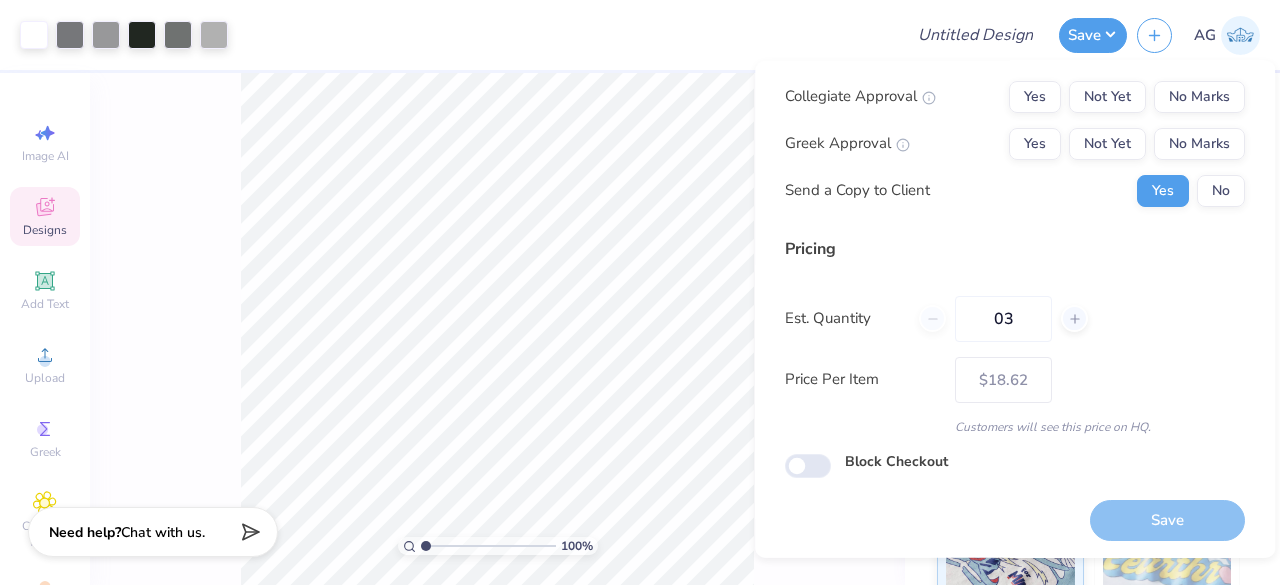 type on "036" 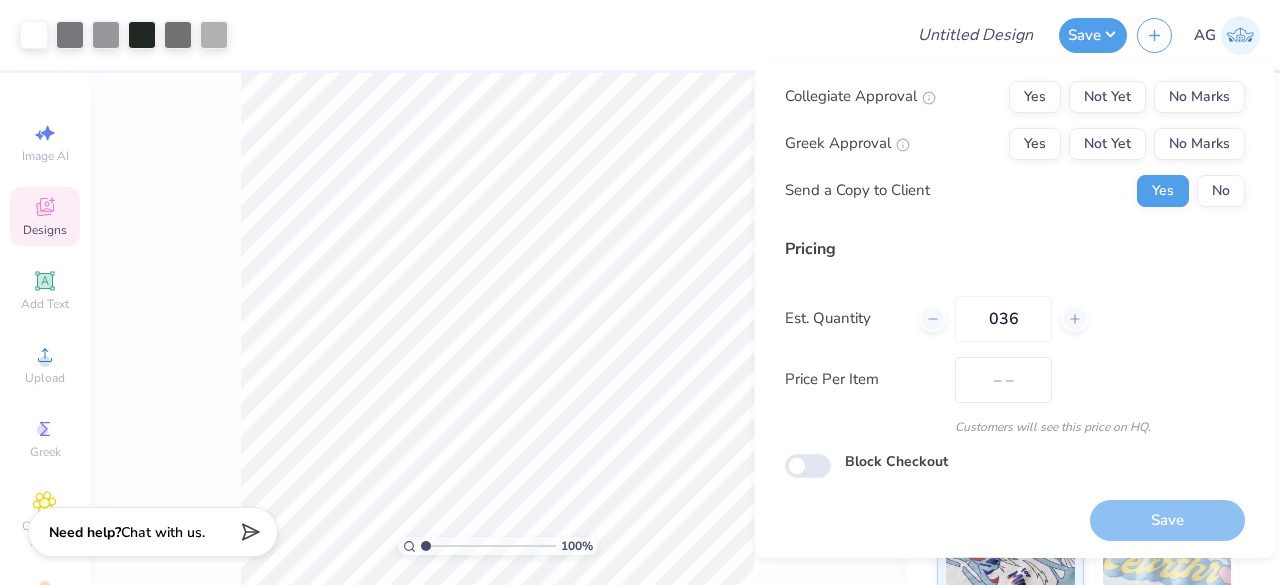 type on "$25.74" 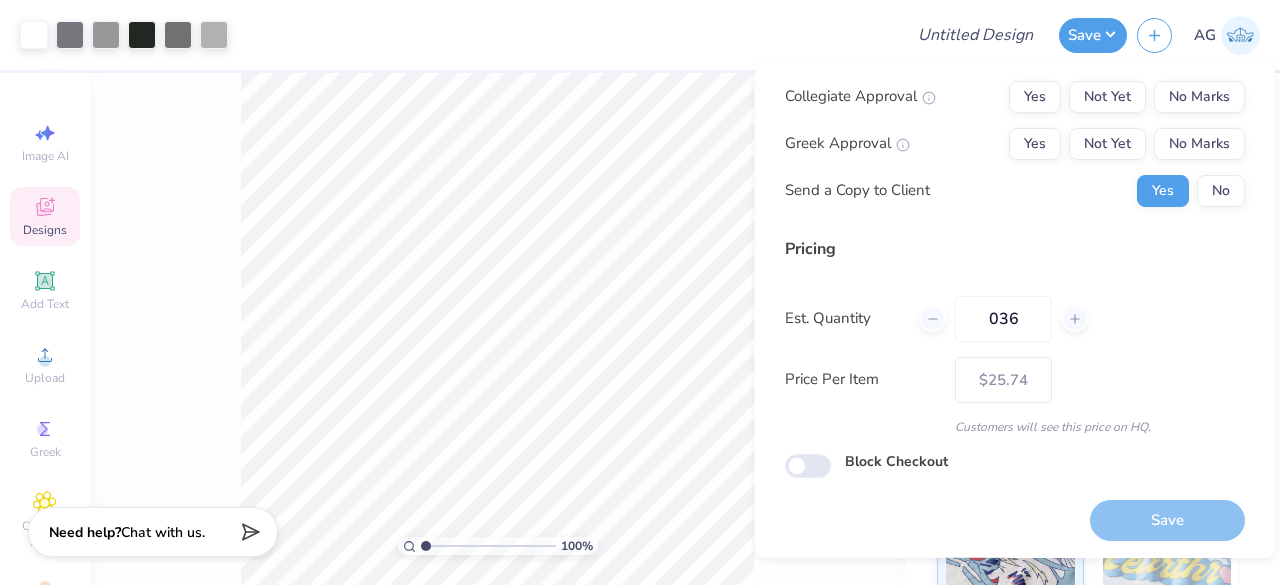 scroll, scrollTop: 0, scrollLeft: 0, axis: both 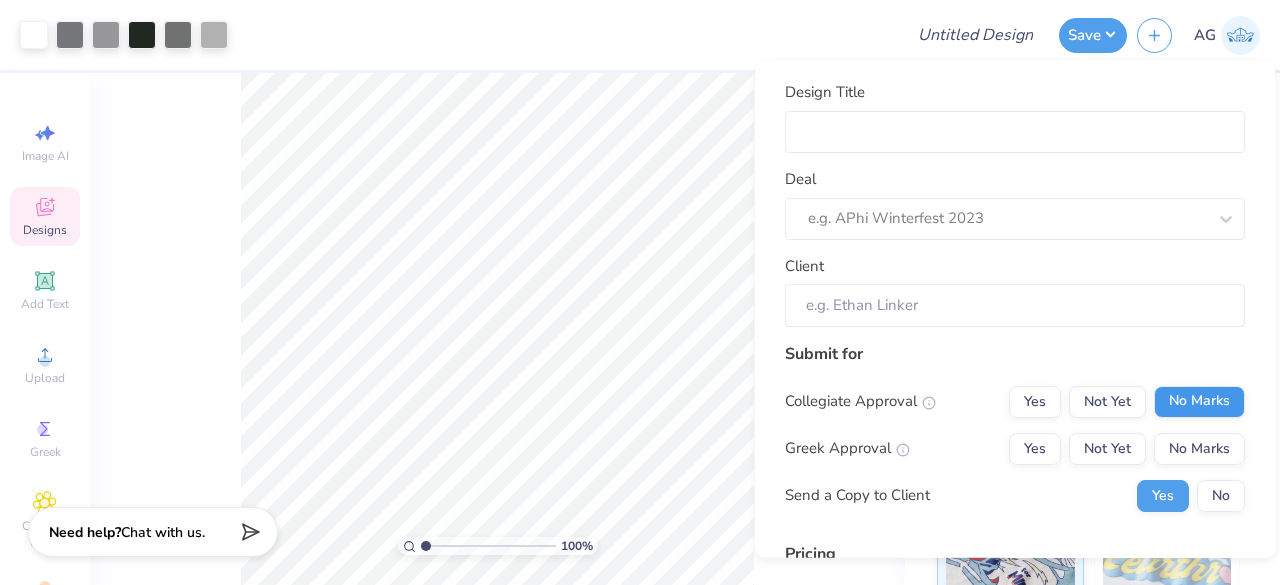 type on "036" 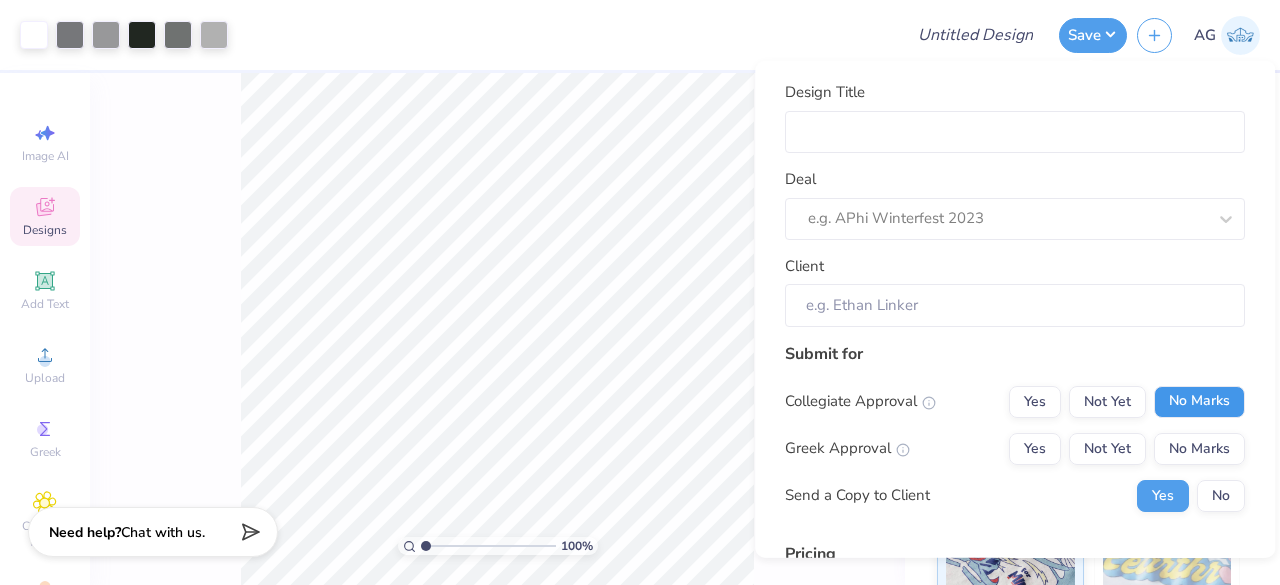 click on "No Marks" at bounding box center [1199, 401] 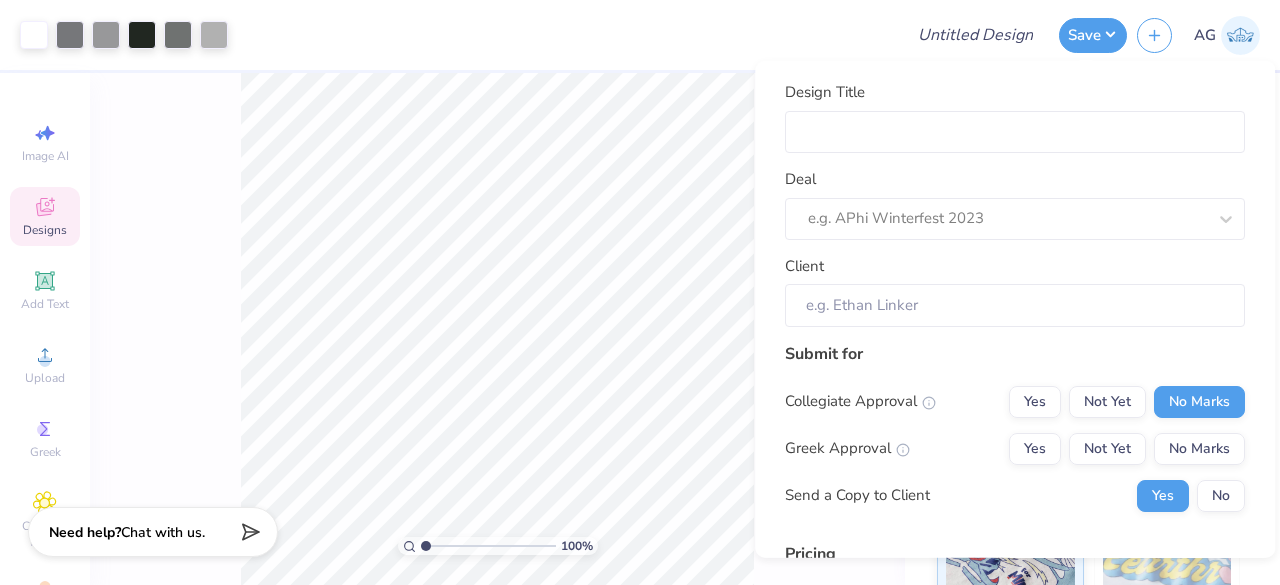 click on "Collegiate Approval Yes Not Yet No Marks Greek Approval Yes Not Yet No Marks Send a Copy to Client Yes No" at bounding box center (1015, 448) 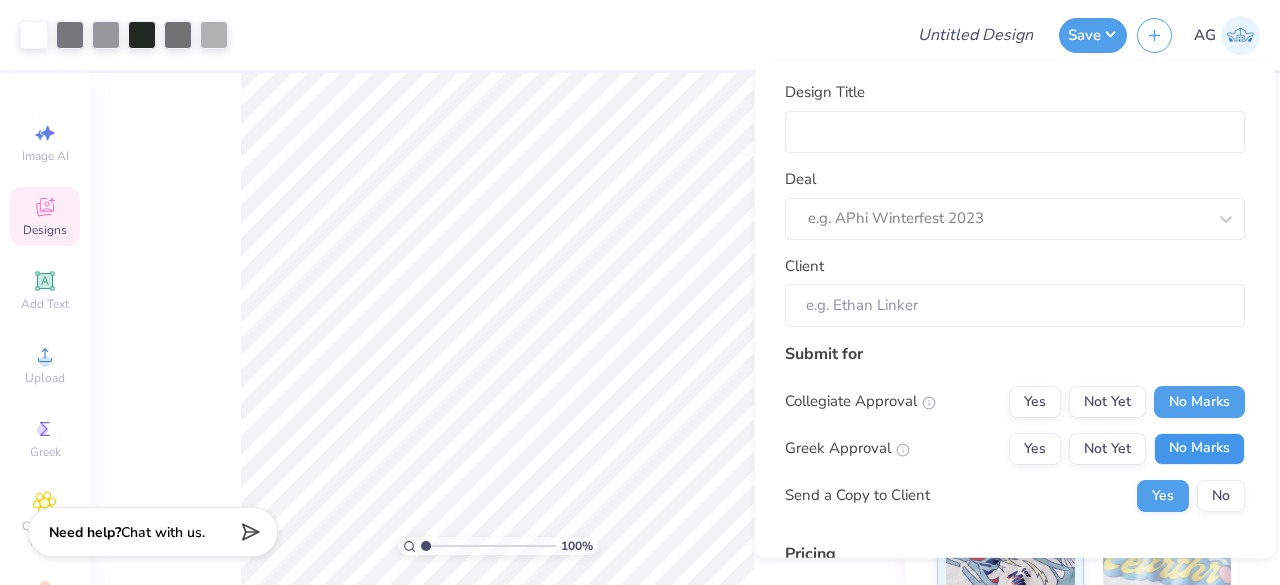 click on "No Marks" at bounding box center (1199, 448) 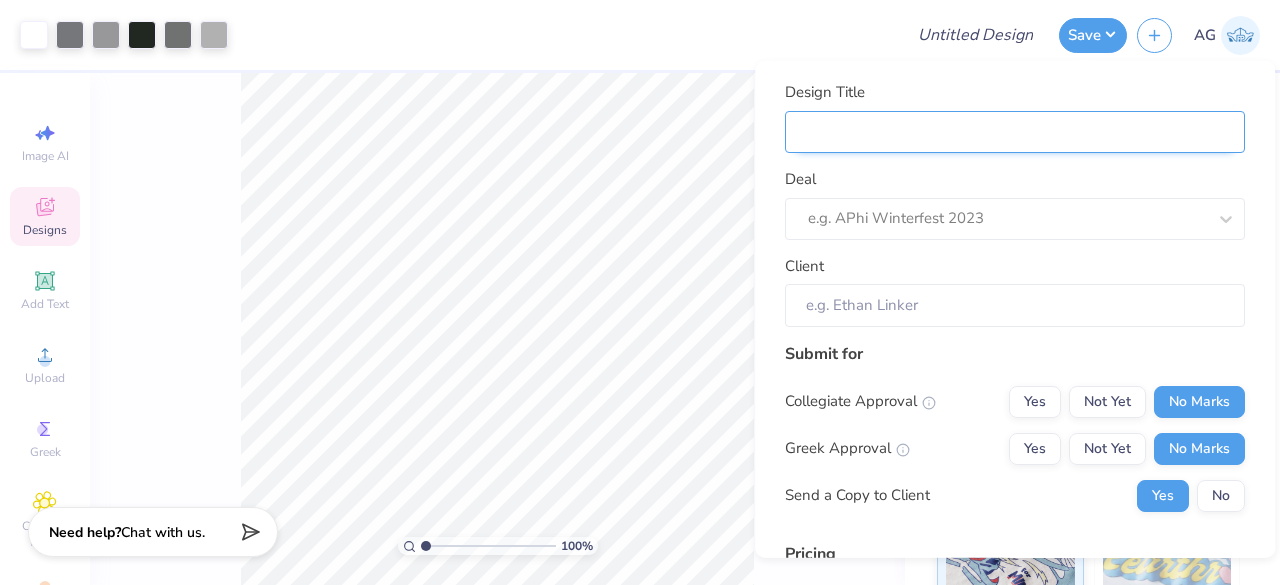 type on "$25.74" 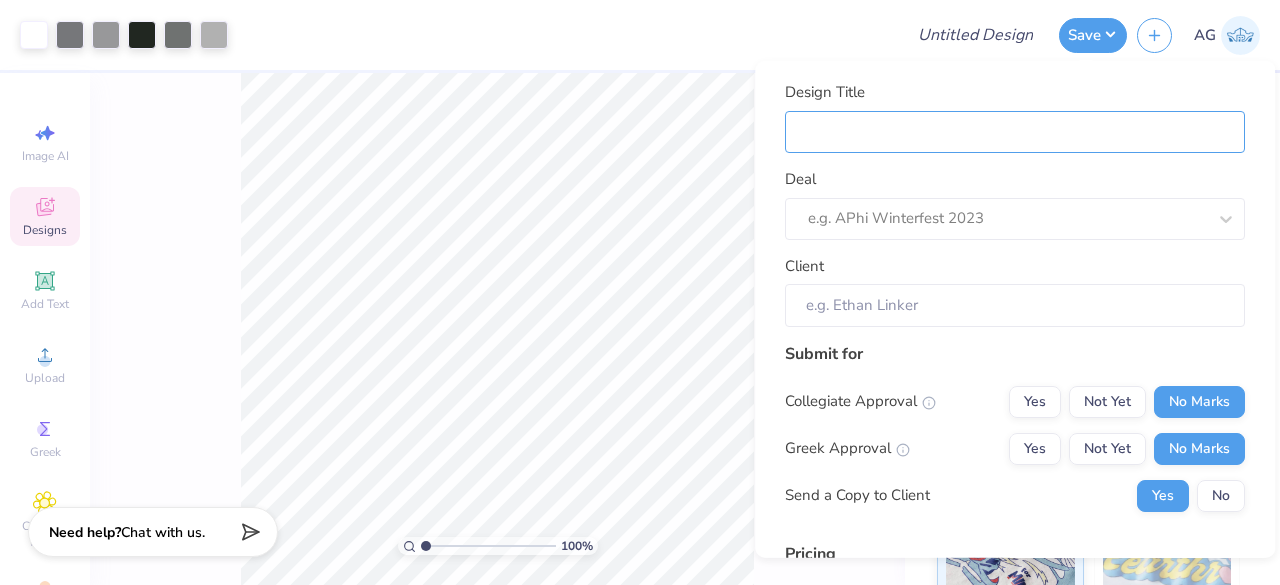 paste on "Bennett Lane Winery merch" 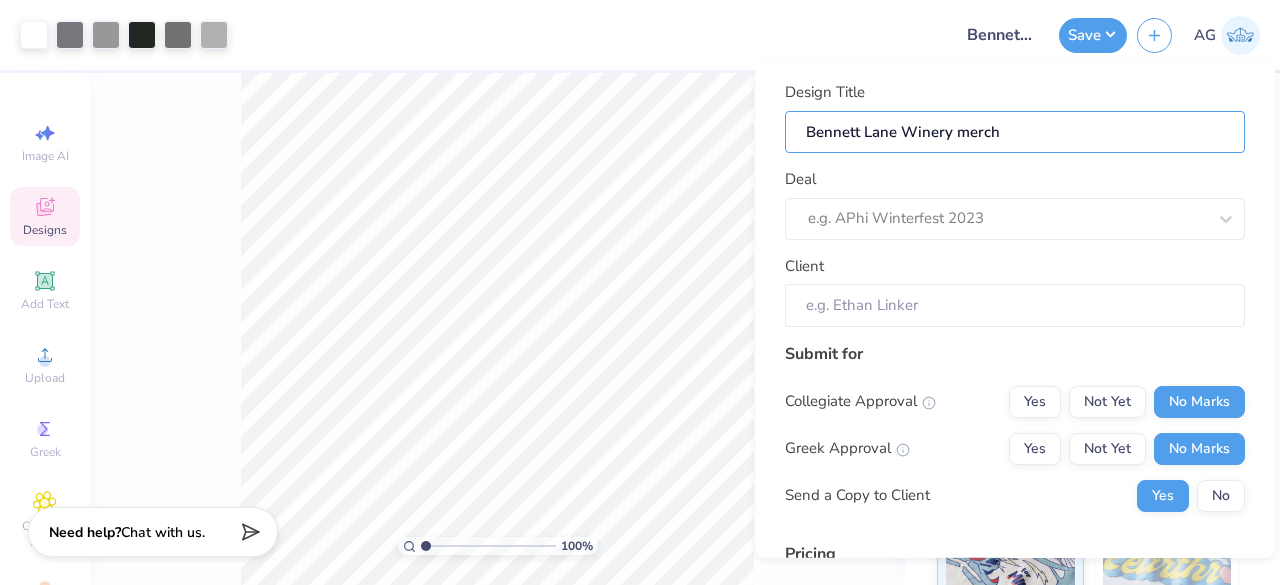 type on "Bennett Lane Winery merch" 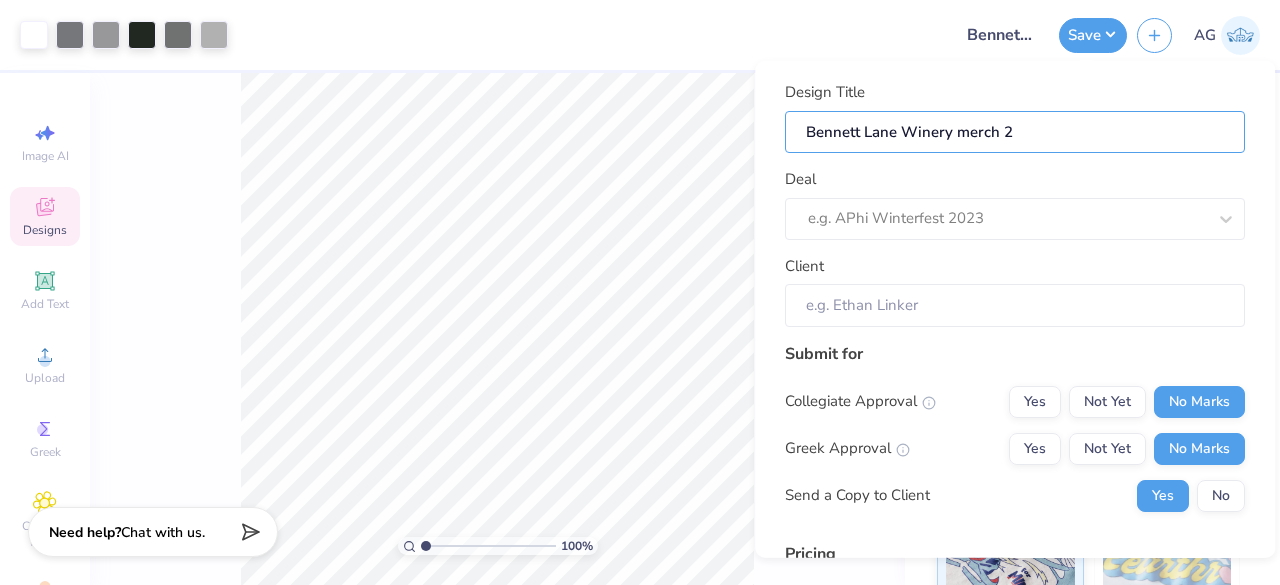 type on "Bennett Lane Winery merch 25" 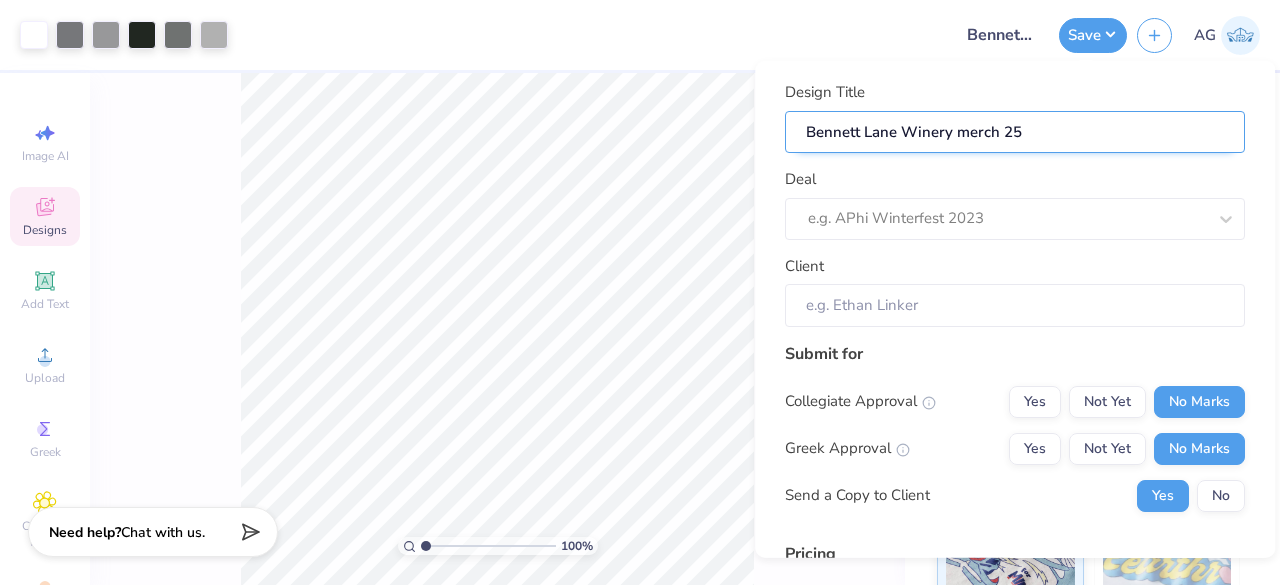 click on "Bennett Lane Winery merch 25" at bounding box center [1015, 131] 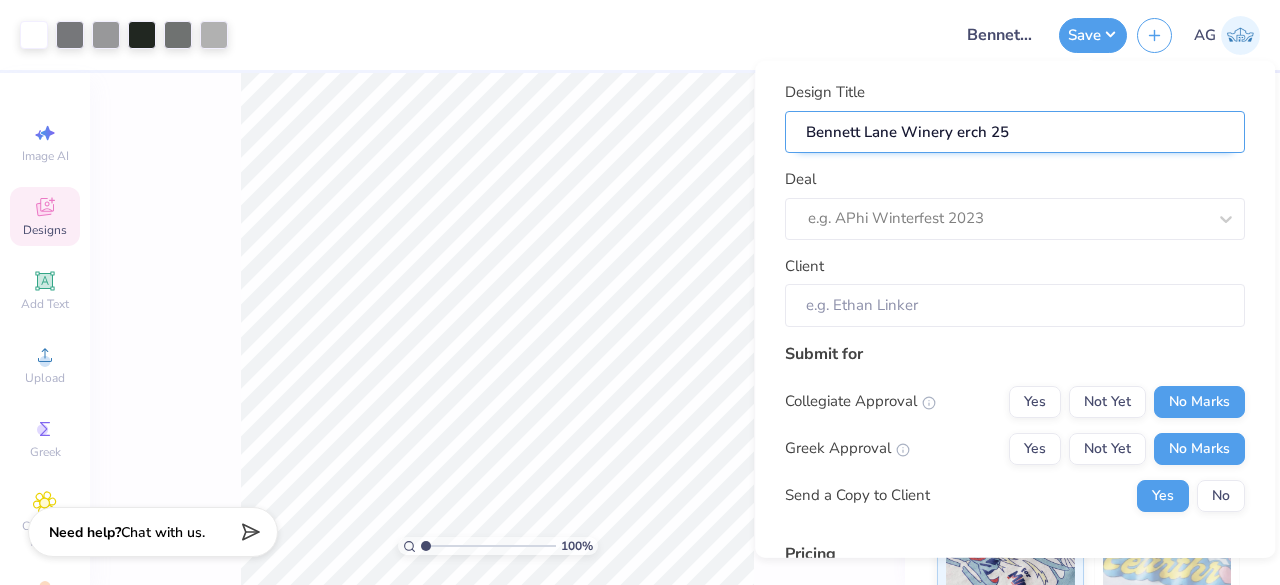 type on "Bennett Lane Winery Merch 25" 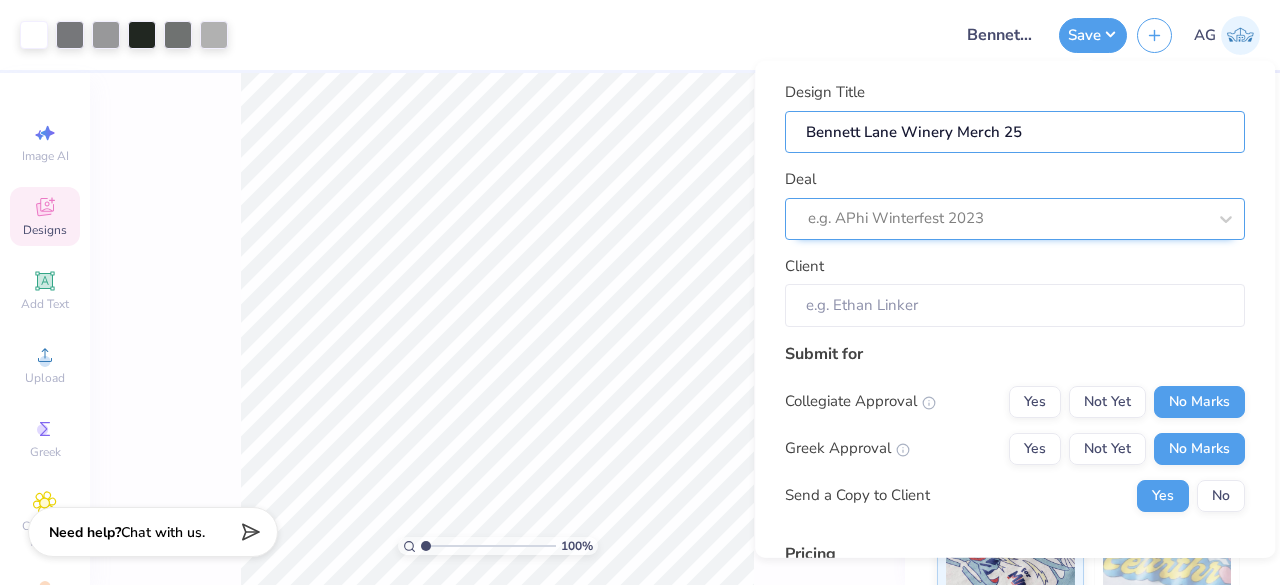 type on "Bennett Lane Winery Merch 25" 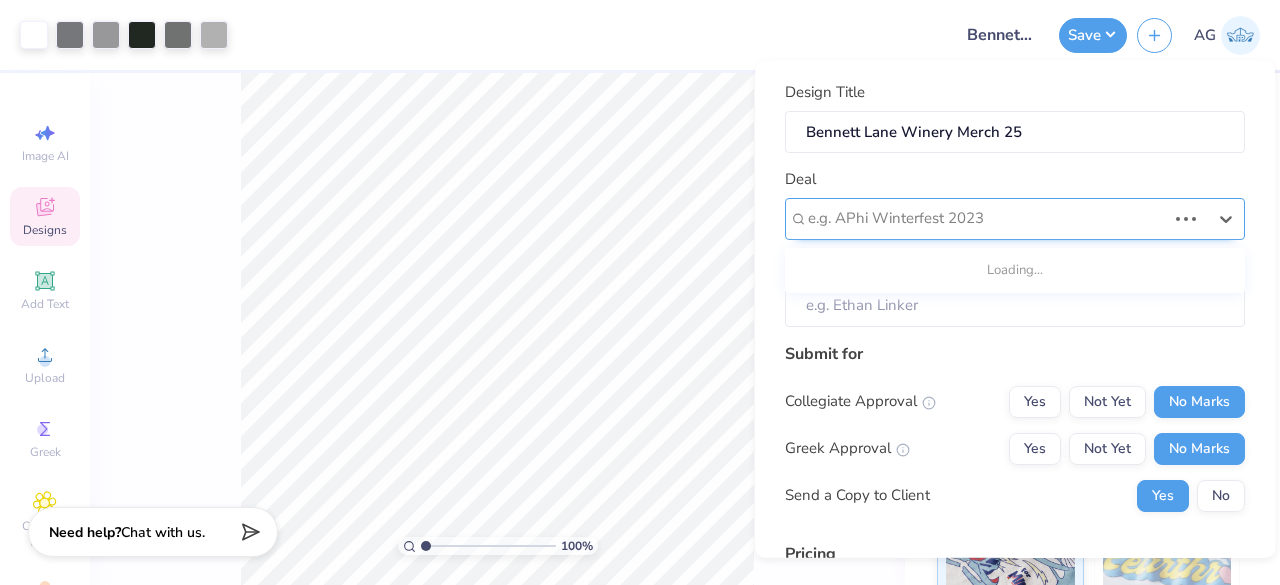 click at bounding box center (987, 218) 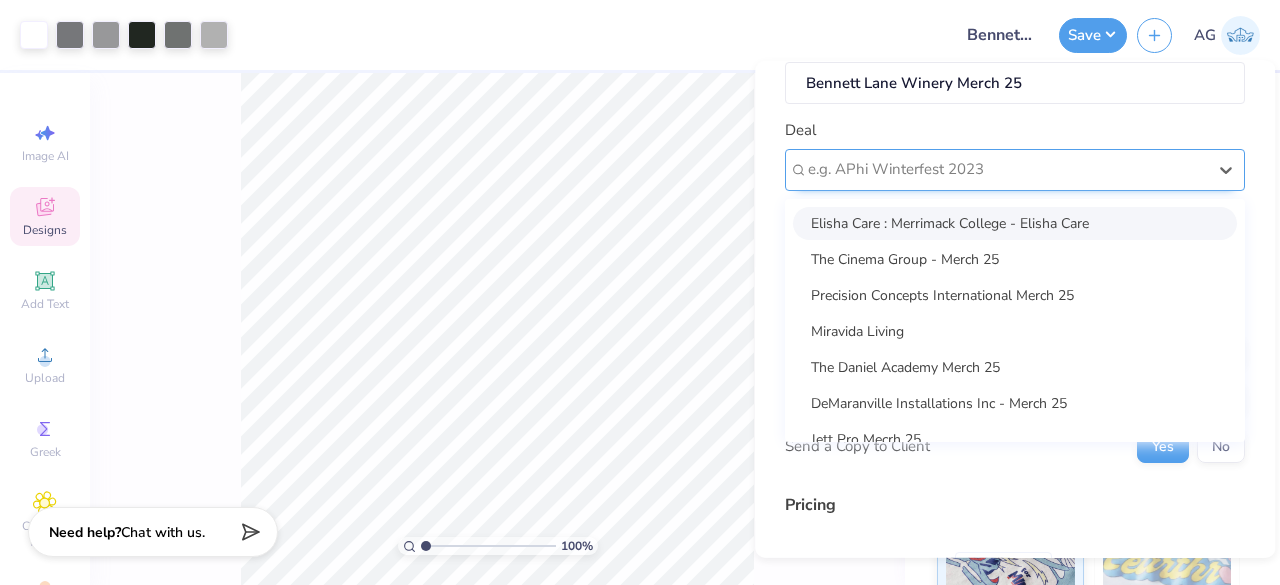 click on "option Elisha Care : Merrimack College - Elisha Care focused, 1 of 25. 25 results available. Use Up and Down to choose options, press Enter to select the currently focused option, press Escape to exit the menu, press Tab to select the option and exit the menu. e.g. APhi Winterfest 2023 Elisha Care : Merrimack College - Elisha Care The Cinema Group - Merch 25 Precision Concepts International Merch 25 Miravida Living The Daniel Academy Merch 25 DeMaranville Installations Inc - Merch 25 Jett Pro Mecrh 25 Omega Alpha Phi Merch 25 Greek Life Merch 25 Asian Cultural Alliance Merch 25 CBS Squared, Inc Bioresource Engineering Student Council Merch 25 Alpha Epsilon Phi Housing And Residential Life Merch 25 SigEp philo Sigep Semi SigEp Parents Weekend Sigma Chi Haven Merch Psi Omega - Merch 25 University of Pudget Sound Merch 25 GMB - Fall Merch URI - Club Dance Merch Bhangra - NSU merch Business Of Entertainment Club - Fall Merch Tri Sigma at Embry-riddle - merch25" at bounding box center (1015, 169) 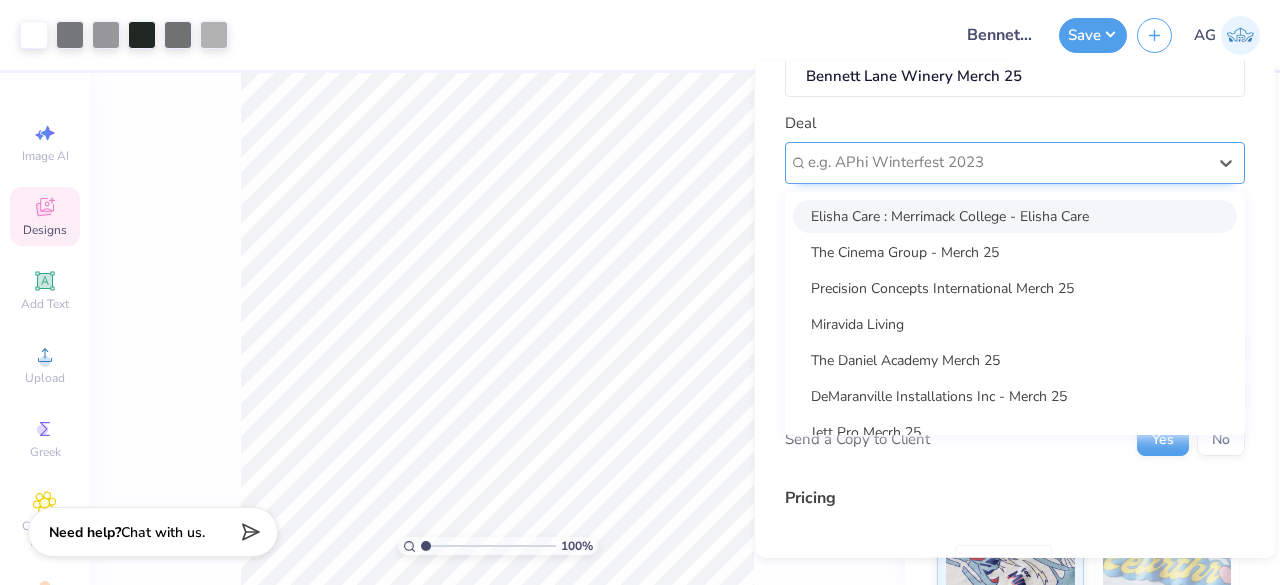 scroll, scrollTop: 56, scrollLeft: 0, axis: vertical 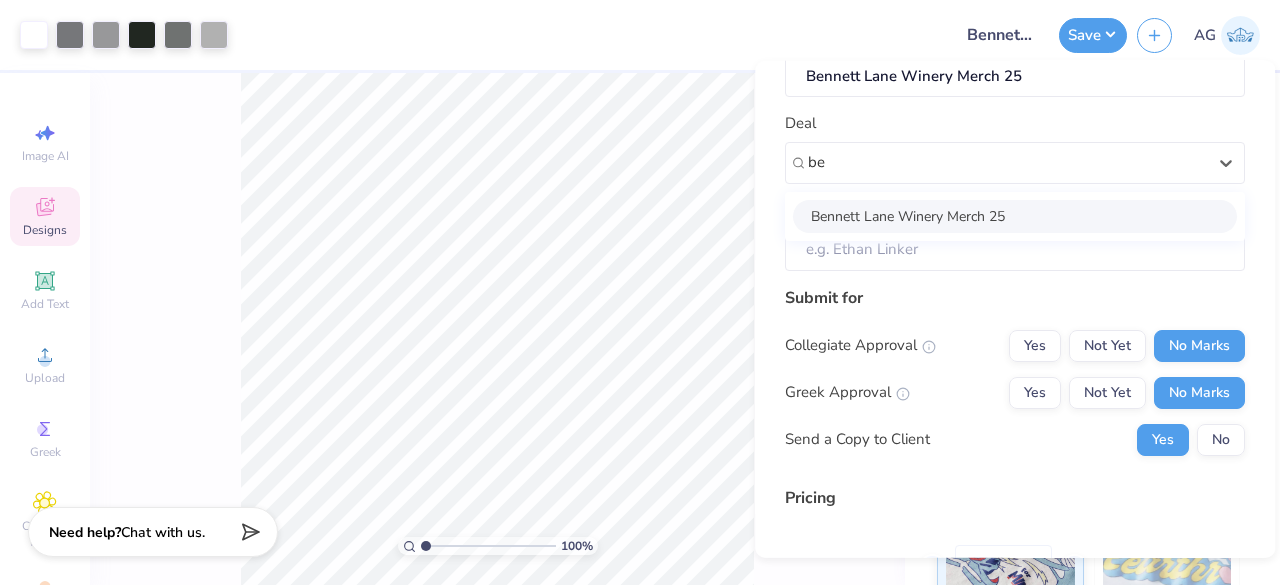 click on "Bennett Lane Winery Merch 25" at bounding box center [1015, 215] 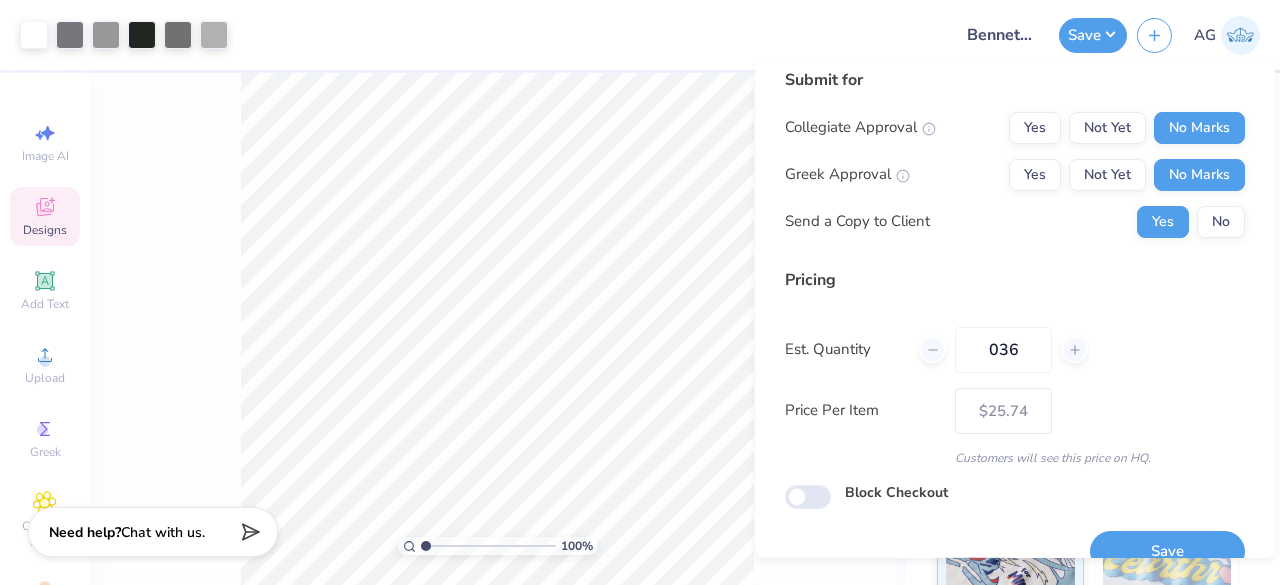 scroll, scrollTop: 305, scrollLeft: 0, axis: vertical 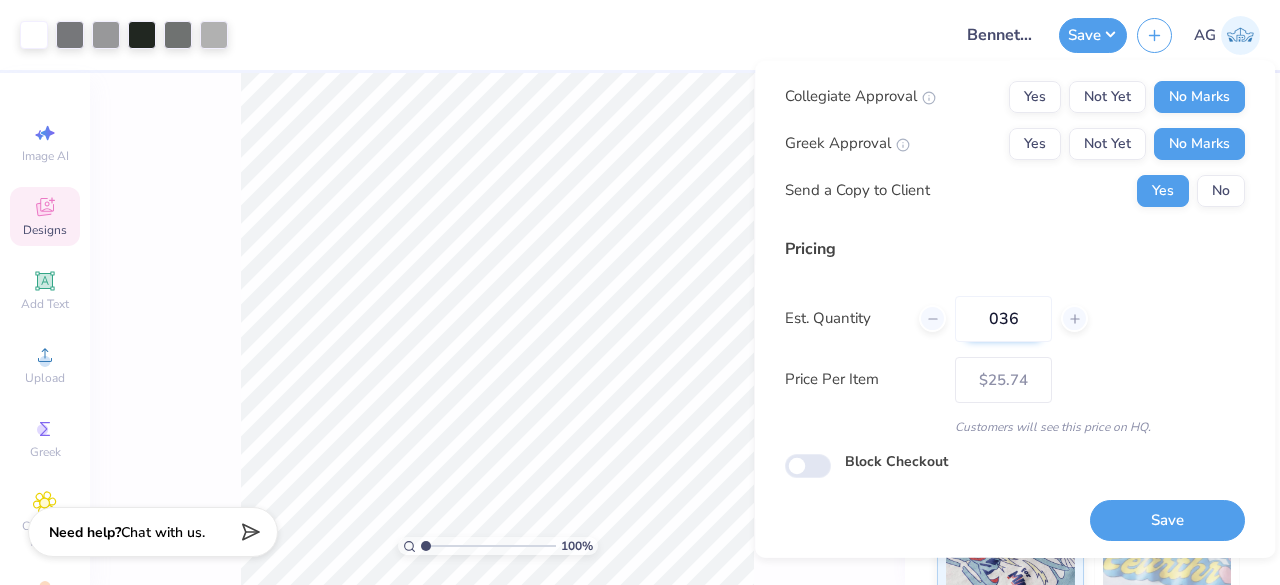click on "036" at bounding box center [1003, 318] 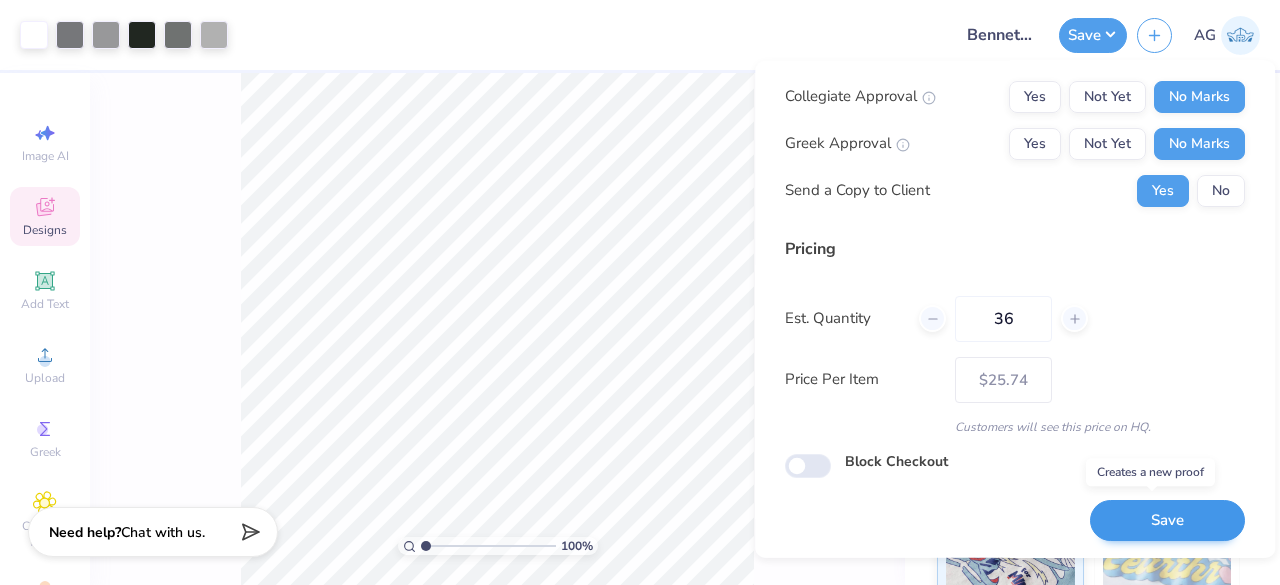 type on "36" 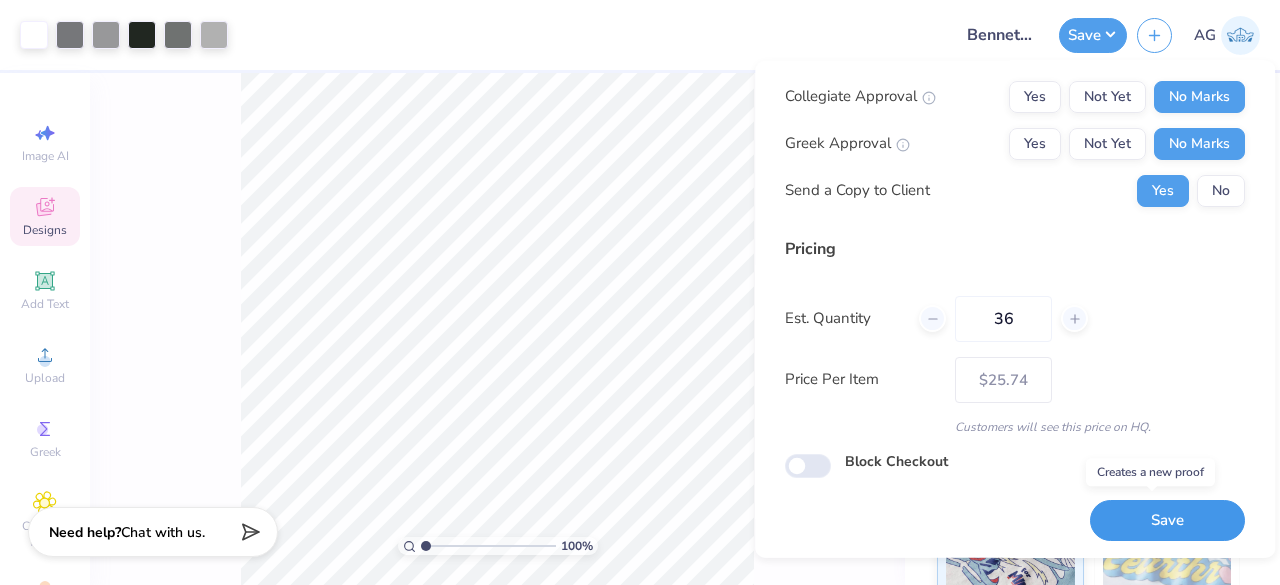 click on "Save" at bounding box center [1167, 520] 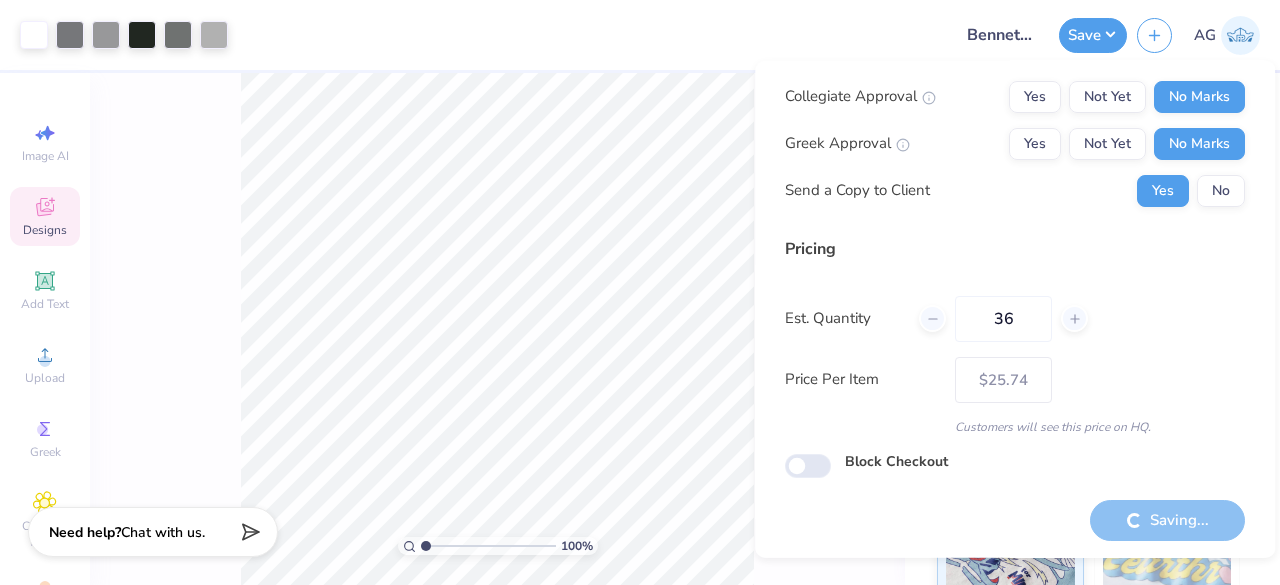 type on "– –" 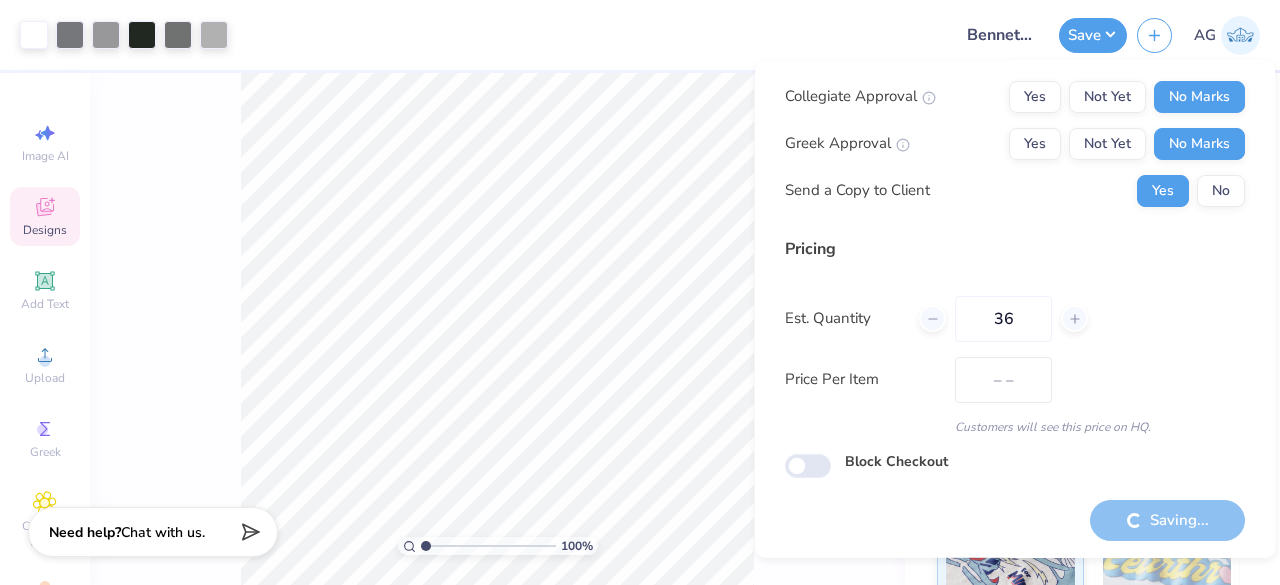 scroll, scrollTop: 46, scrollLeft: 0, axis: vertical 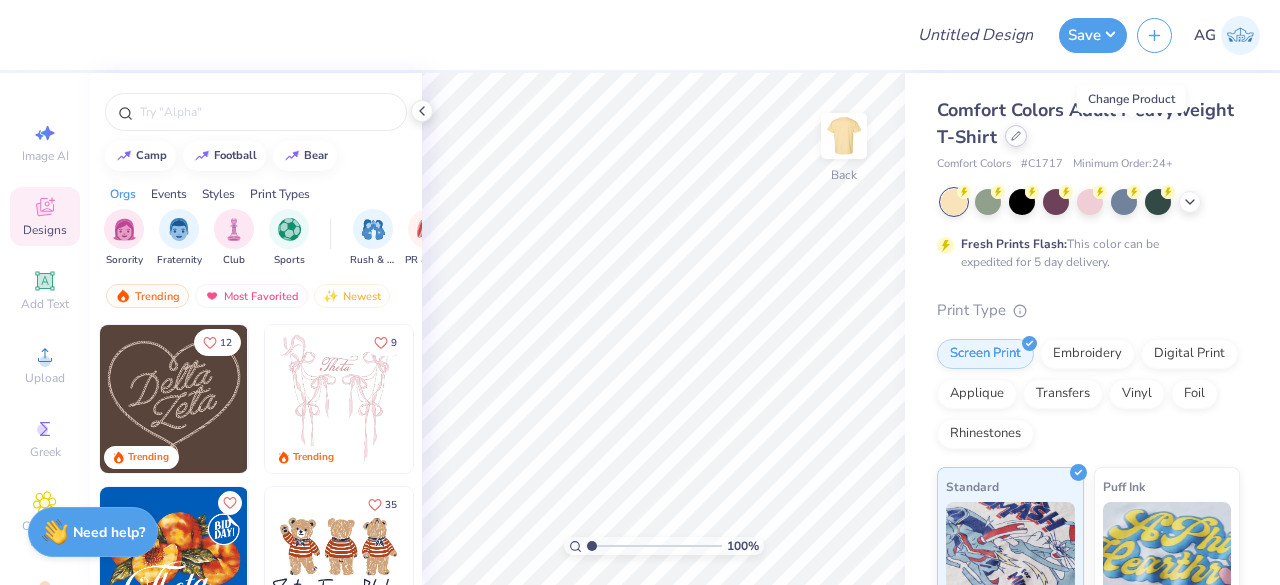 click at bounding box center (1016, 136) 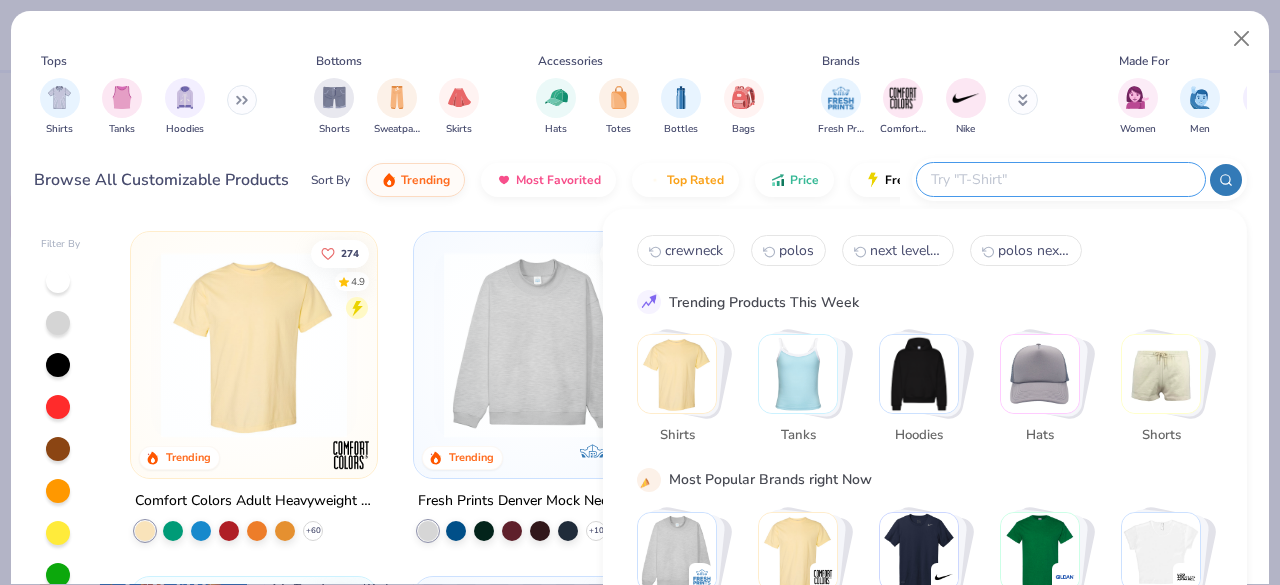 click at bounding box center [1060, 179] 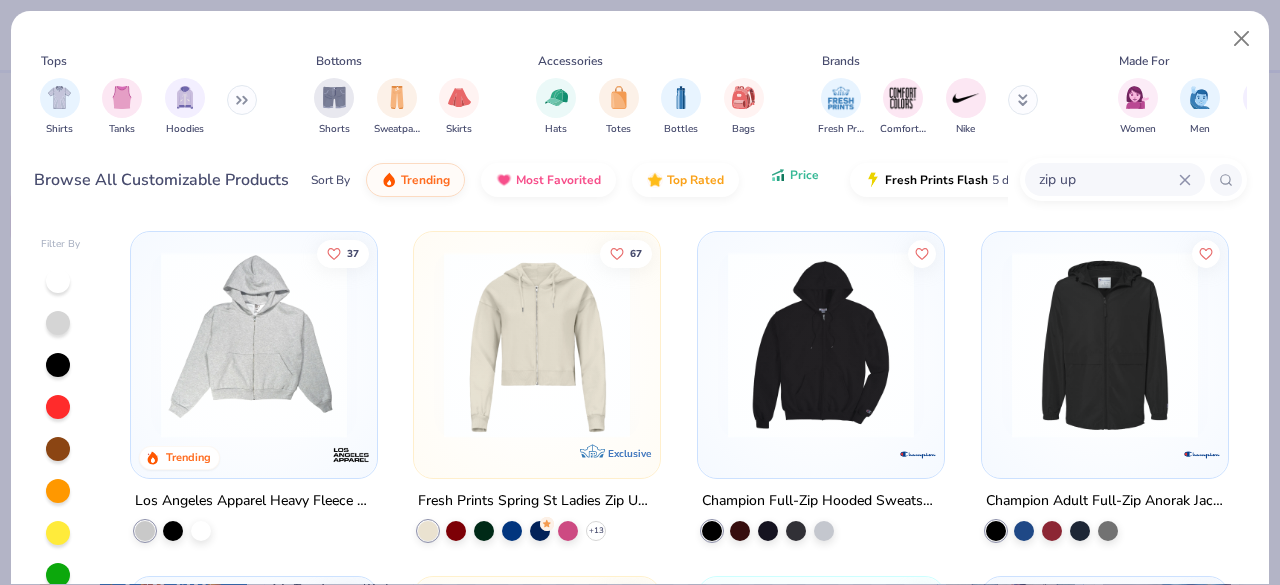click on "Price" at bounding box center [794, 175] 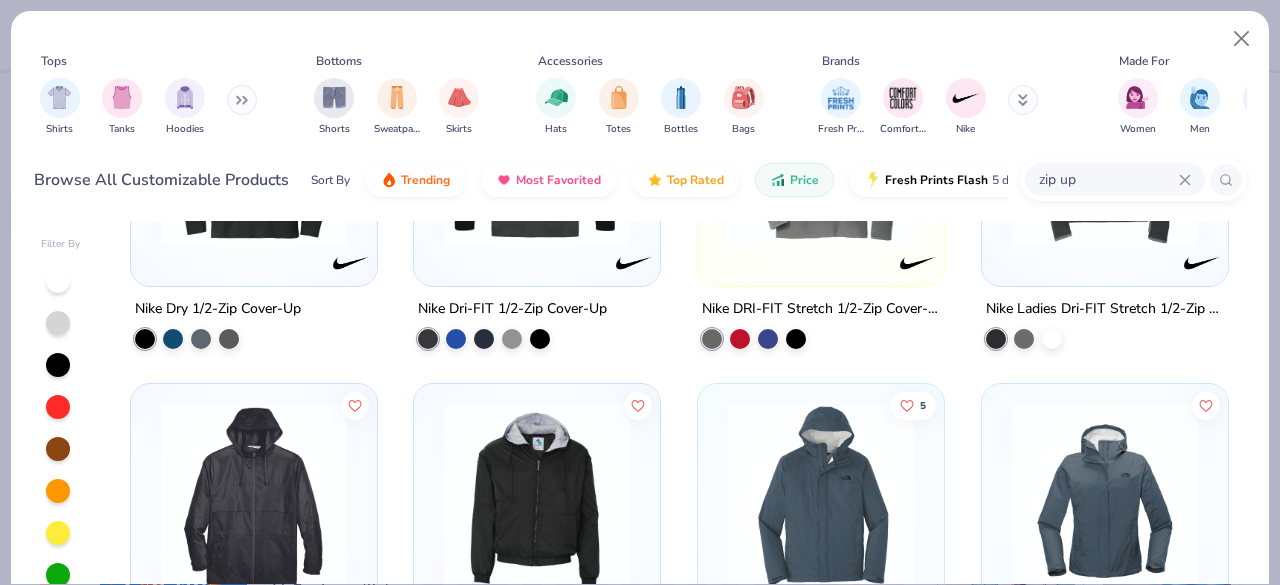 scroll, scrollTop: 882, scrollLeft: 0, axis: vertical 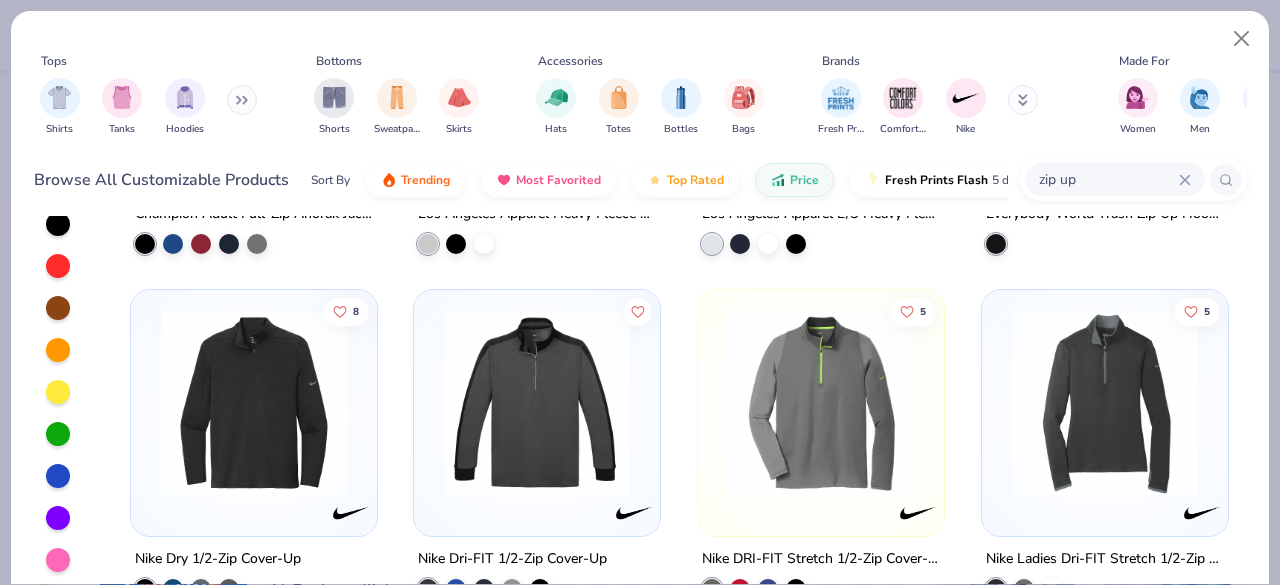 click at bounding box center (254, 402) 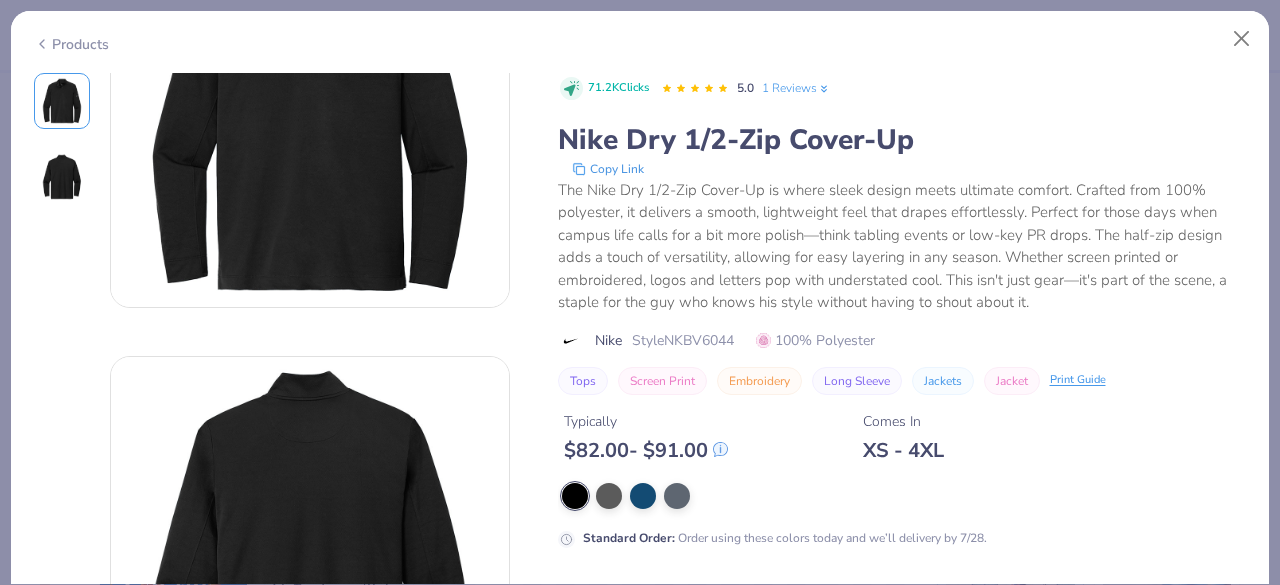 scroll, scrollTop: 0, scrollLeft: 0, axis: both 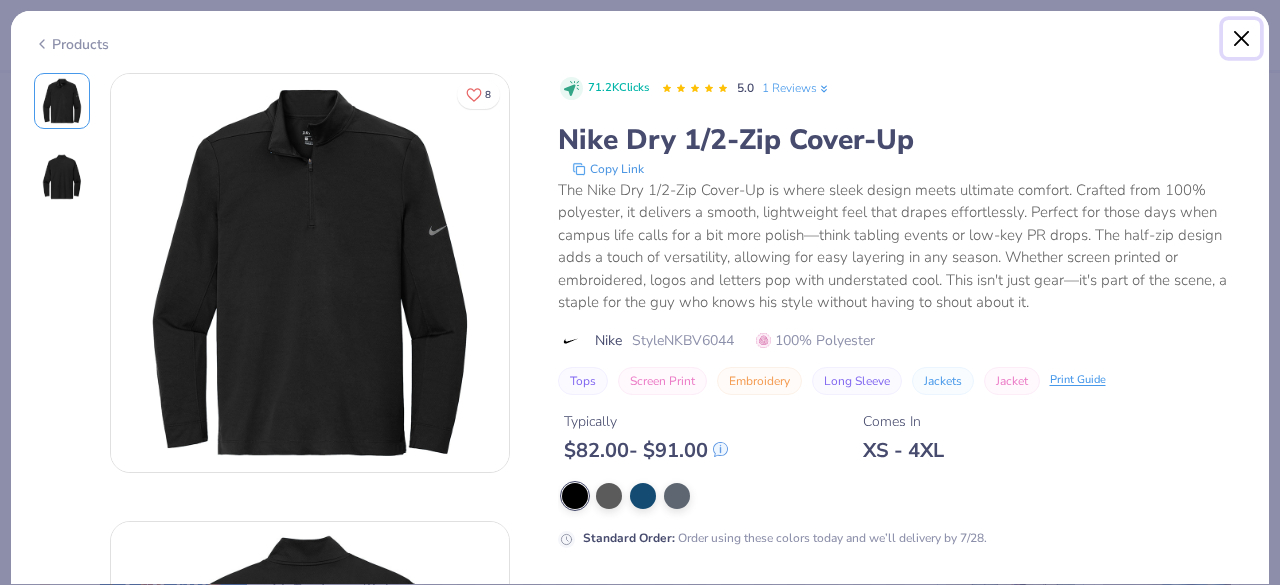 click at bounding box center [1242, 39] 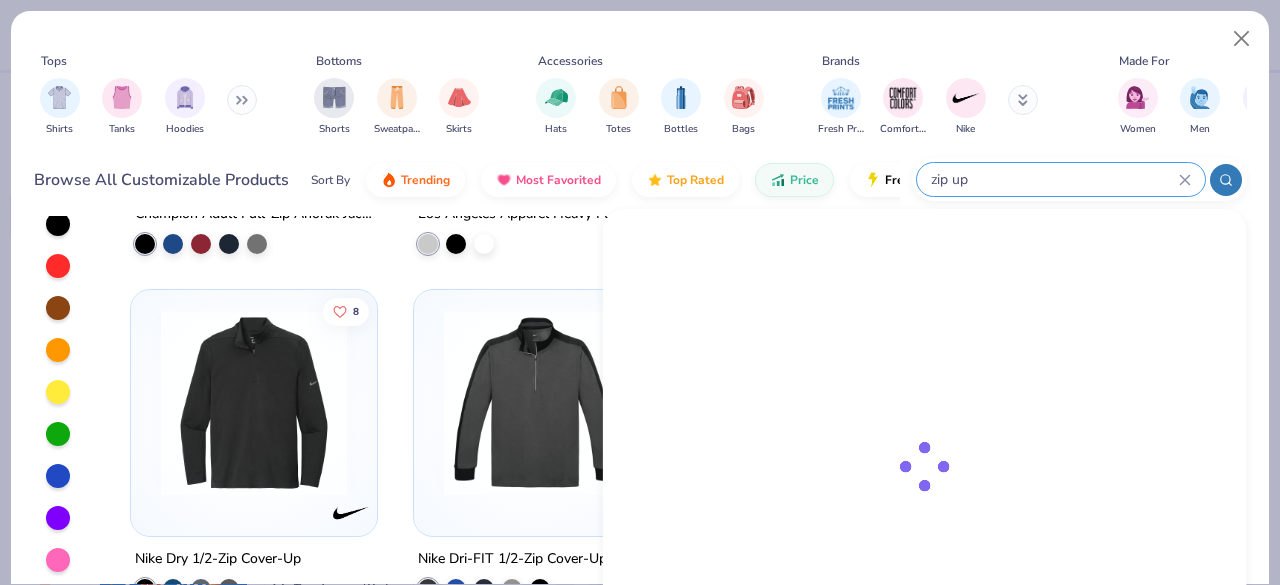 click on "zip up" at bounding box center [1054, 179] 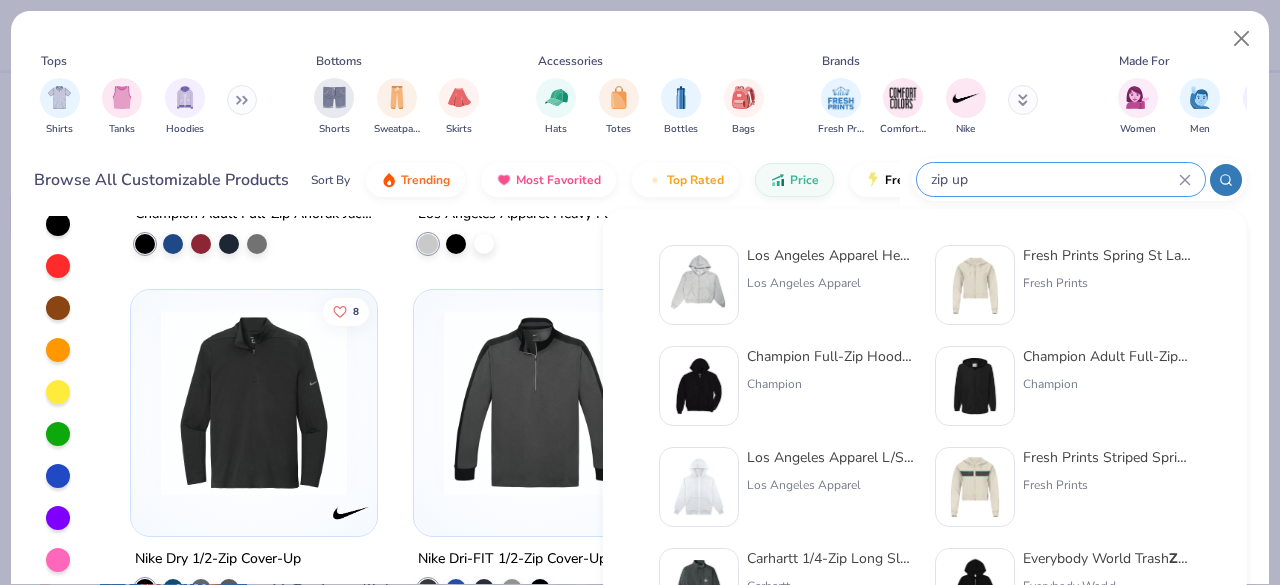 click on "zip up" at bounding box center (1054, 179) 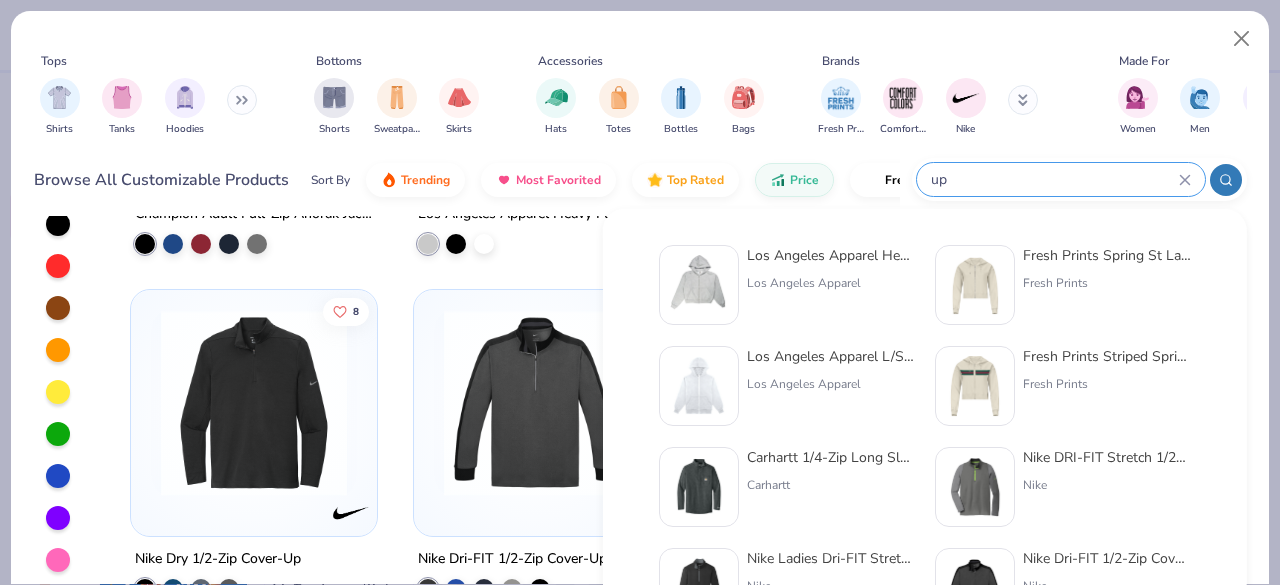 type on "u" 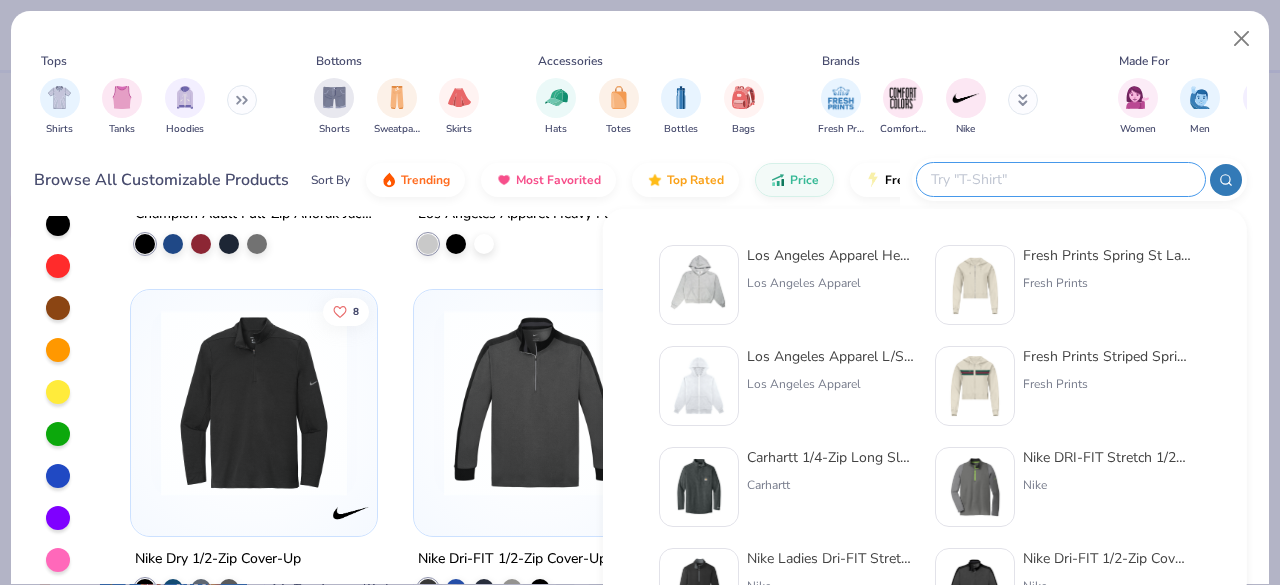 paste on "Adidas A554" 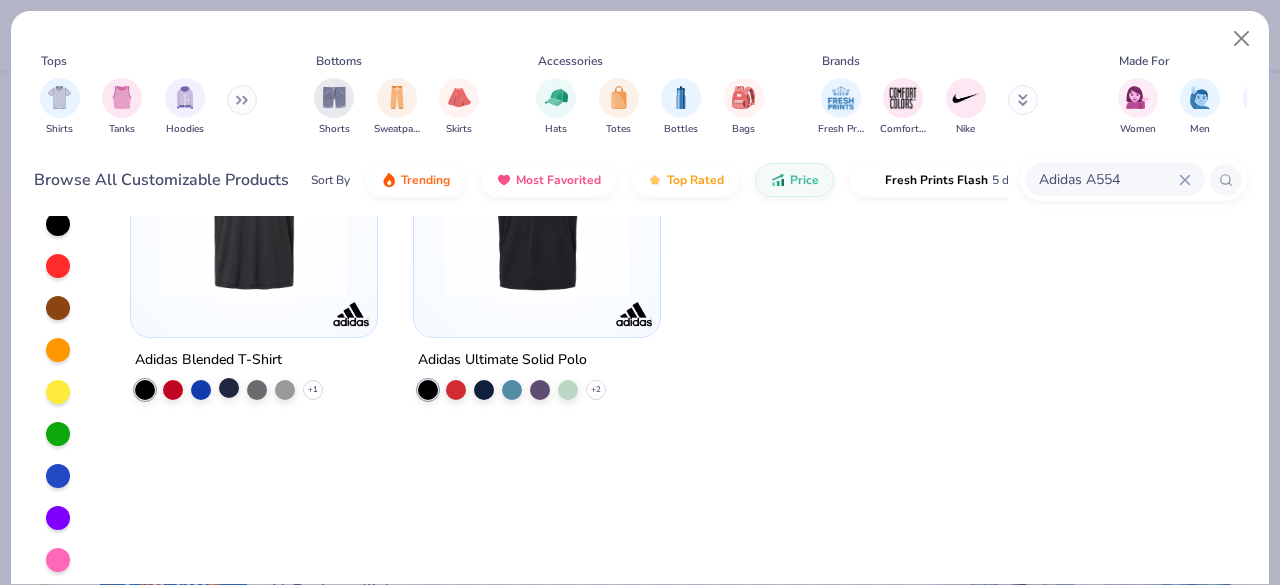scroll, scrollTop: 0, scrollLeft: 0, axis: both 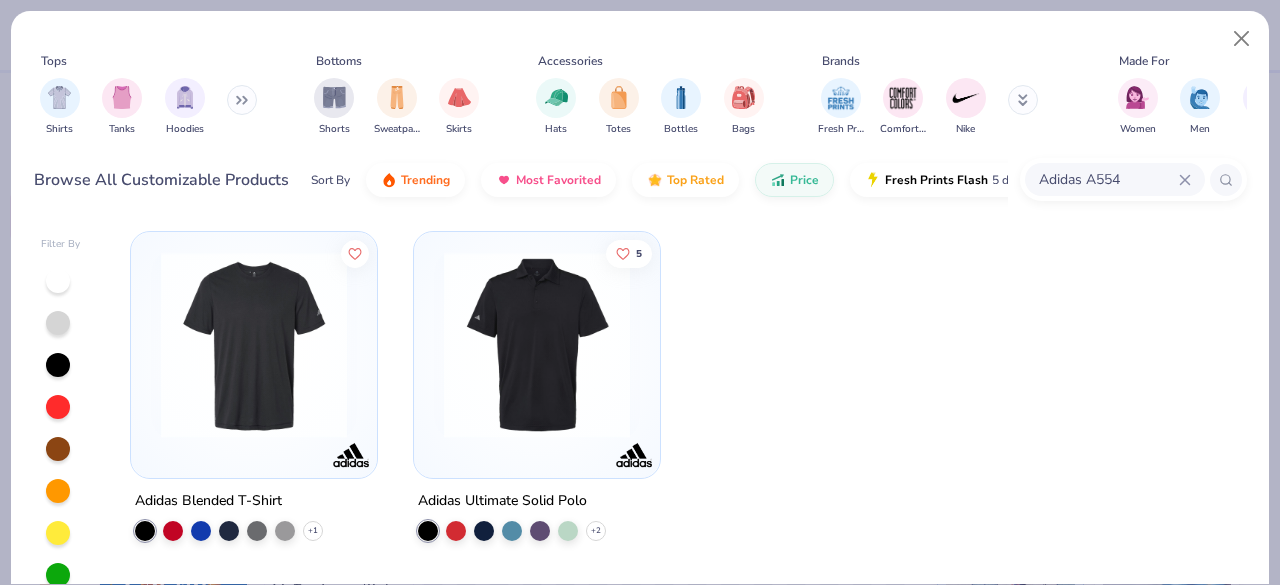 click on "Adidas A554" at bounding box center (1108, 179) 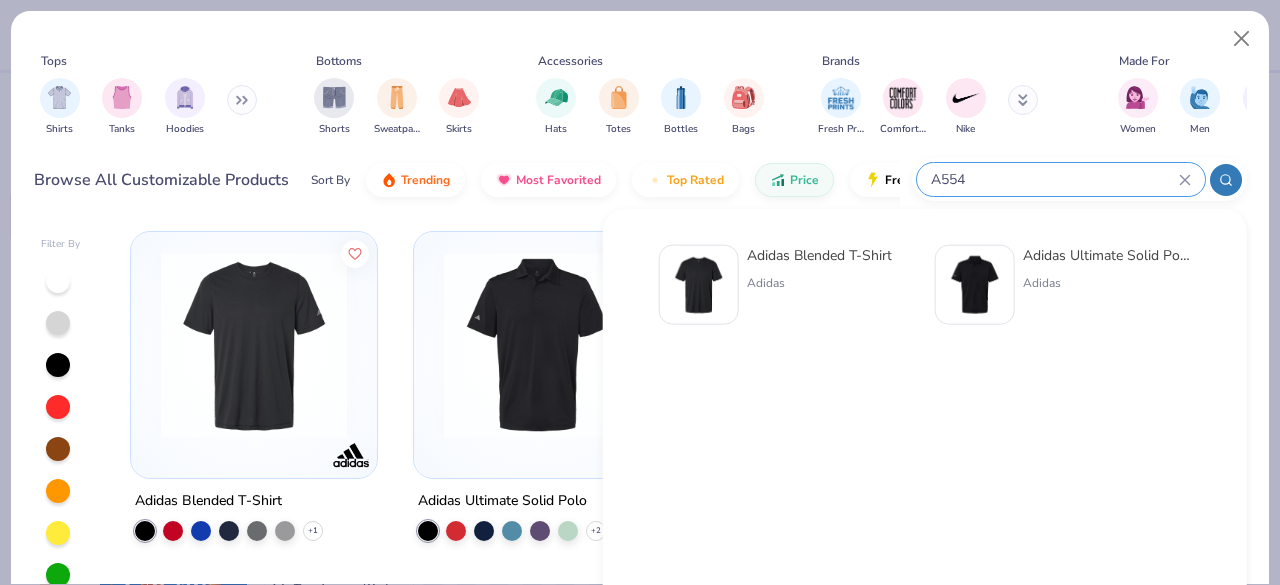 click on "A554" at bounding box center (1054, 179) 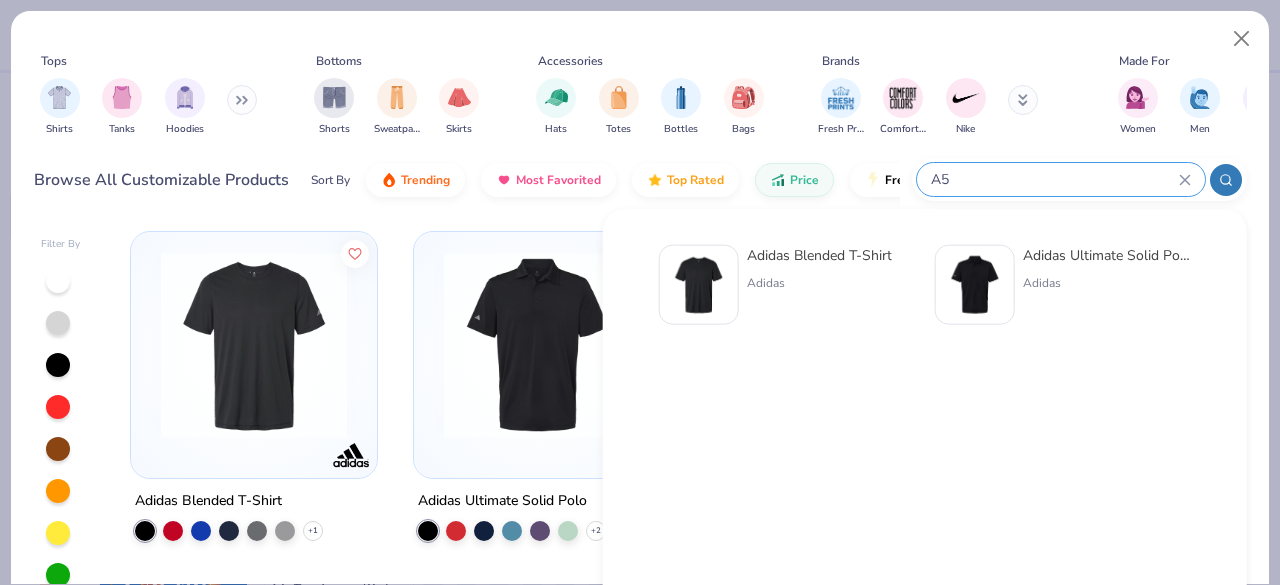 type on "A" 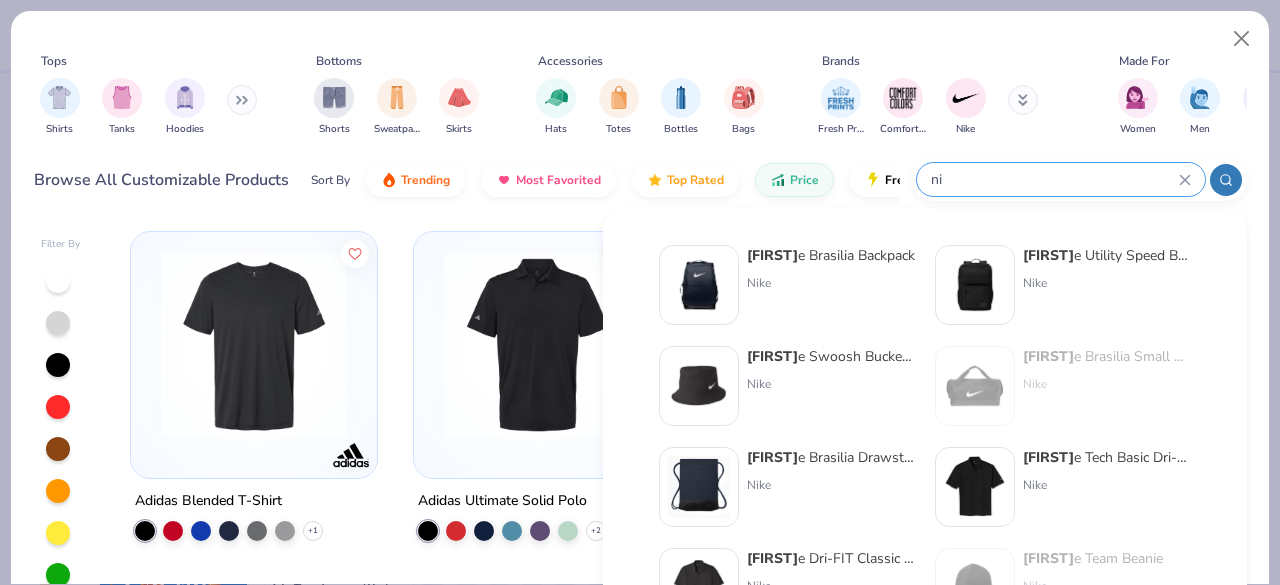 type on "n" 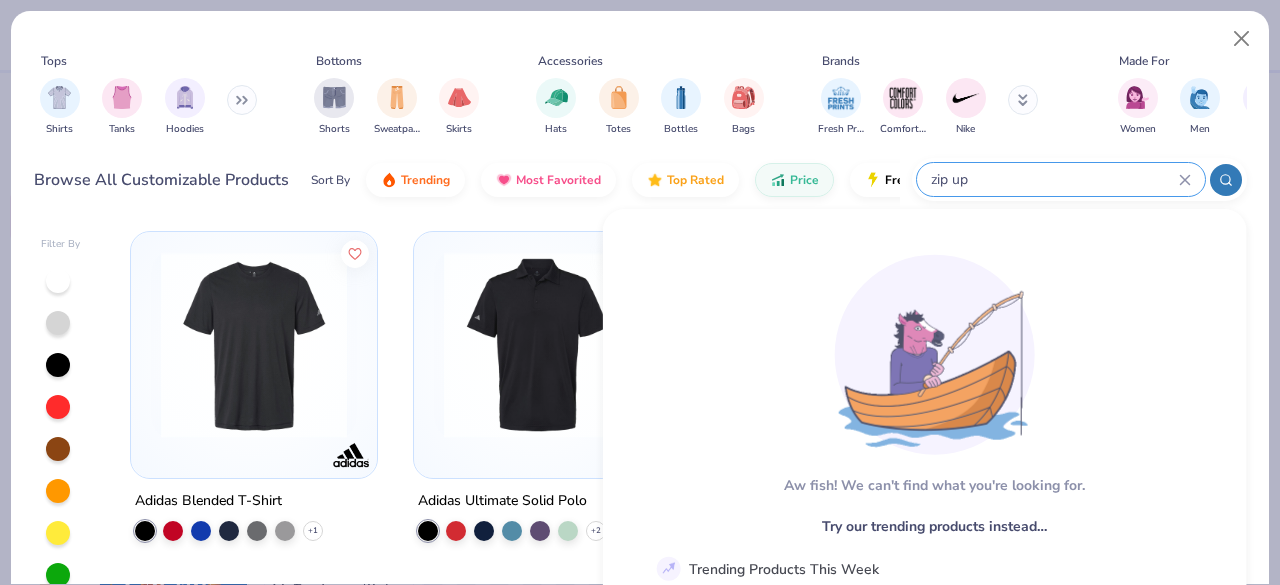 type on "zip up" 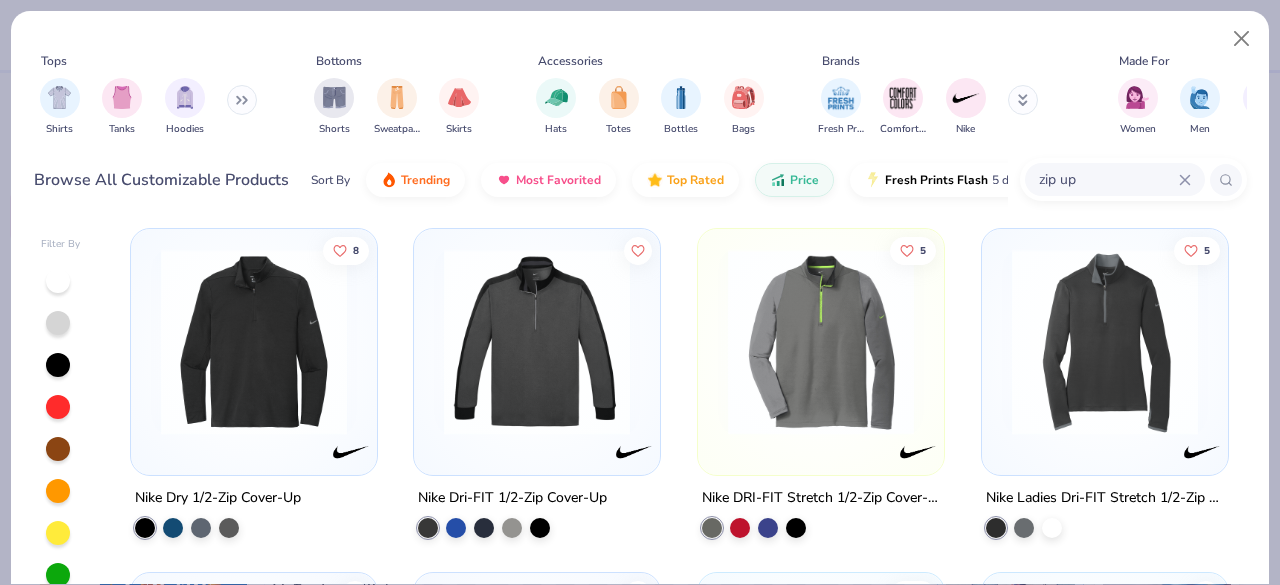 scroll, scrollTop: 751, scrollLeft: 0, axis: vertical 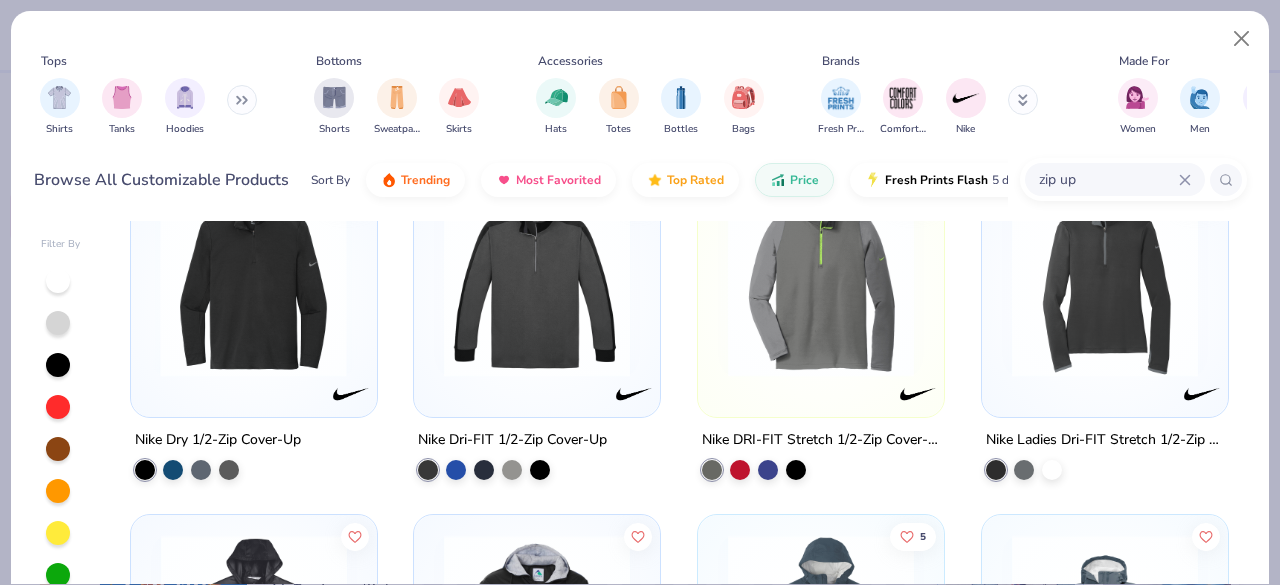click at bounding box center [48, 283] 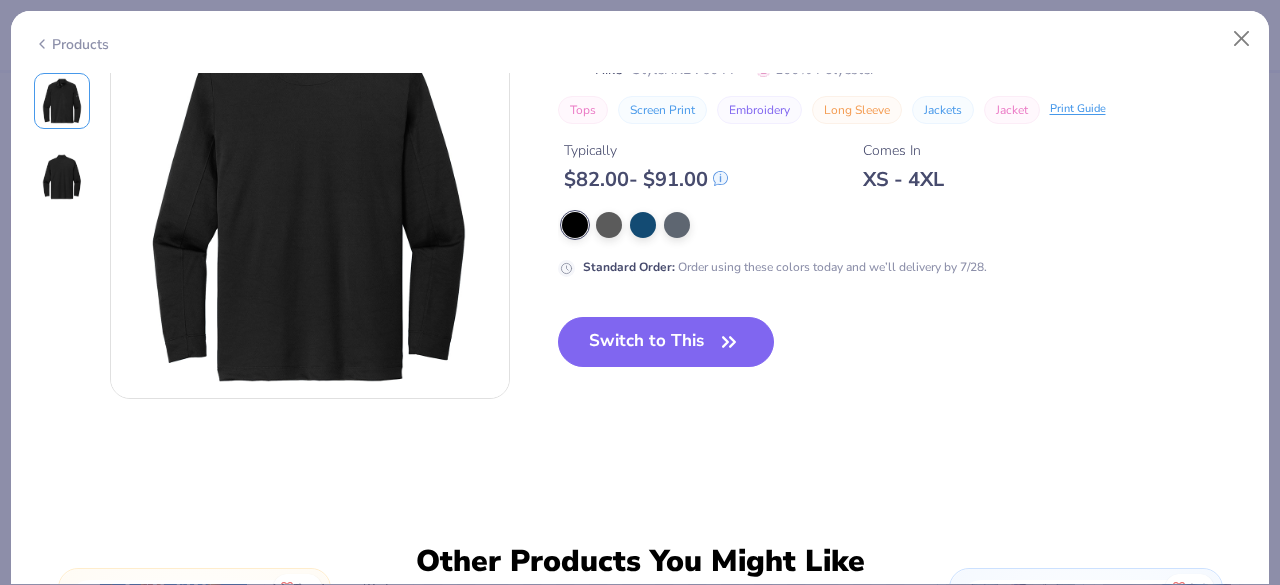 scroll, scrollTop: 542, scrollLeft: 0, axis: vertical 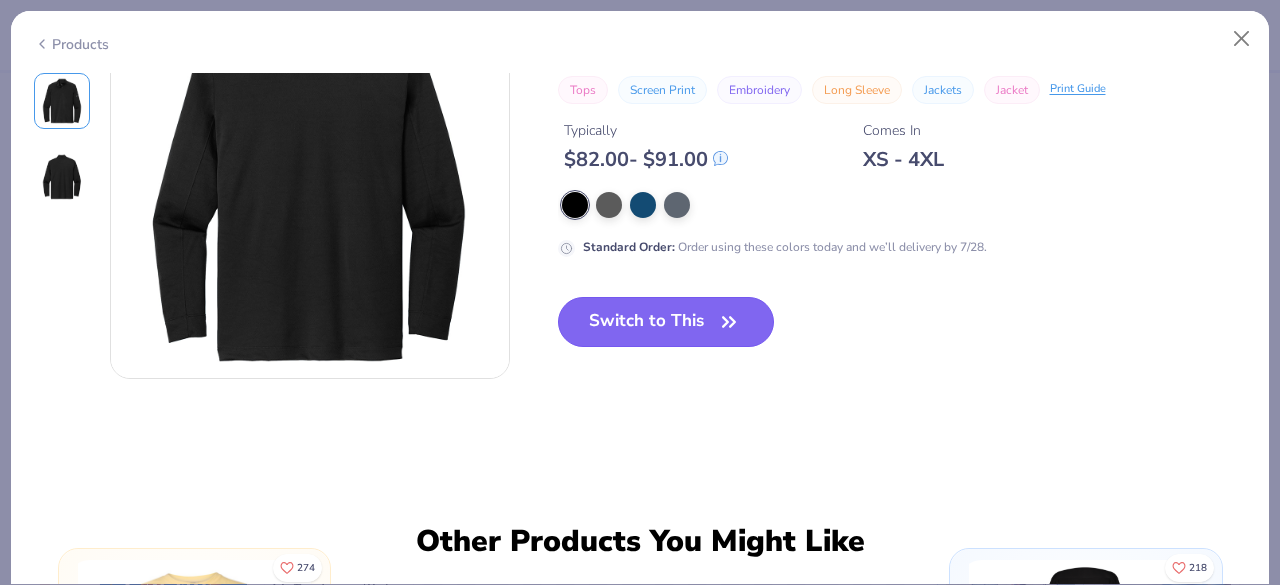 click on "Switch to This" at bounding box center (666, 322) 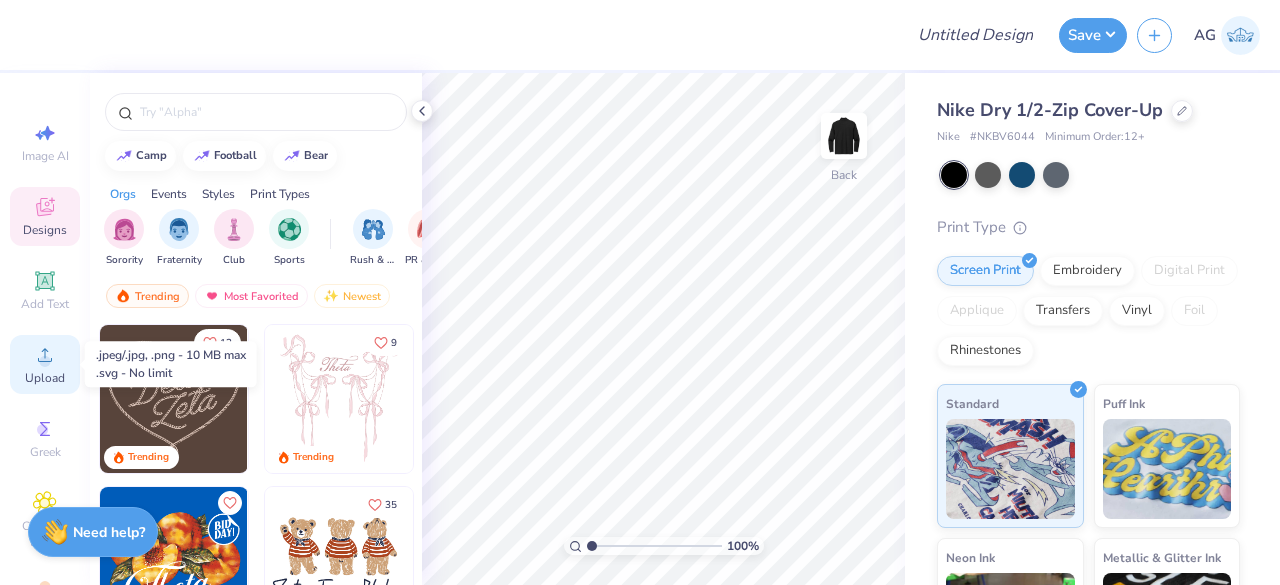 click 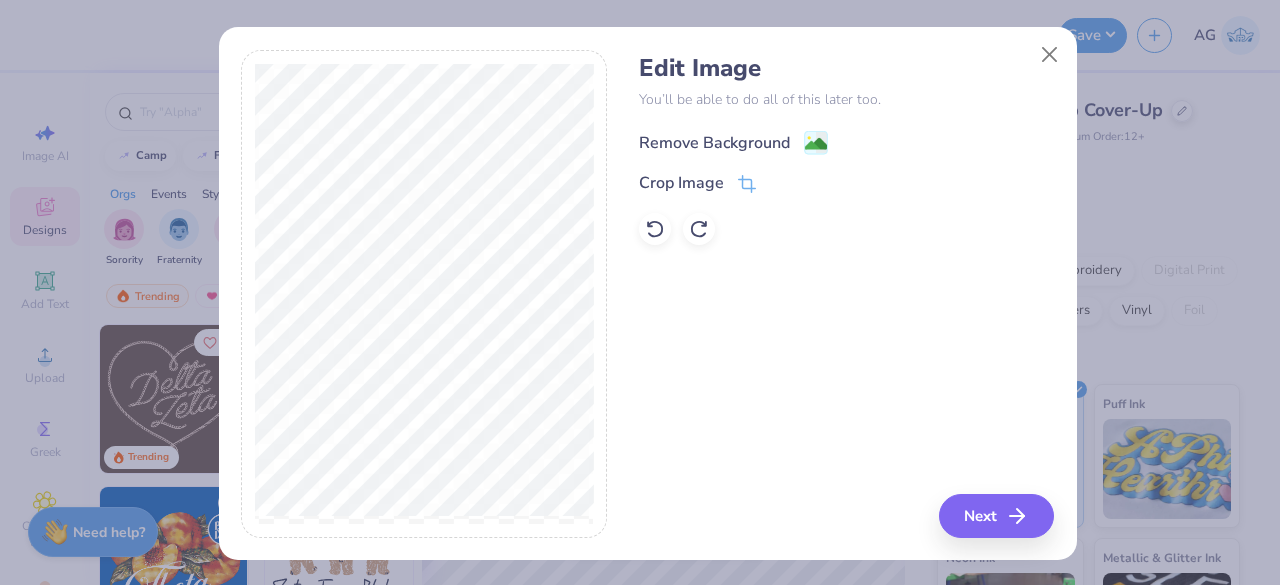 click 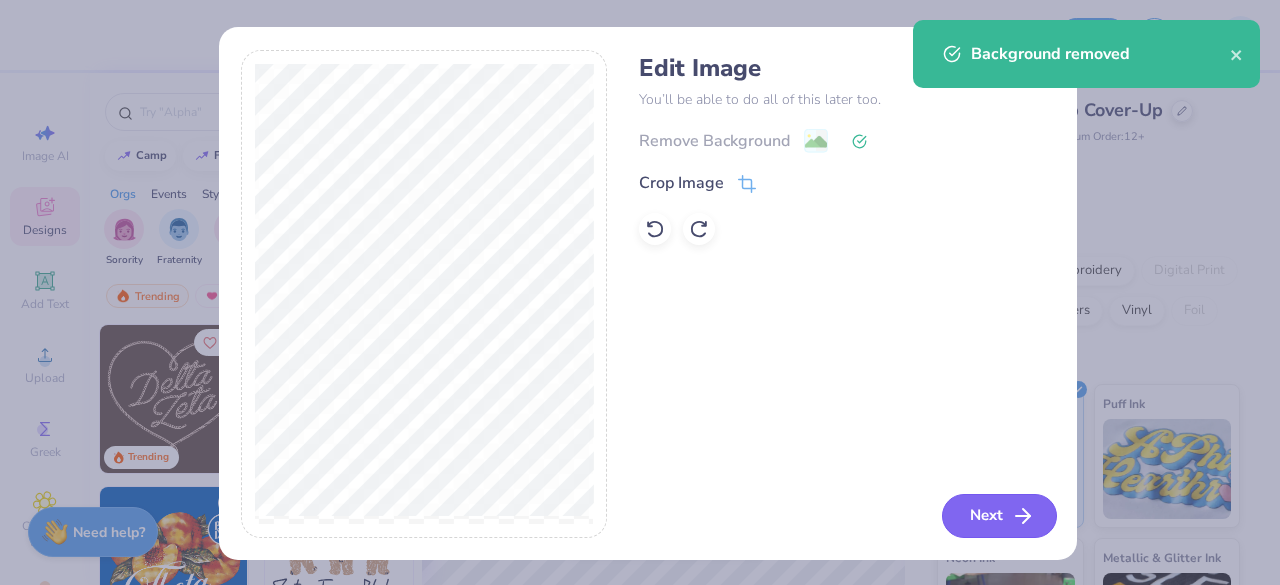 click on "Next" at bounding box center (999, 516) 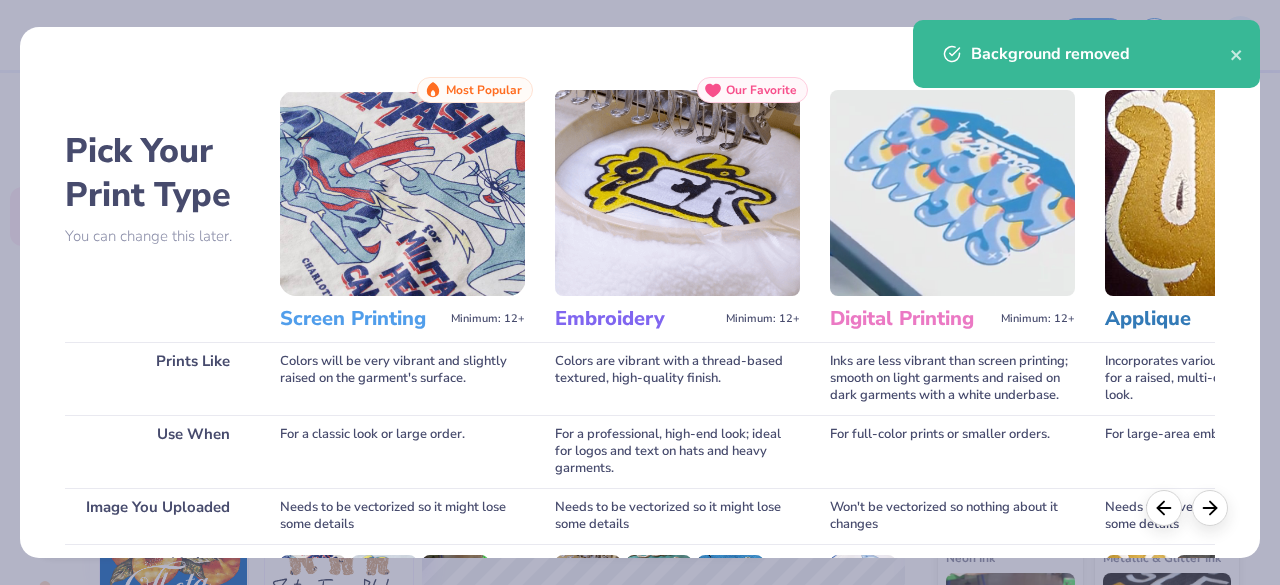 scroll, scrollTop: 311, scrollLeft: 0, axis: vertical 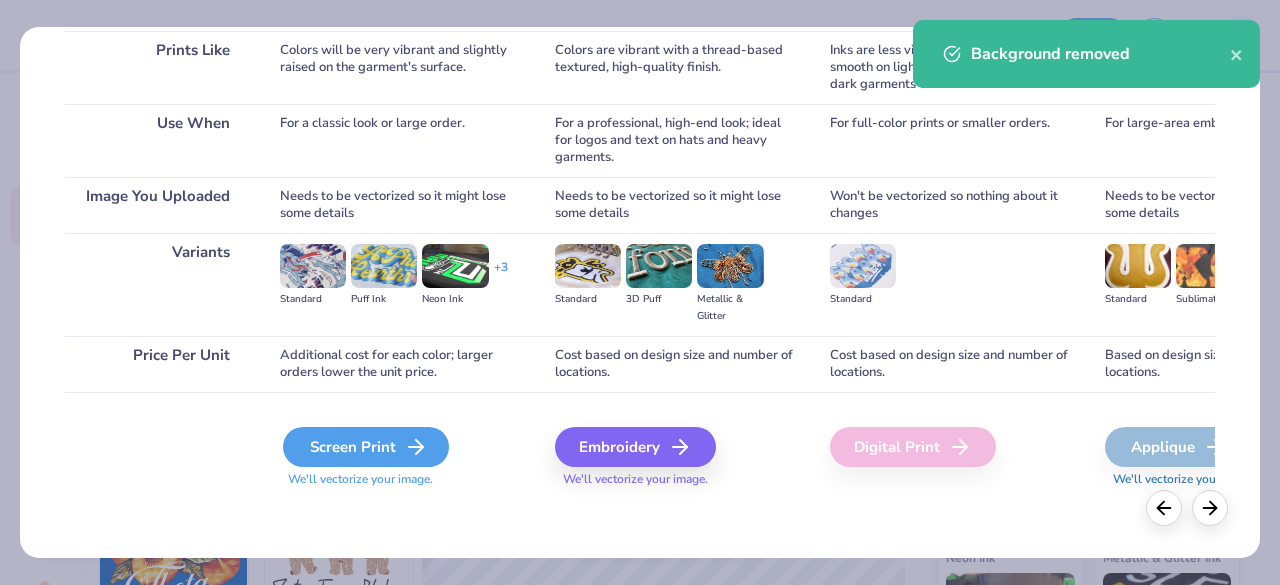 click on "Screen Print" at bounding box center (366, 447) 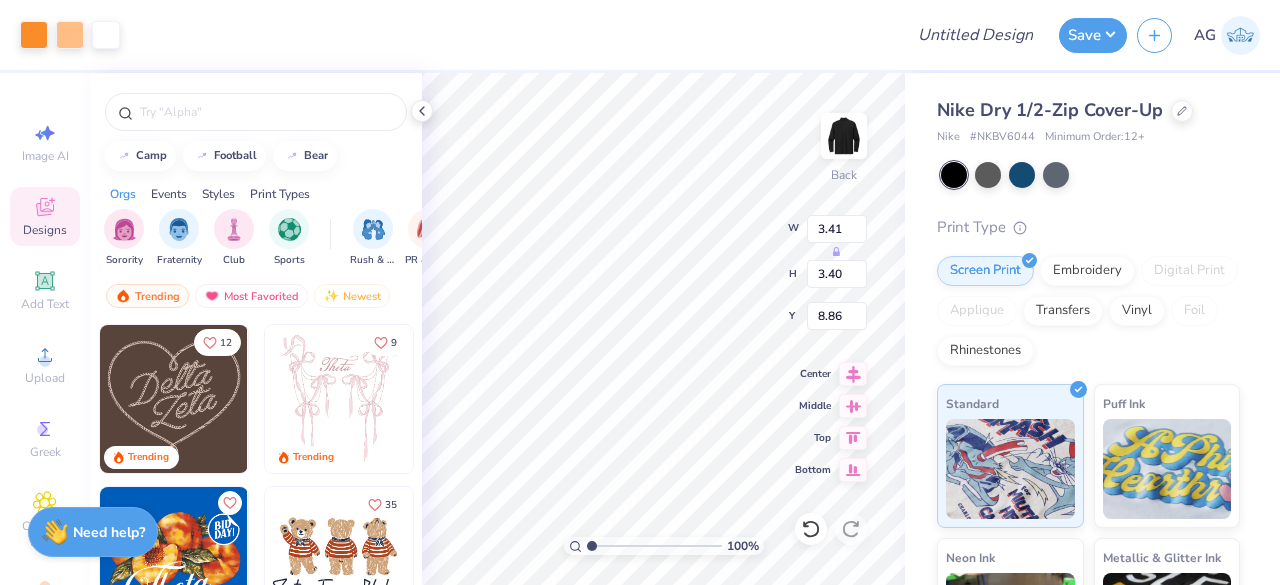 type on "3.41" 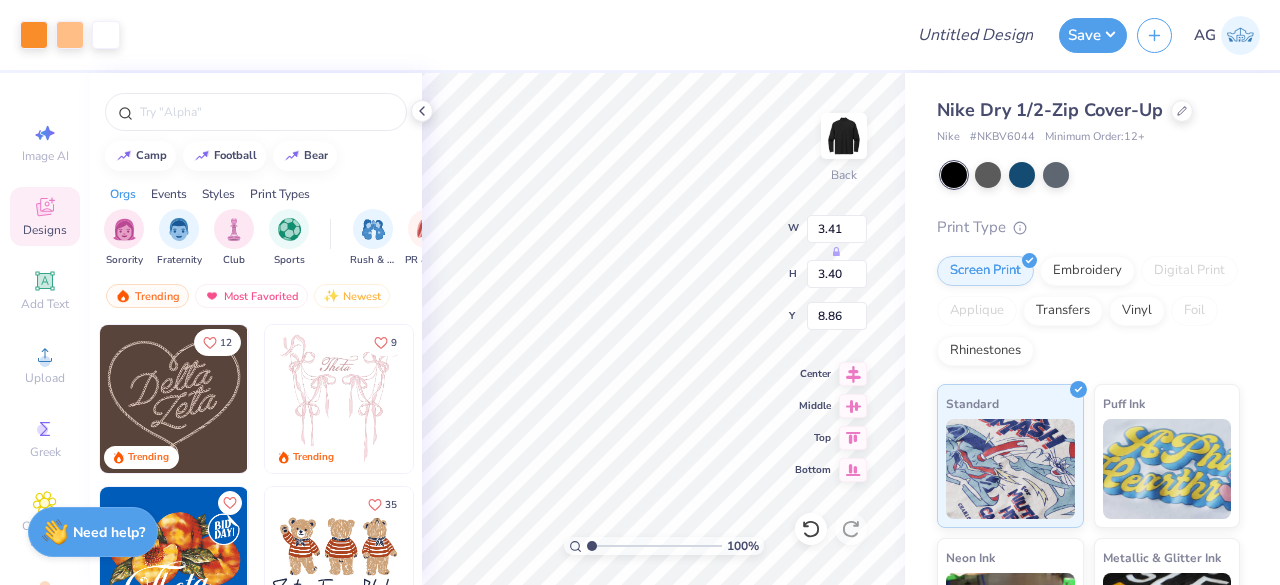 type on "3.40" 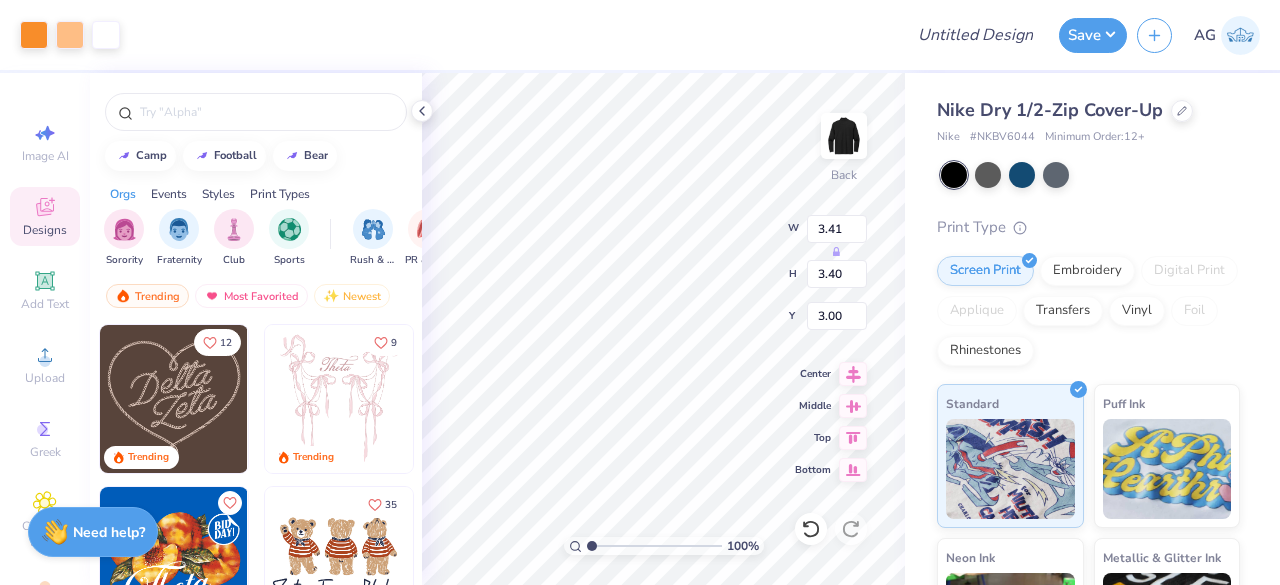 type on "3.00" 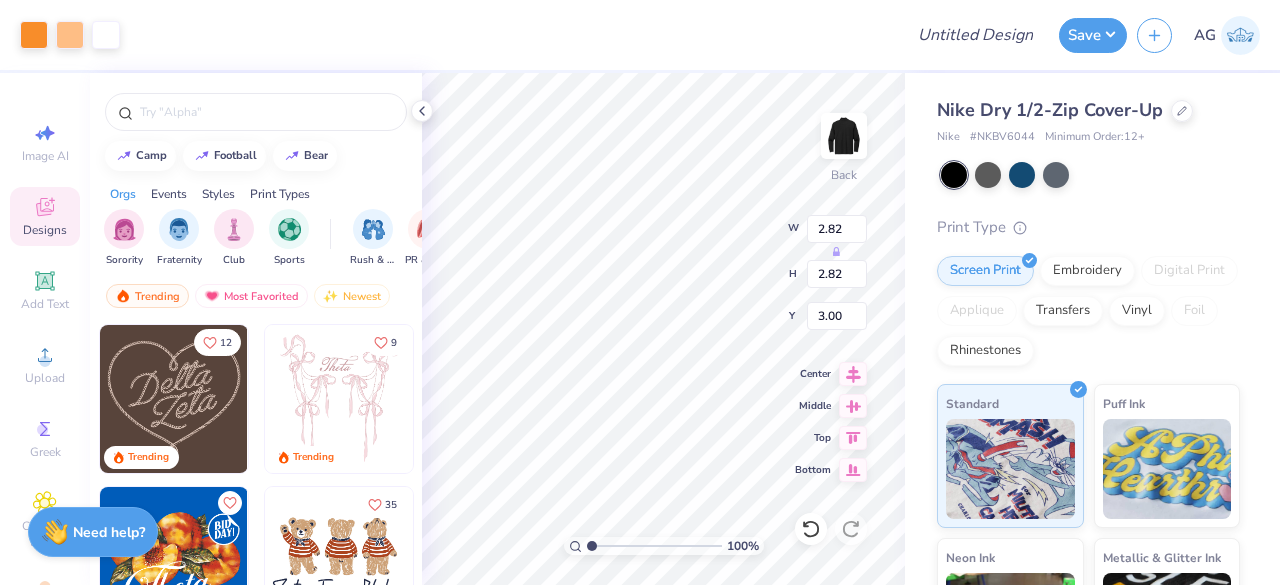 type on "2.82" 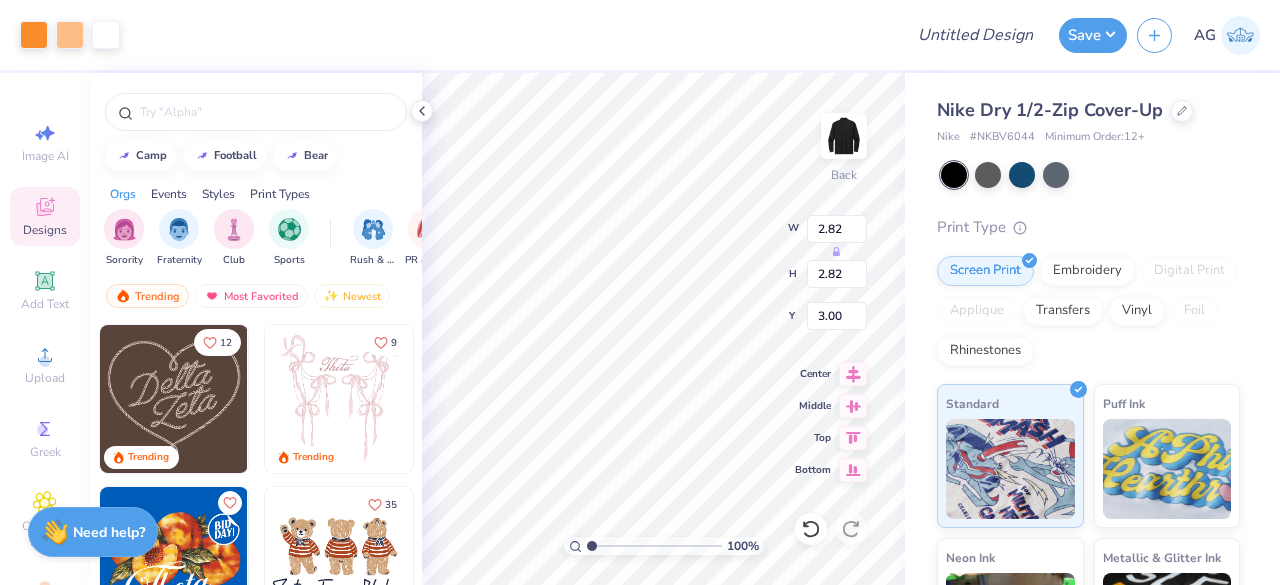 type on "2.82" 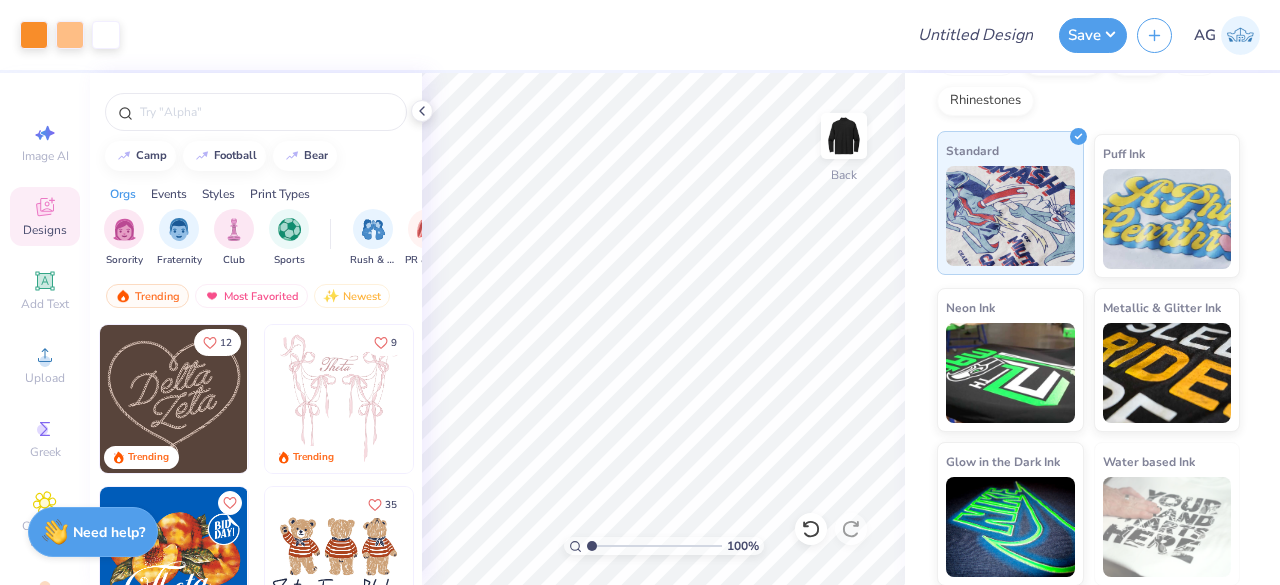 scroll, scrollTop: 0, scrollLeft: 0, axis: both 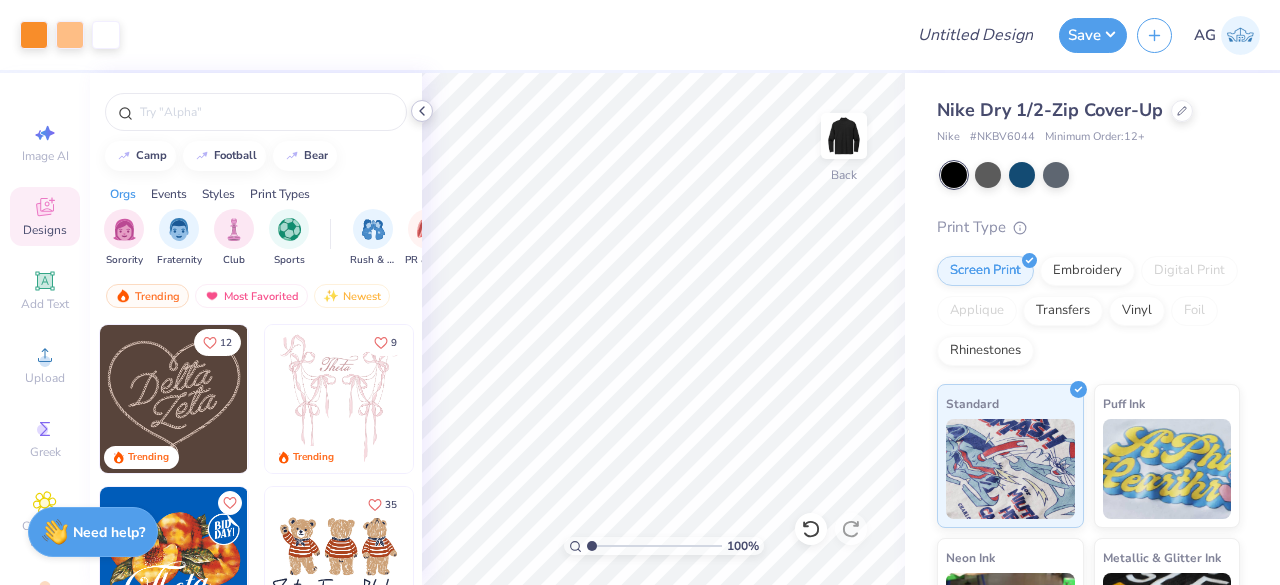 click 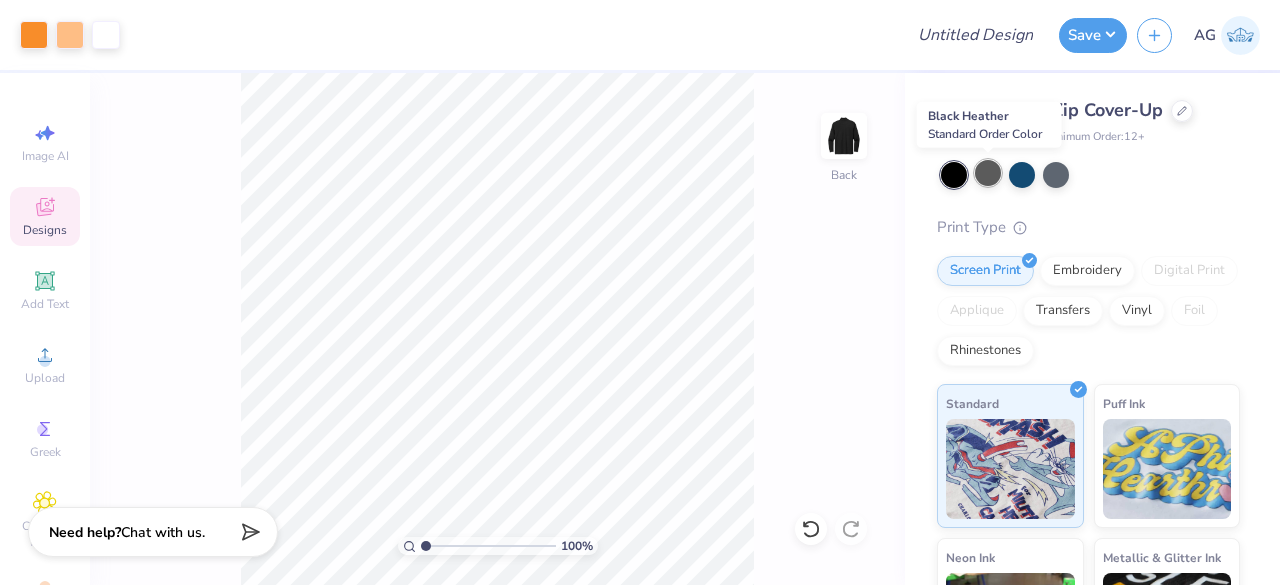 click at bounding box center (988, 173) 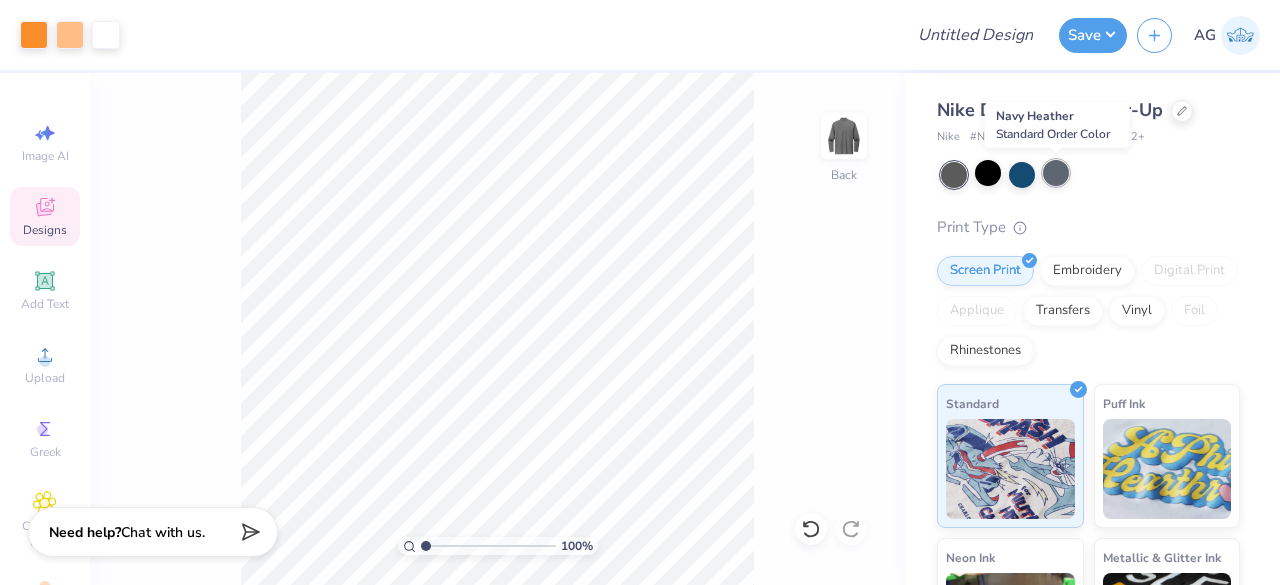 click at bounding box center (1056, 173) 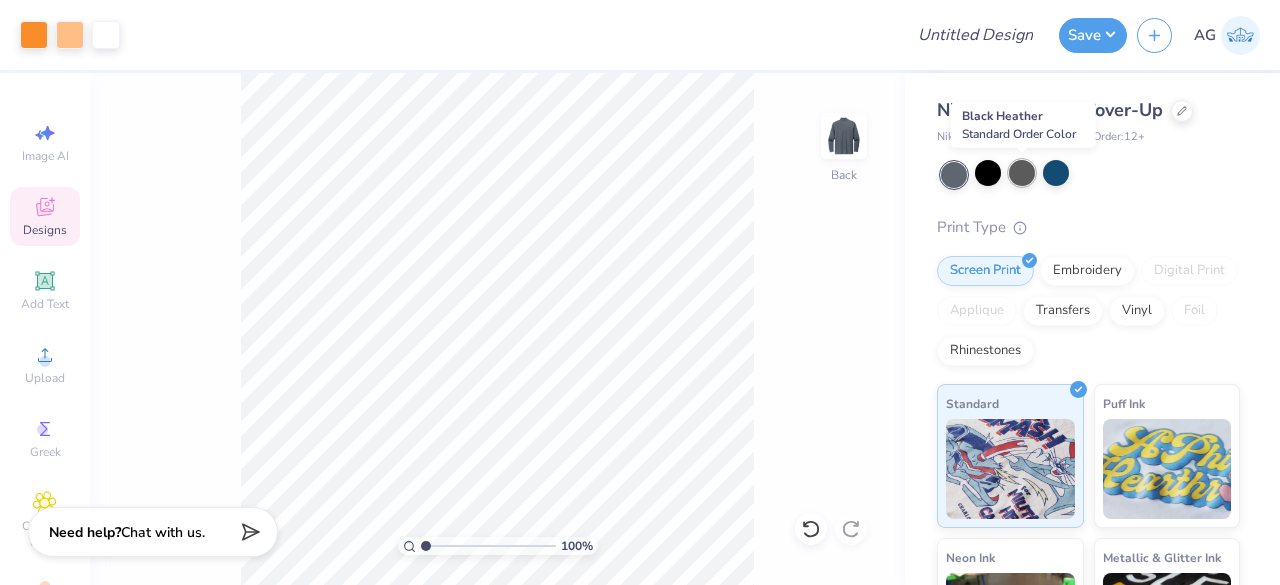 click at bounding box center (1022, 173) 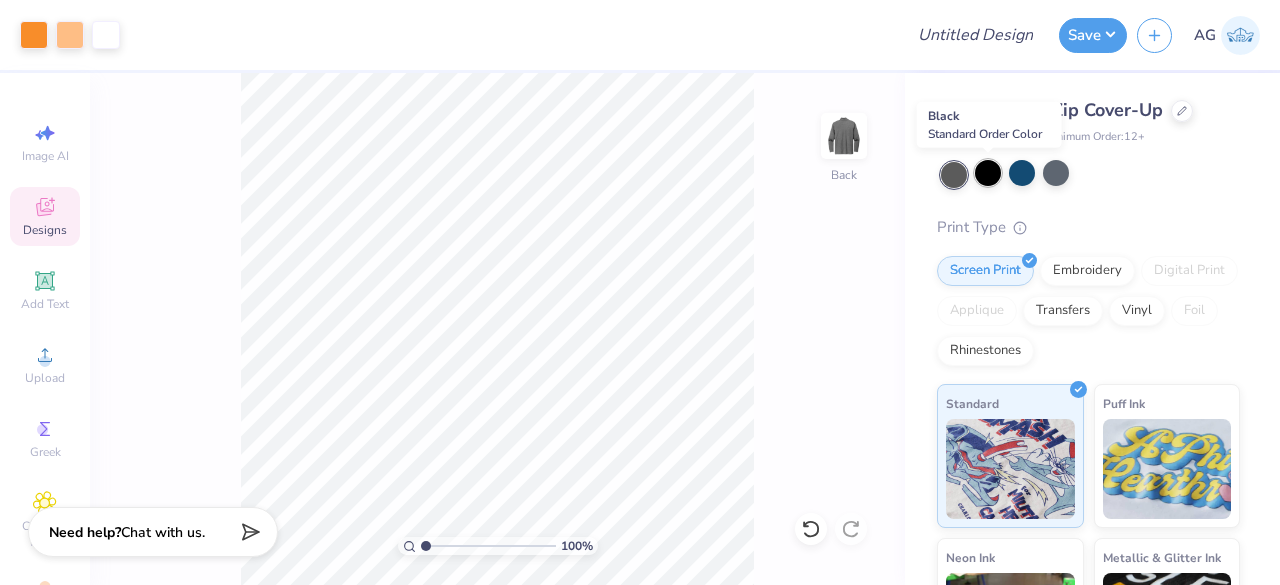 click at bounding box center (988, 173) 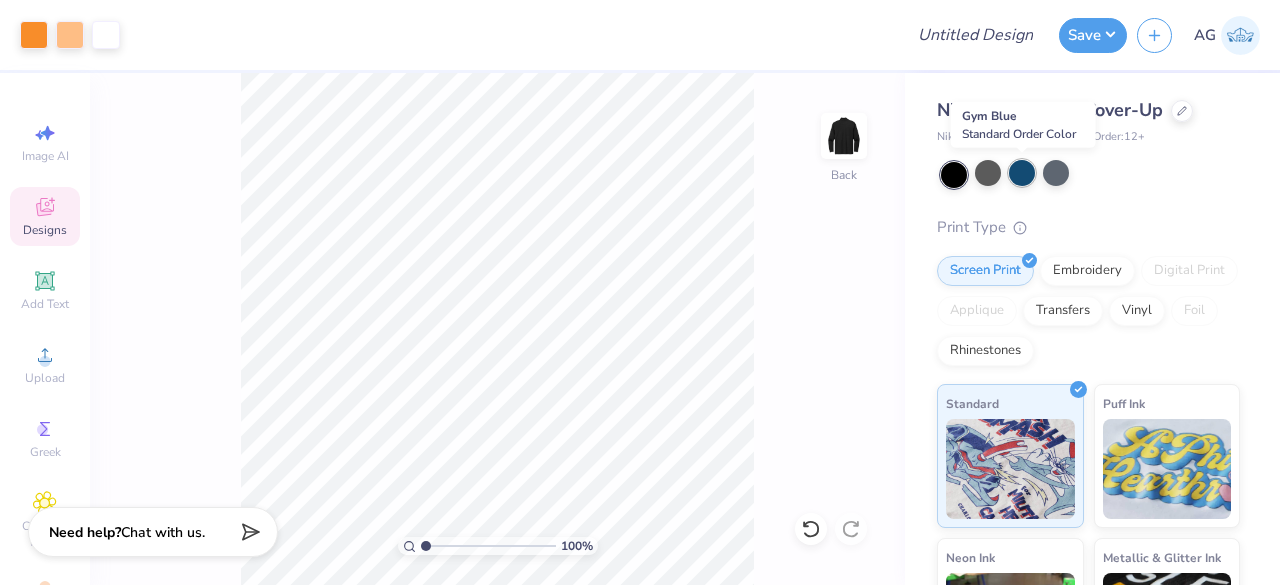 click at bounding box center (1022, 173) 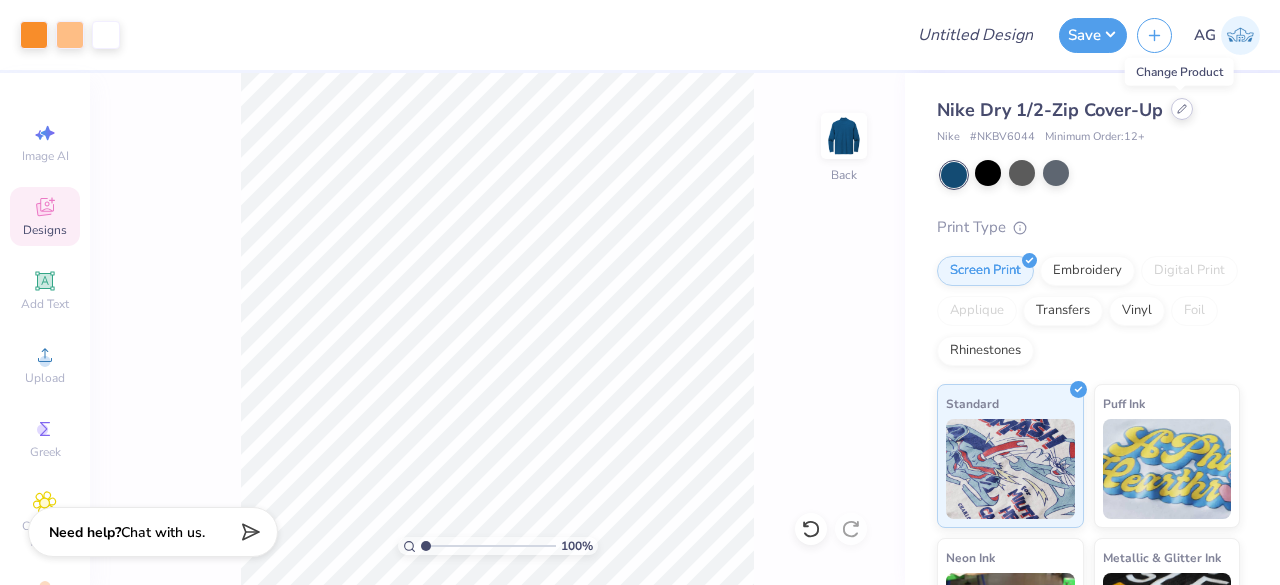 click 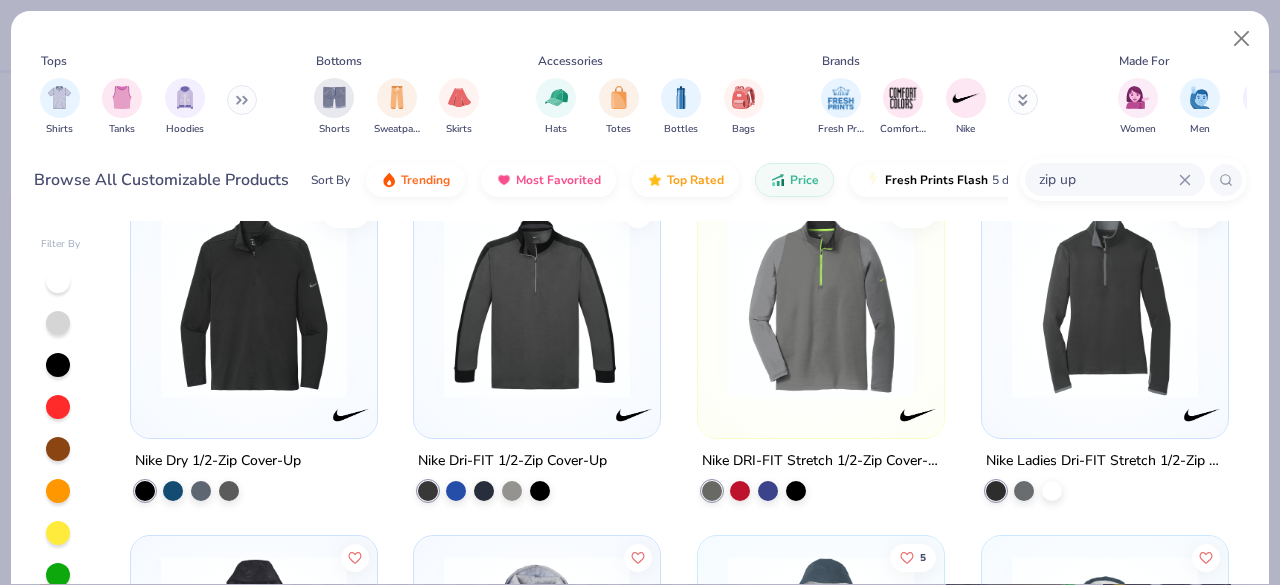 scroll, scrollTop: 731, scrollLeft: 0, axis: vertical 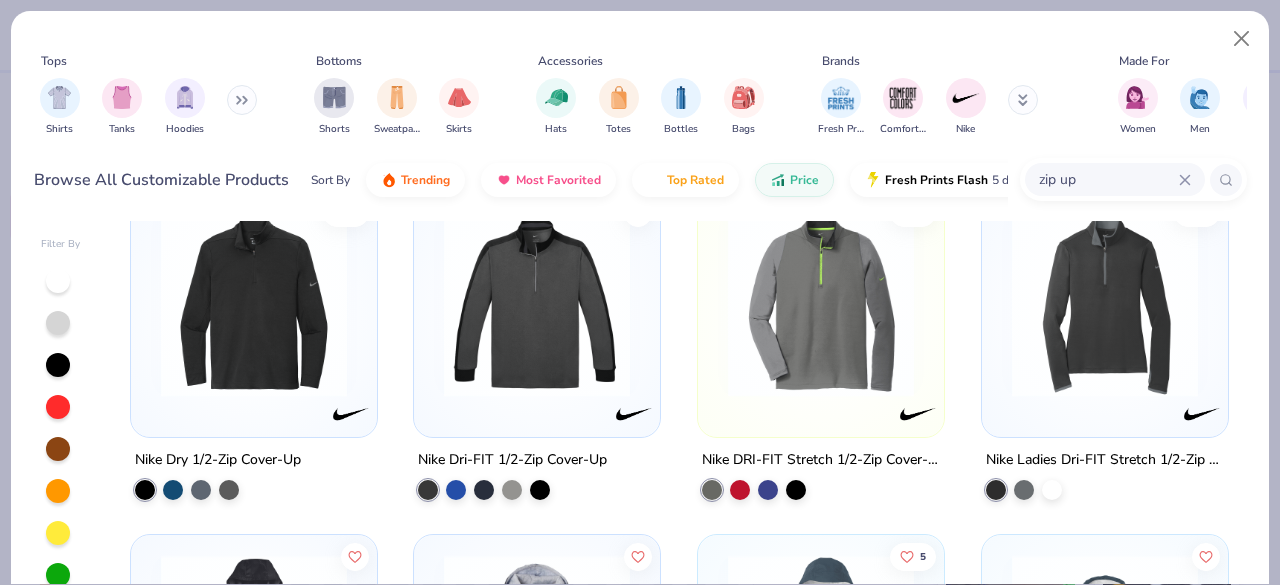 click at bounding box center (537, 303) 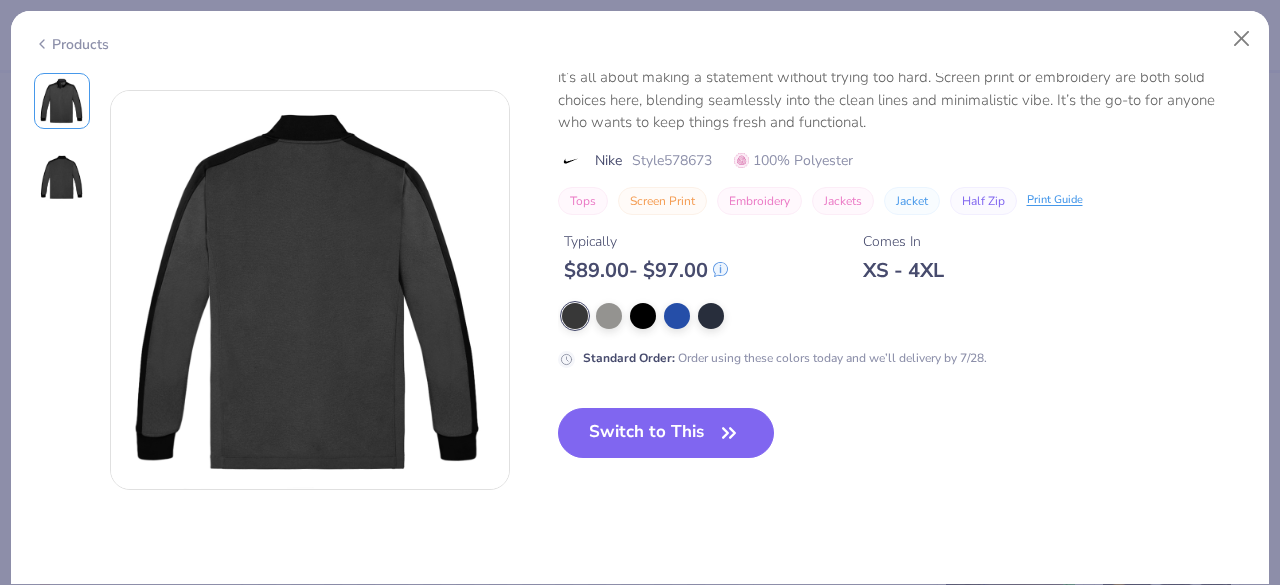scroll, scrollTop: 433, scrollLeft: 0, axis: vertical 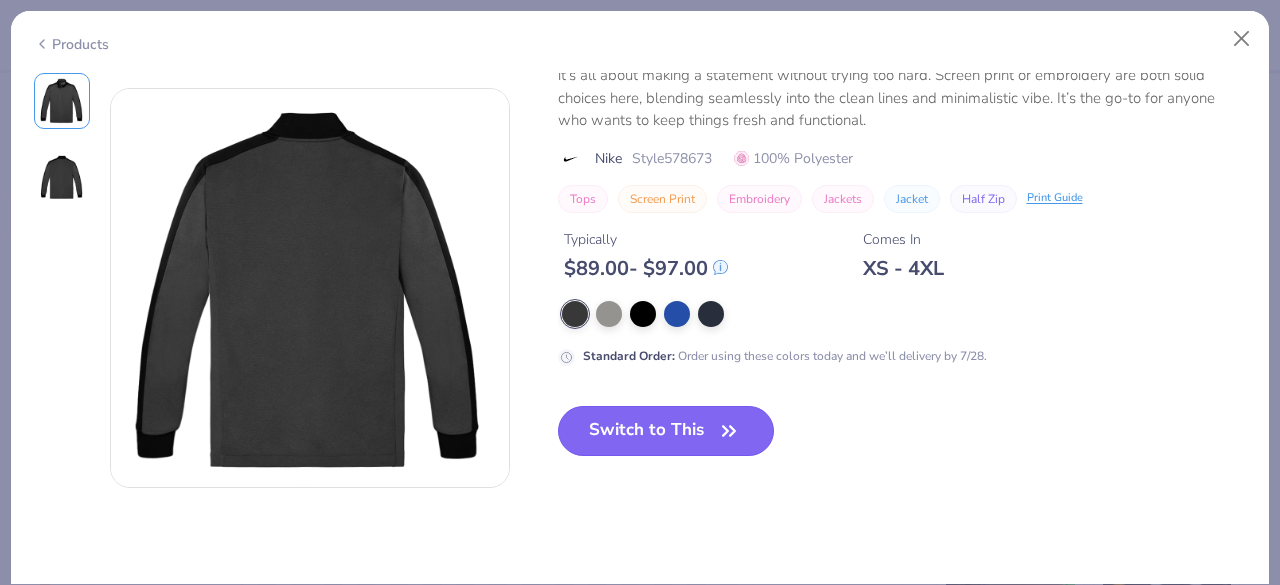 click on "Switch to This" at bounding box center [666, 431] 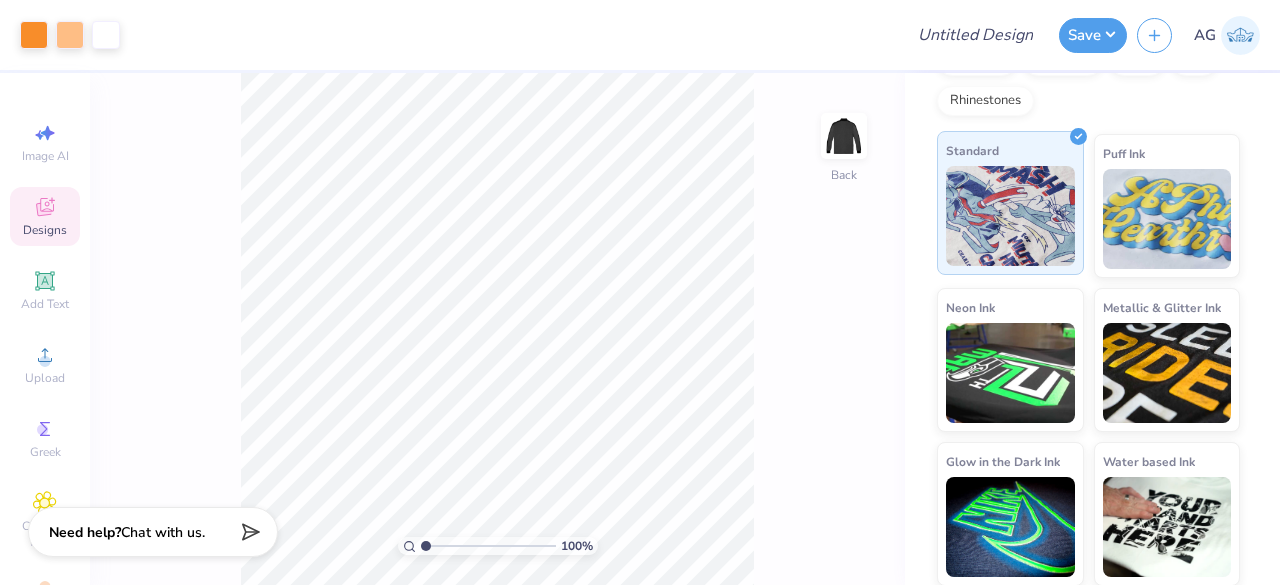 scroll, scrollTop: 0, scrollLeft: 0, axis: both 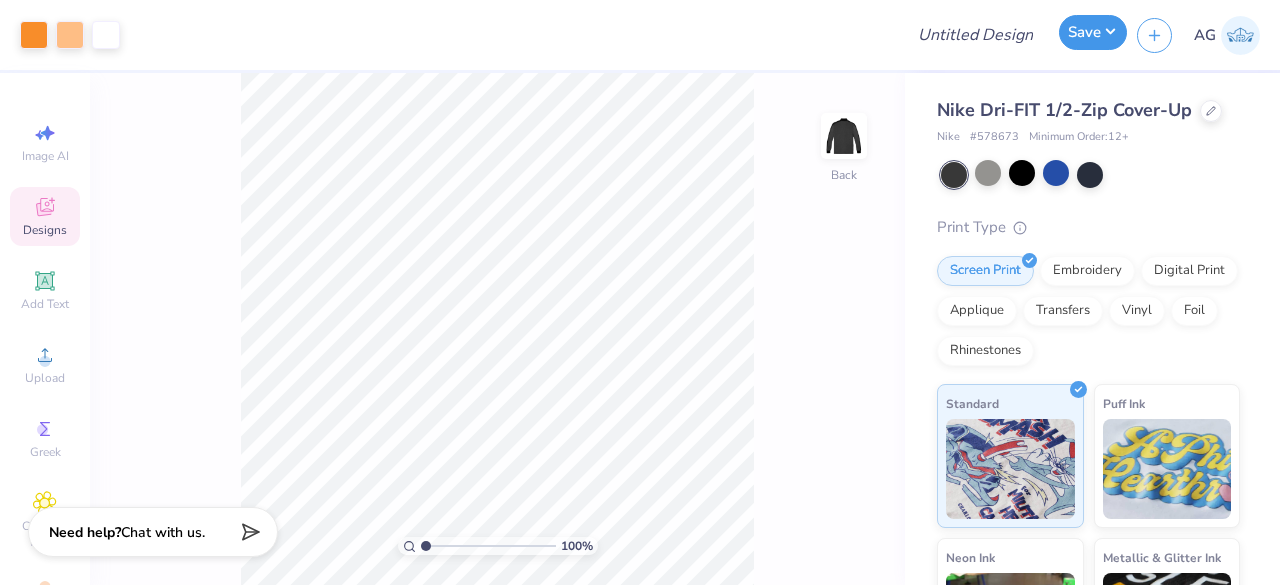 click on "Save" at bounding box center [1093, 32] 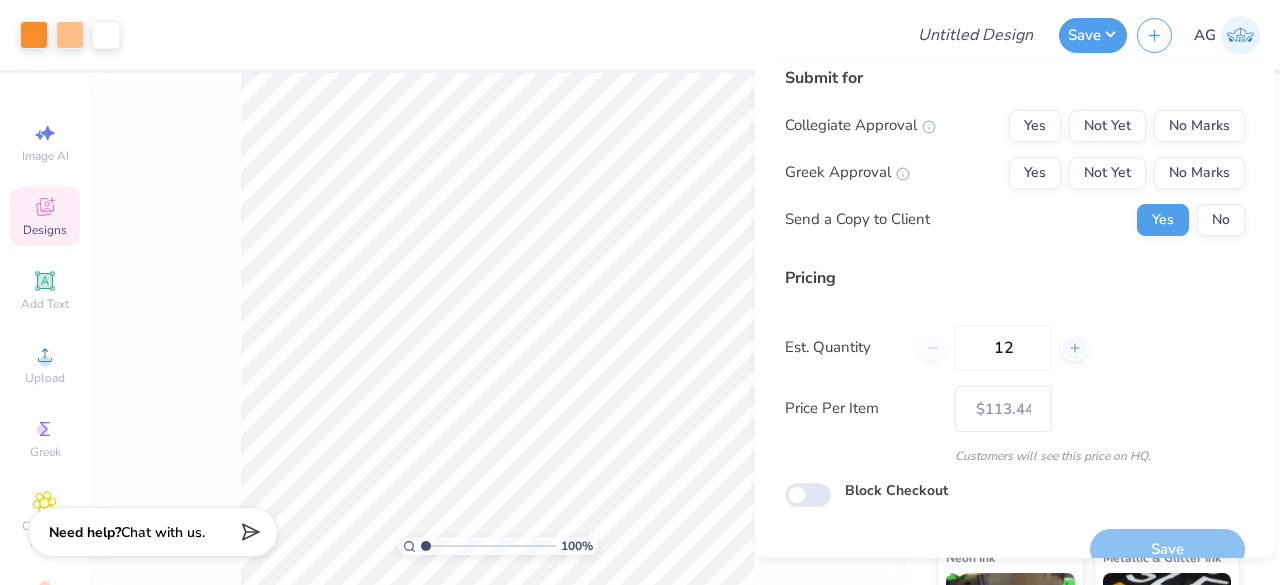 scroll, scrollTop: 305, scrollLeft: 0, axis: vertical 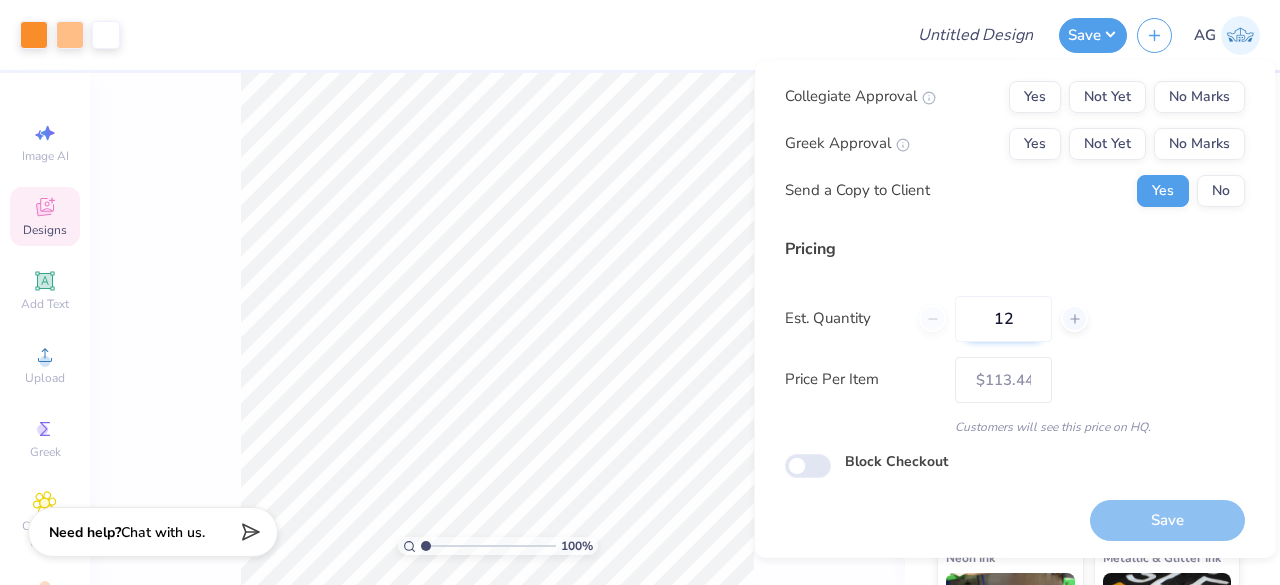 click on "12" at bounding box center (1003, 318) 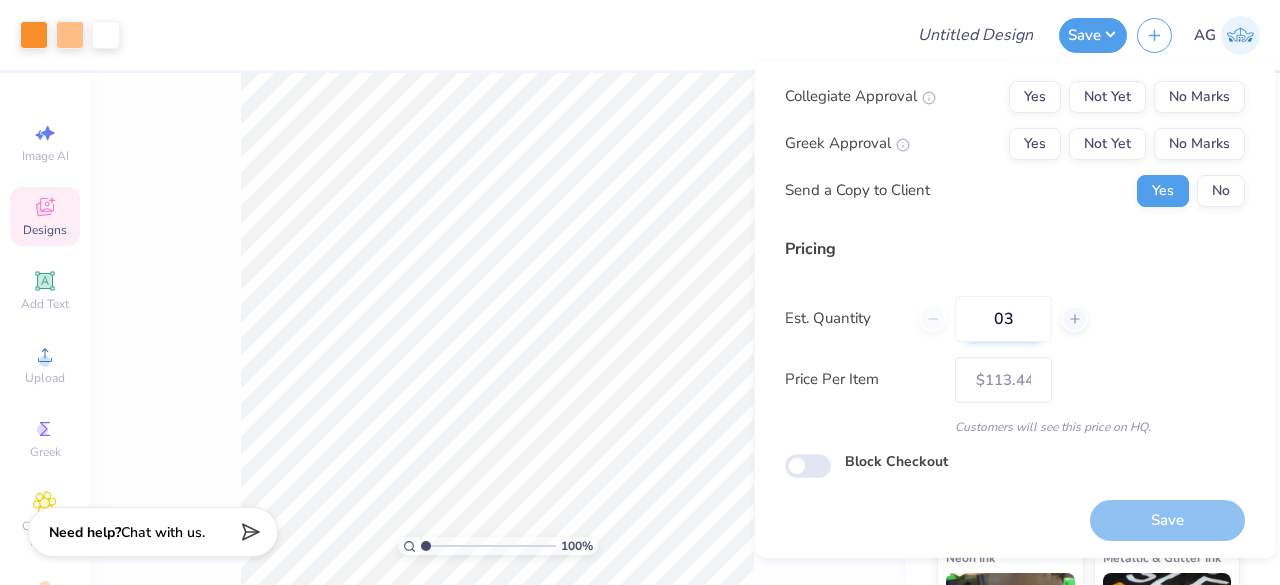type on "036" 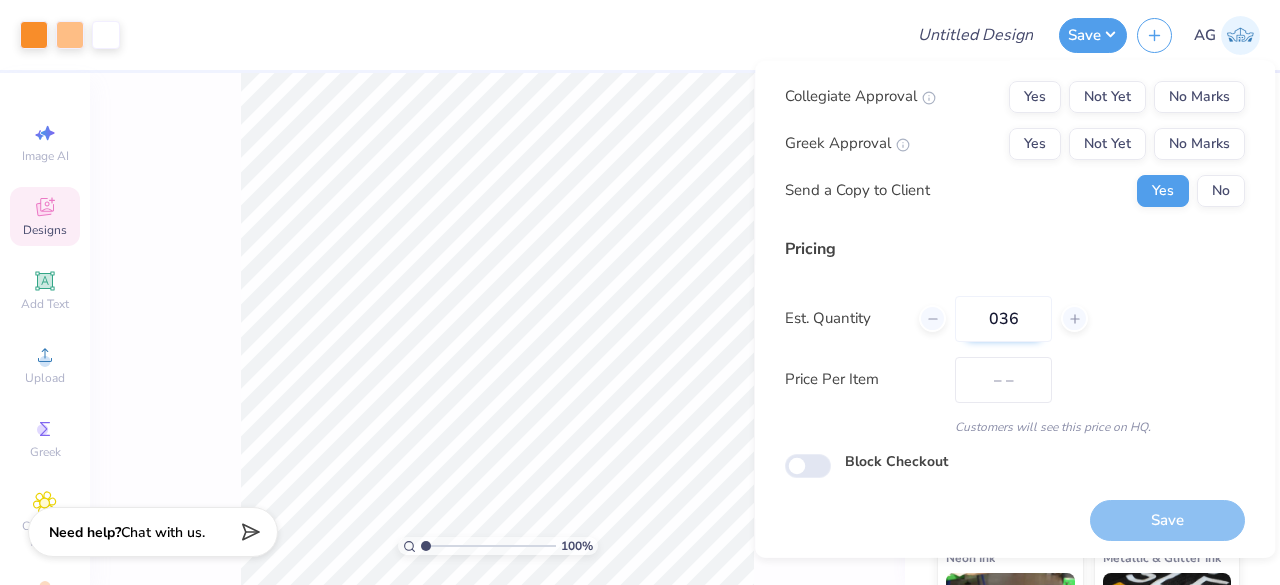 type on "$98.18" 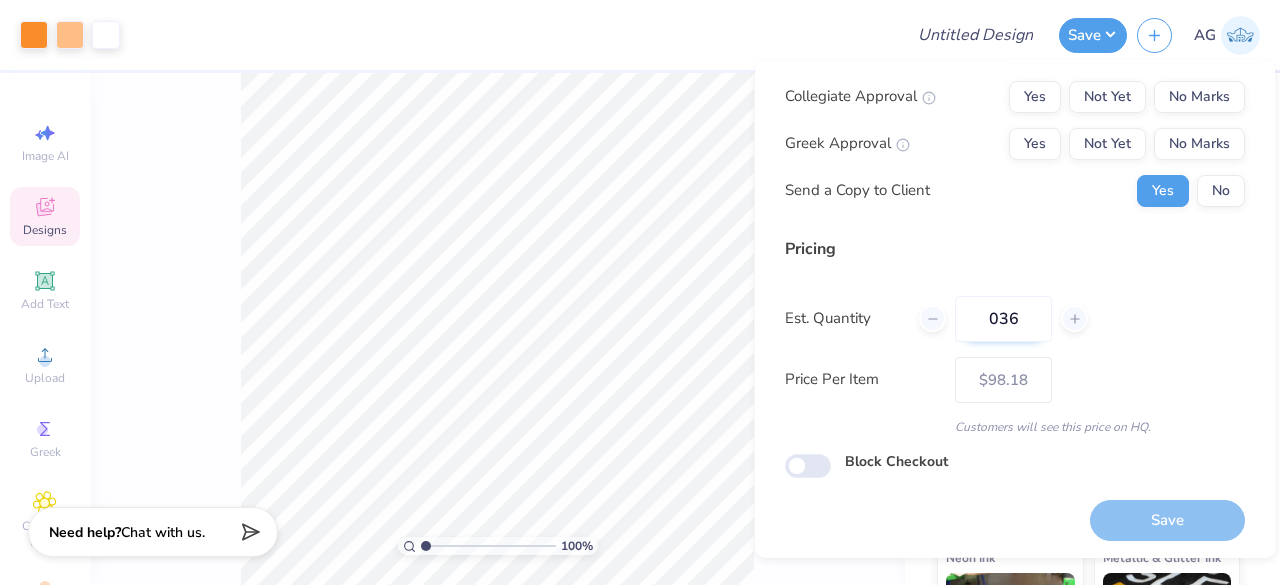 click on "036" at bounding box center [1003, 318] 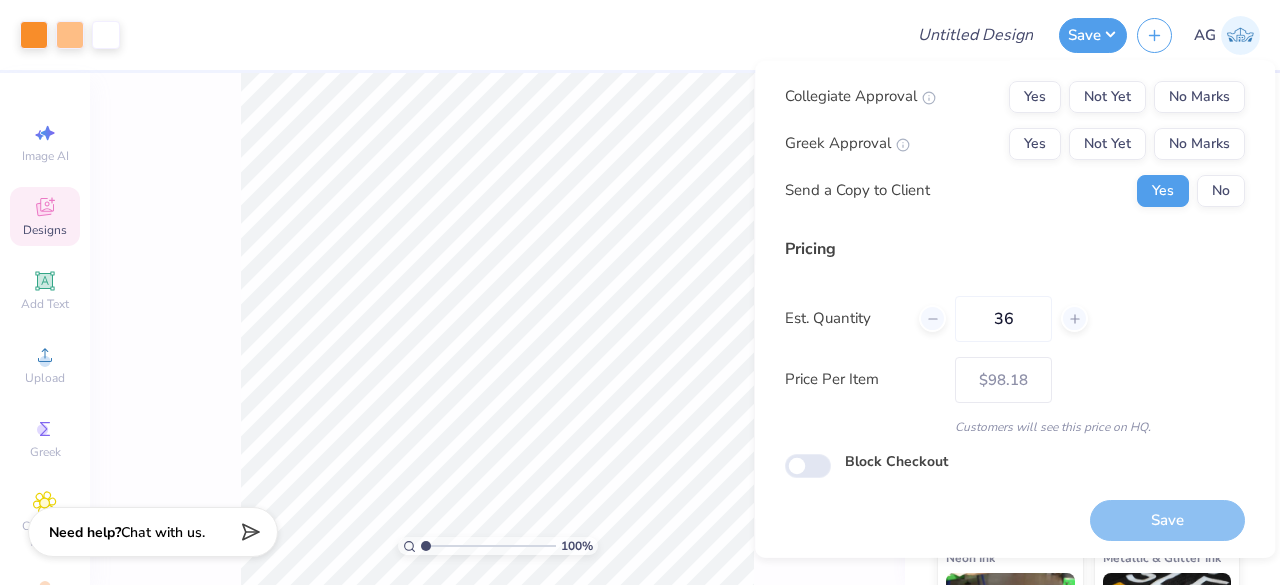 type on "36" 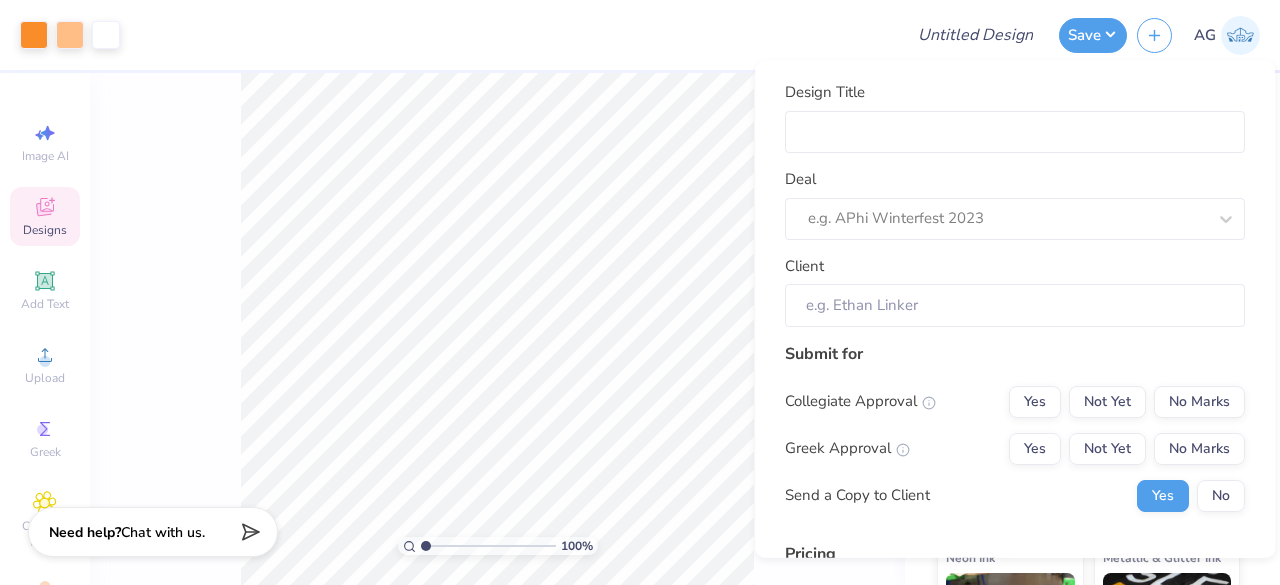 scroll, scrollTop: 305, scrollLeft: 0, axis: vertical 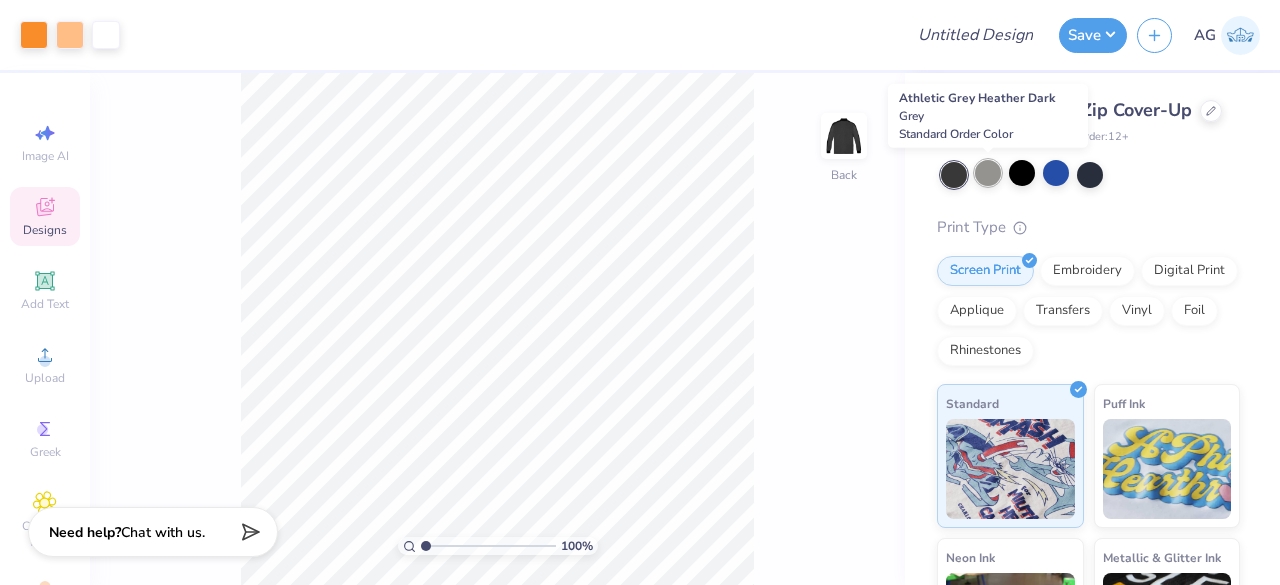 click at bounding box center (988, 173) 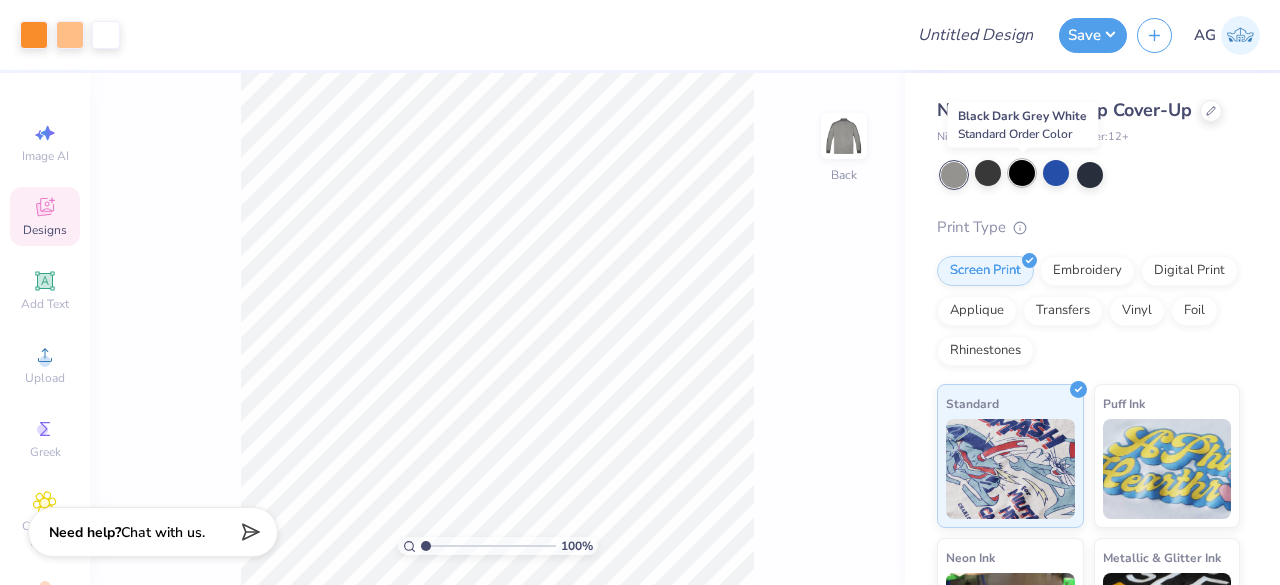 click at bounding box center (1022, 173) 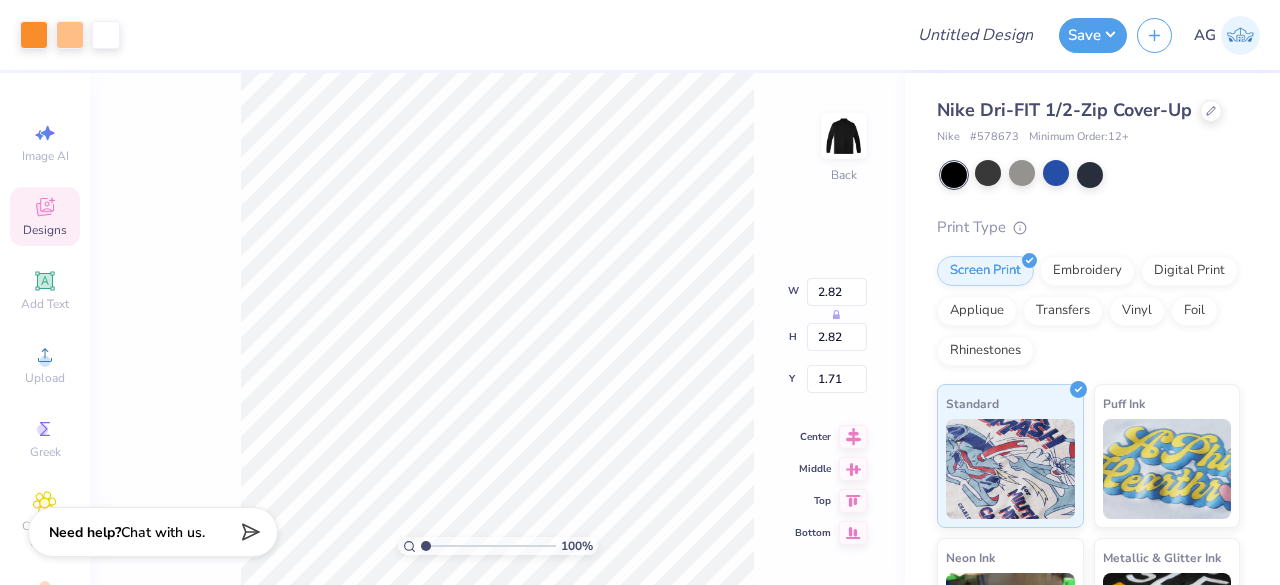 type on "3.26" 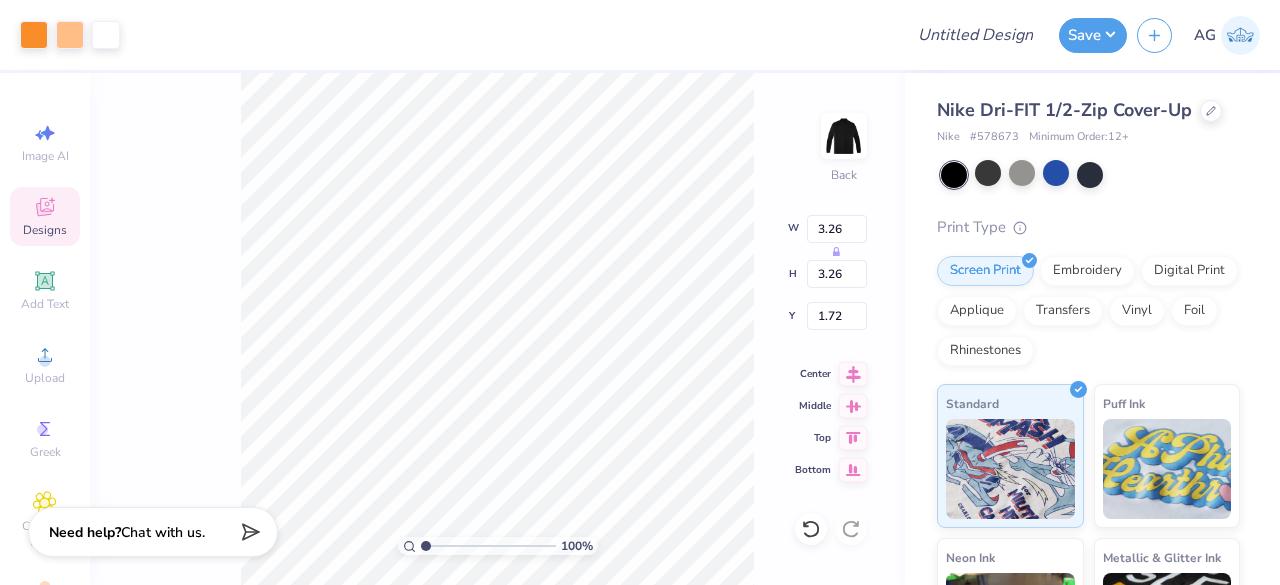 type on "3.00" 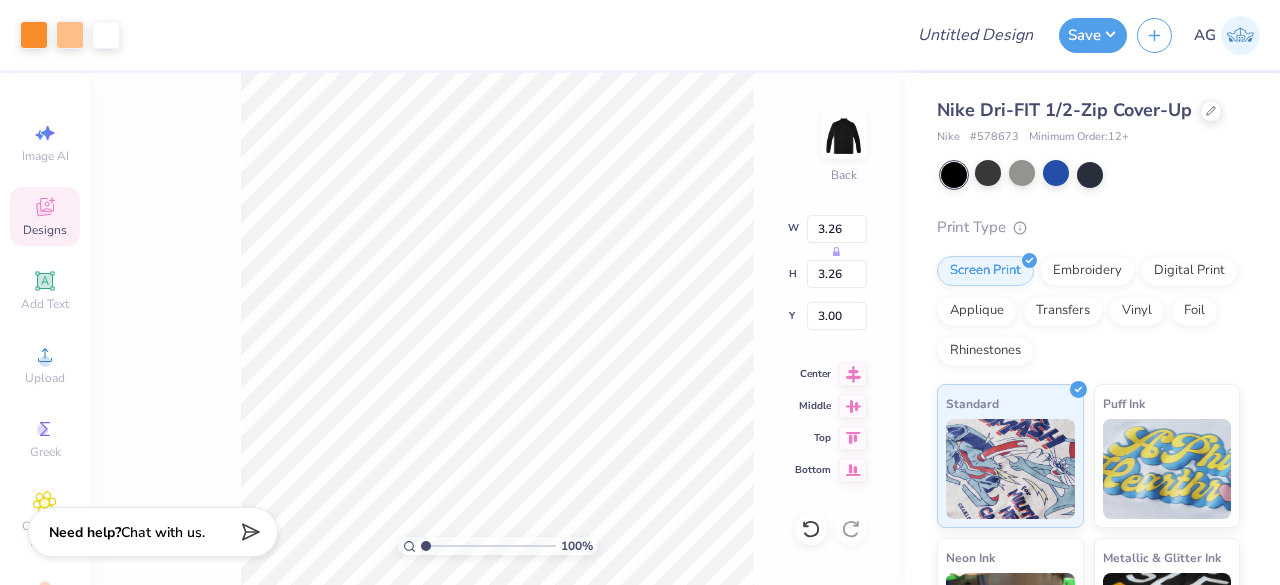 type on "2.50" 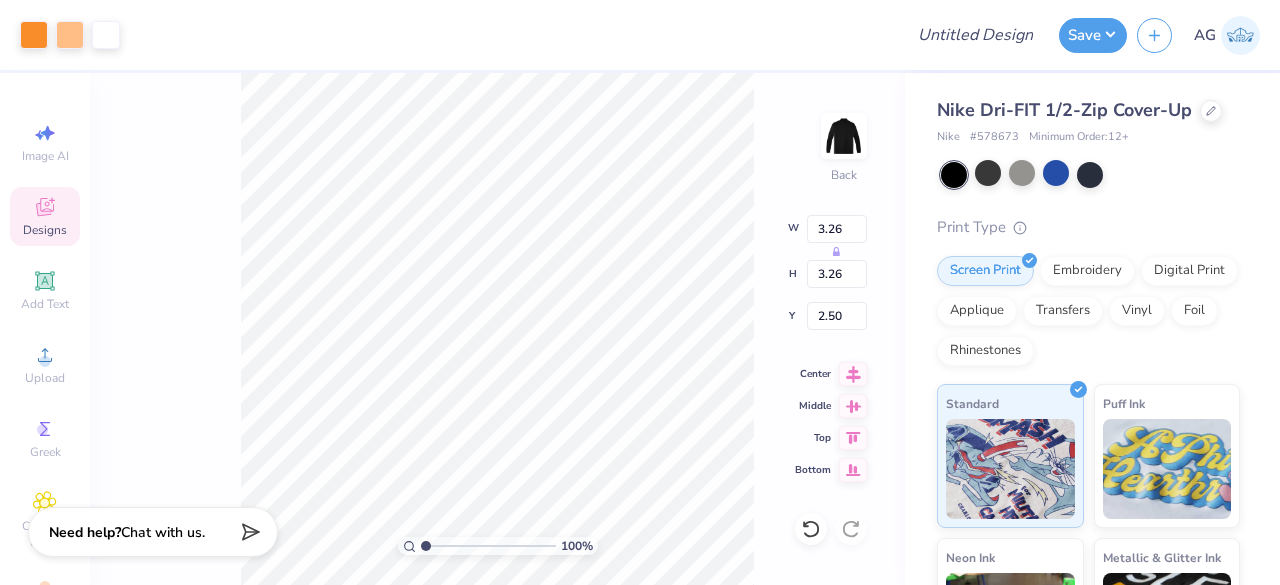 type on "3.00" 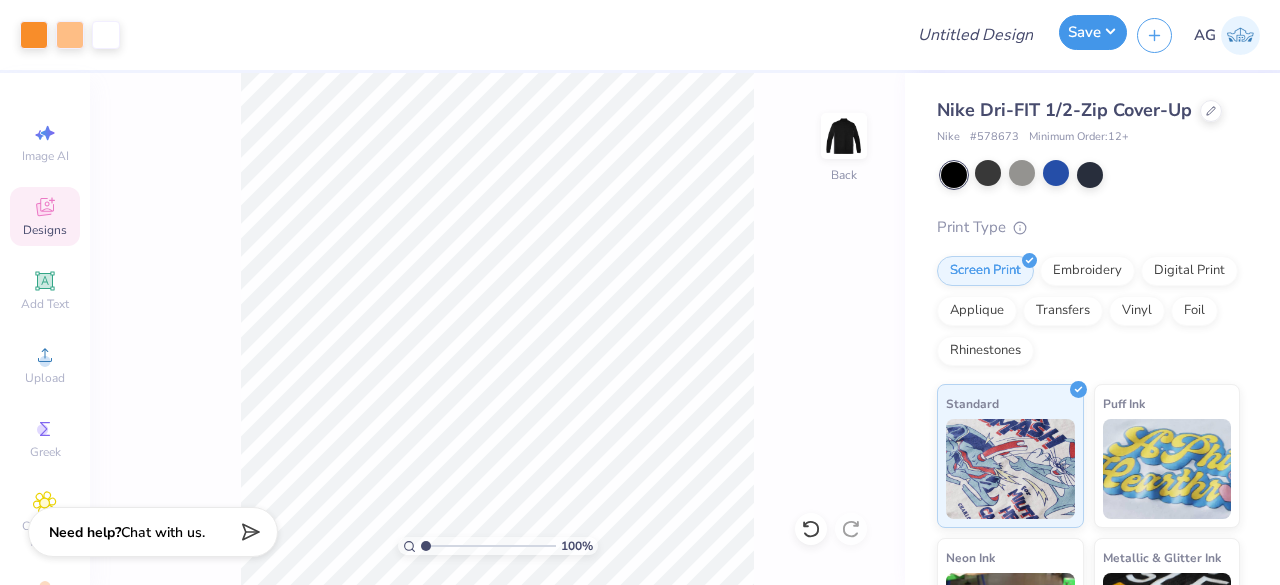 click on "Save" at bounding box center [1093, 32] 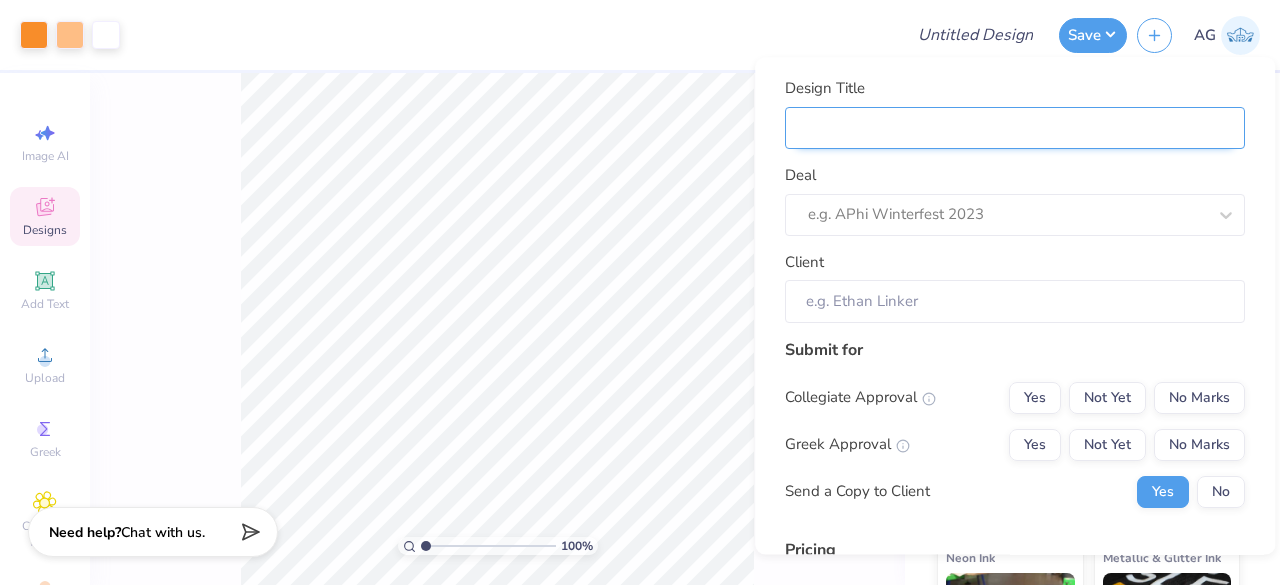 click on "Design Title" at bounding box center [1015, 128] 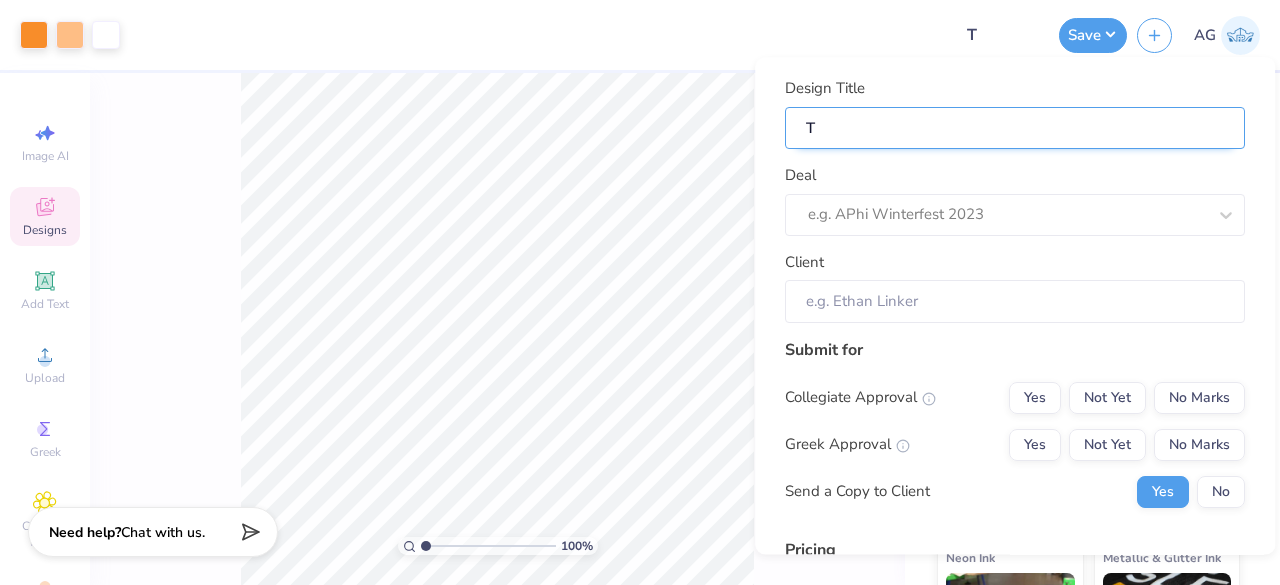 type 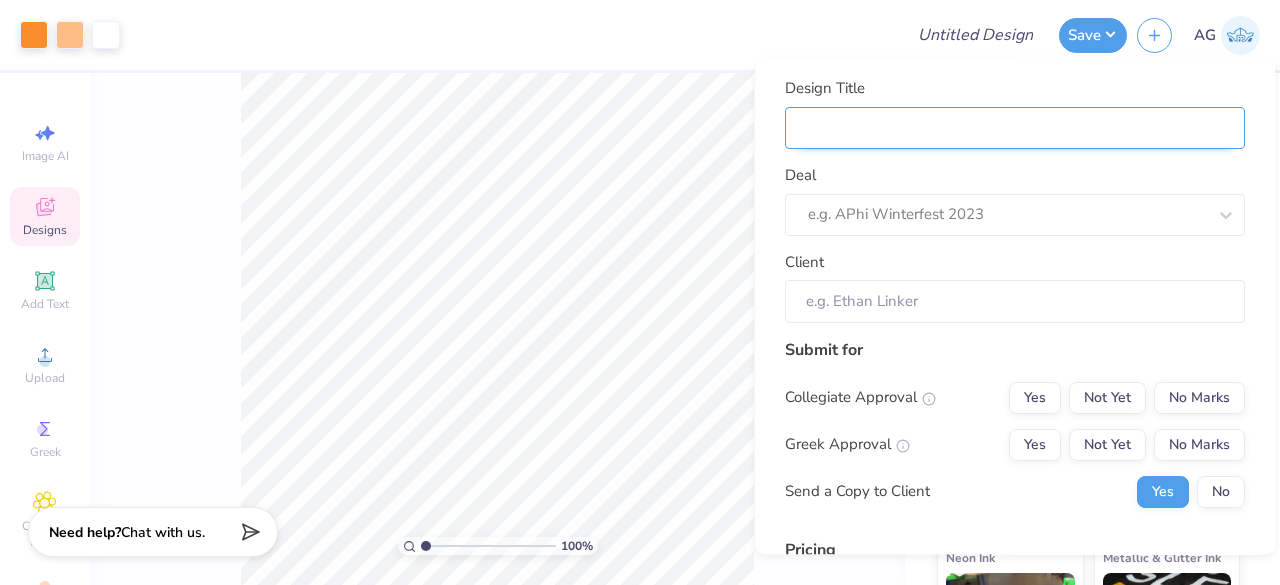 paste on "Truckers Network Association" 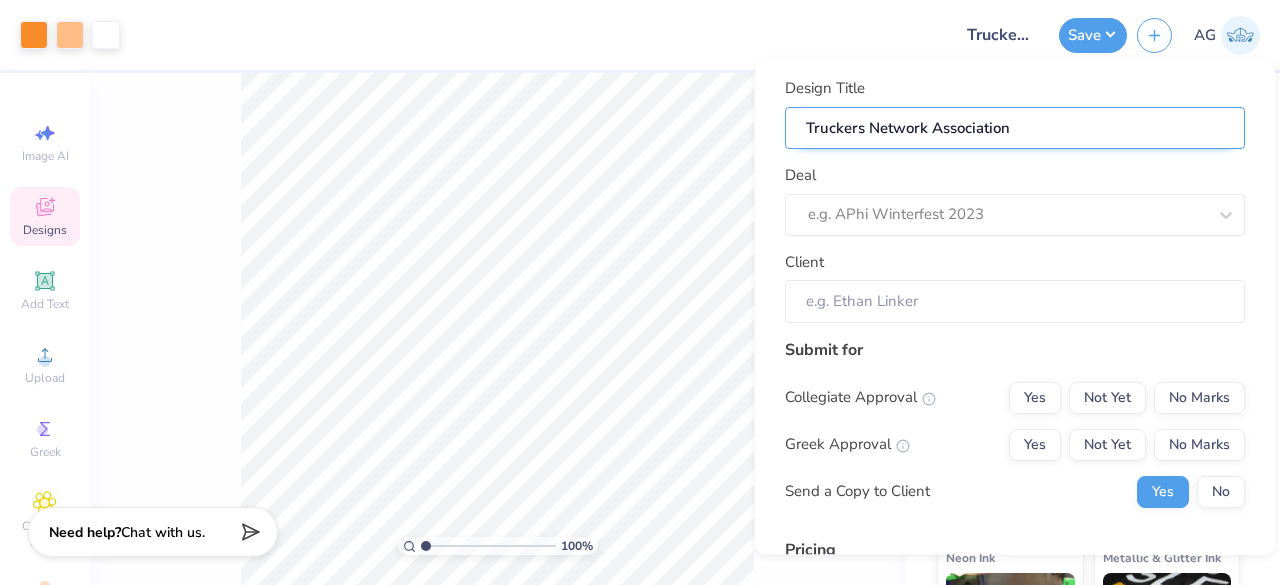 type on "Truckers Network Association" 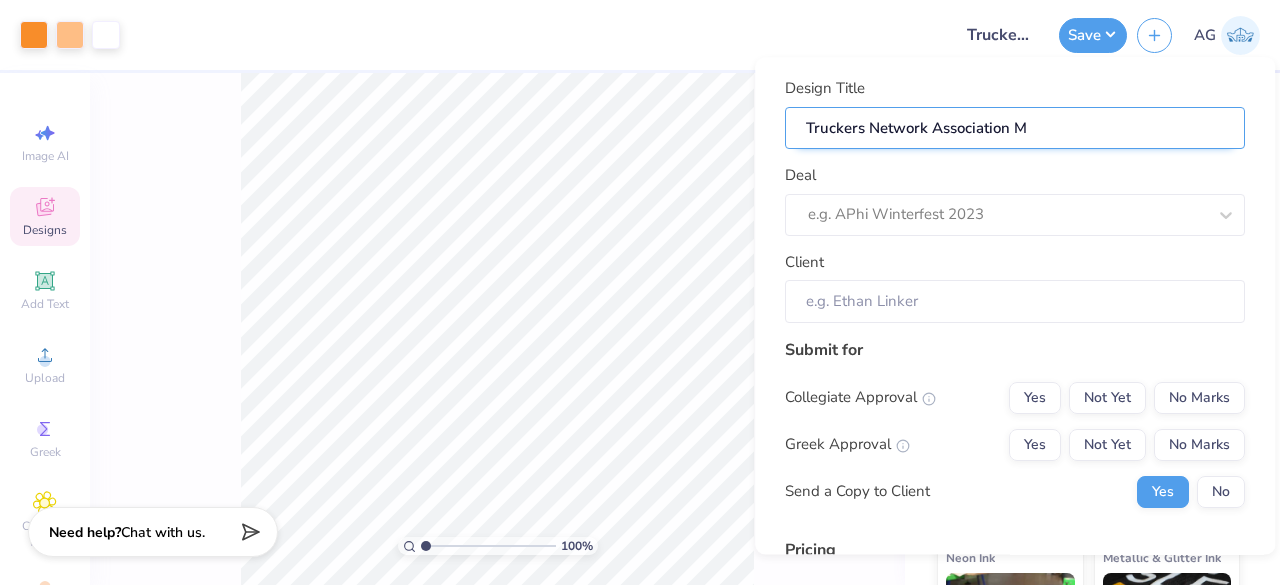 type on "Truckers Network Association Me" 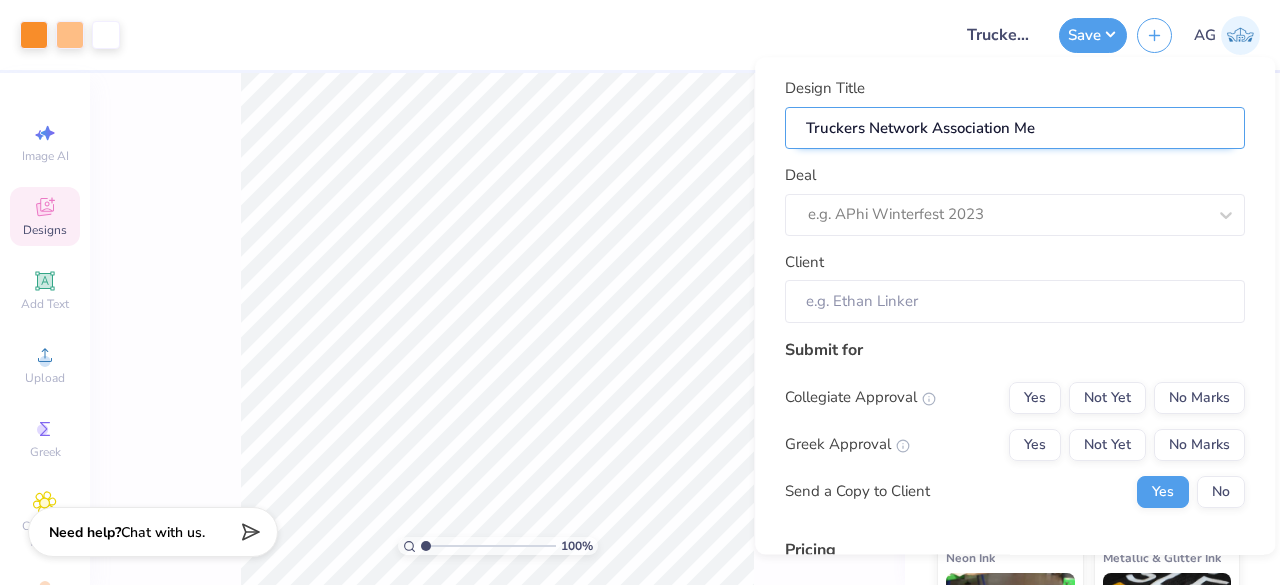 type on "Truckers Network Association Mer" 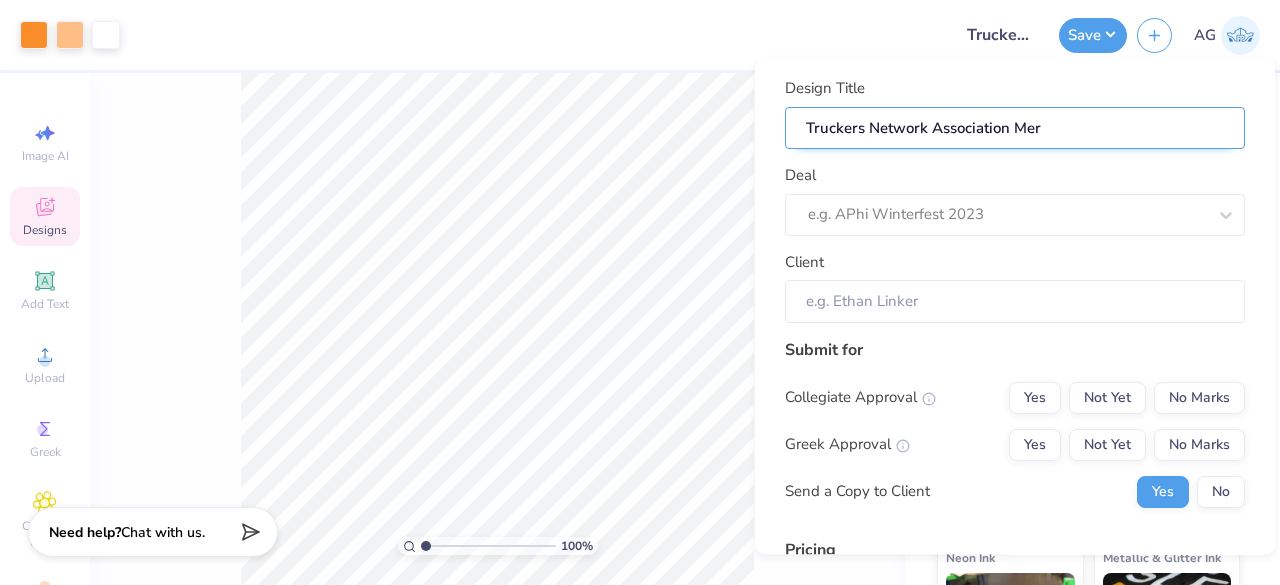 type on "Truckers Network Association Merc" 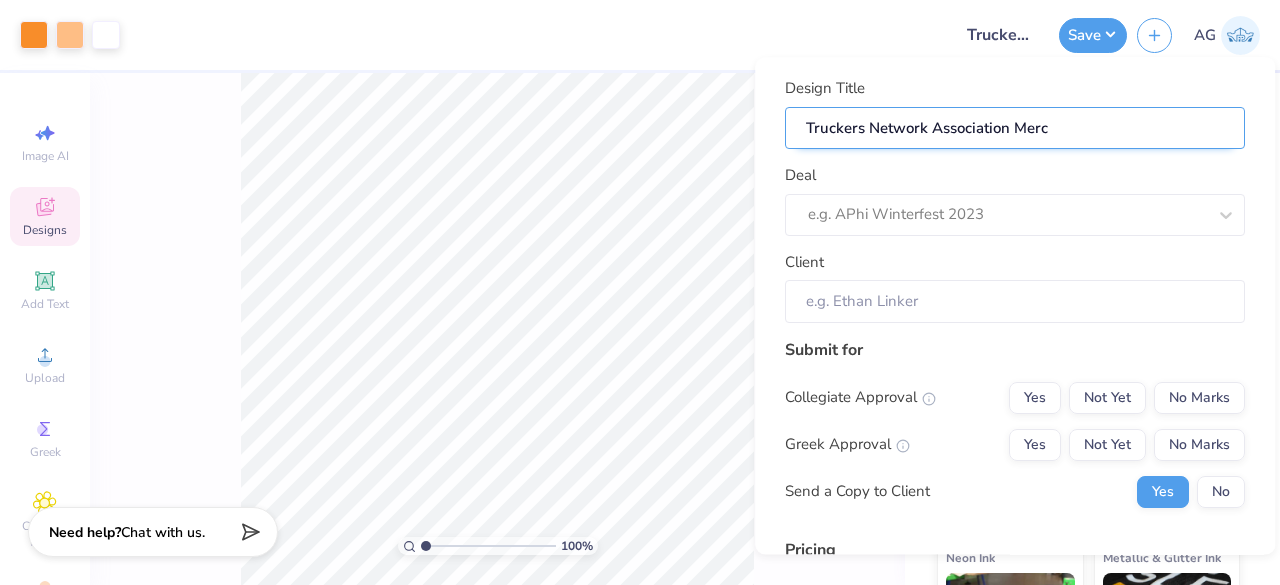type on "Truckers Network Association Merch" 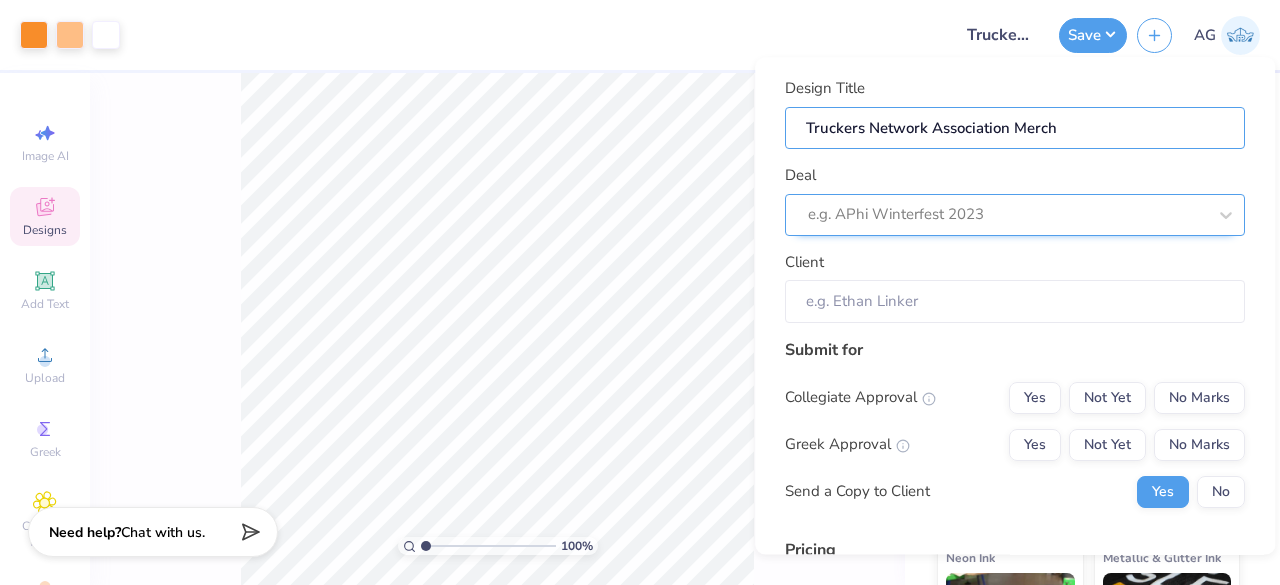 type on "Truckers Network Association Merch" 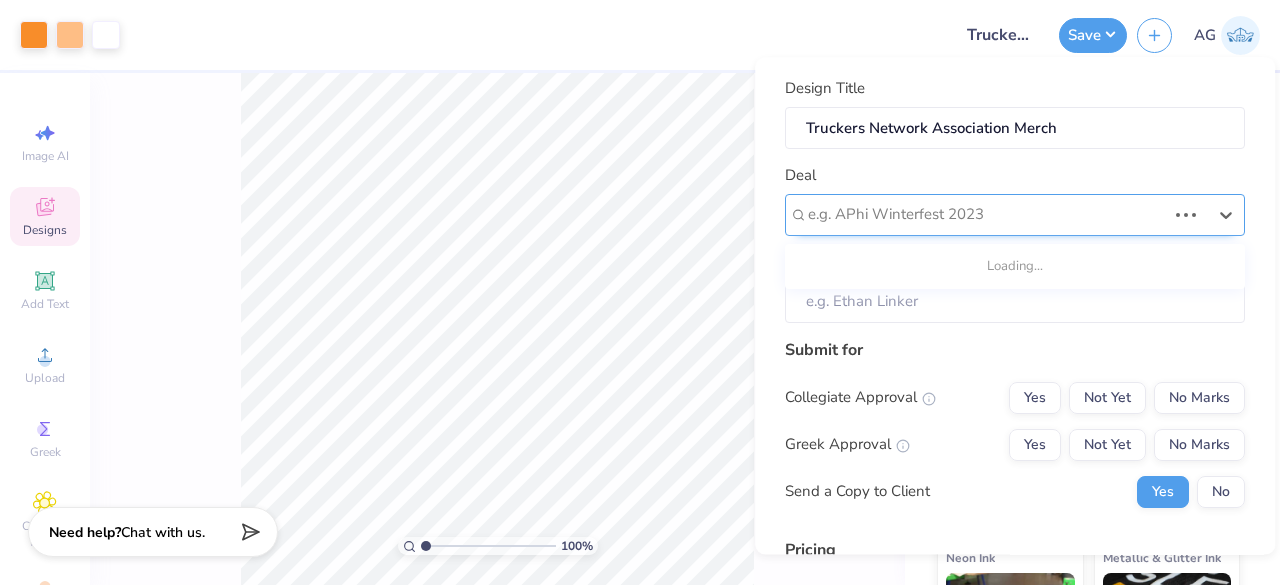 click at bounding box center (987, 215) 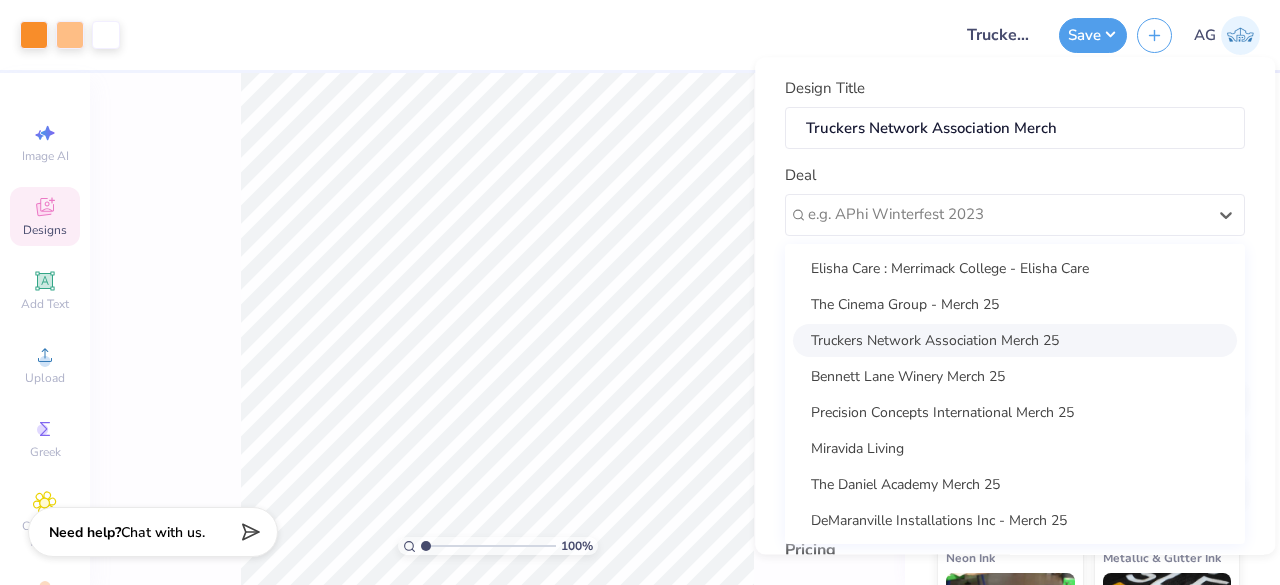 click on "Truckers Network Association Merch 25" at bounding box center [1015, 340] 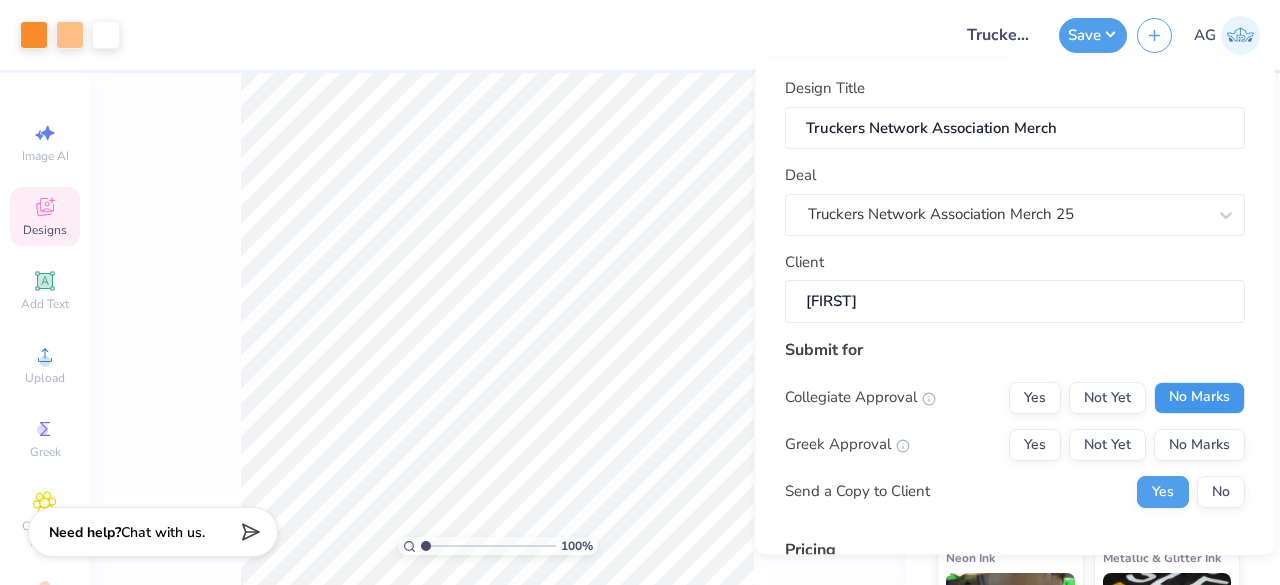 click on "No Marks" at bounding box center (1199, 398) 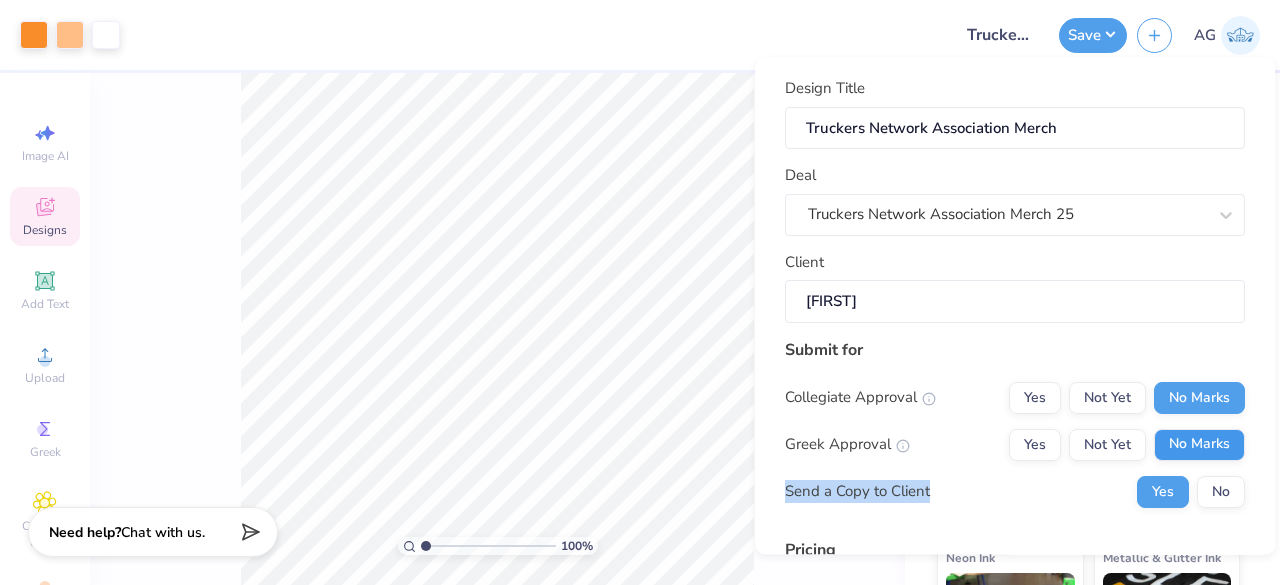 drag, startPoint x: 1186, startPoint y: 463, endPoint x: 1178, endPoint y: 444, distance: 20.615528 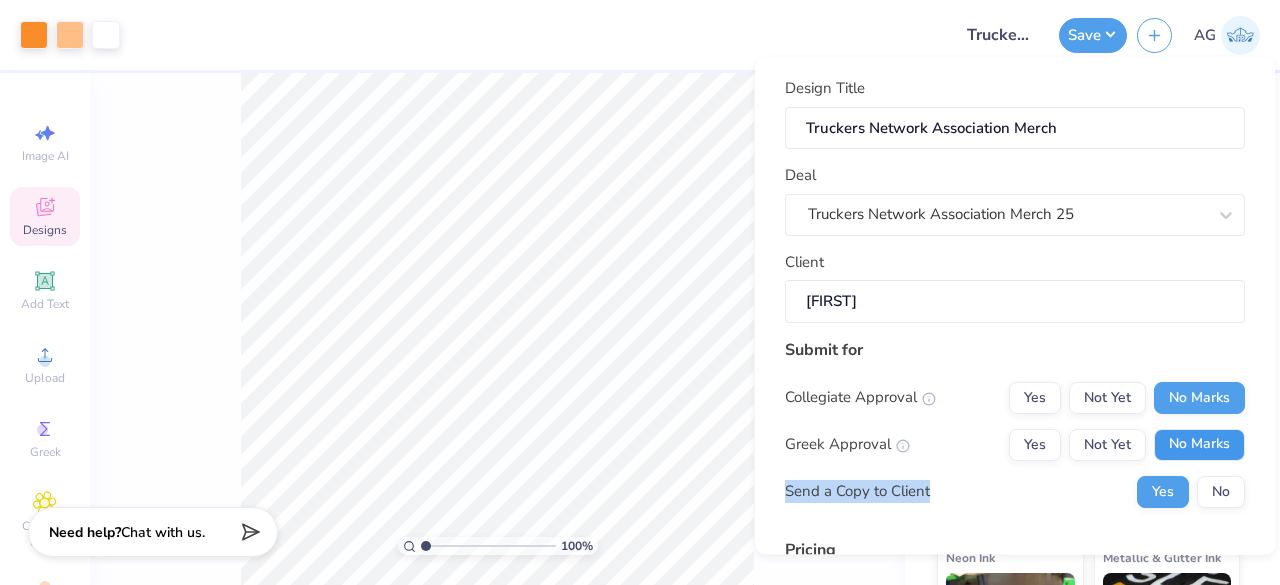 click on "No Marks" at bounding box center [1199, 445] 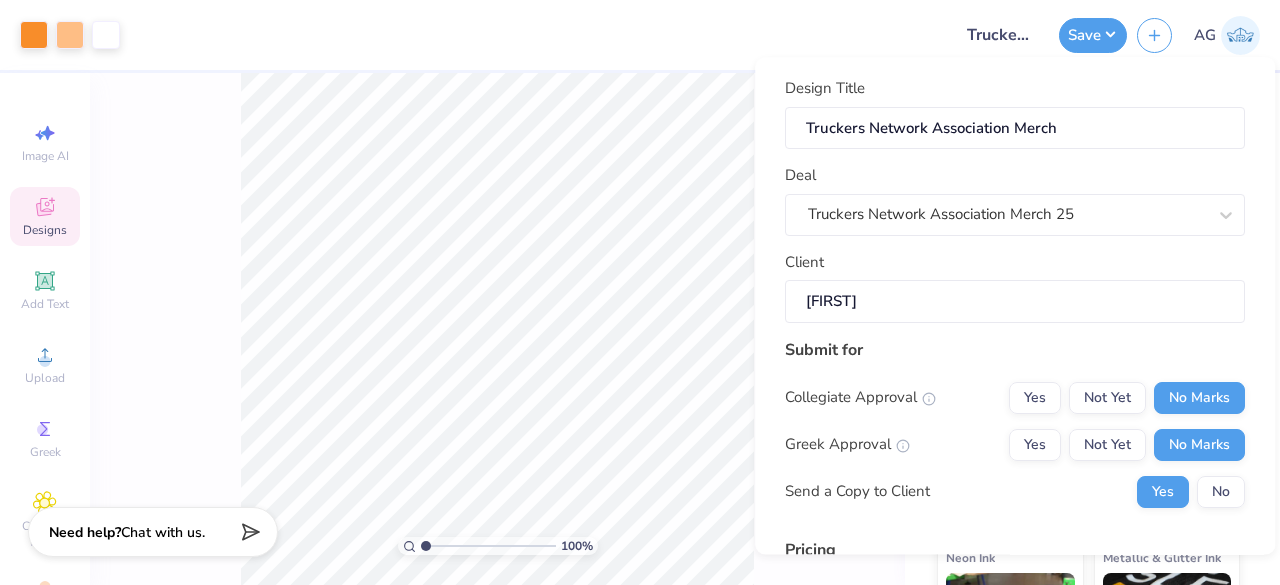 scroll, scrollTop: 305, scrollLeft: 0, axis: vertical 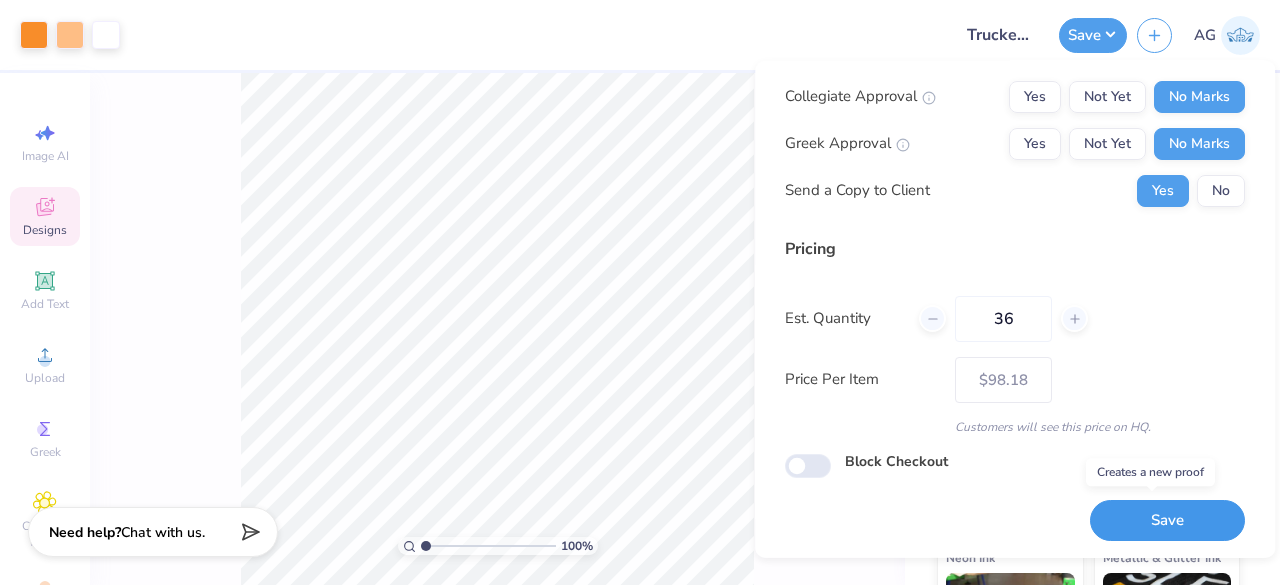 click on "Save" at bounding box center [1167, 520] 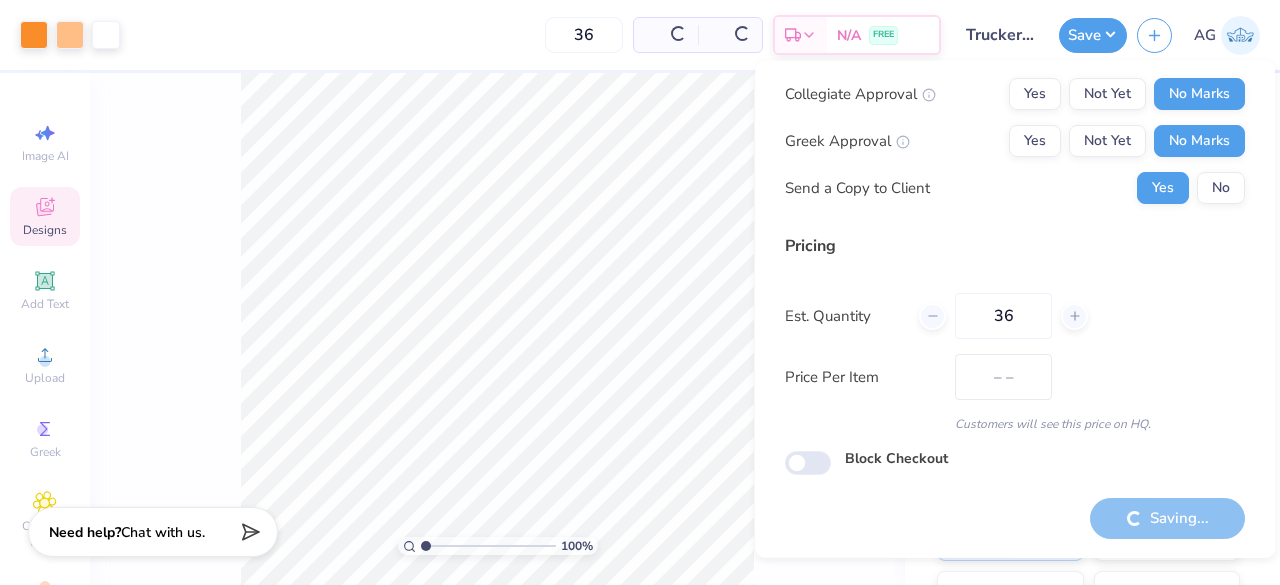 scroll, scrollTop: 46, scrollLeft: 0, axis: vertical 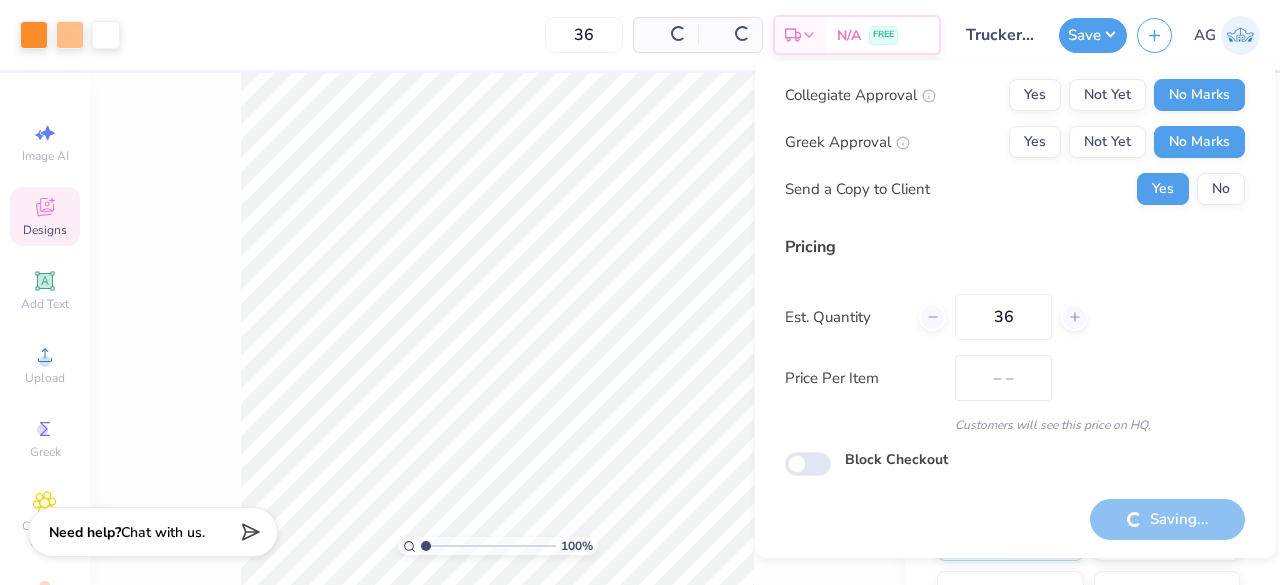 type on "$98.18" 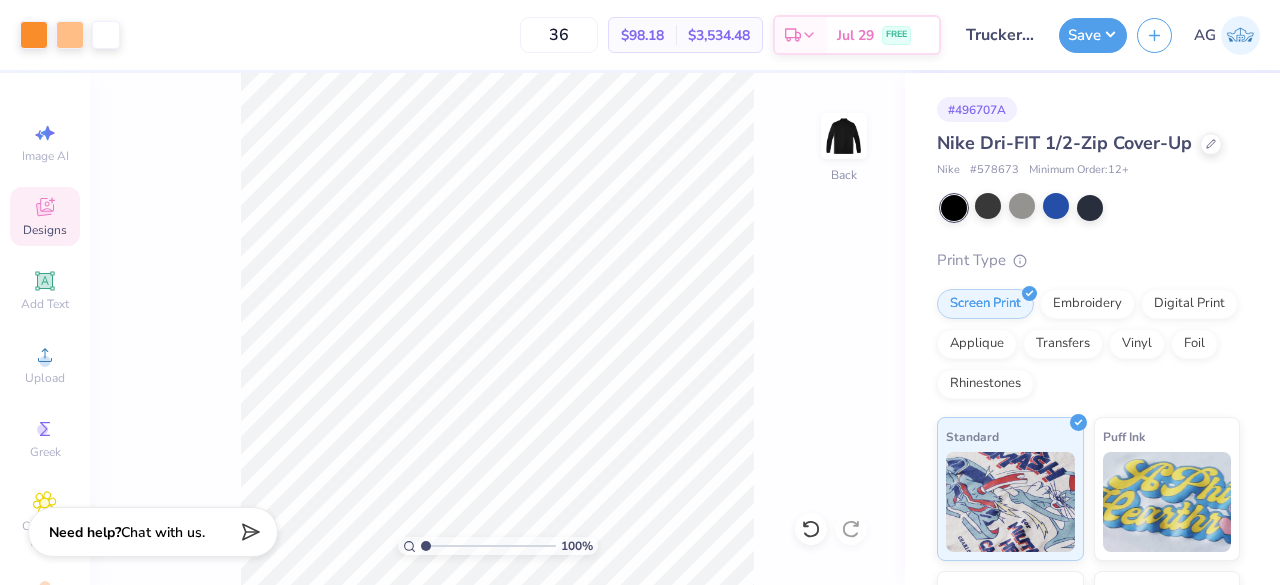 click on "# 496707A Nike Dri-FIT 1/2-Zip Cover-Up Nike # 578673 Minimum Order:  12 +   Print Type Screen Print Embroidery Digital Print Applique Transfers Vinyl Foil Rhinestones Standard Puff Ink Neon Ink Metallic & Glitter Ink Glow in the Dark Ink Water based Ink" at bounding box center (1092, 471) 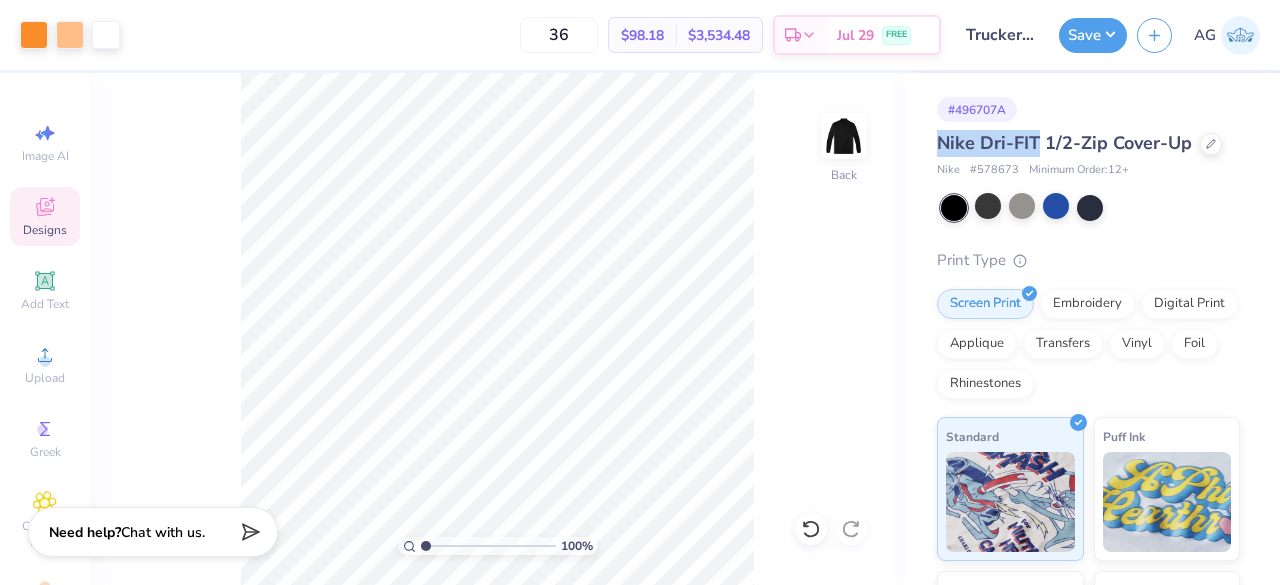 drag, startPoint x: 939, startPoint y: 144, endPoint x: 1038, endPoint y: 147, distance: 99.04544 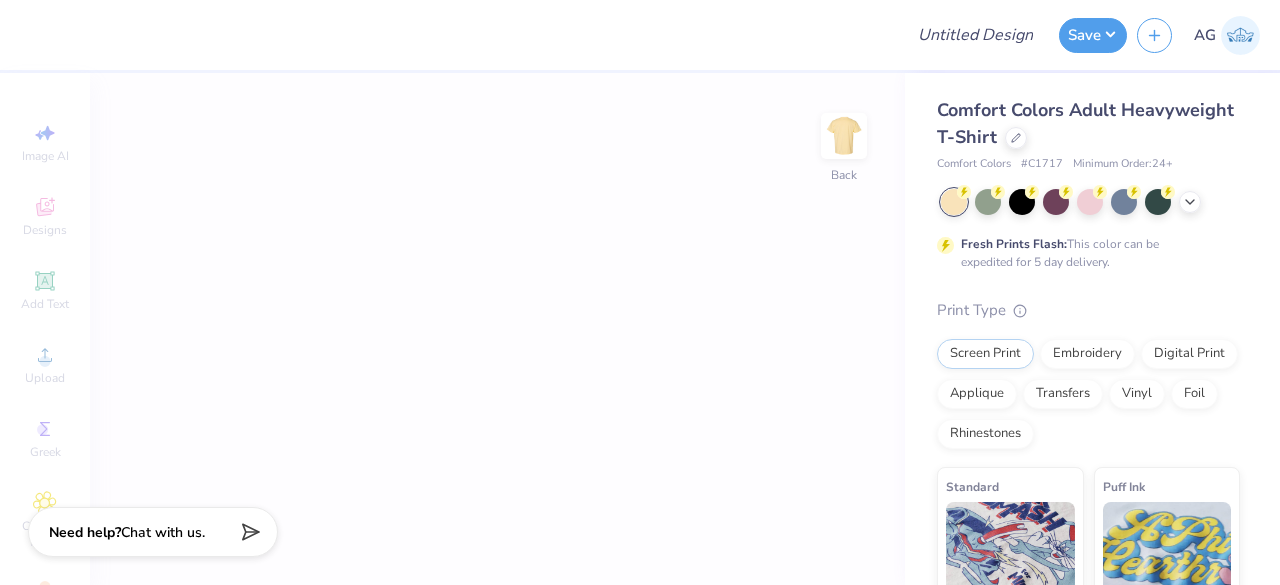 scroll, scrollTop: 0, scrollLeft: 0, axis: both 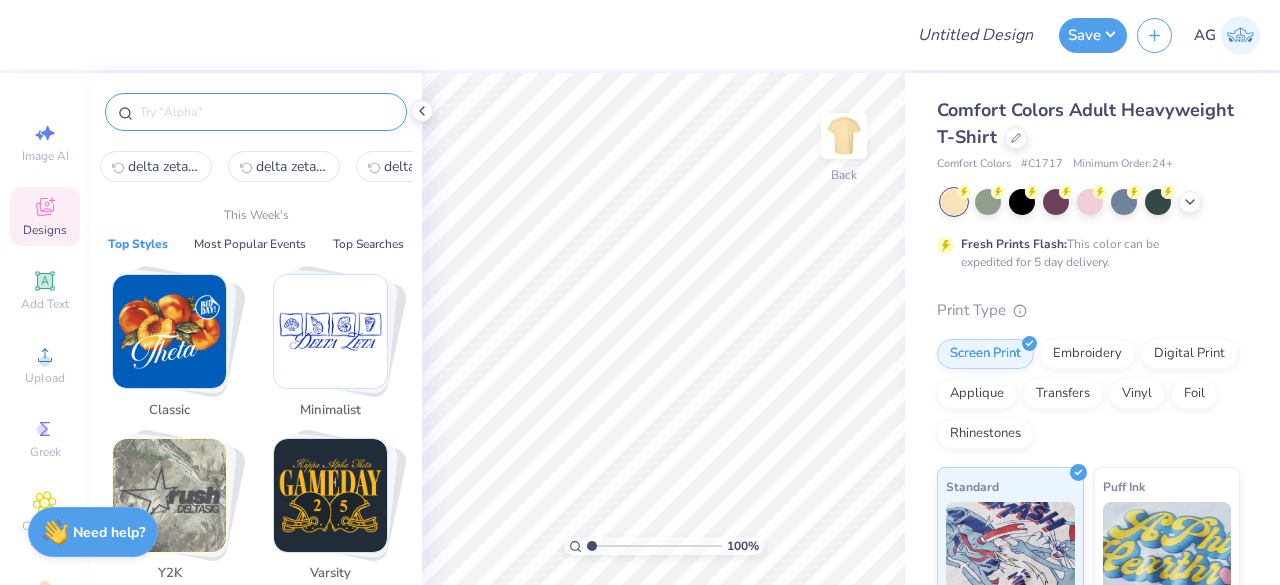 click at bounding box center (266, 112) 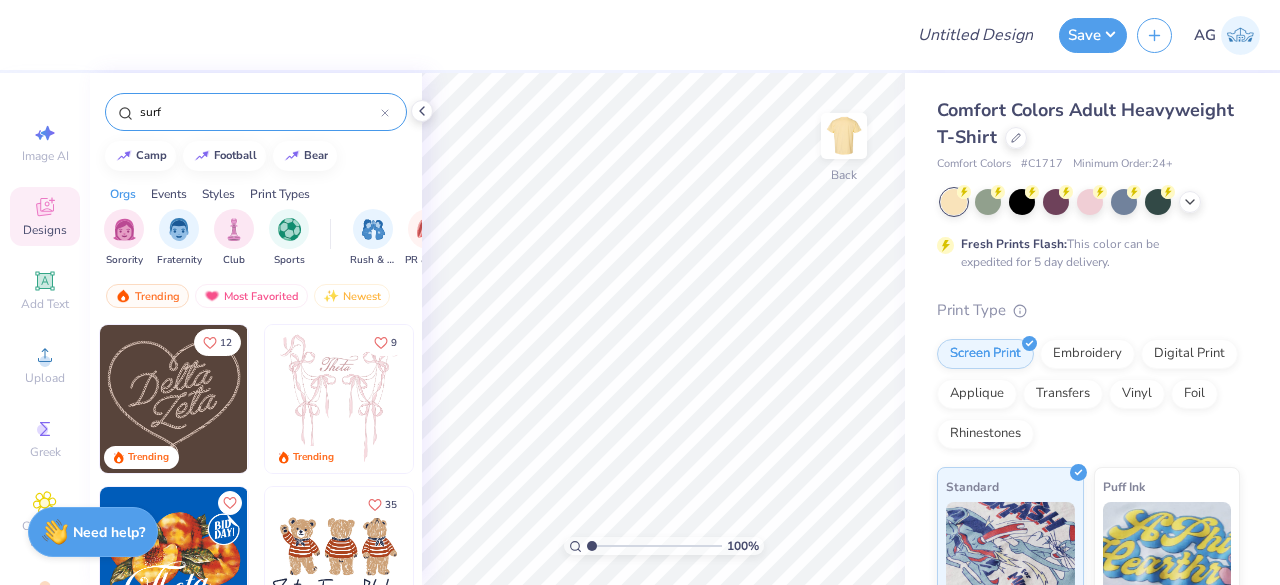 type on "surf" 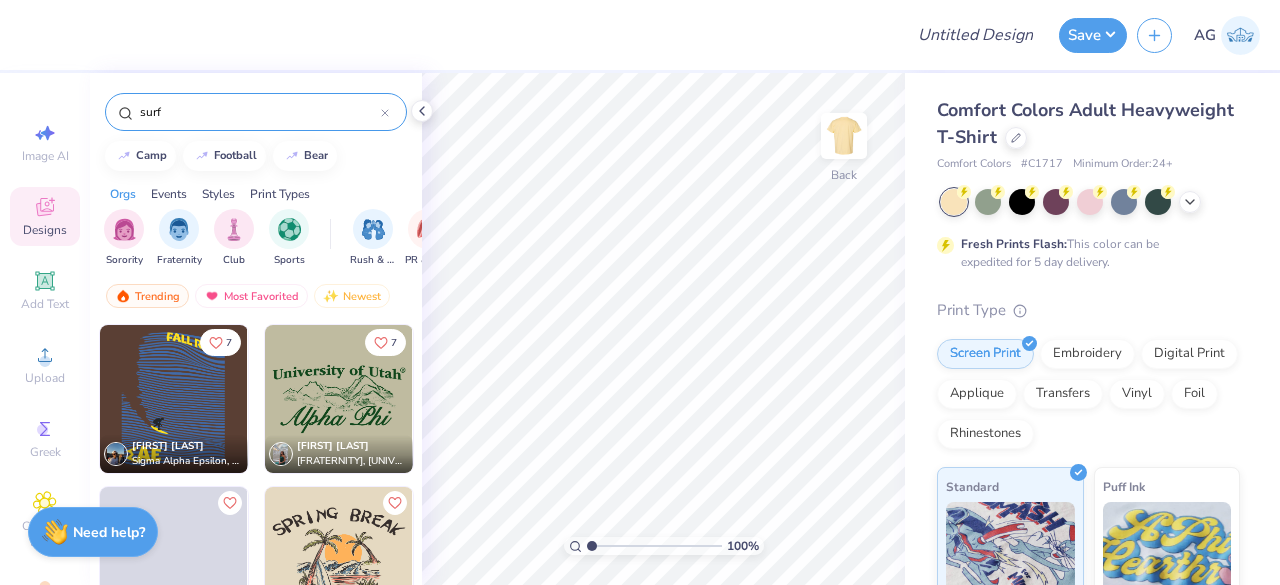 click at bounding box center (174, 399) 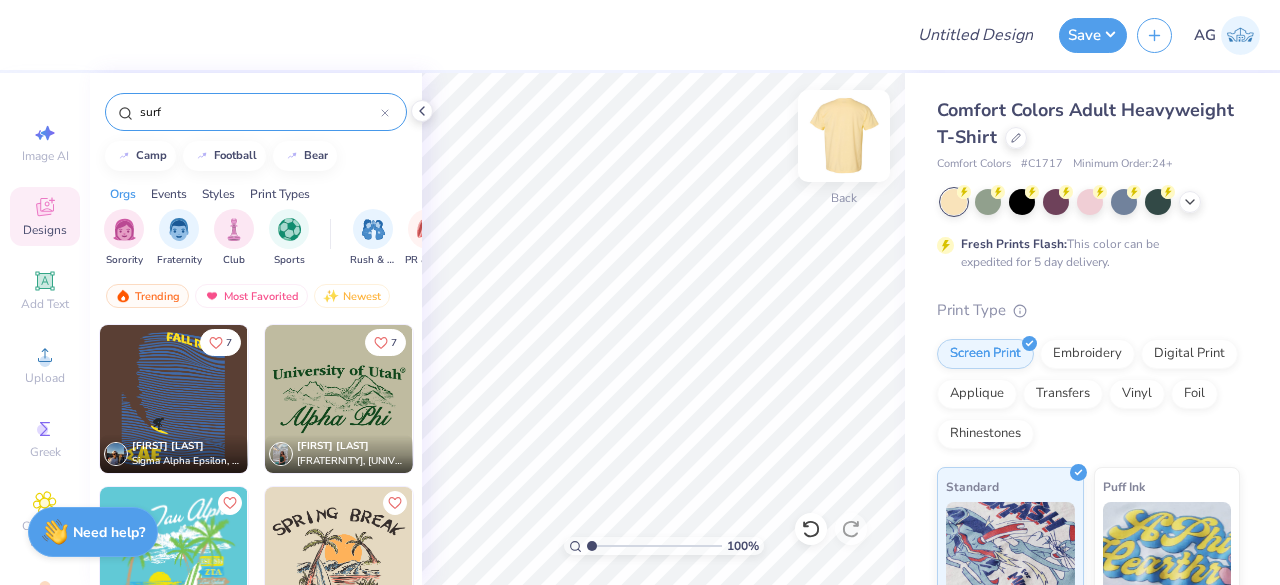 click at bounding box center (844, 136) 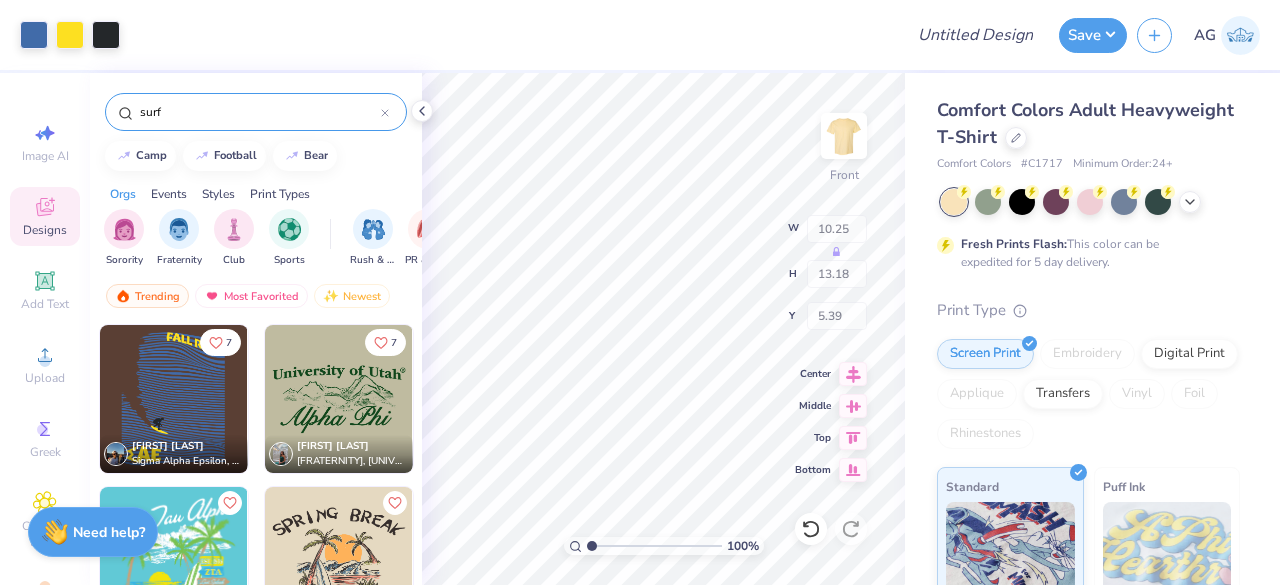 type on "2.48" 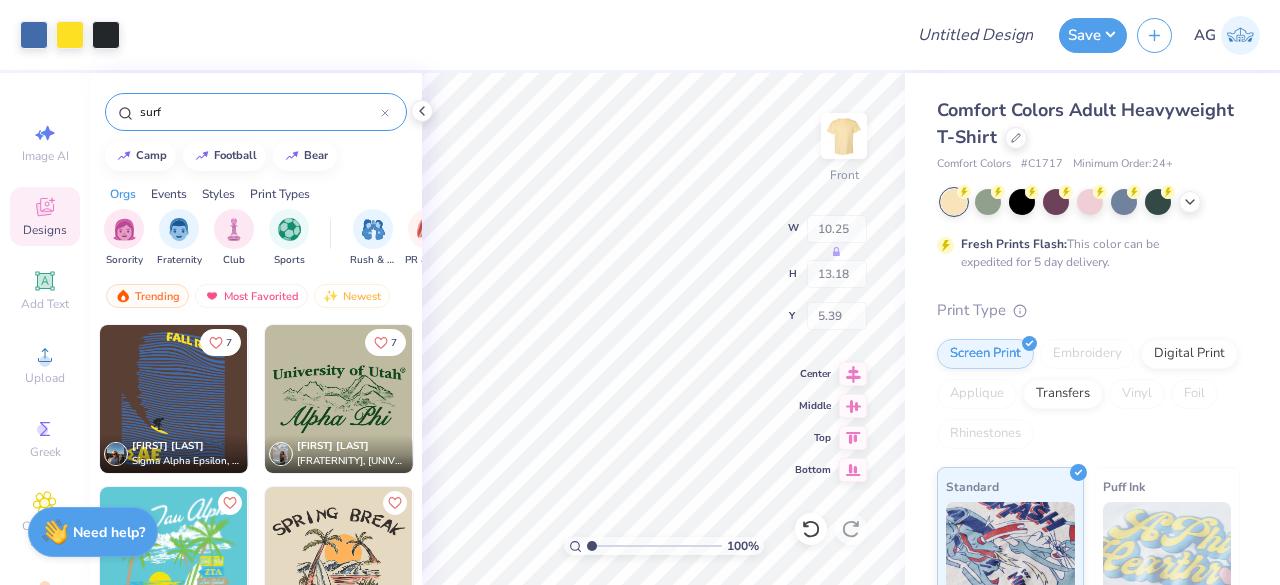 type on "1.67" 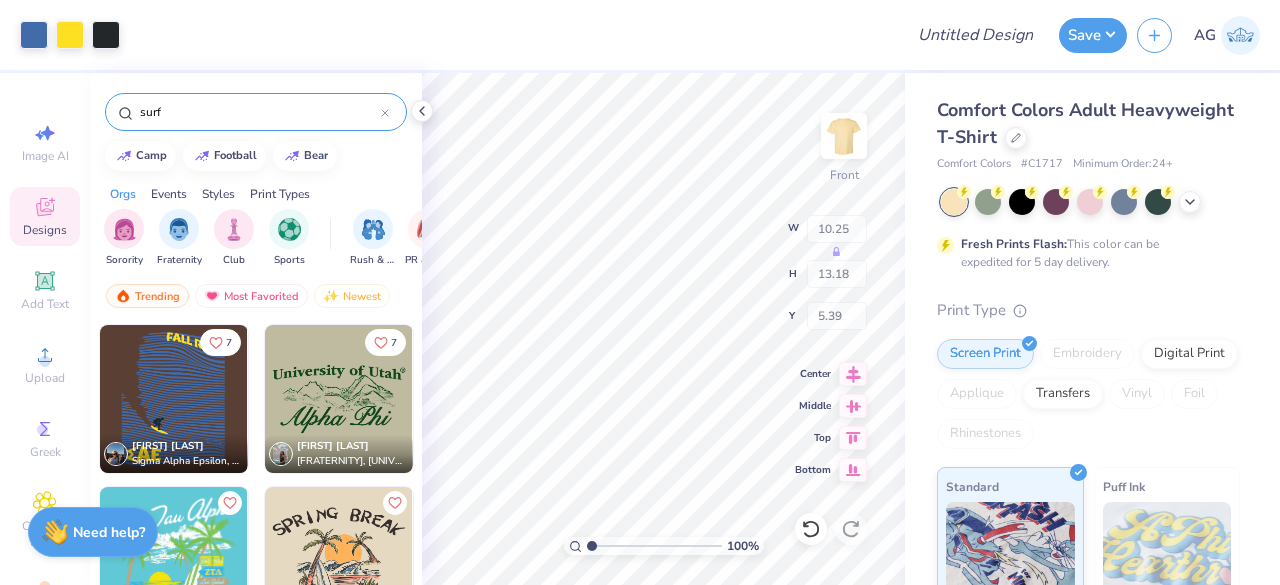 type on "16.66" 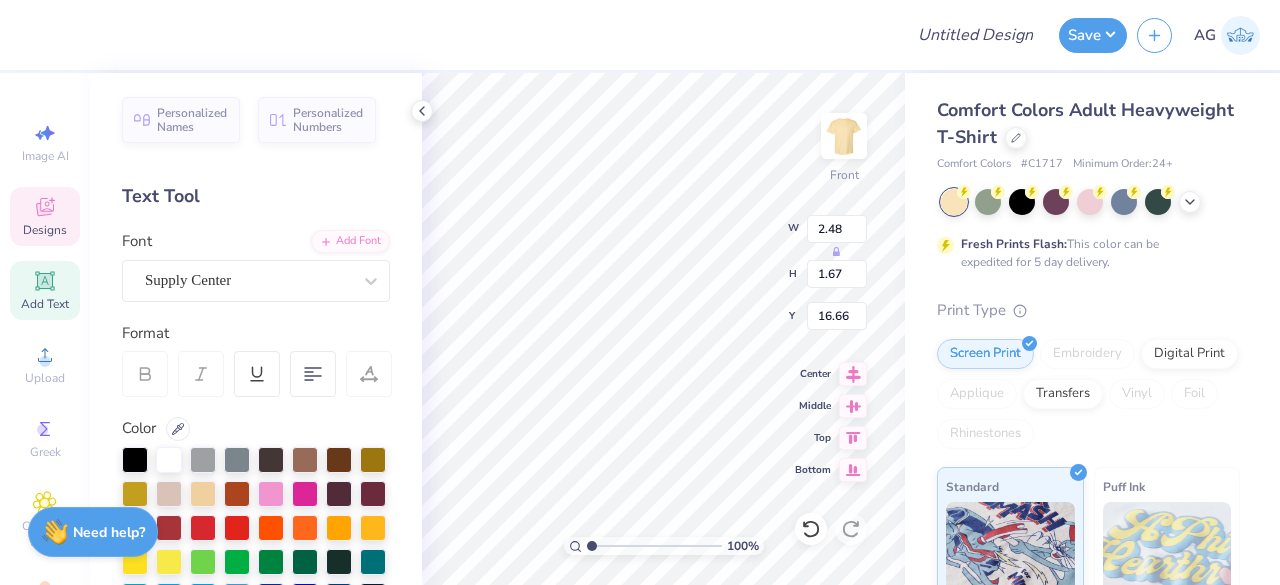 scroll, scrollTop: 16, scrollLeft: 2, axis: both 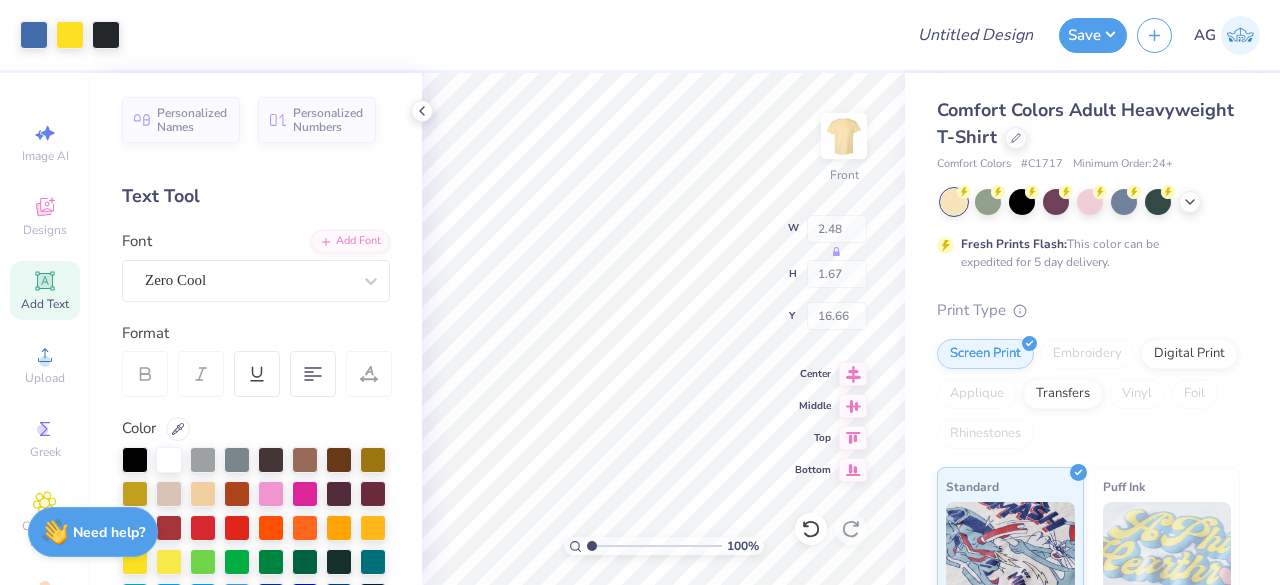 type on "0.90" 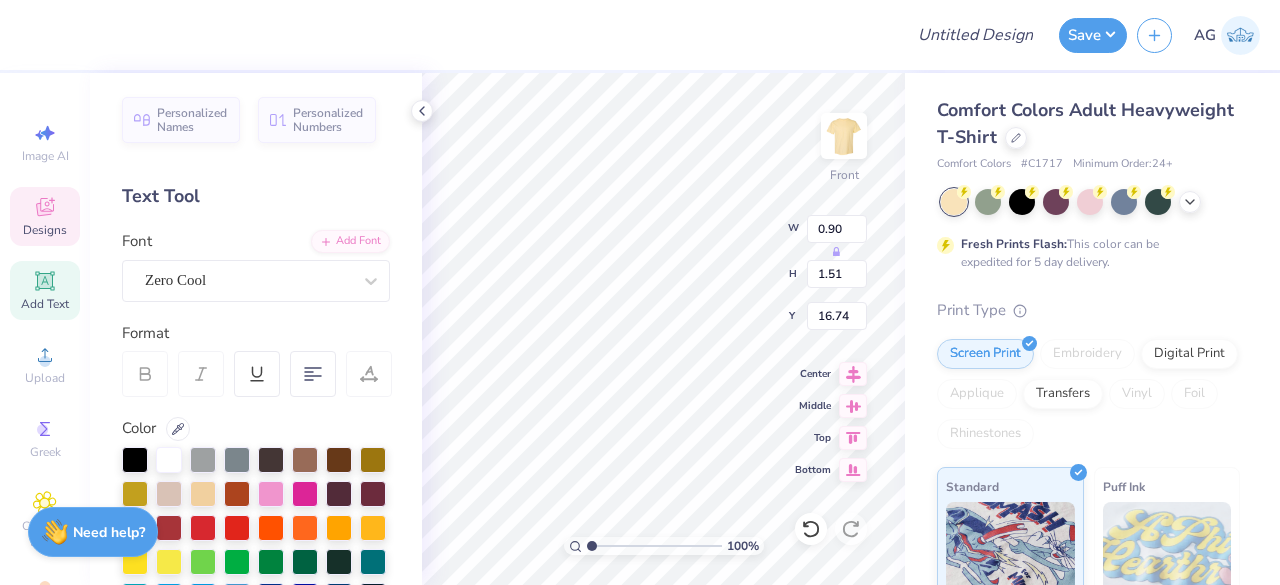 scroll, scrollTop: 16, scrollLeft: 2, axis: both 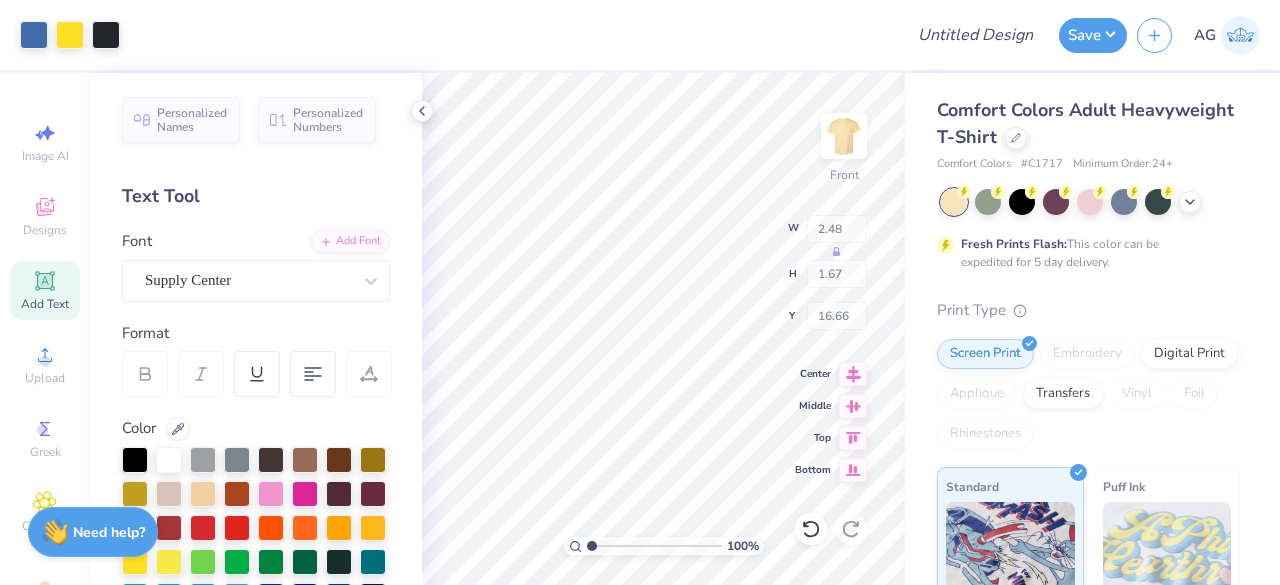 type on "2.48" 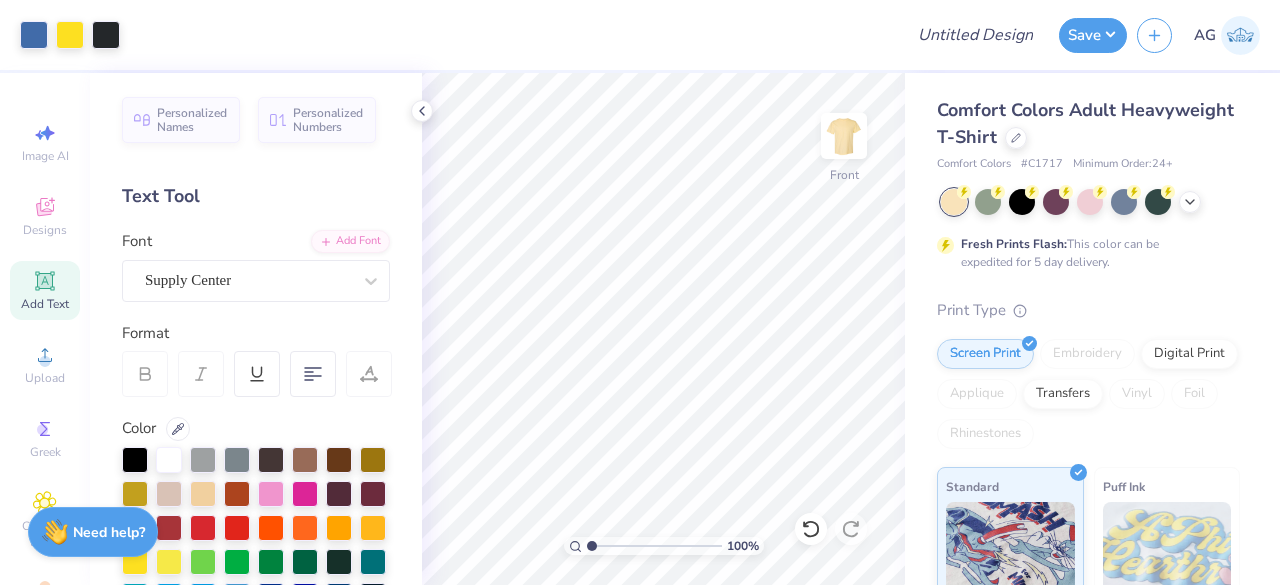 scroll, scrollTop: 102, scrollLeft: 0, axis: vertical 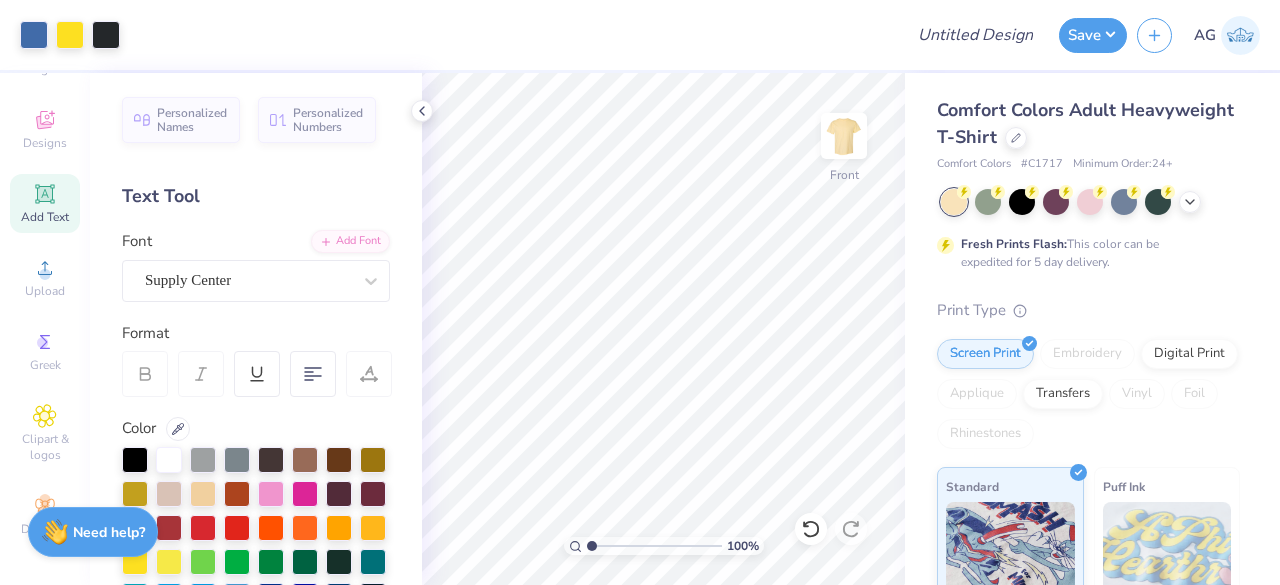 click 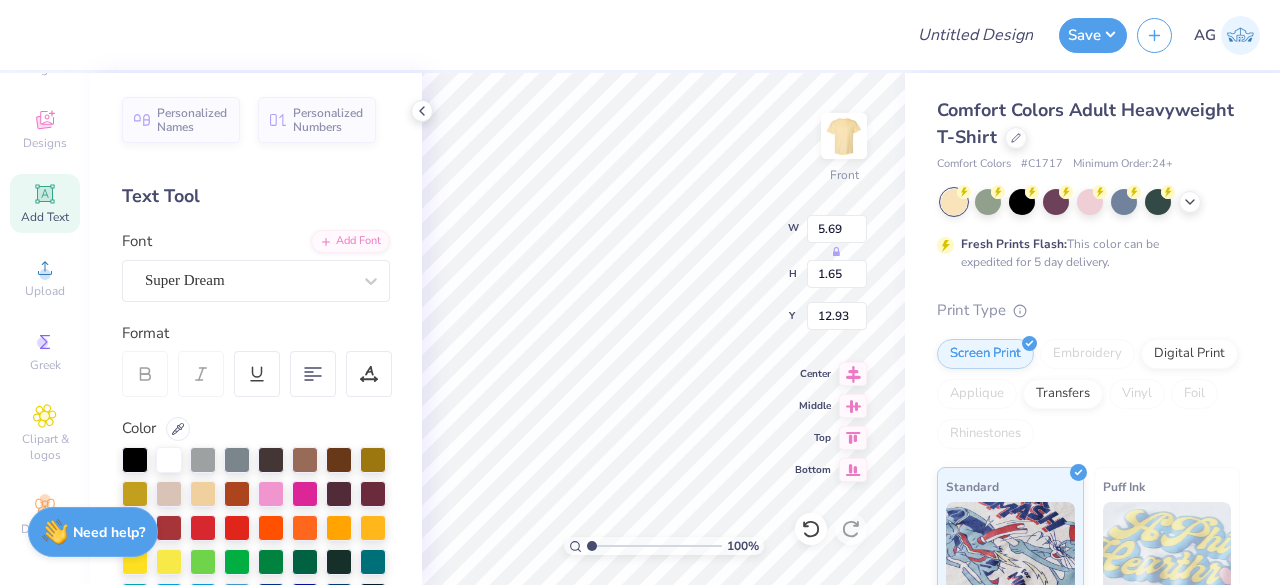 scroll, scrollTop: 16, scrollLeft: 4, axis: both 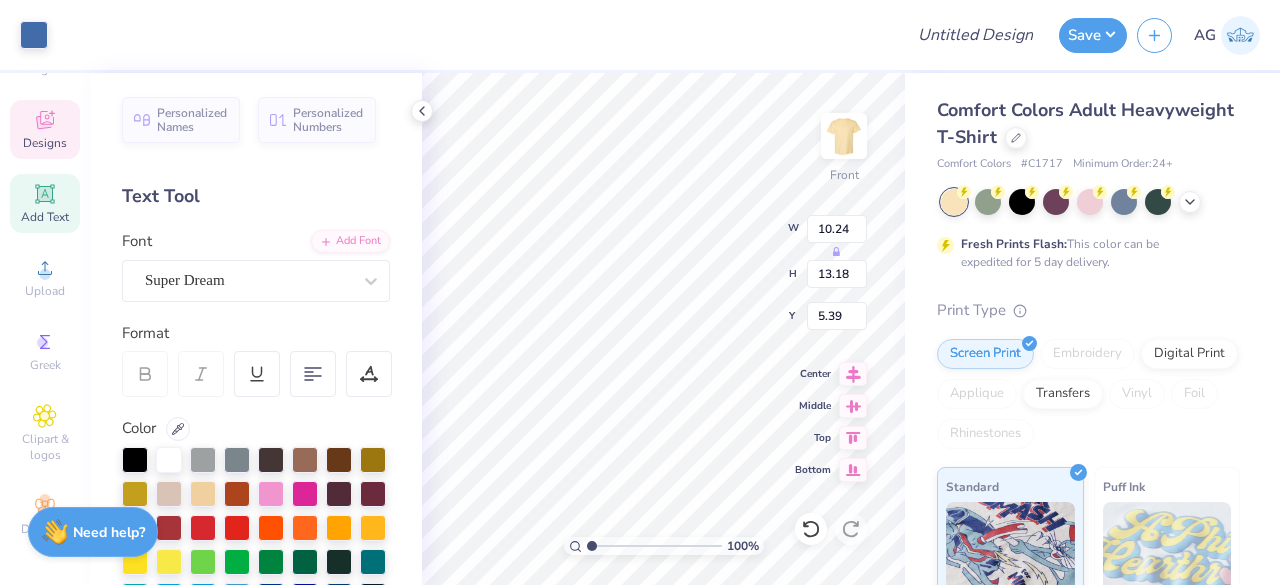 type on "10.24" 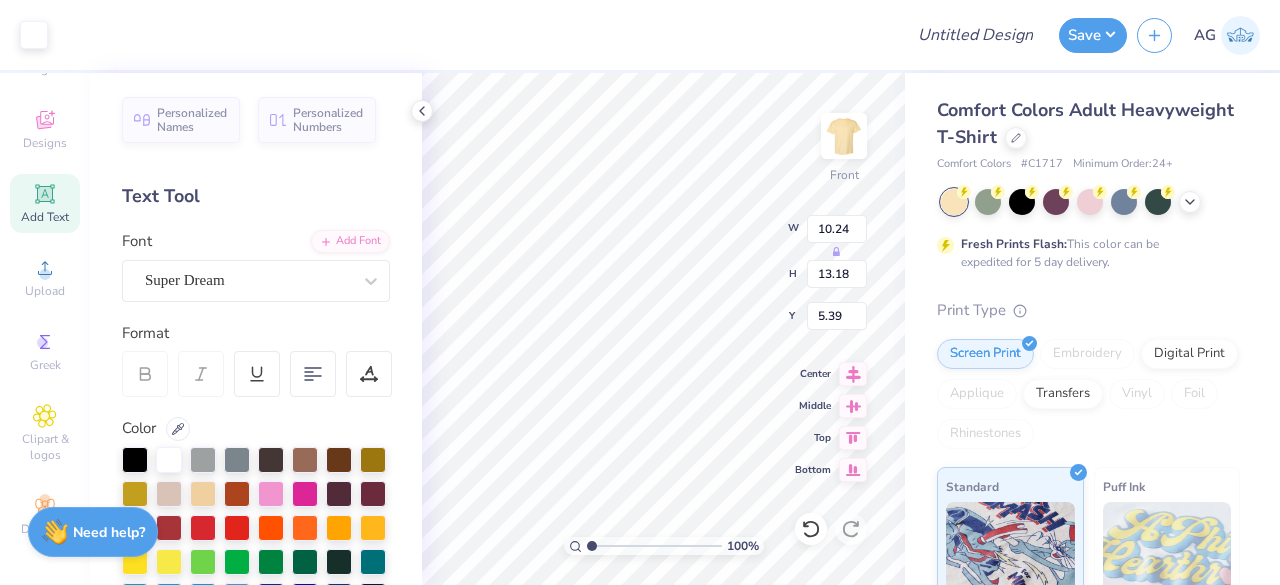type on "3.67" 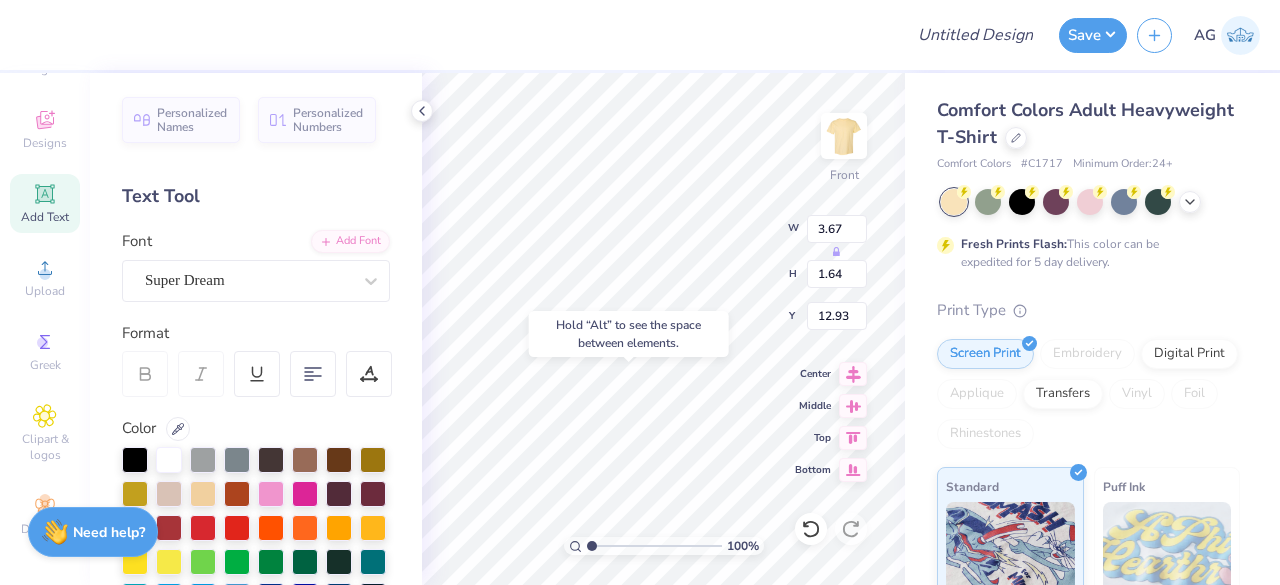 type on "16.92" 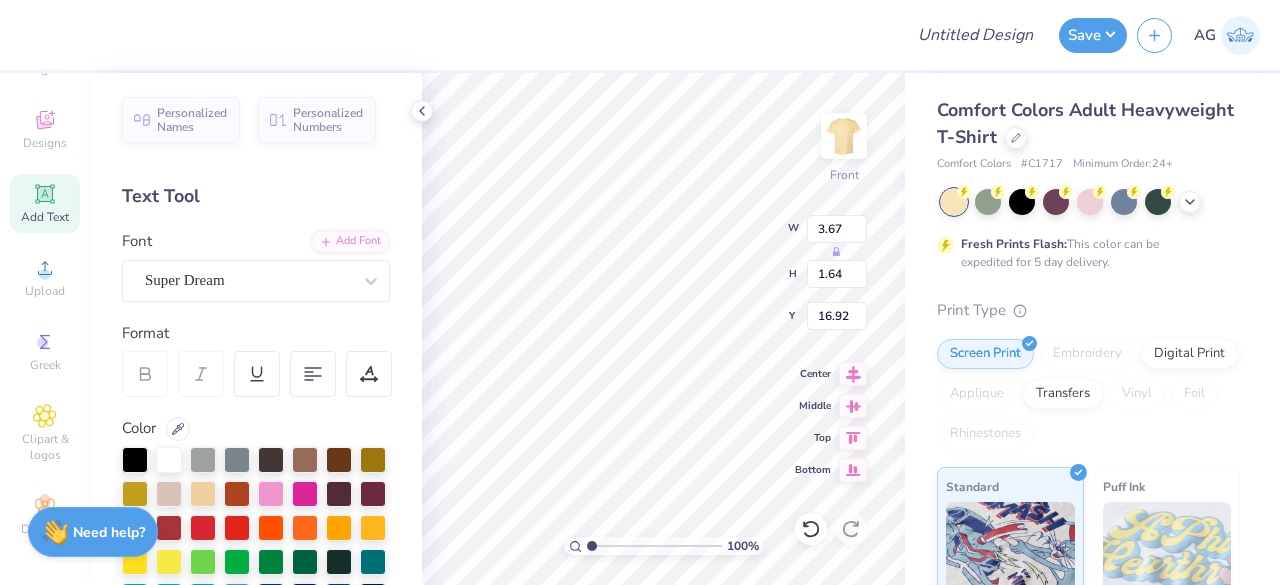type on "2.86" 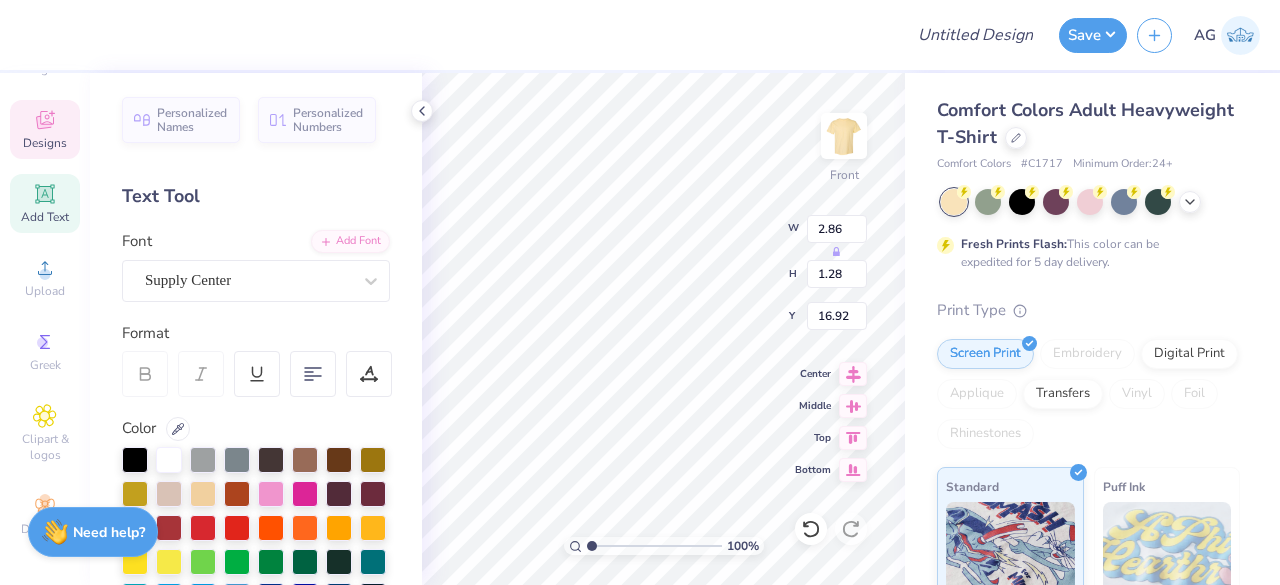 type on "5.78" 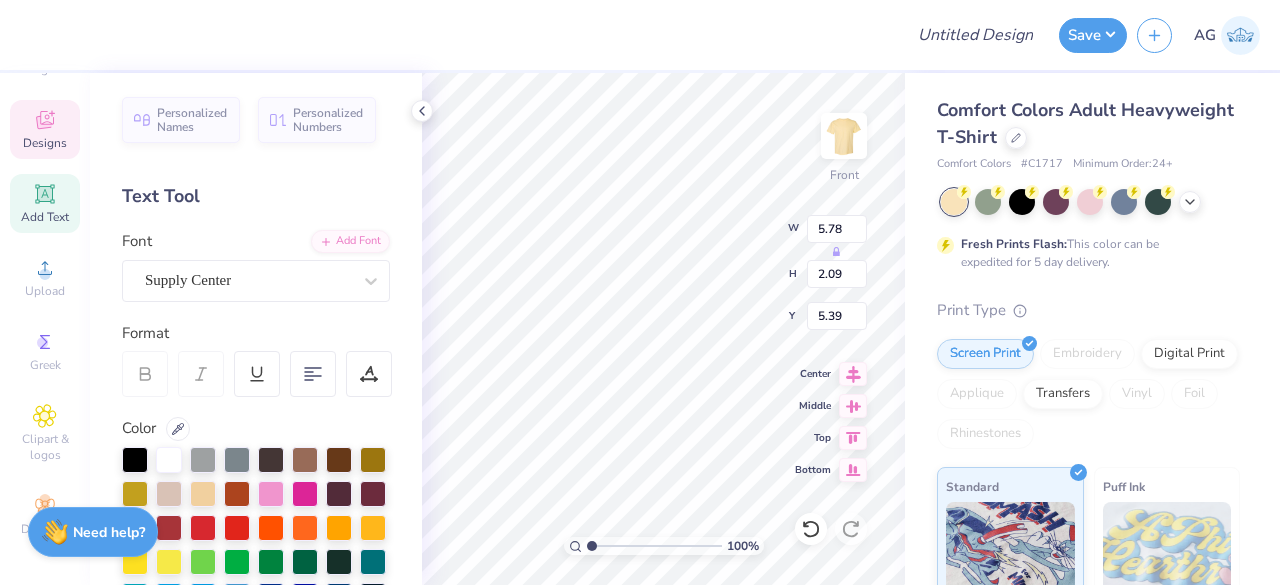 type on "2.86" 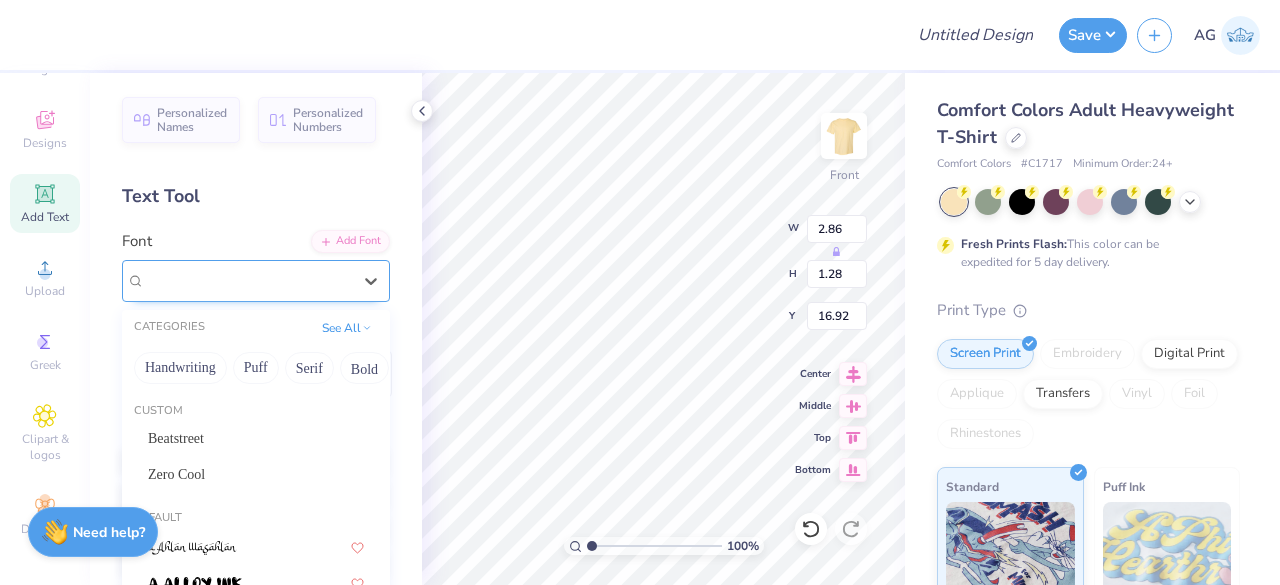 click at bounding box center [248, 280] 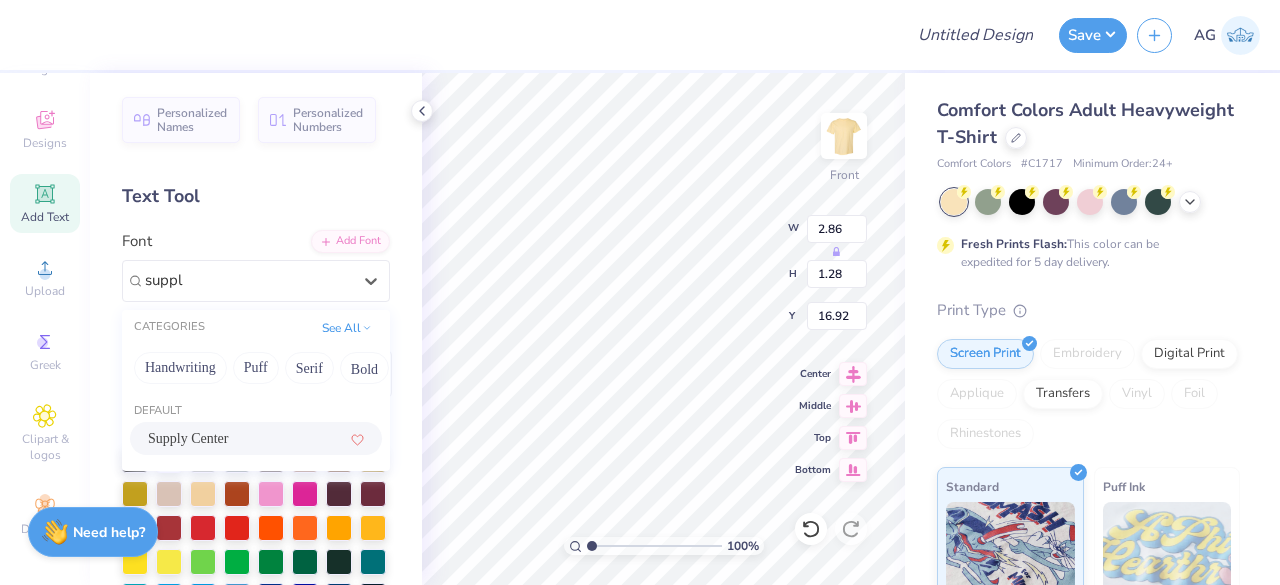 click on "Supply Center" at bounding box center (256, 438) 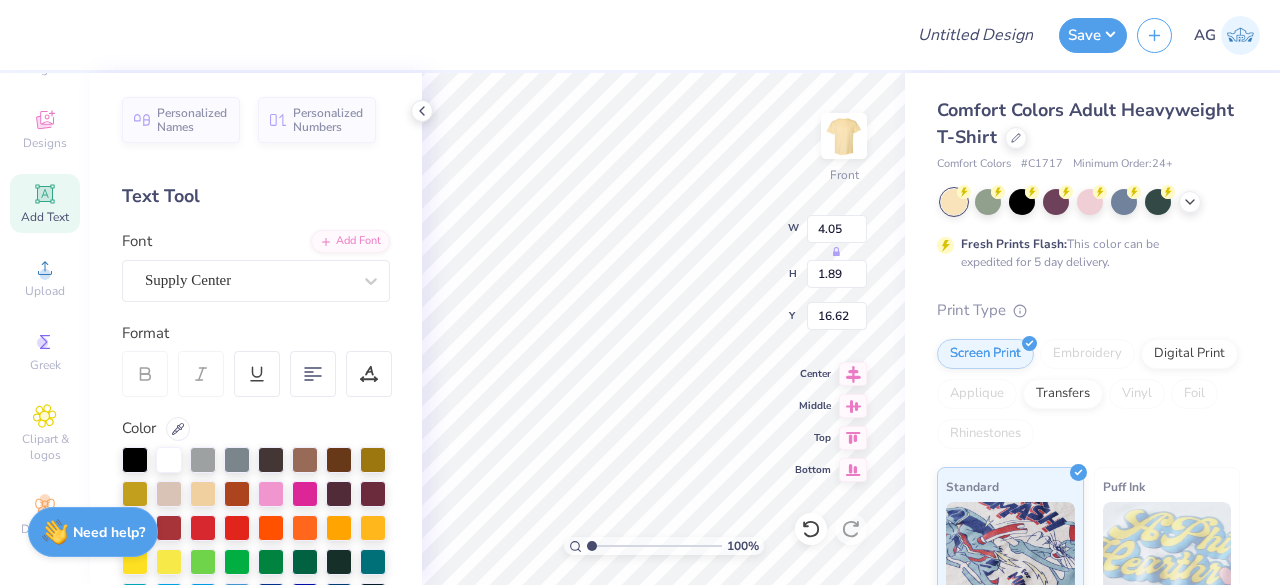 type on "2.67" 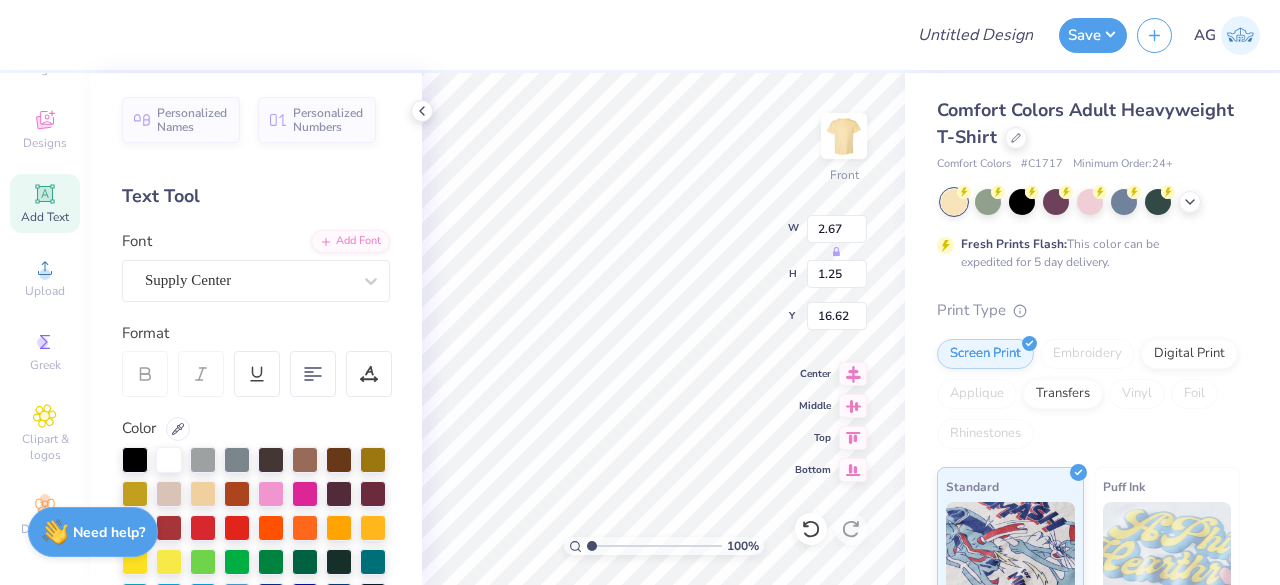 type on "16.90" 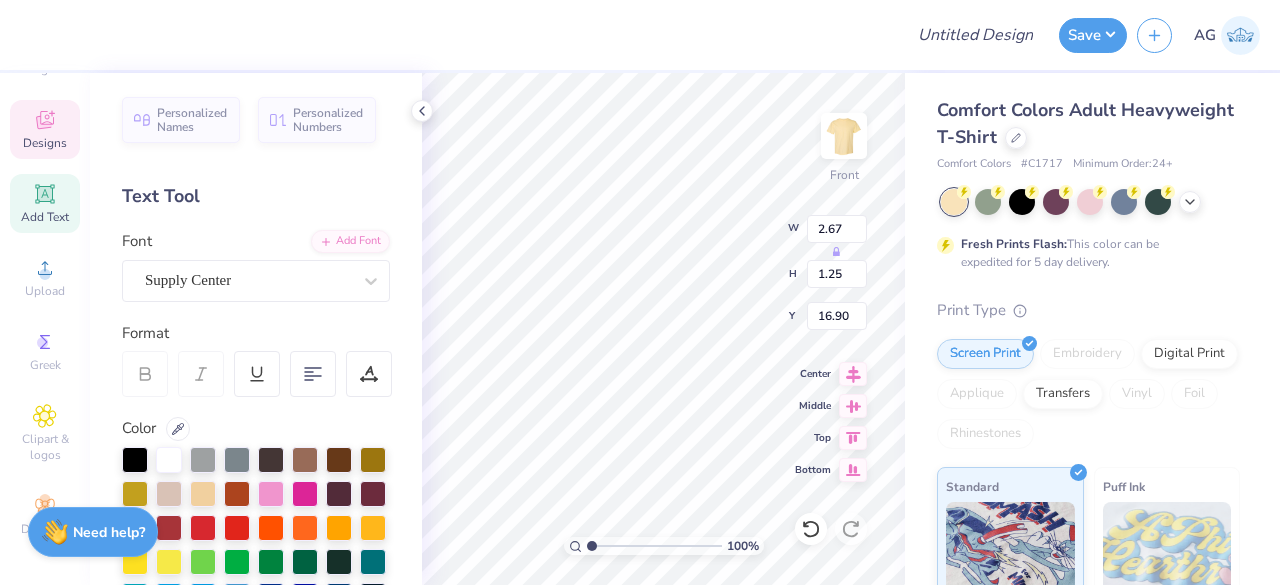 type on "5.78" 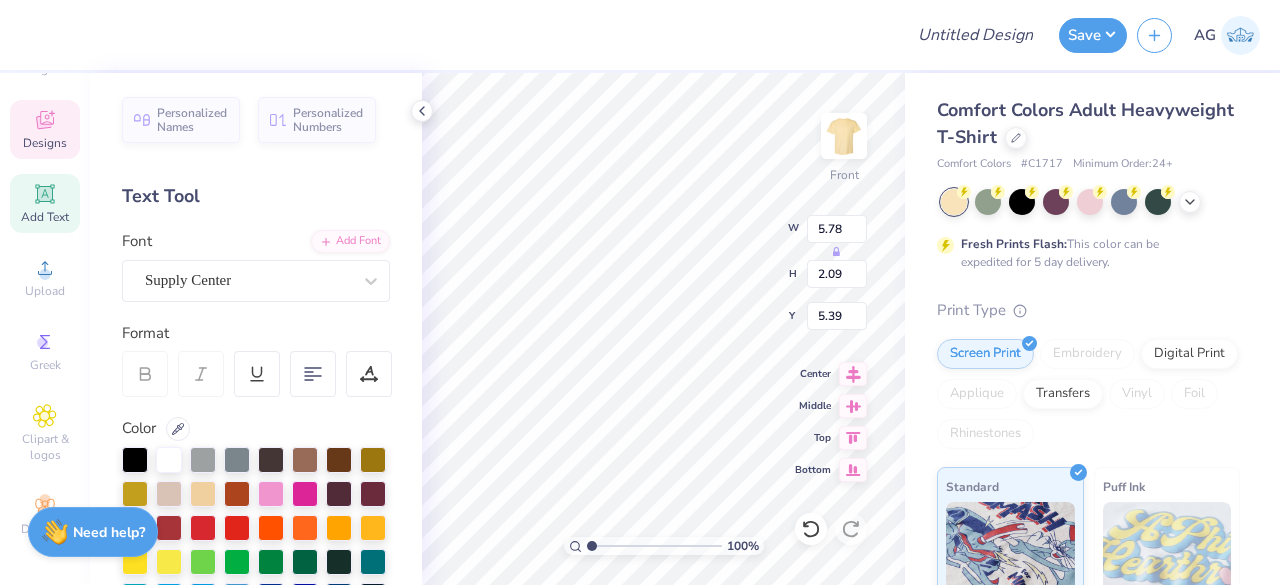 scroll, scrollTop: 16, scrollLeft: 5, axis: both 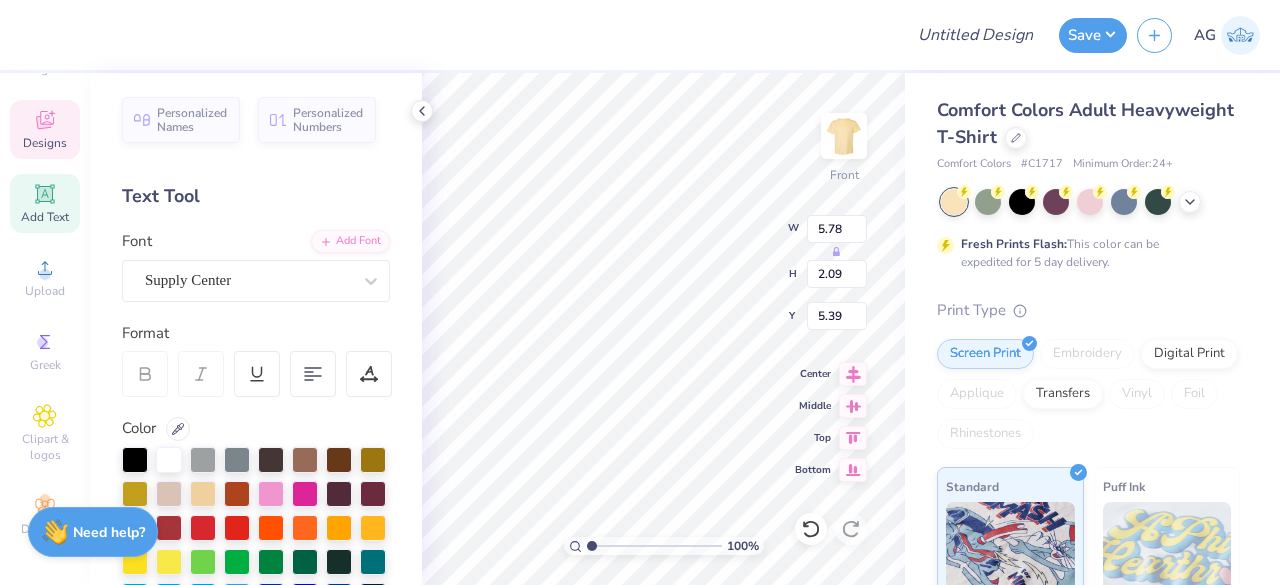 type on "F" 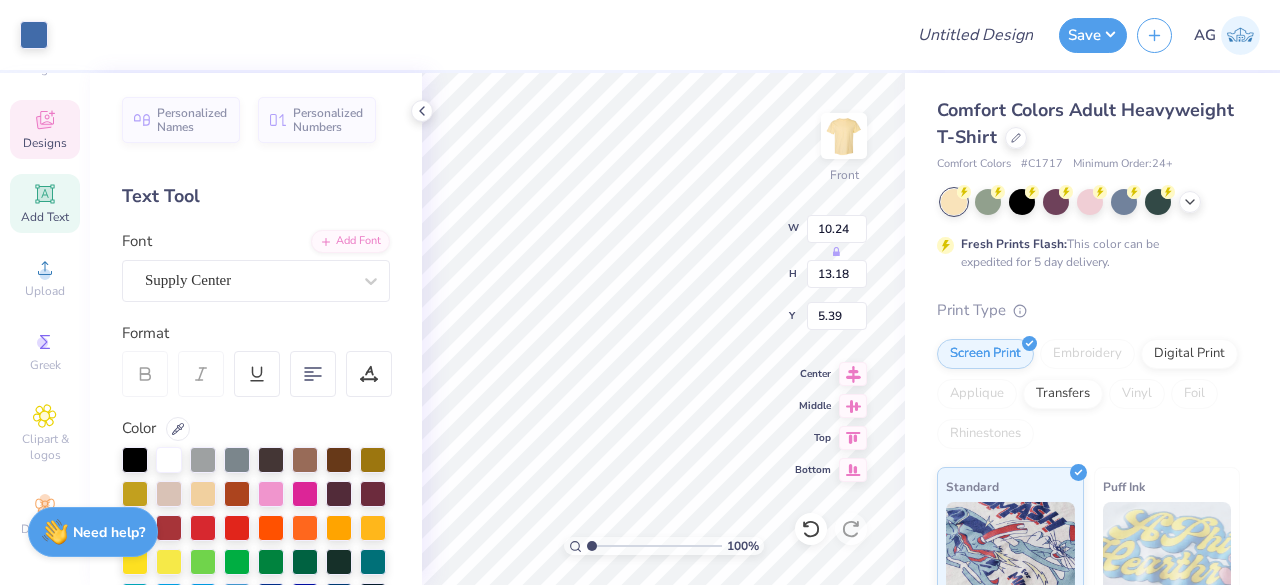 type on "10.24" 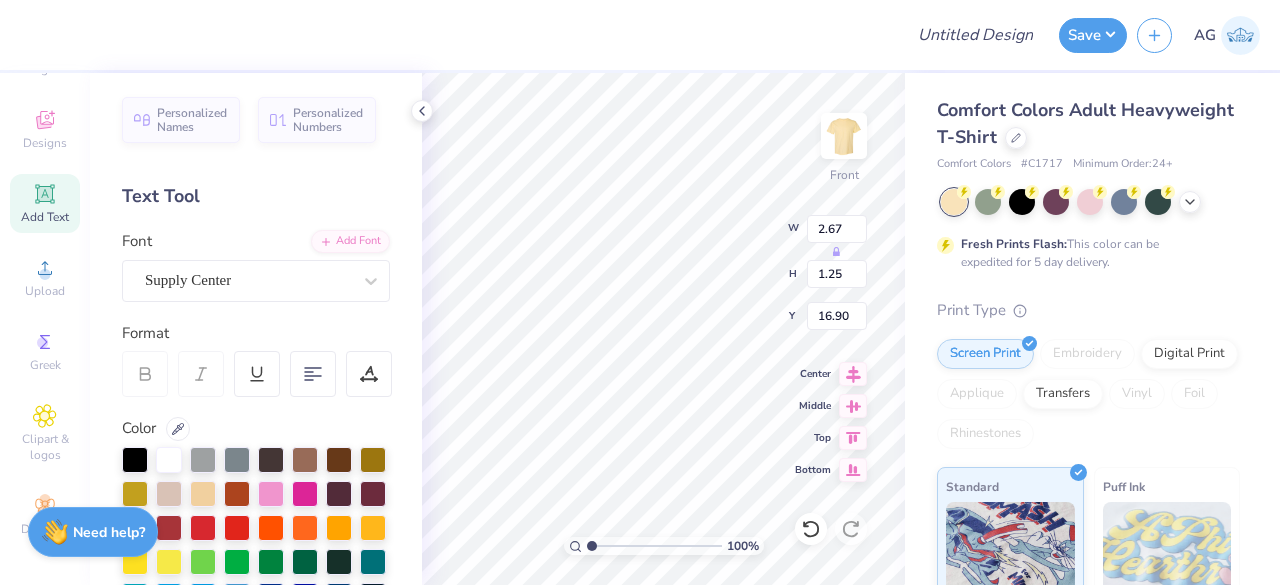 type on "5.94" 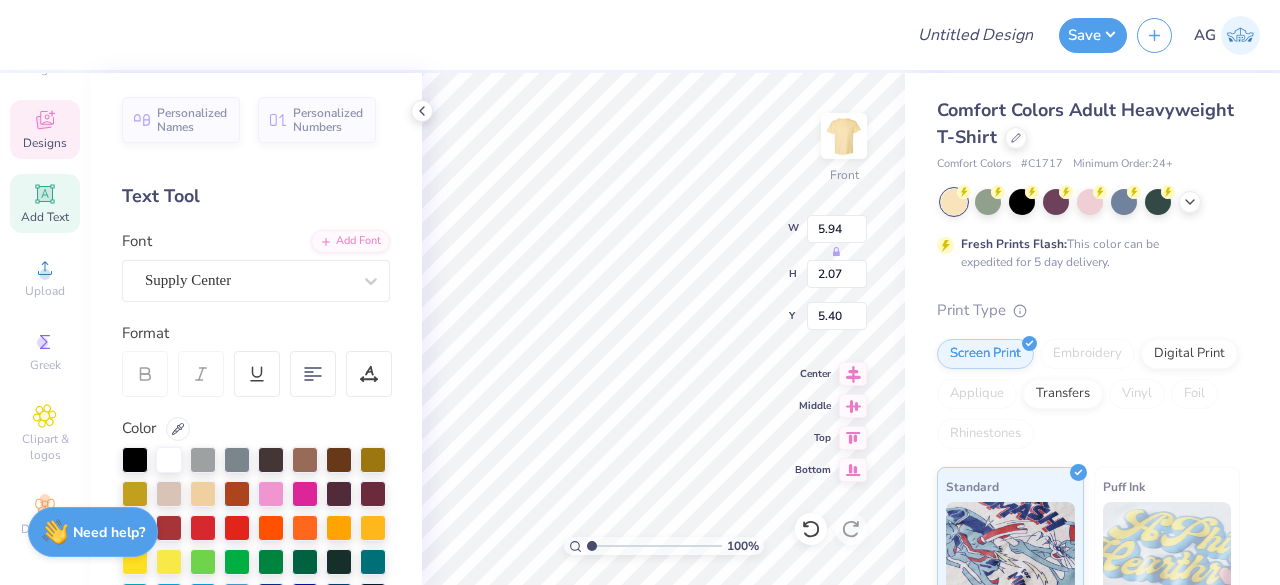 scroll, scrollTop: 16, scrollLeft: 2, axis: both 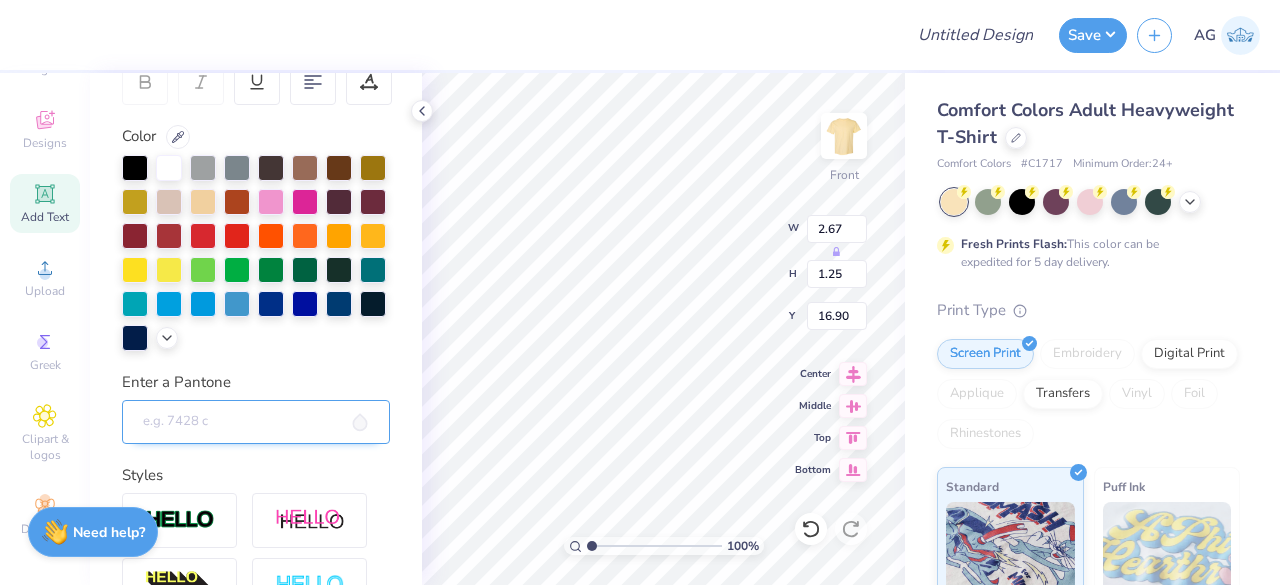 click on "Enter a Pantone" at bounding box center (256, 422) 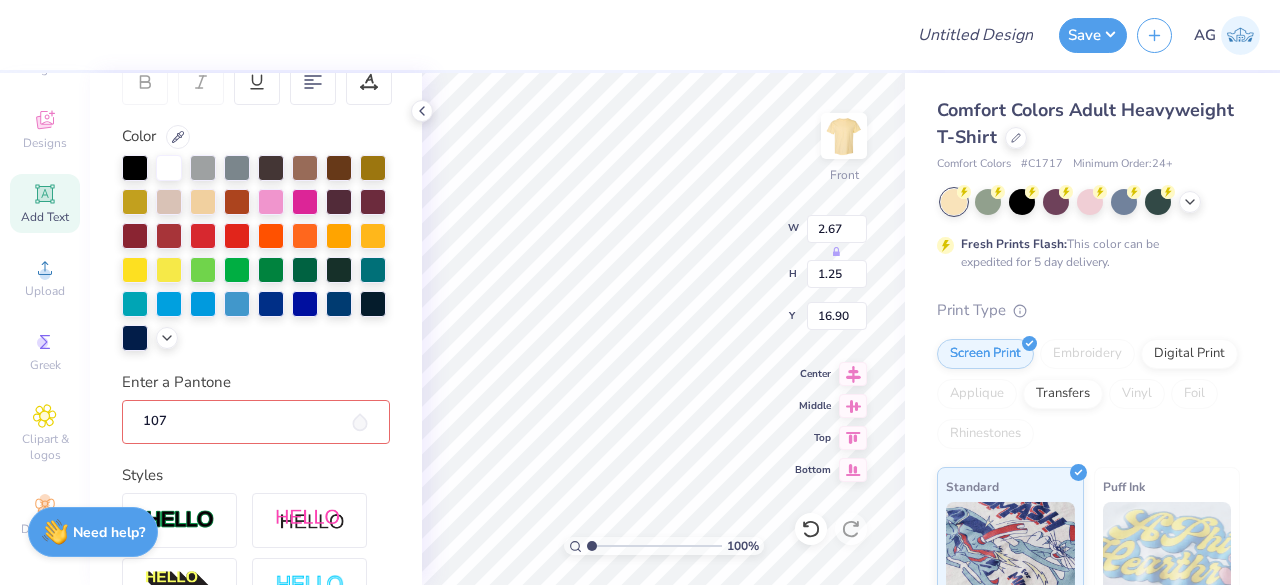type on "107" 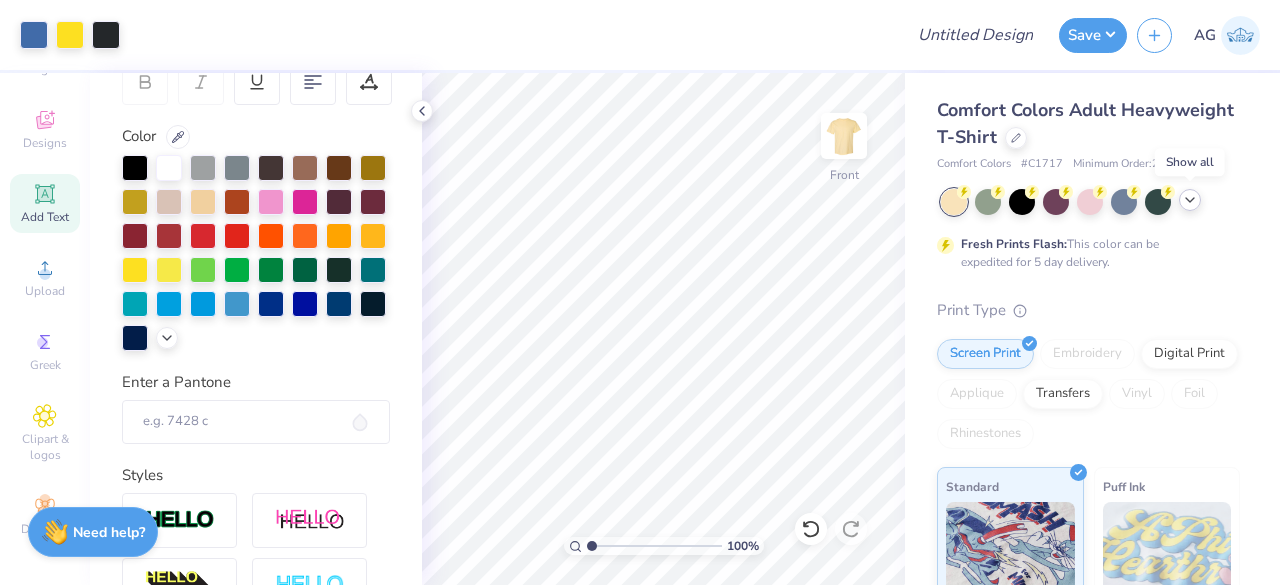 click at bounding box center [1190, 200] 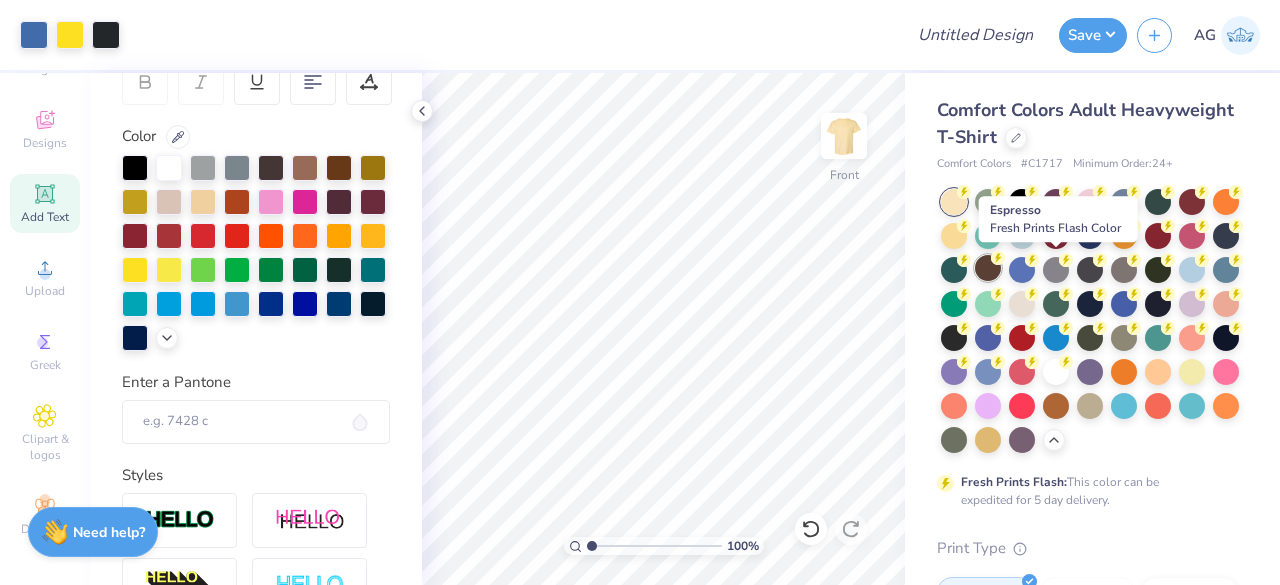click at bounding box center (988, 268) 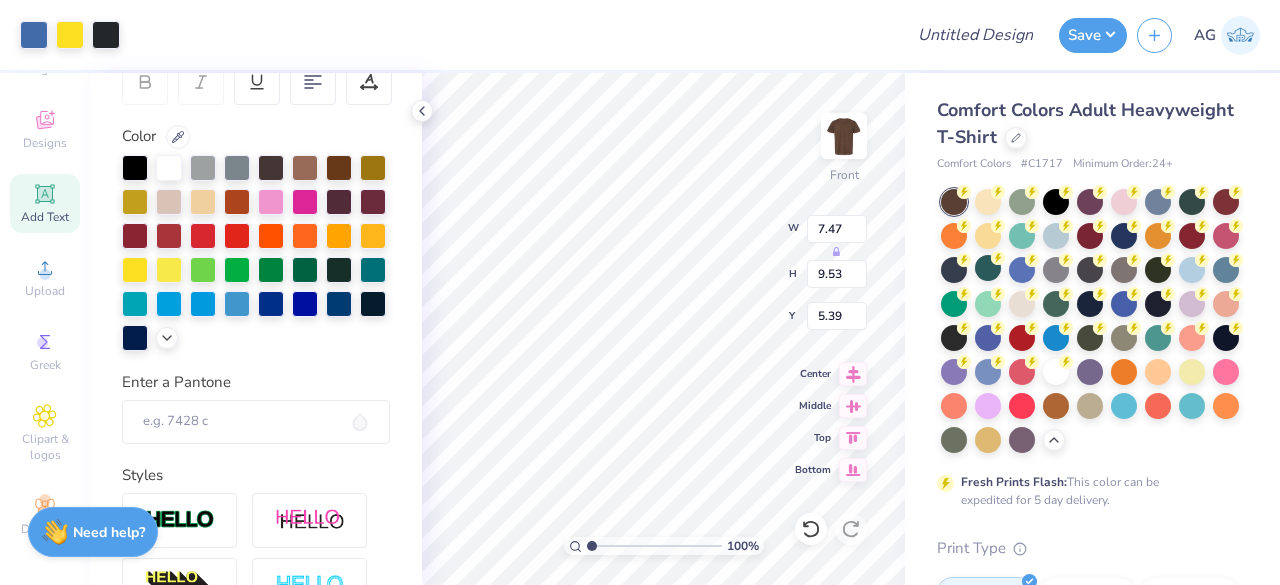 type on "7.47" 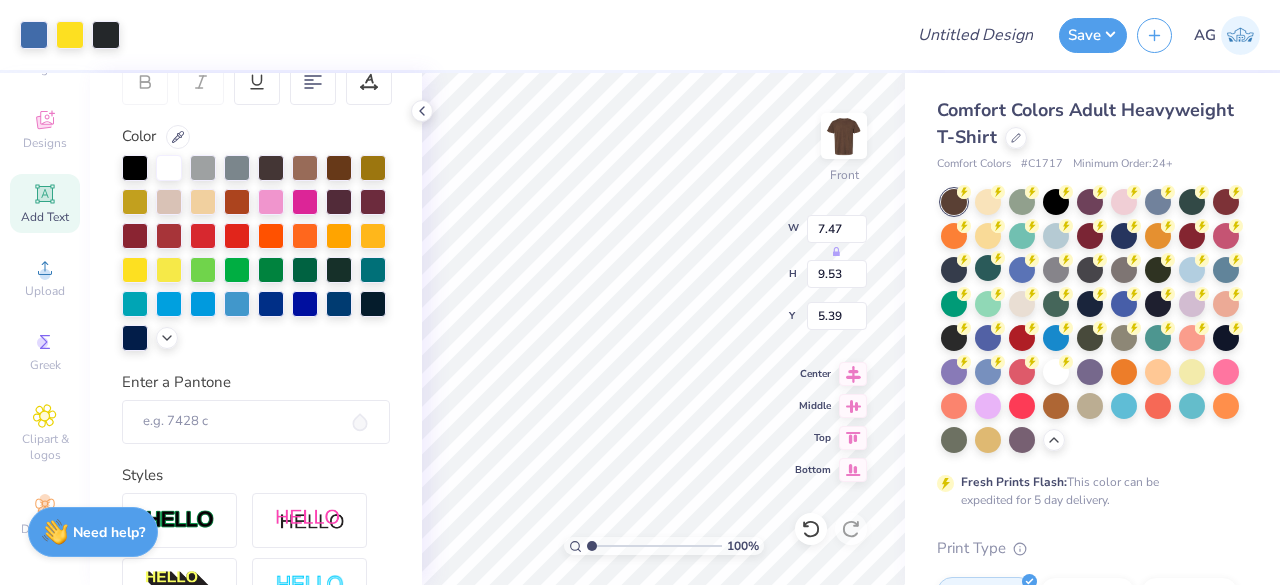 type on "9.53" 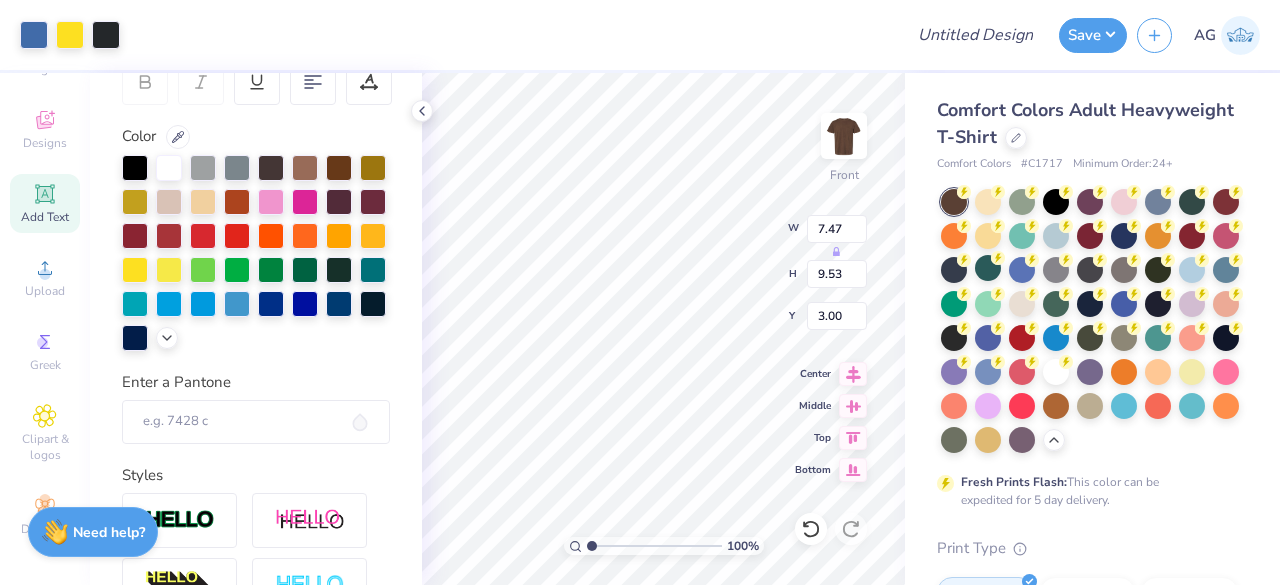 type on "3.00" 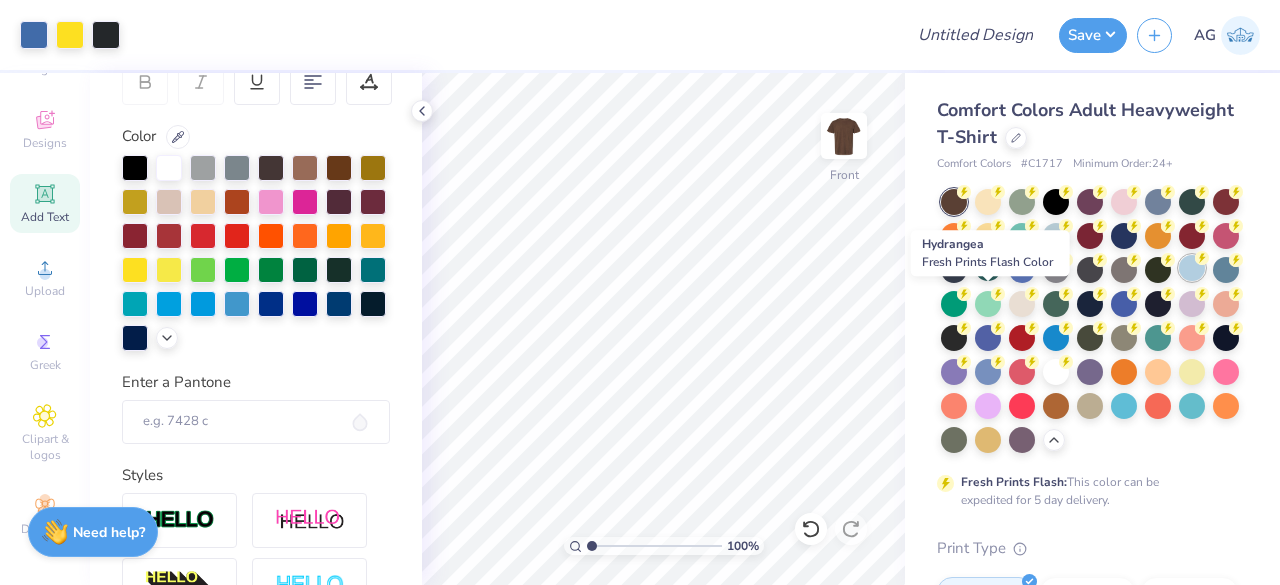 click at bounding box center (1192, 268) 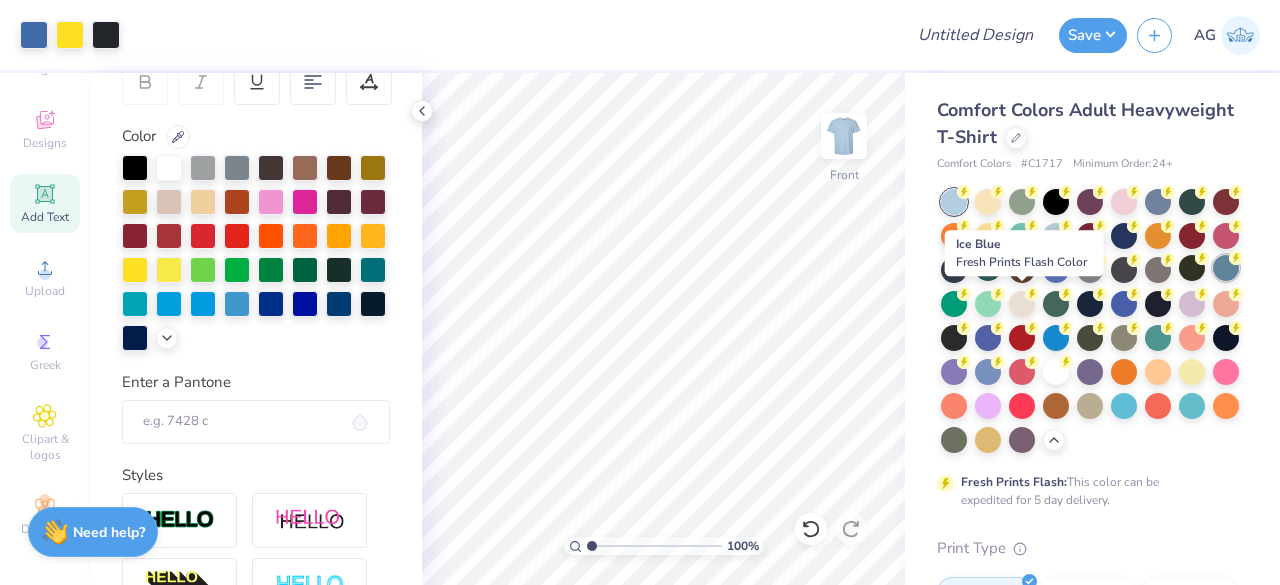 click at bounding box center [1226, 268] 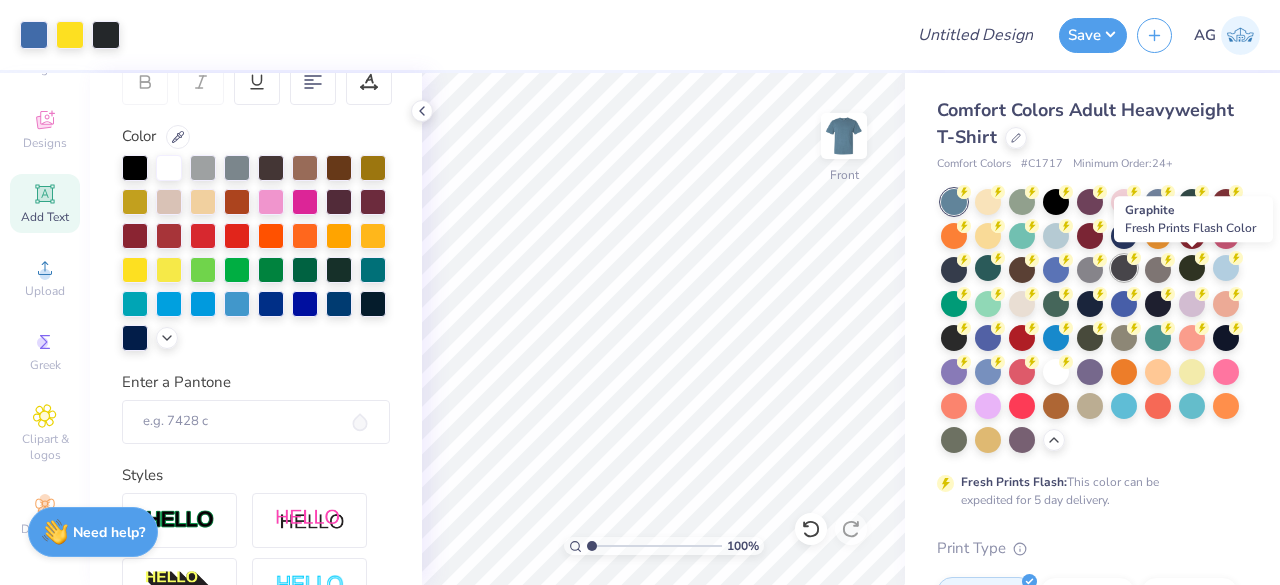 click at bounding box center (1124, 268) 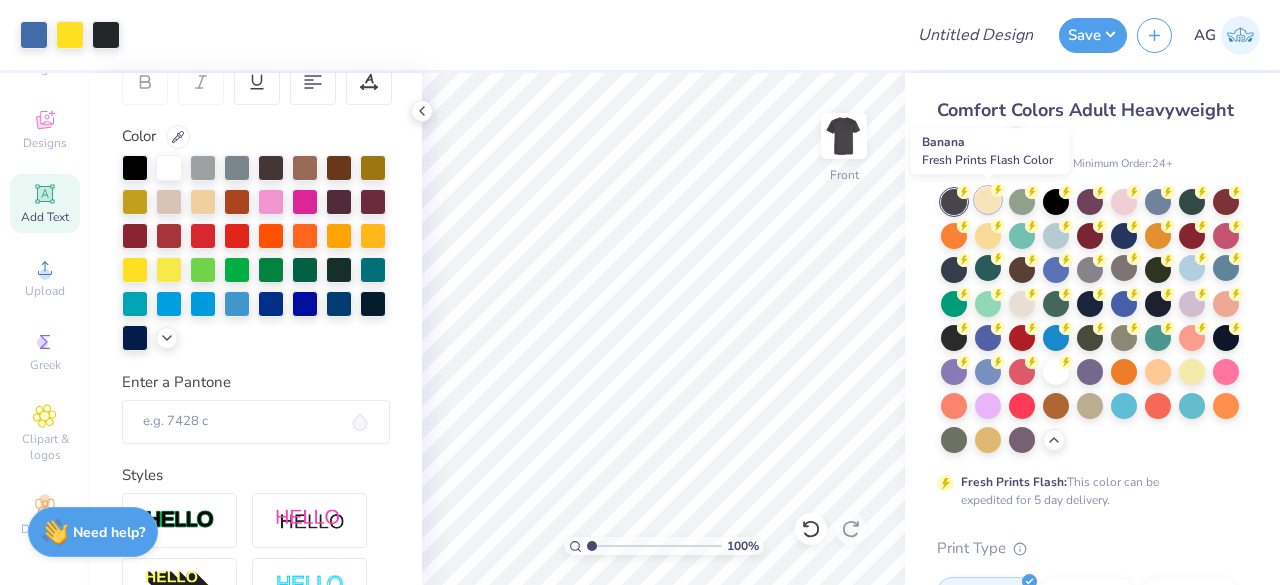 click at bounding box center [988, 200] 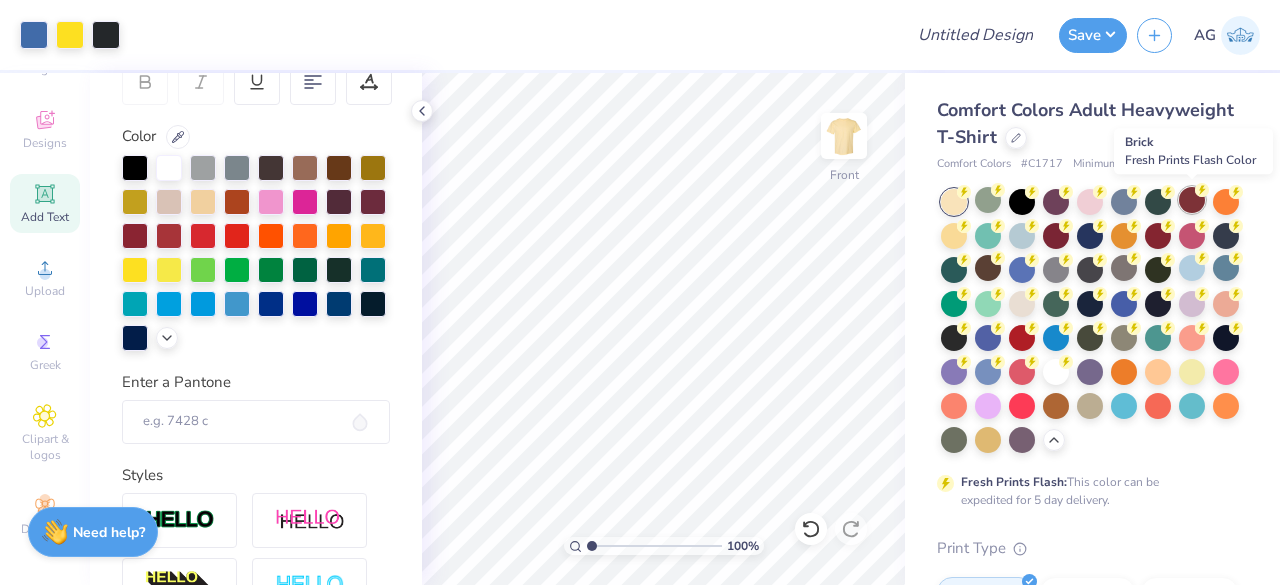 click at bounding box center (1192, 200) 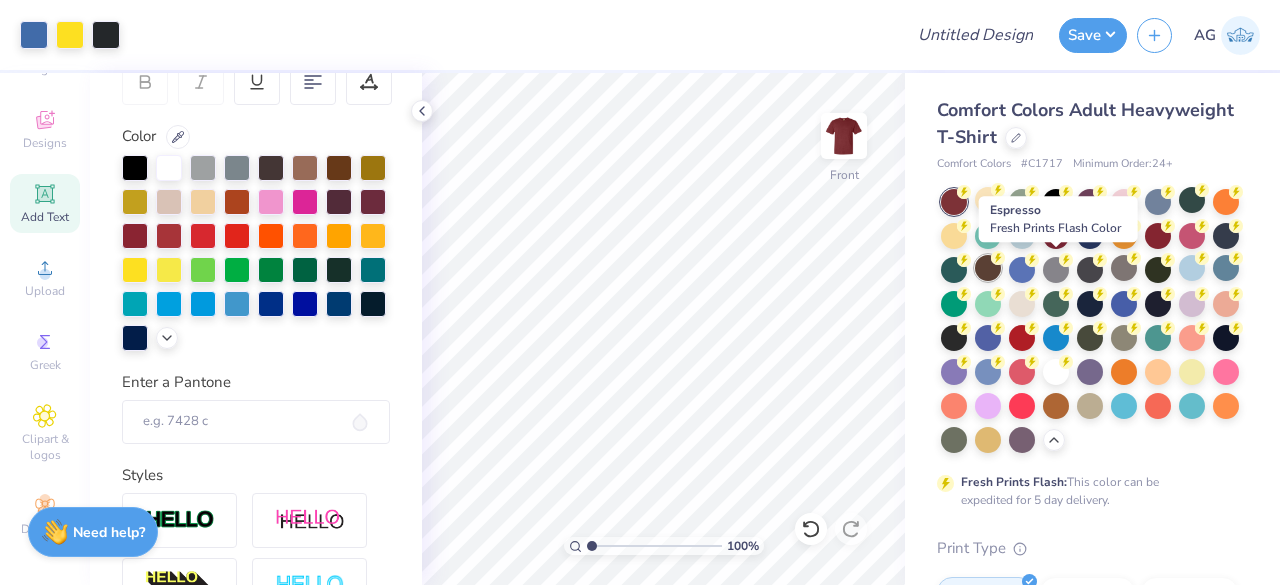 click at bounding box center (988, 268) 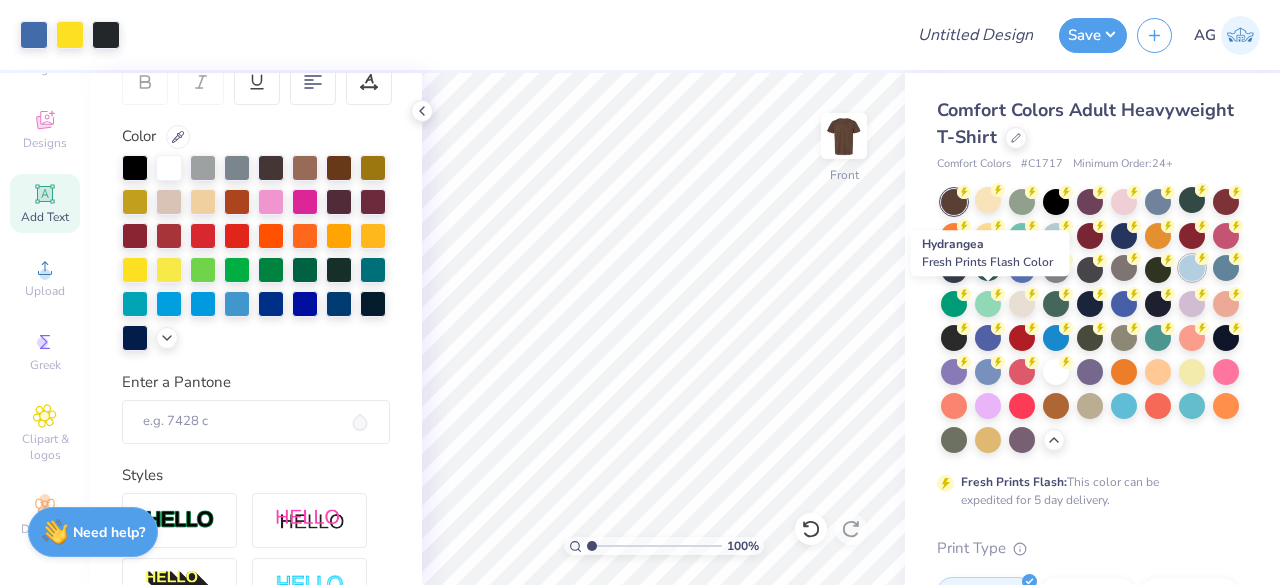 click at bounding box center [1192, 268] 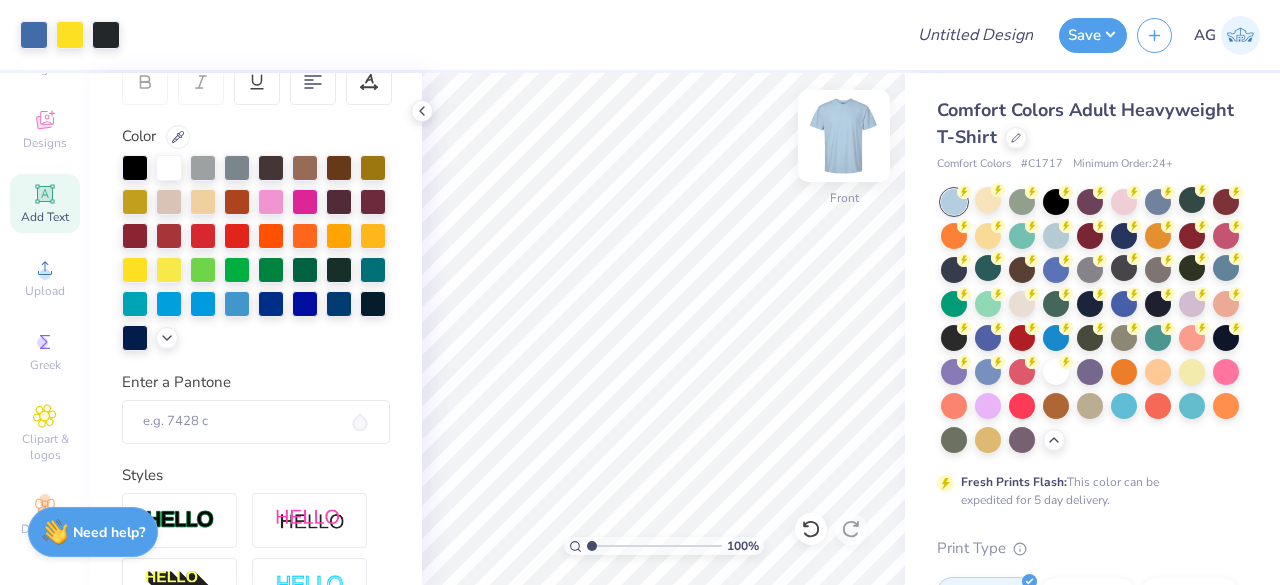 click at bounding box center [844, 136] 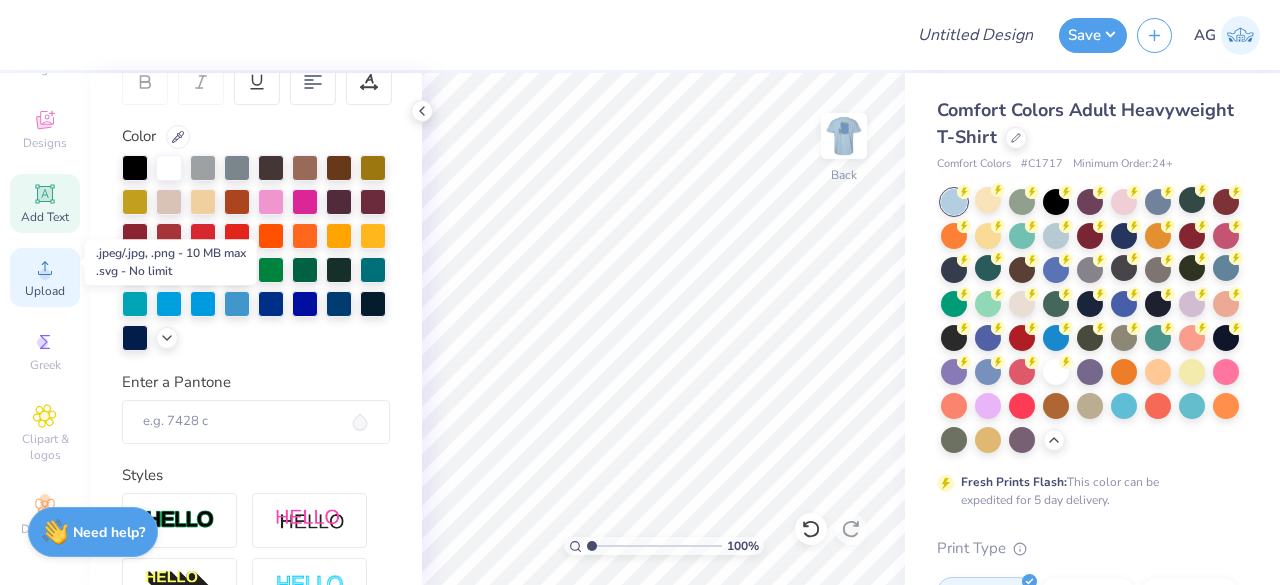 scroll, scrollTop: 0, scrollLeft: 0, axis: both 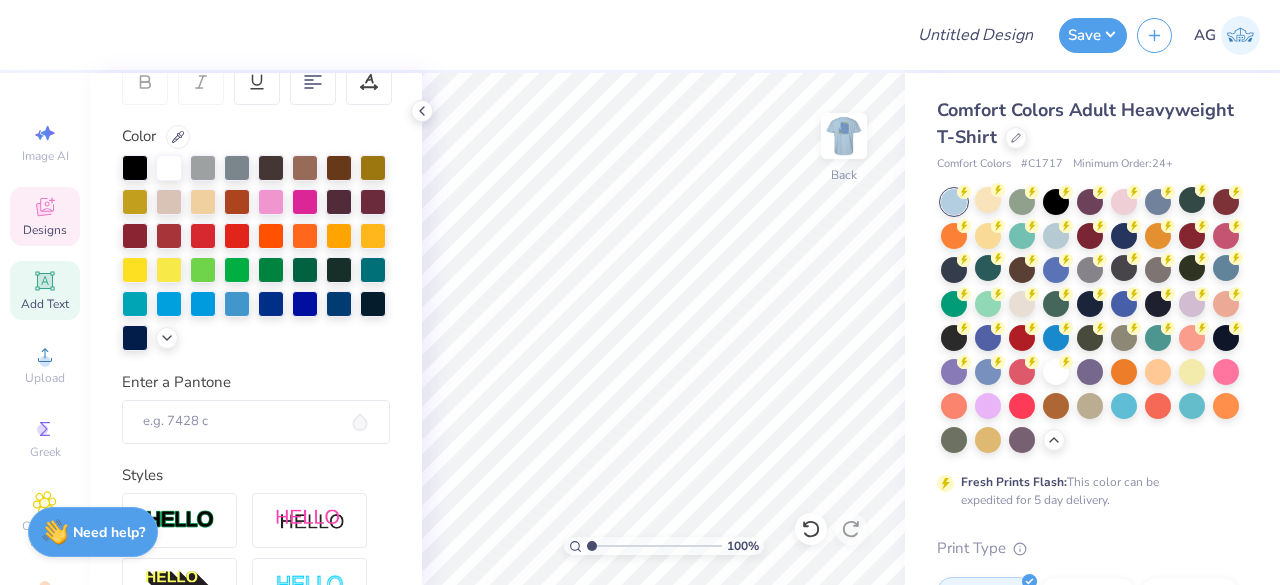 click on "Designs" at bounding box center [45, 230] 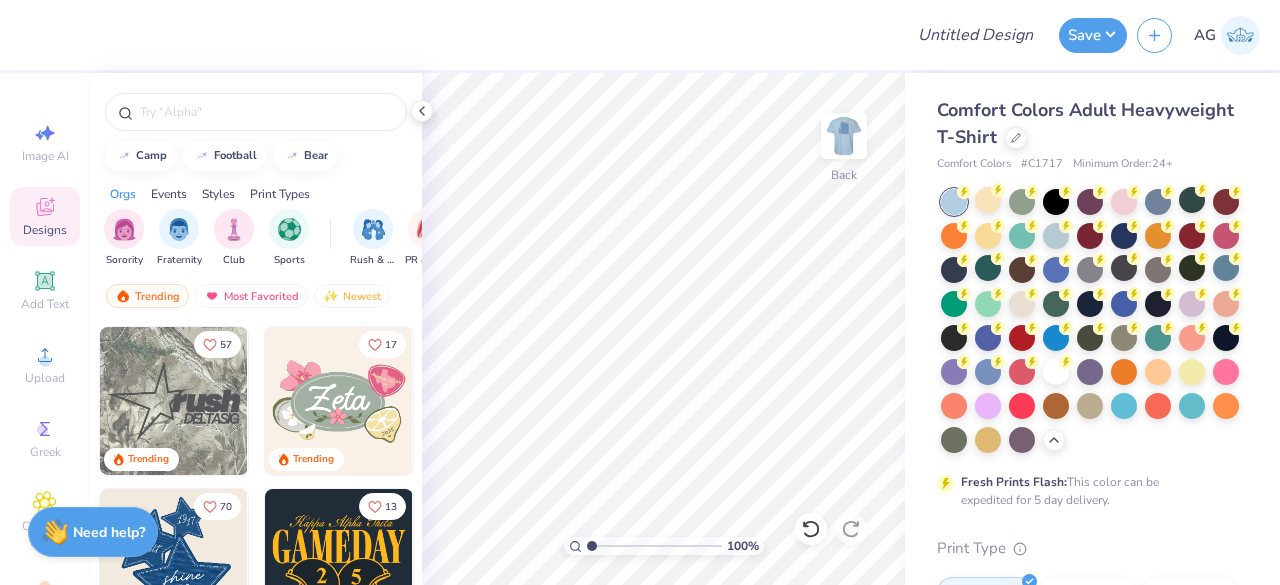 scroll, scrollTop: 323, scrollLeft: 0, axis: vertical 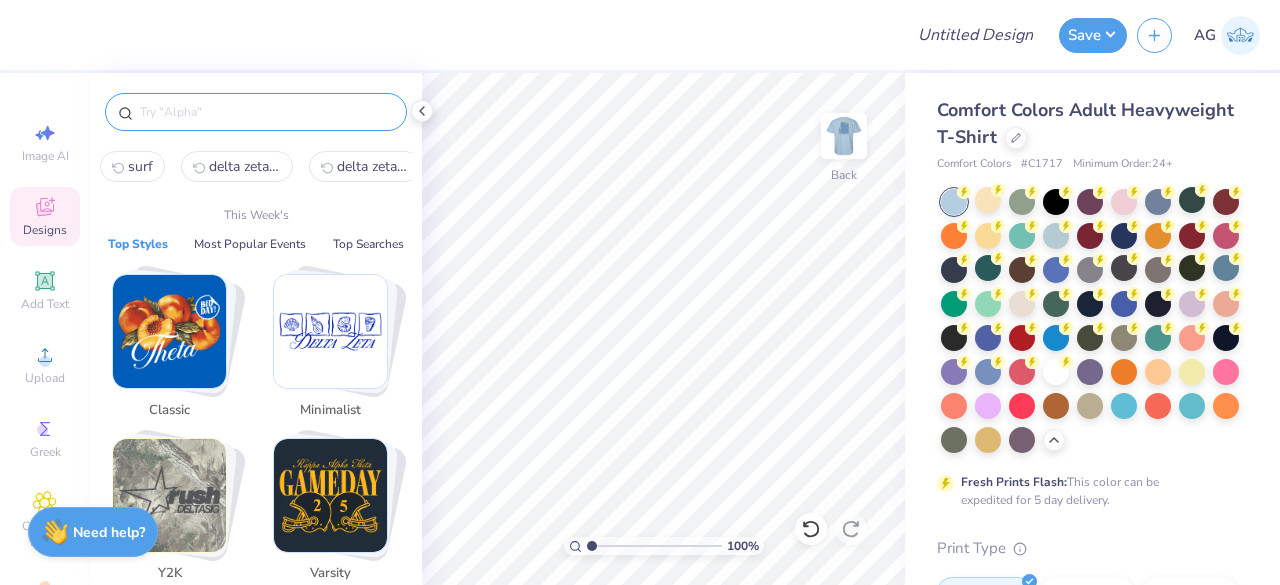 click at bounding box center [266, 112] 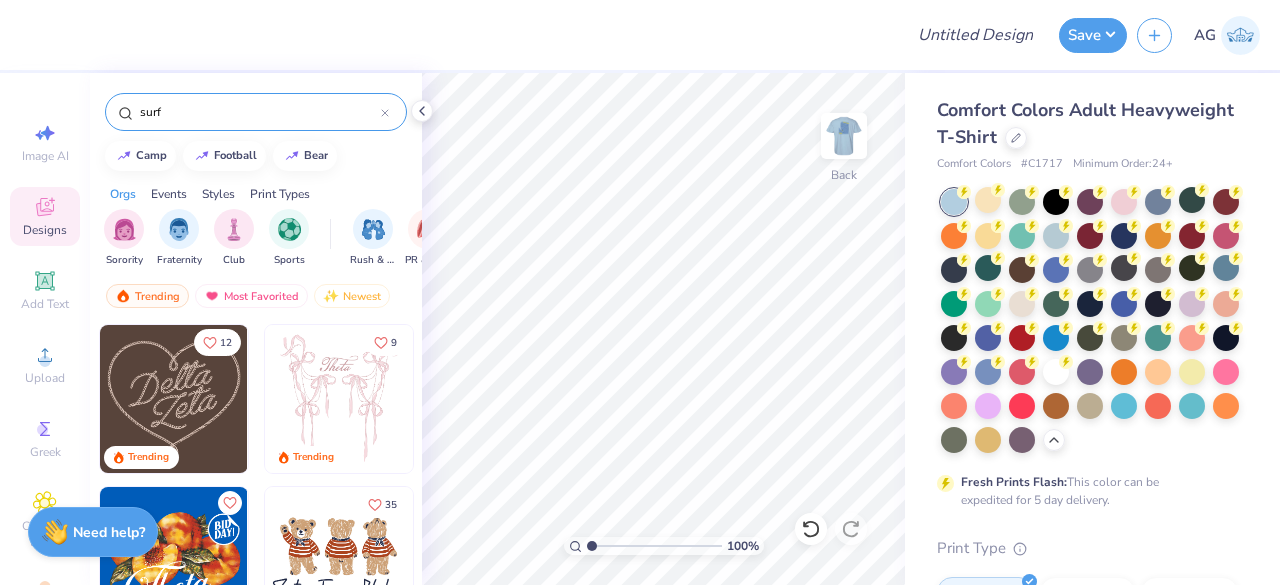type on "surf" 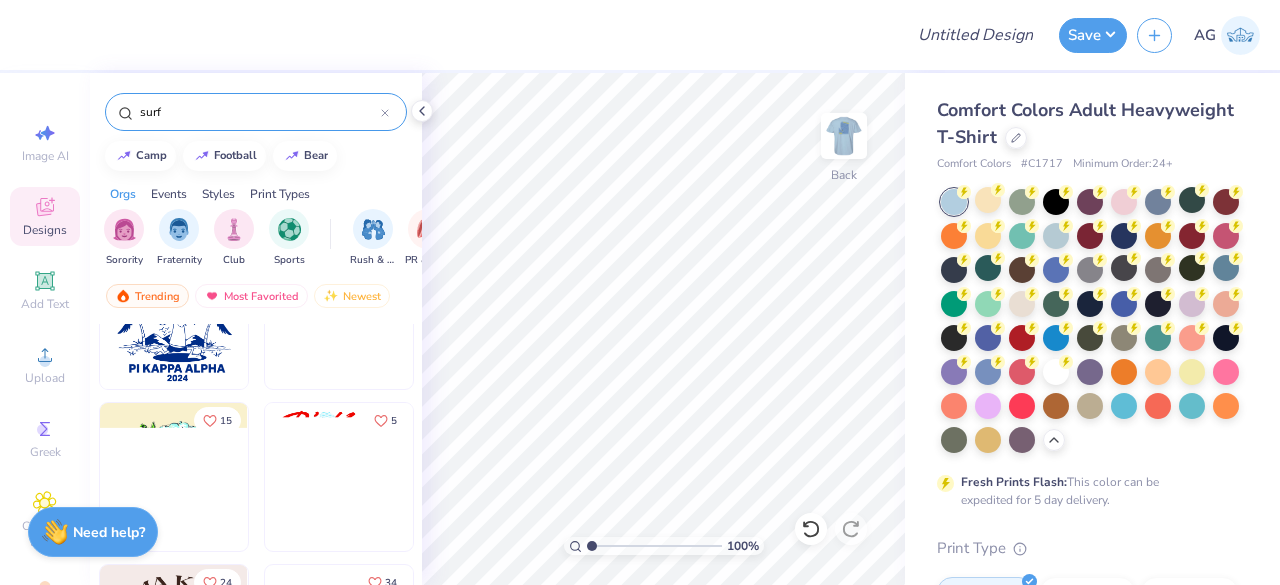 scroll, scrollTop: 2276, scrollLeft: 0, axis: vertical 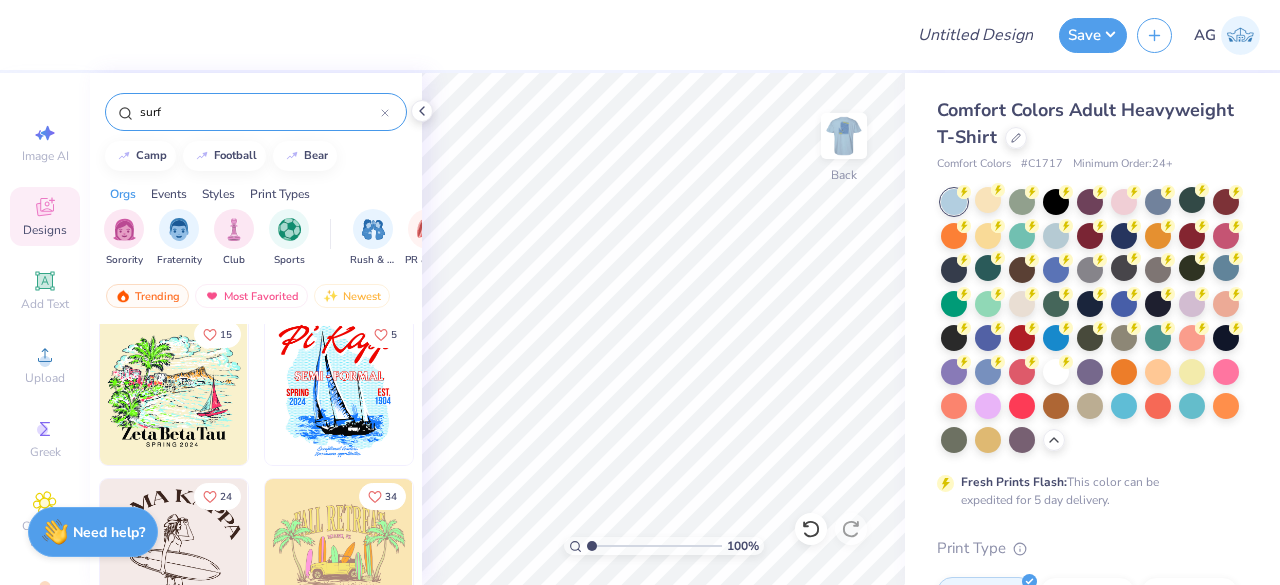 click on "Styles" at bounding box center [218, 194] 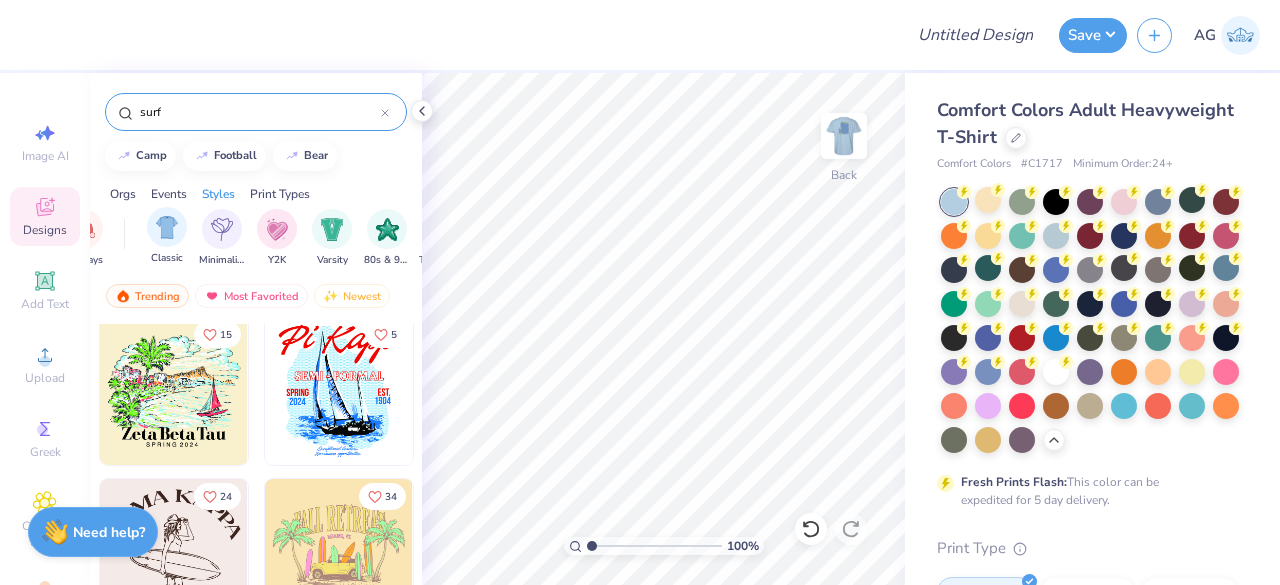 scroll, scrollTop: 0, scrollLeft: 1048, axis: horizontal 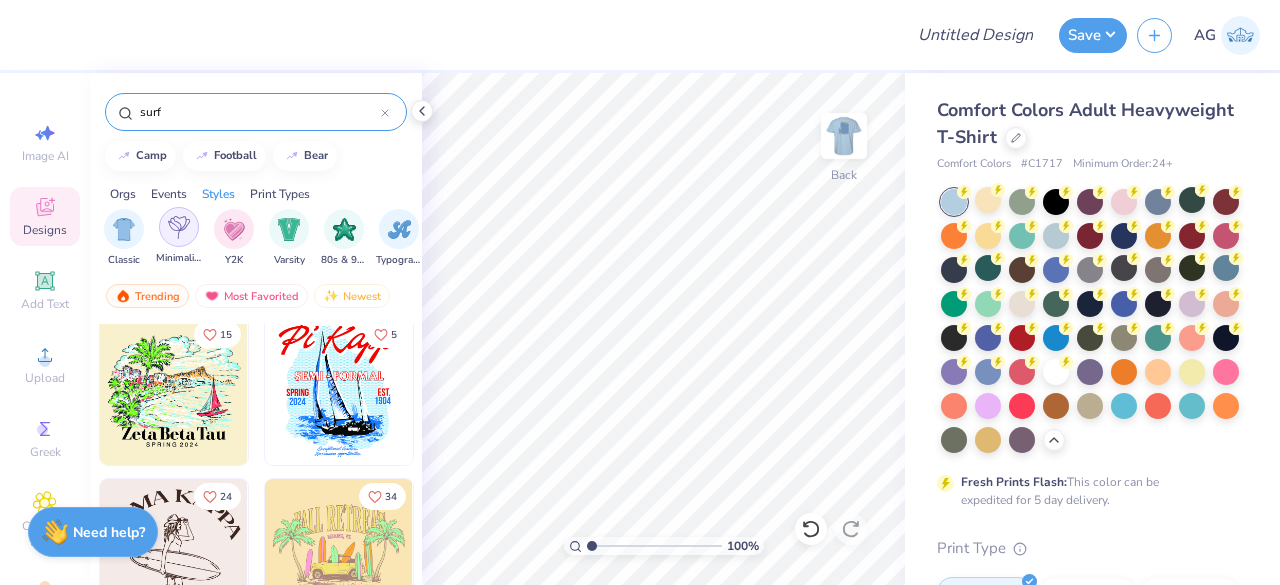 click at bounding box center (179, 227) 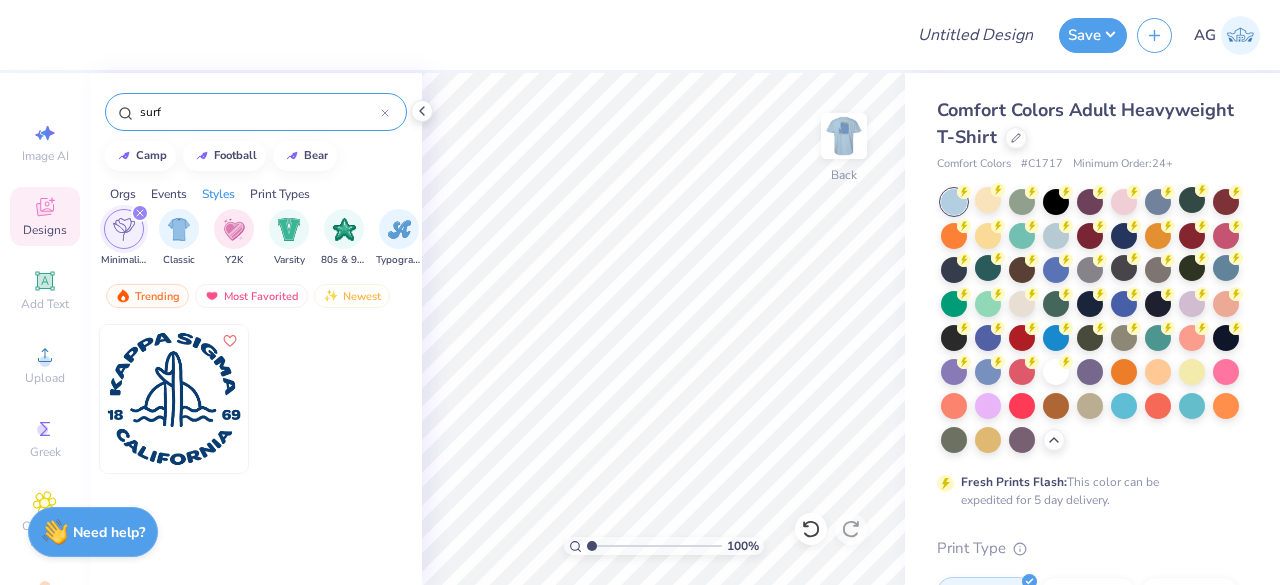 click at bounding box center (140, 213) 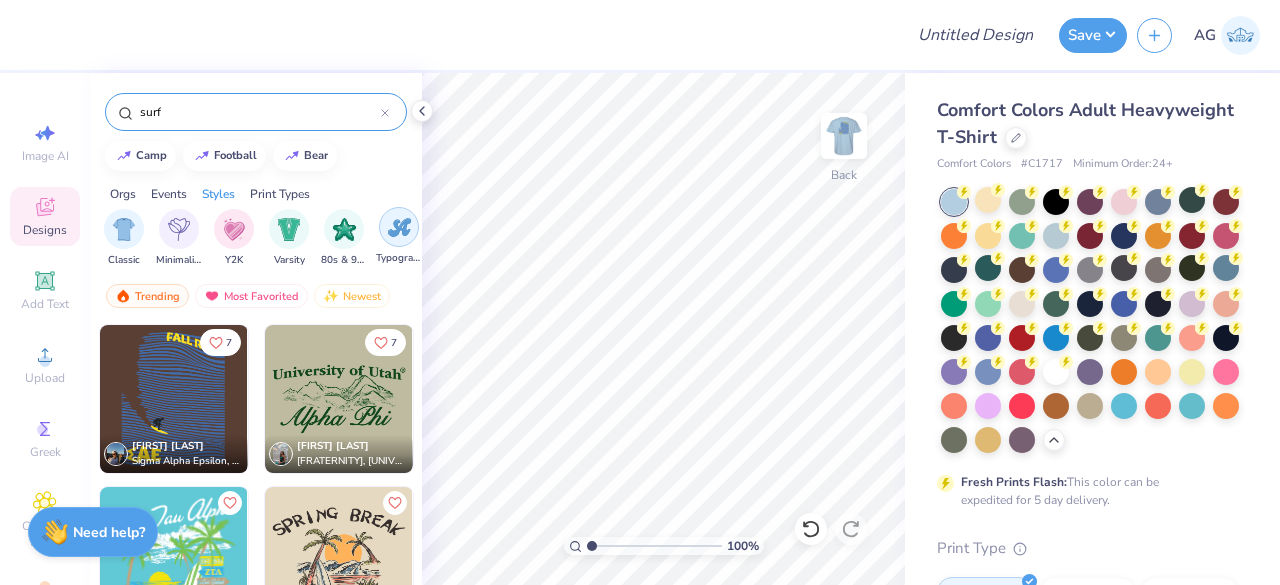 click at bounding box center (399, 227) 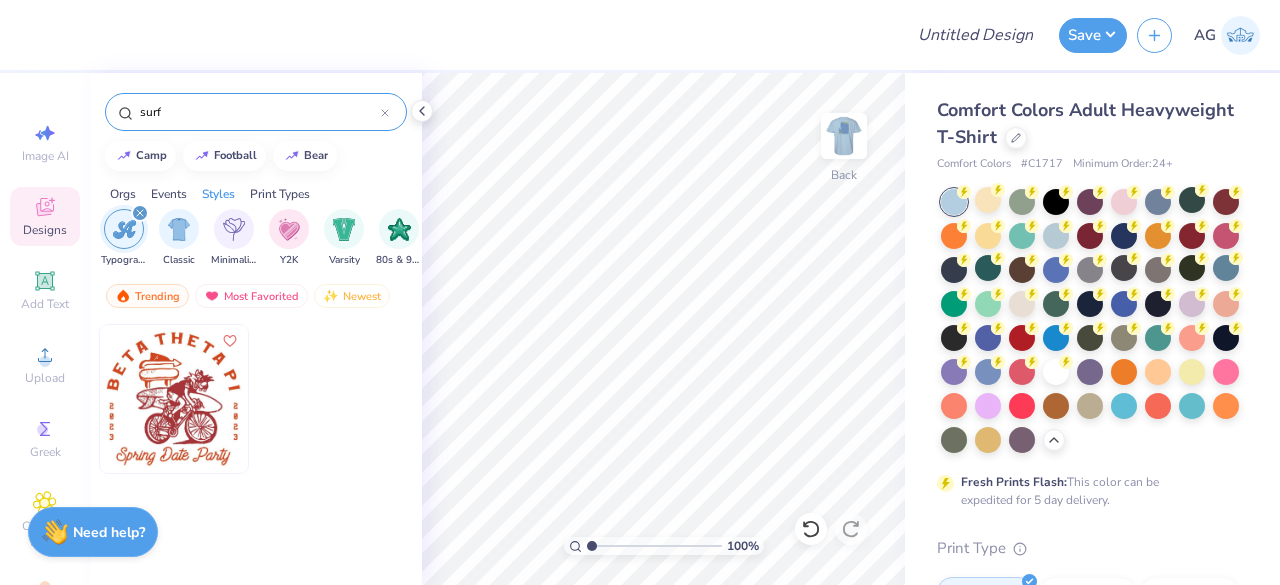 click 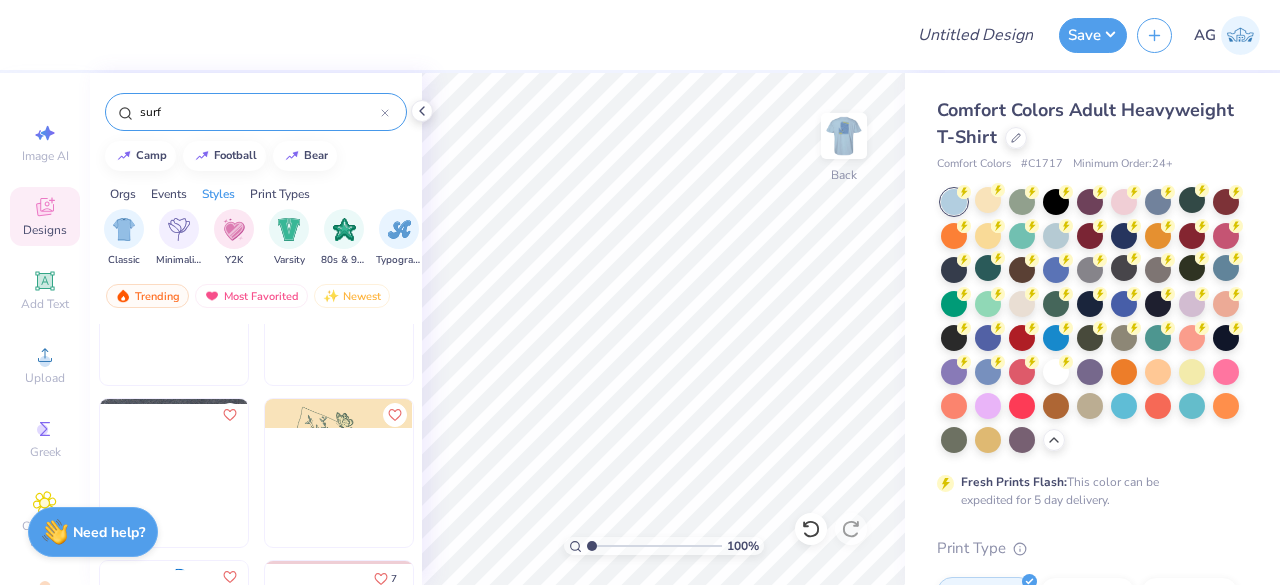 scroll, scrollTop: 3655, scrollLeft: 0, axis: vertical 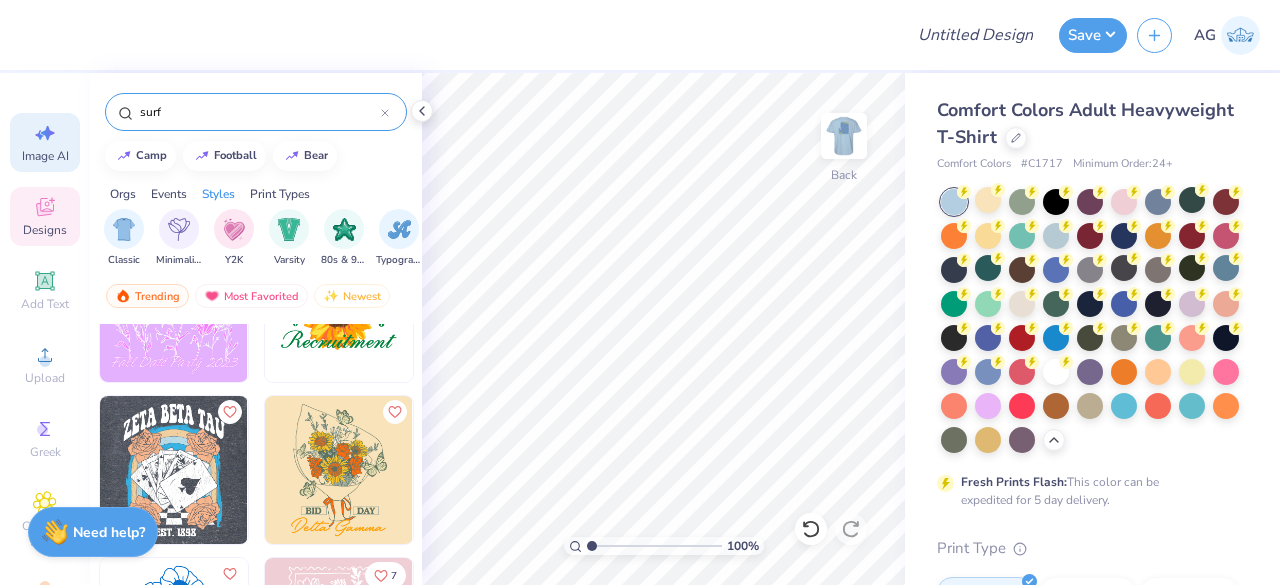 click 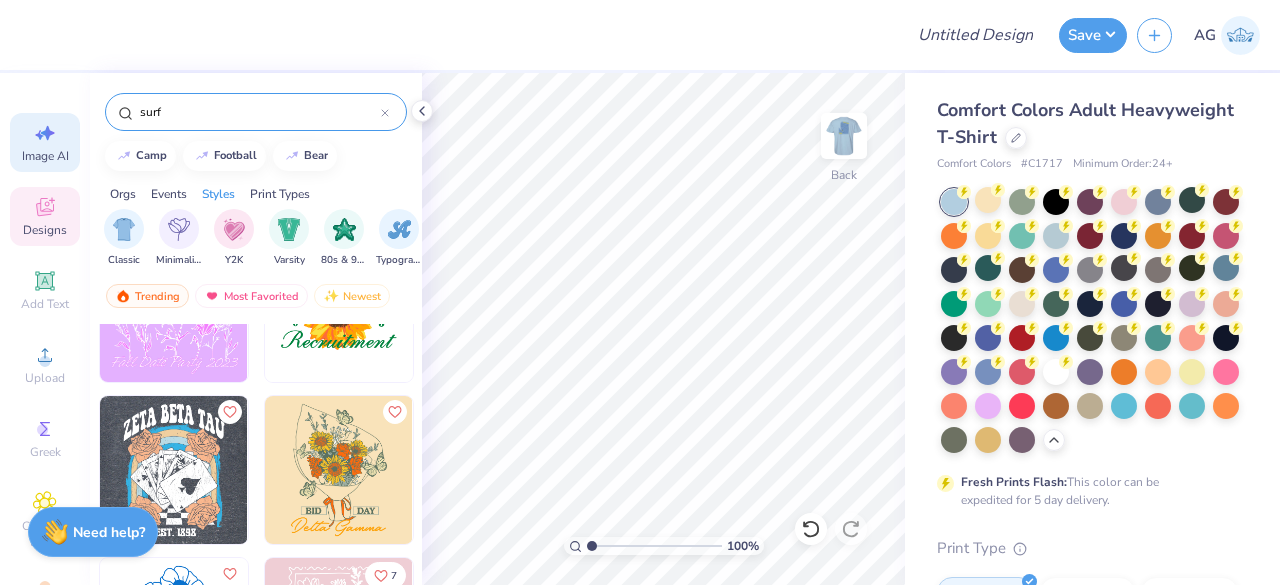 select on "4" 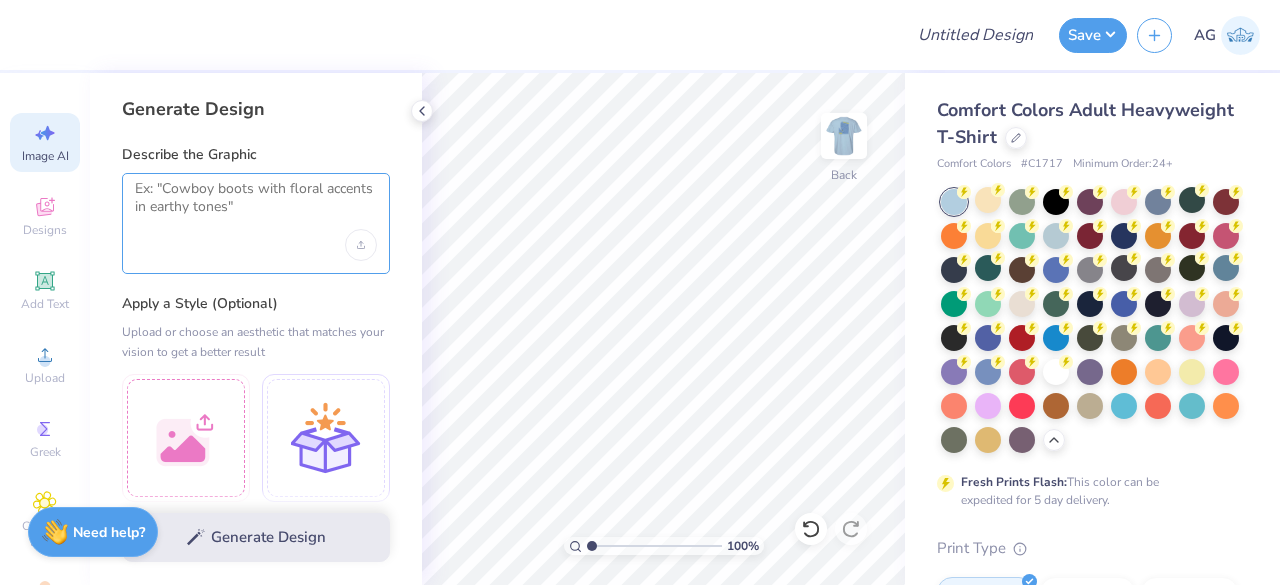 click at bounding box center [256, 205] 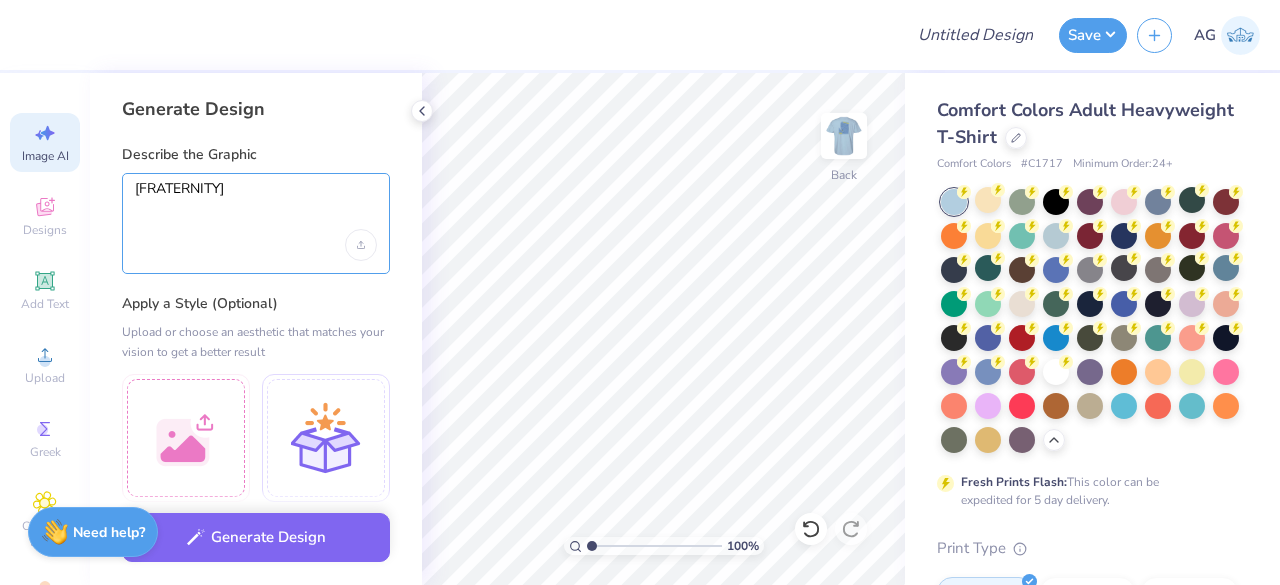 click on "Uri surf club" at bounding box center (256, 205) 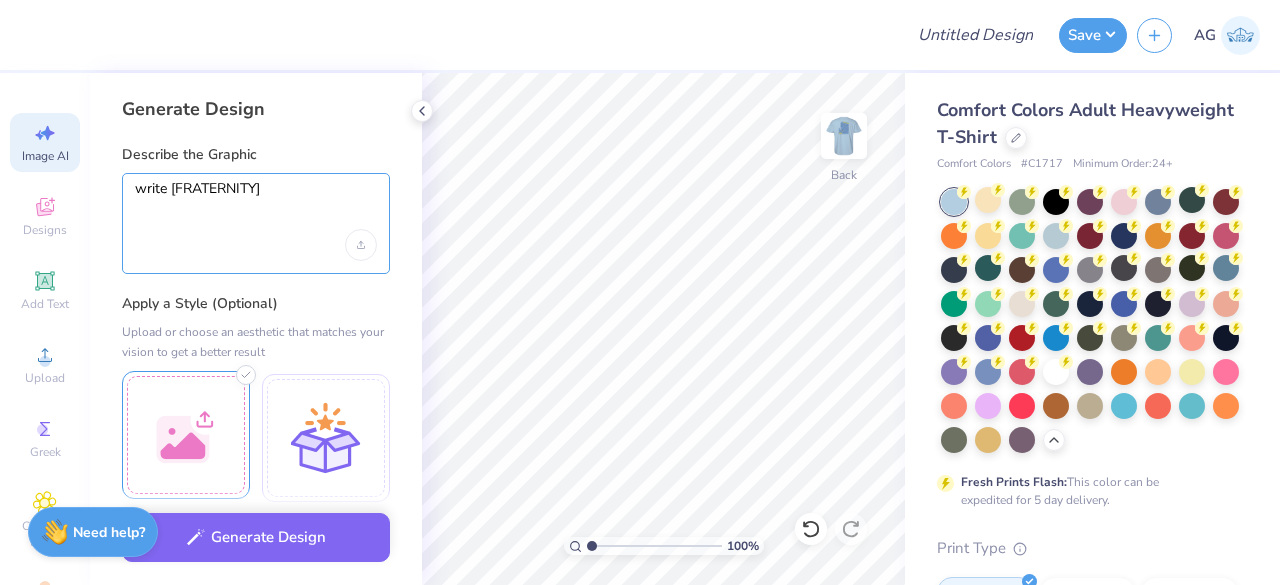 type on "write Uri surf club" 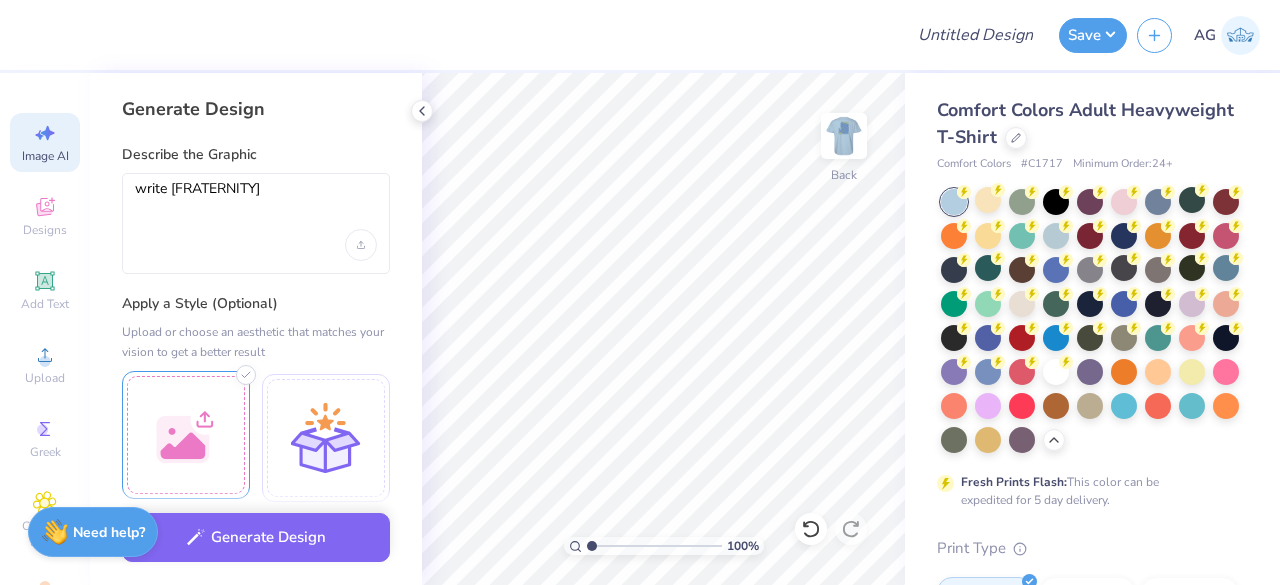 click at bounding box center (186, 435) 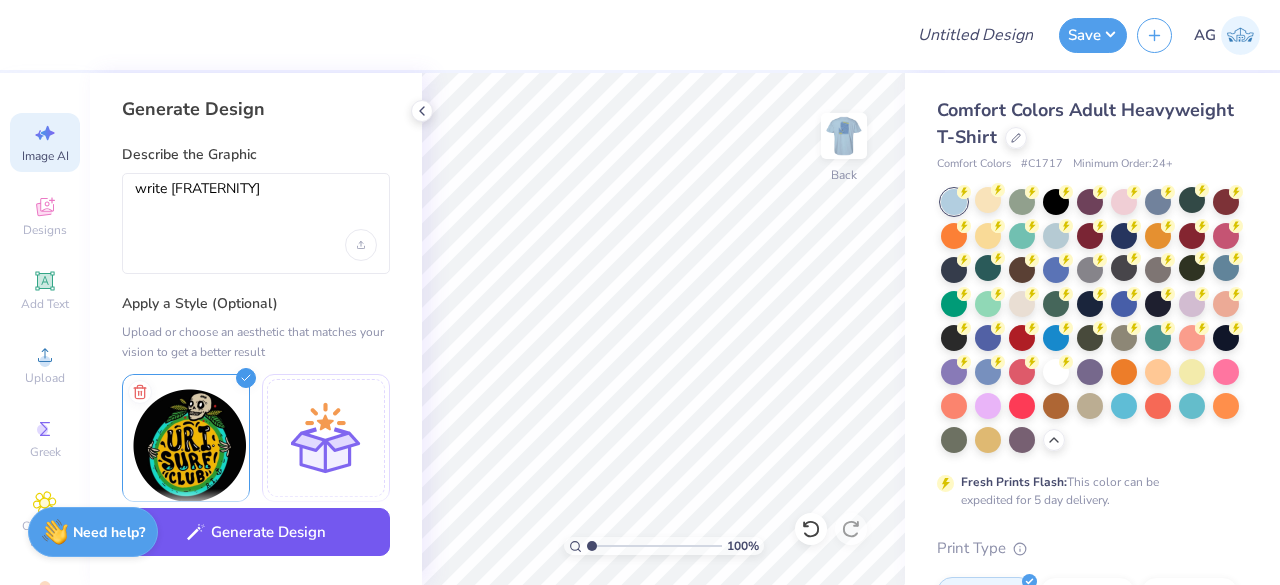 click on "Generate Design" at bounding box center [256, 532] 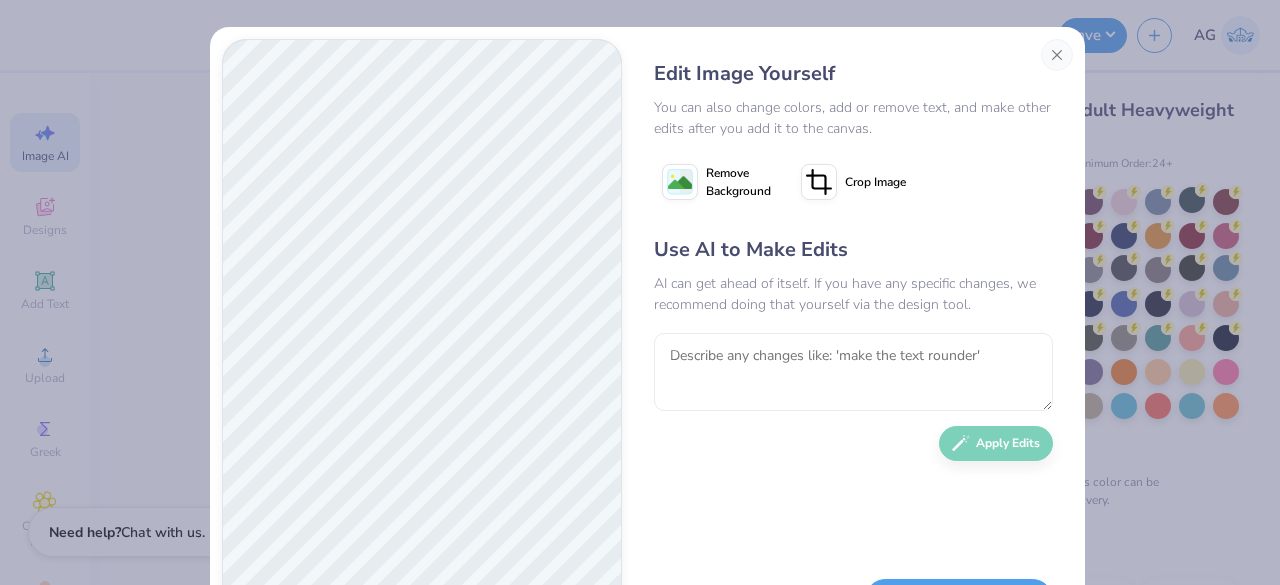 scroll, scrollTop: 92, scrollLeft: 0, axis: vertical 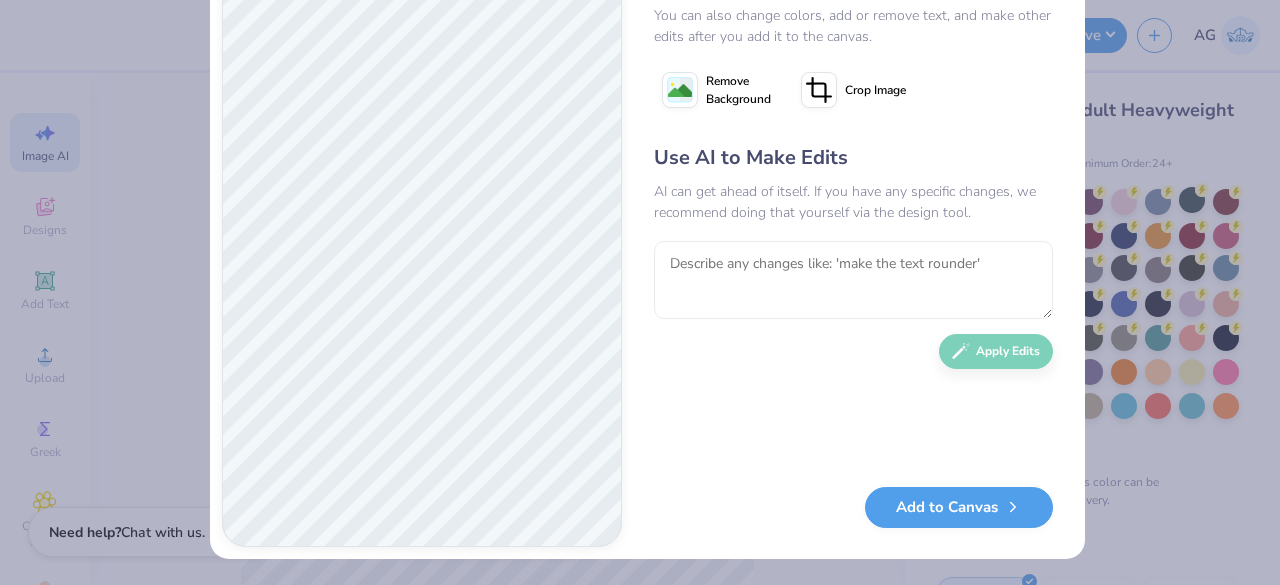 click on "Remove Background" at bounding box center [738, 90] 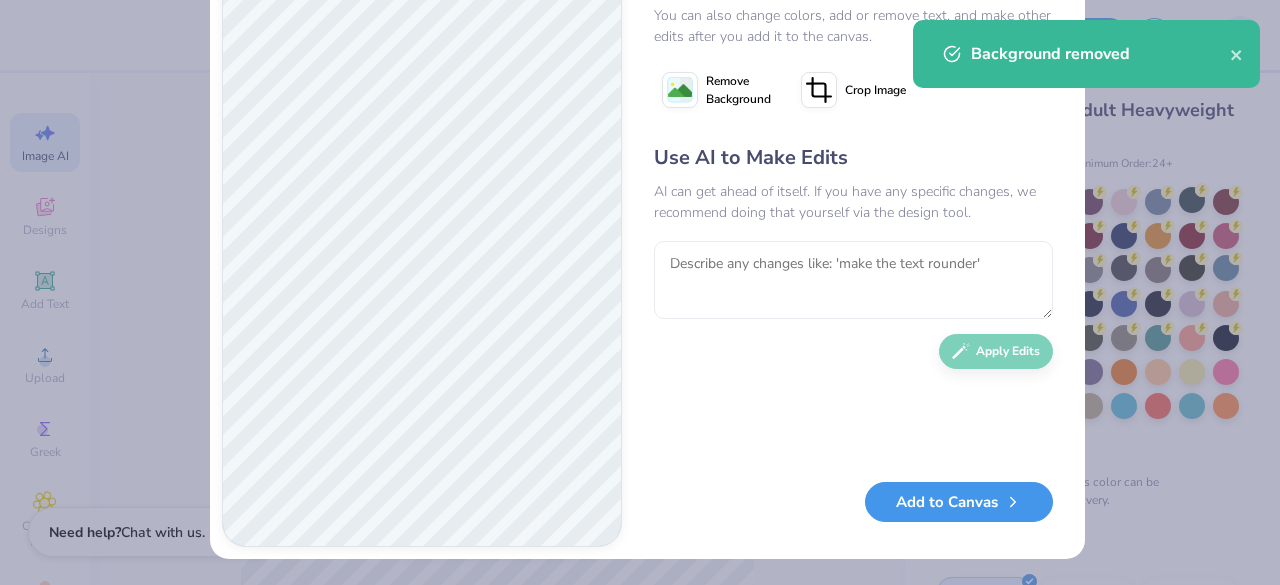 click on "Add to Canvas" at bounding box center [959, 502] 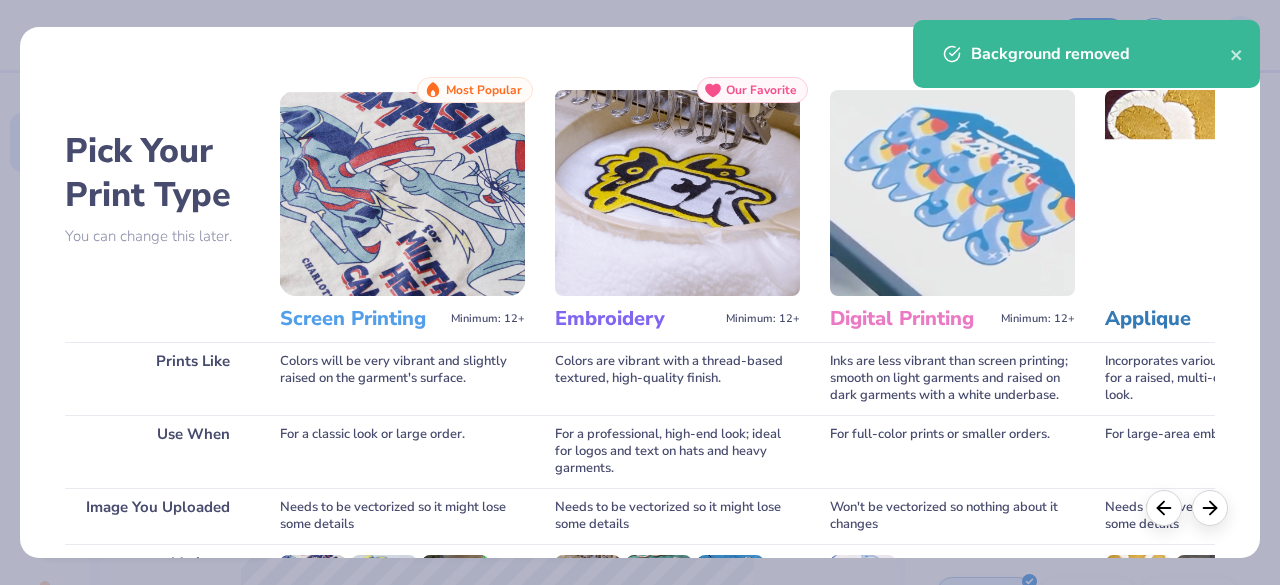 scroll, scrollTop: 311, scrollLeft: 0, axis: vertical 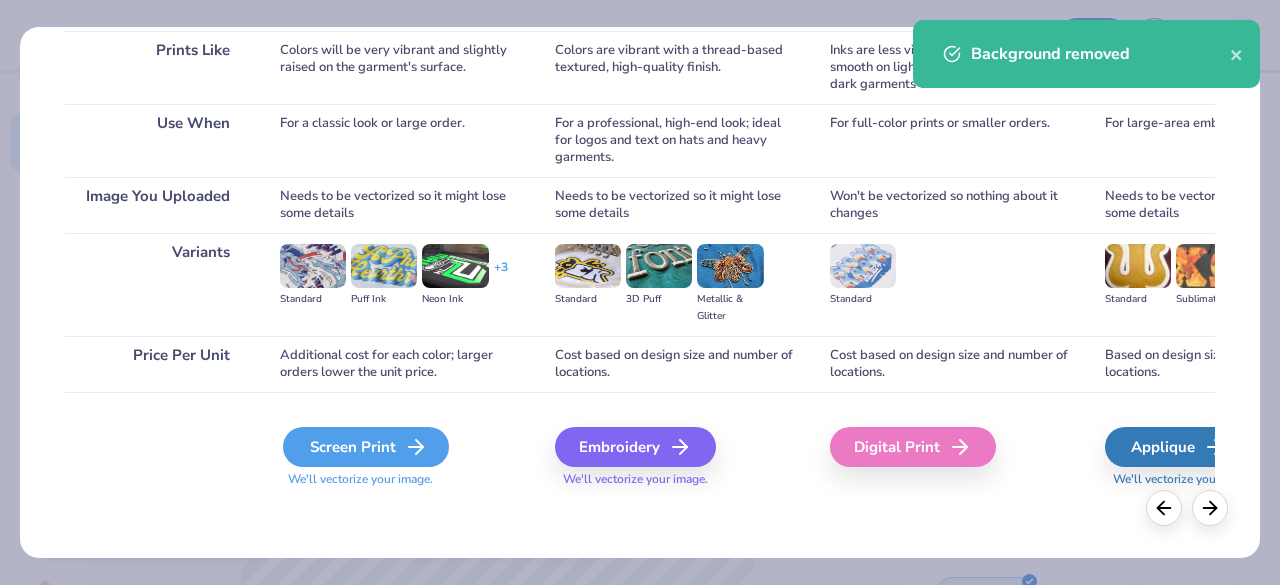 click on "Screen Print" at bounding box center [366, 447] 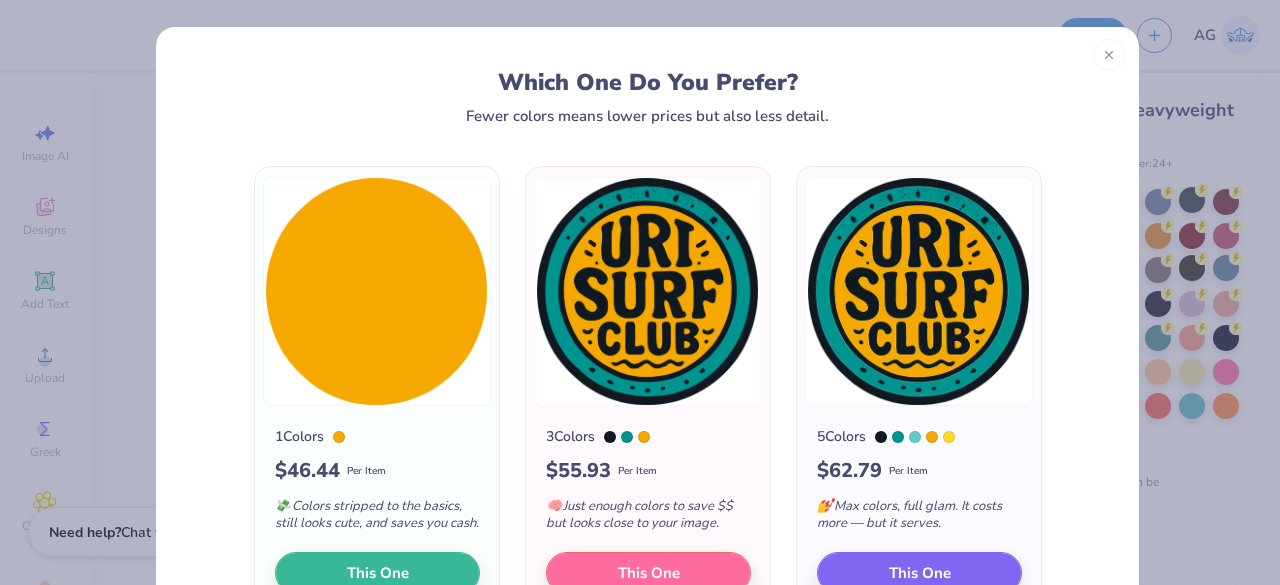scroll, scrollTop: 140, scrollLeft: 0, axis: vertical 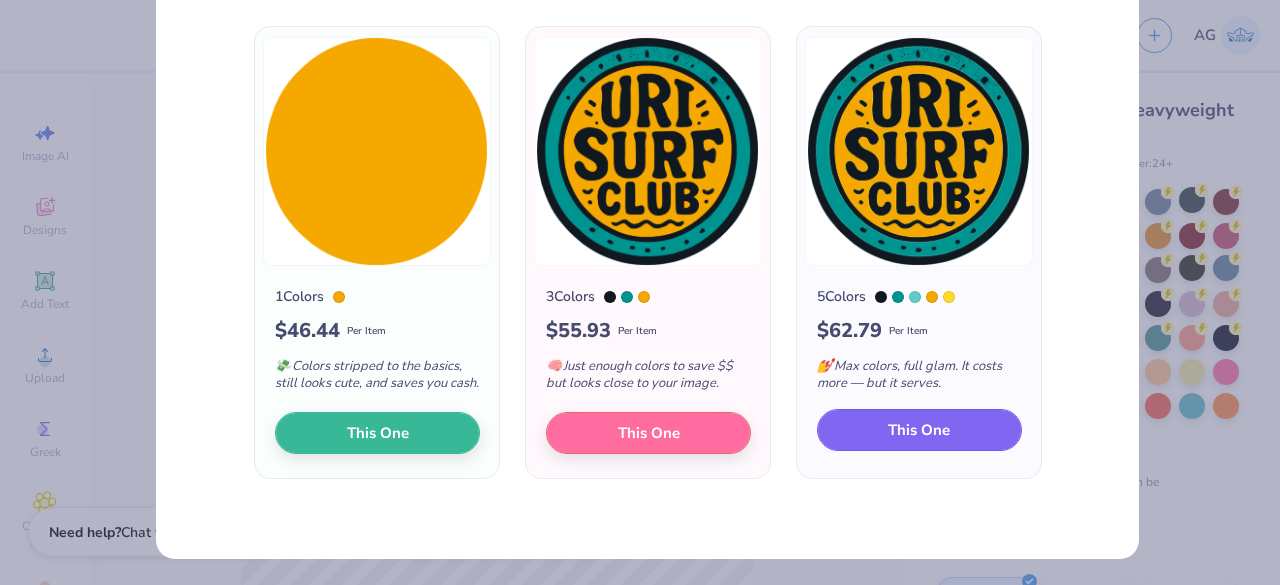 click on "This One" at bounding box center [919, 430] 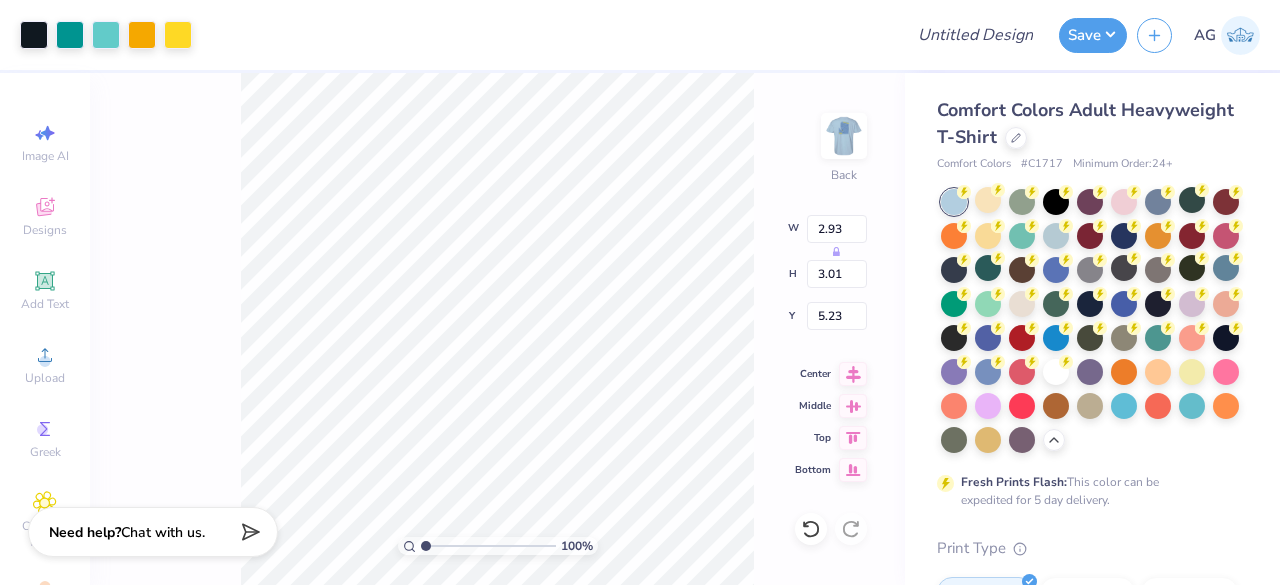 type on "2.93" 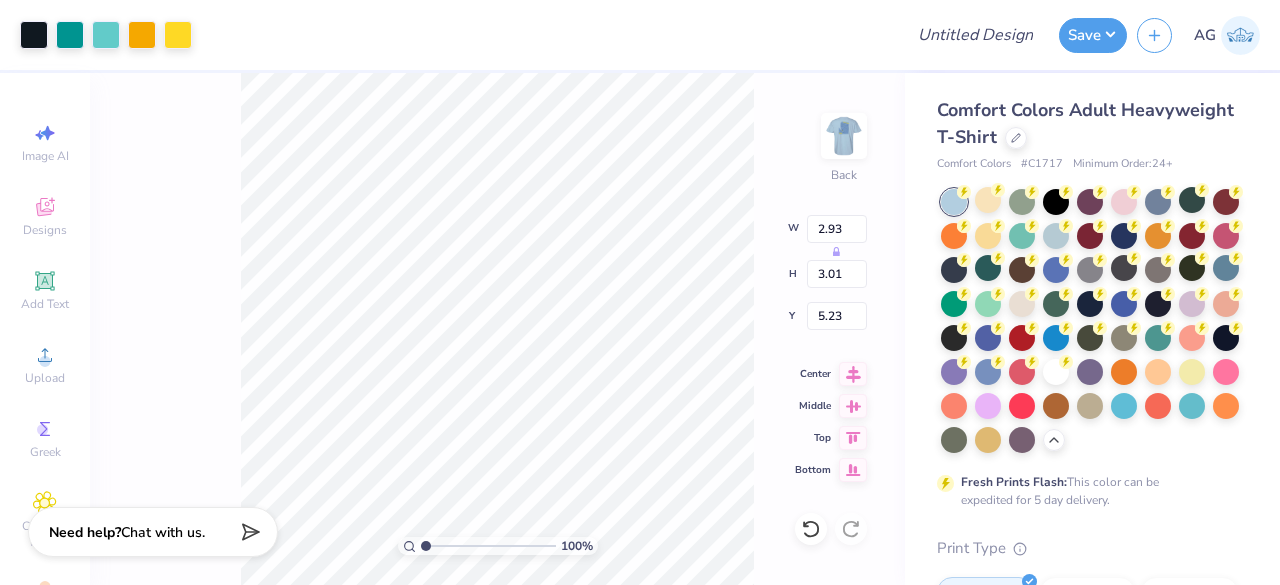 type on "3.01" 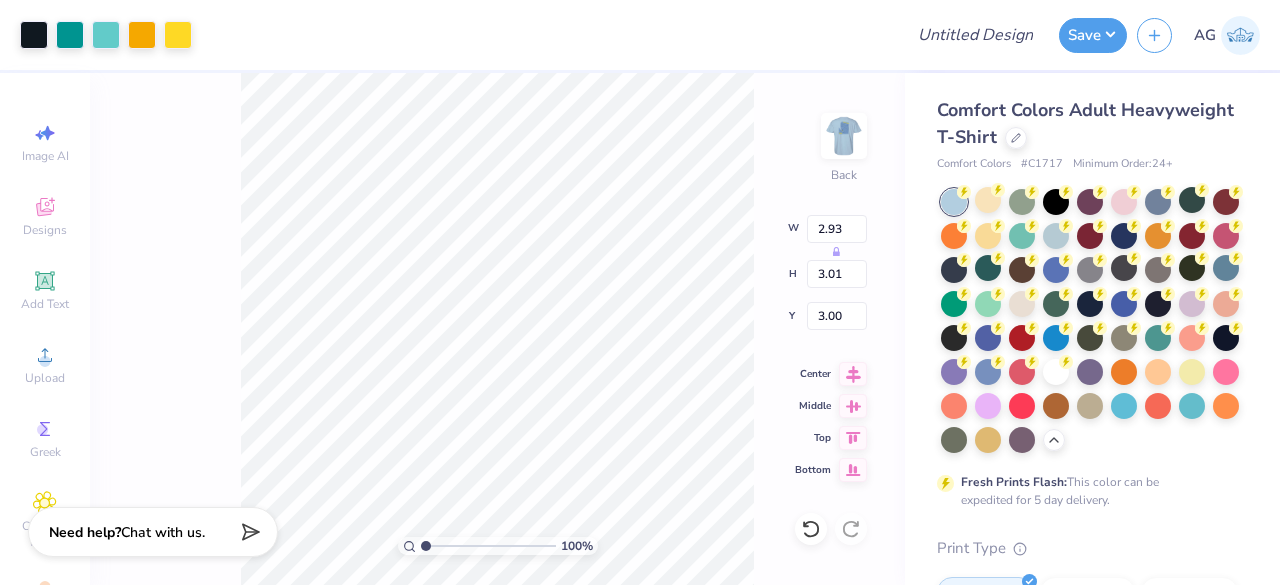type on "3.00" 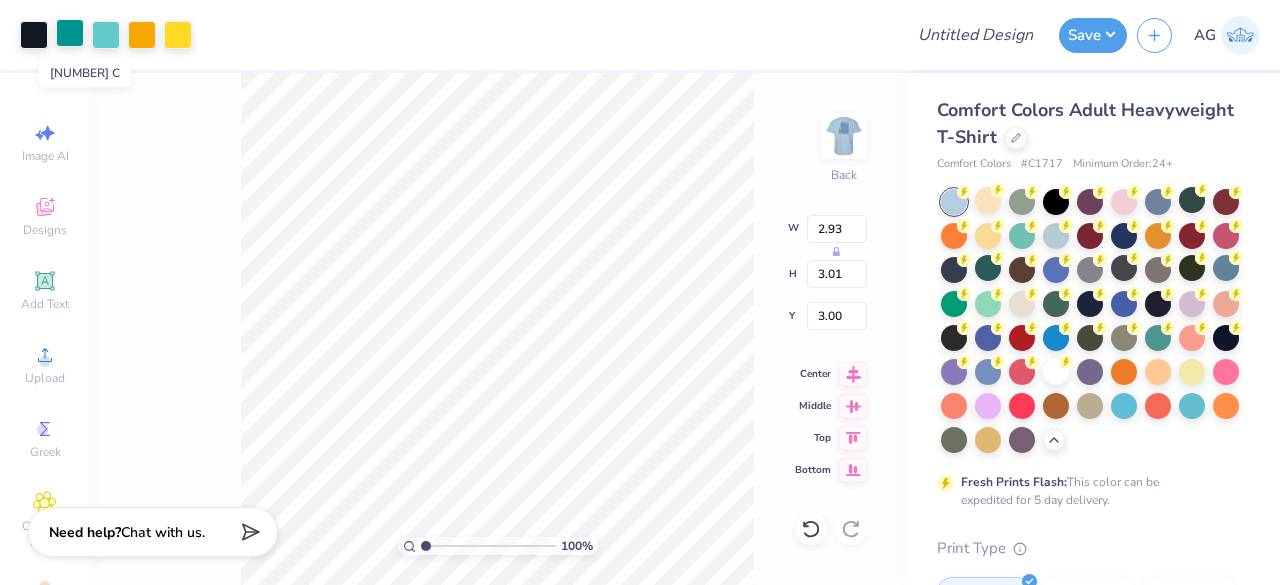 click at bounding box center (70, 33) 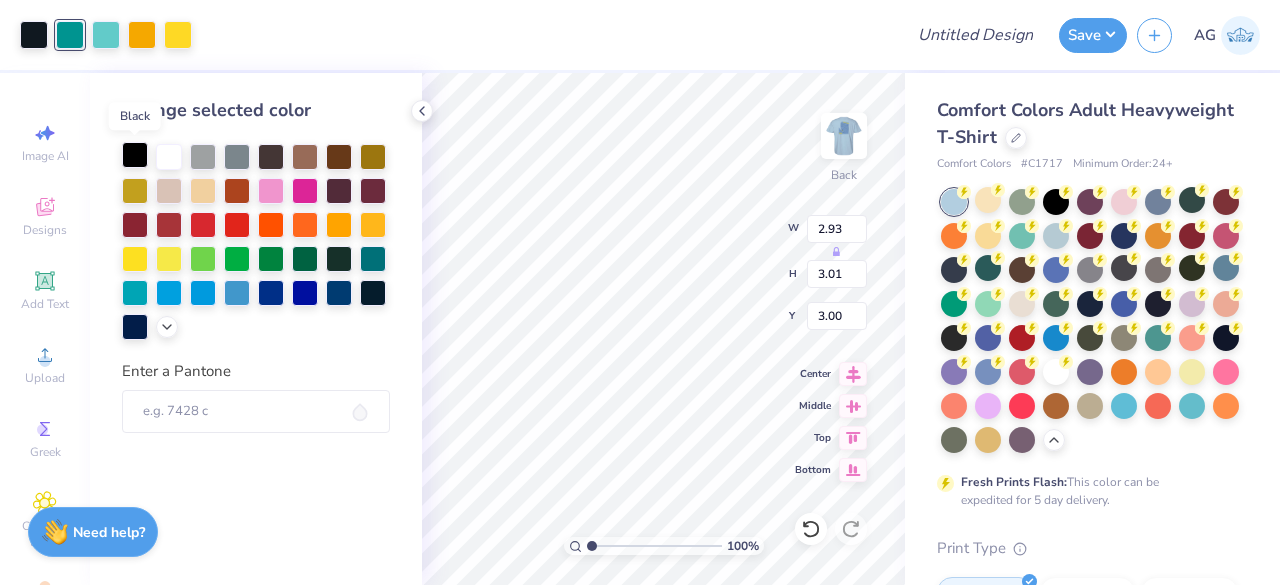 click at bounding box center (135, 155) 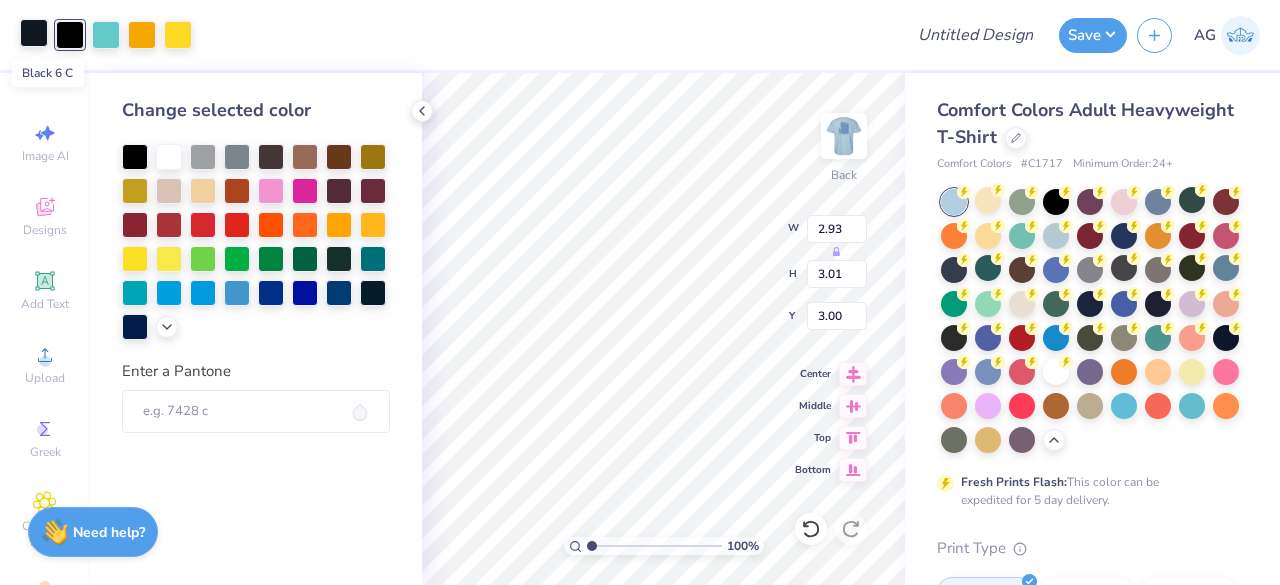 click at bounding box center [34, 33] 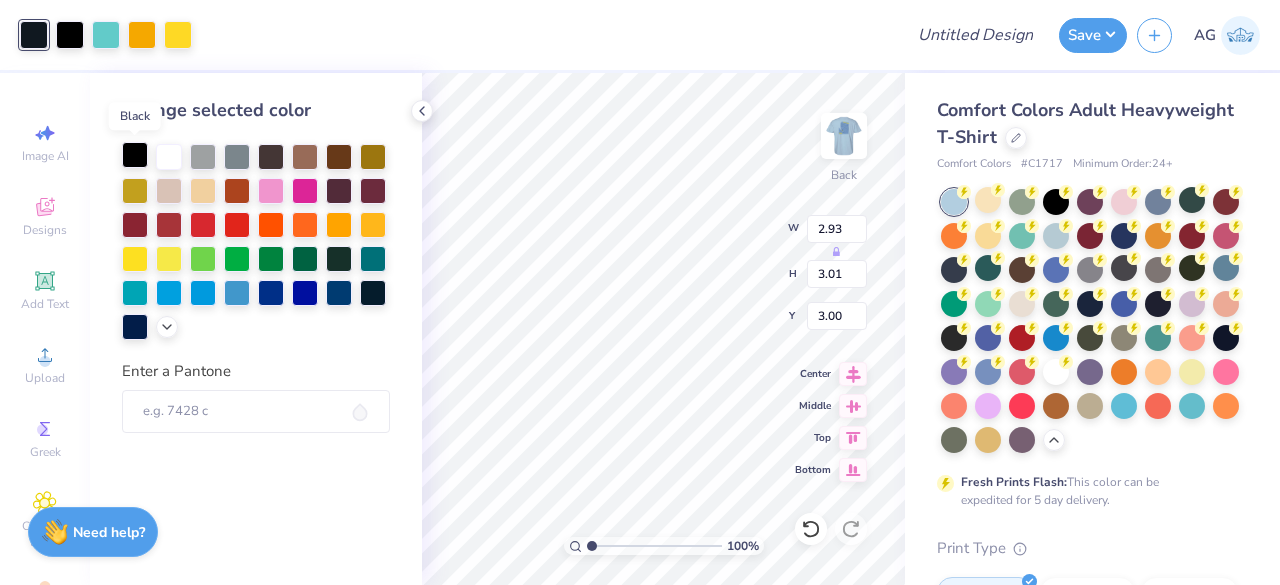 click at bounding box center (135, 155) 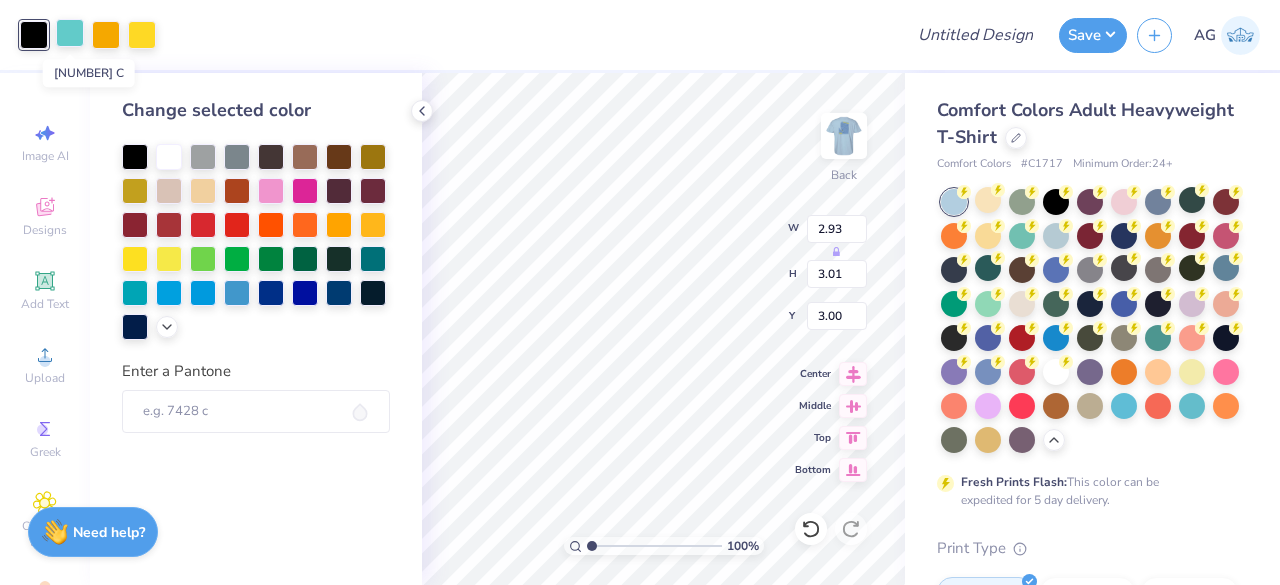 click at bounding box center (70, 33) 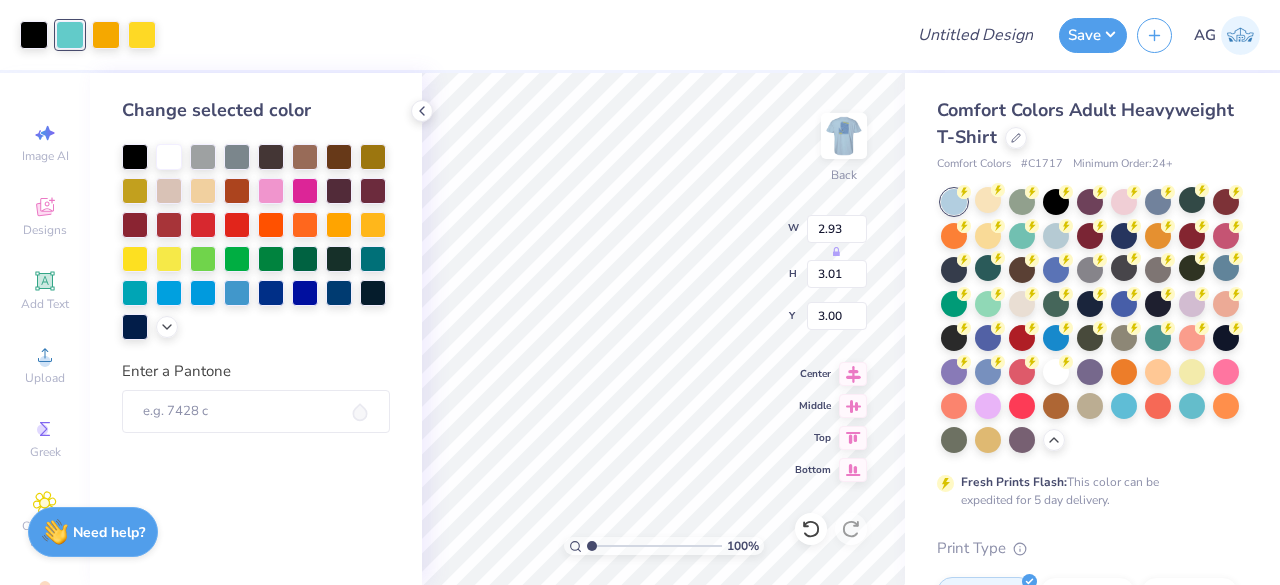 click on "Change selected color" at bounding box center (256, 218) 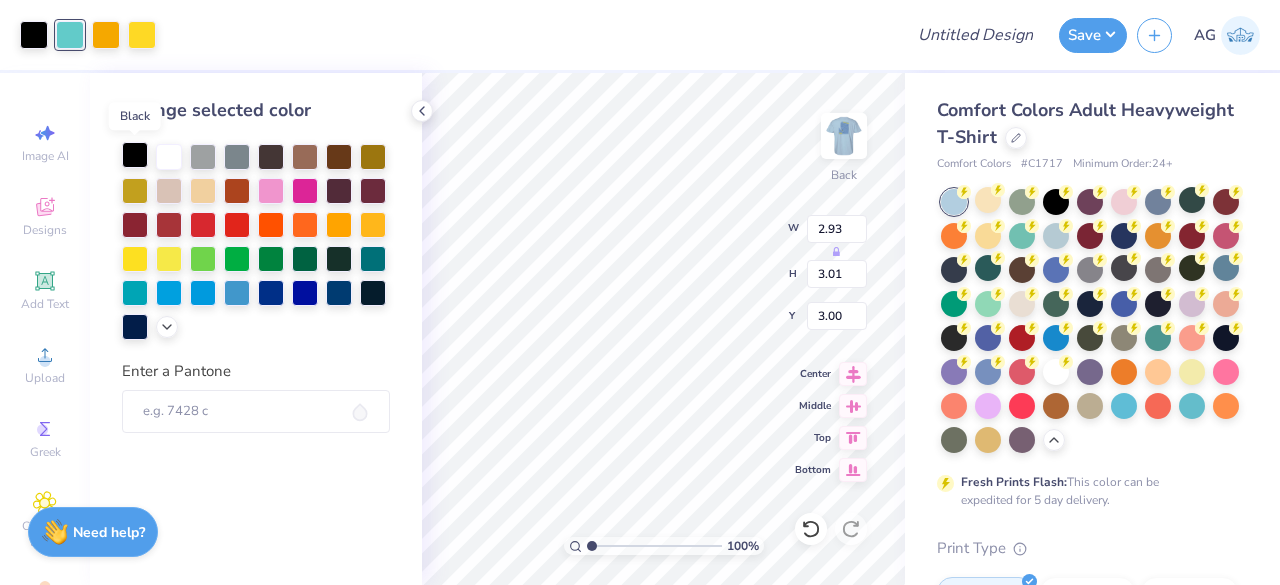 click at bounding box center [135, 155] 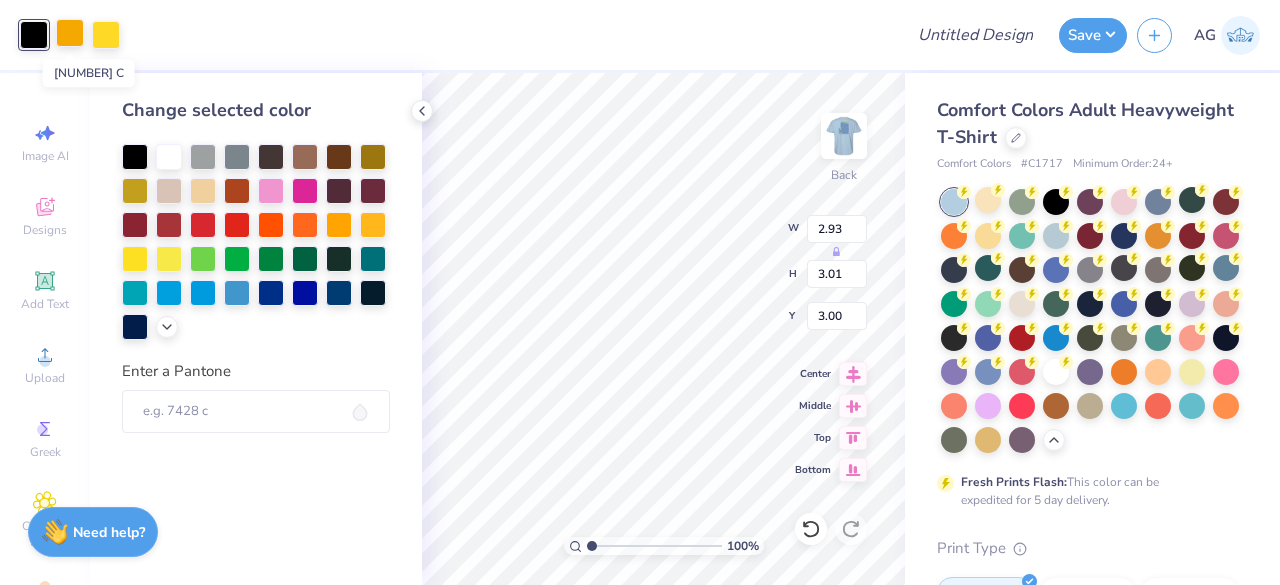 click at bounding box center [70, 33] 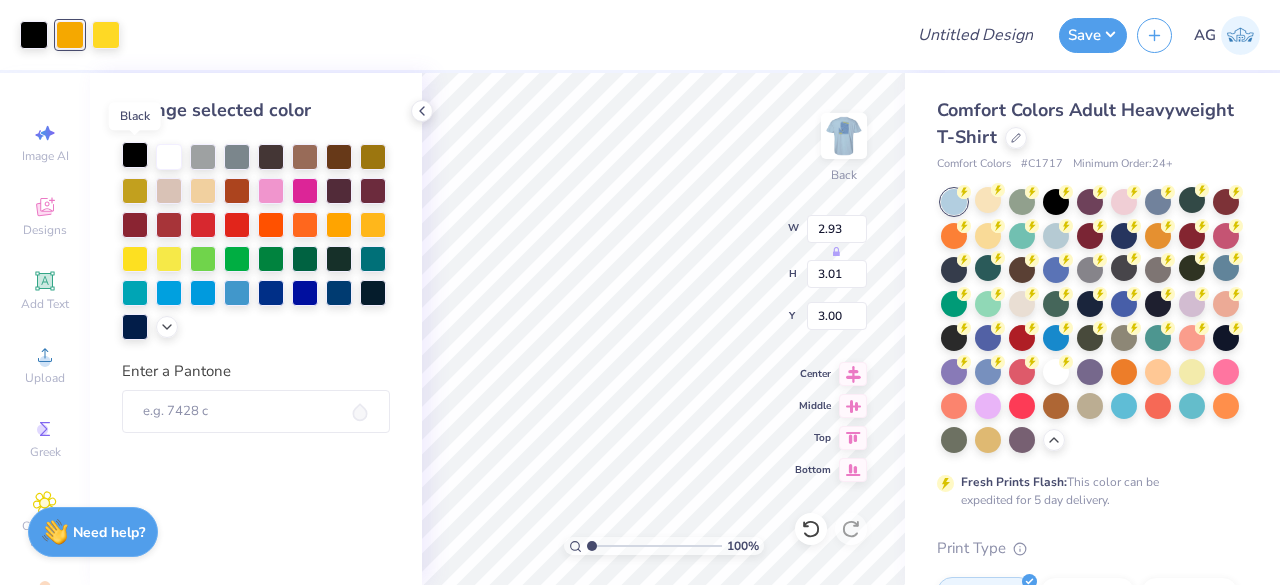 click at bounding box center (135, 155) 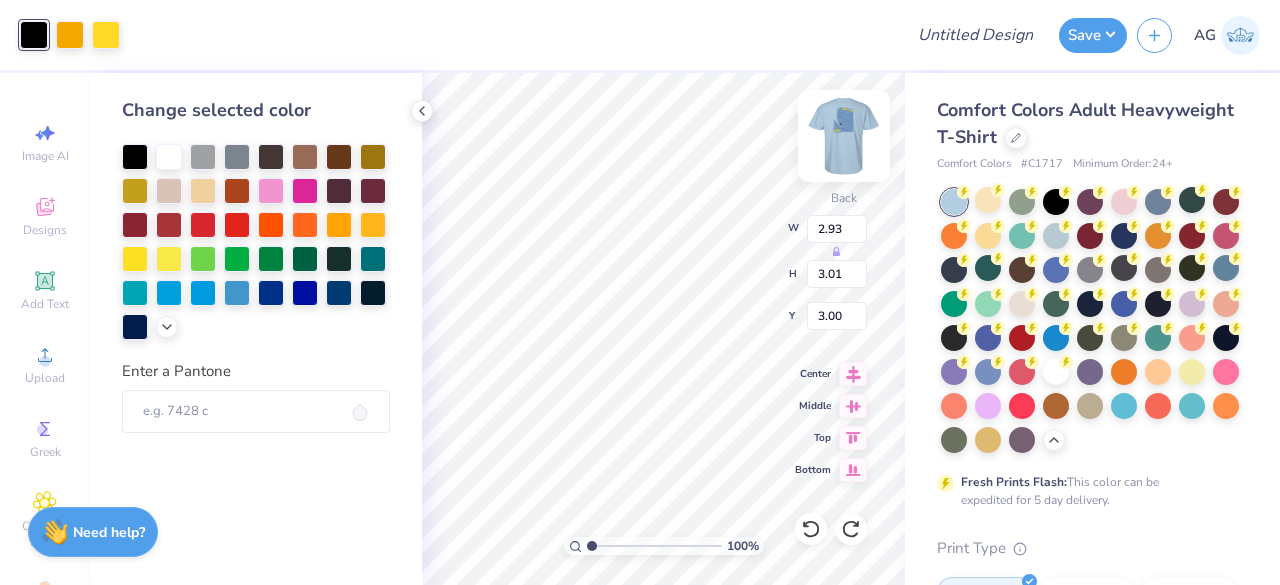 click at bounding box center [844, 136] 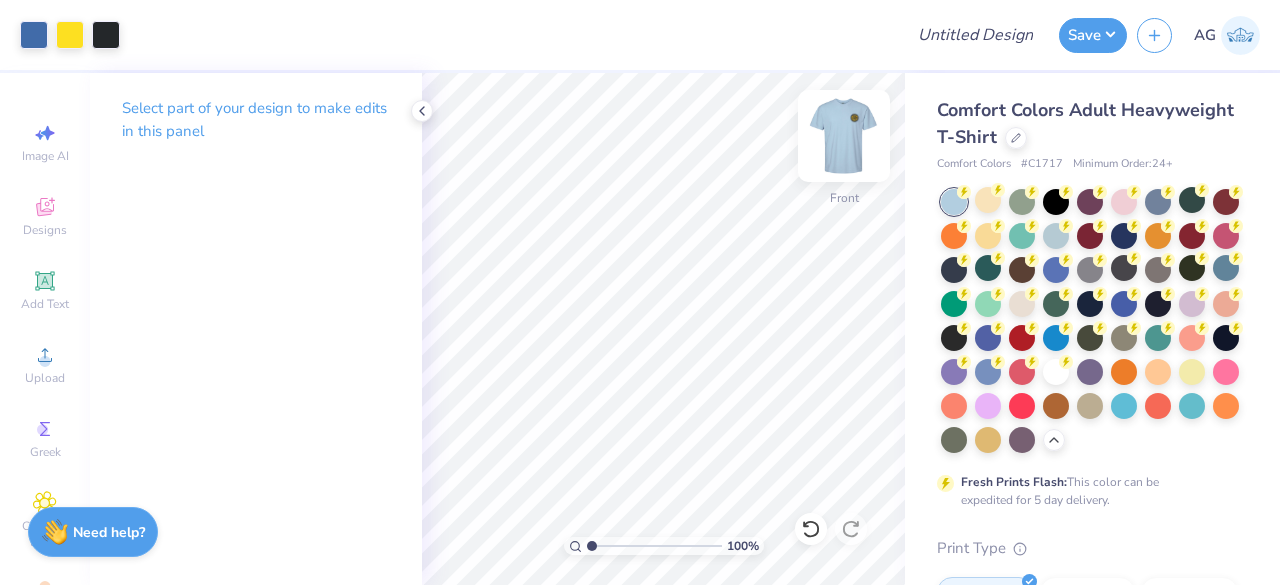 click at bounding box center [844, 136] 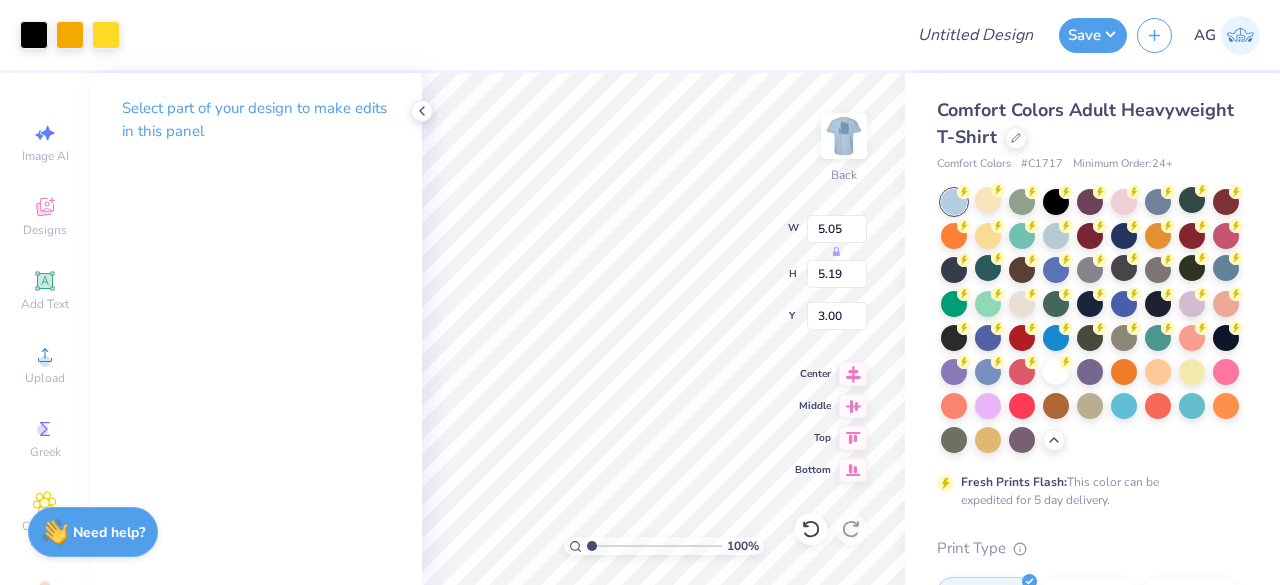 type on "5.05" 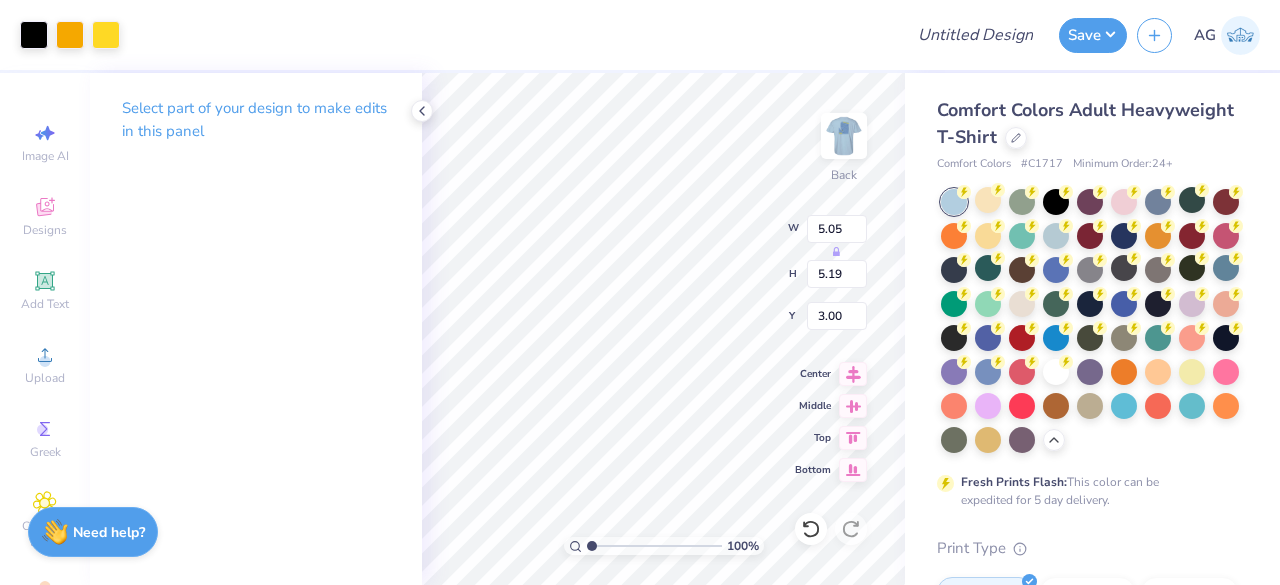 type on "5.19" 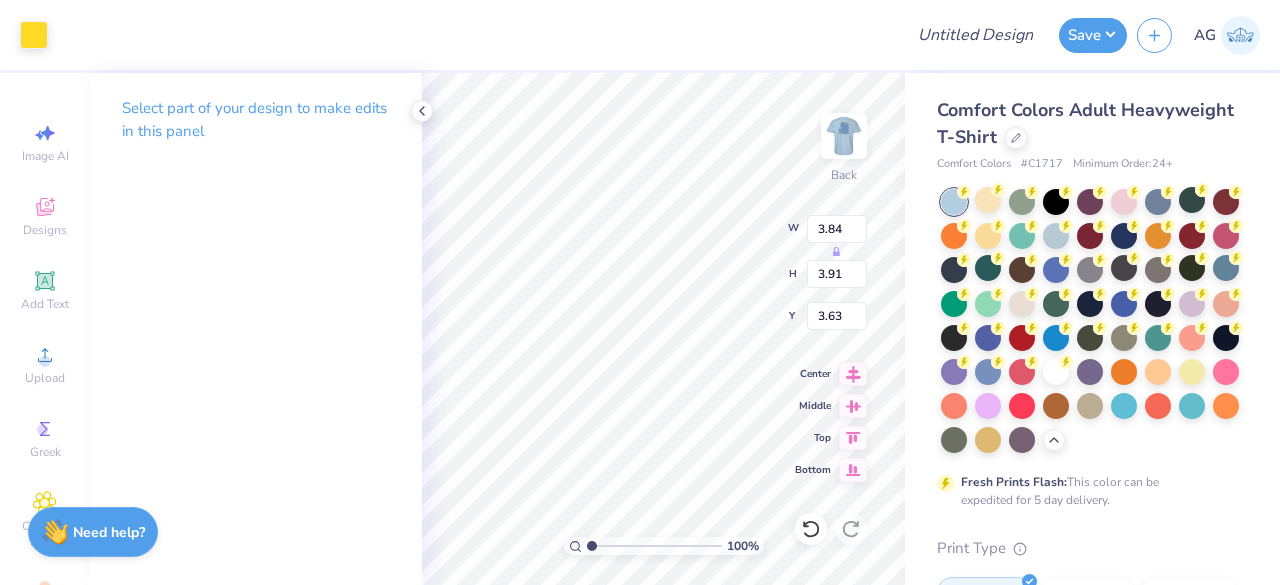 type on "4.68" 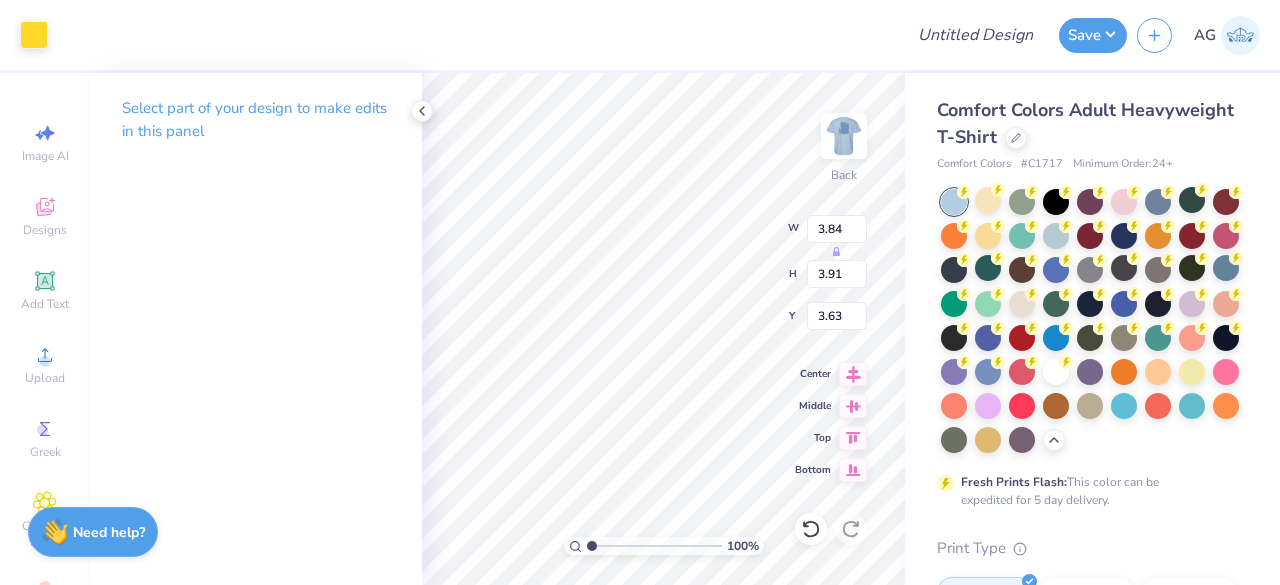 type on "4.79" 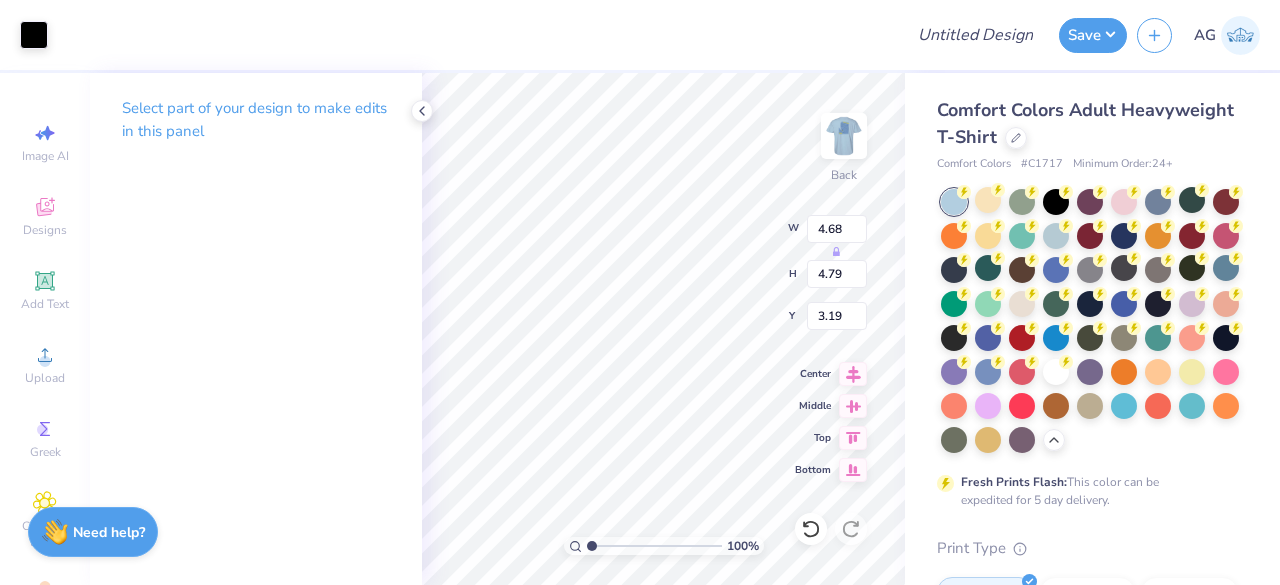 type on "3.84" 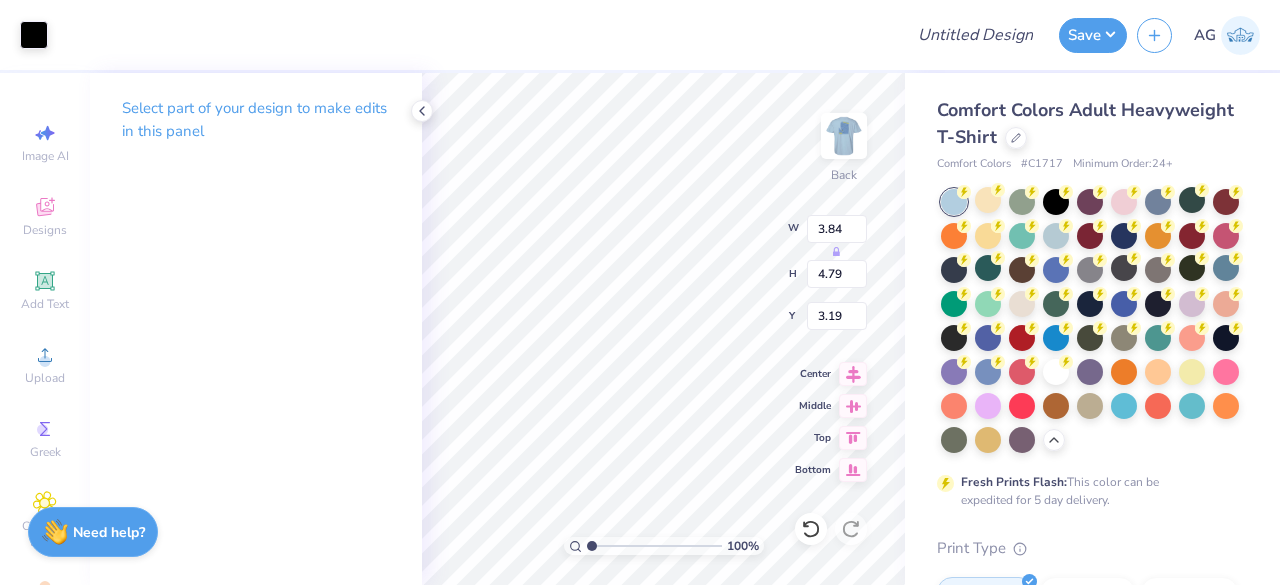 type on "4.17" 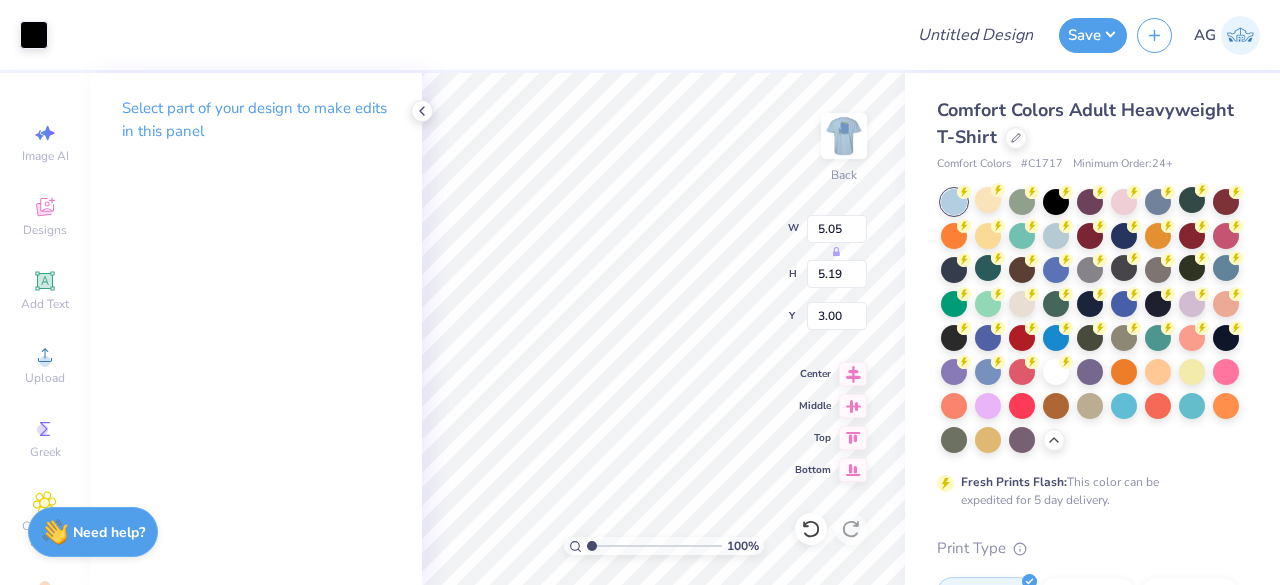 type on "8.17" 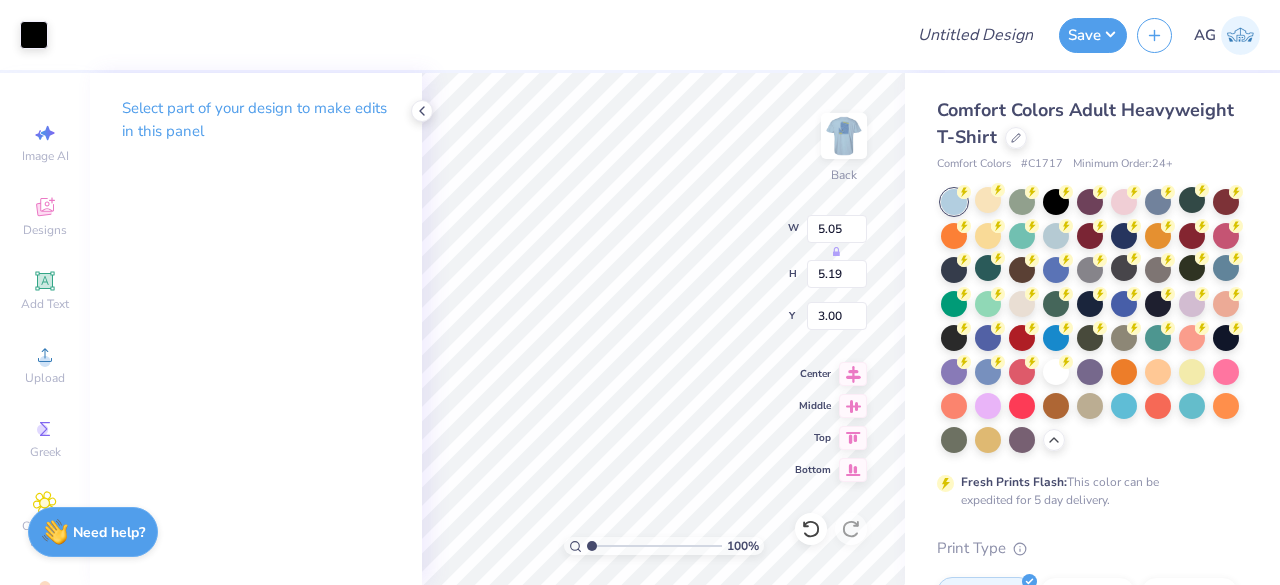 type on "8.39" 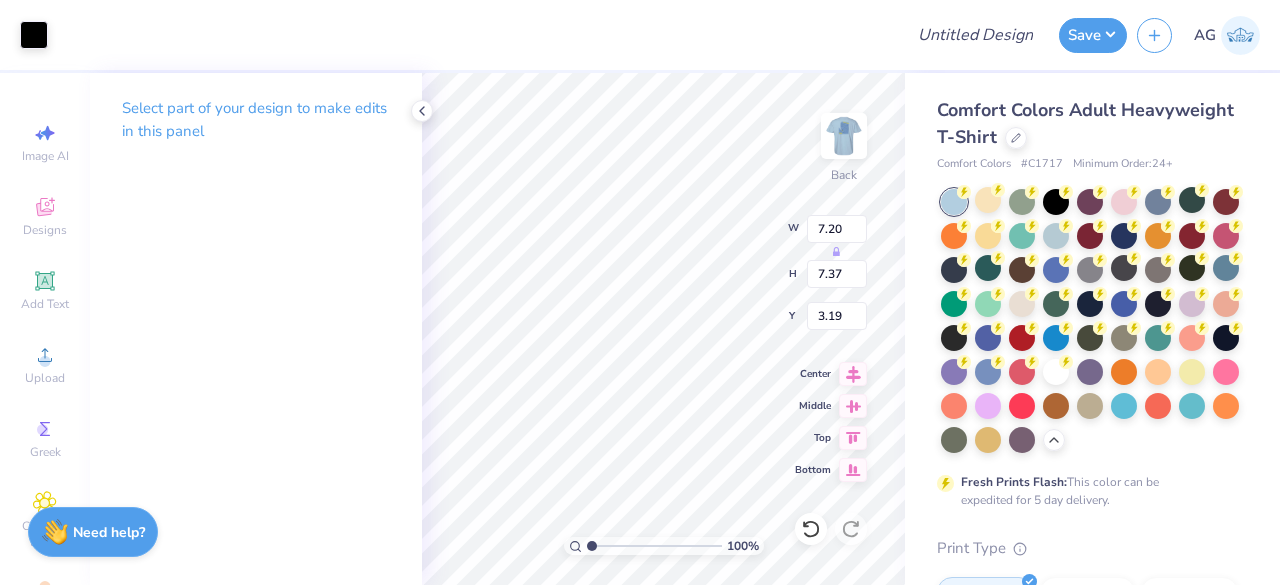 type on "7.20" 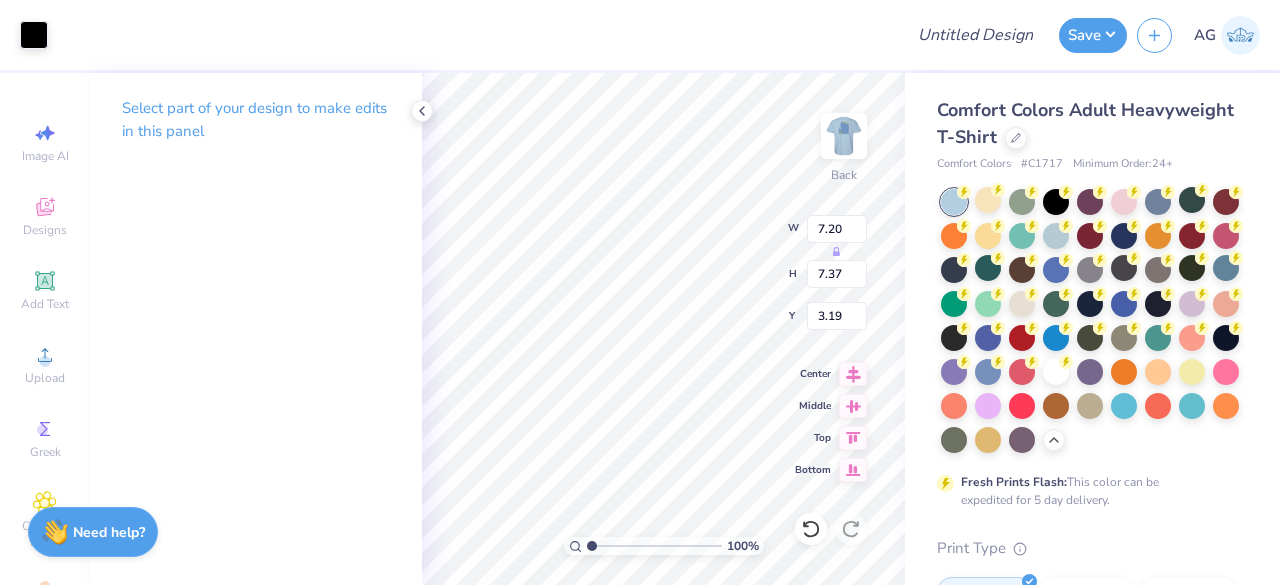 type on "7.37" 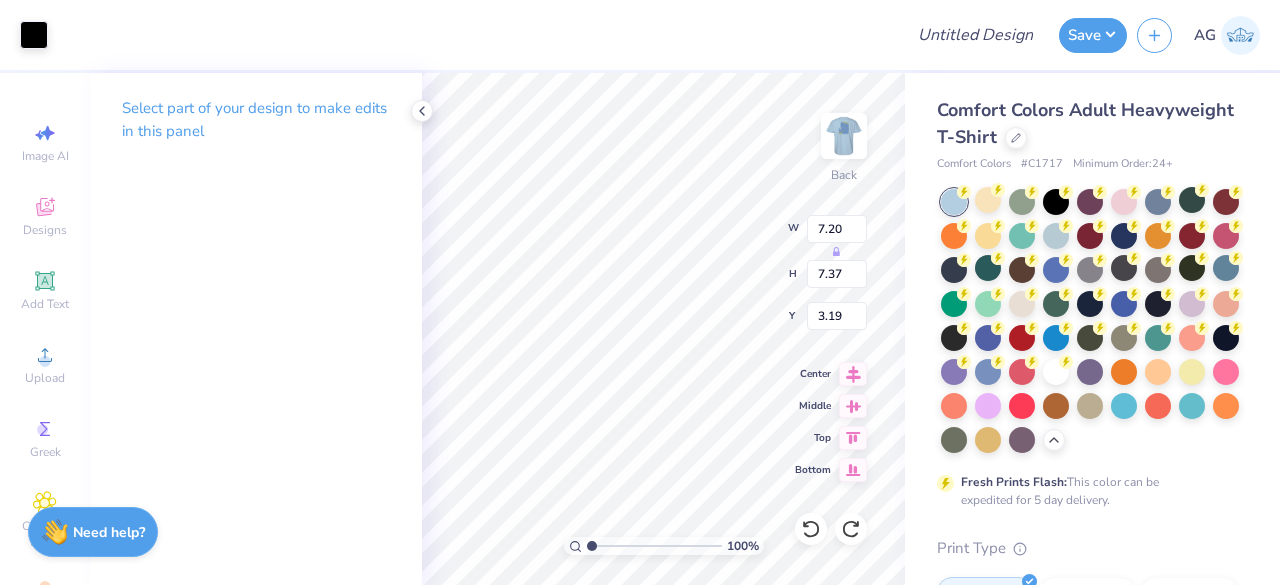type on "4.68" 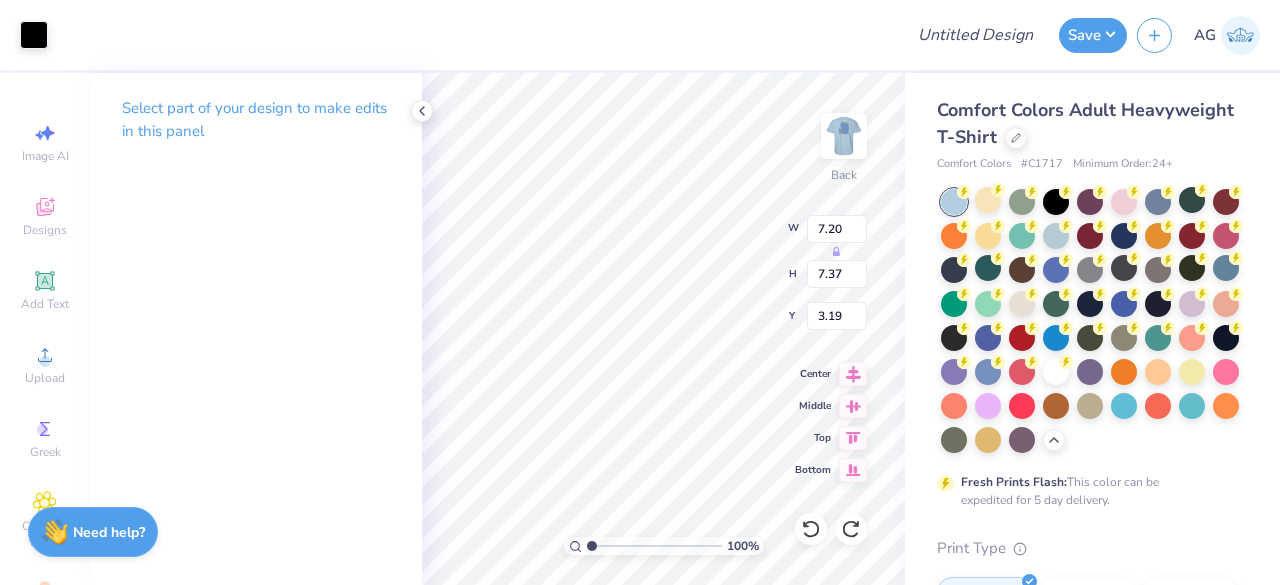 type on "4.79" 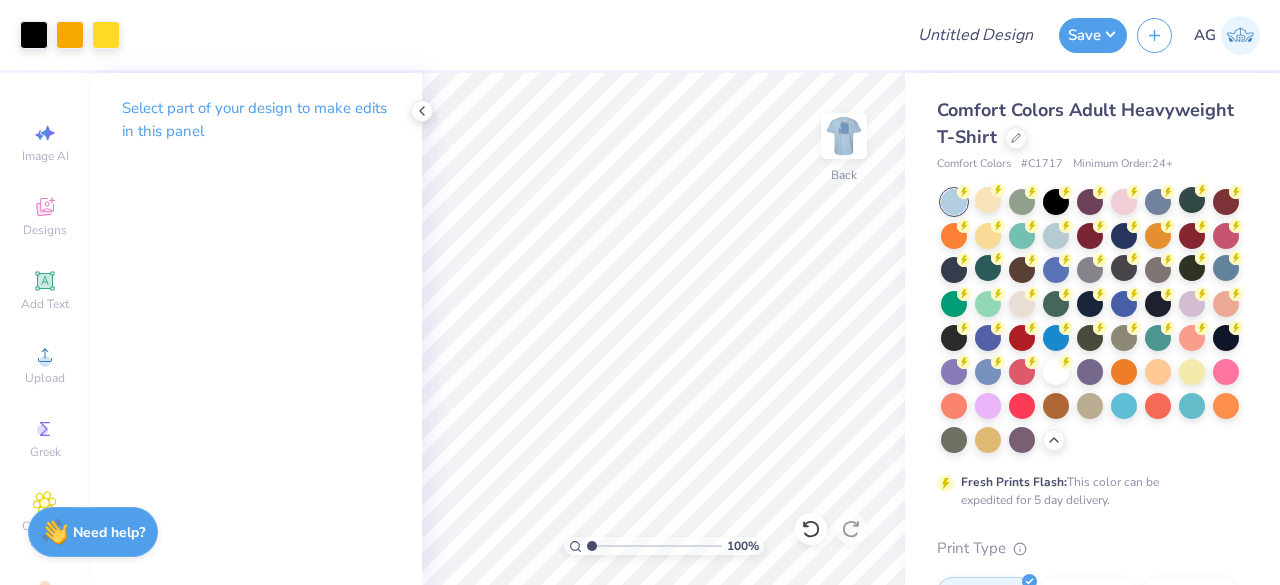 click on "Art colors Design Title Save AG" at bounding box center [640, 35] 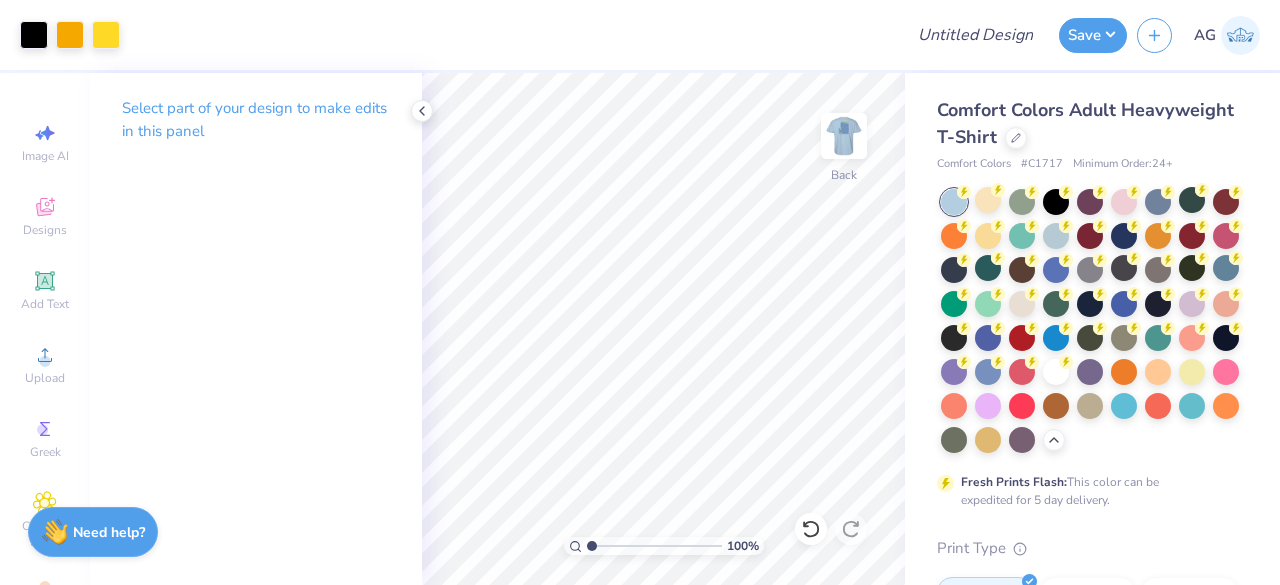 click on "Art colors Design Title Save AG" at bounding box center [640, 35] 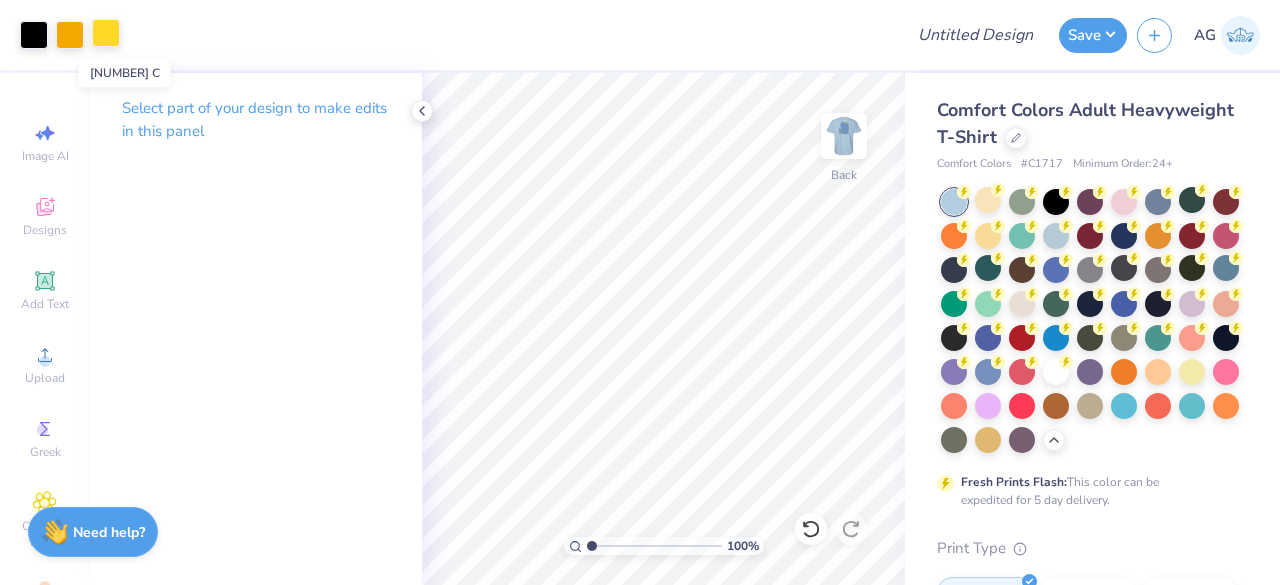 click at bounding box center (106, 33) 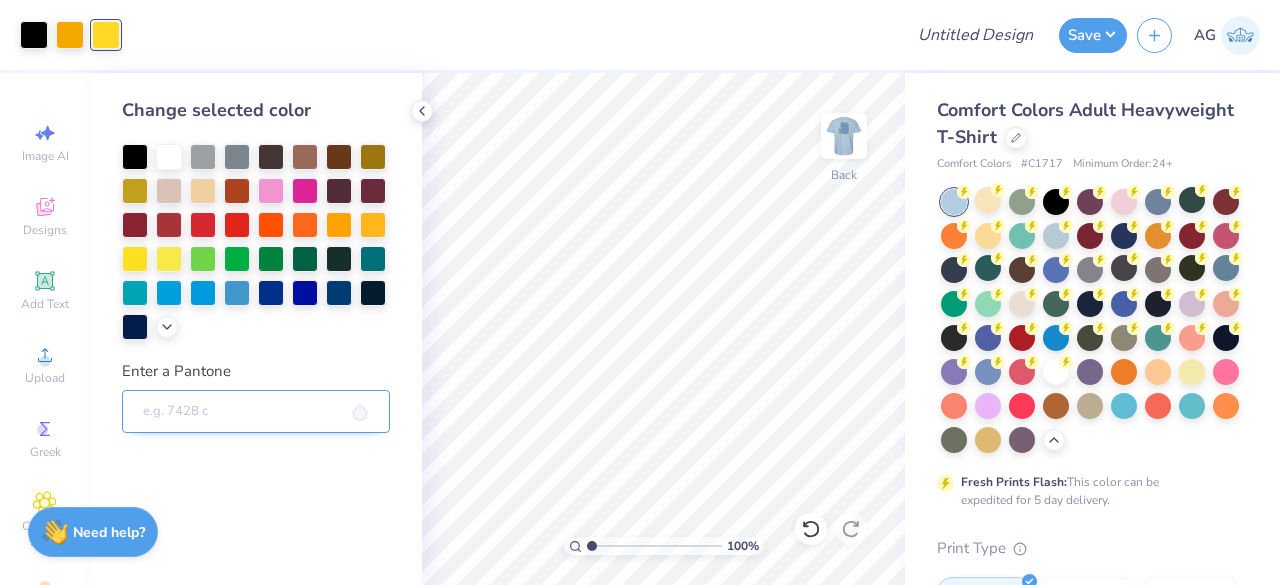 click on "Enter a Pantone" at bounding box center [256, 412] 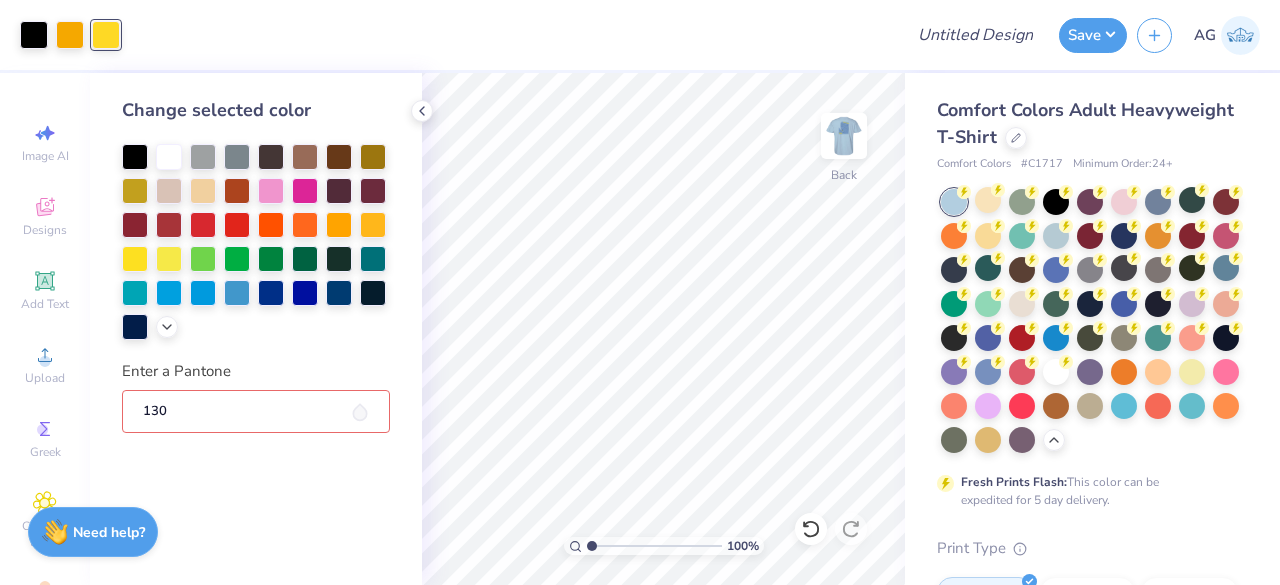 type on "130" 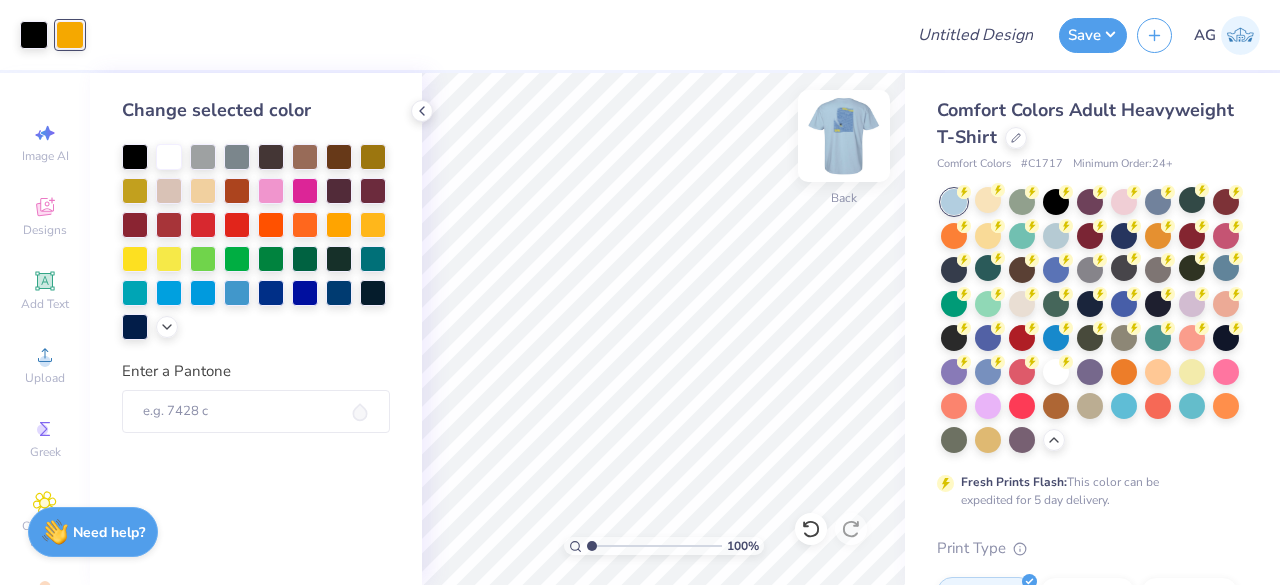 click at bounding box center [844, 136] 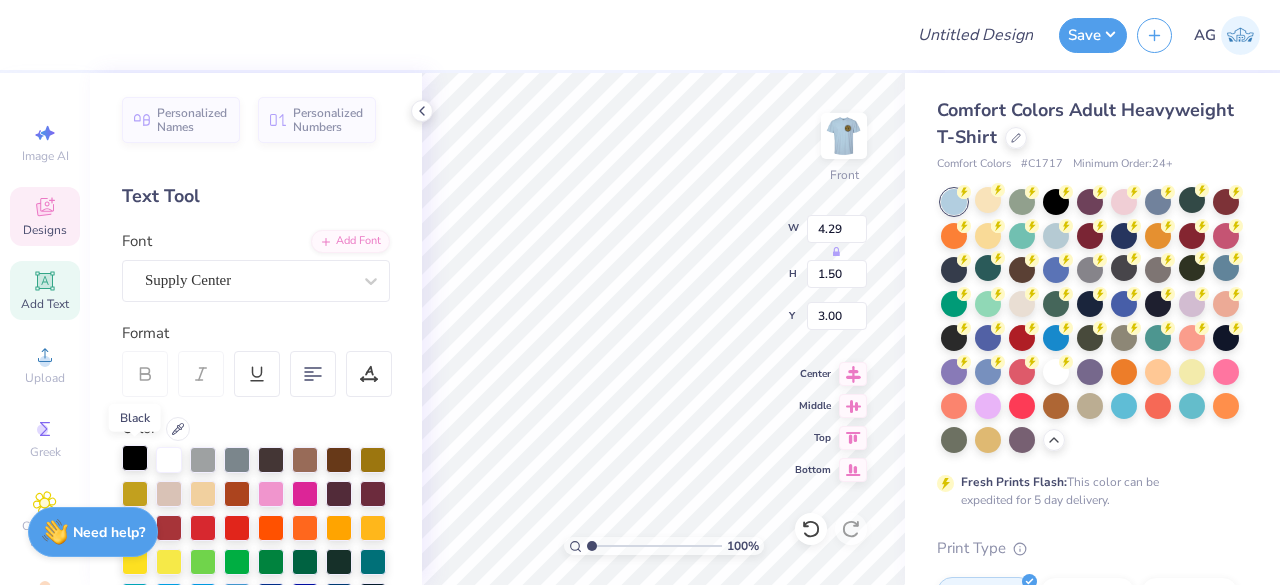 click at bounding box center [135, 458] 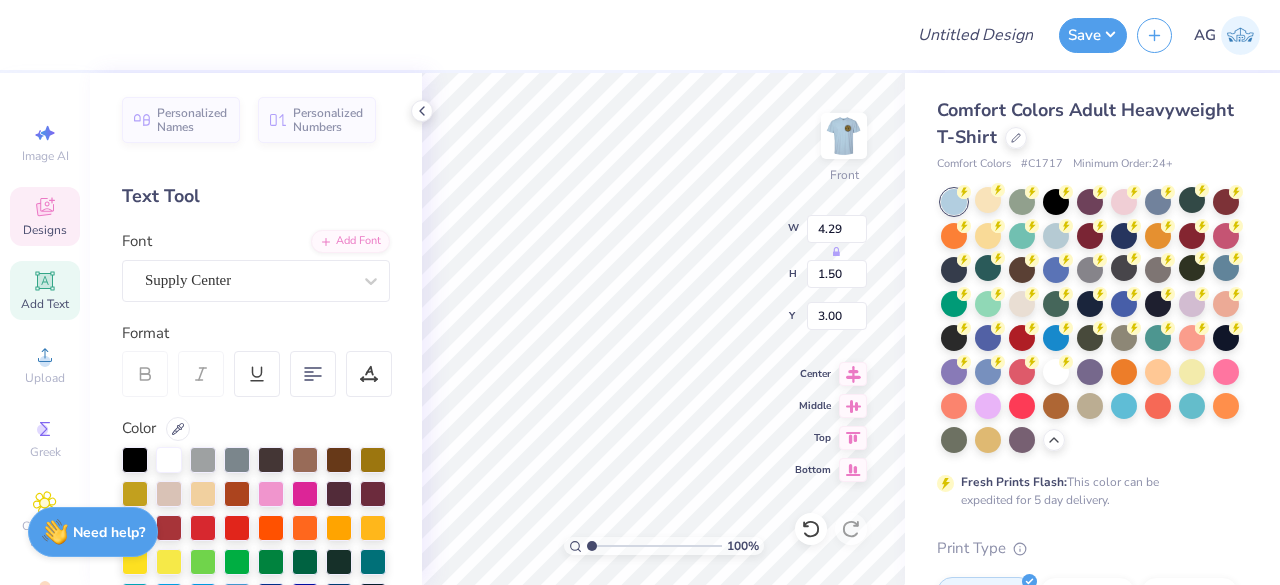 type on "1.93" 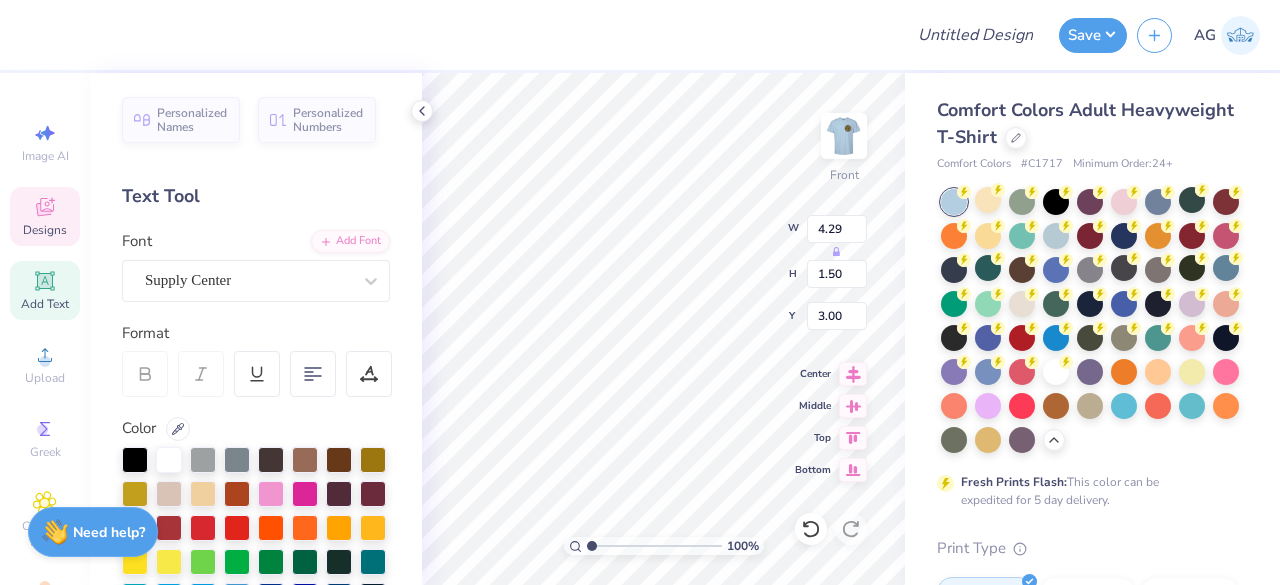 type on "0.90" 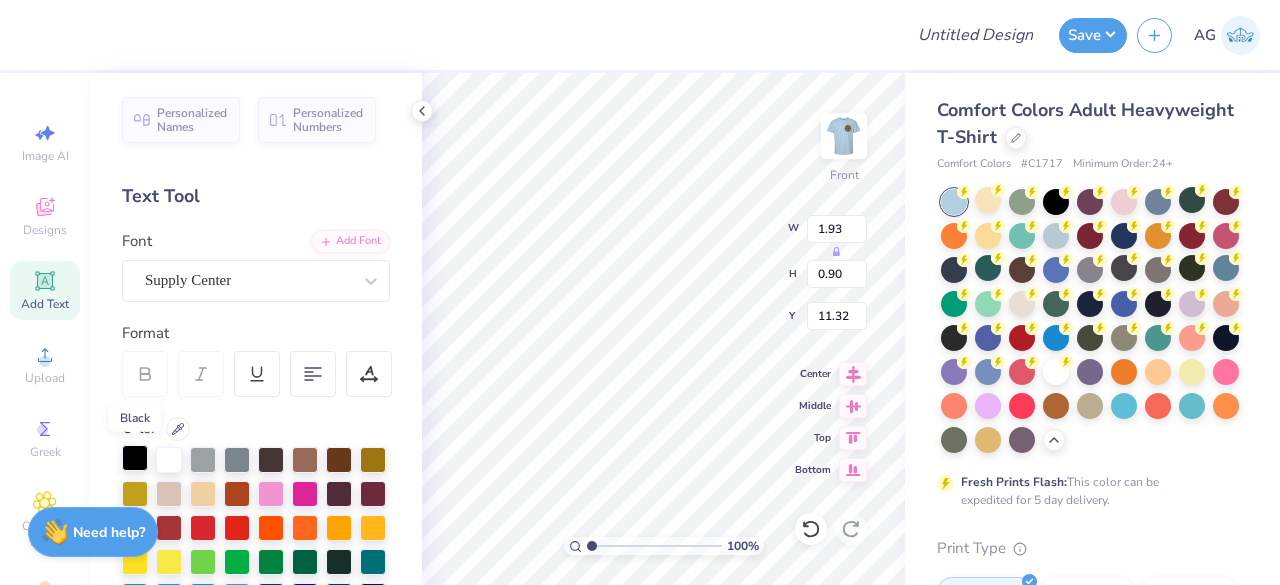 click at bounding box center (135, 458) 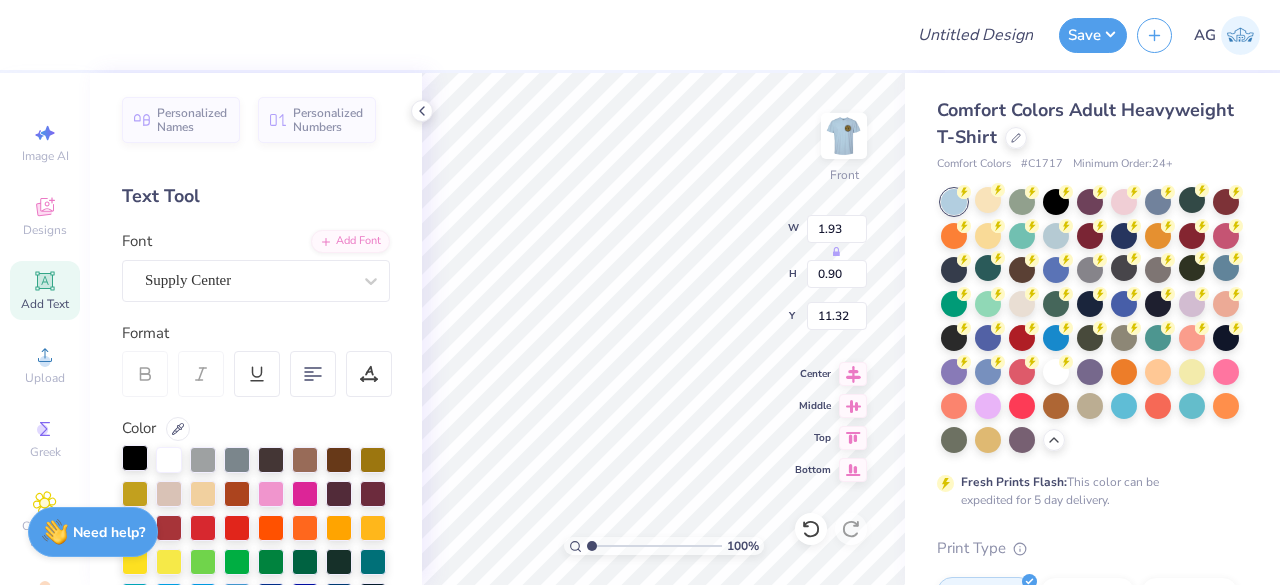 type on "7.41" 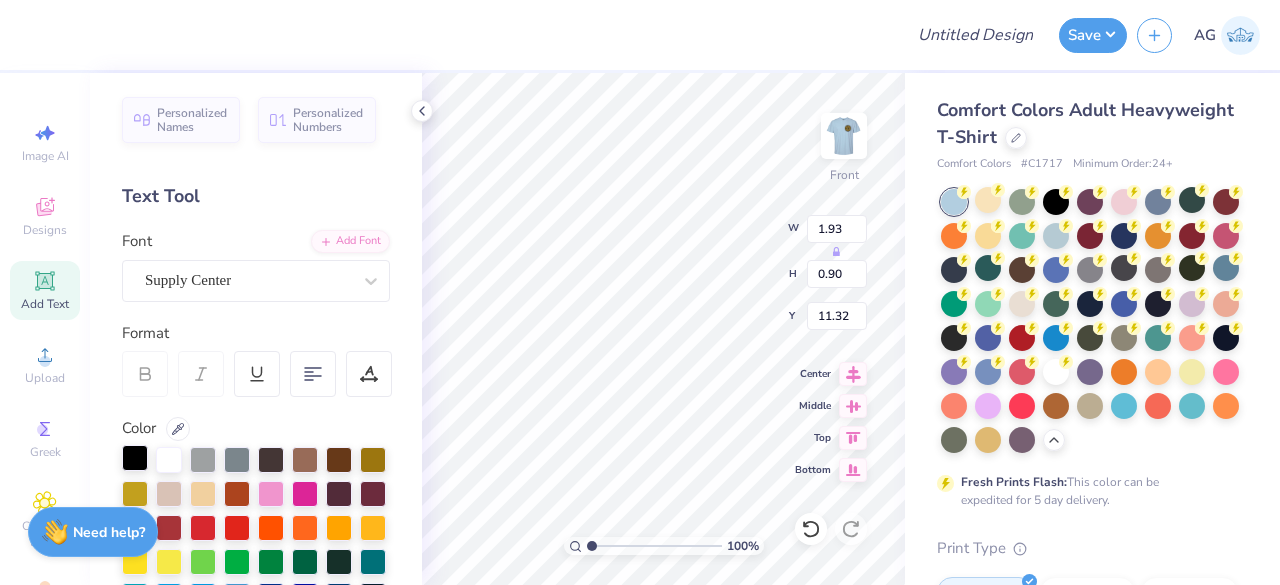 type on "9.53" 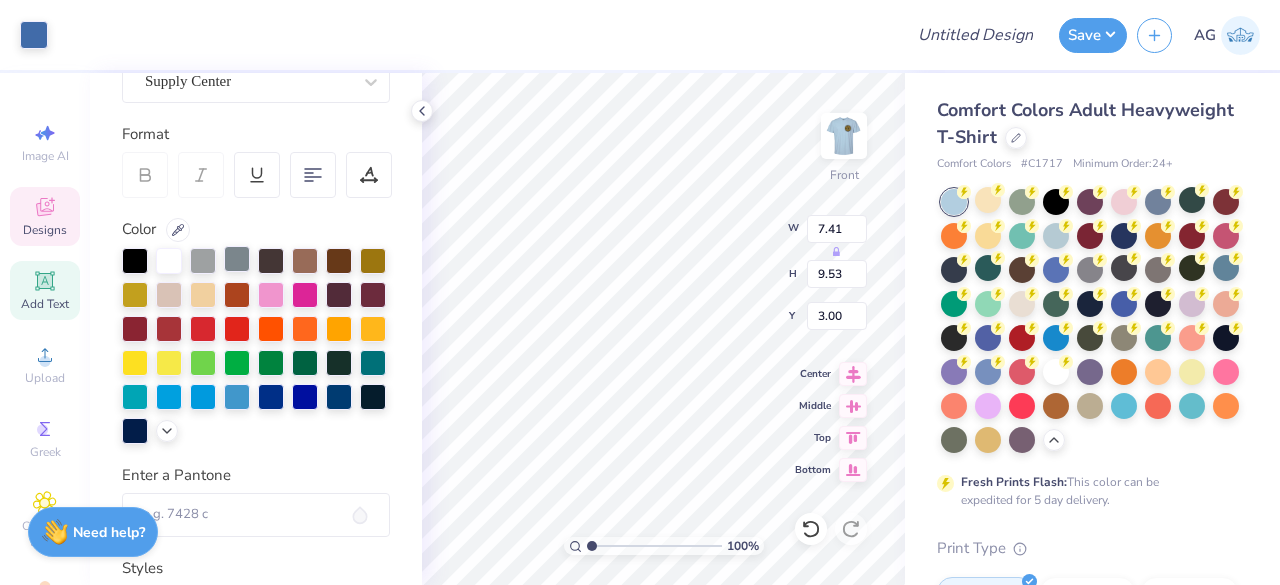 scroll, scrollTop: 200, scrollLeft: 0, axis: vertical 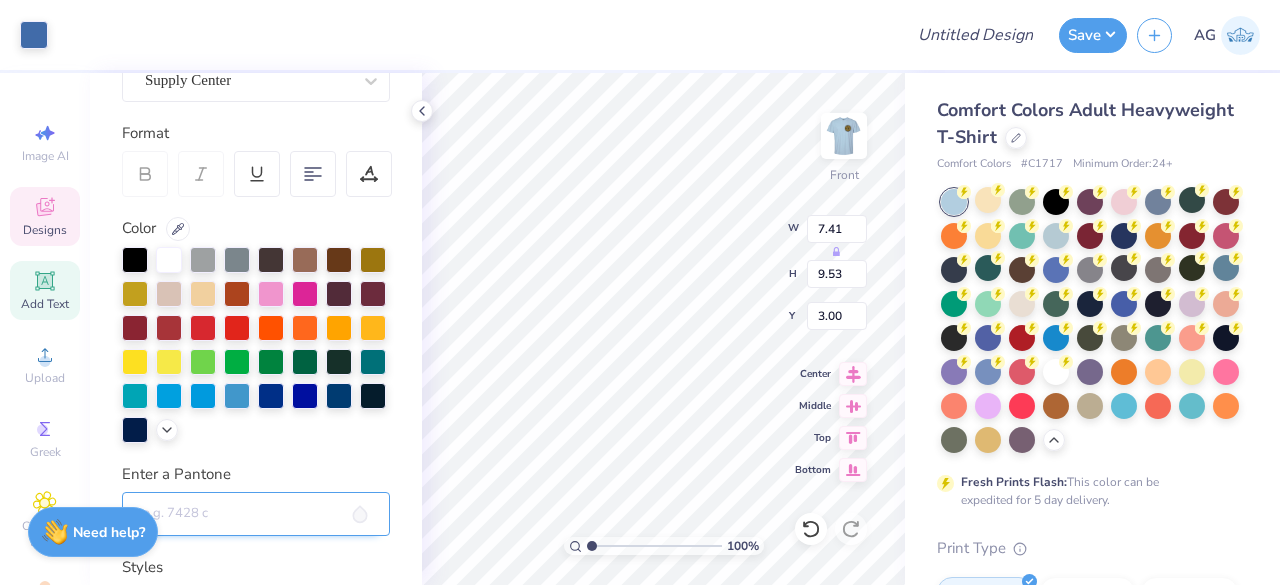 click on "Enter a Pantone" at bounding box center [256, 514] 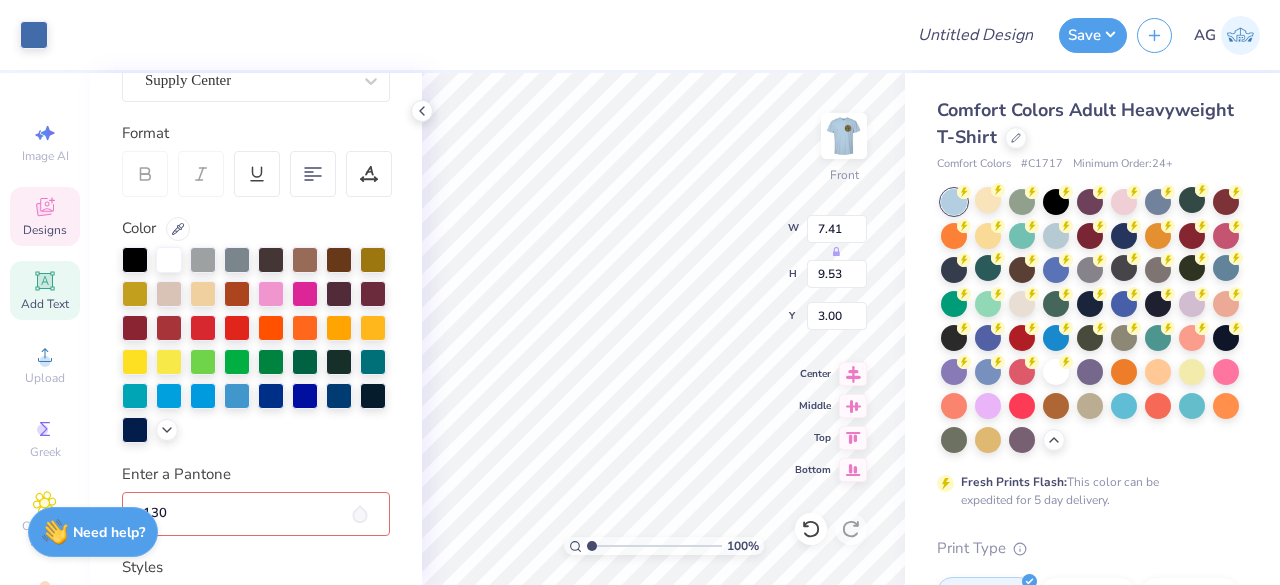 type on "130" 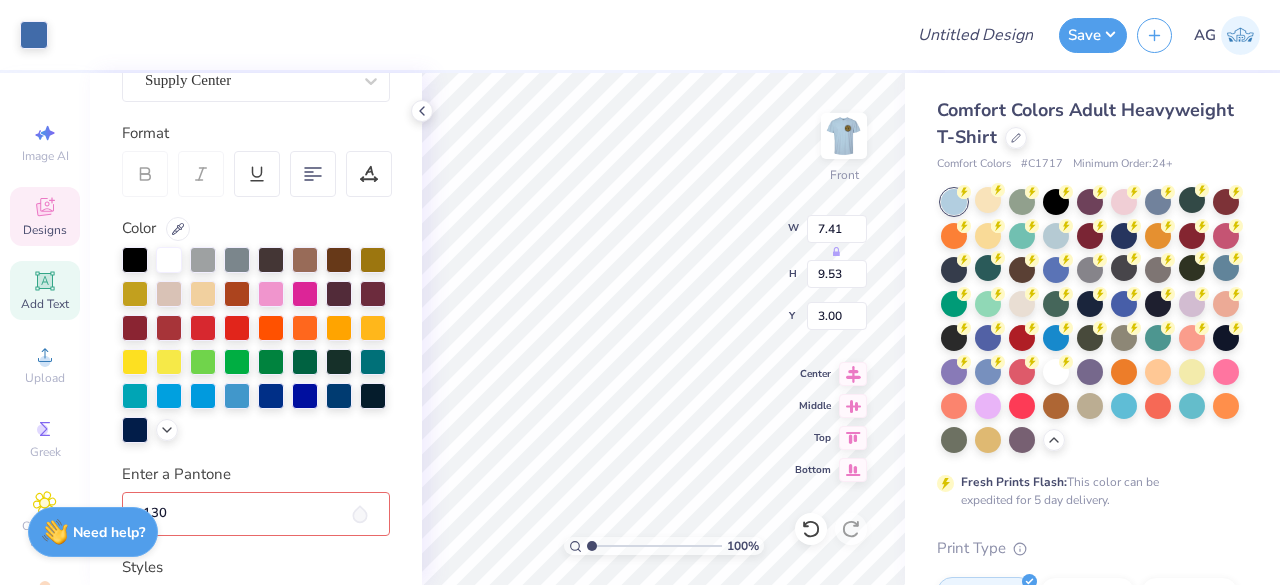 type 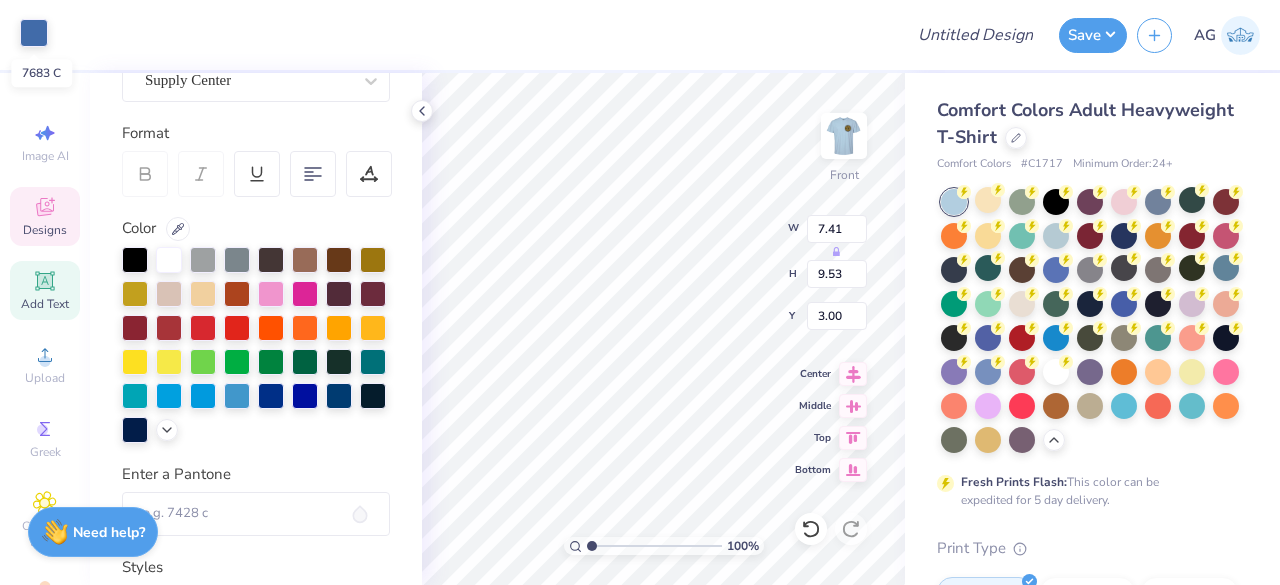 click at bounding box center (34, 33) 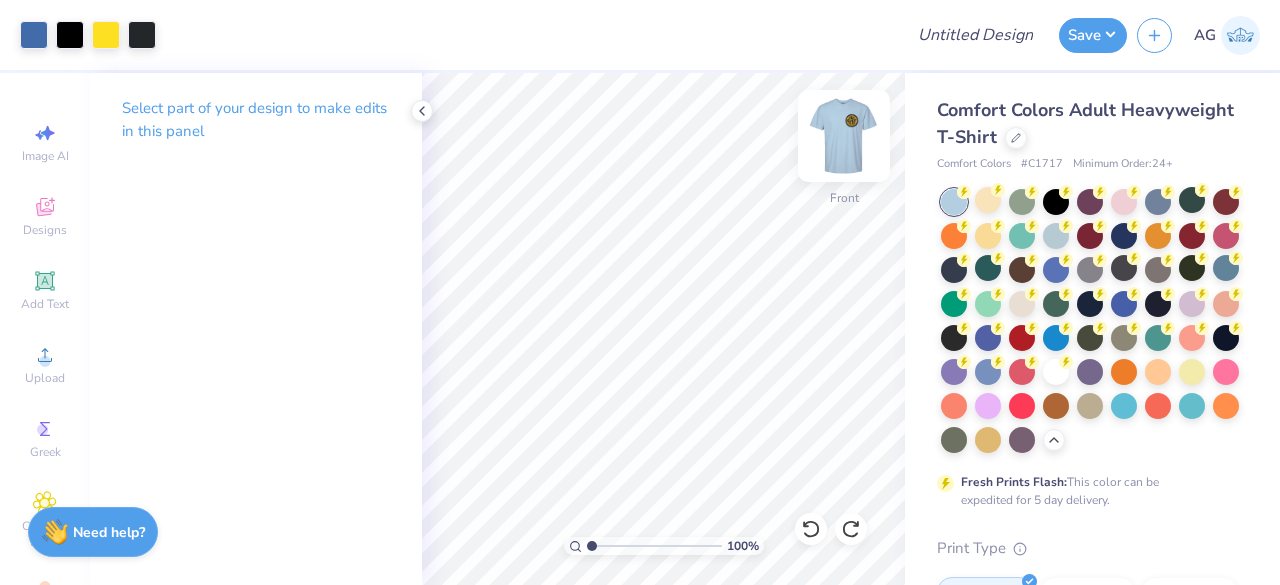 click at bounding box center [844, 136] 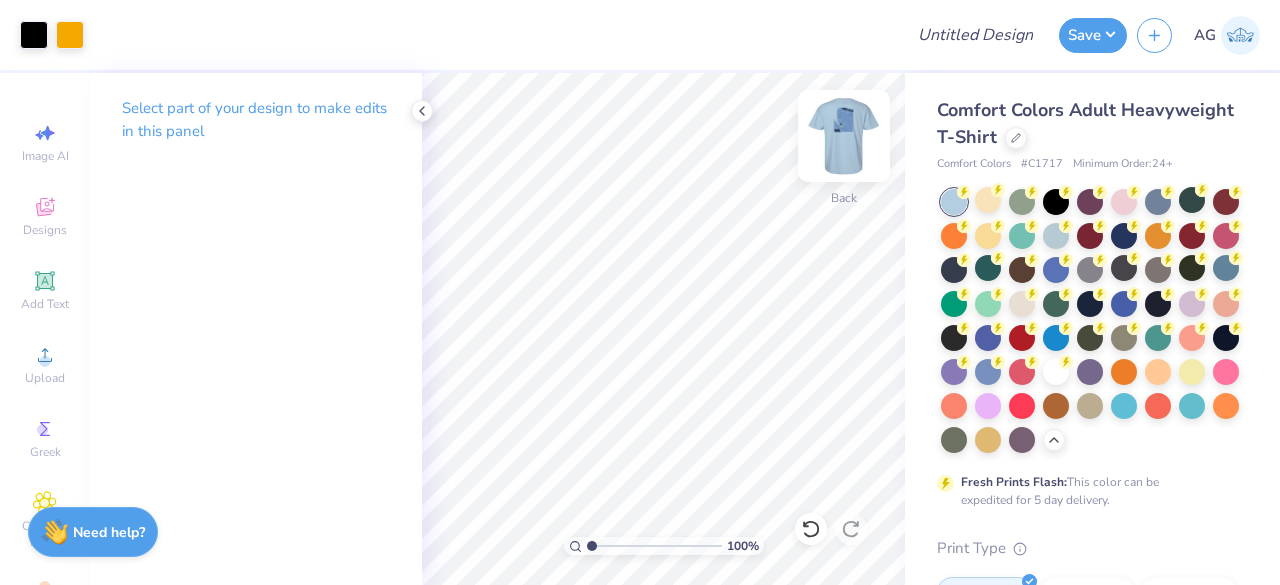 click at bounding box center [844, 136] 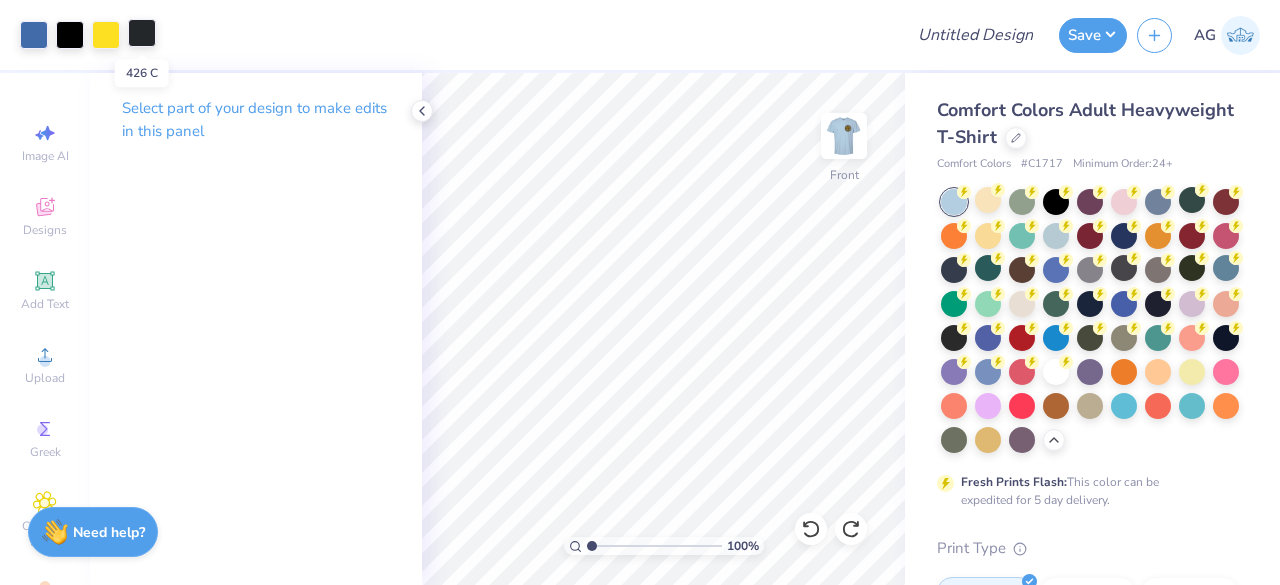click at bounding box center [142, 33] 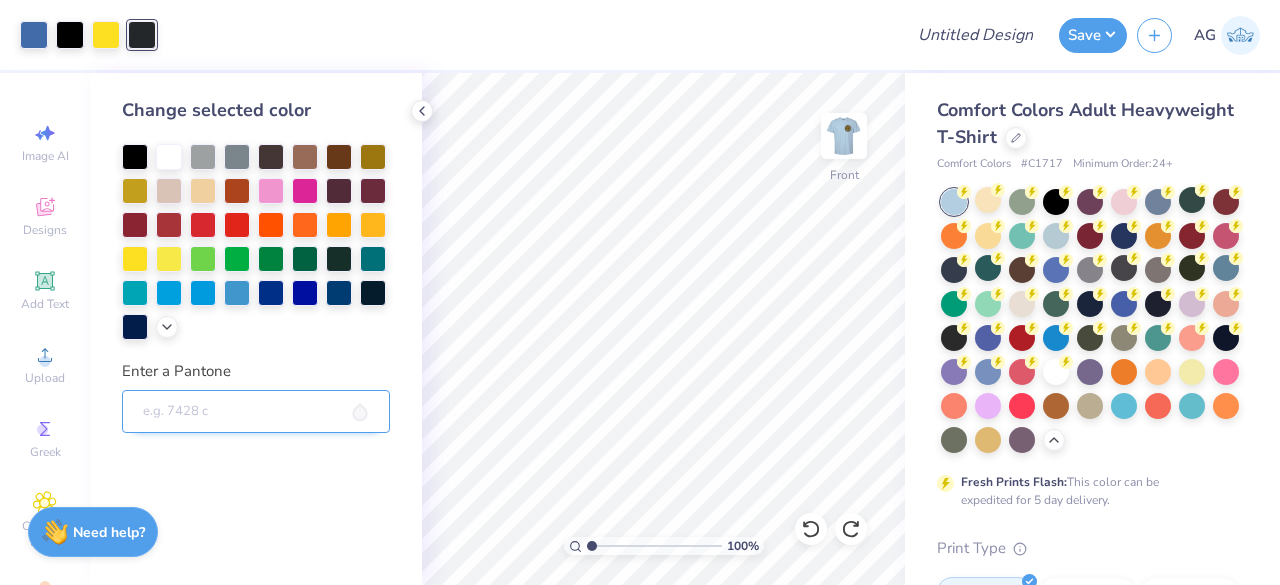 click on "Enter a Pantone" at bounding box center (256, 412) 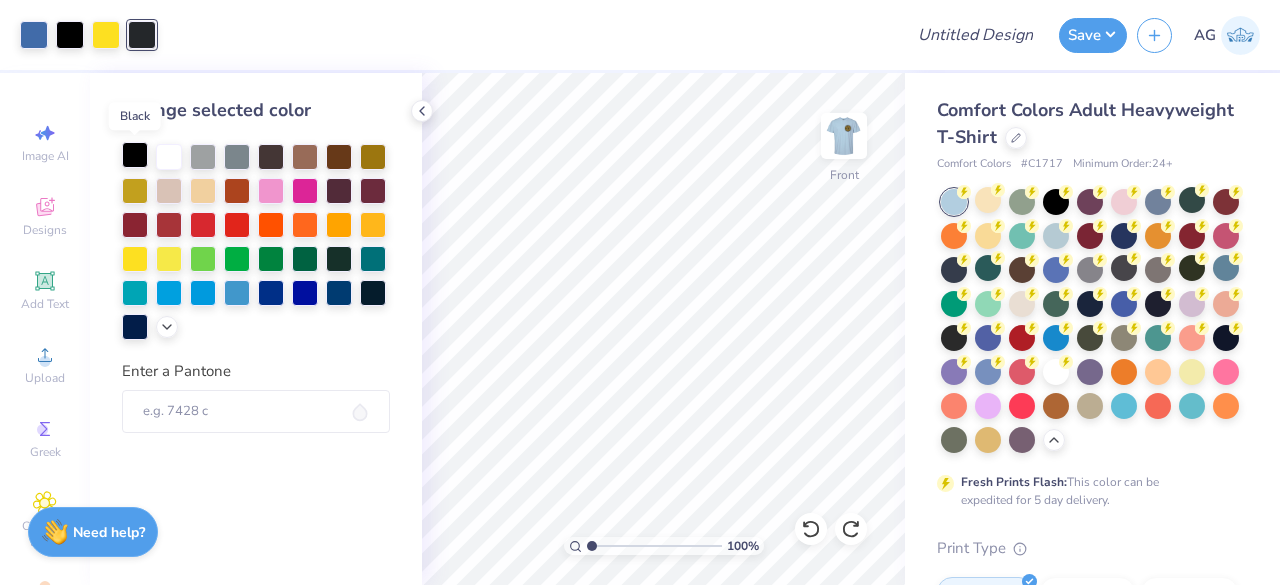 click at bounding box center [135, 155] 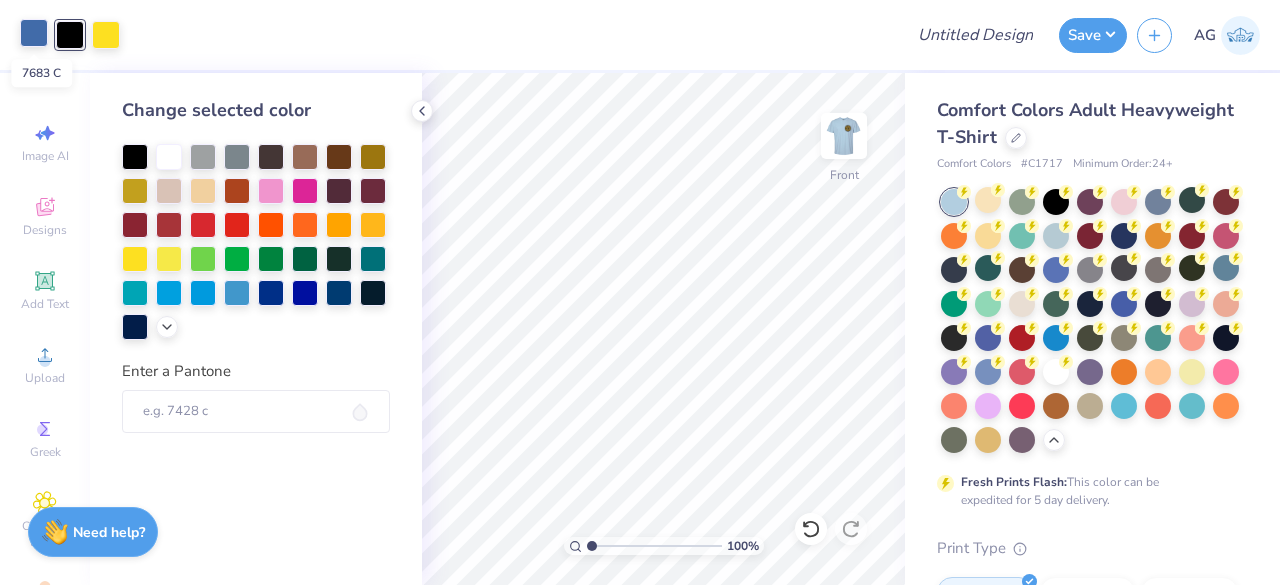 click at bounding box center [34, 33] 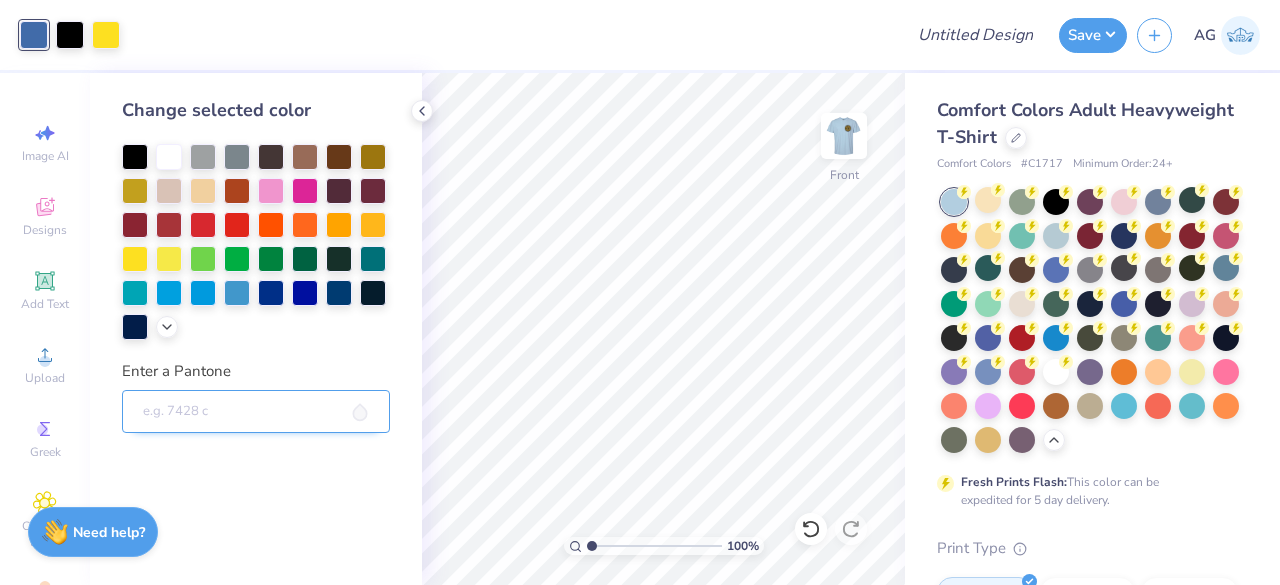 click on "Enter a Pantone" at bounding box center [256, 412] 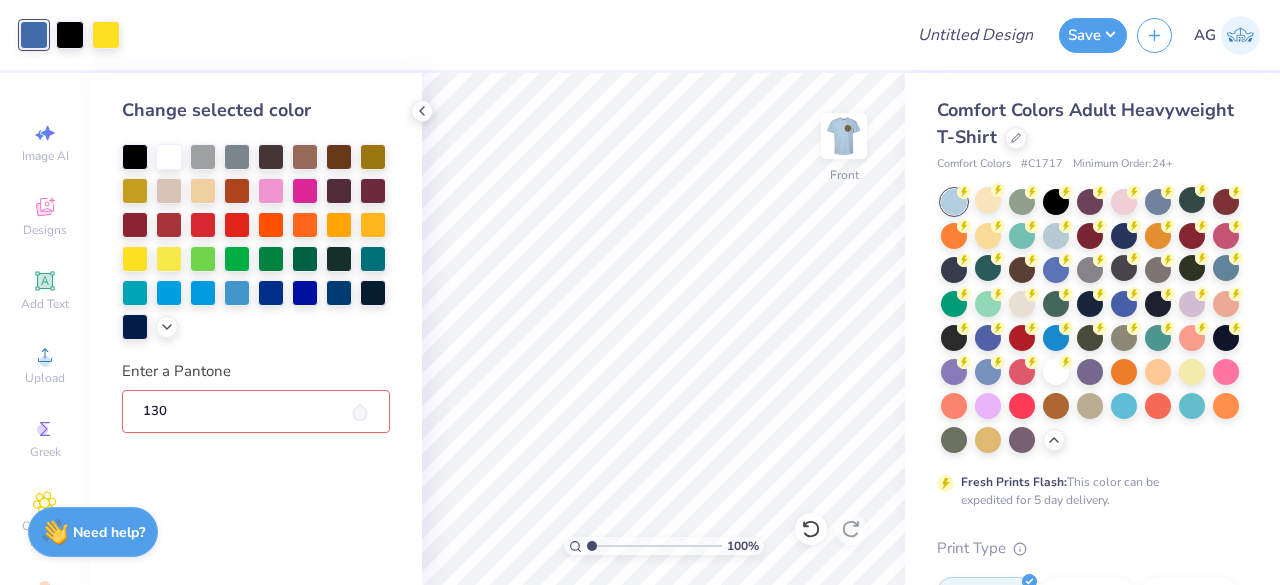 type on "130" 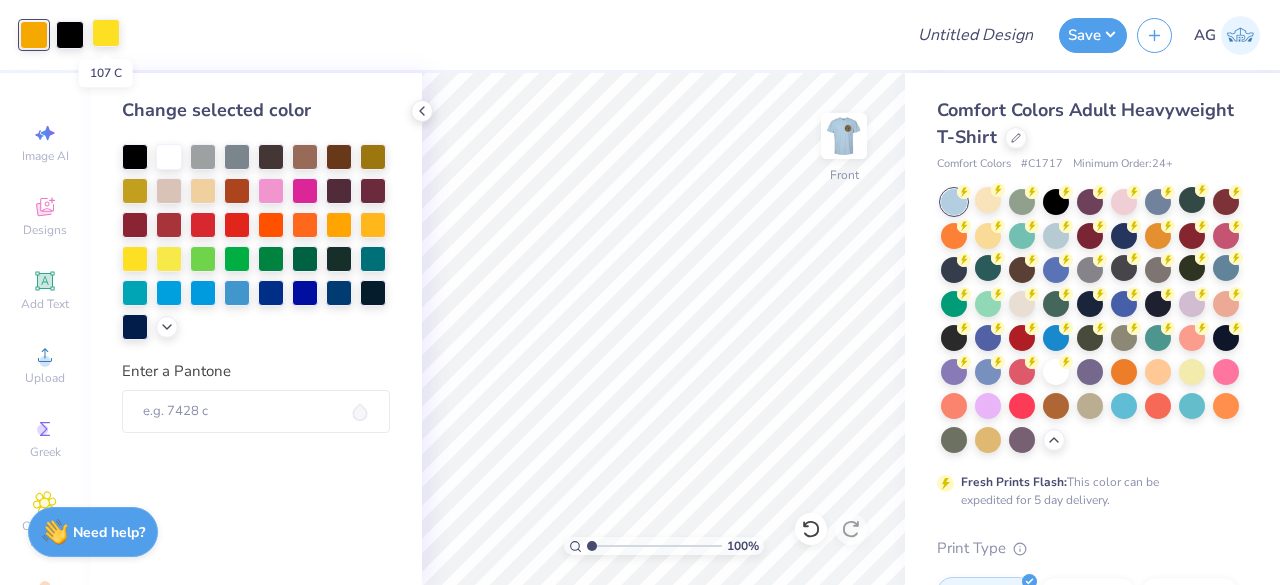 click at bounding box center (106, 33) 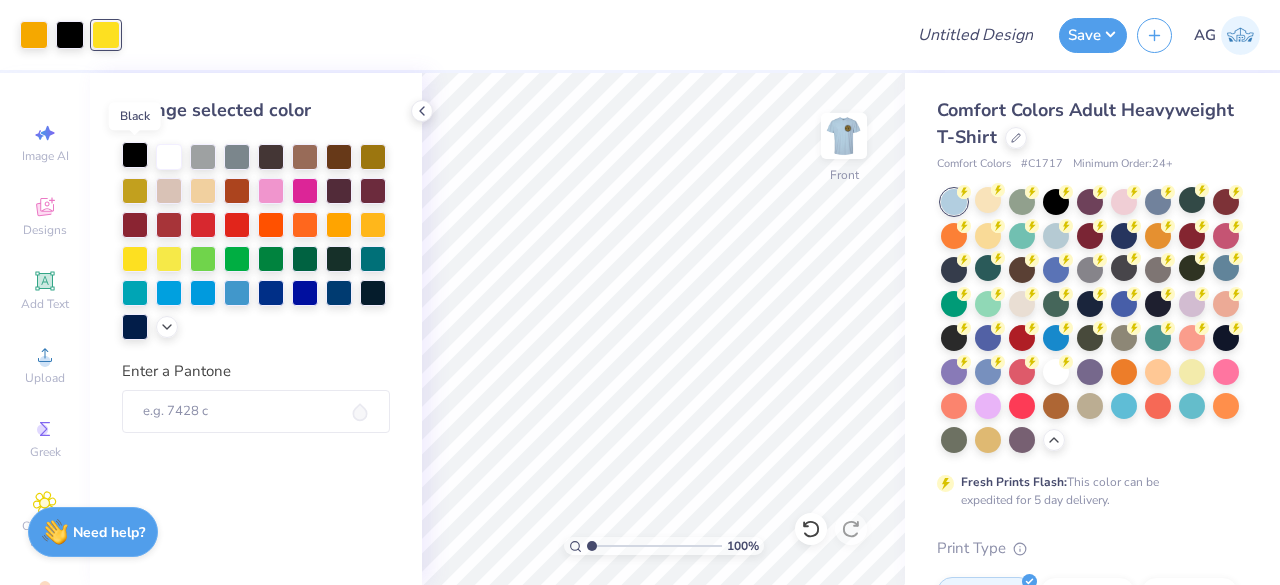 click at bounding box center [135, 155] 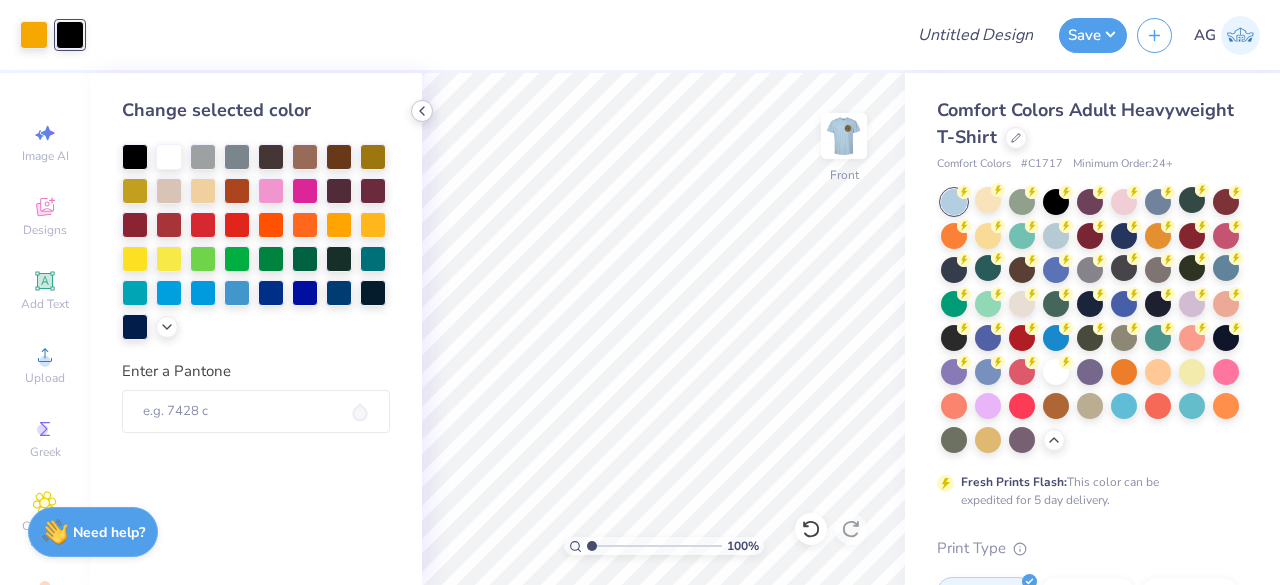 click 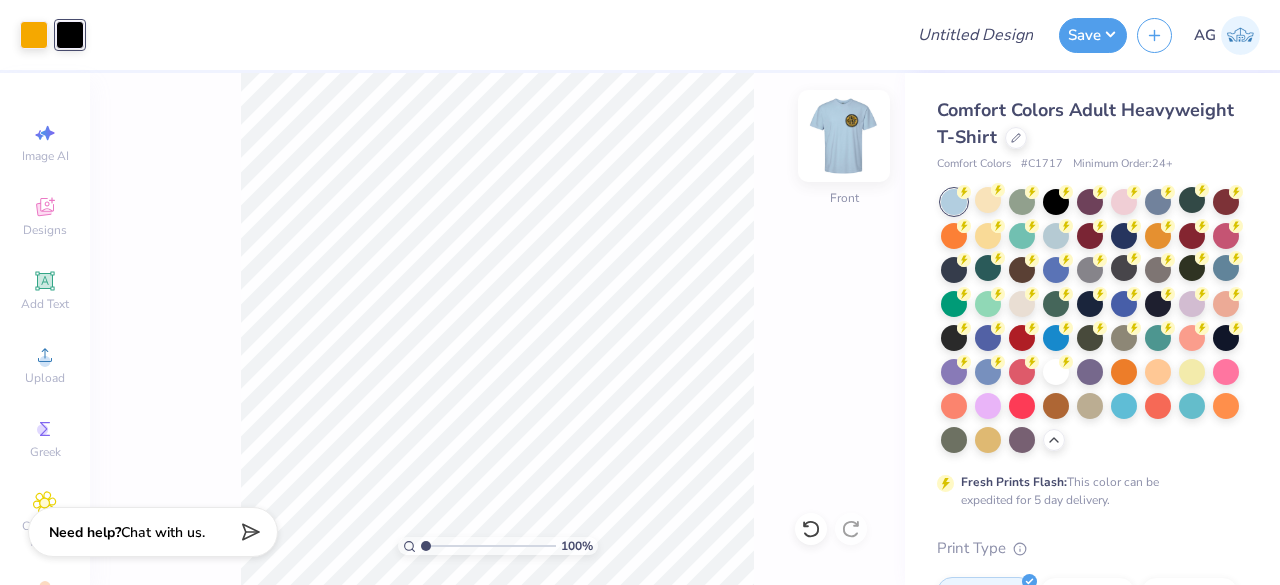 click at bounding box center (844, 136) 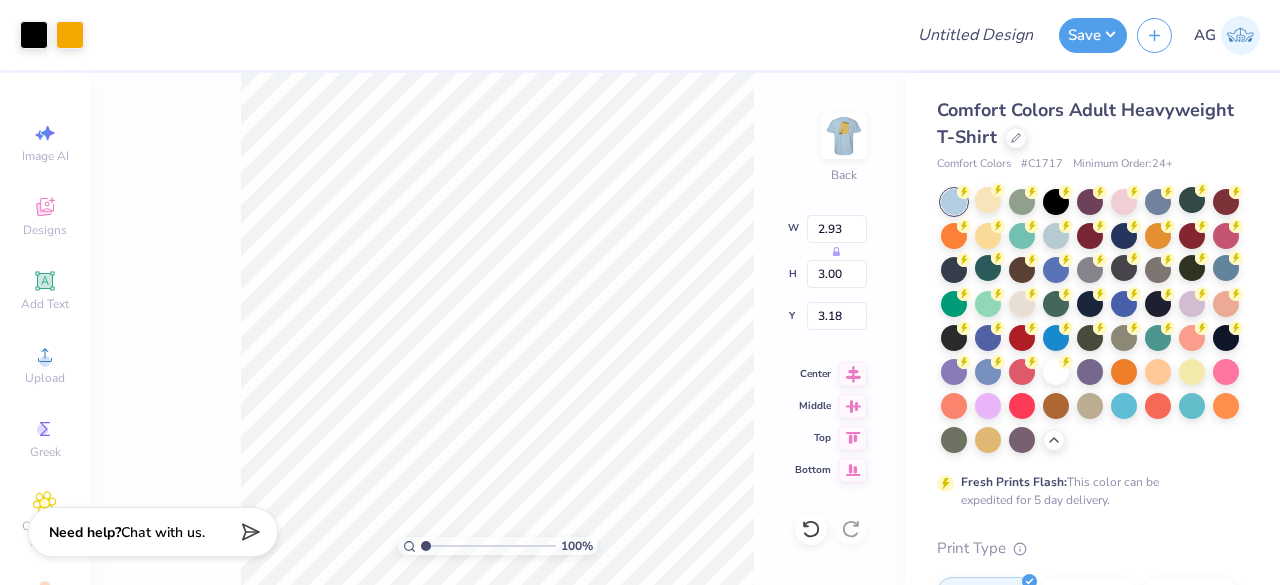 type on "2.93" 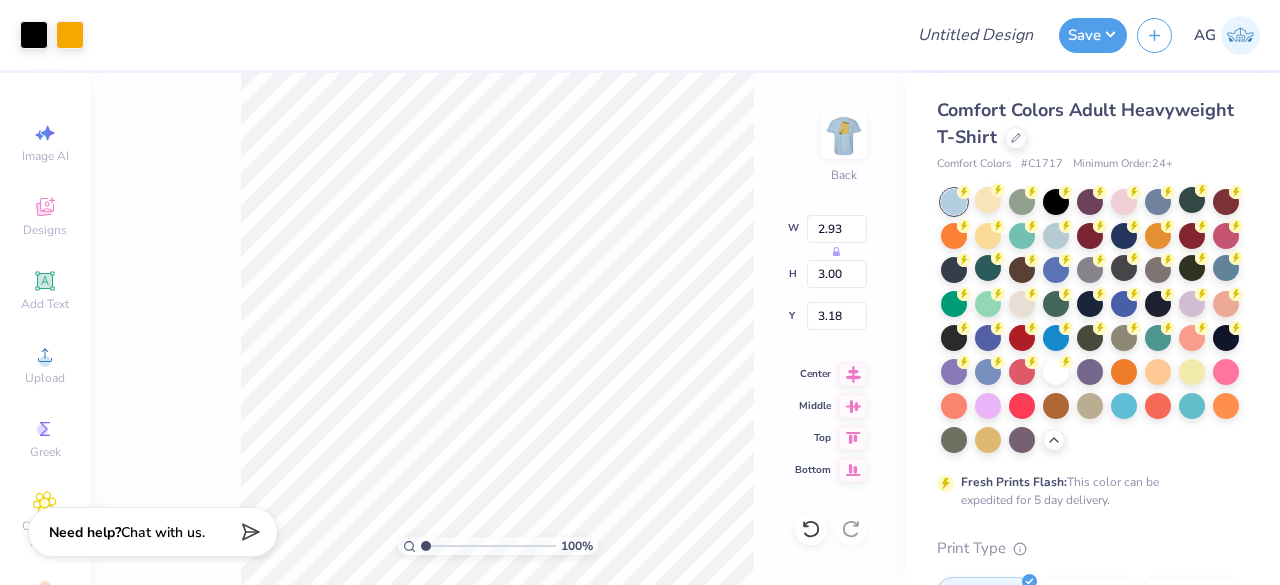 type on "3.00" 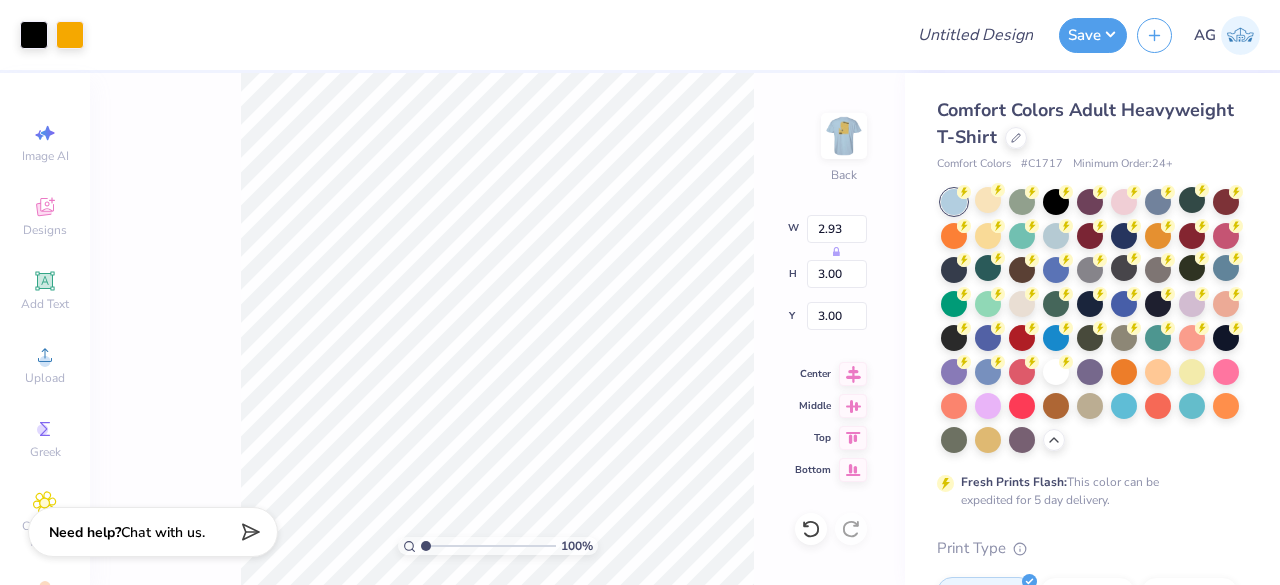 type on "3.00" 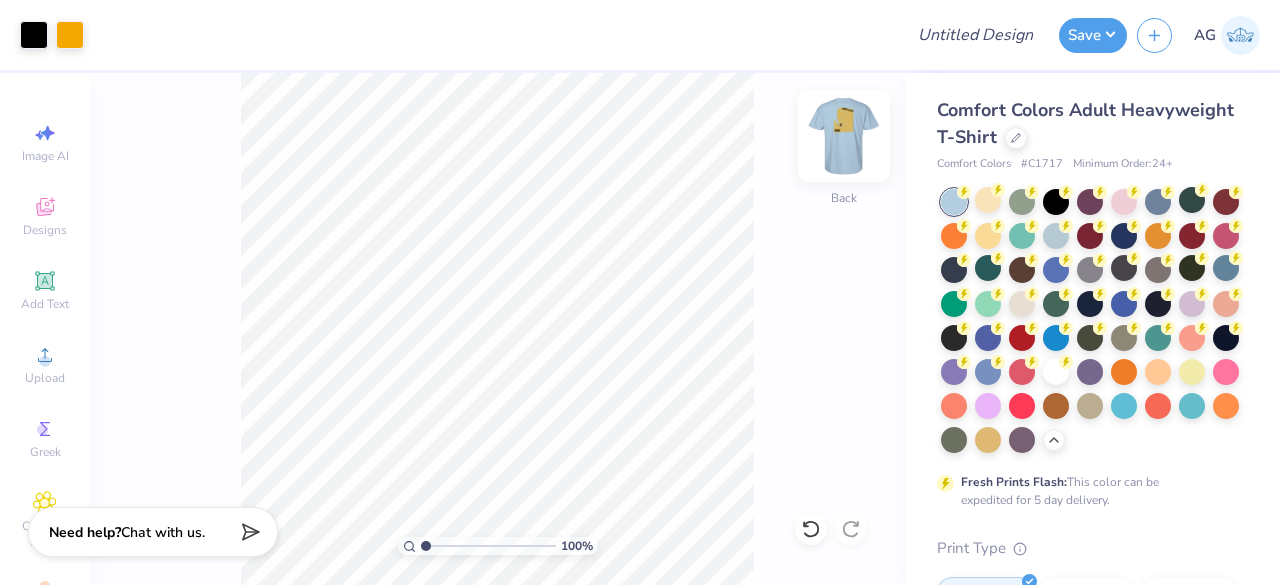 click at bounding box center (844, 136) 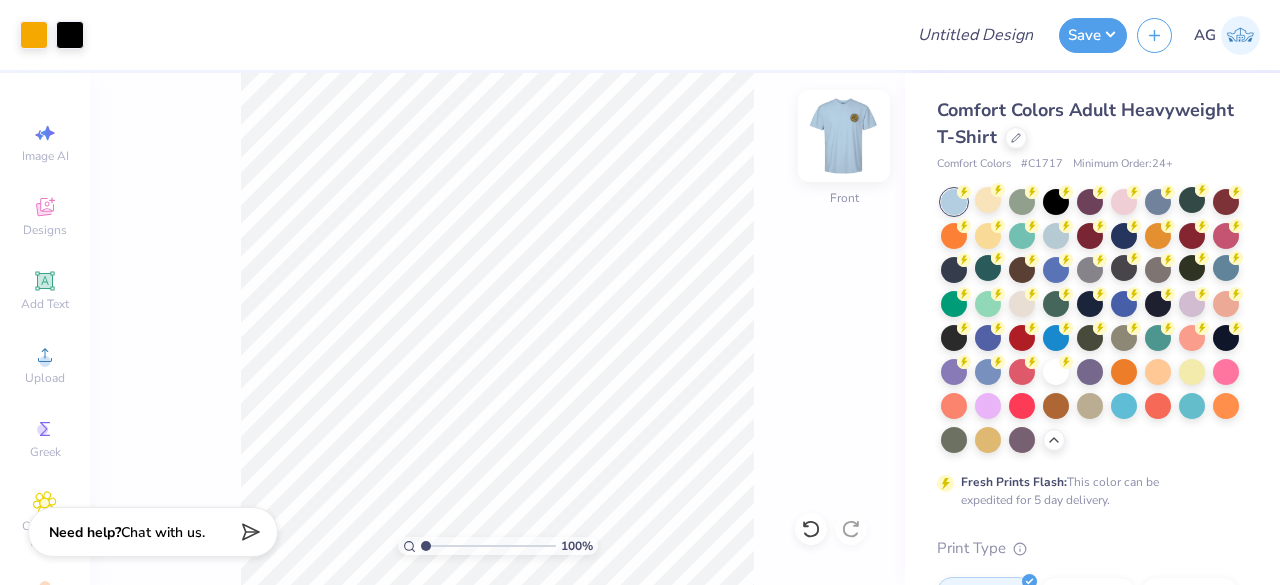 click at bounding box center (844, 136) 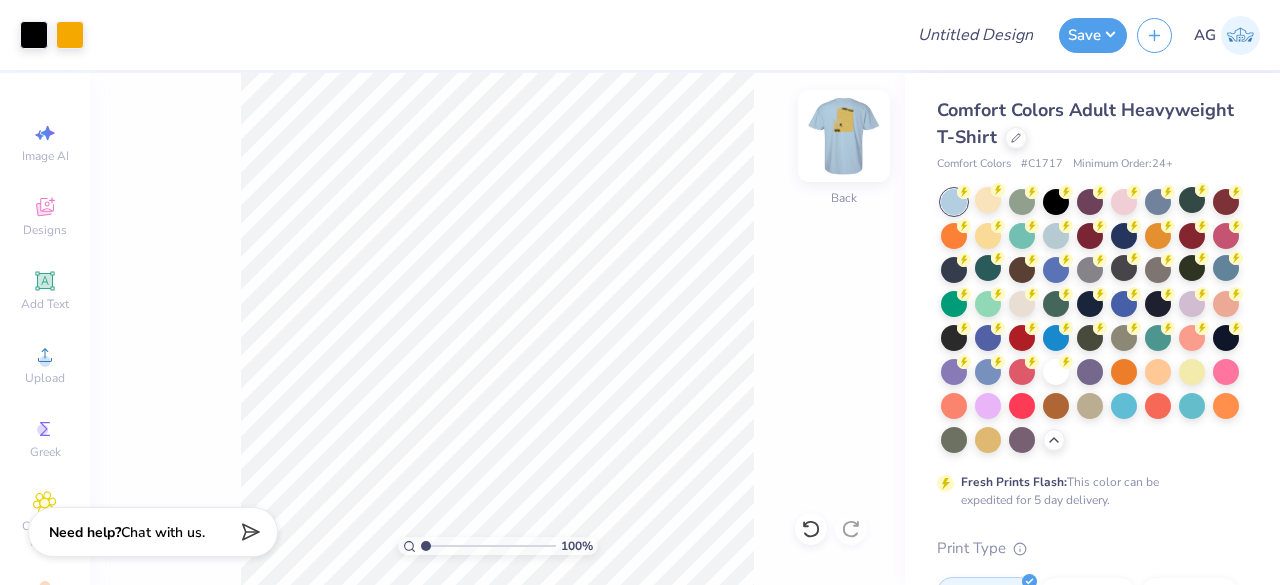 click at bounding box center (844, 136) 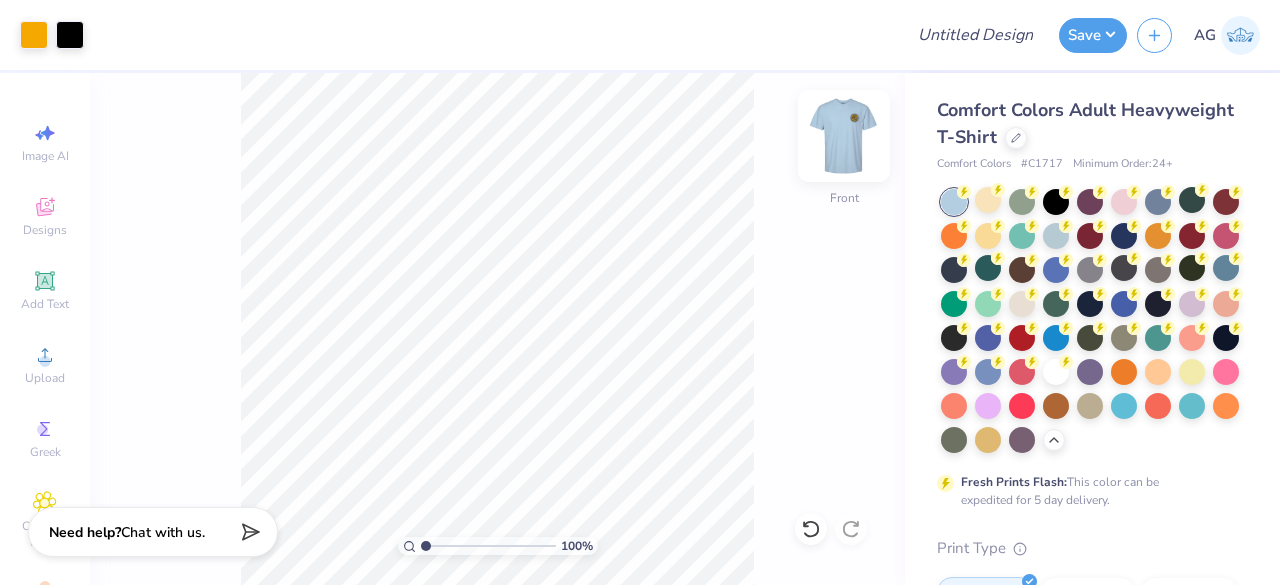 click at bounding box center (844, 136) 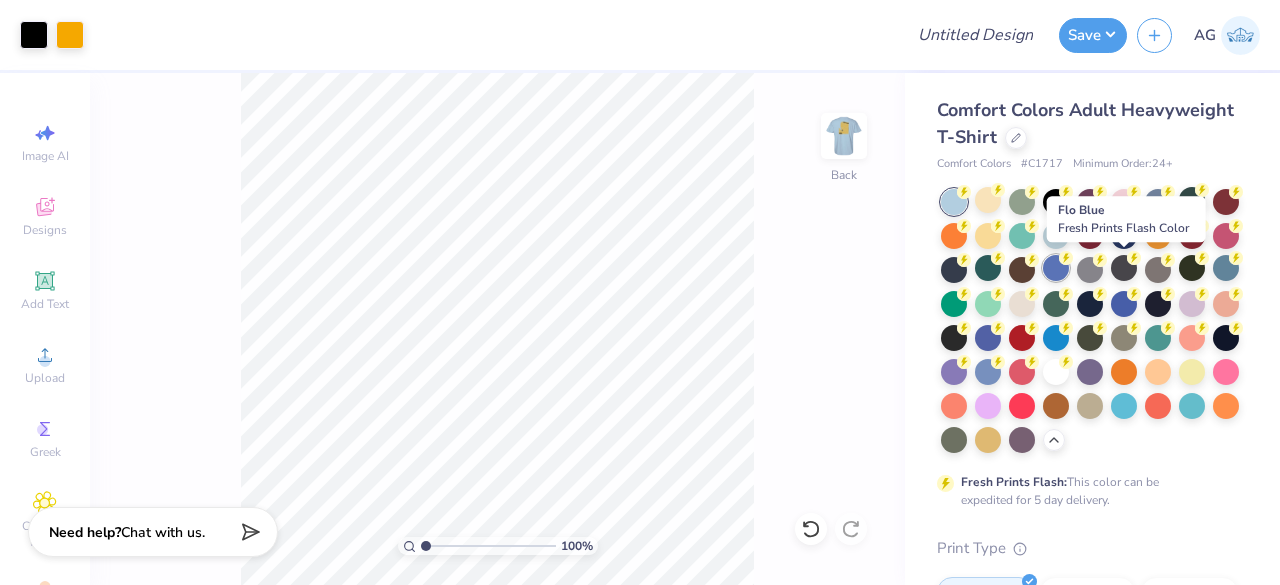 click at bounding box center (1056, 268) 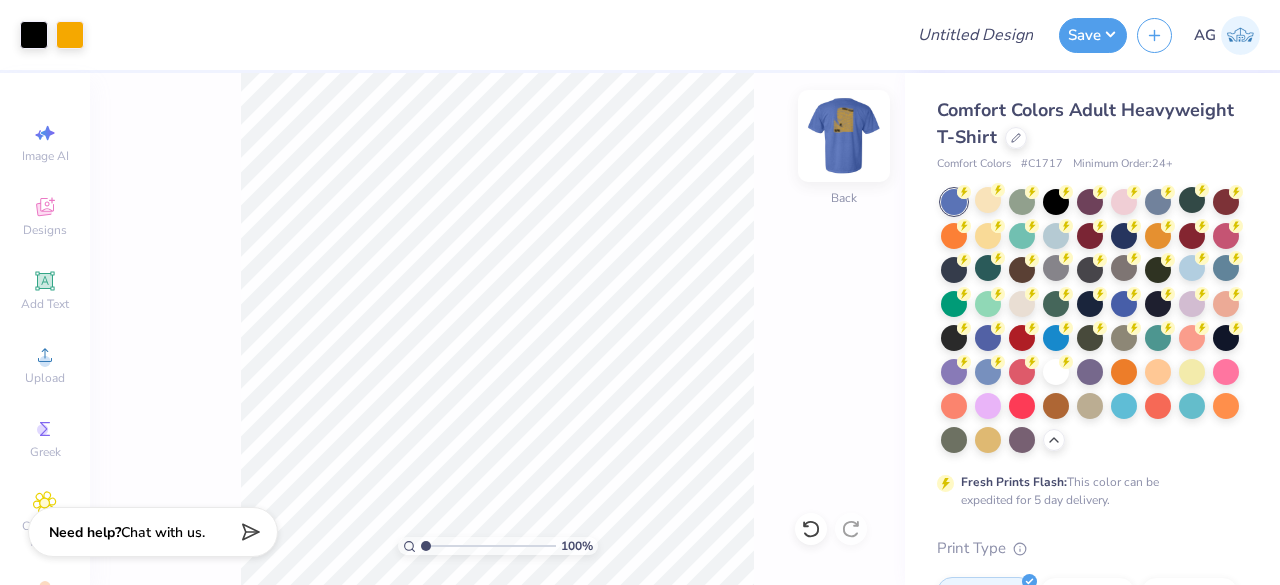 click at bounding box center [844, 136] 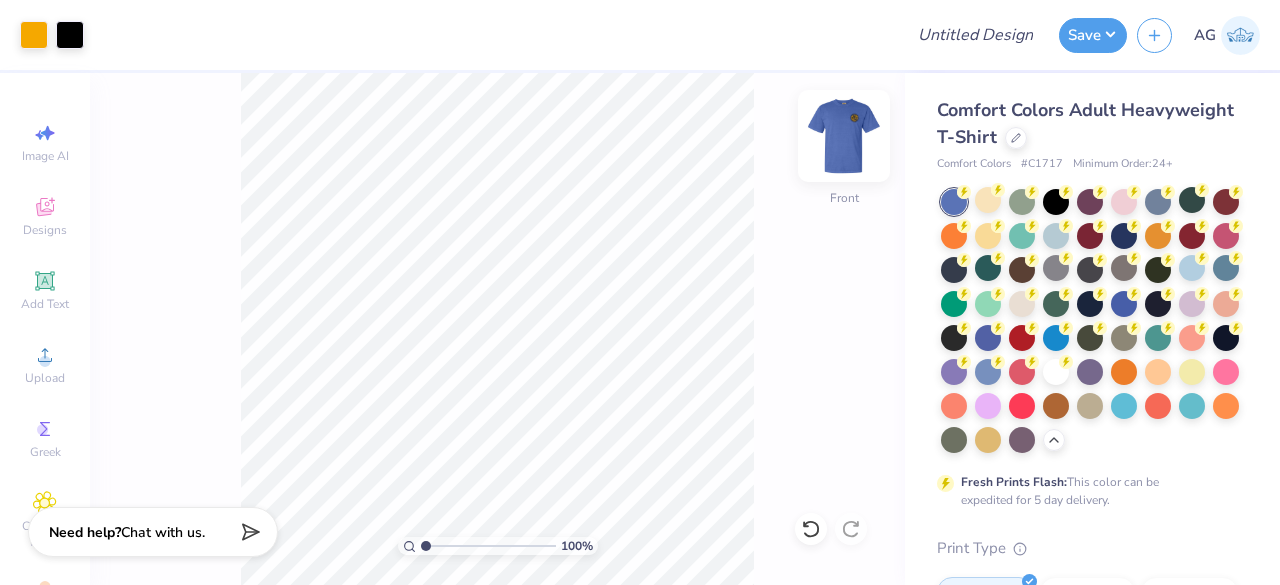 click at bounding box center [844, 136] 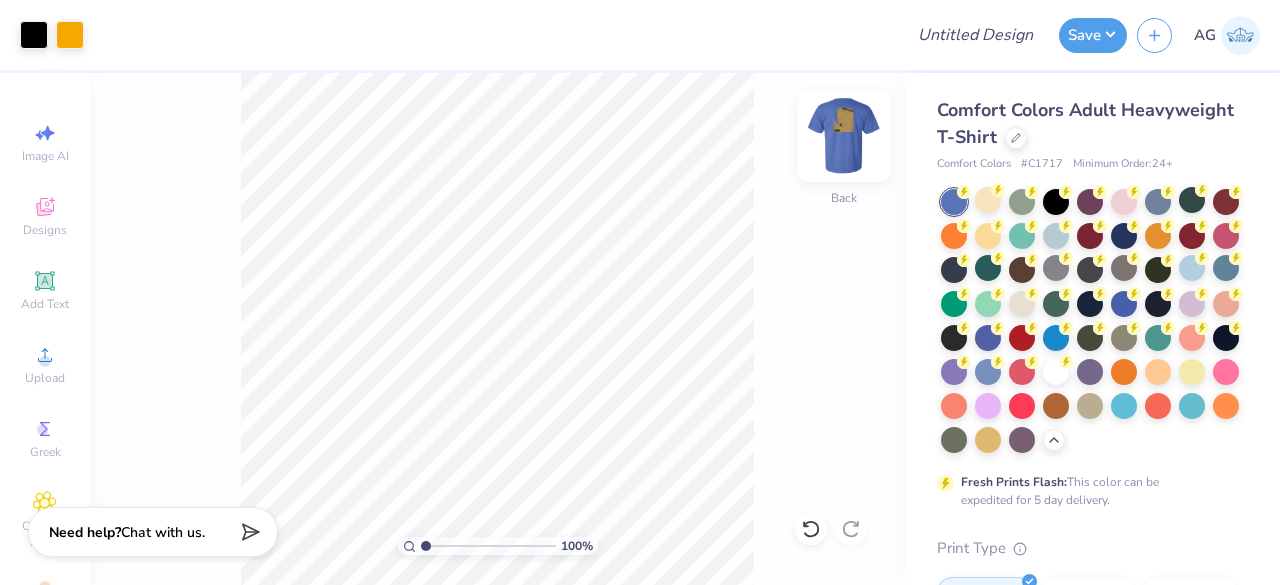 click at bounding box center [844, 136] 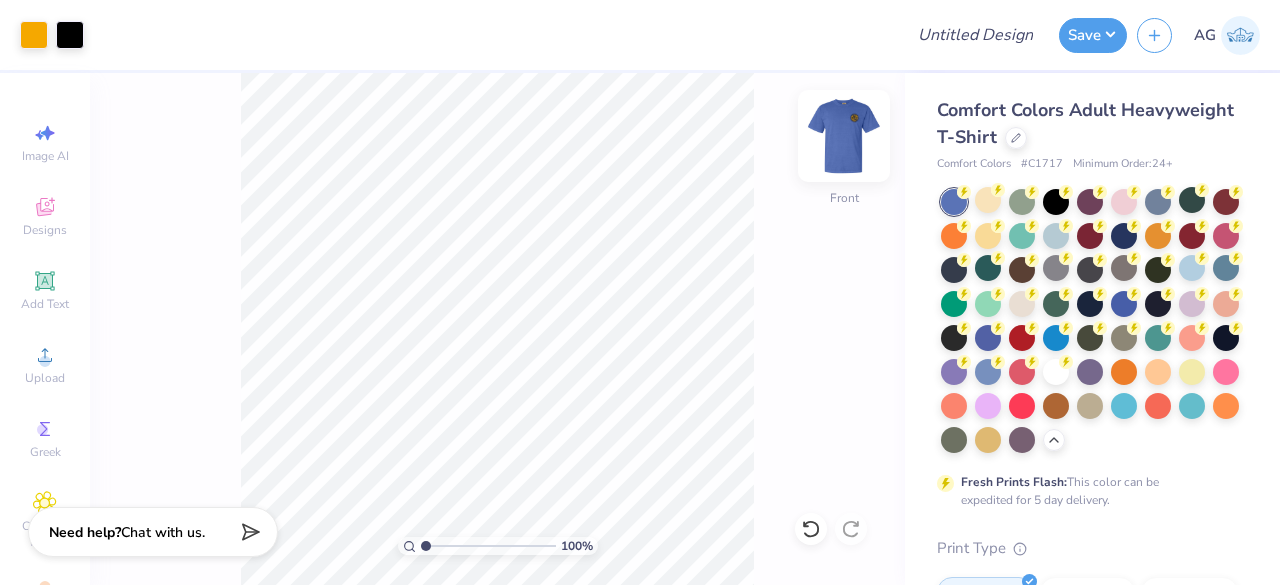 click at bounding box center [844, 136] 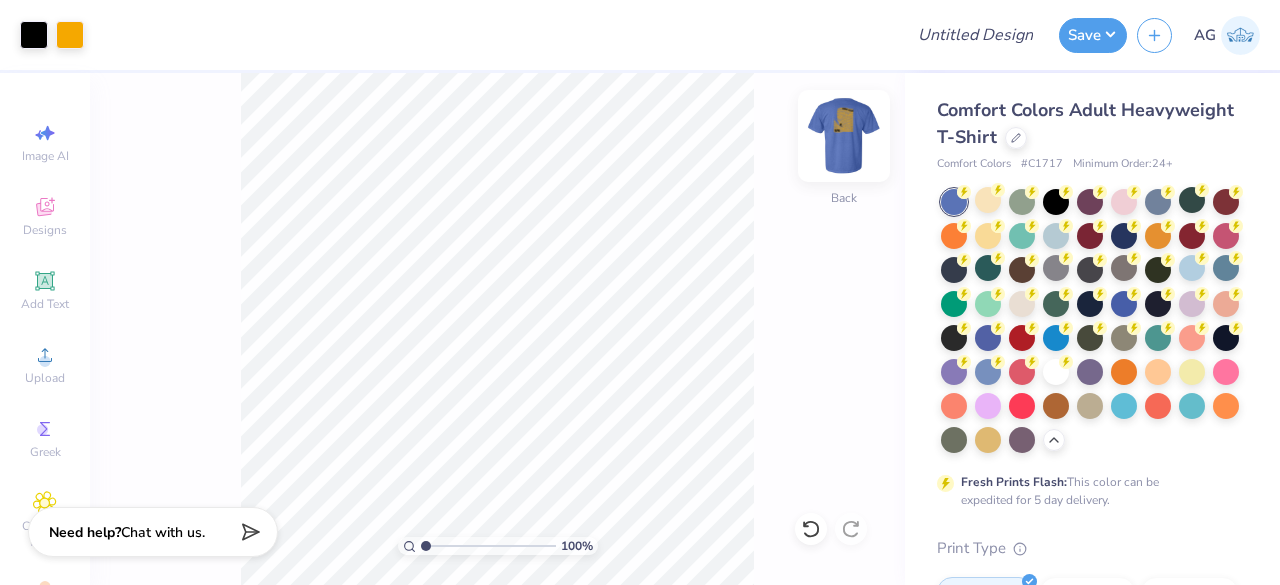 click at bounding box center (844, 136) 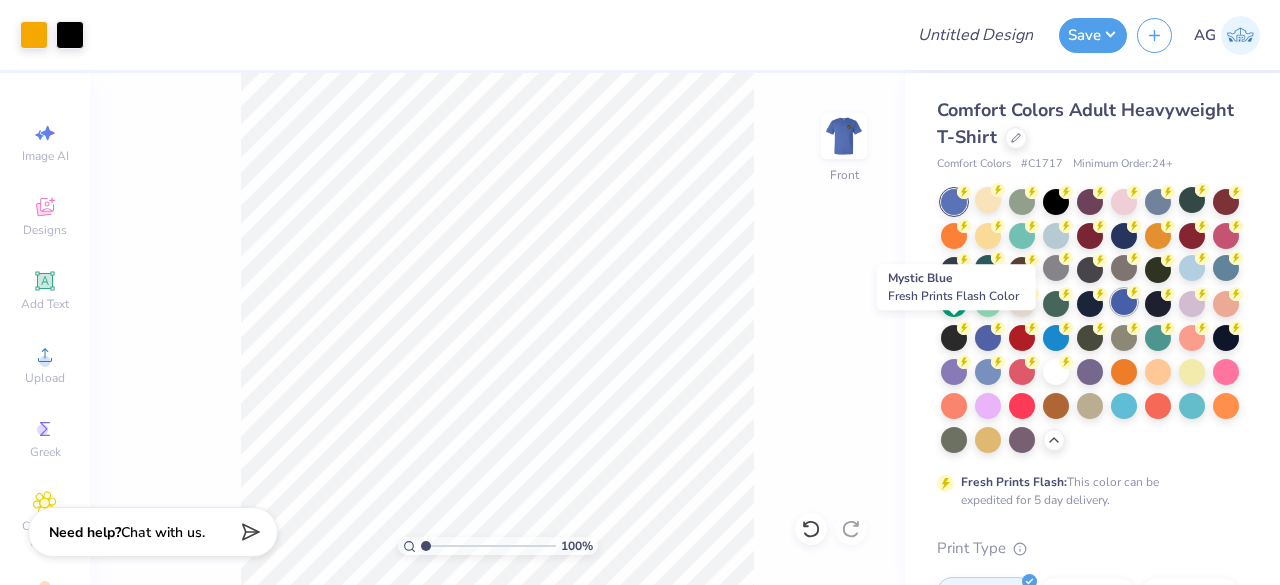 click at bounding box center (1124, 302) 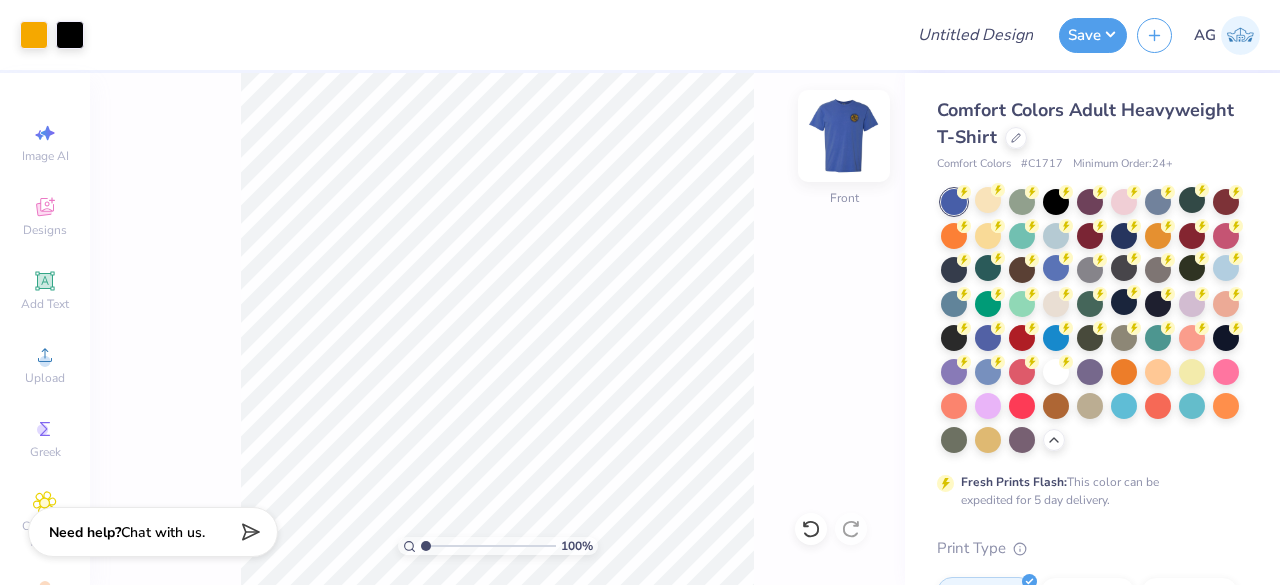 click at bounding box center (844, 136) 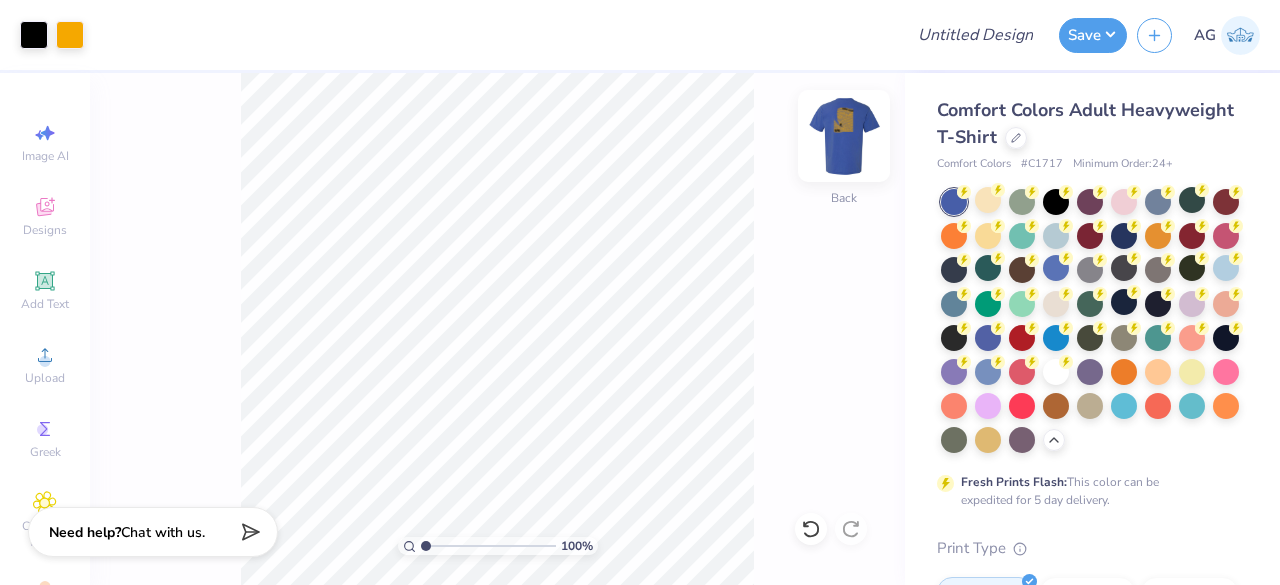 click at bounding box center (844, 136) 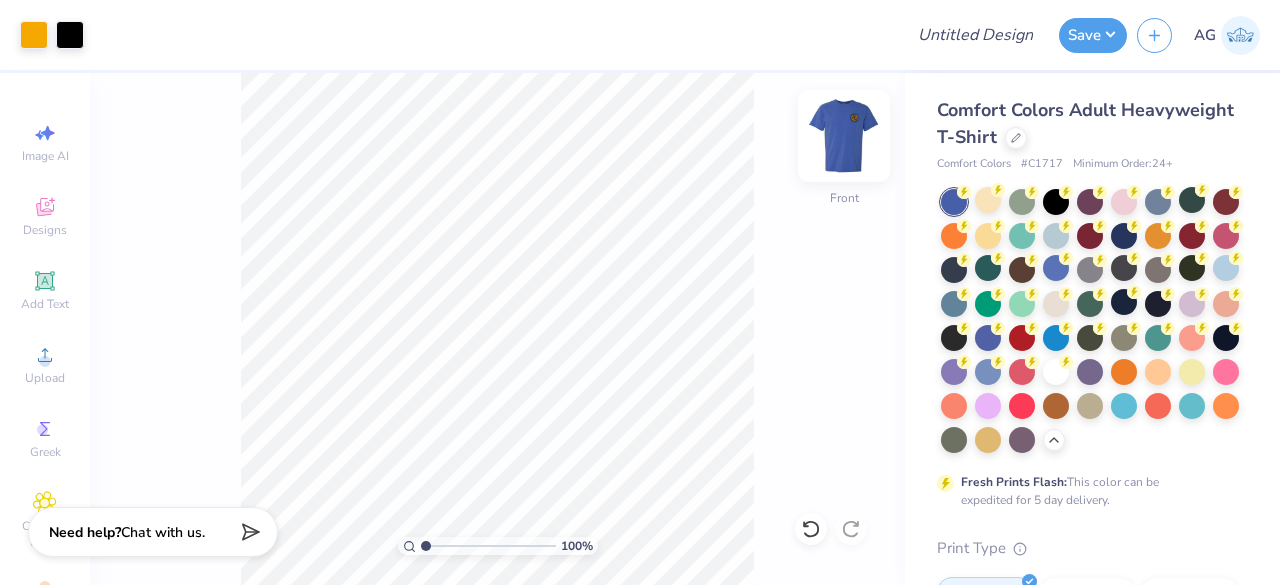 click at bounding box center (844, 136) 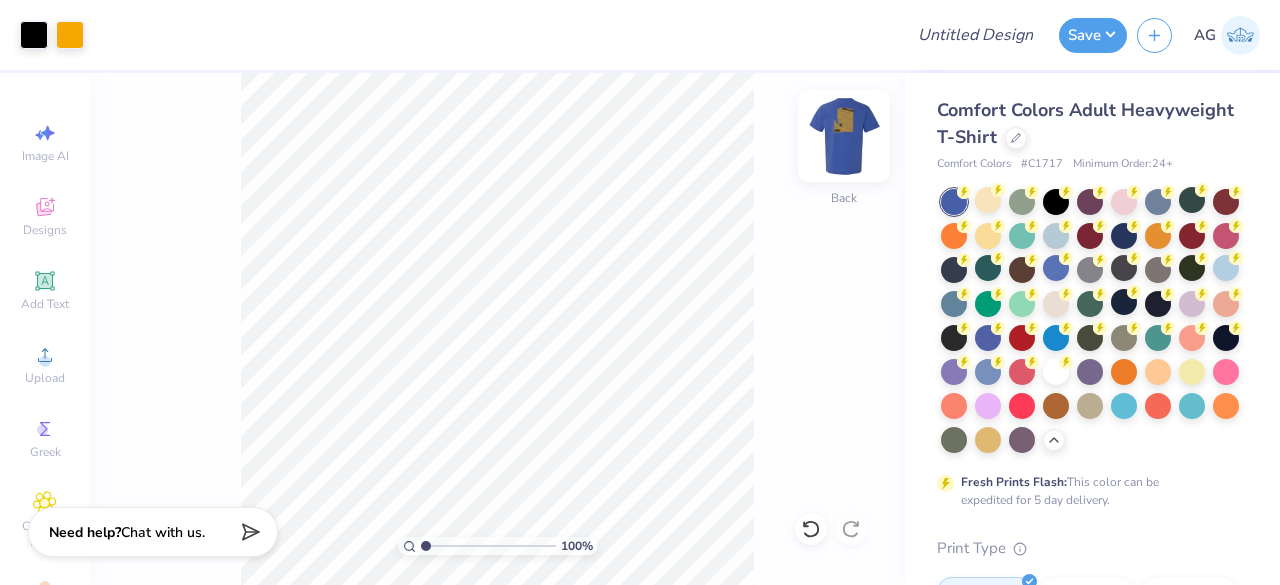 click at bounding box center [844, 136] 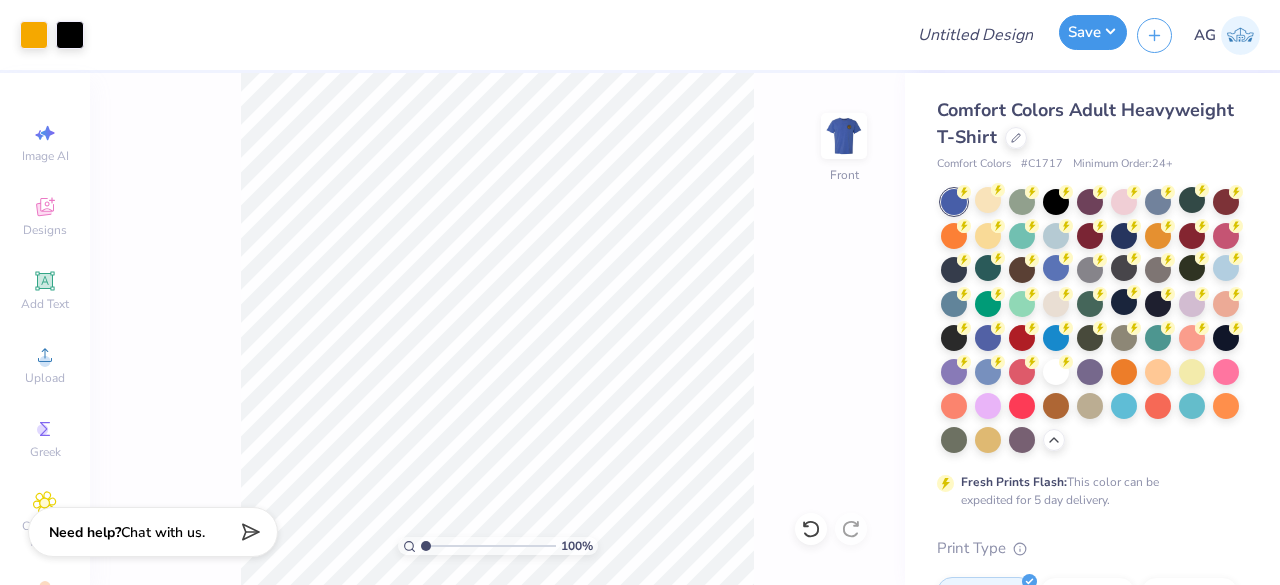 click on "Save" at bounding box center (1093, 32) 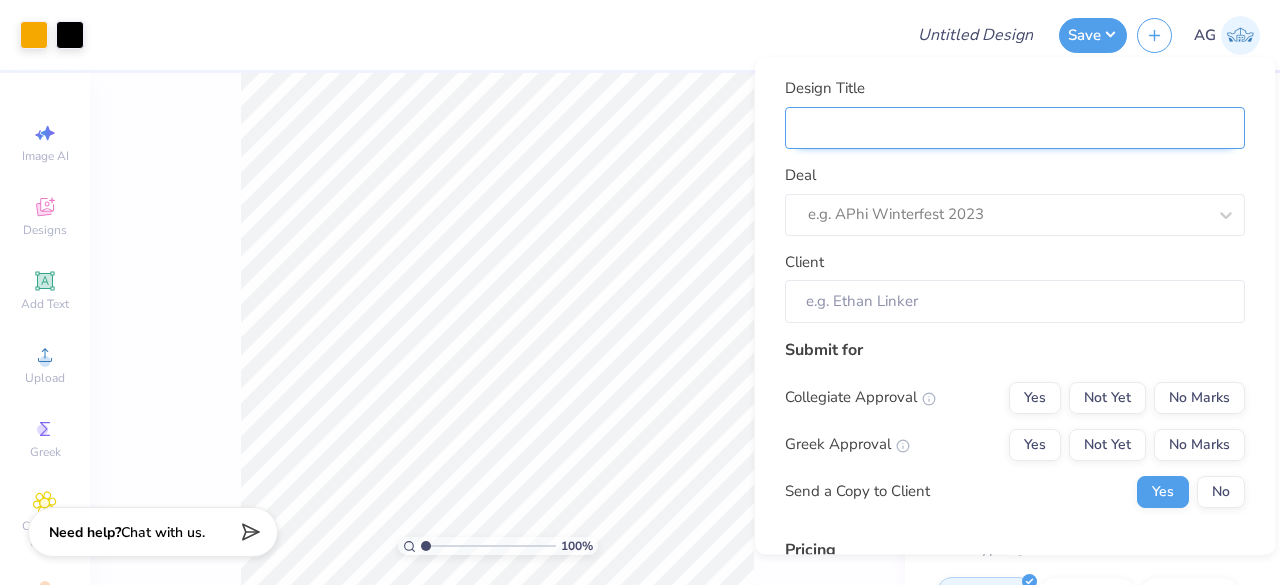 click on "Design Title" at bounding box center (1015, 128) 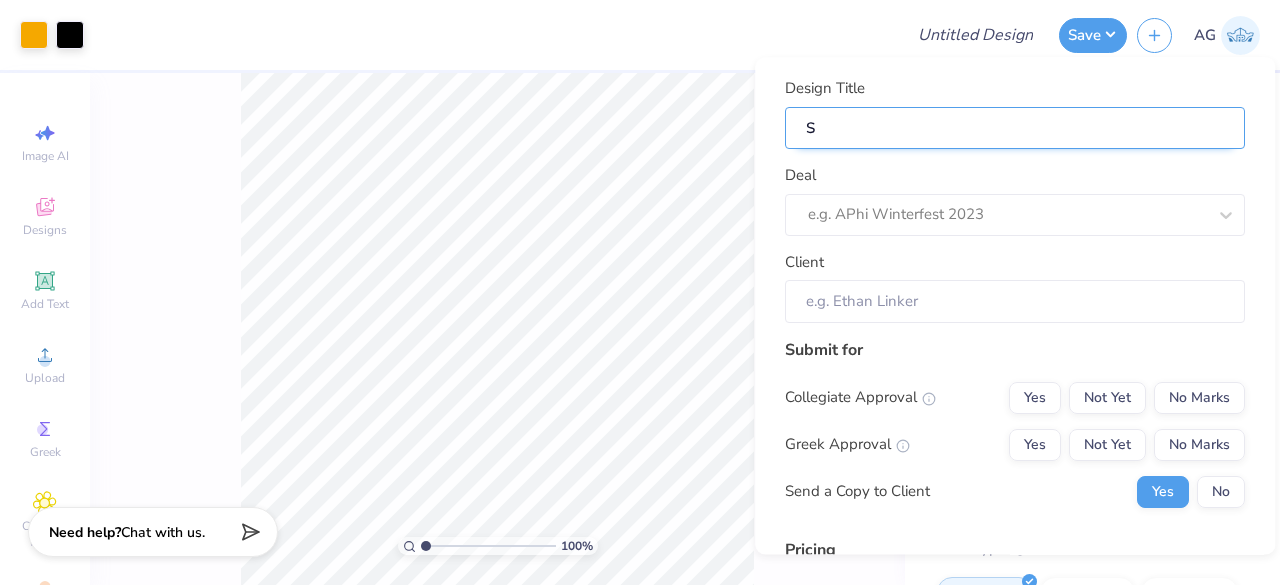 type on "S" 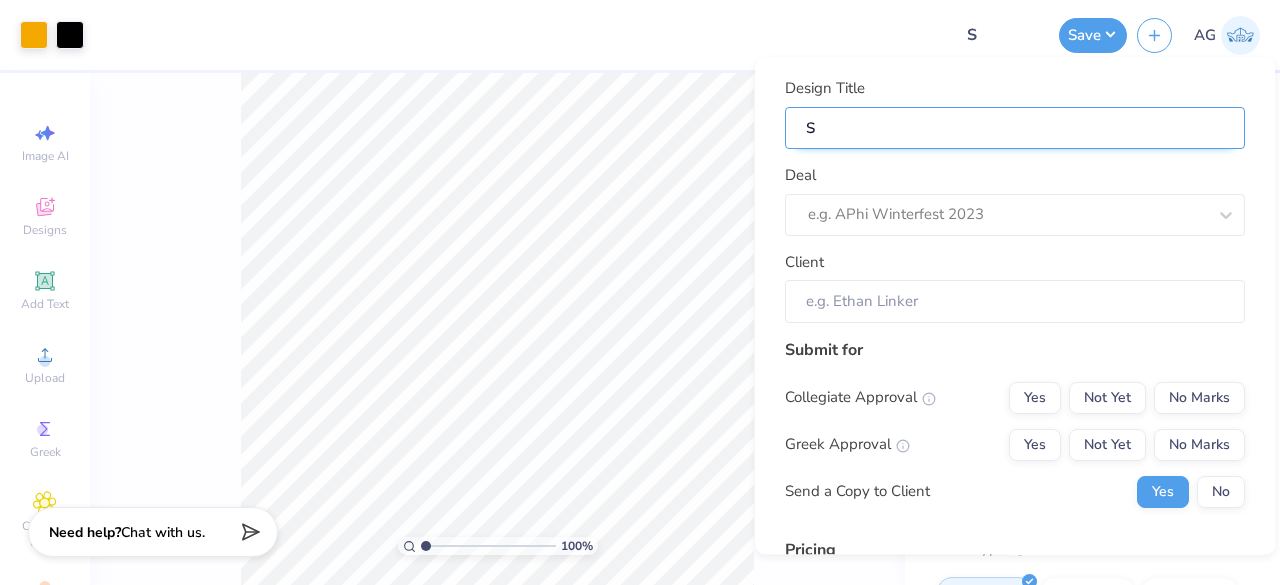 type 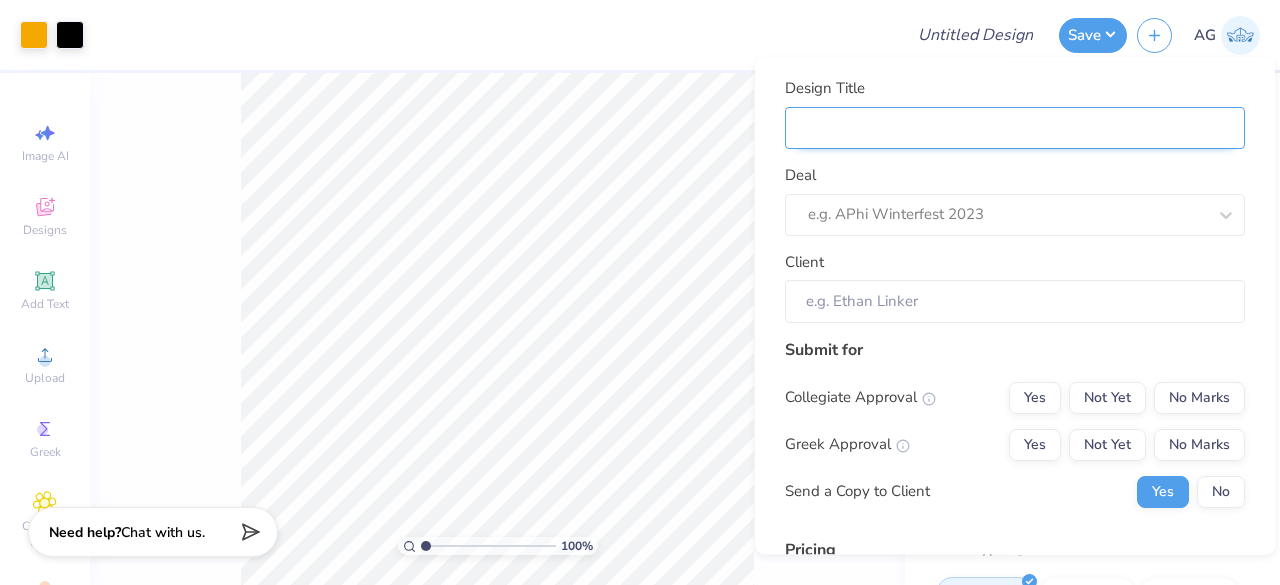 type on "U" 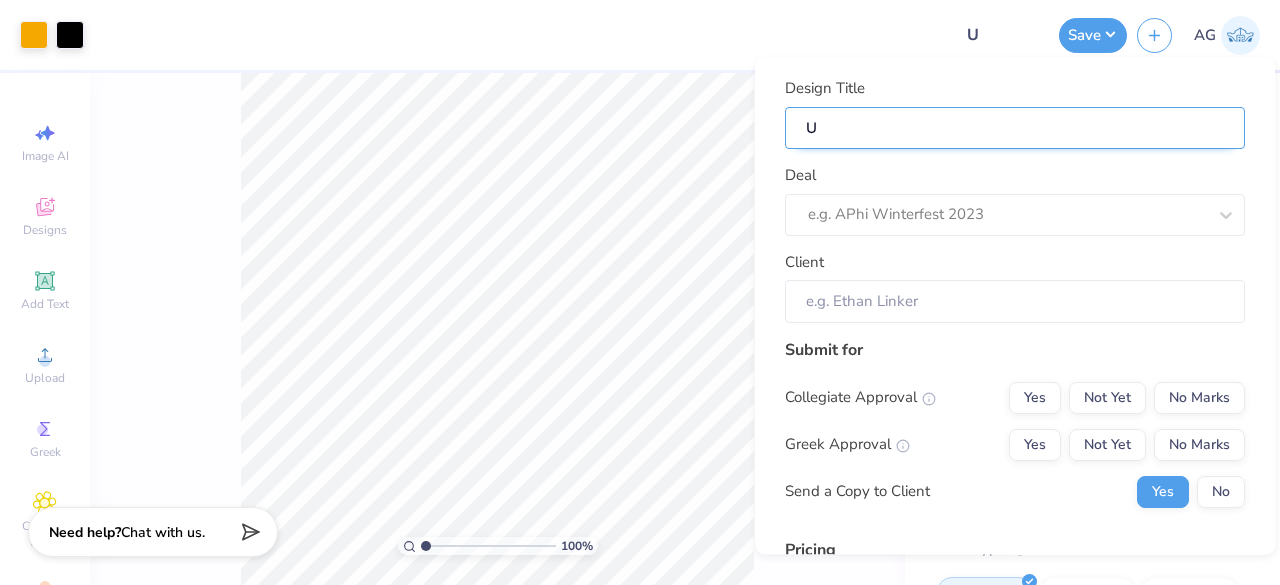 type on "UR" 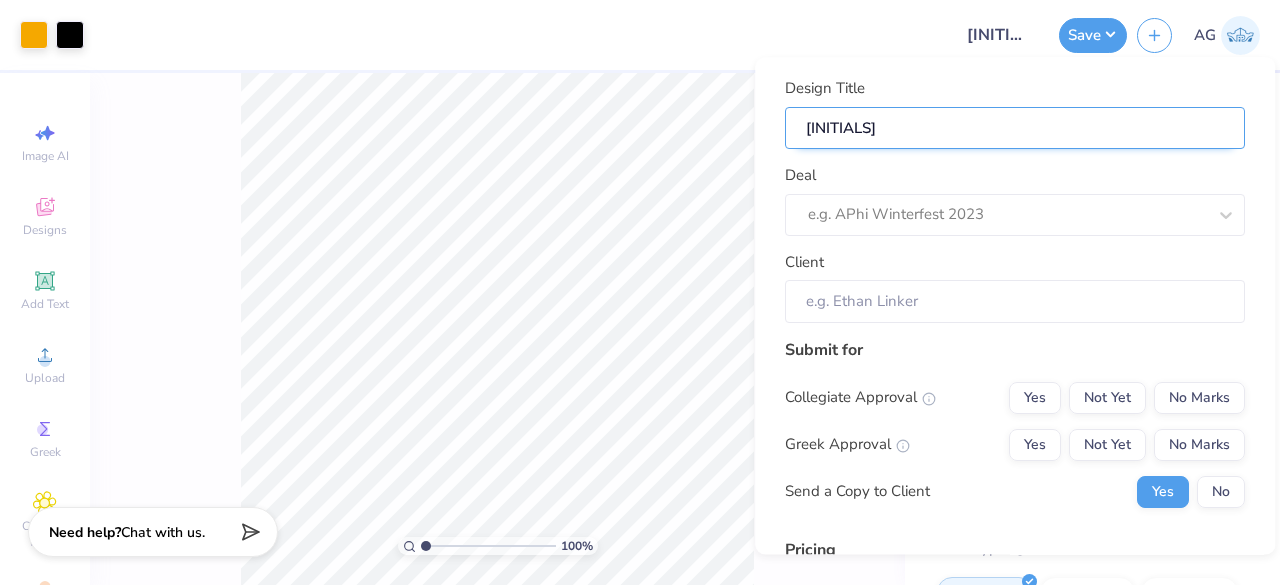 type on "URI" 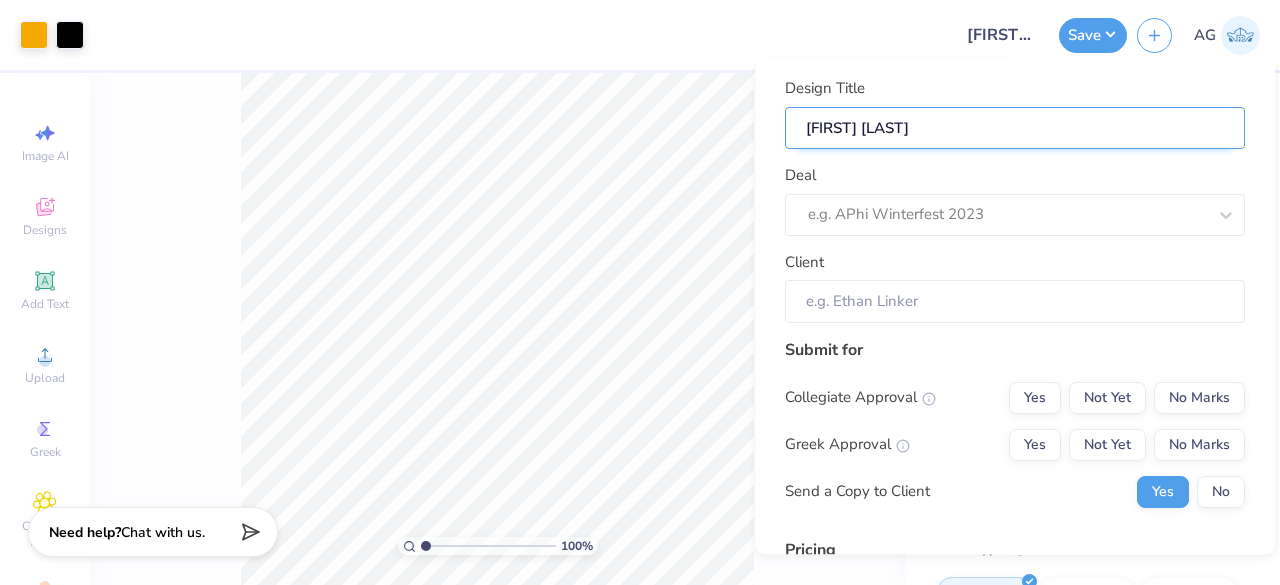 type on "URI Su" 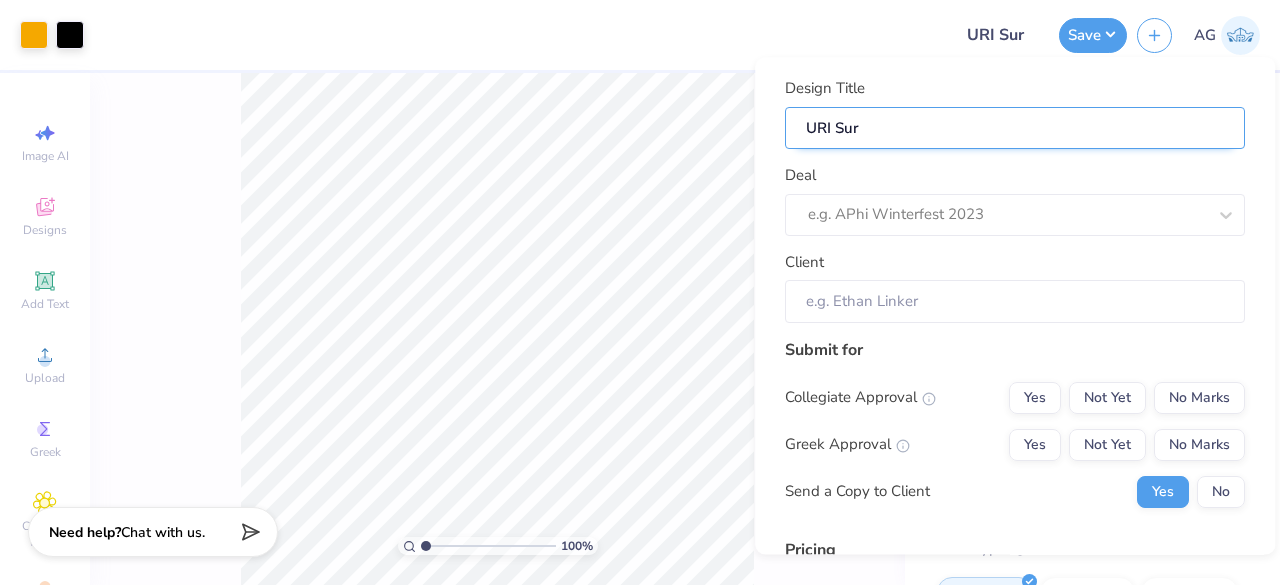 type on "URI Surf" 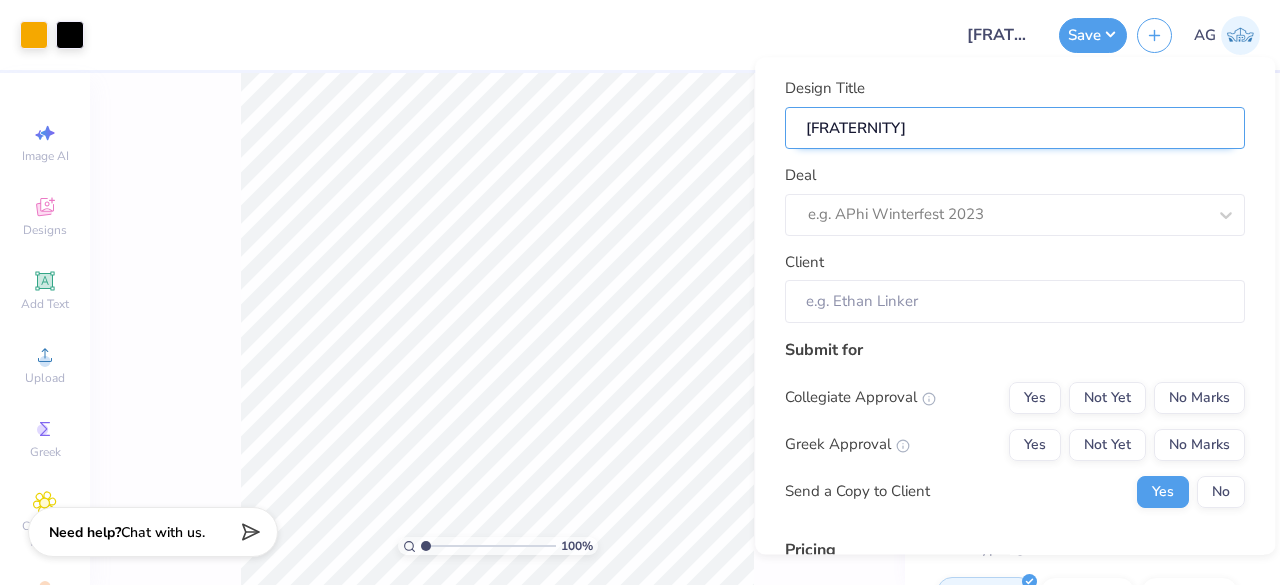type on "URI Surf" 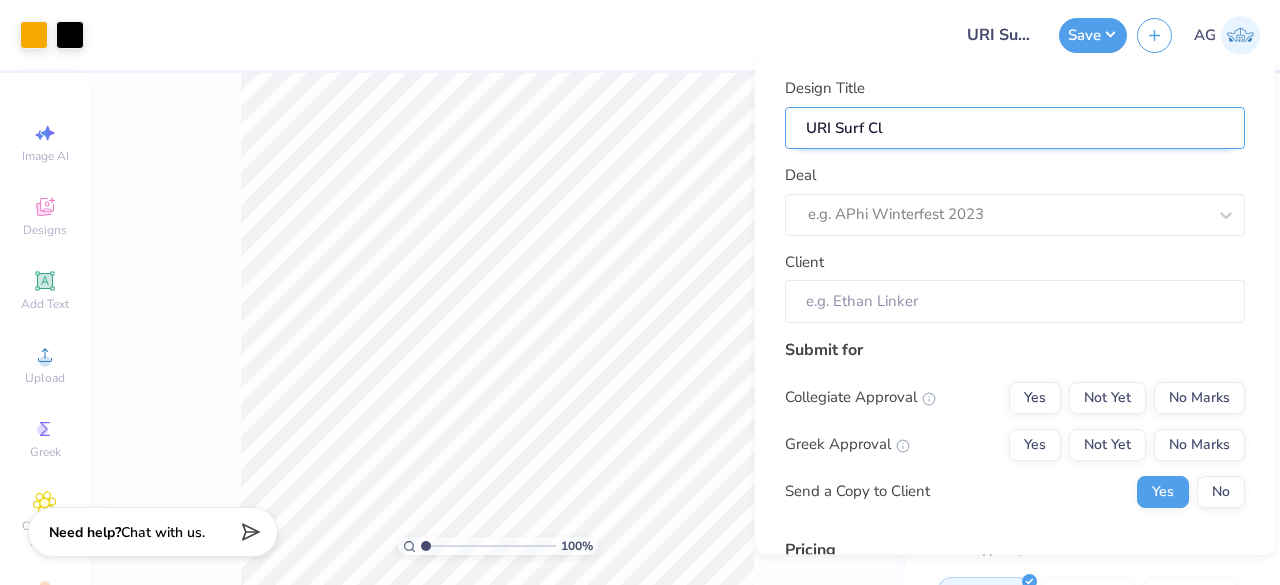 type on "URI Surf Clu" 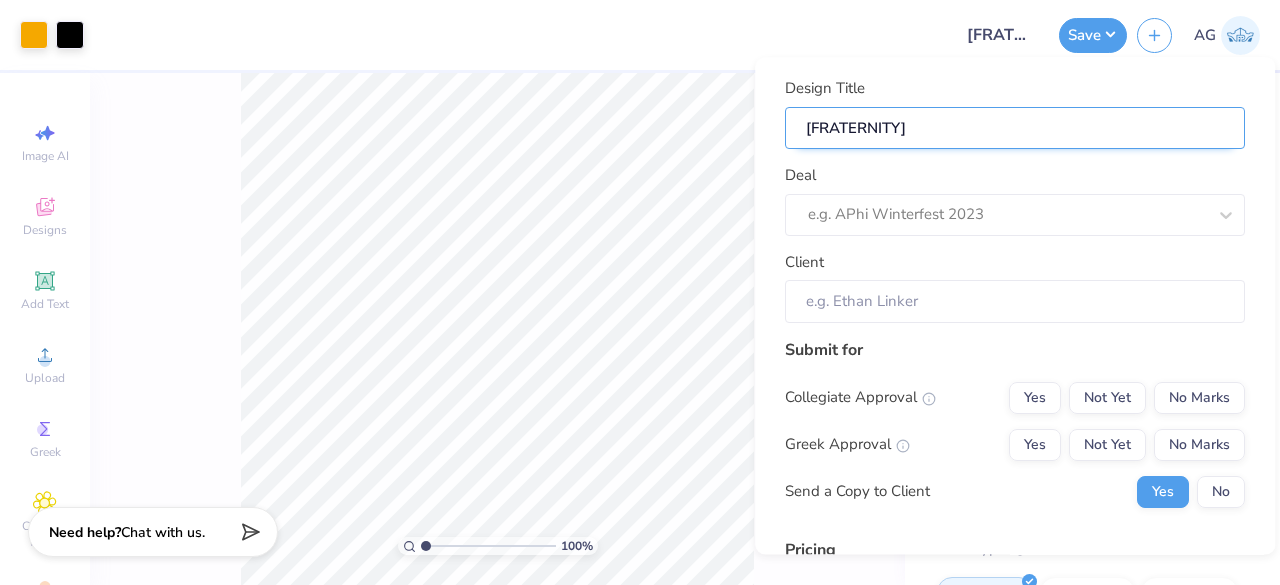 type on "URI Surf Club" 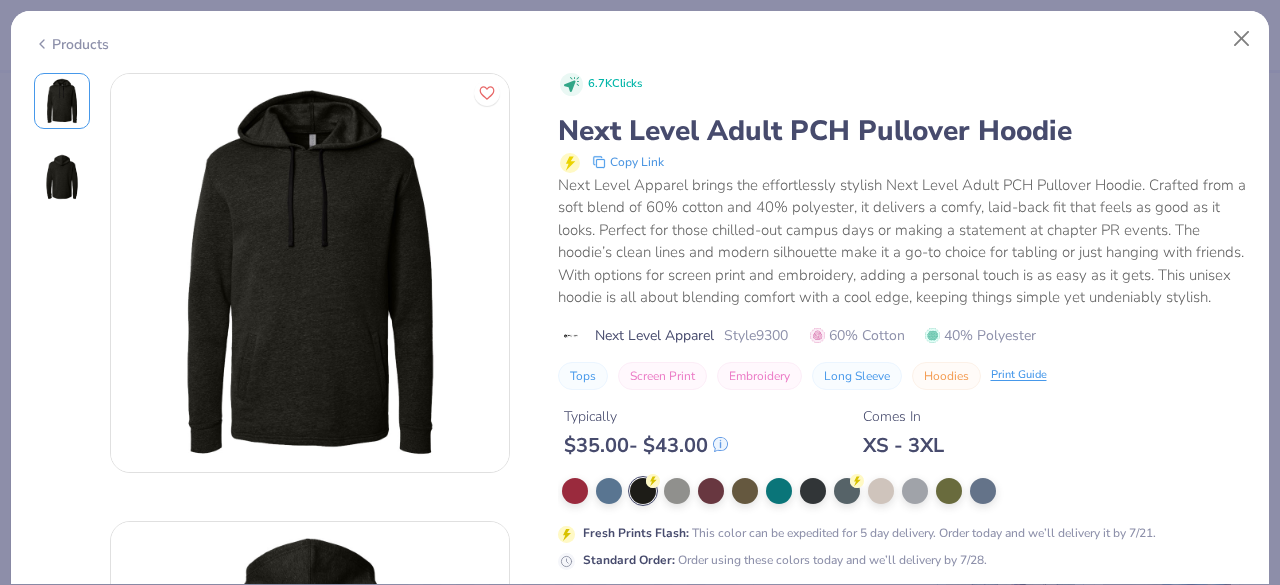 scroll, scrollTop: 0, scrollLeft: 0, axis: both 